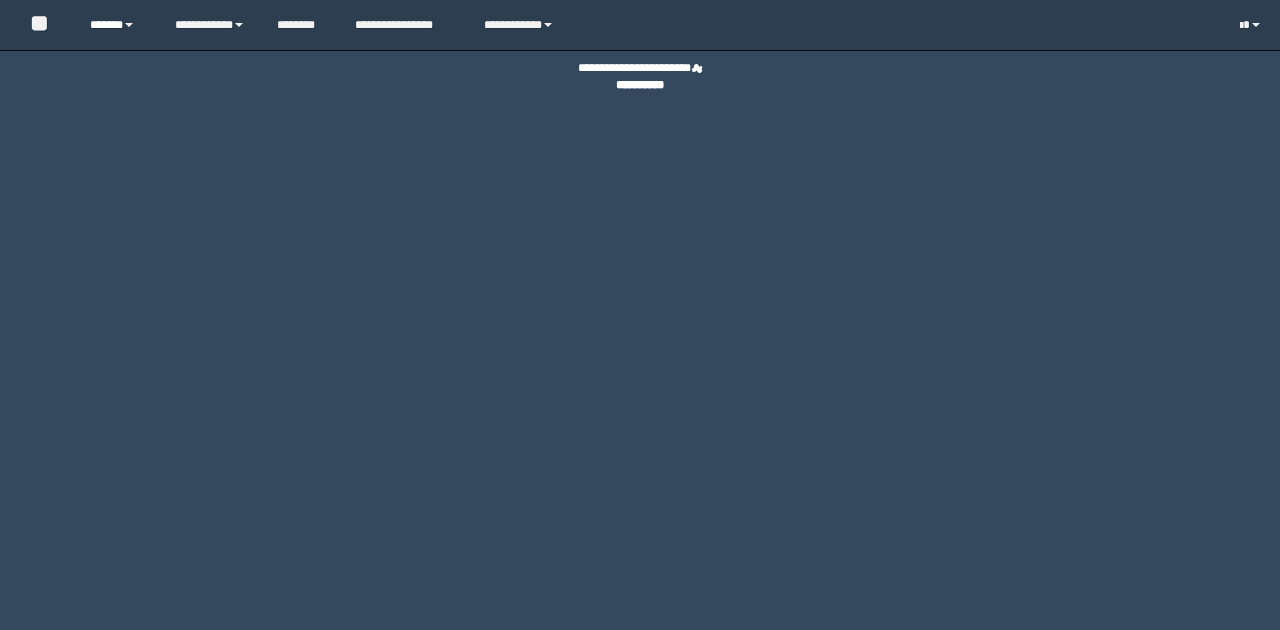 scroll, scrollTop: 0, scrollLeft: 0, axis: both 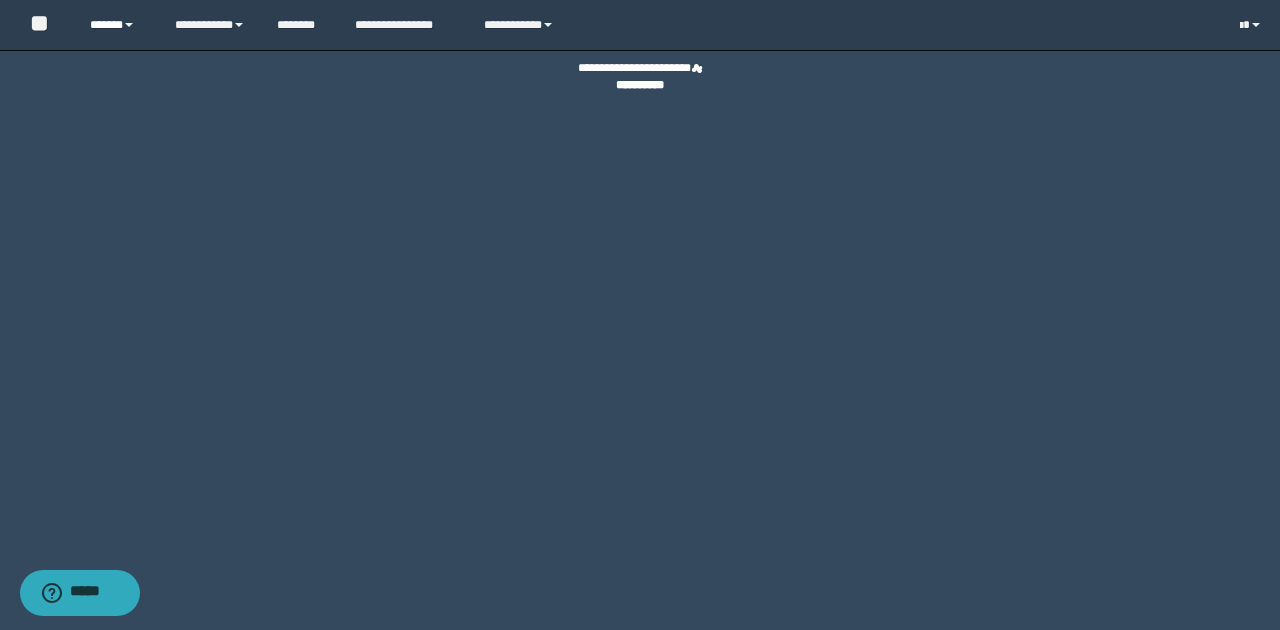 click on "******" at bounding box center (117, 25) 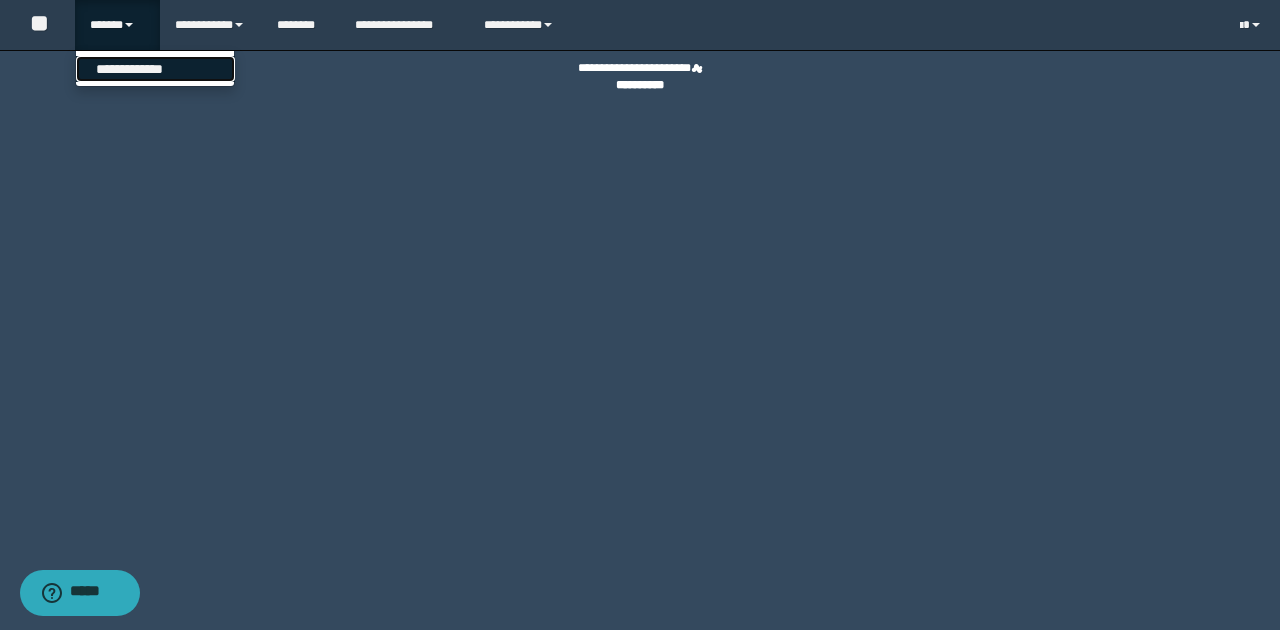 click on "**********" at bounding box center (155, 69) 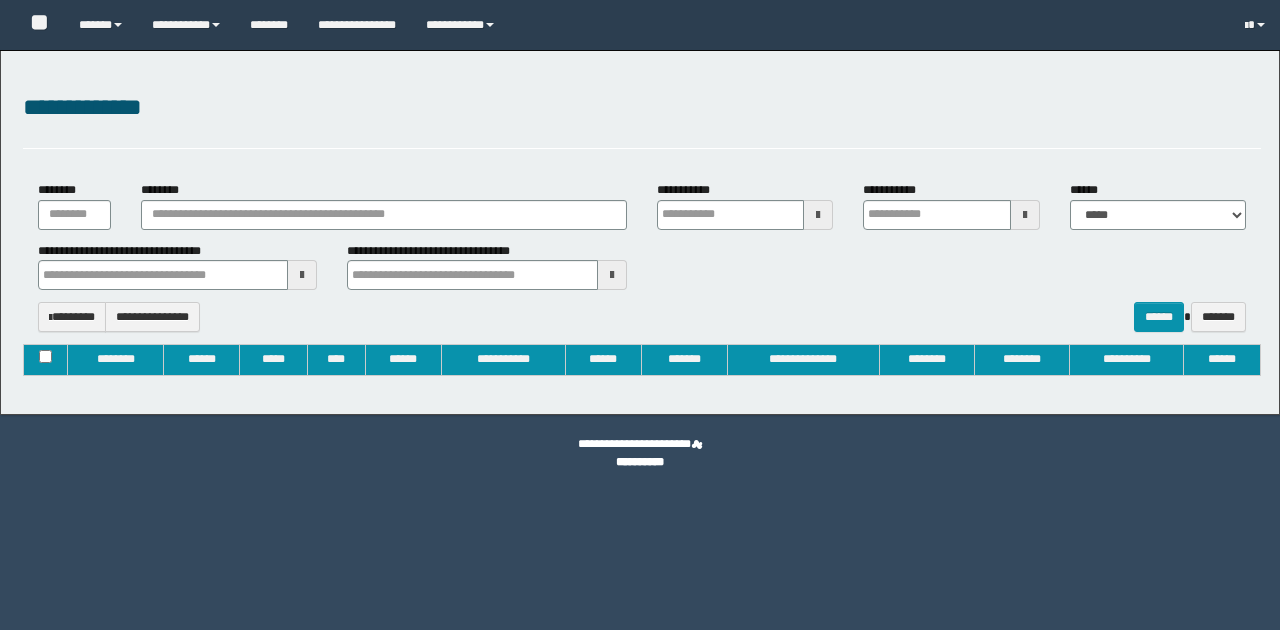 type on "**********" 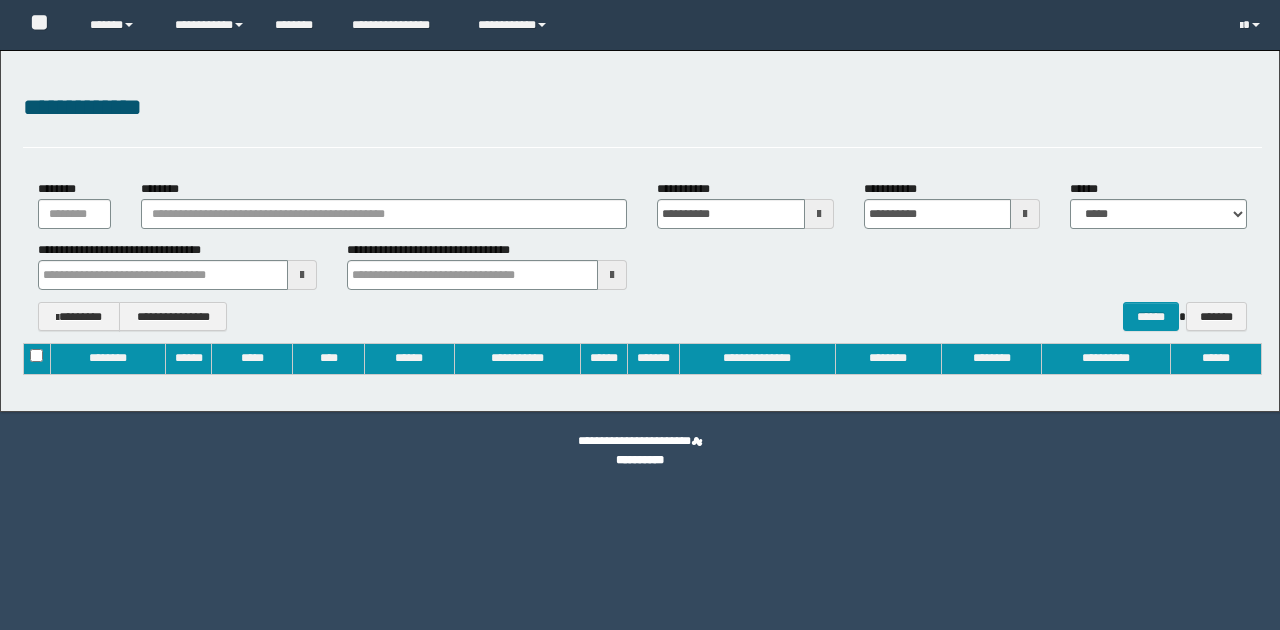 scroll, scrollTop: 0, scrollLeft: 0, axis: both 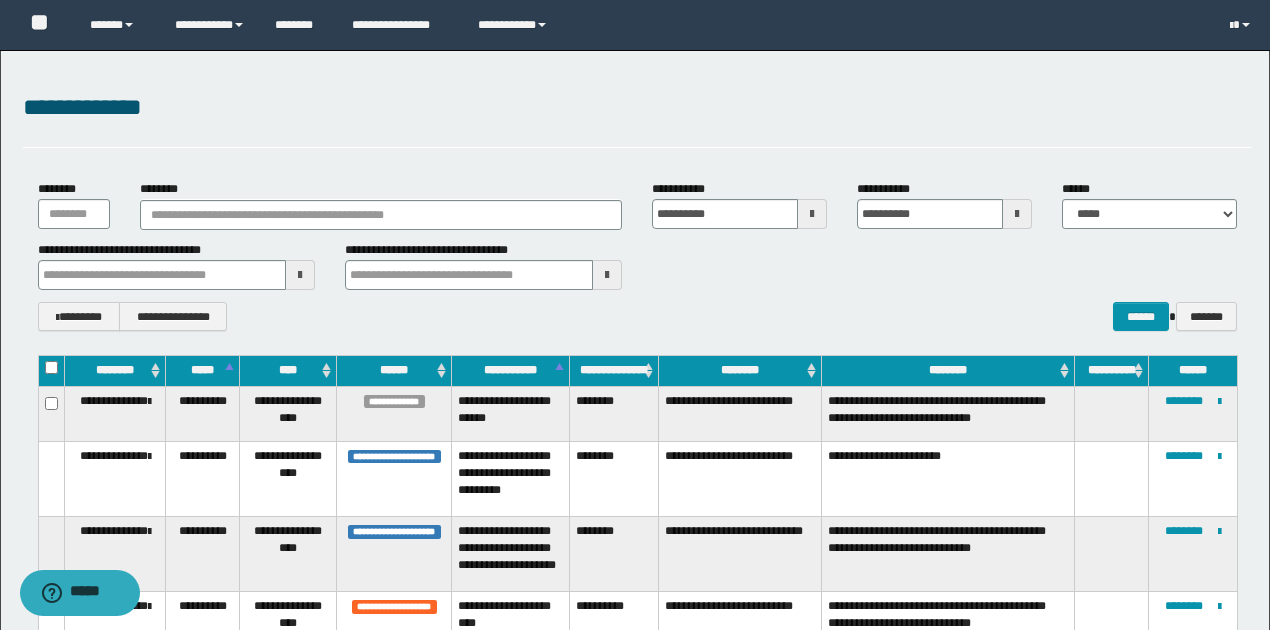 click at bounding box center (812, 214) 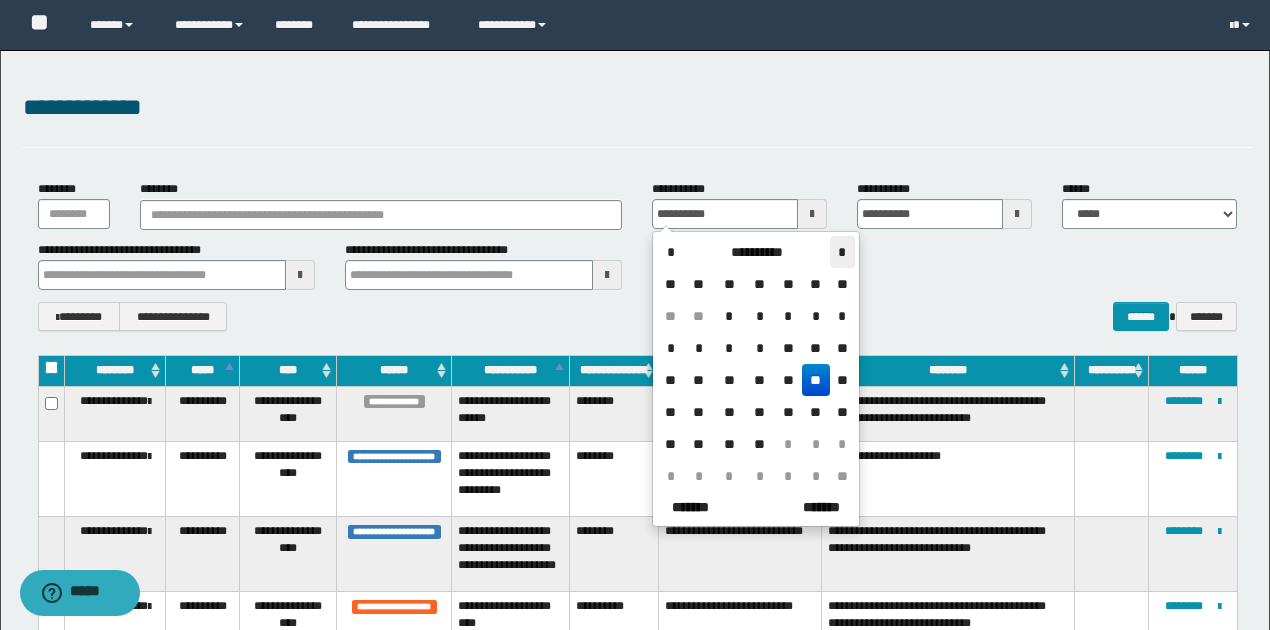 click on "*" at bounding box center [842, 252] 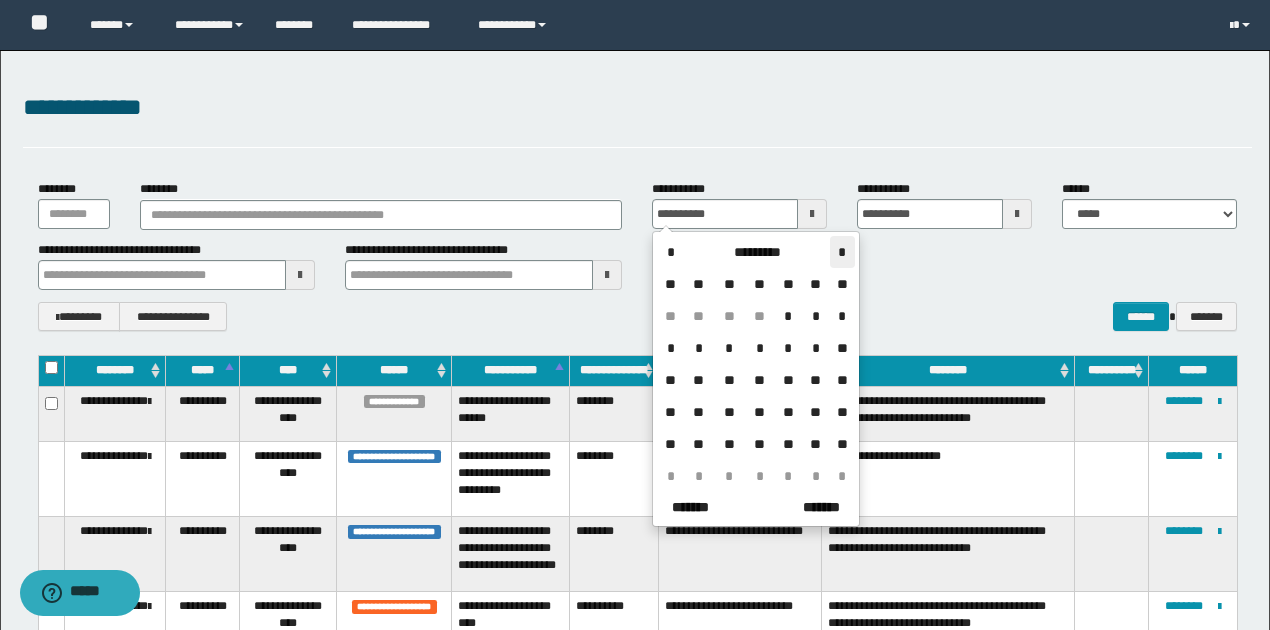 click on "*" at bounding box center (842, 252) 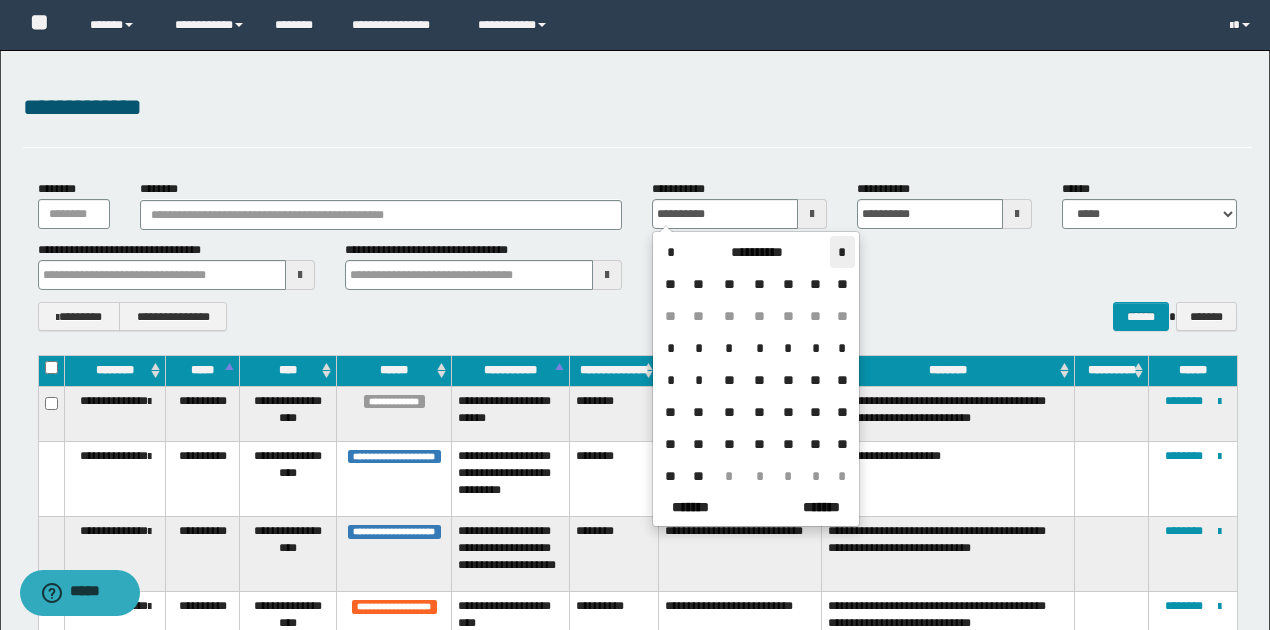 click on "*" at bounding box center [842, 252] 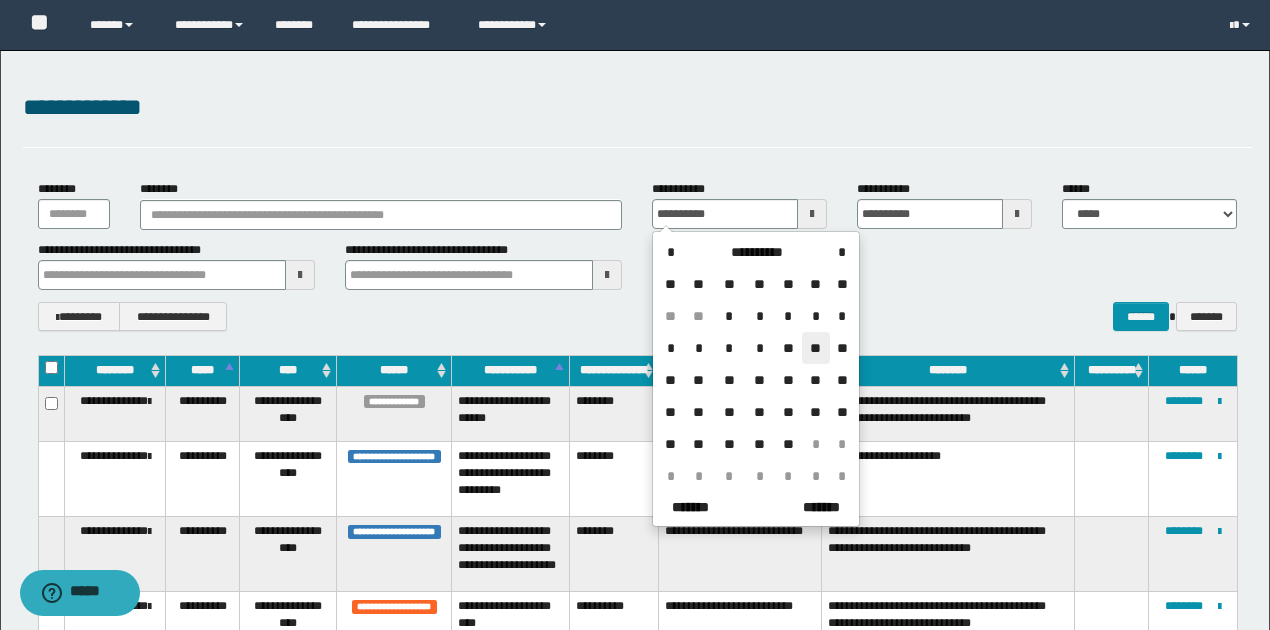 click on "**" at bounding box center (816, 348) 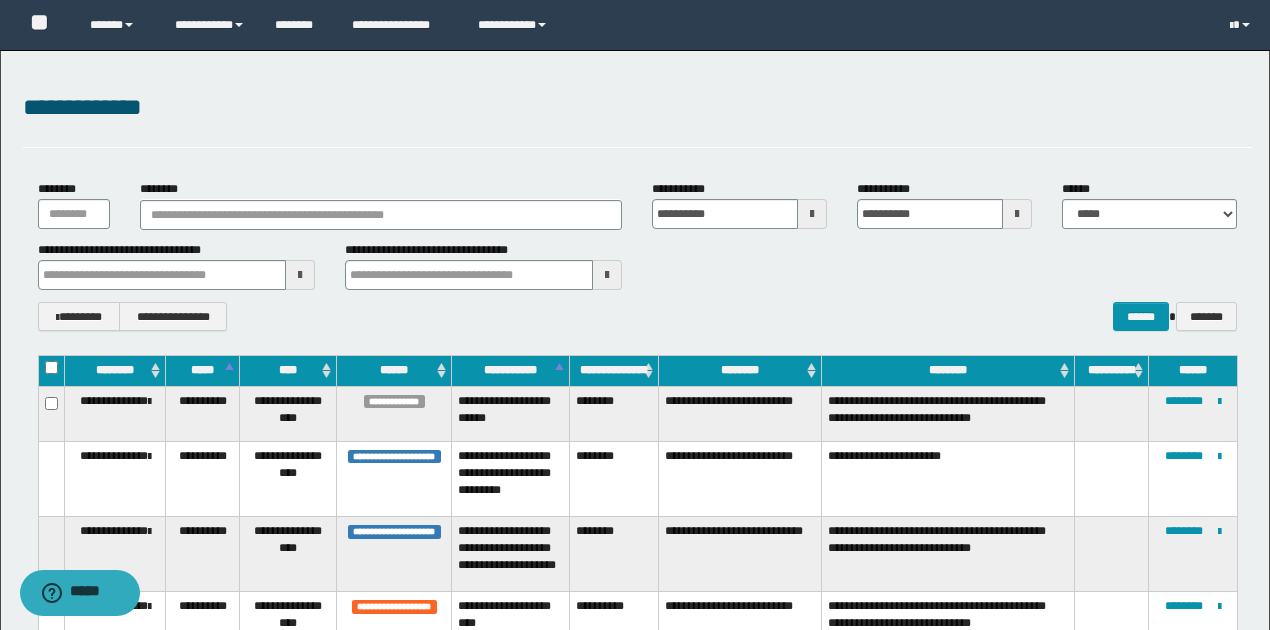 click at bounding box center (1017, 214) 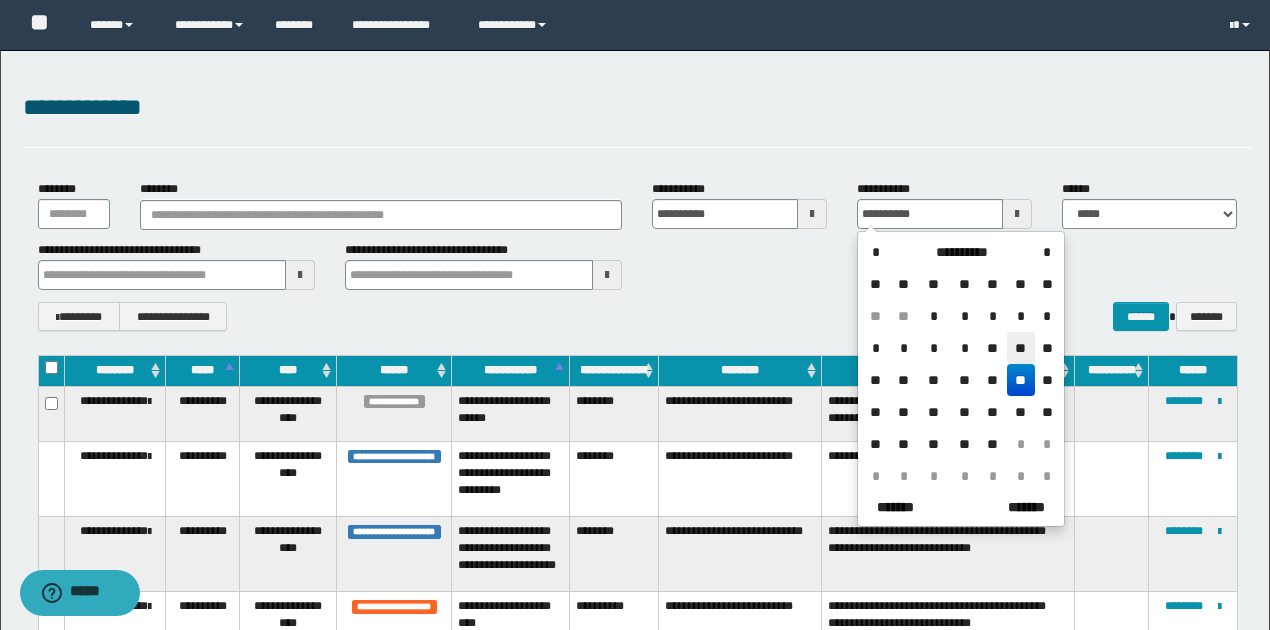 click on "**" at bounding box center (1021, 348) 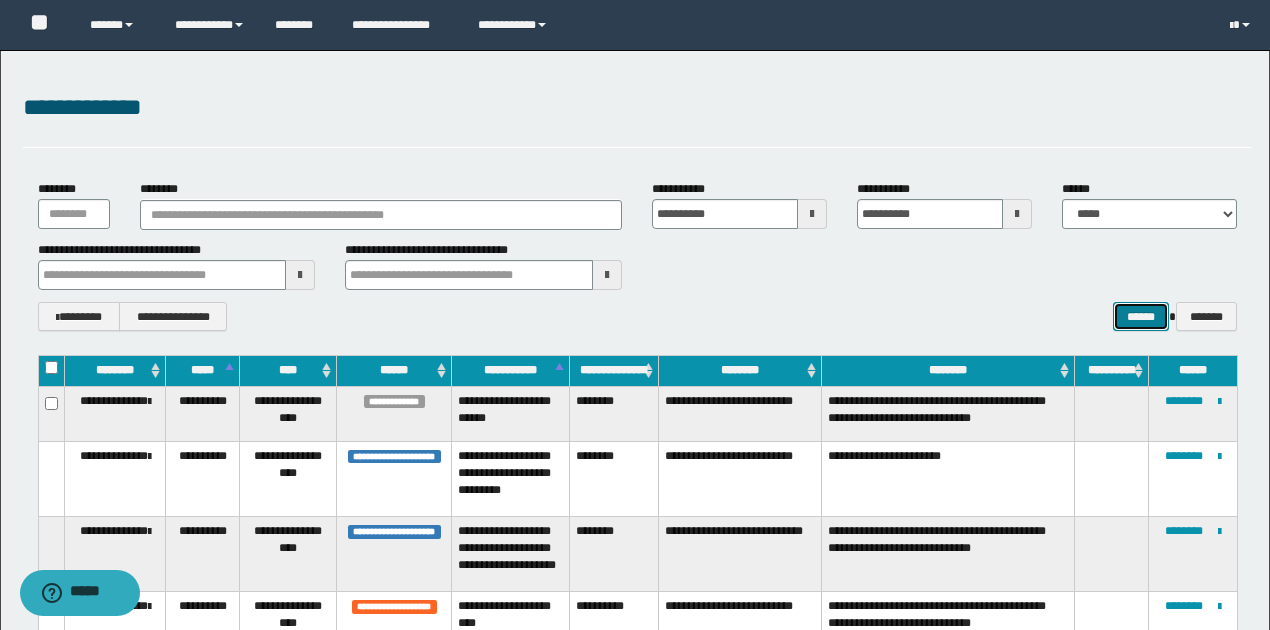 click on "******" at bounding box center (1141, 316) 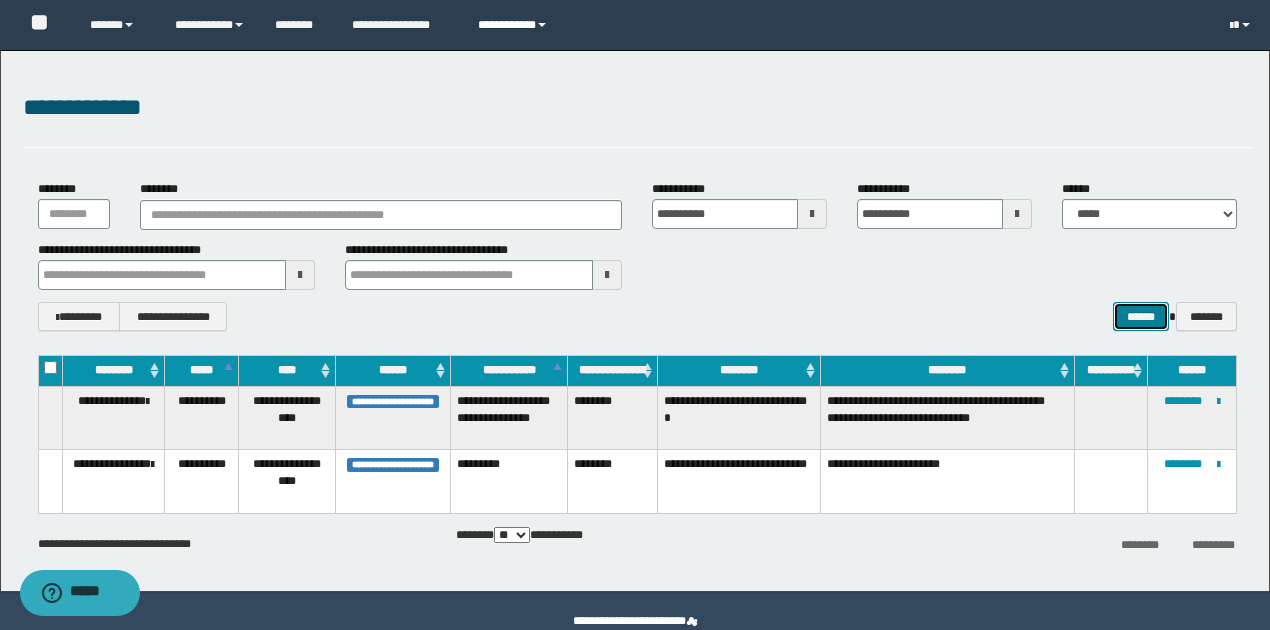 type 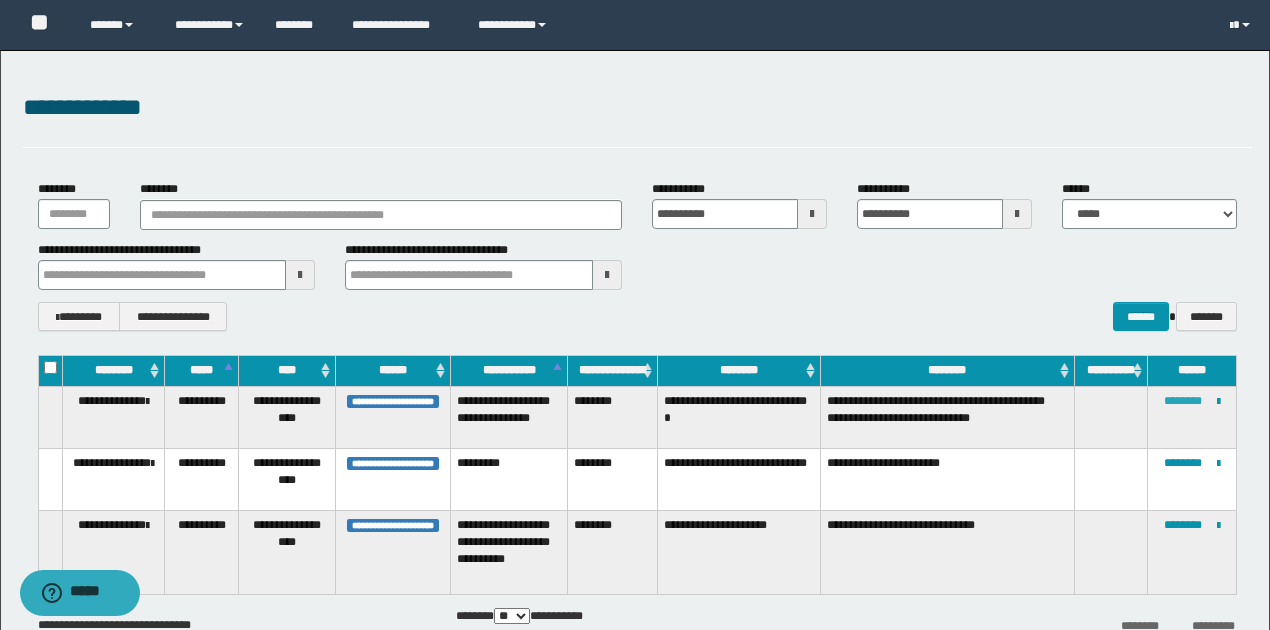 click on "********" at bounding box center [1183, 401] 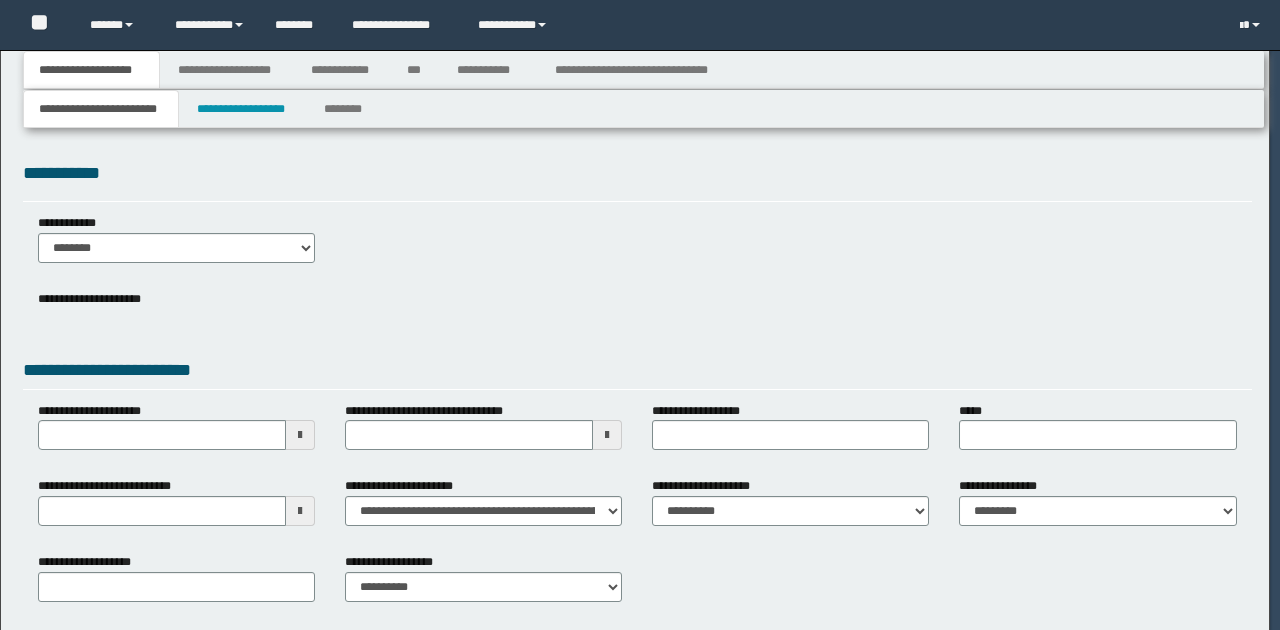 scroll, scrollTop: 0, scrollLeft: 0, axis: both 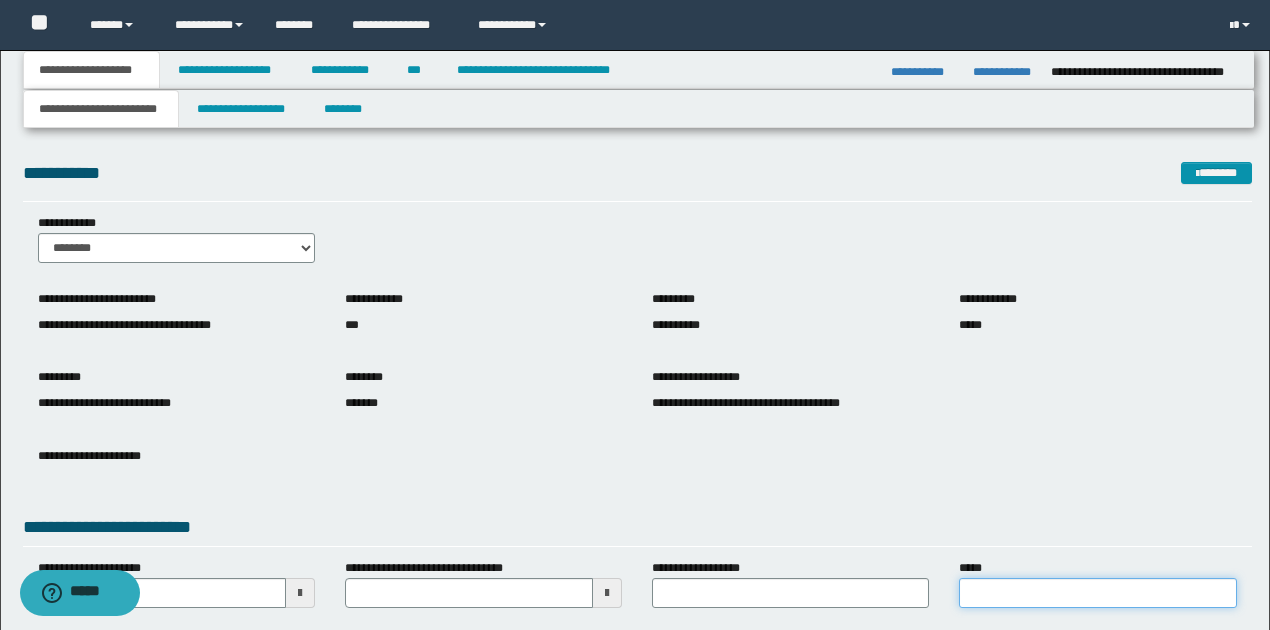 click on "*****" at bounding box center (1097, 593) 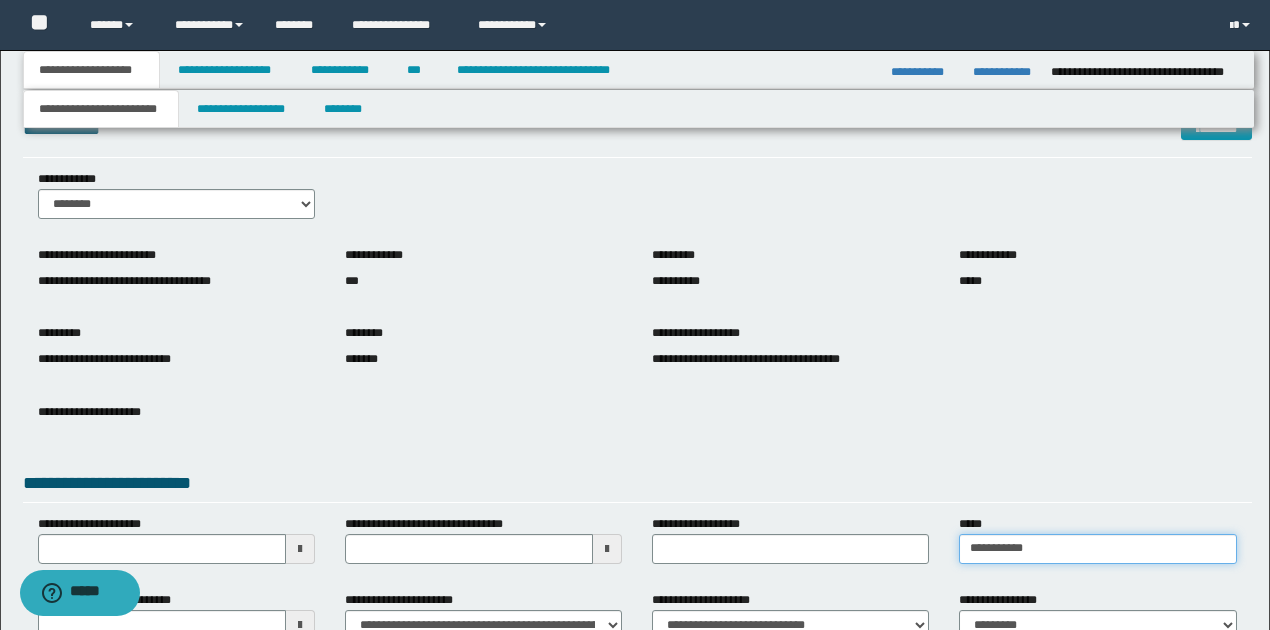 scroll, scrollTop: 66, scrollLeft: 0, axis: vertical 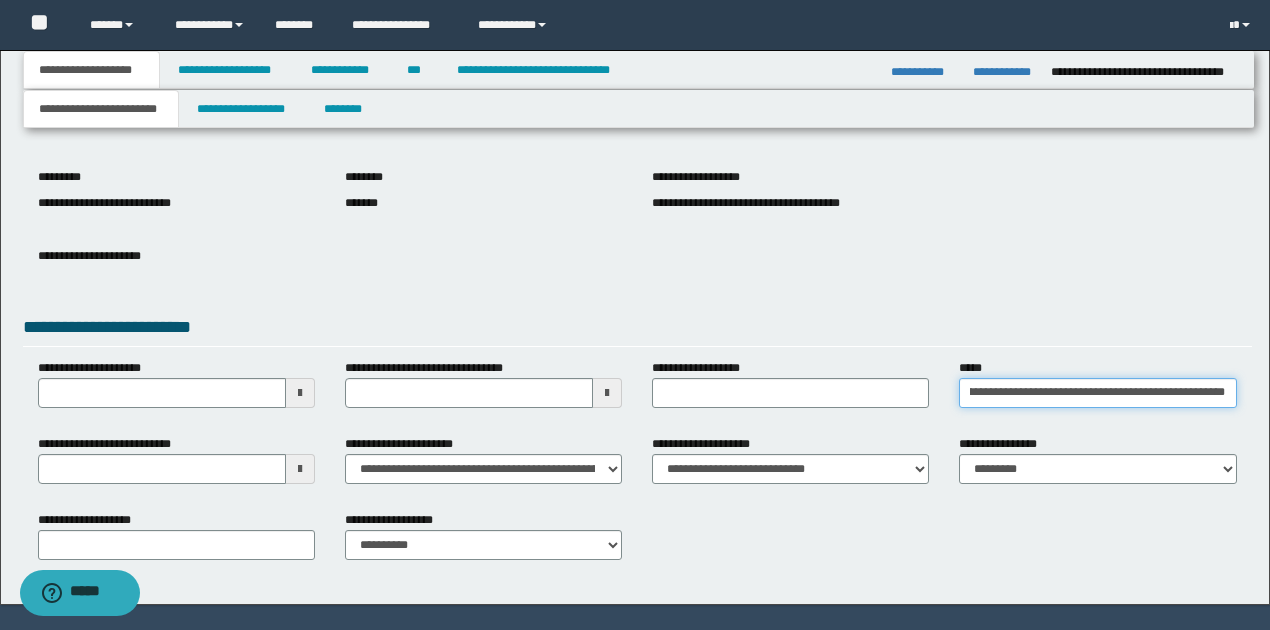 type on "**********" 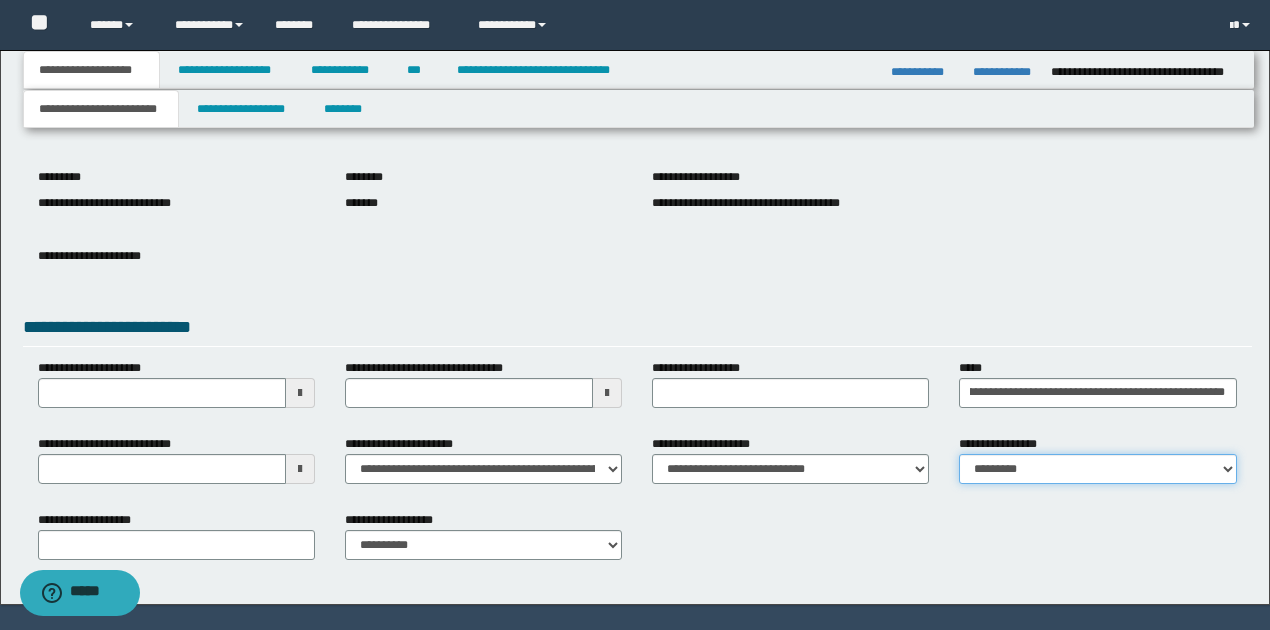 click on "**********" at bounding box center [1097, 469] 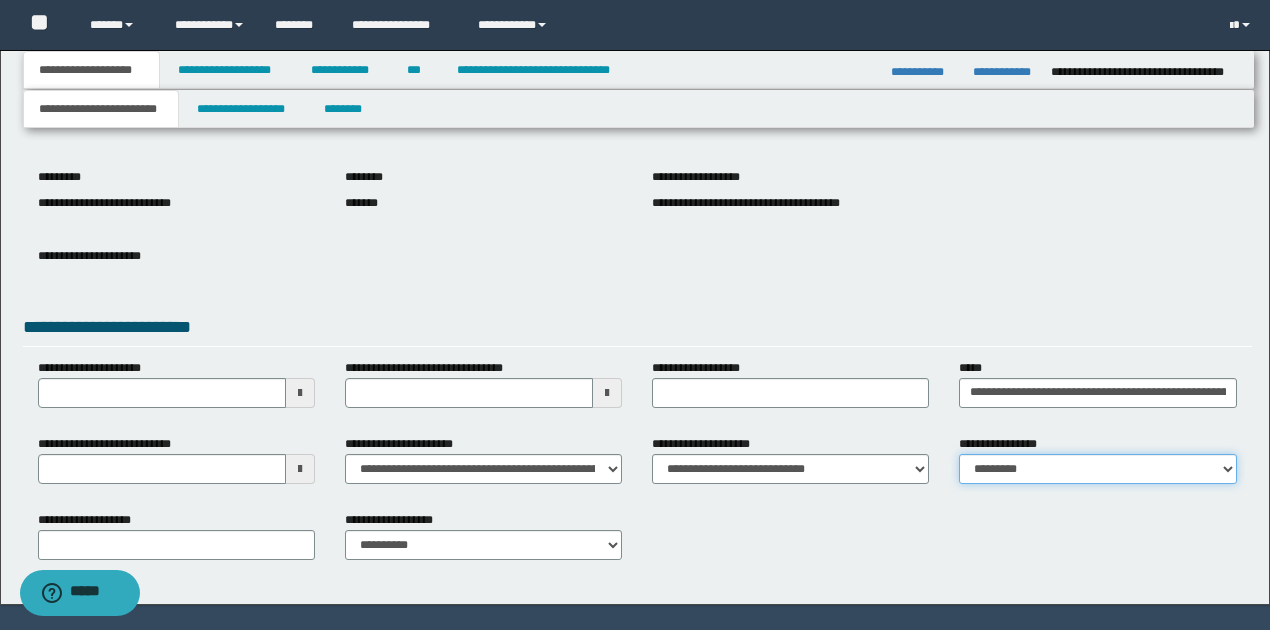 select on "*" 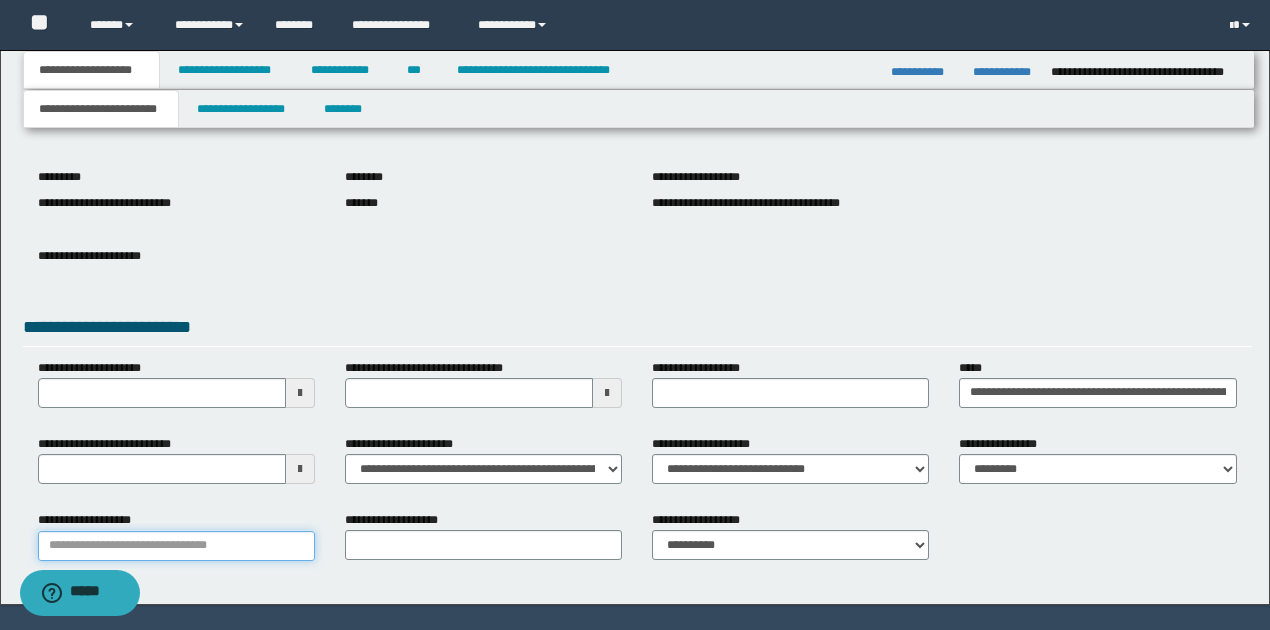 click on "**********" at bounding box center (176, 546) 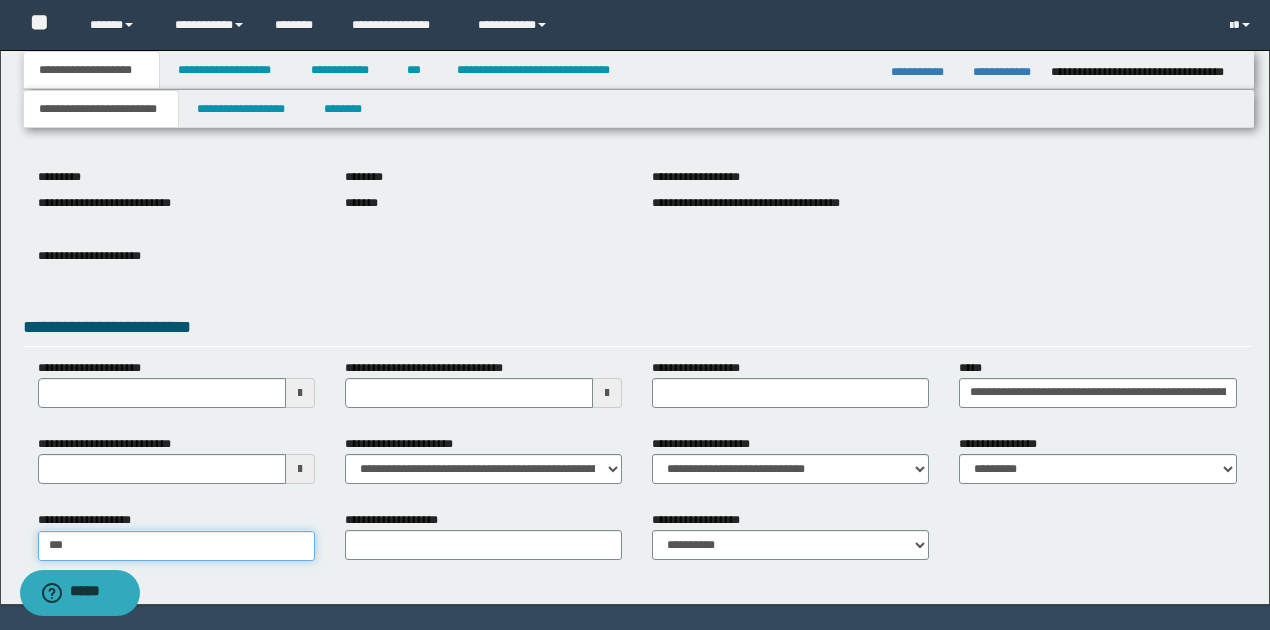 type on "****" 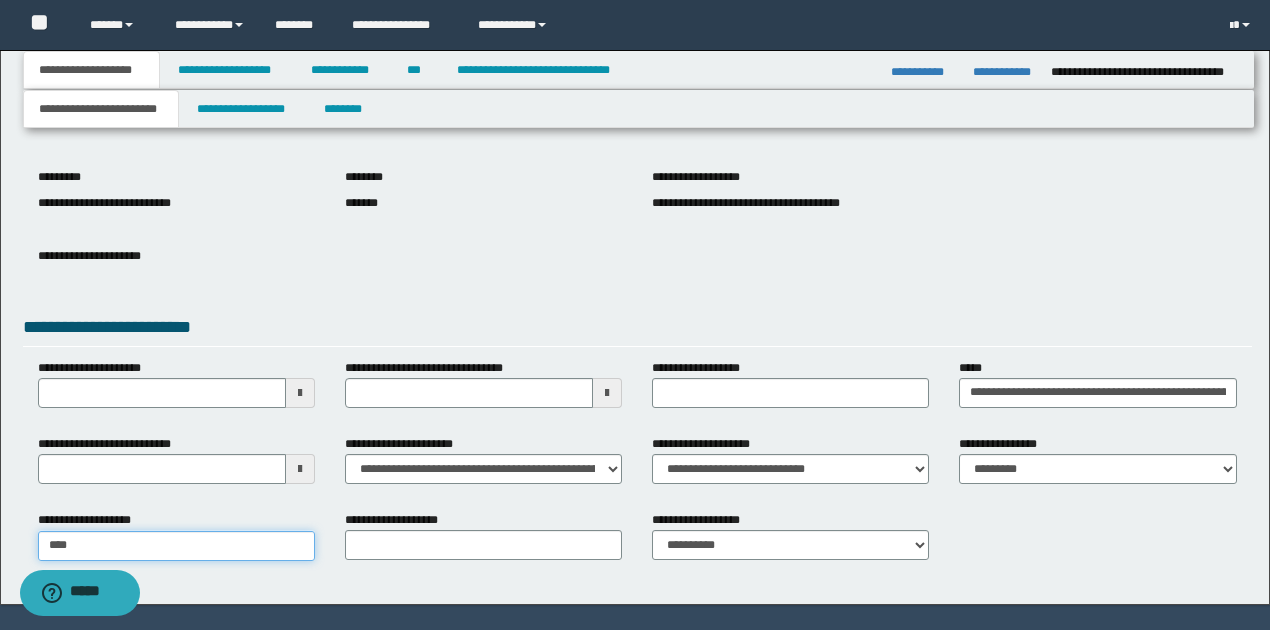 type on "********" 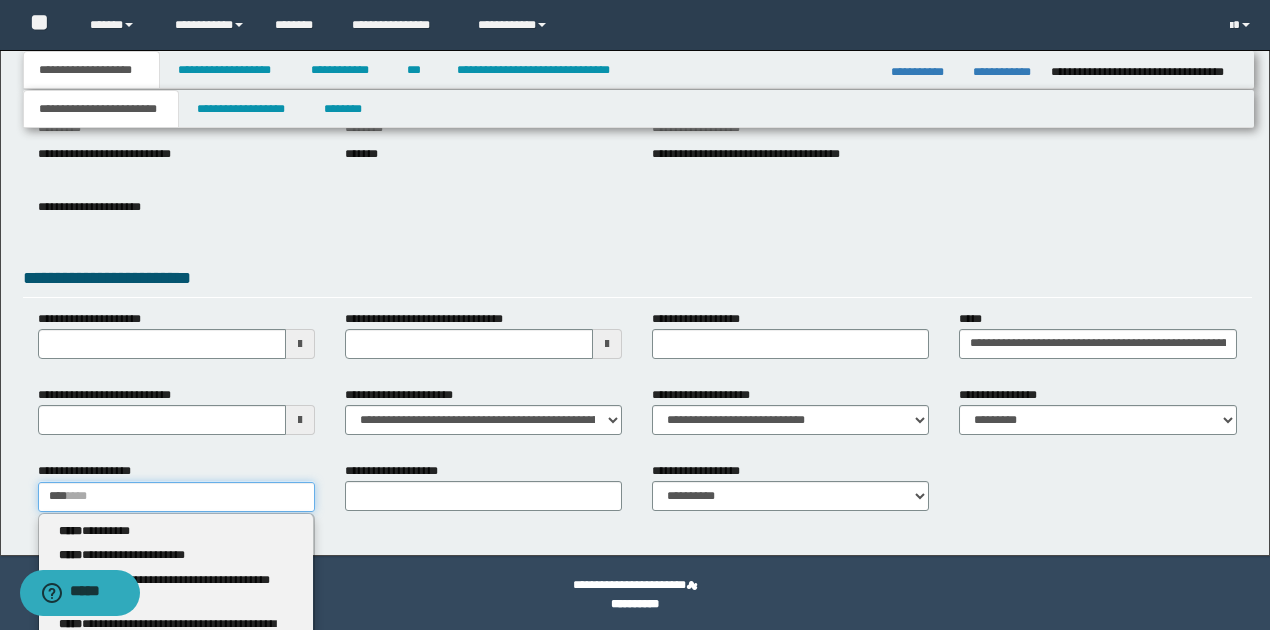 scroll, scrollTop: 333, scrollLeft: 0, axis: vertical 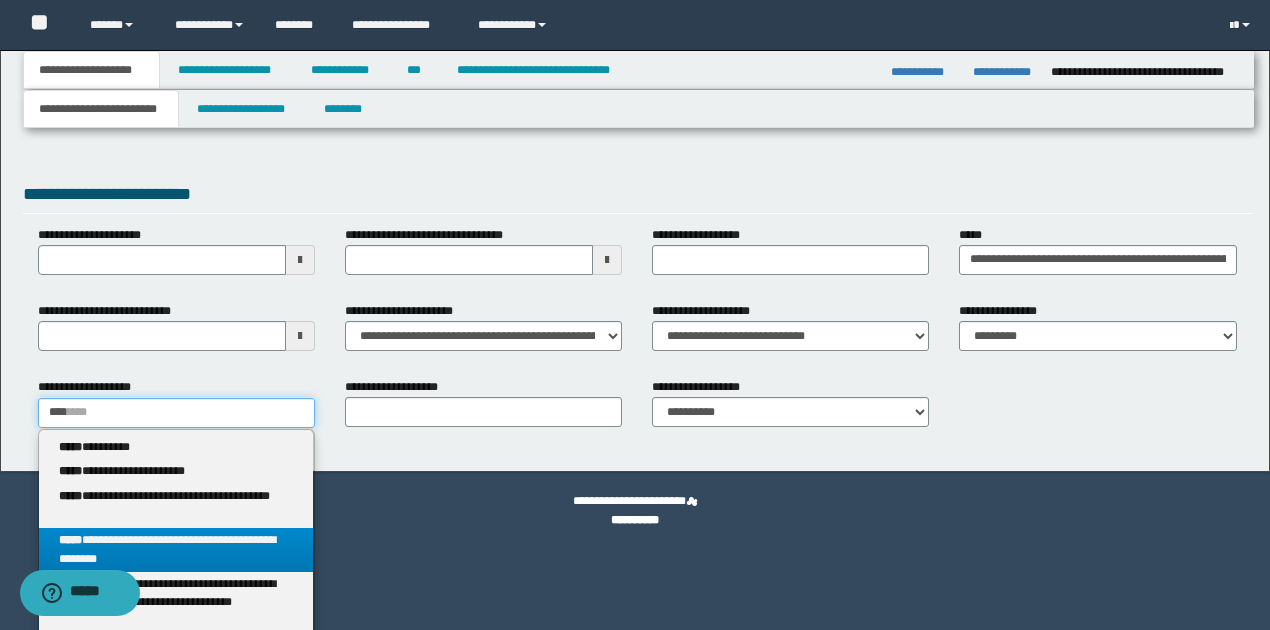 type on "****" 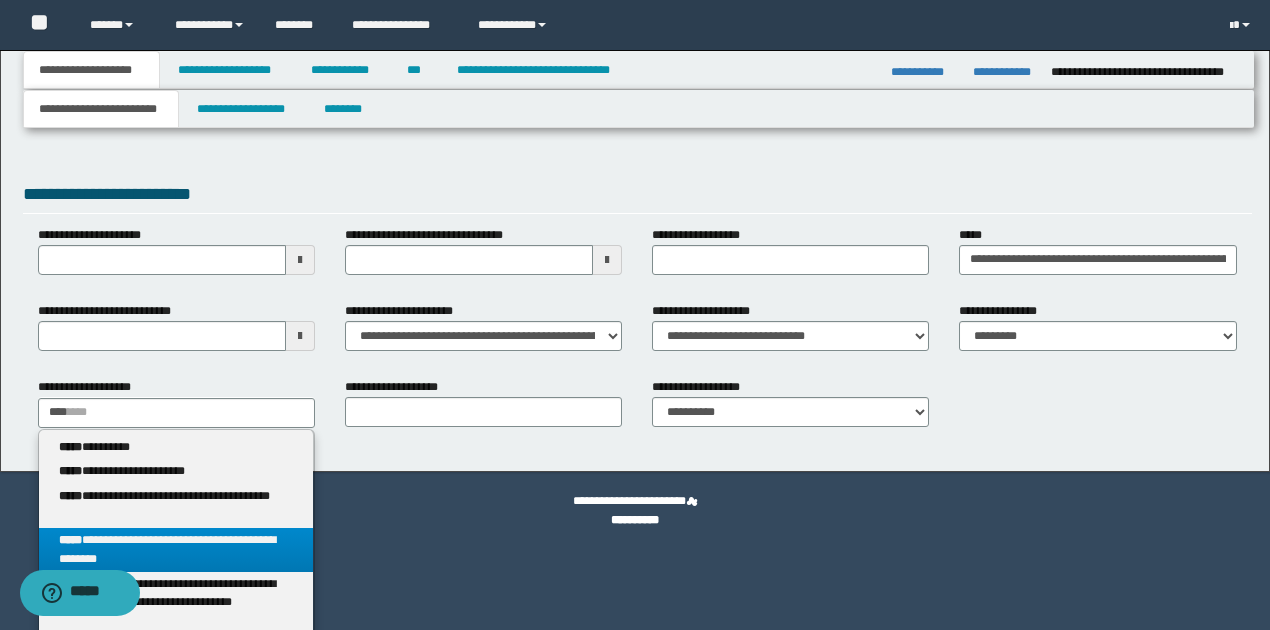 click on "**********" at bounding box center (176, 550) 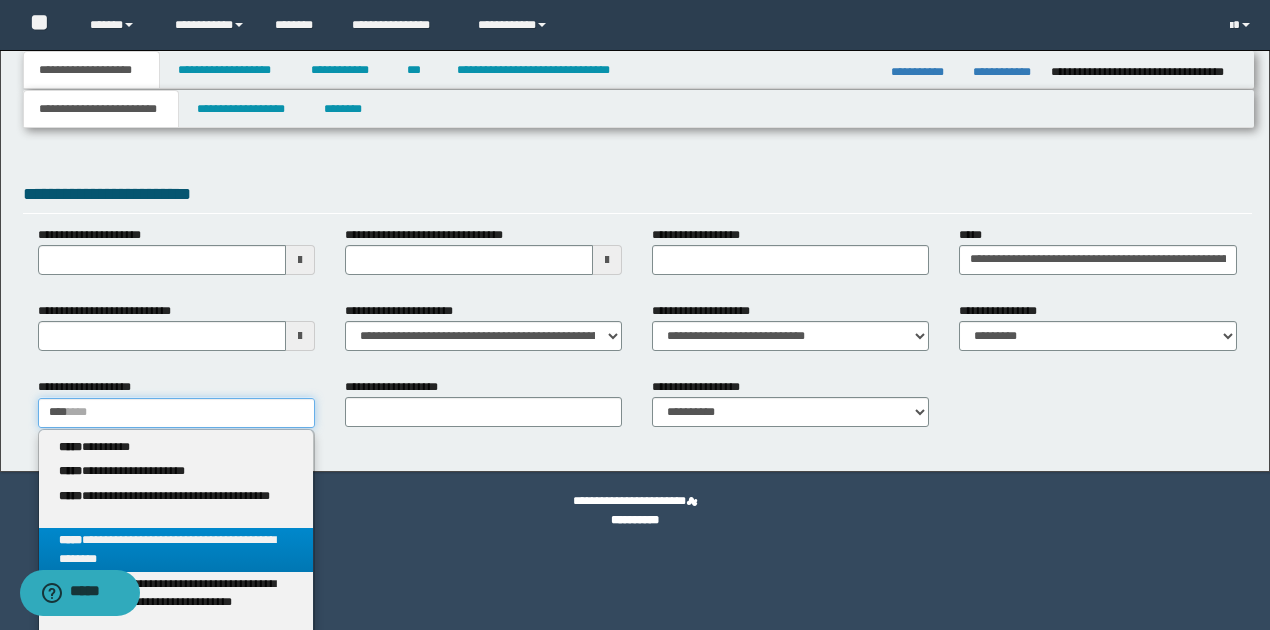 type 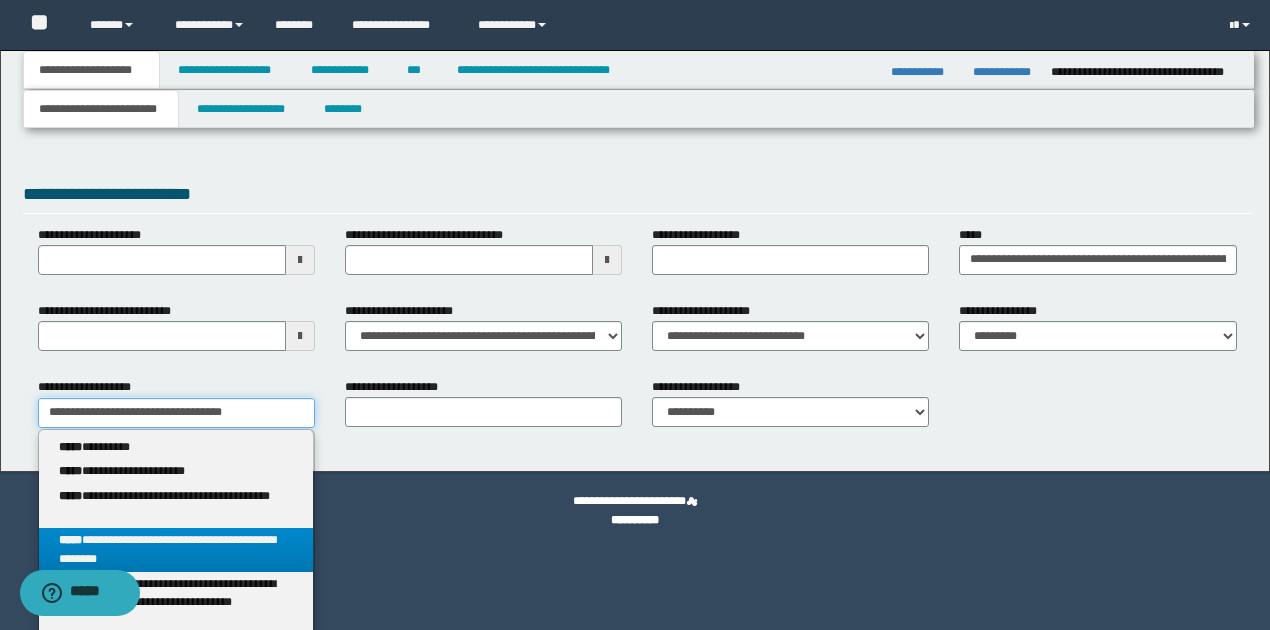 scroll, scrollTop: 252, scrollLeft: 0, axis: vertical 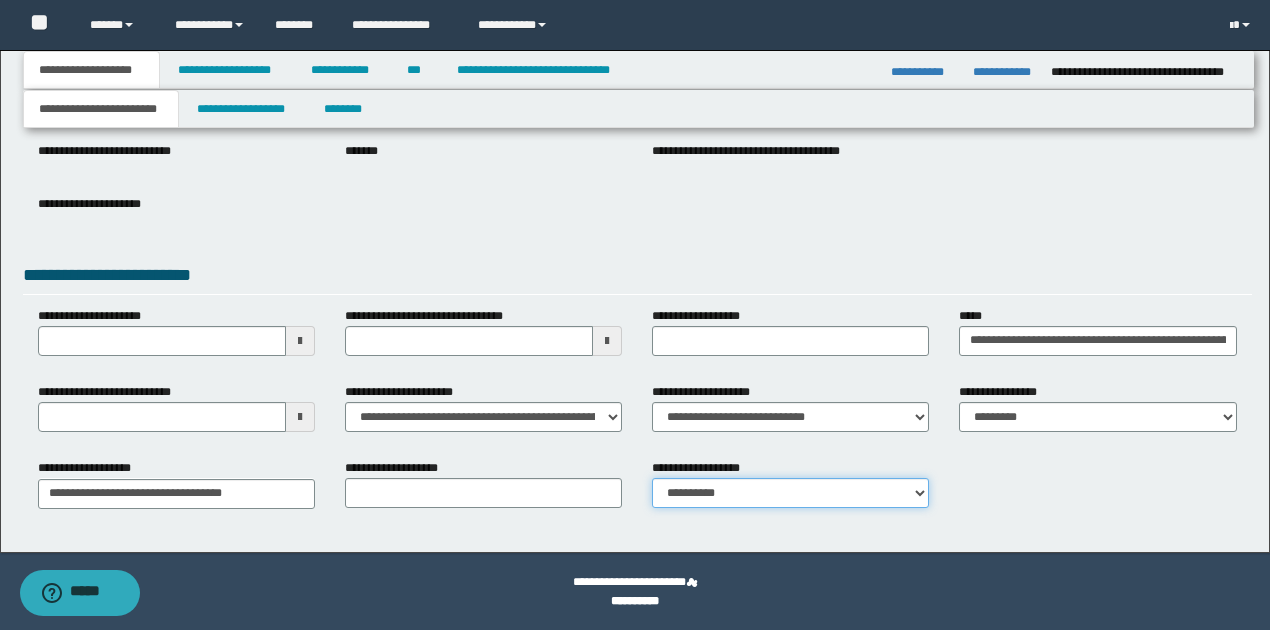 click on "**********" at bounding box center (790, 493) 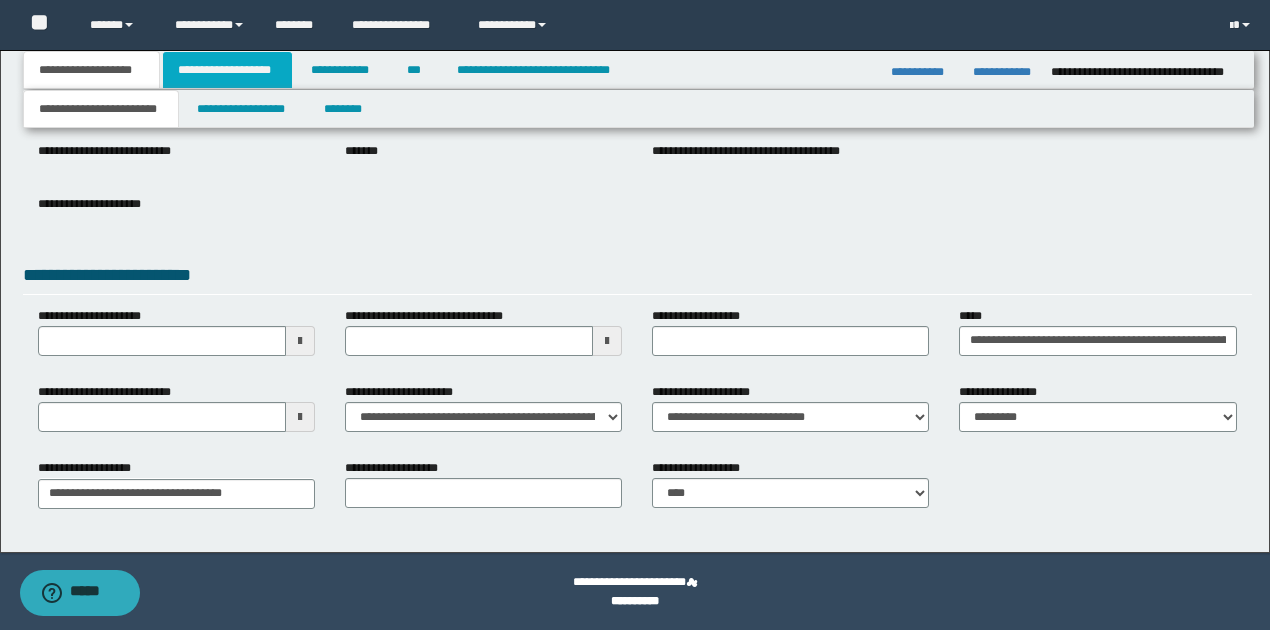 click on "**********" at bounding box center [227, 70] 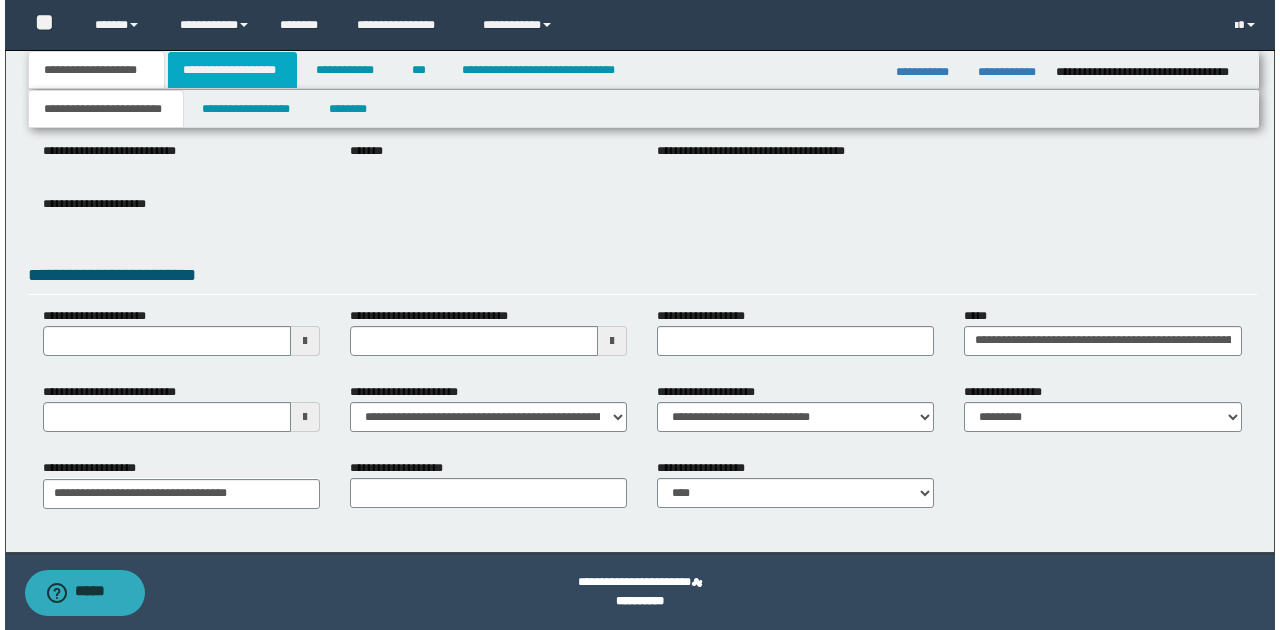 scroll, scrollTop: 0, scrollLeft: 0, axis: both 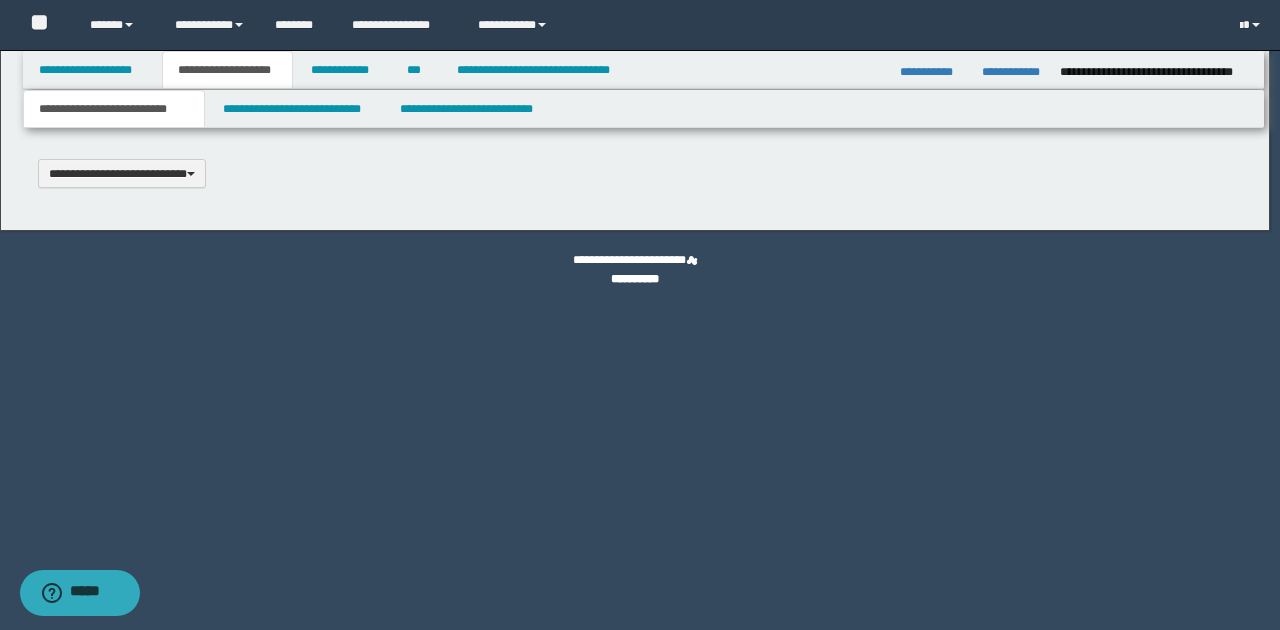 type 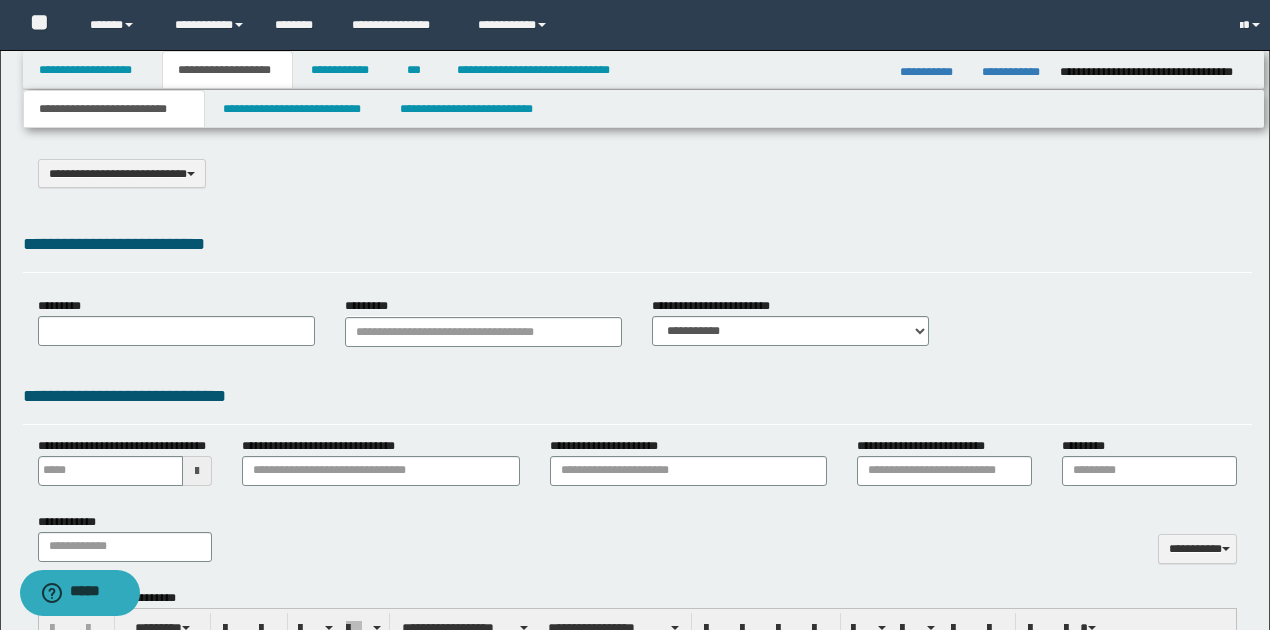 type on "**********" 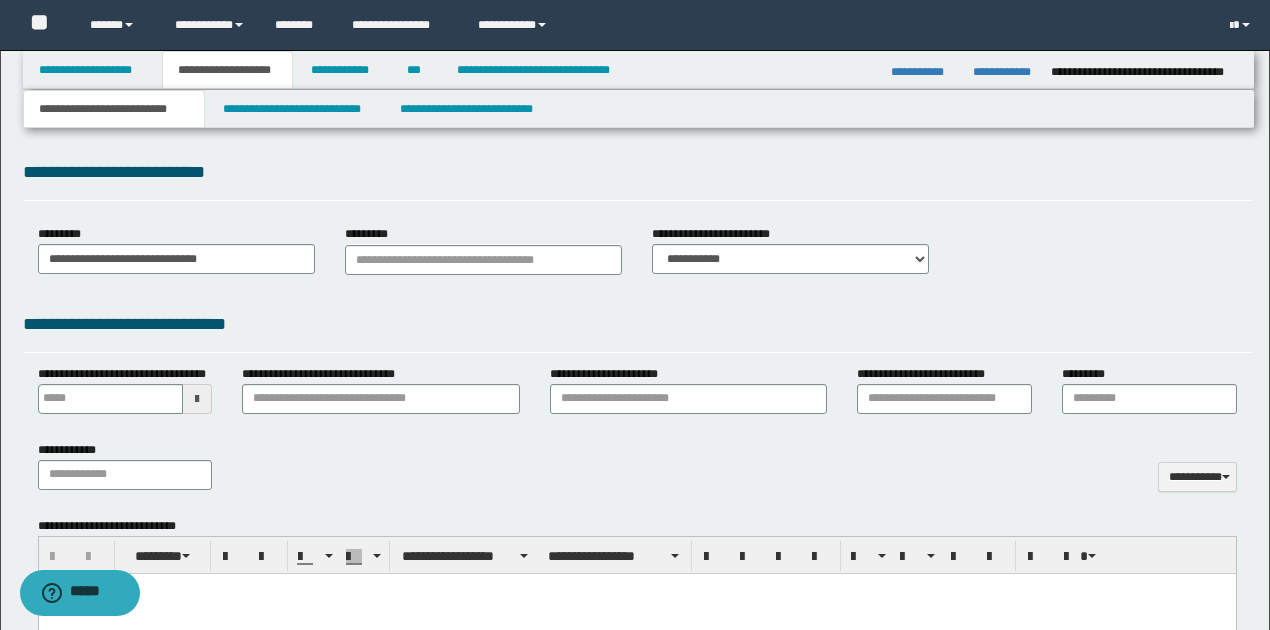 scroll, scrollTop: 66, scrollLeft: 0, axis: vertical 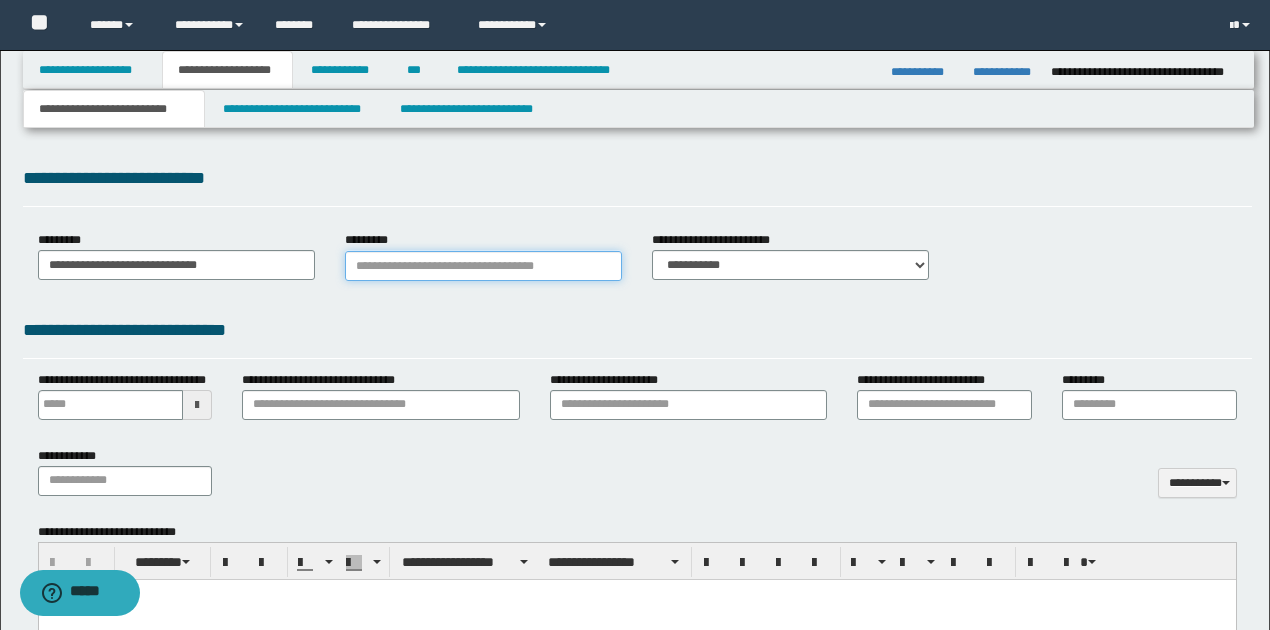 click on "*********" at bounding box center (483, 266) 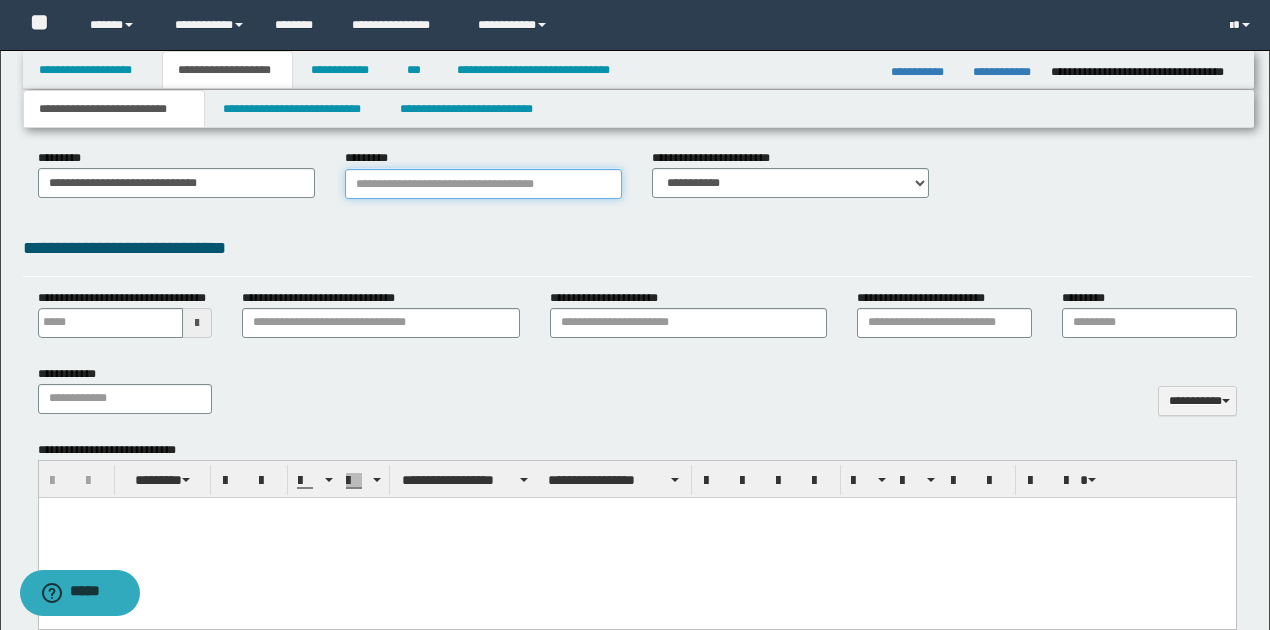 scroll, scrollTop: 266, scrollLeft: 0, axis: vertical 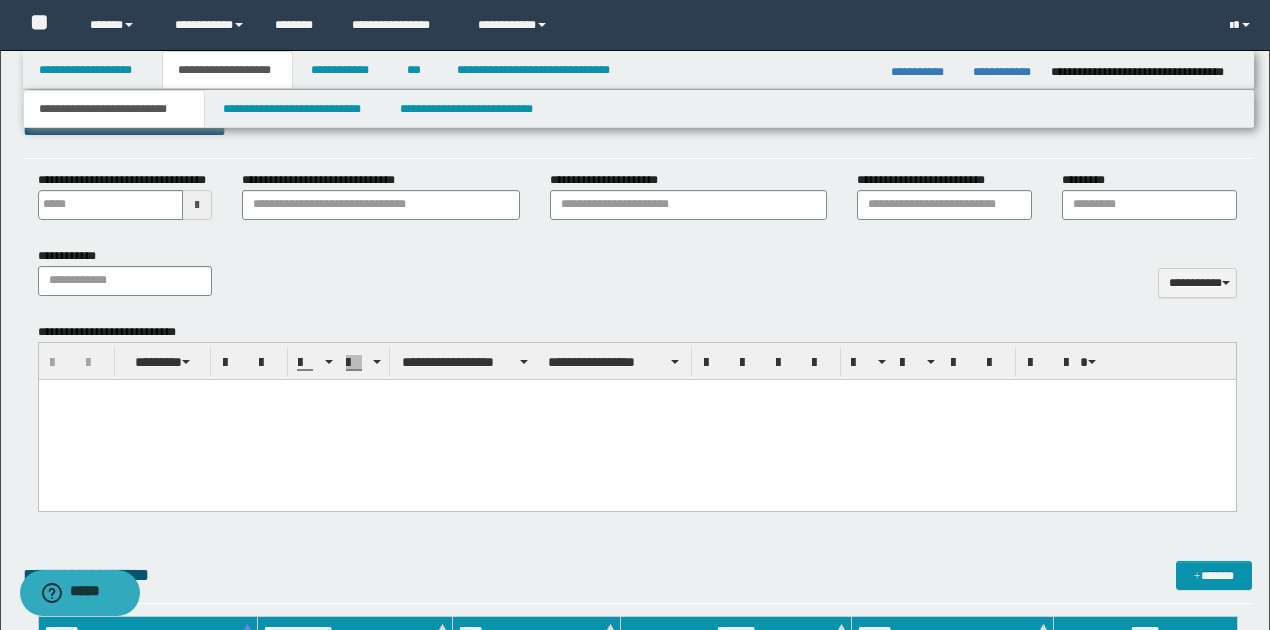 click at bounding box center [636, 419] 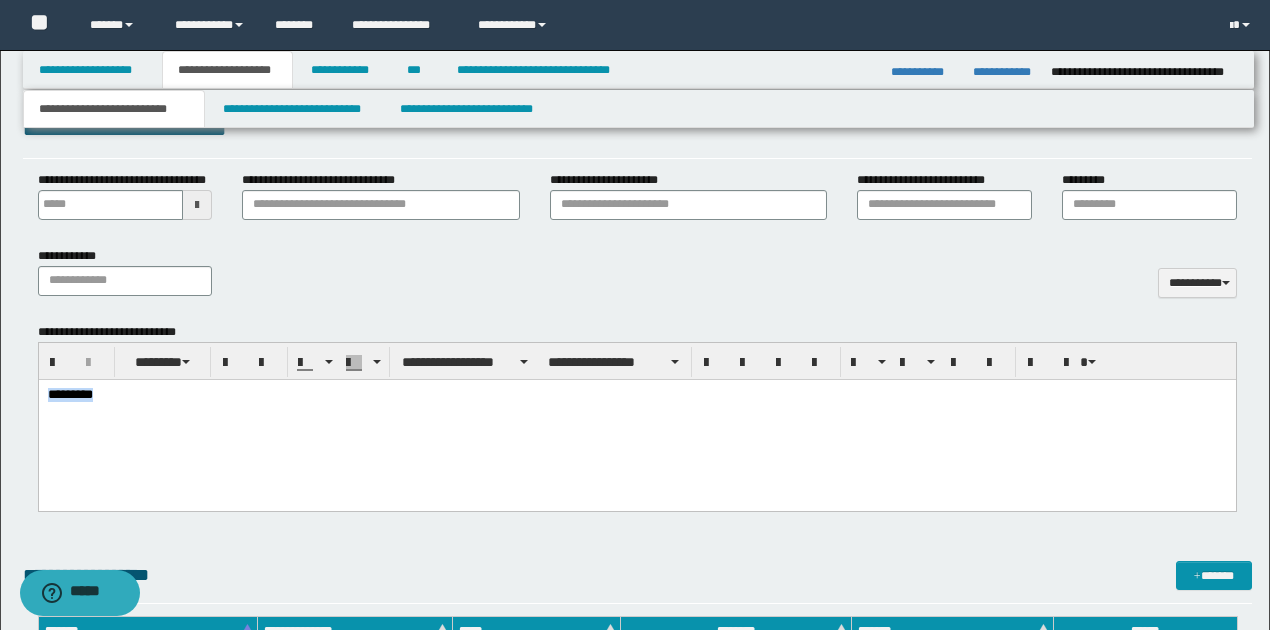 drag, startPoint x: 47, startPoint y: 393, endPoint x: 151, endPoint y: 399, distance: 104.172935 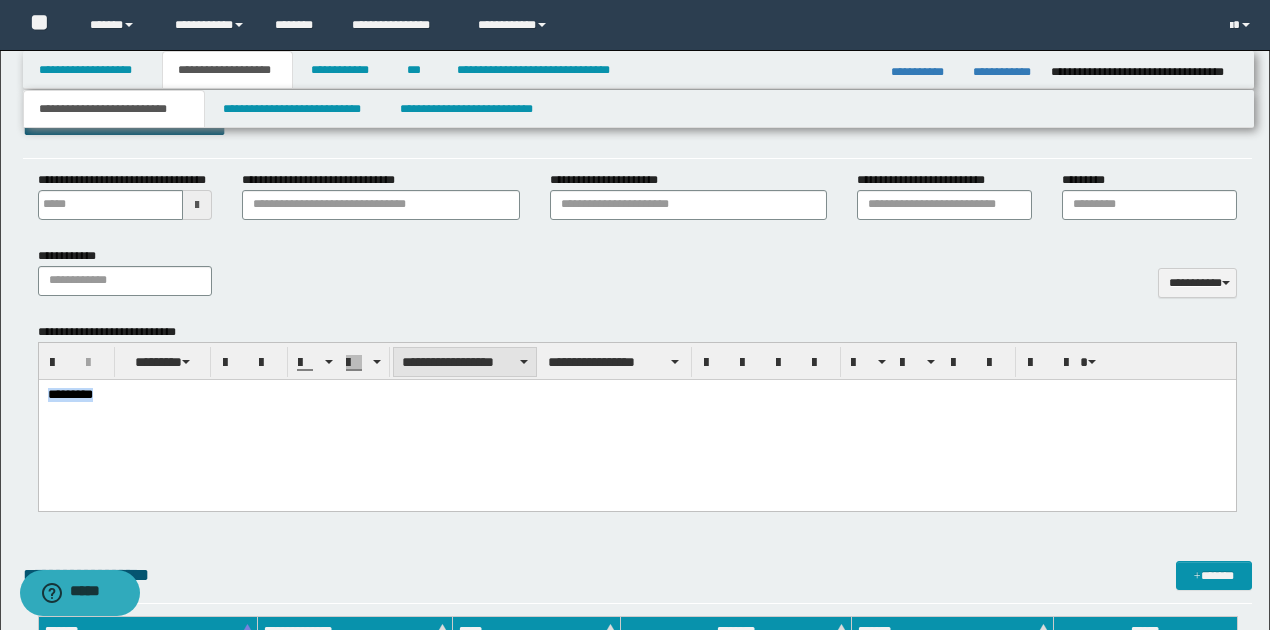 click on "**********" at bounding box center [465, 362] 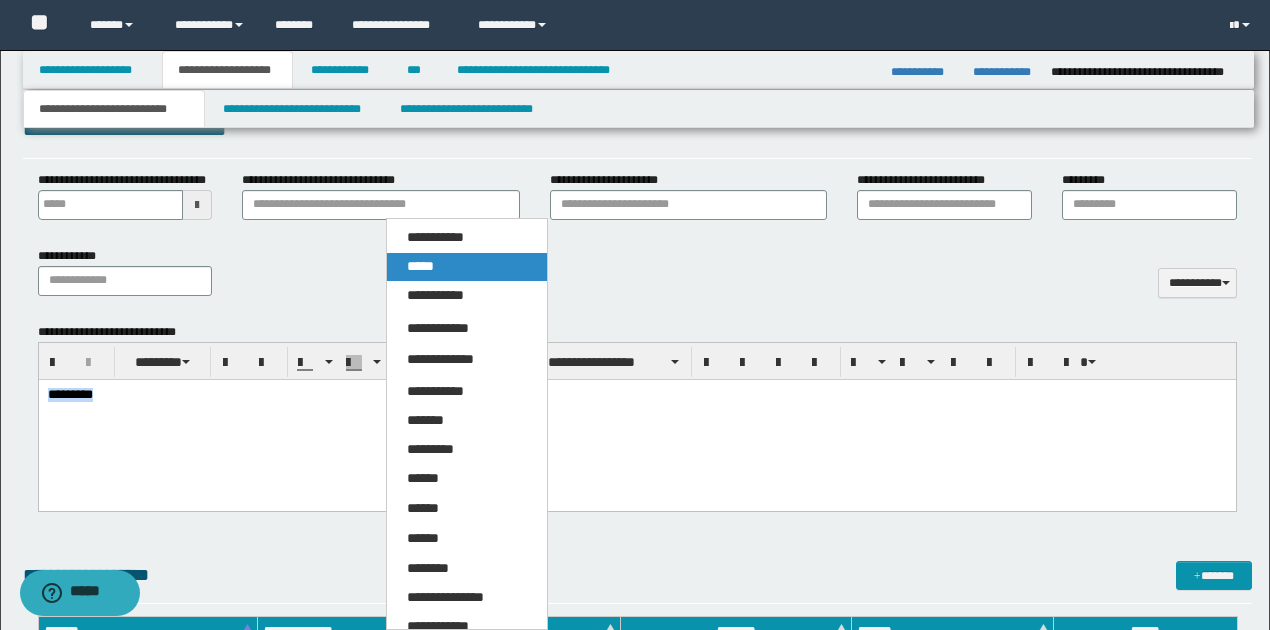 click on "*****" at bounding box center [420, 266] 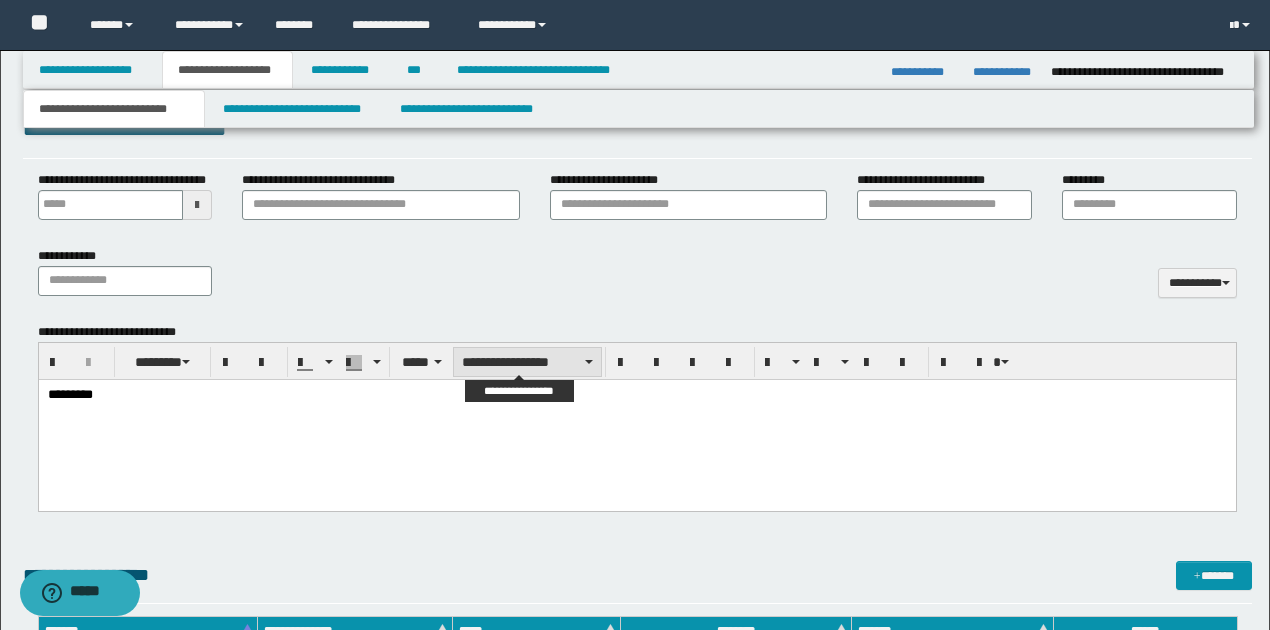 click on "**********" at bounding box center (527, 362) 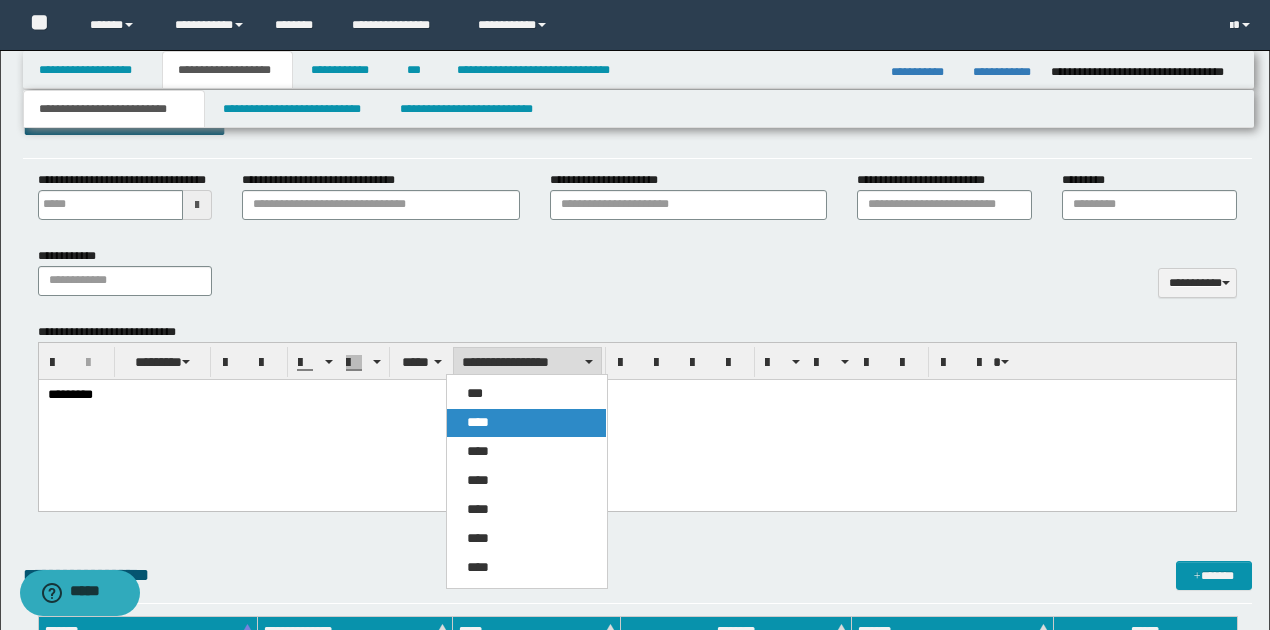 click on "****" at bounding box center [478, 422] 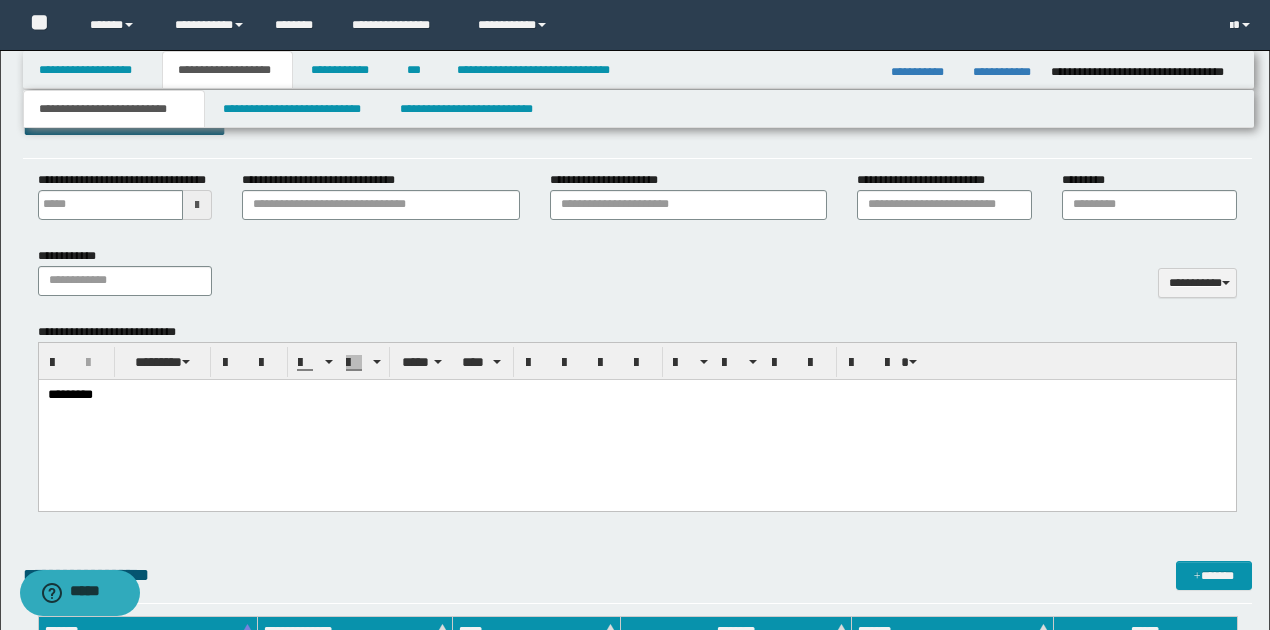 click on "*********" at bounding box center (636, 419) 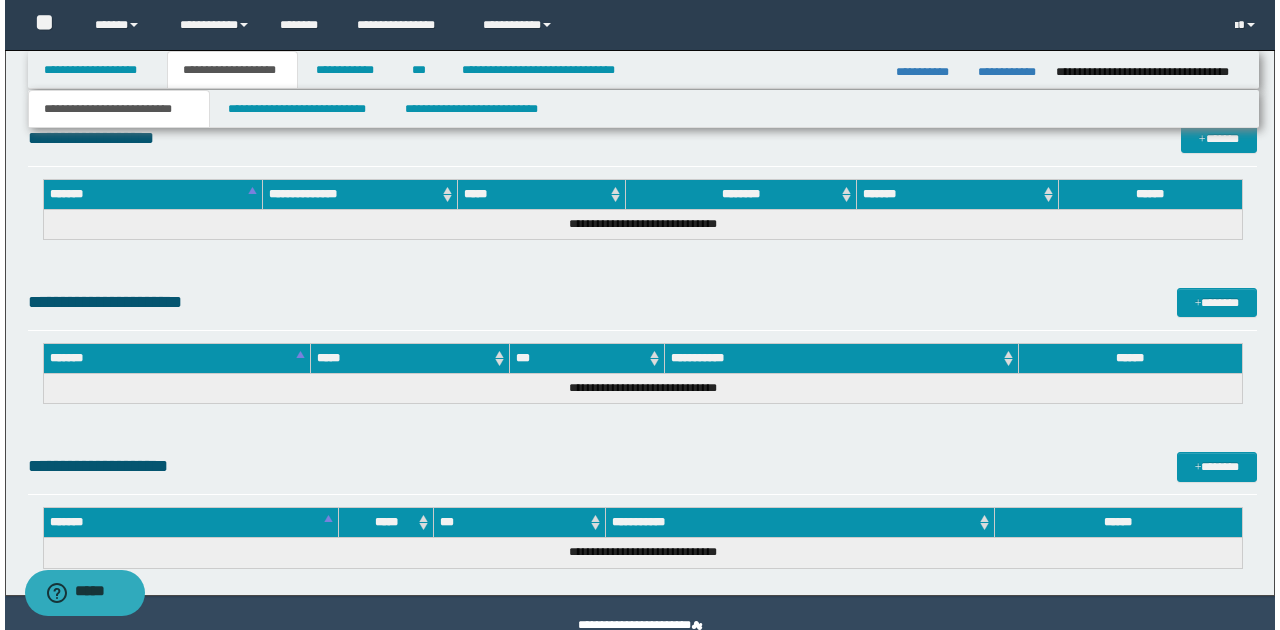 scroll, scrollTop: 733, scrollLeft: 0, axis: vertical 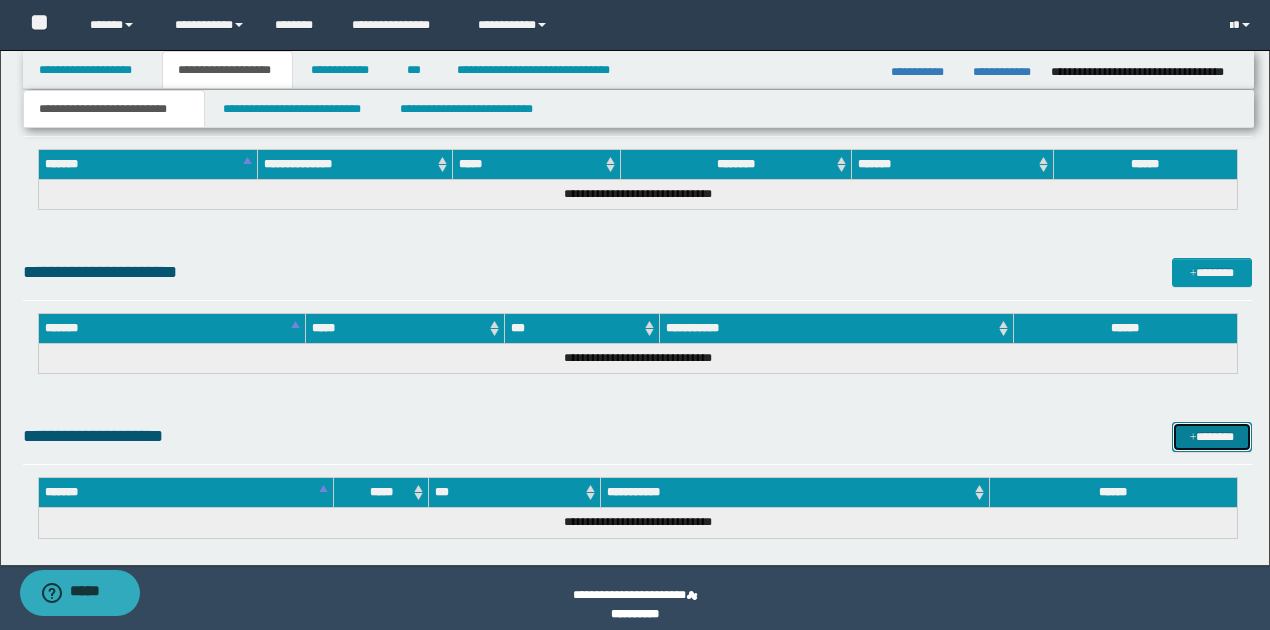click at bounding box center [1193, 438] 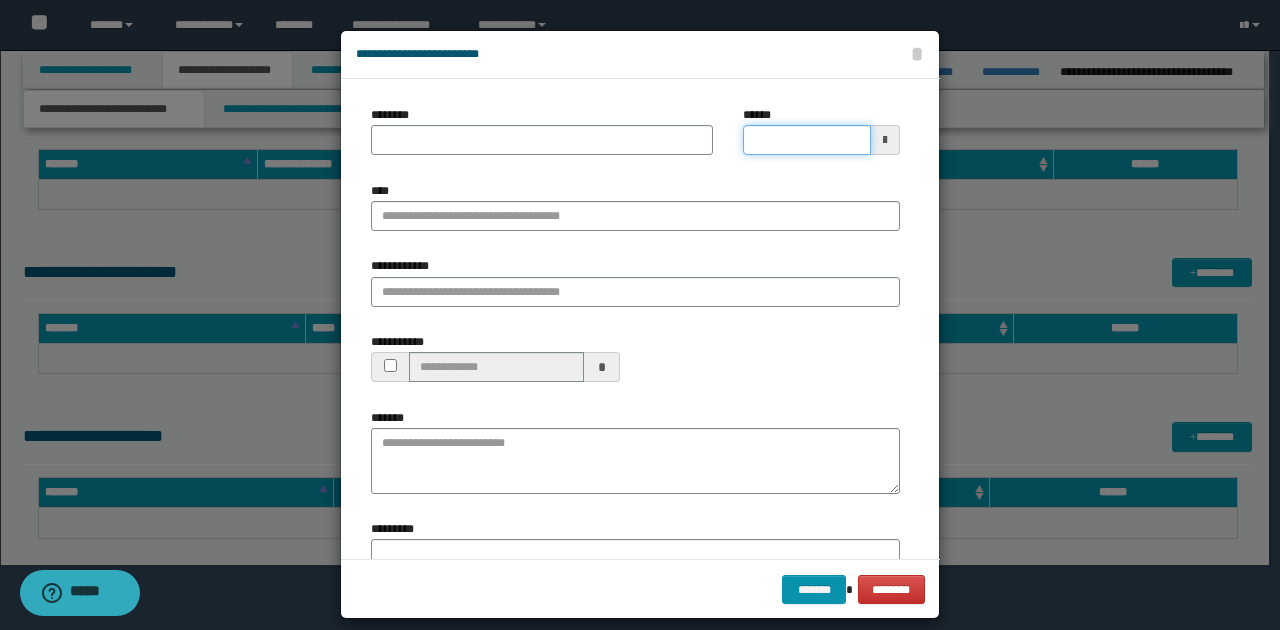 click on "******" at bounding box center (806, 140) 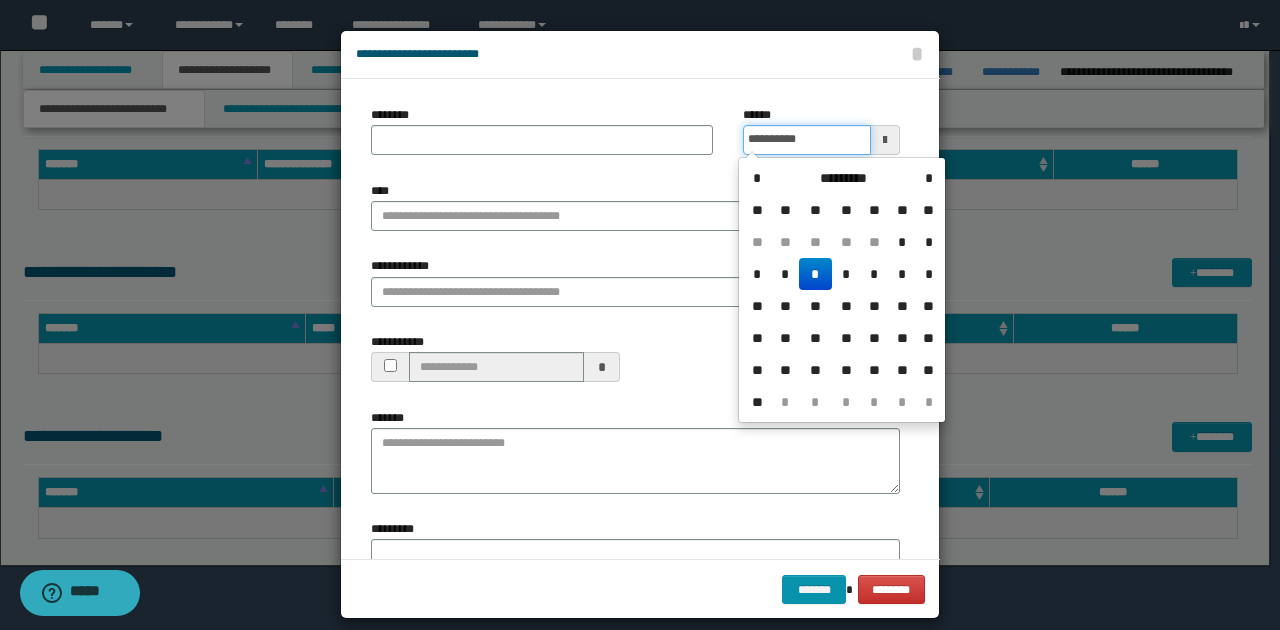 click on "**********" at bounding box center (806, 140) 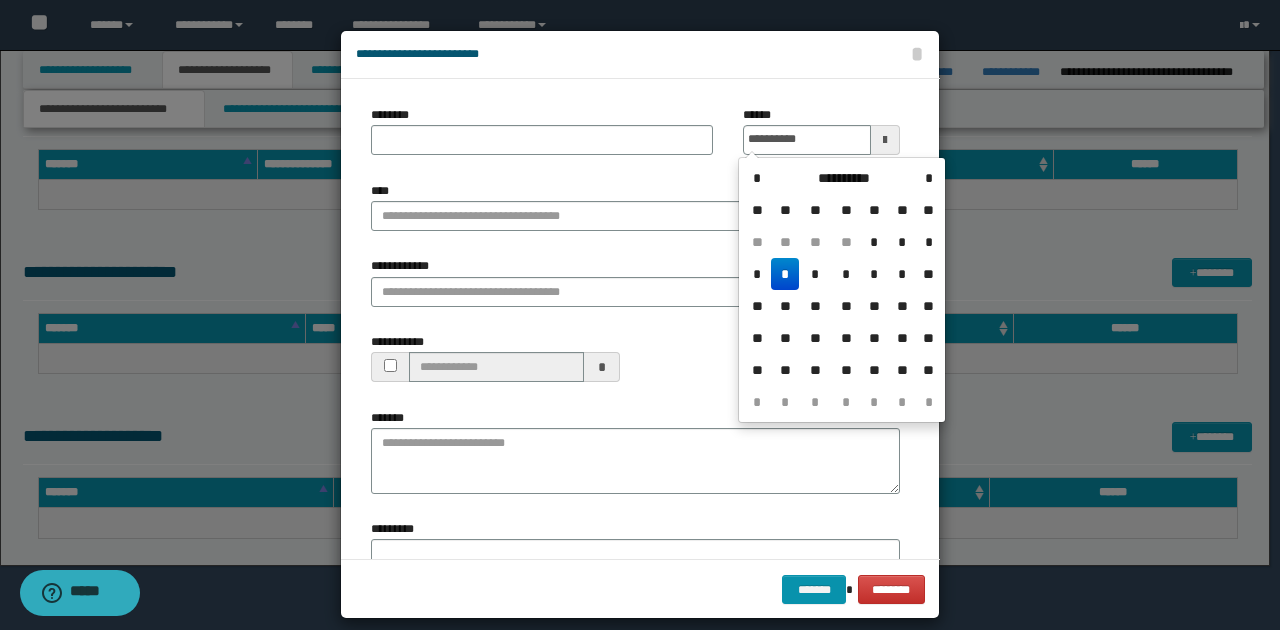 click on "*" at bounding box center [785, 274] 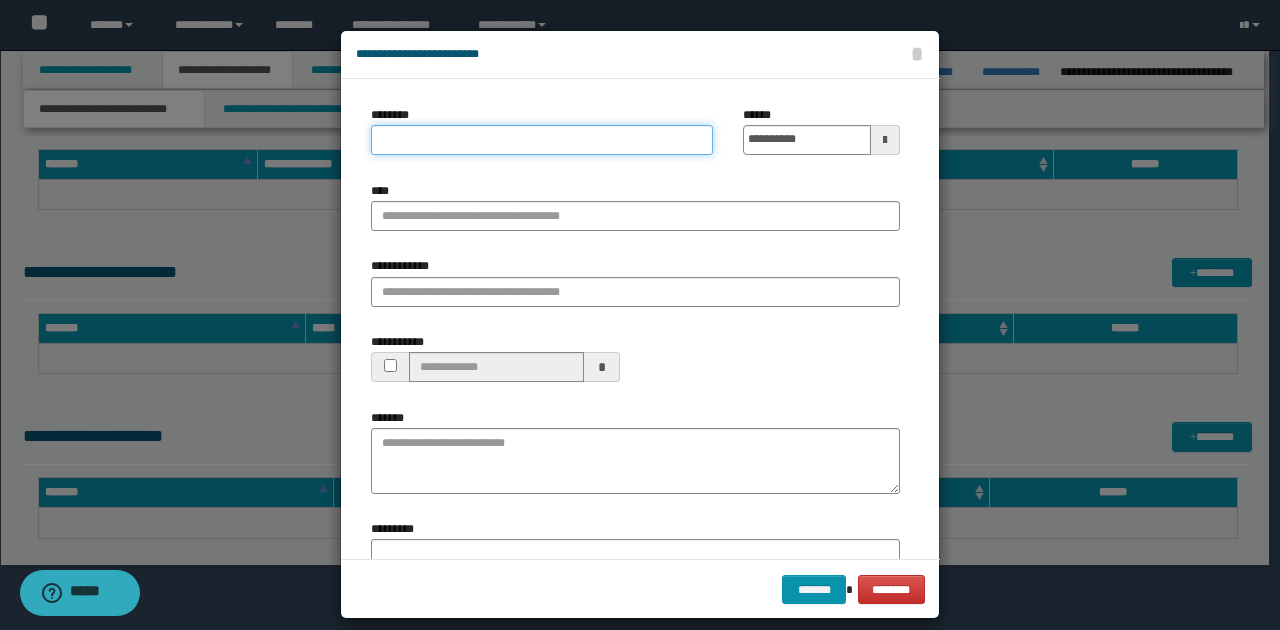 click on "********" at bounding box center [542, 140] 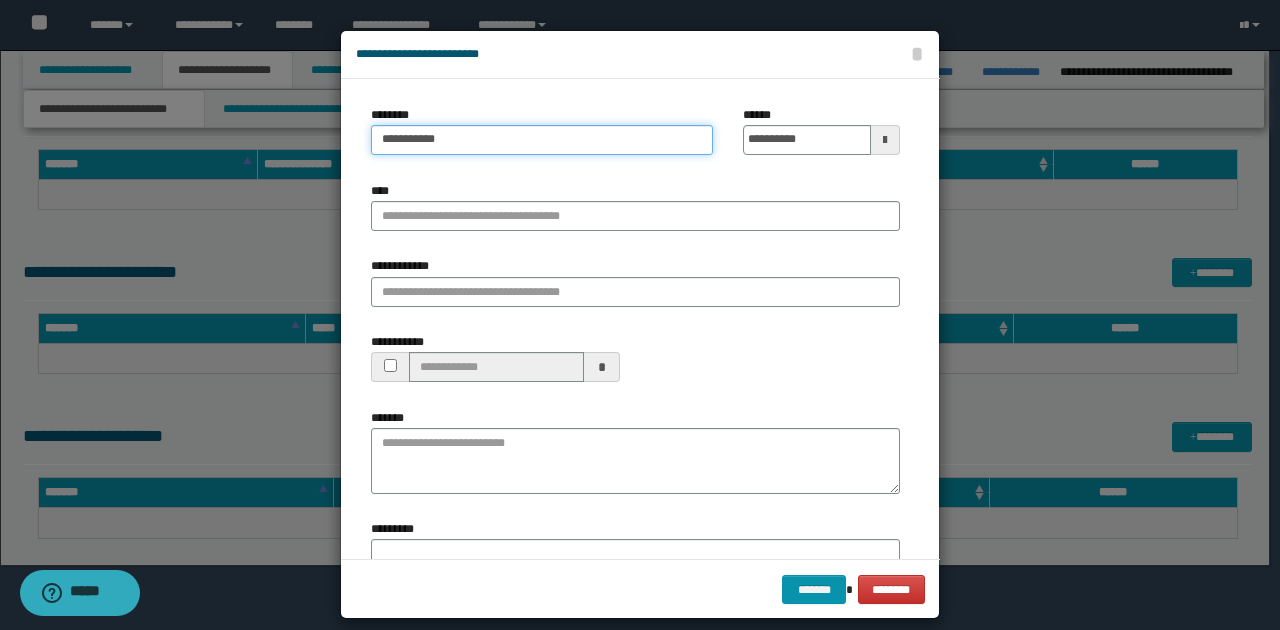 type on "**********" 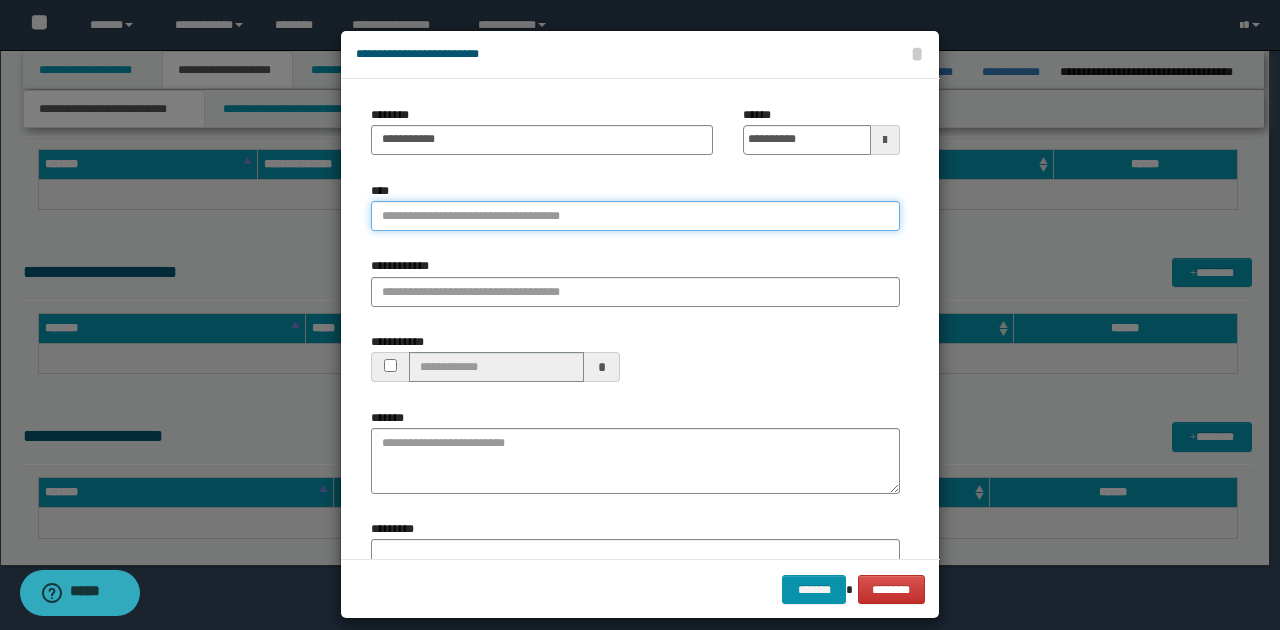 click on "****" at bounding box center (635, 216) 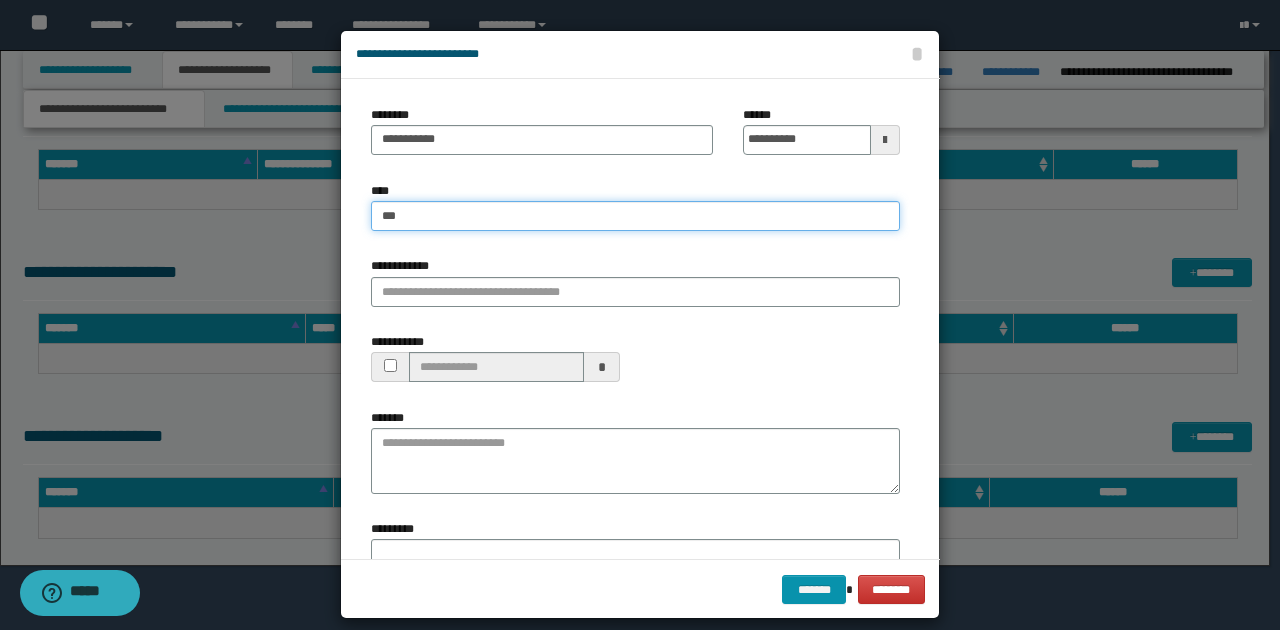 type on "****" 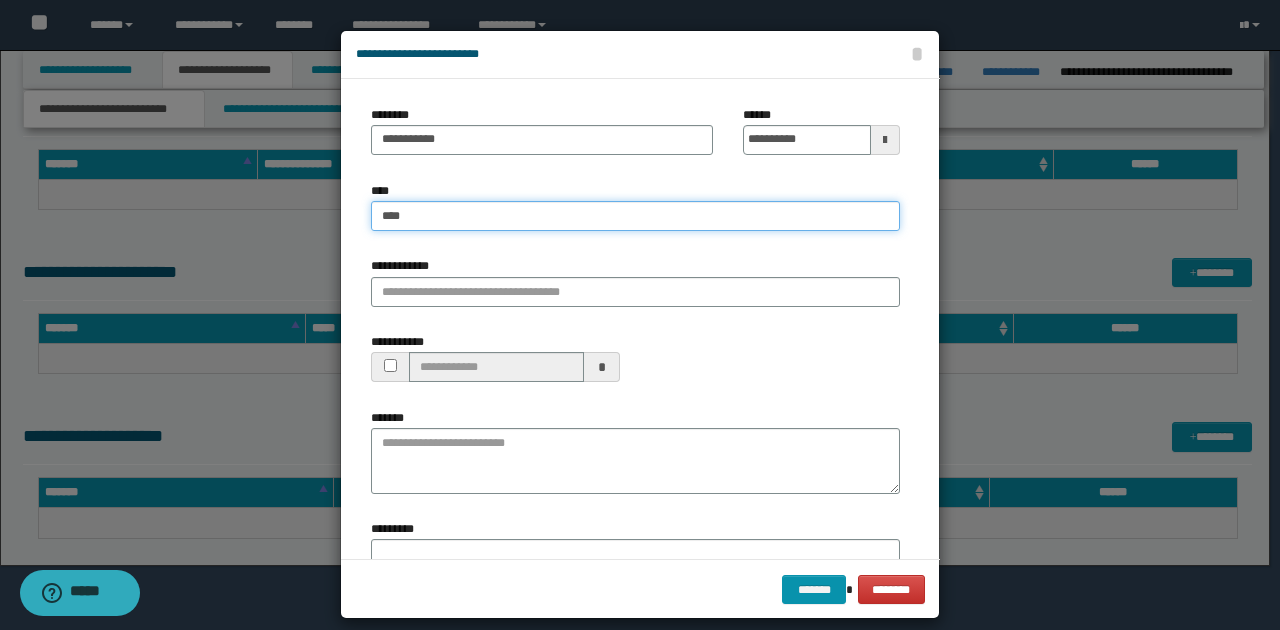 type on "****" 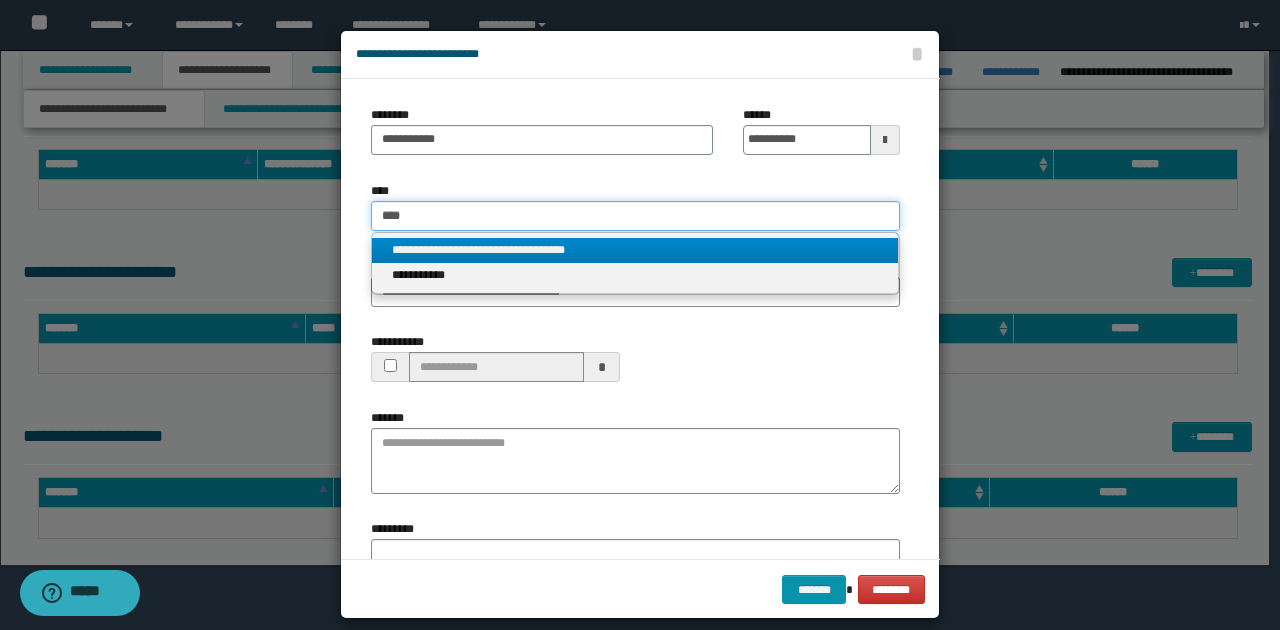 type on "****" 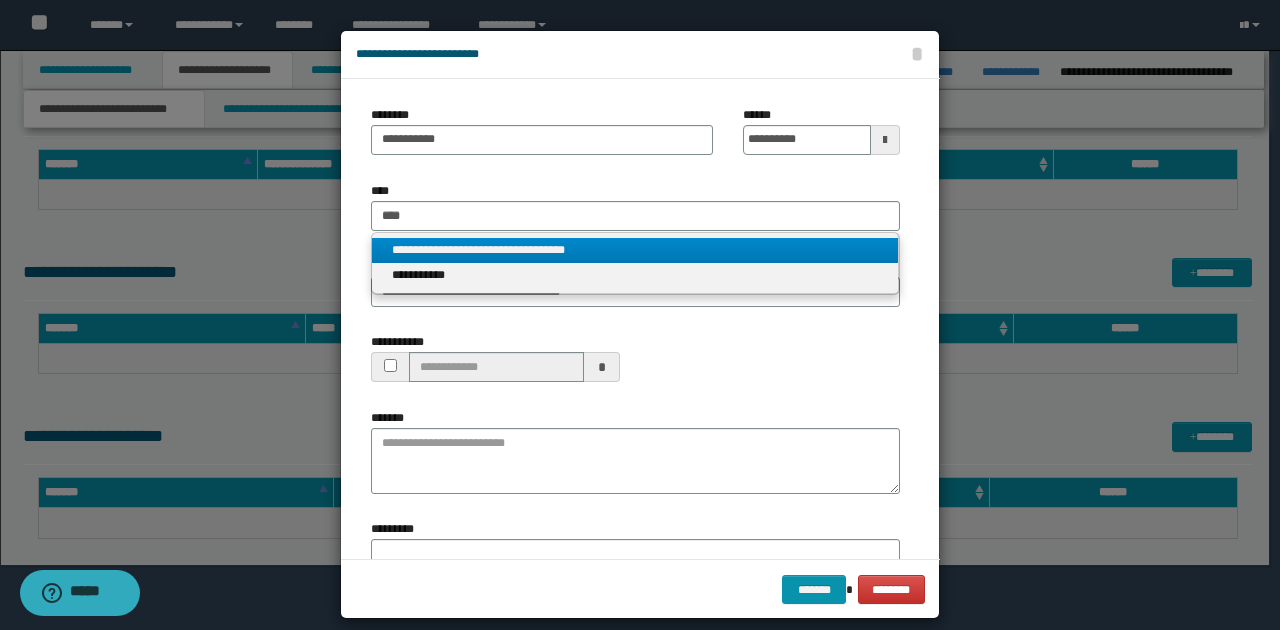 click on "**********" at bounding box center (635, 250) 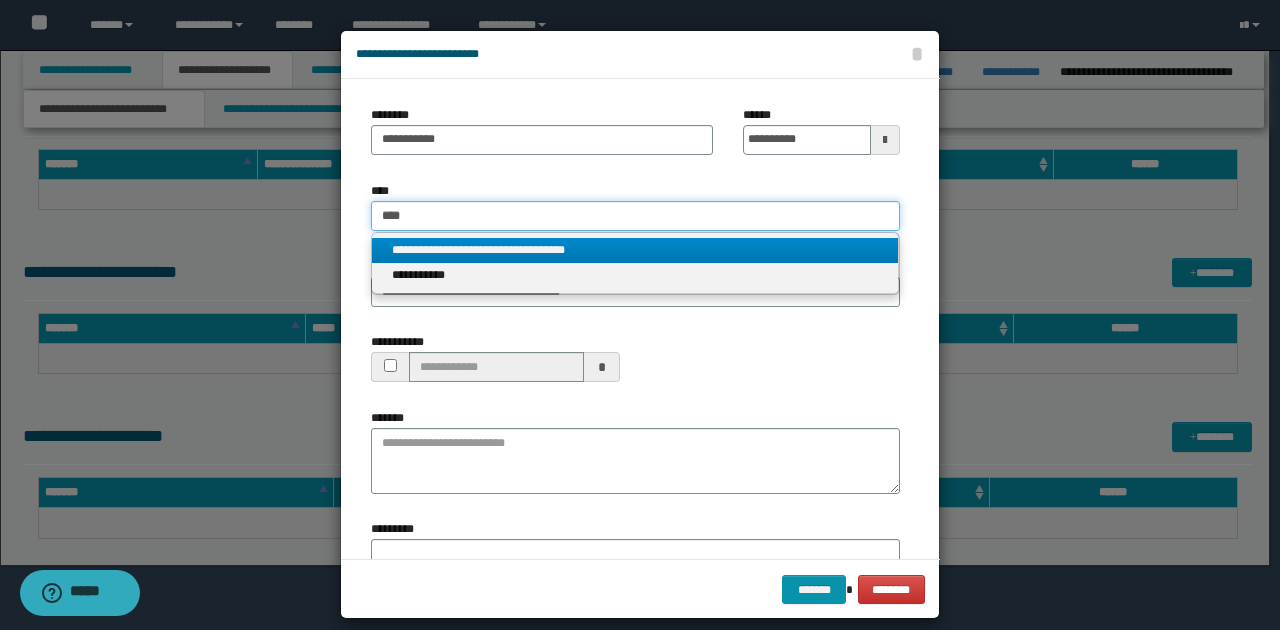 type 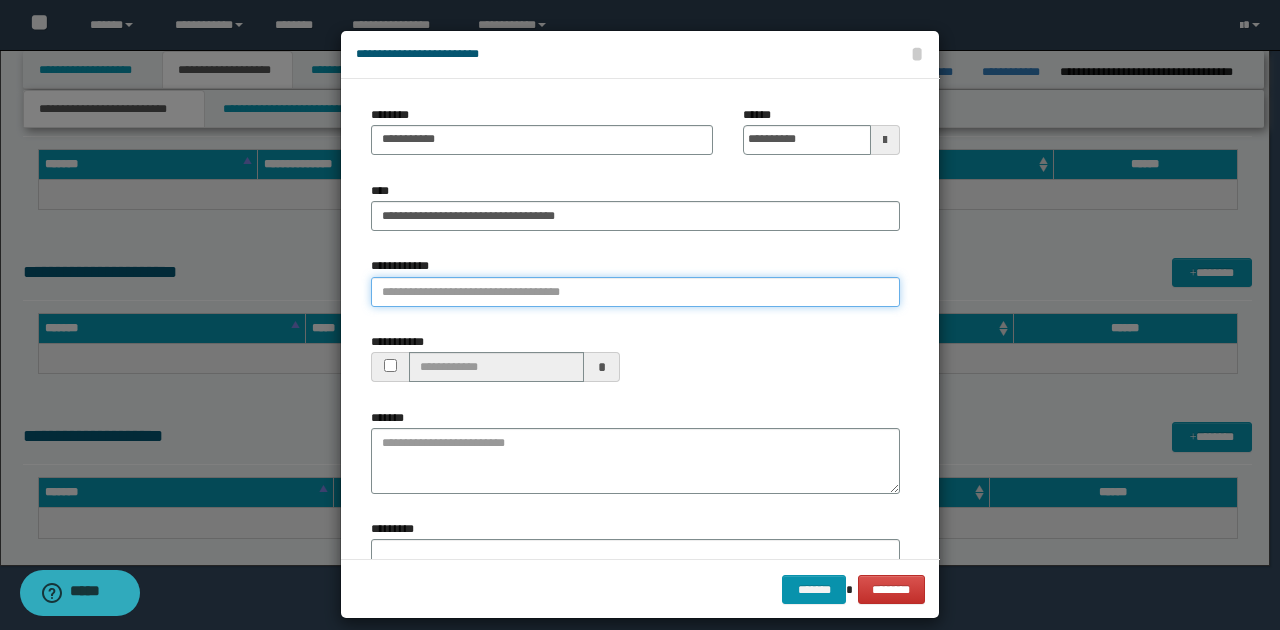click on "**********" at bounding box center [635, 292] 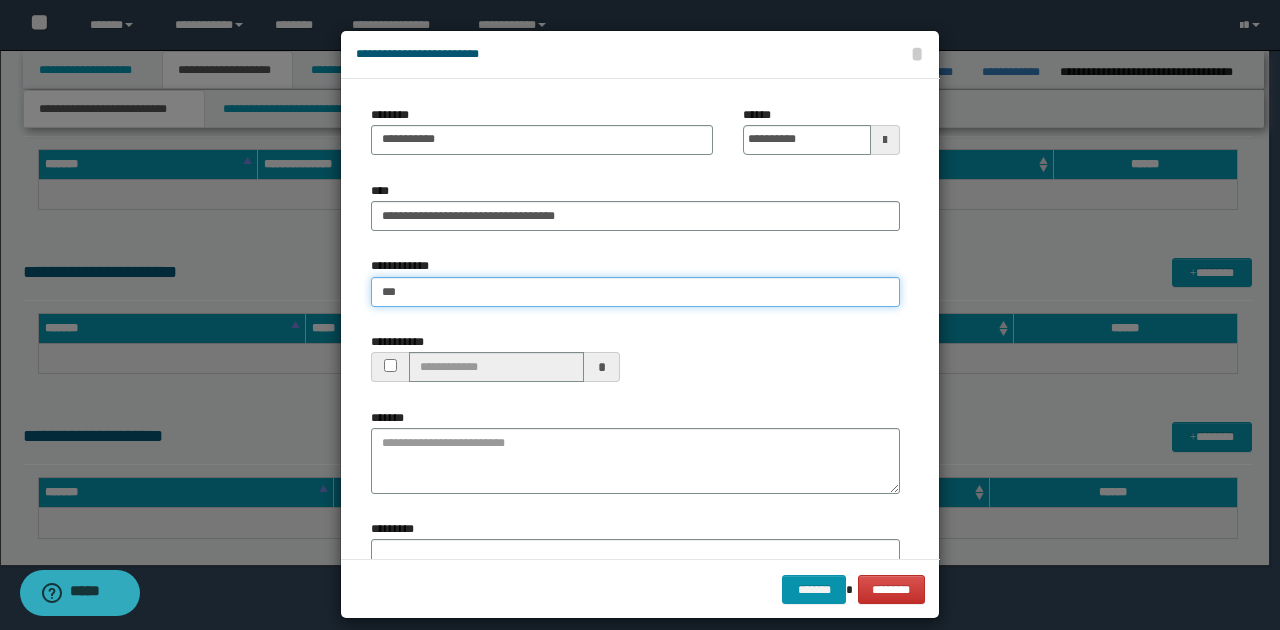 type on "****" 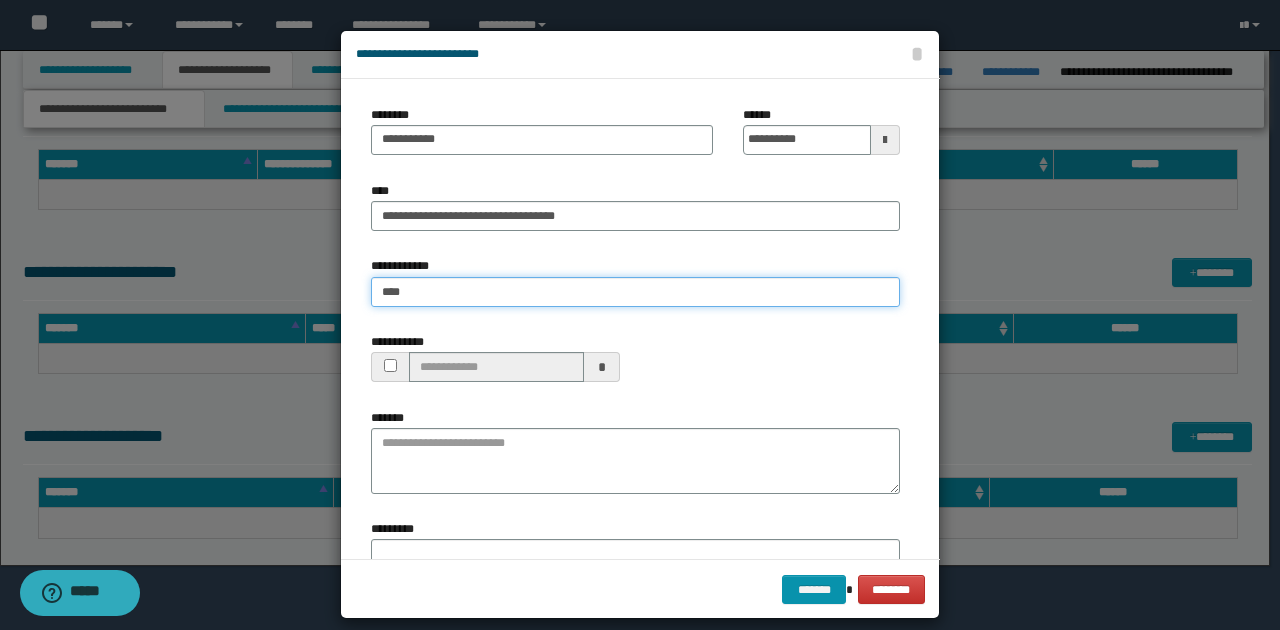 type on "****" 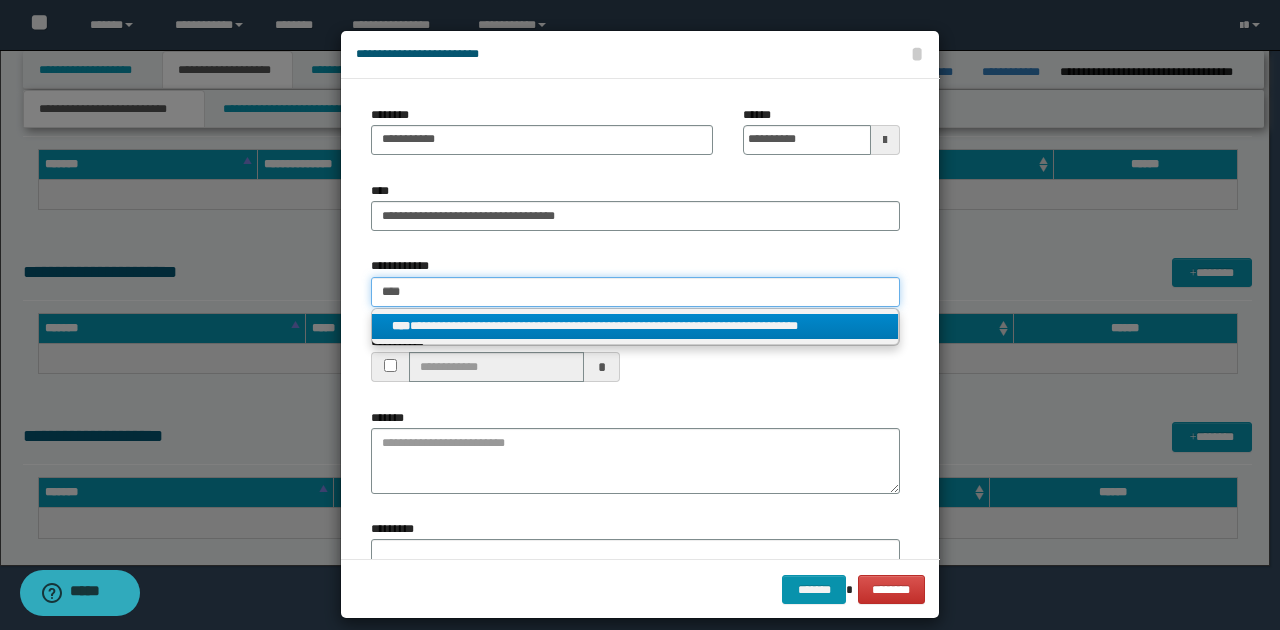 type on "****" 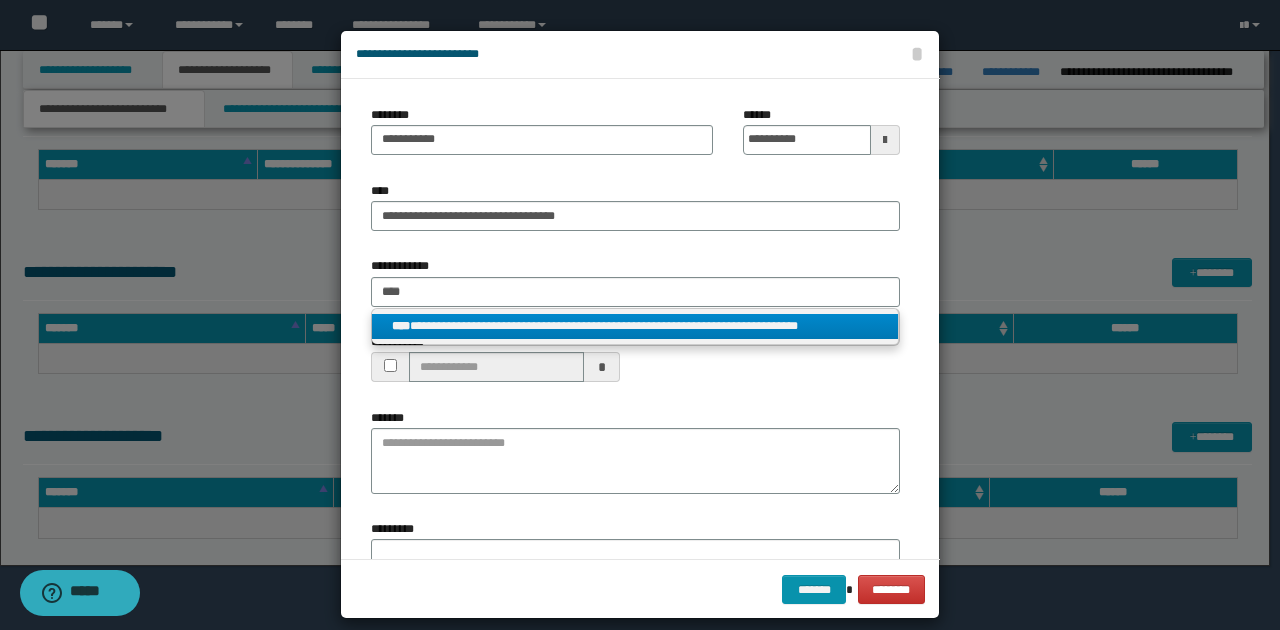 click on "**********" at bounding box center [635, 326] 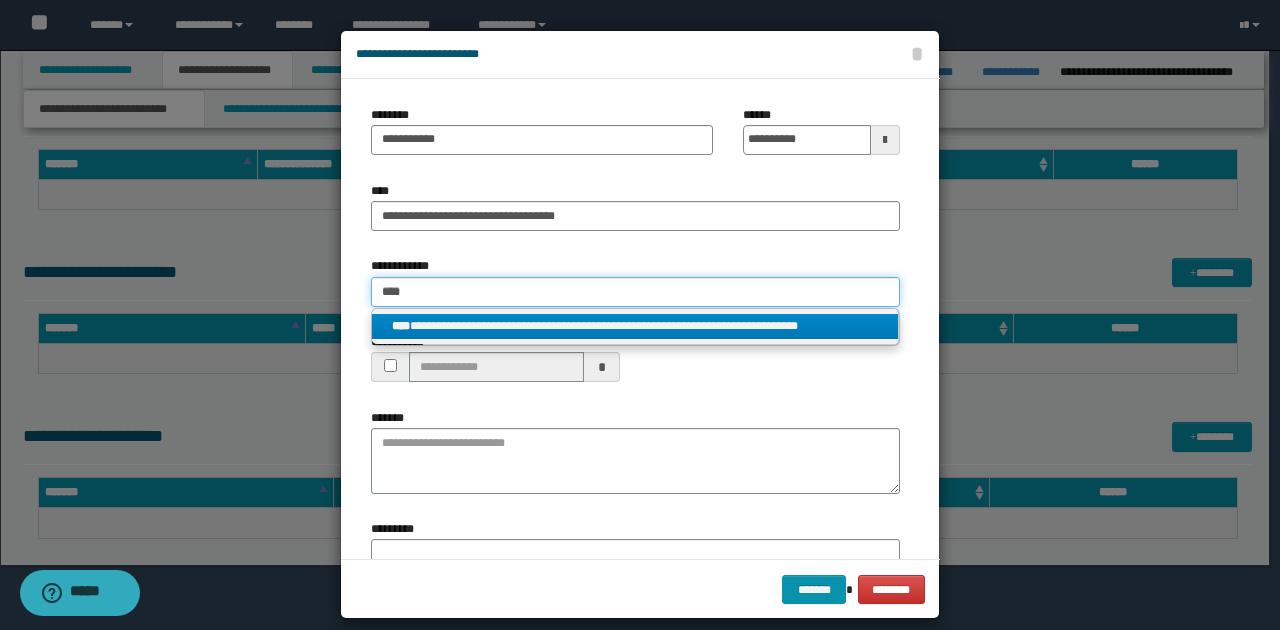 type 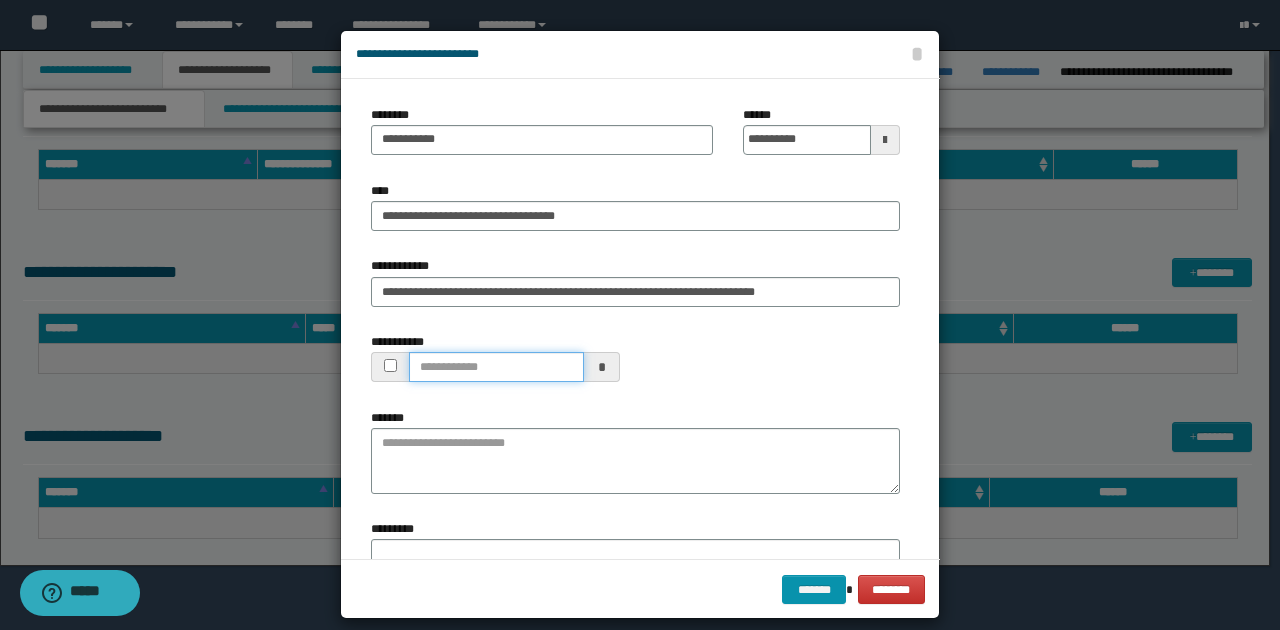 click on "**********" at bounding box center [496, 367] 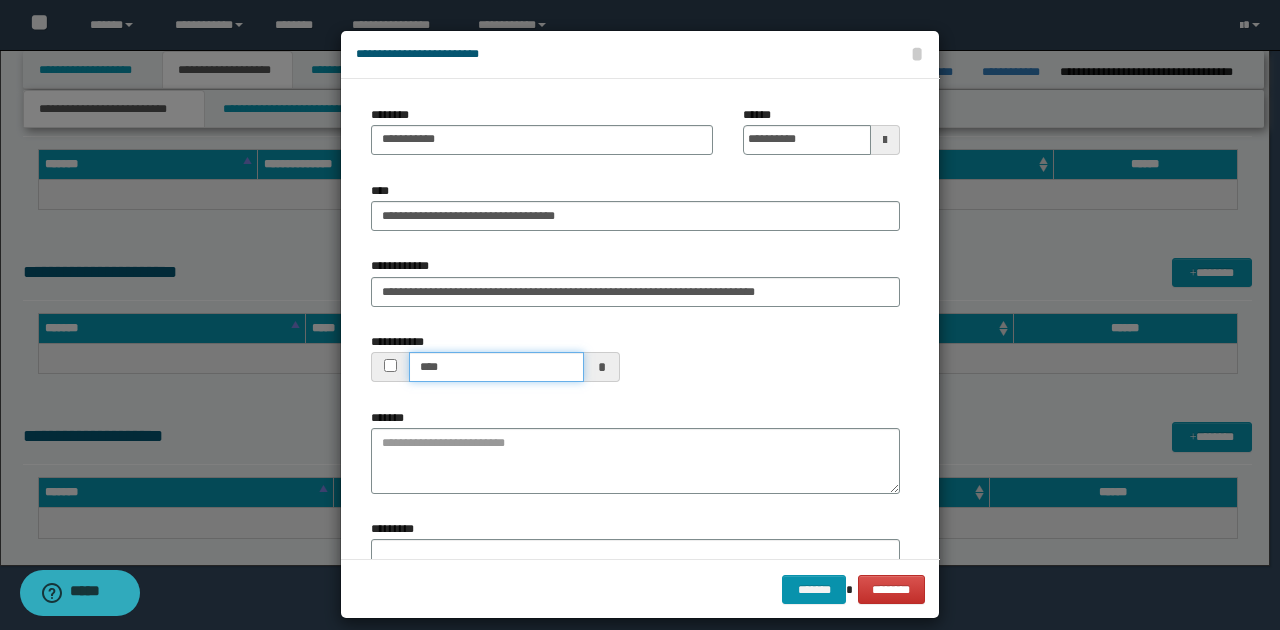 type on "****" 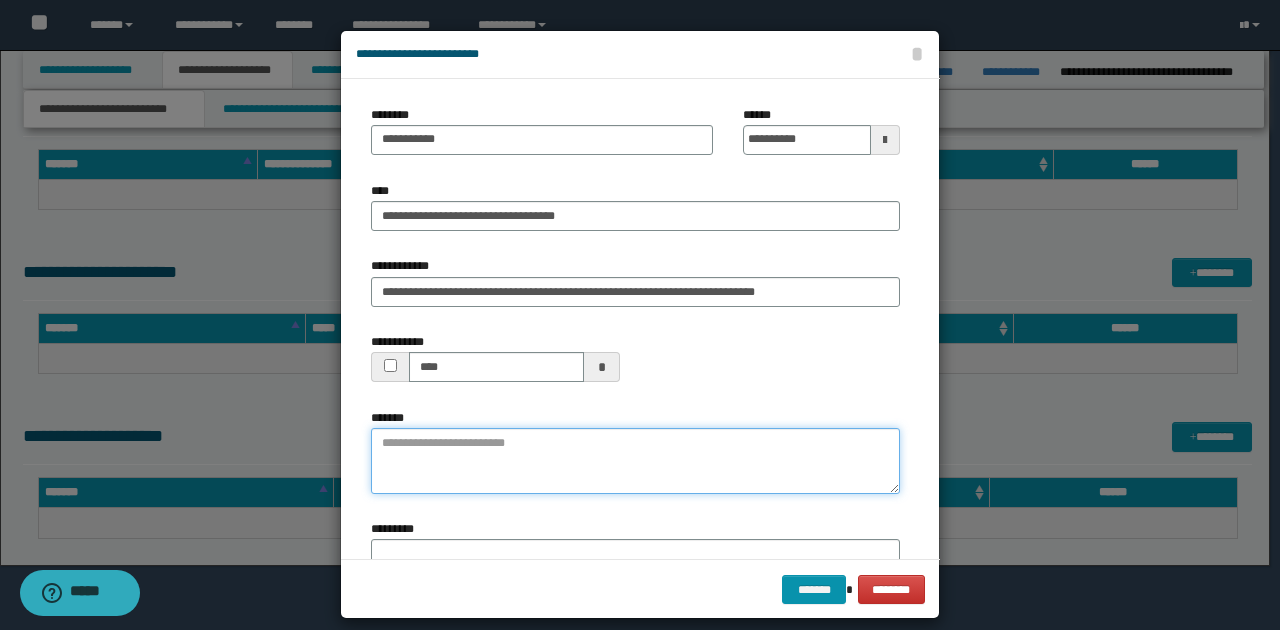 click on "*******" at bounding box center (635, 461) 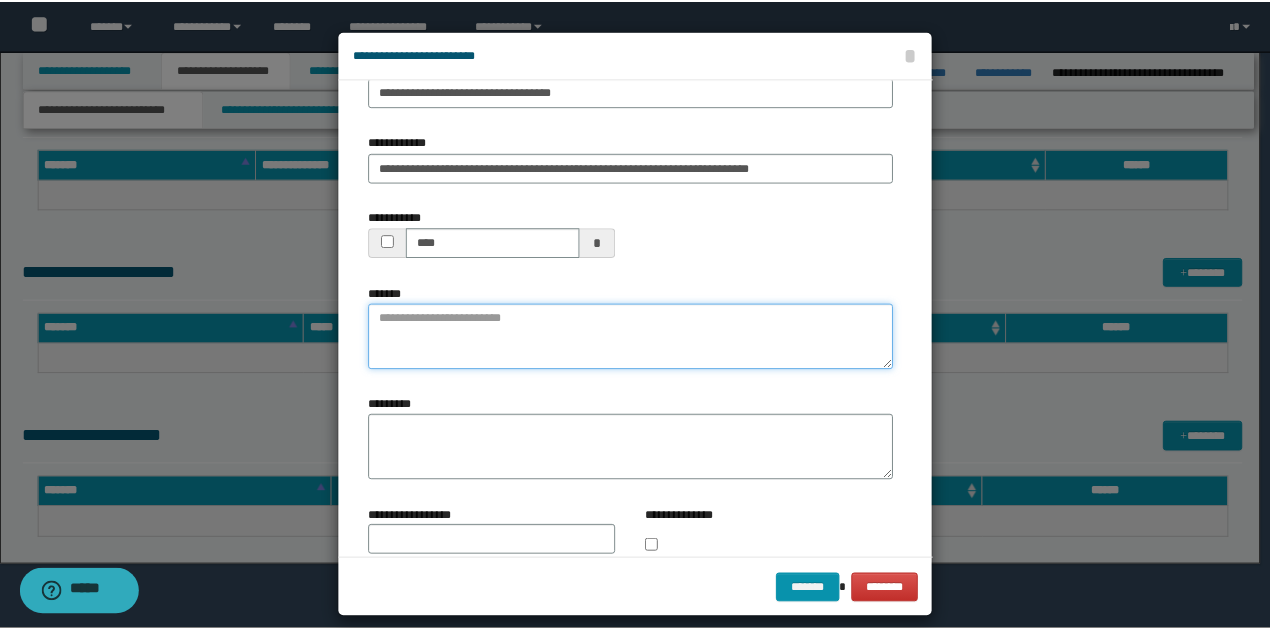scroll, scrollTop: 168, scrollLeft: 0, axis: vertical 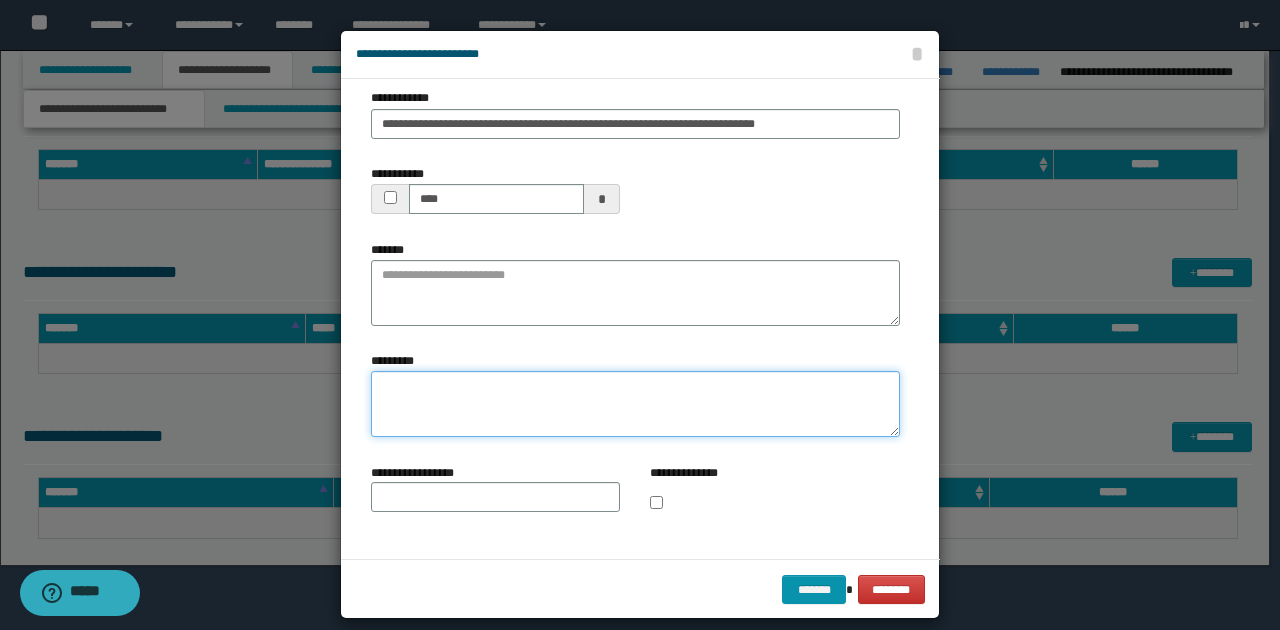 click on "*********" at bounding box center [635, 404] 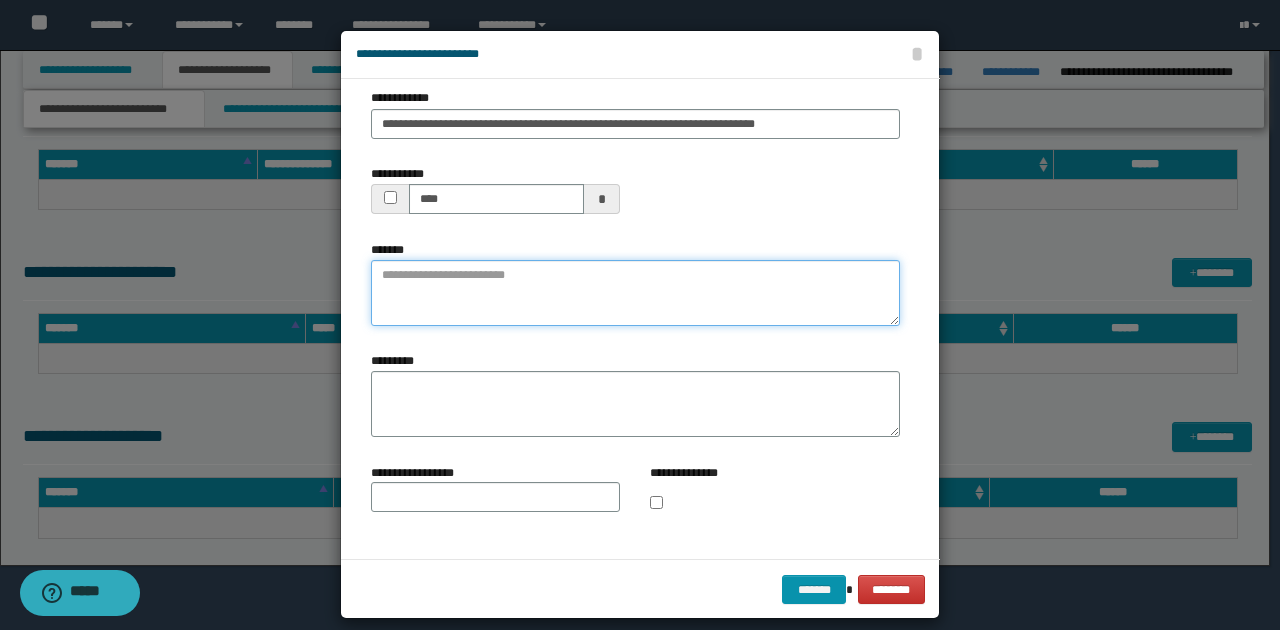 click on "*******" at bounding box center (635, 293) 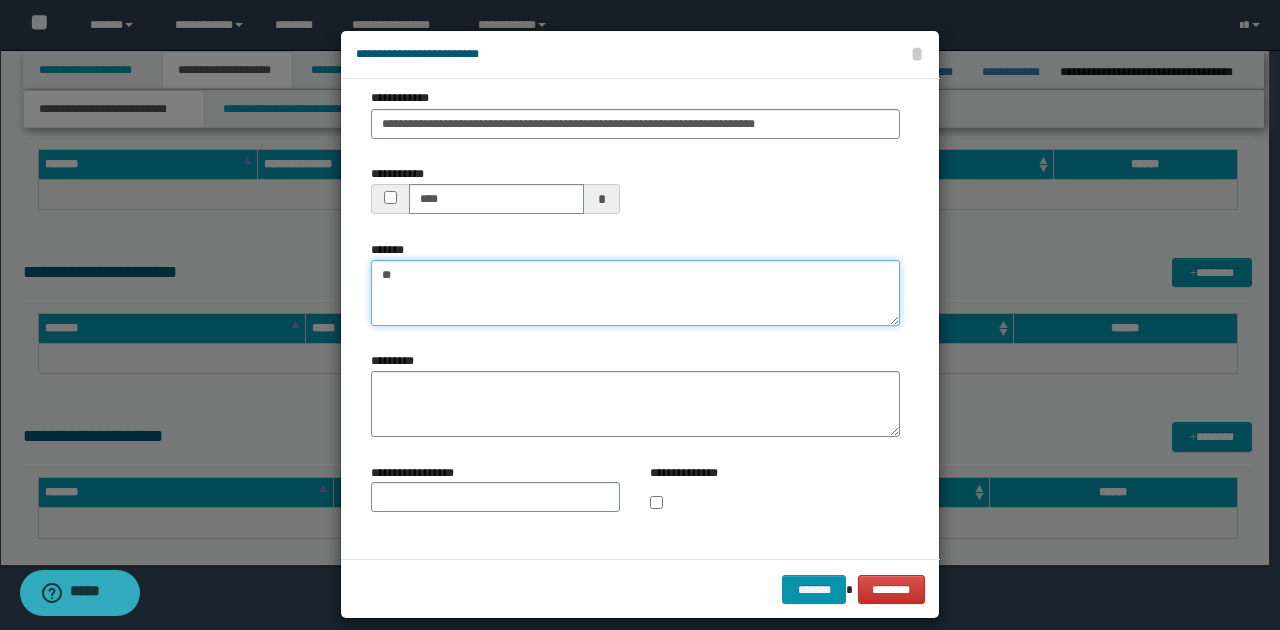 type on "*" 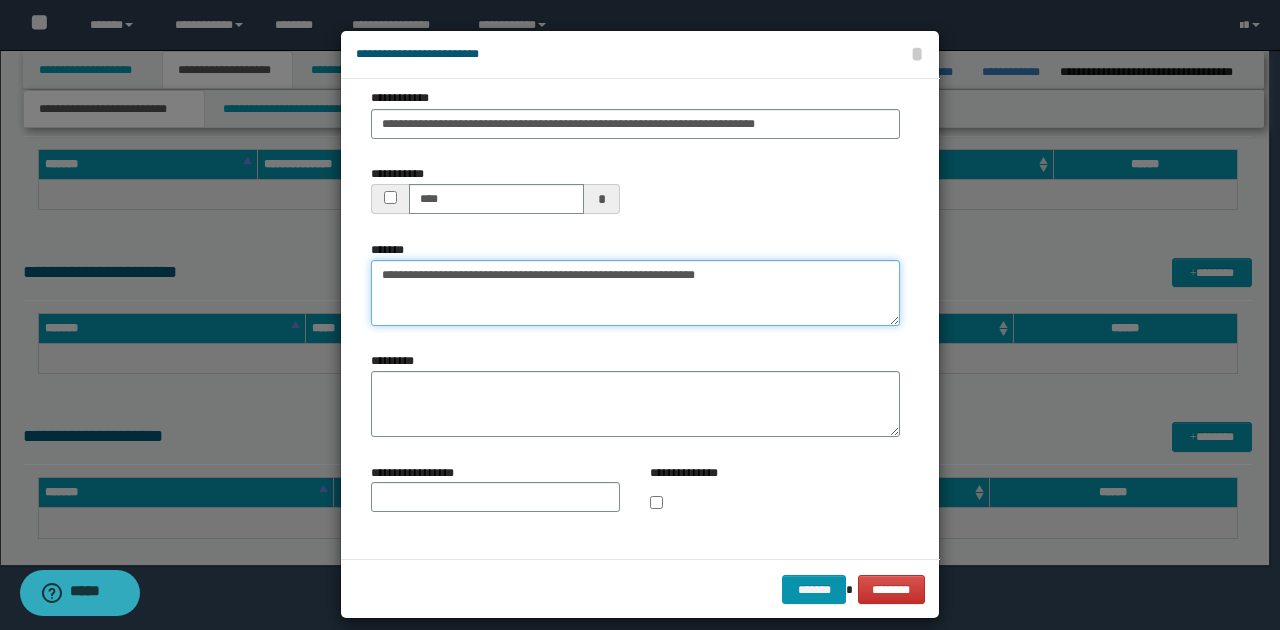 type on "**********" 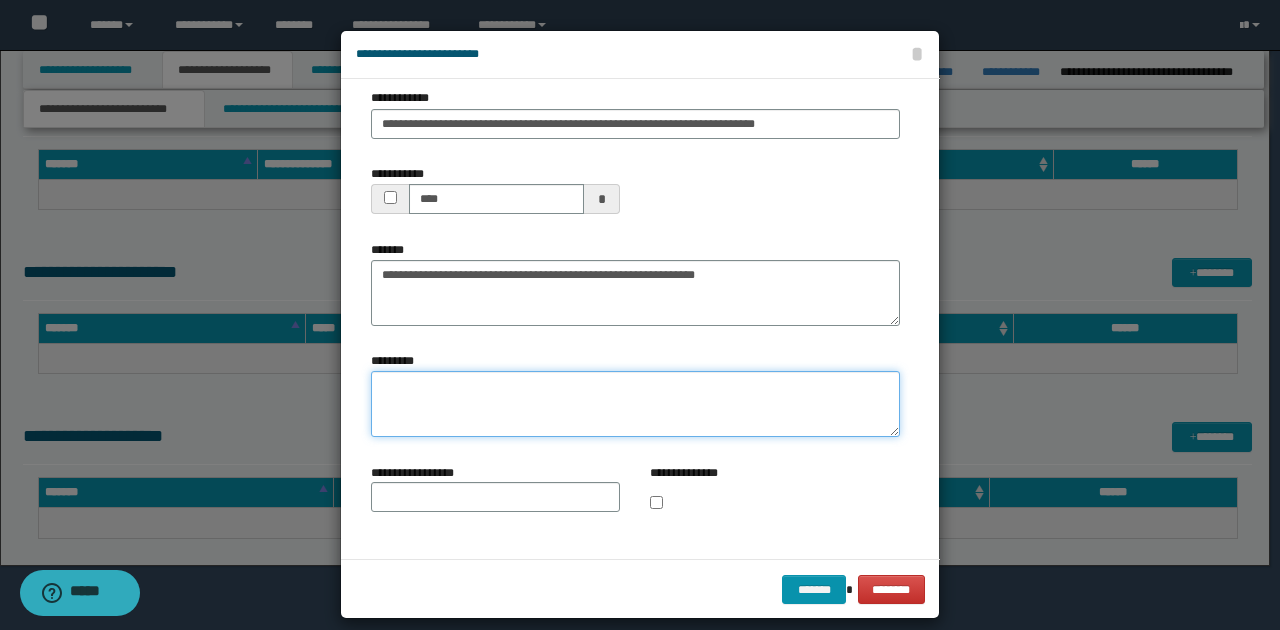 click on "*********" at bounding box center [635, 404] 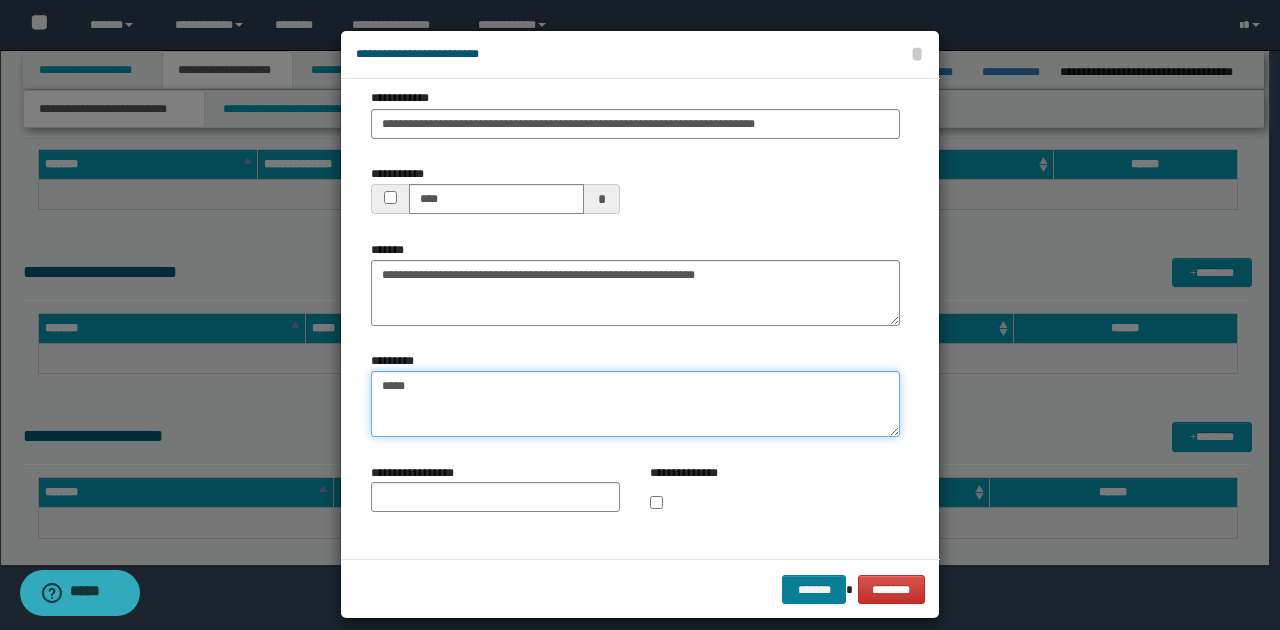 type on "*****" 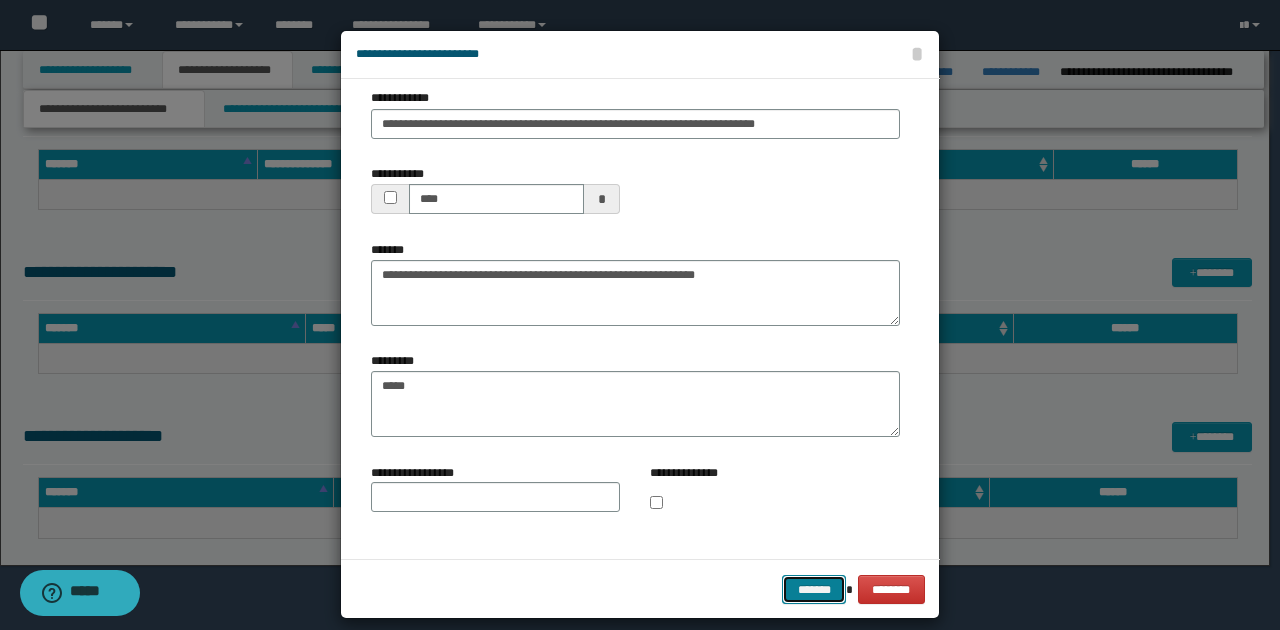 click on "*******" at bounding box center [814, 589] 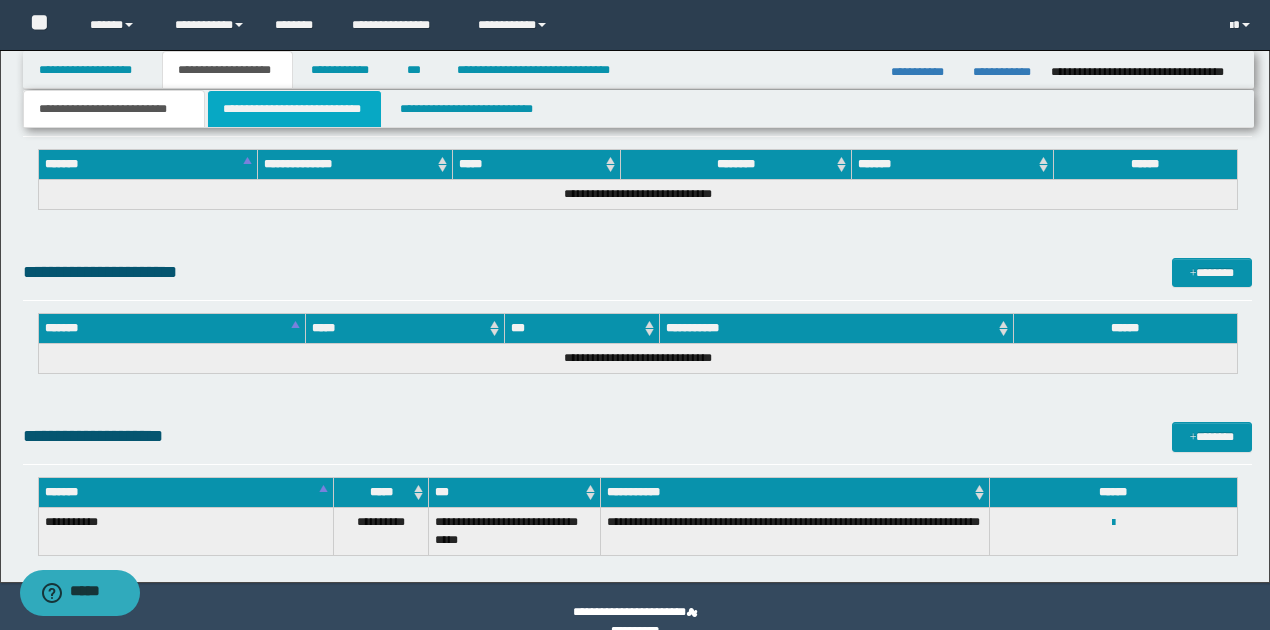 click on "**********" at bounding box center (294, 109) 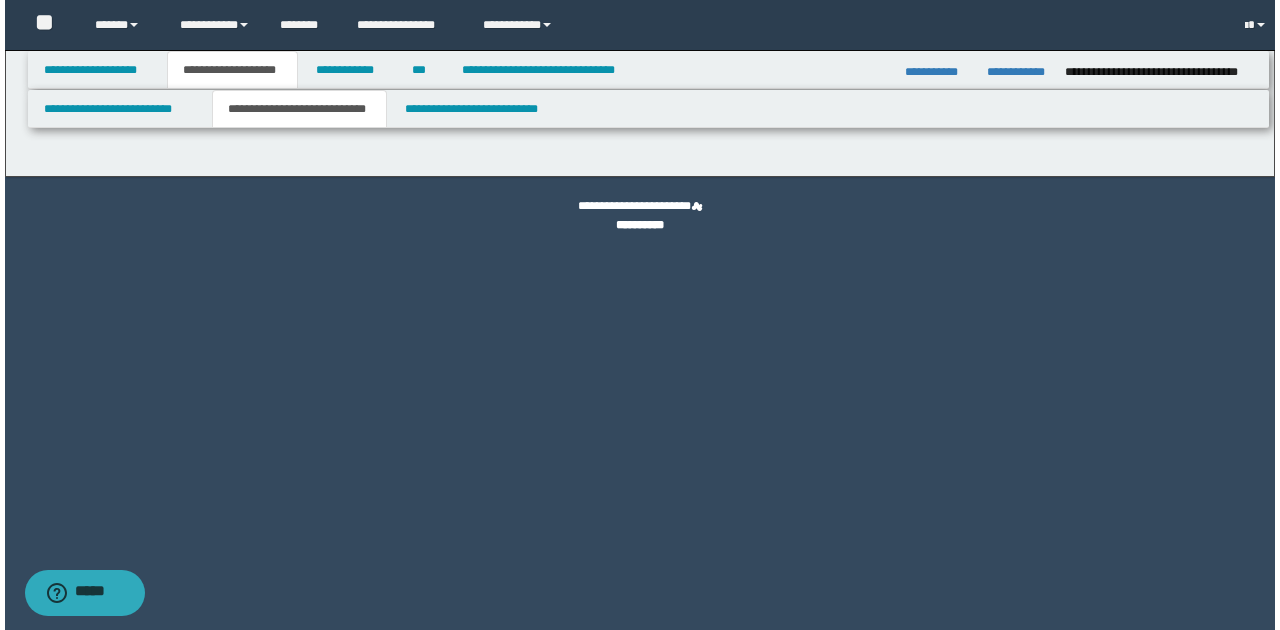scroll, scrollTop: 0, scrollLeft: 0, axis: both 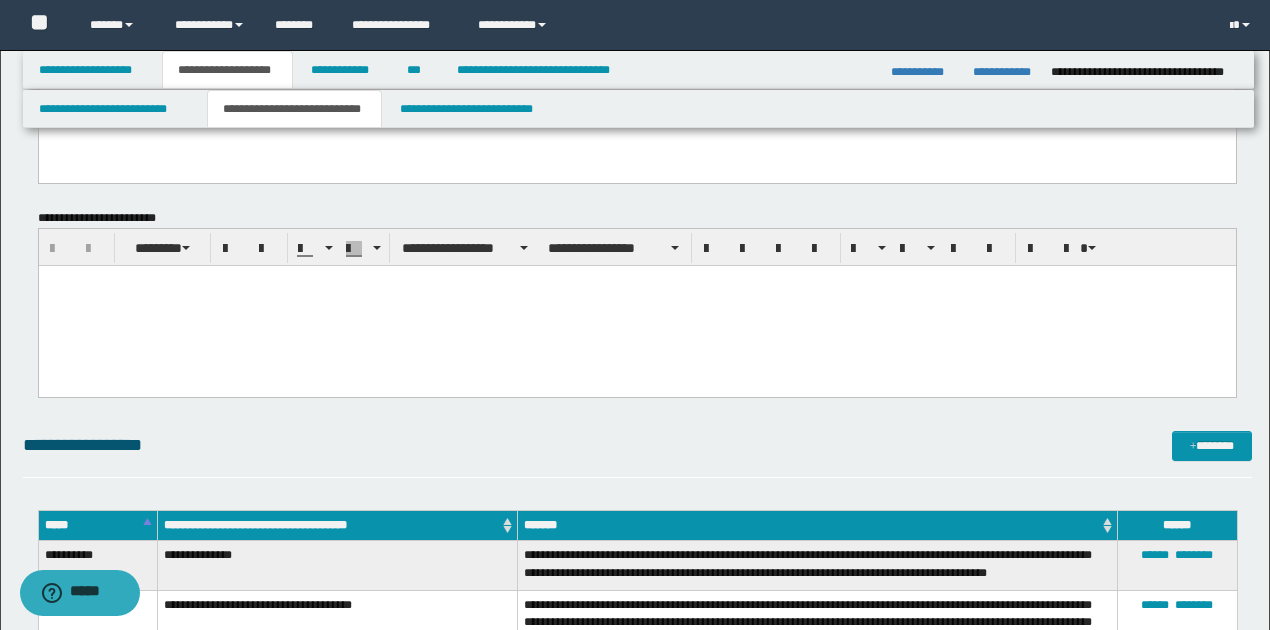 click at bounding box center (636, 306) 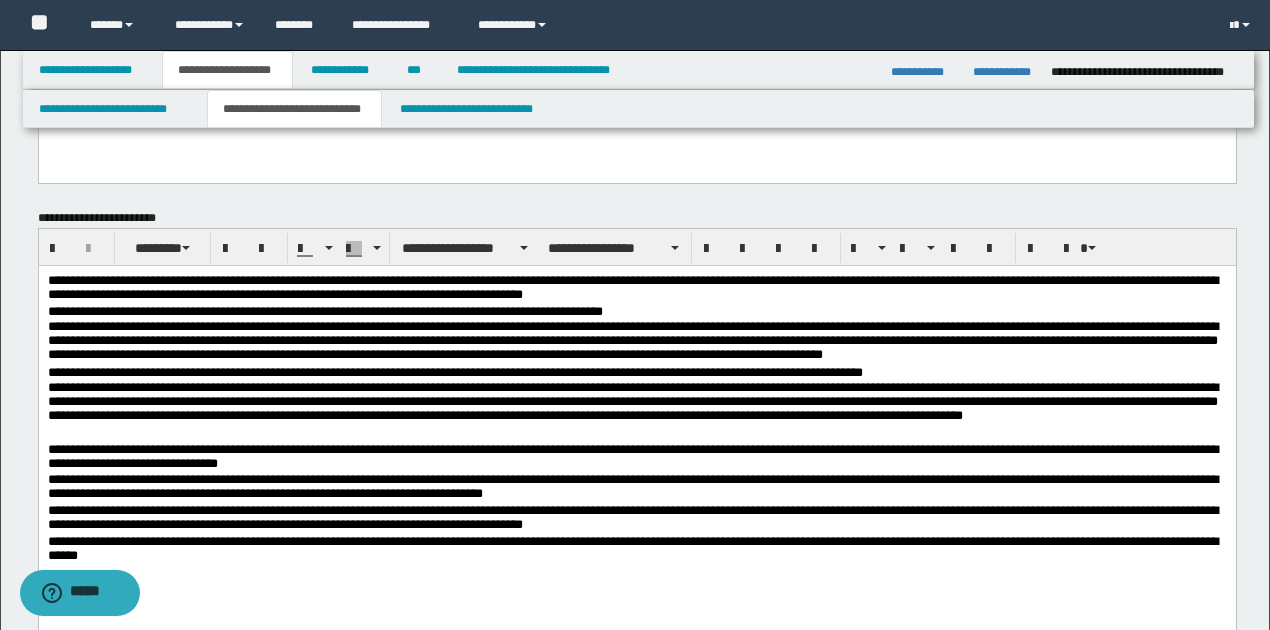 click on "**********" at bounding box center [637, 289] 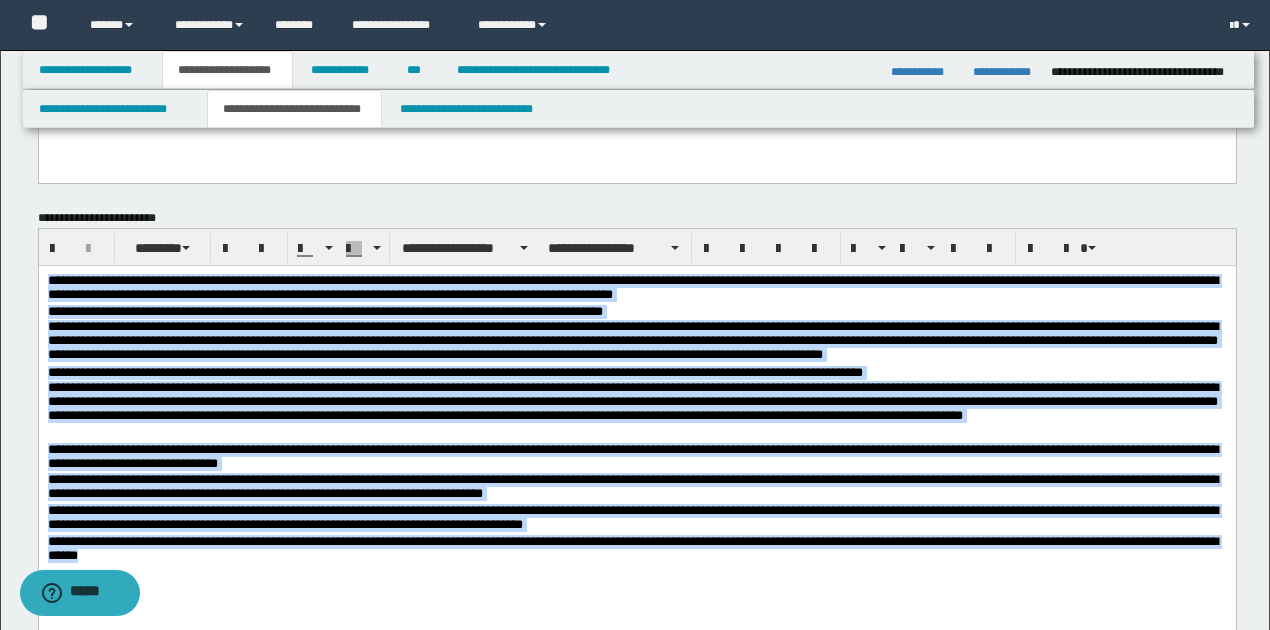 drag, startPoint x: 48, startPoint y: 281, endPoint x: 217, endPoint y: 602, distance: 362.7699 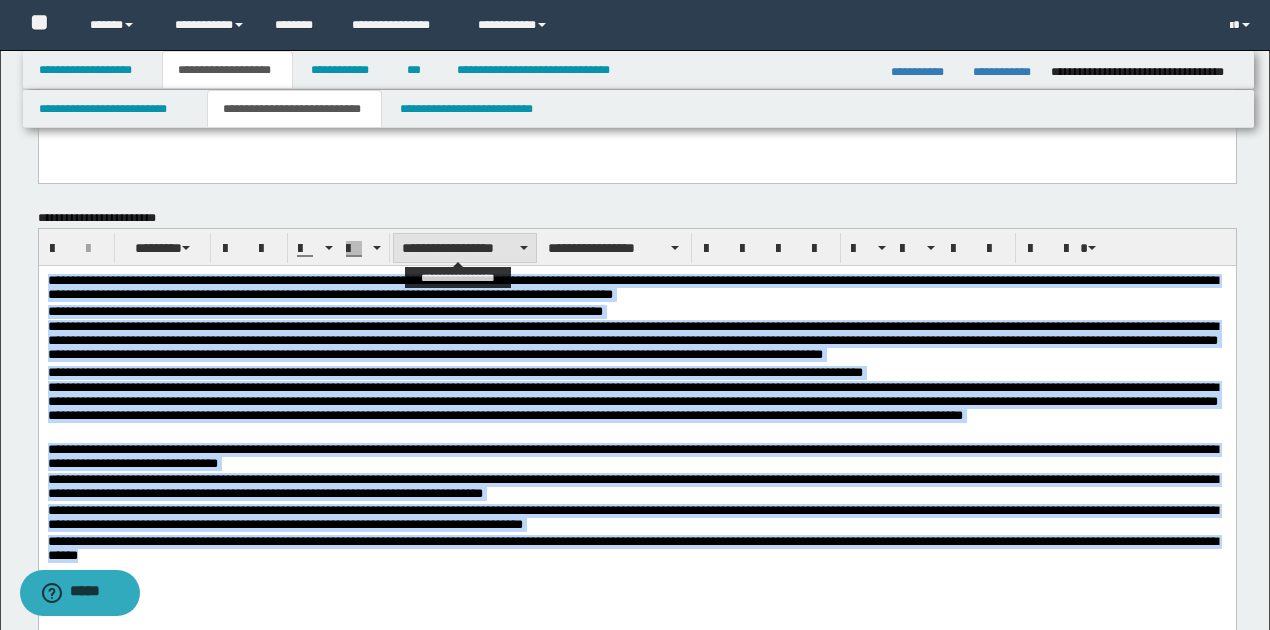 click on "**********" at bounding box center [465, 248] 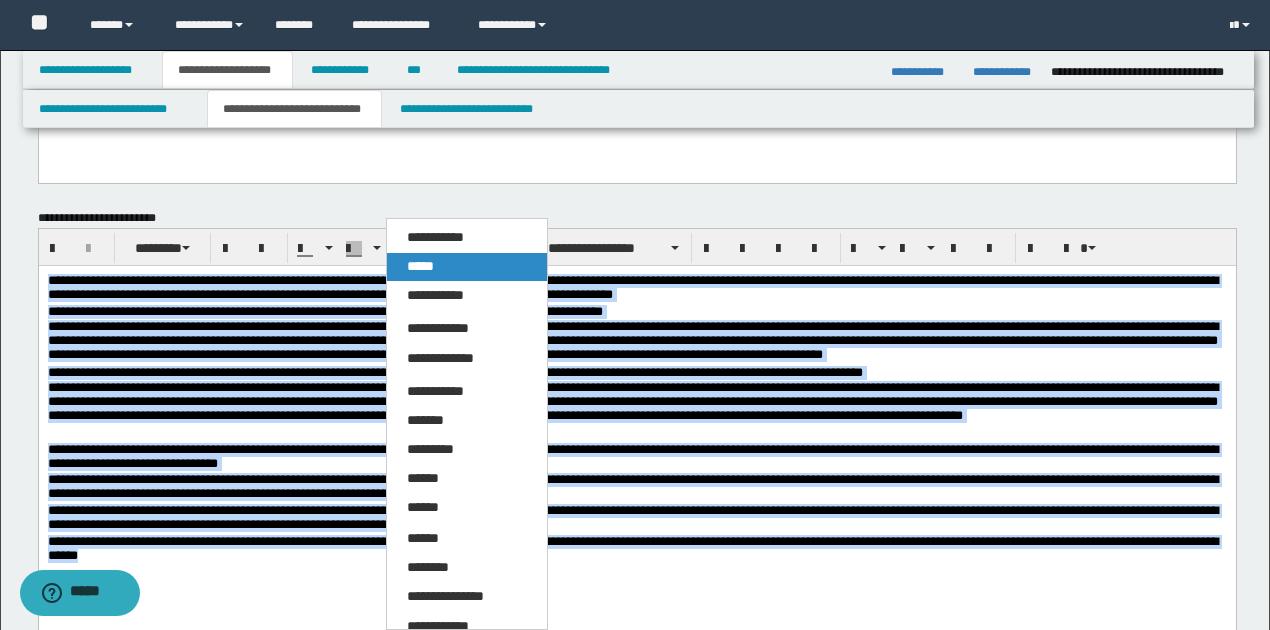 click on "*****" at bounding box center (466, 267) 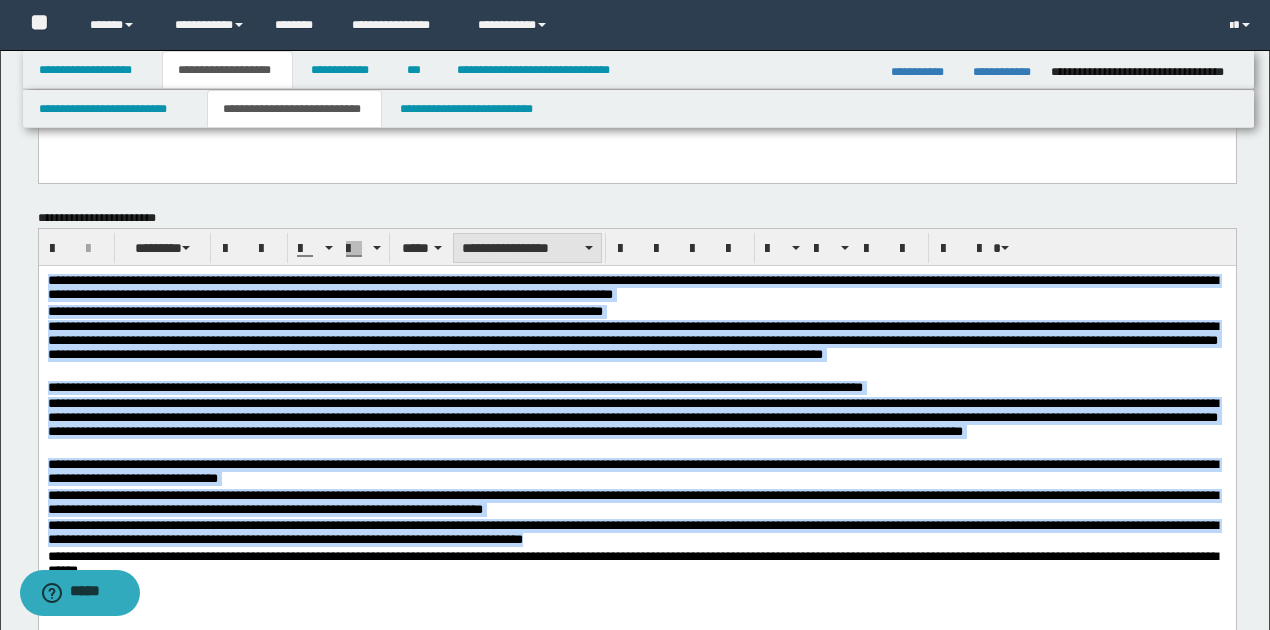 click on "**********" at bounding box center (527, 248) 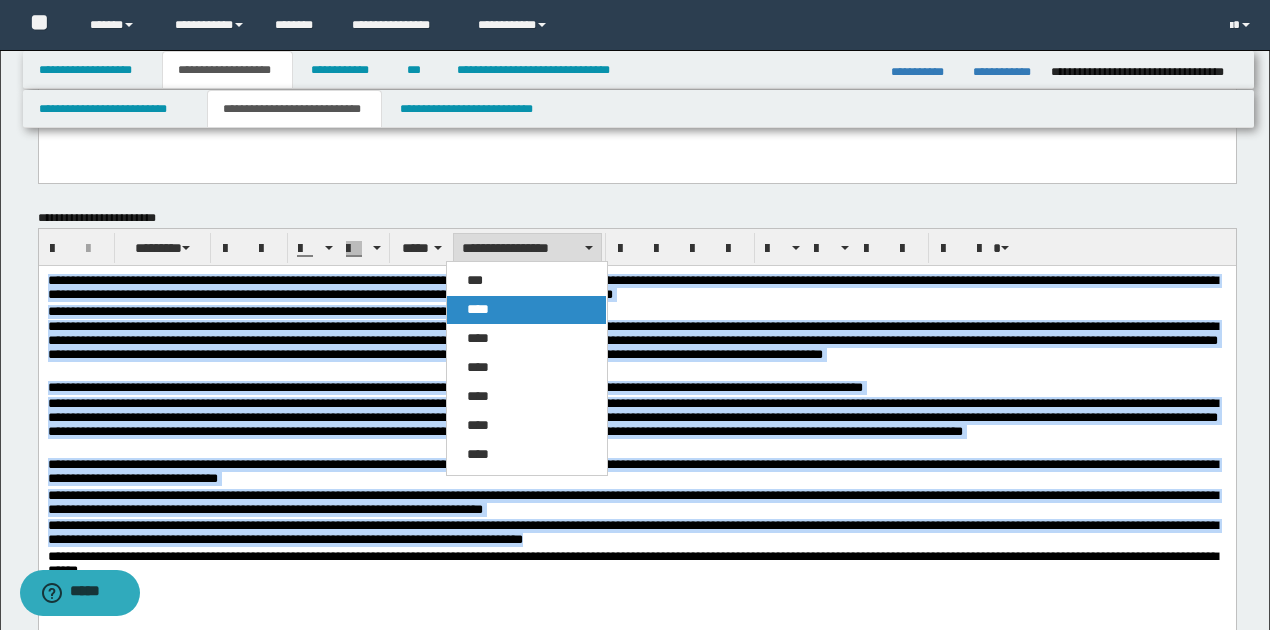 click on "****" at bounding box center (526, 310) 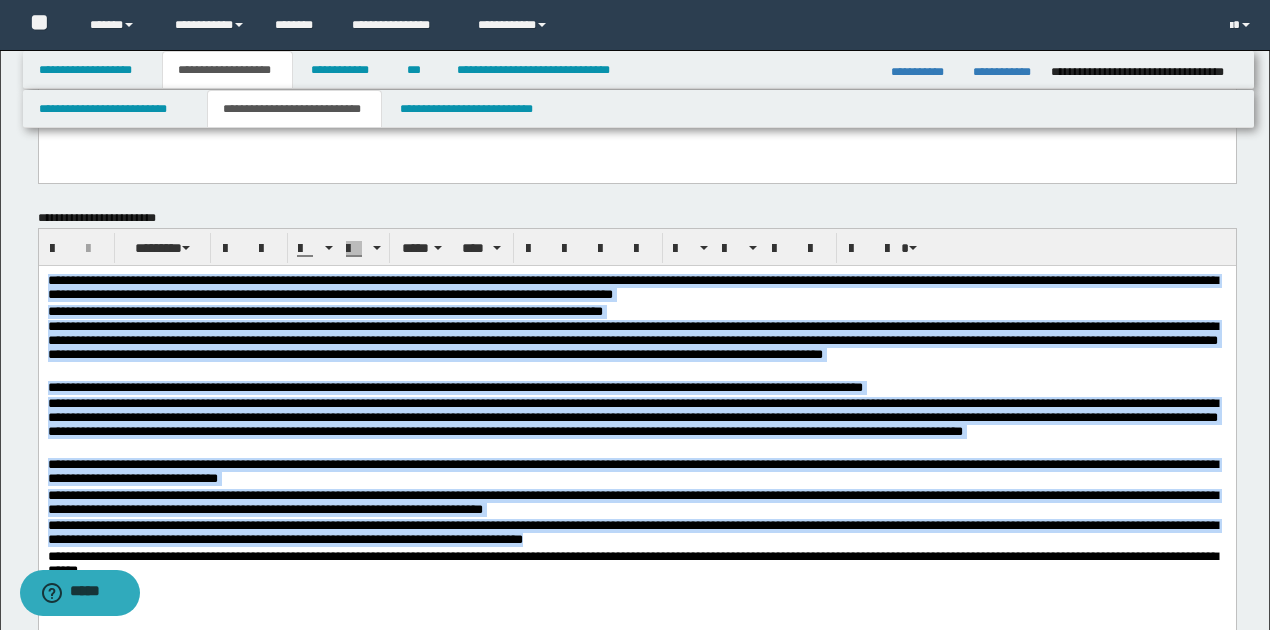 click on "**********" at bounding box center [637, 565] 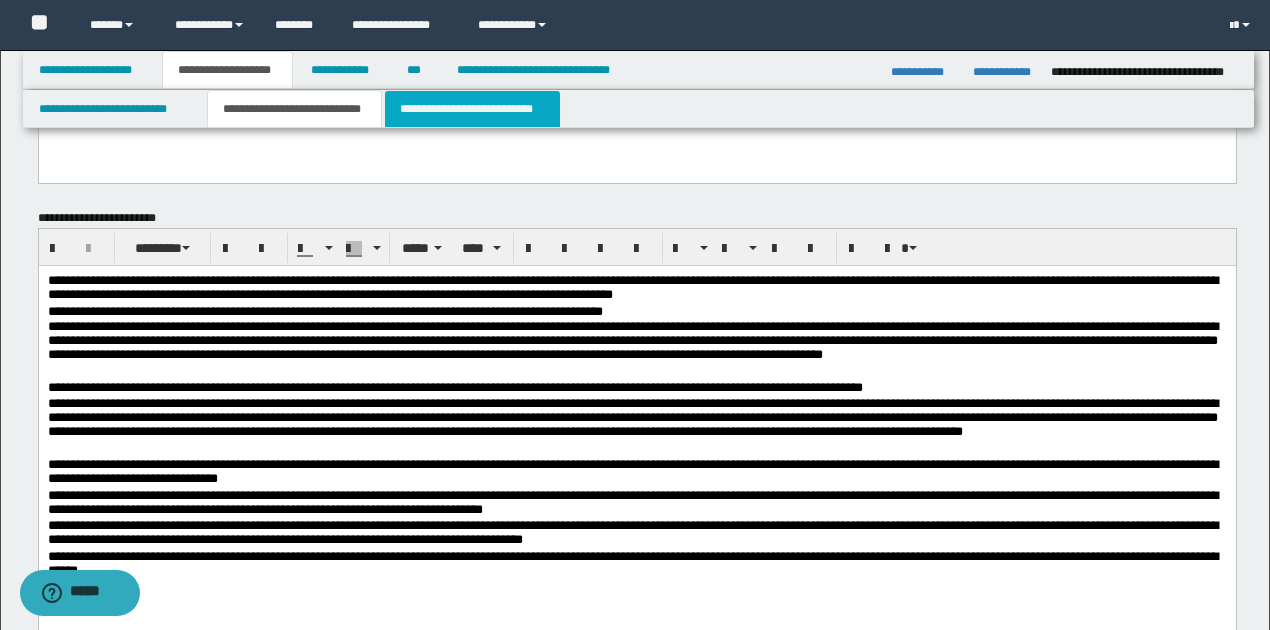 click on "**********" at bounding box center (472, 109) 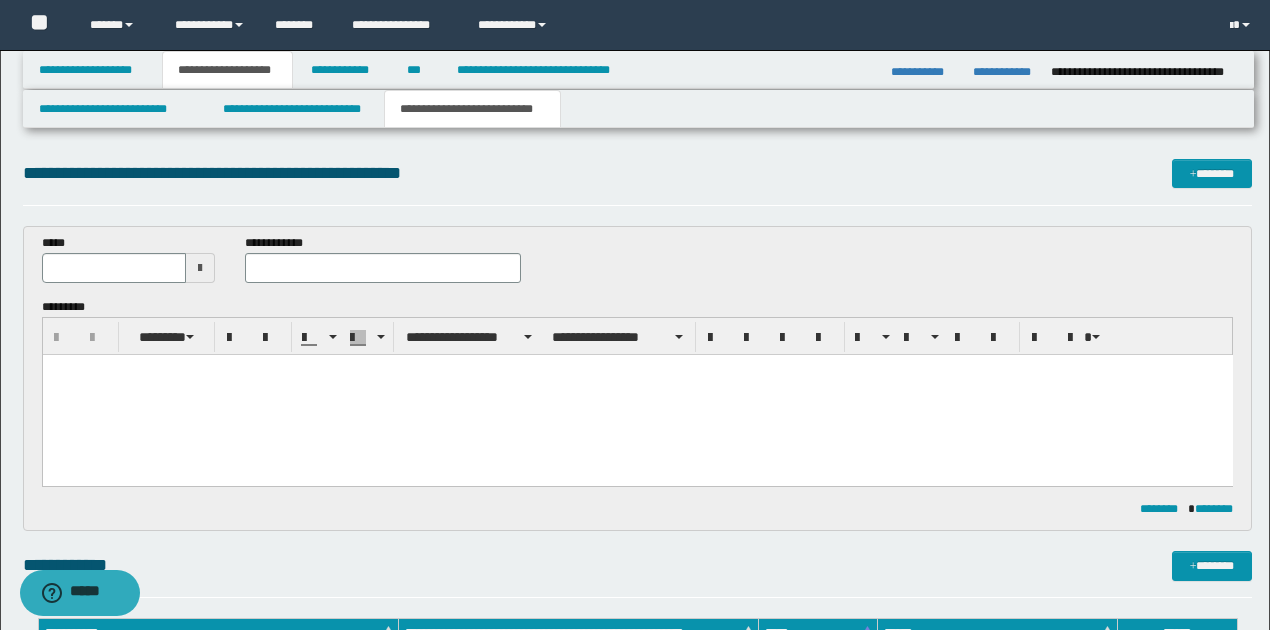 scroll, scrollTop: 0, scrollLeft: 0, axis: both 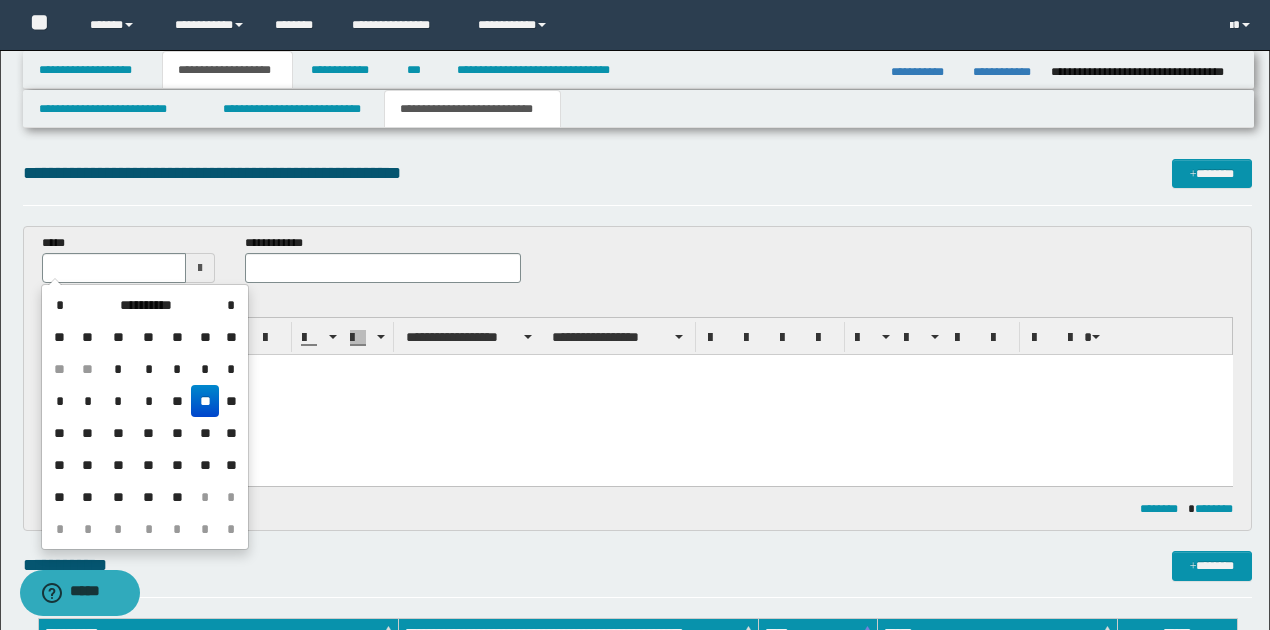 click on "**" at bounding box center [205, 401] 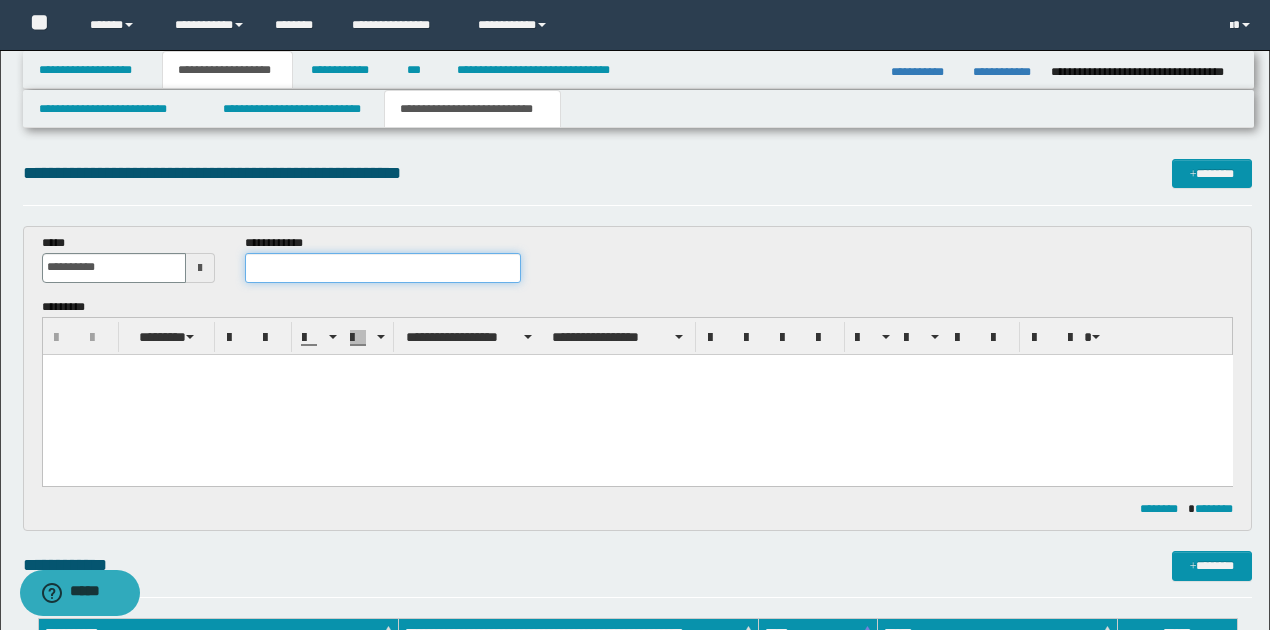 click at bounding box center (382, 268) 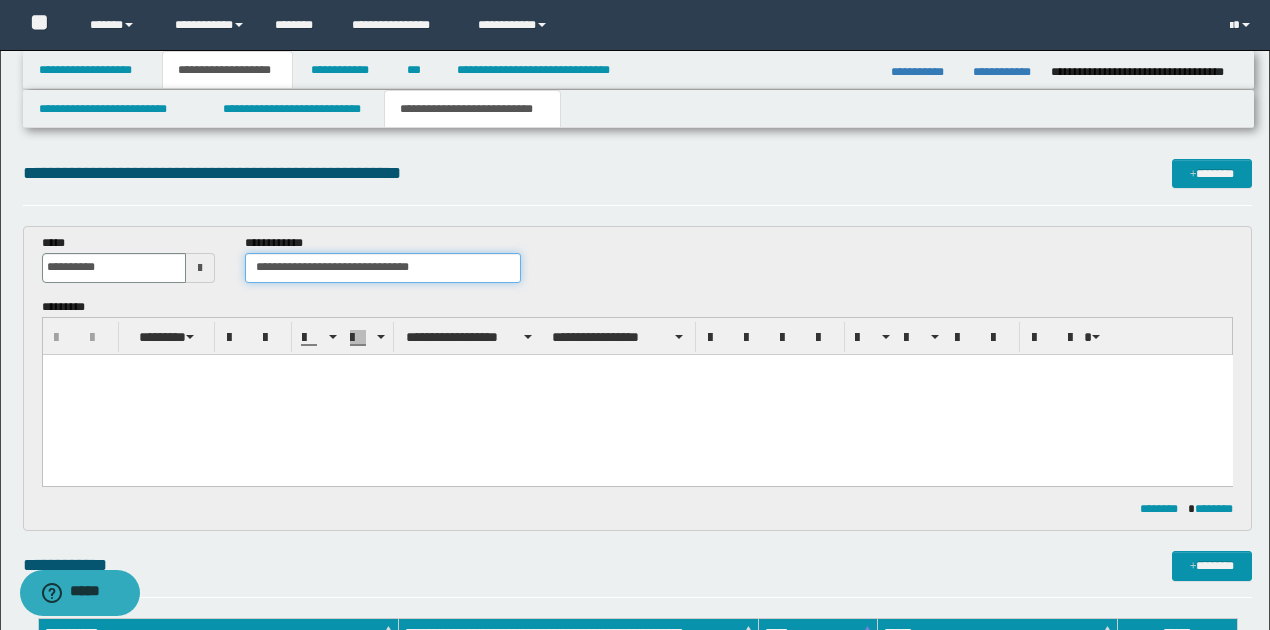 type on "**********" 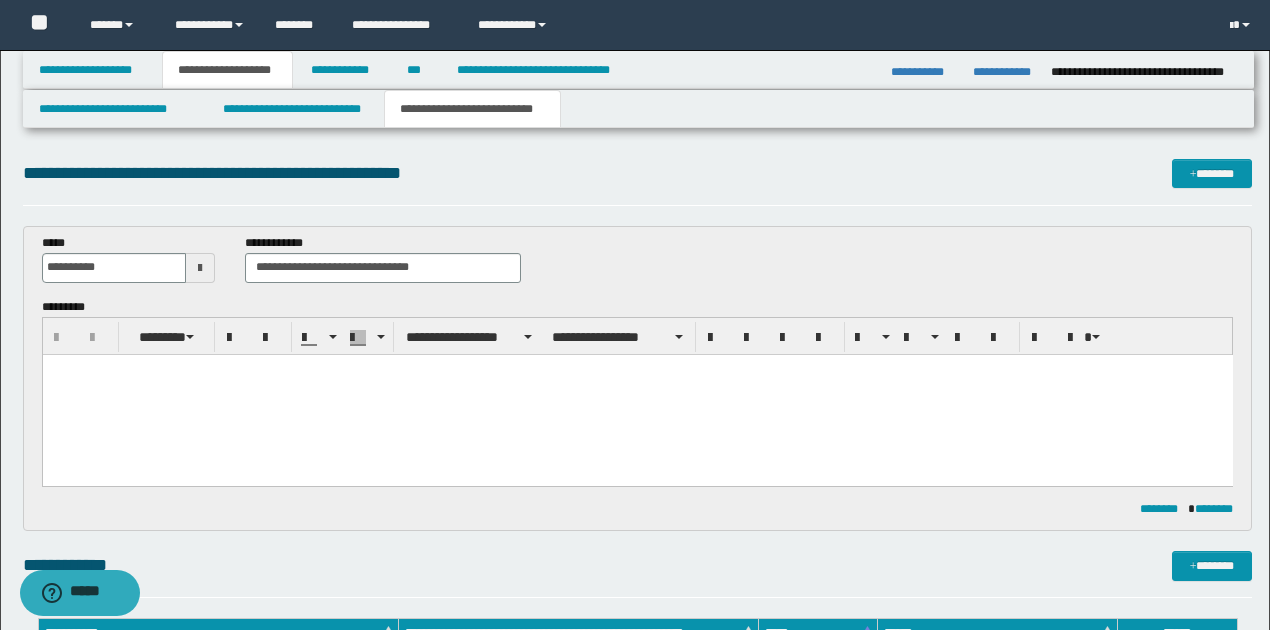 click at bounding box center (637, 394) 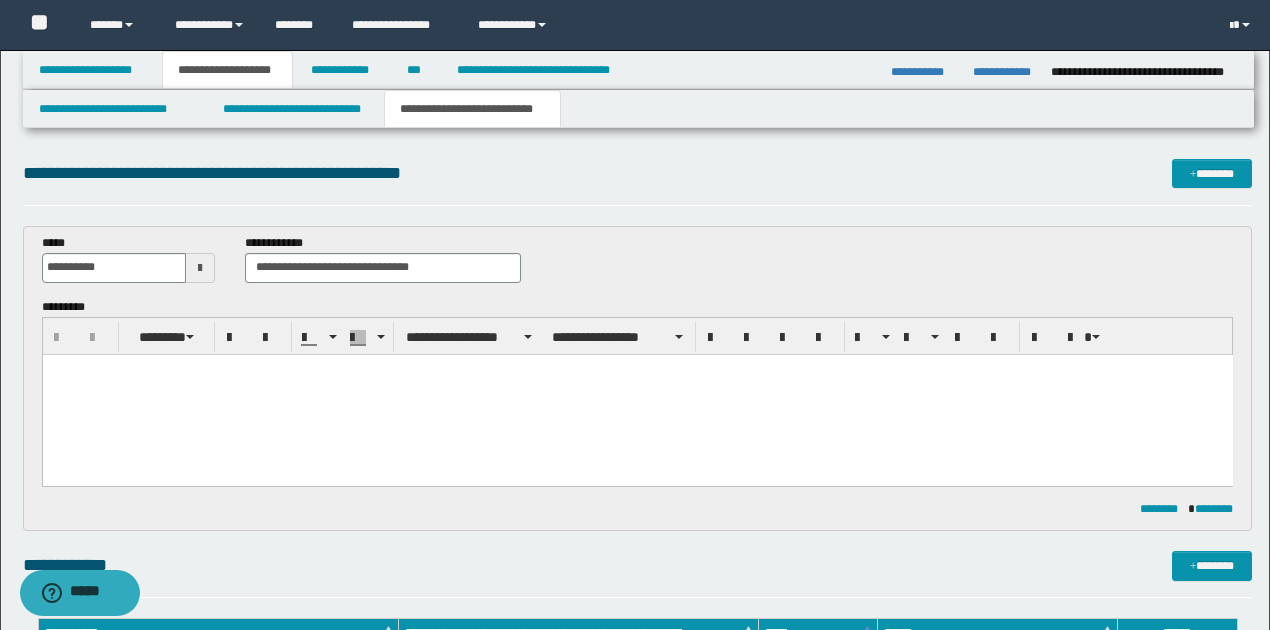 type 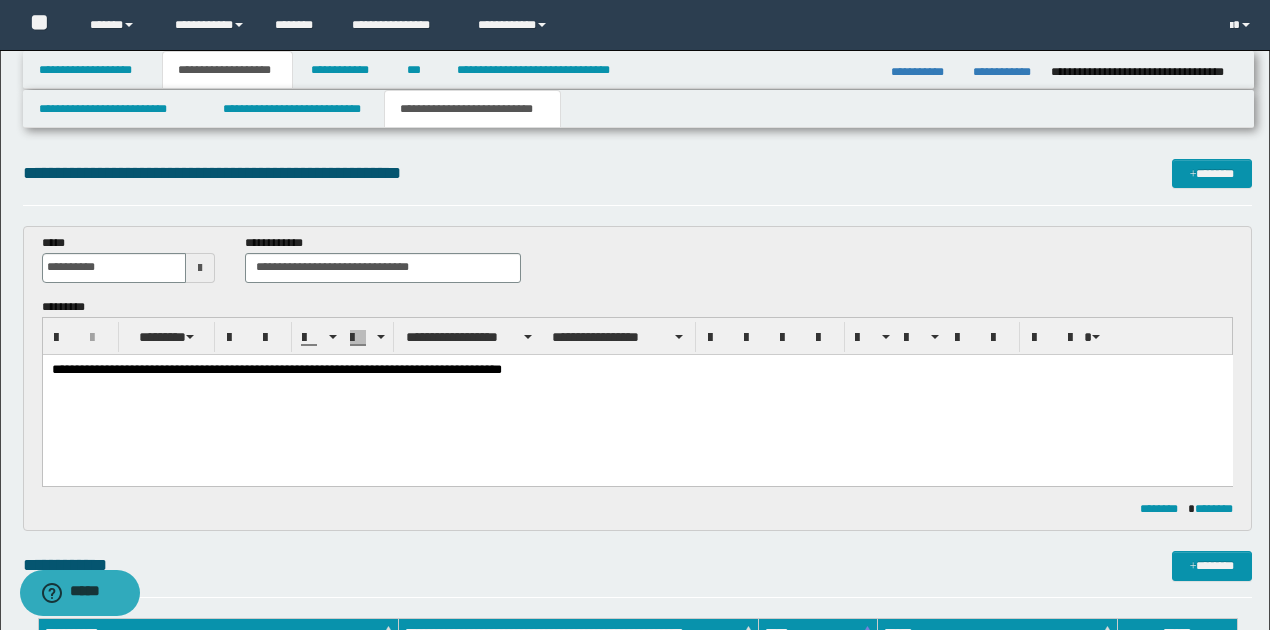 click on "**********" at bounding box center [637, 369] 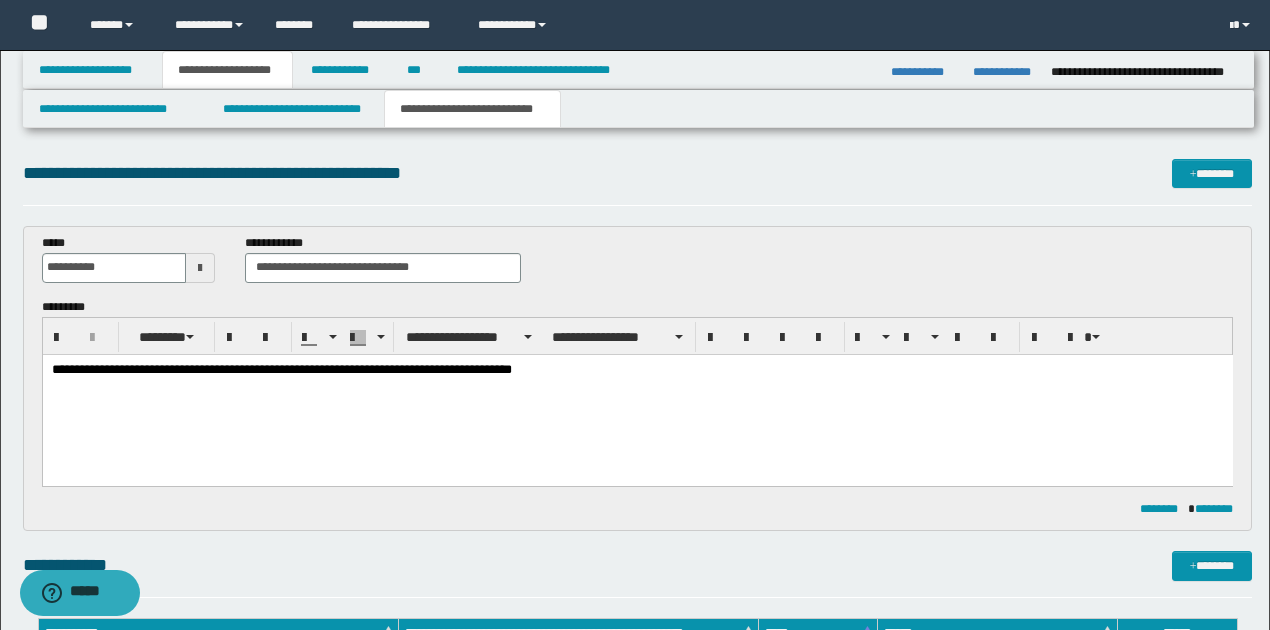 click on "**********" at bounding box center (637, 369) 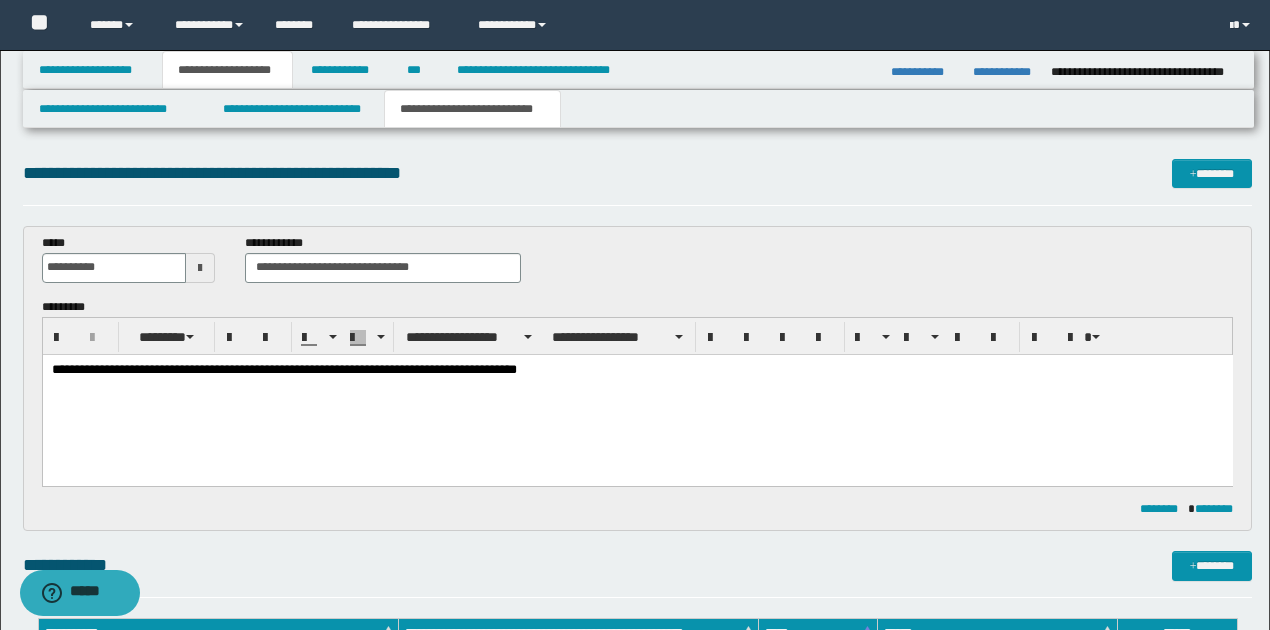 click on "**********" at bounding box center (637, 369) 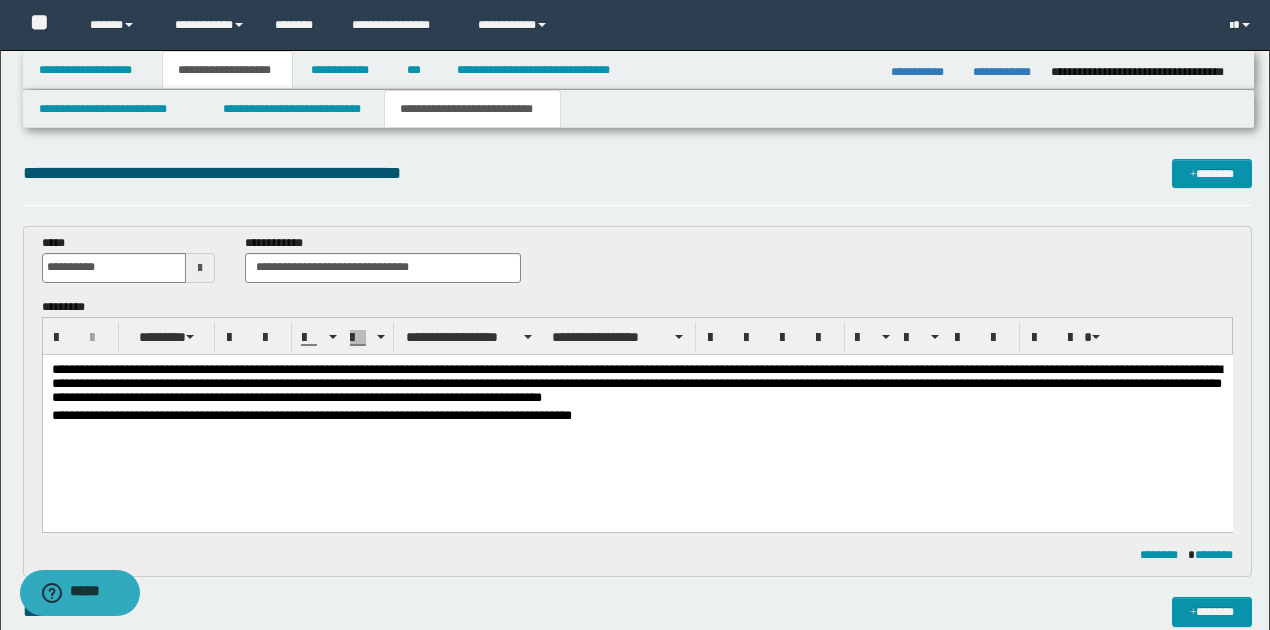 click on "**********" at bounding box center (637, 415) 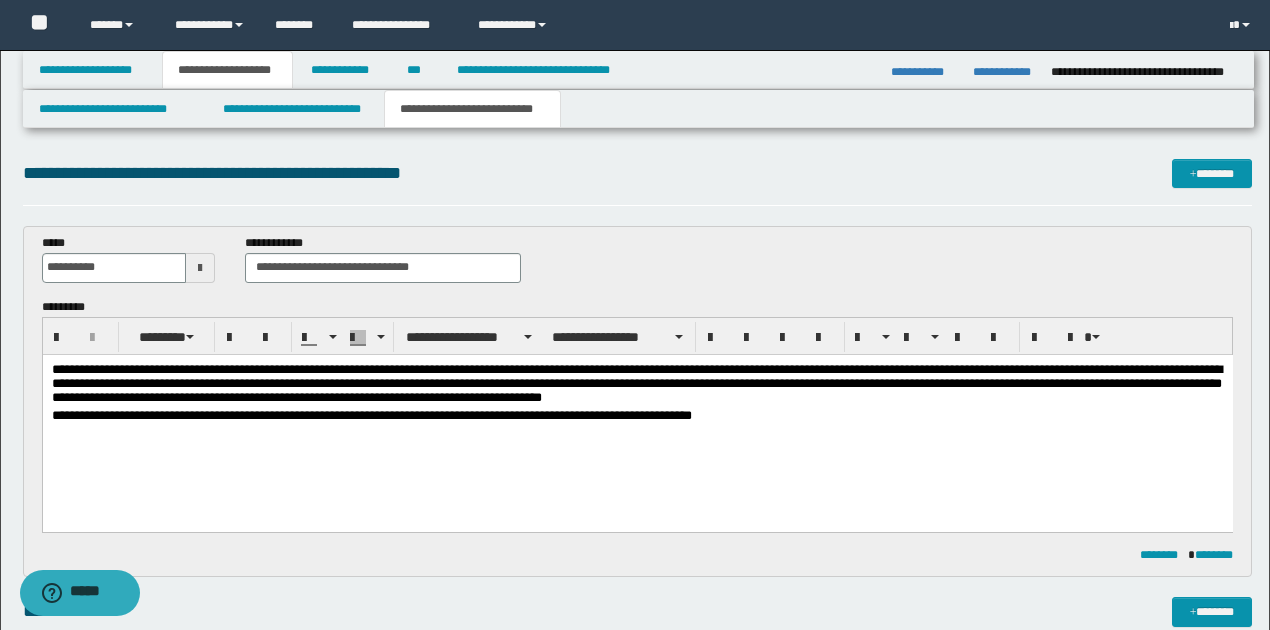 click on "**********" at bounding box center (637, 415) 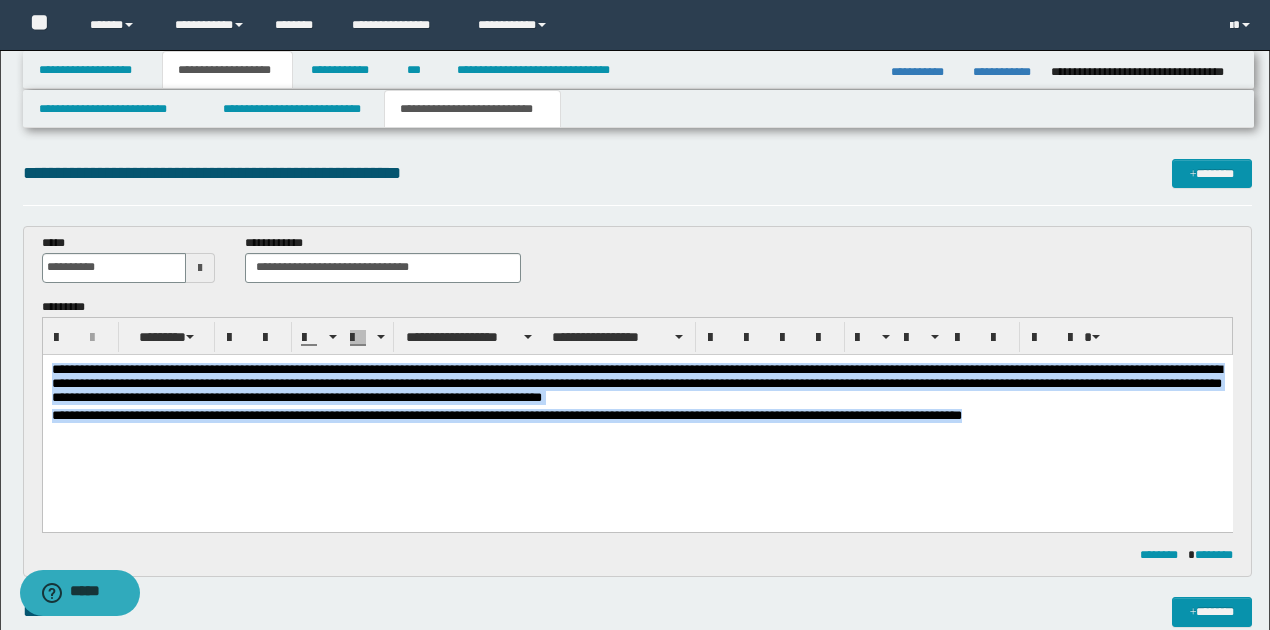 drag, startPoint x: 50, startPoint y: 365, endPoint x: 1090, endPoint y: 450, distance: 1043.4678 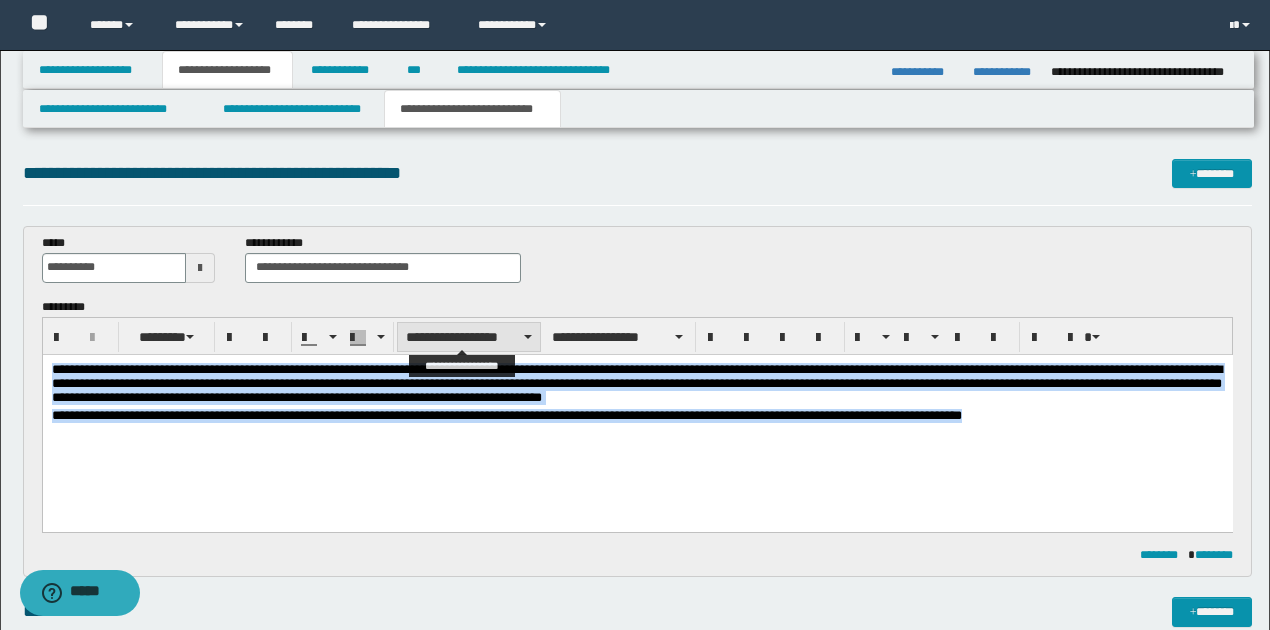 click on "**********" at bounding box center [469, 337] 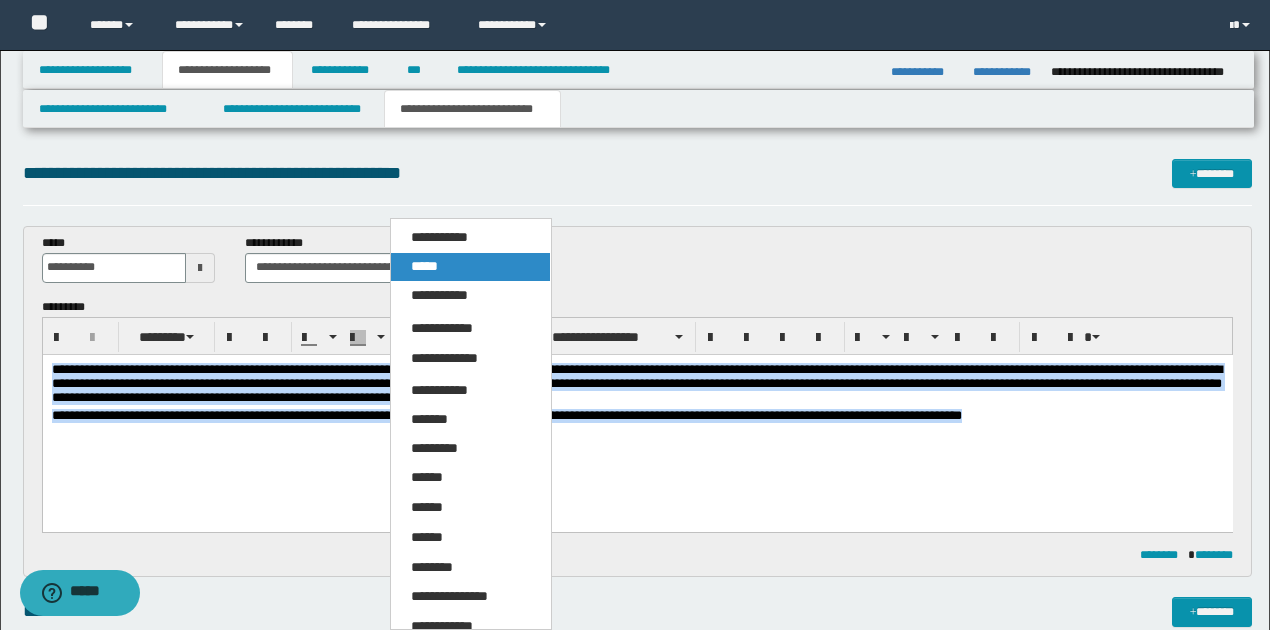 click on "*****" at bounding box center (470, 267) 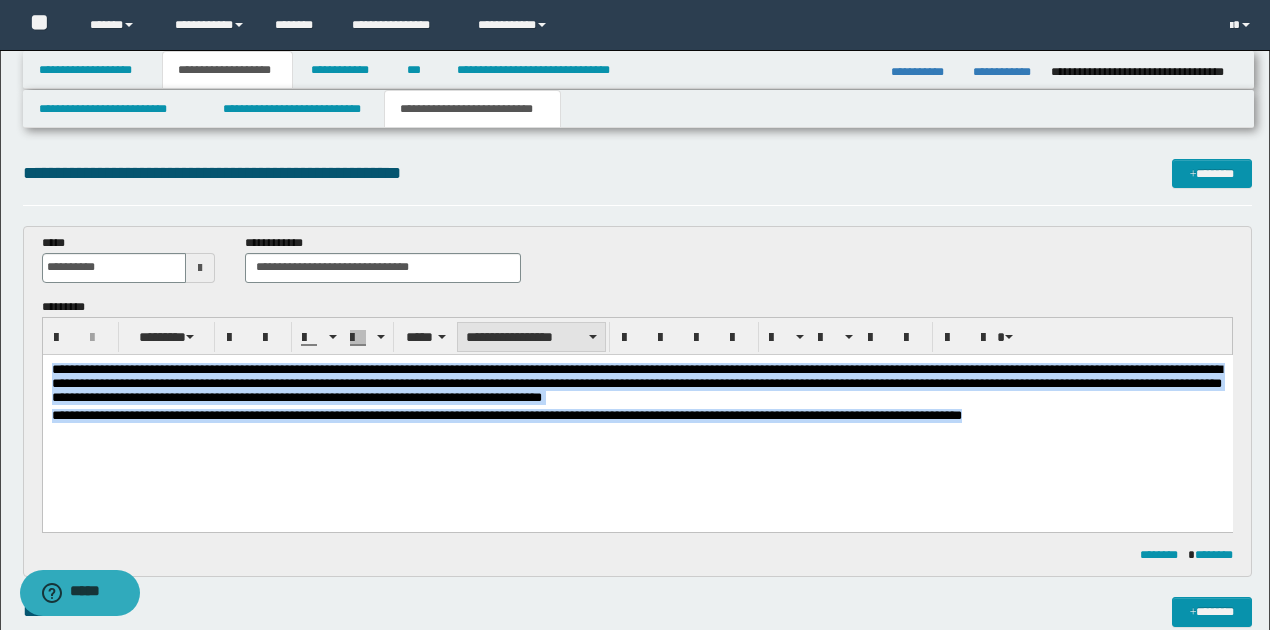 click on "**********" at bounding box center (531, 337) 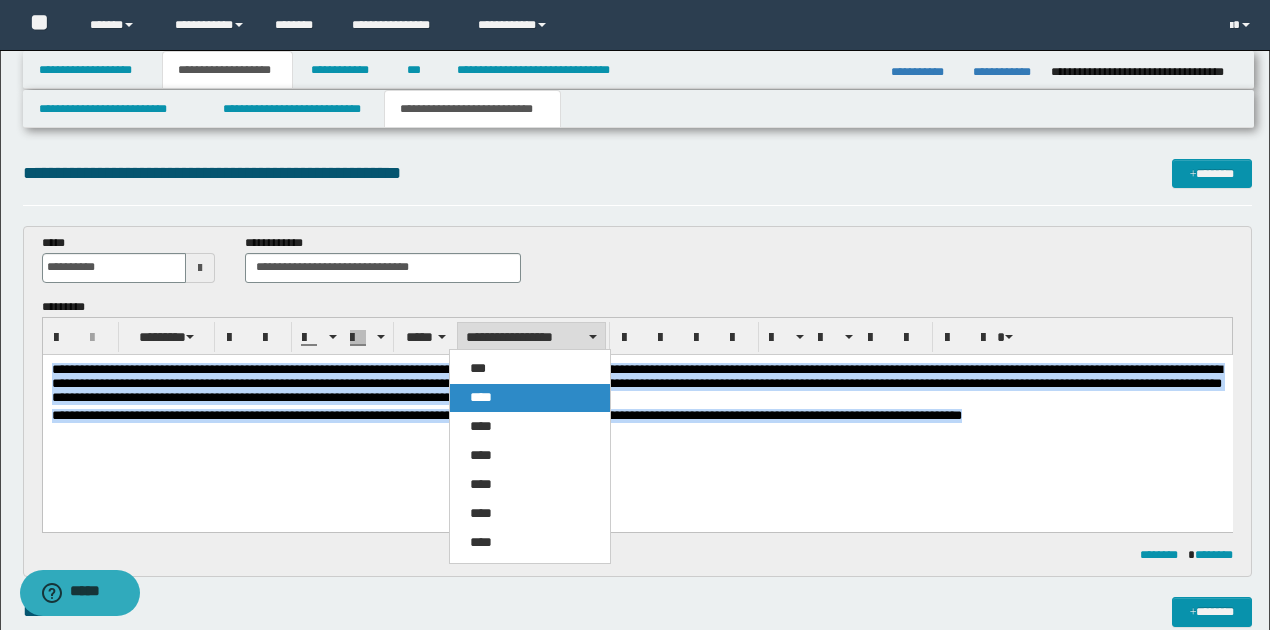 click on "****" at bounding box center [481, 397] 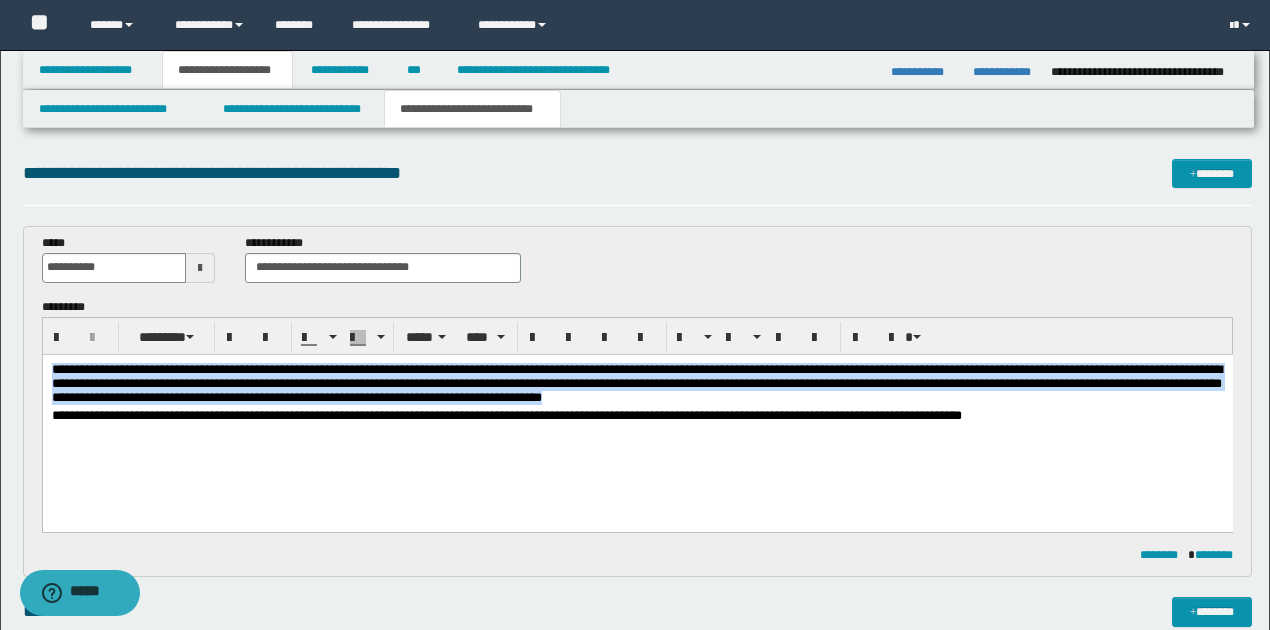 click on "**********" at bounding box center [637, 417] 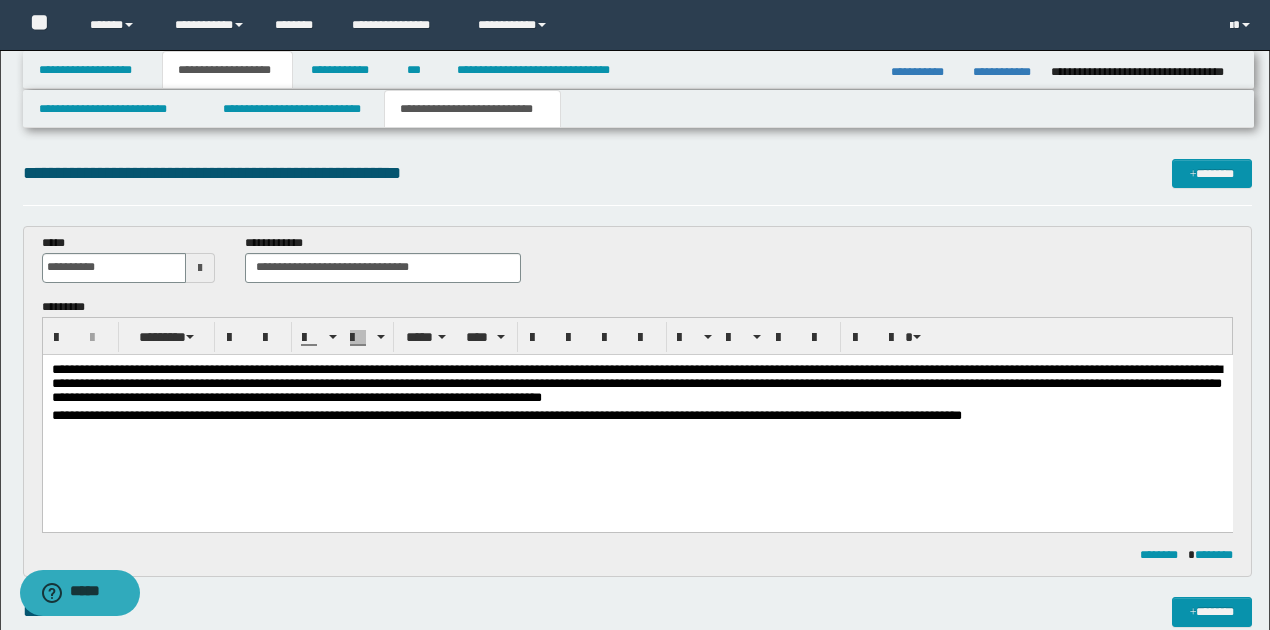 click on "**********" at bounding box center [637, 417] 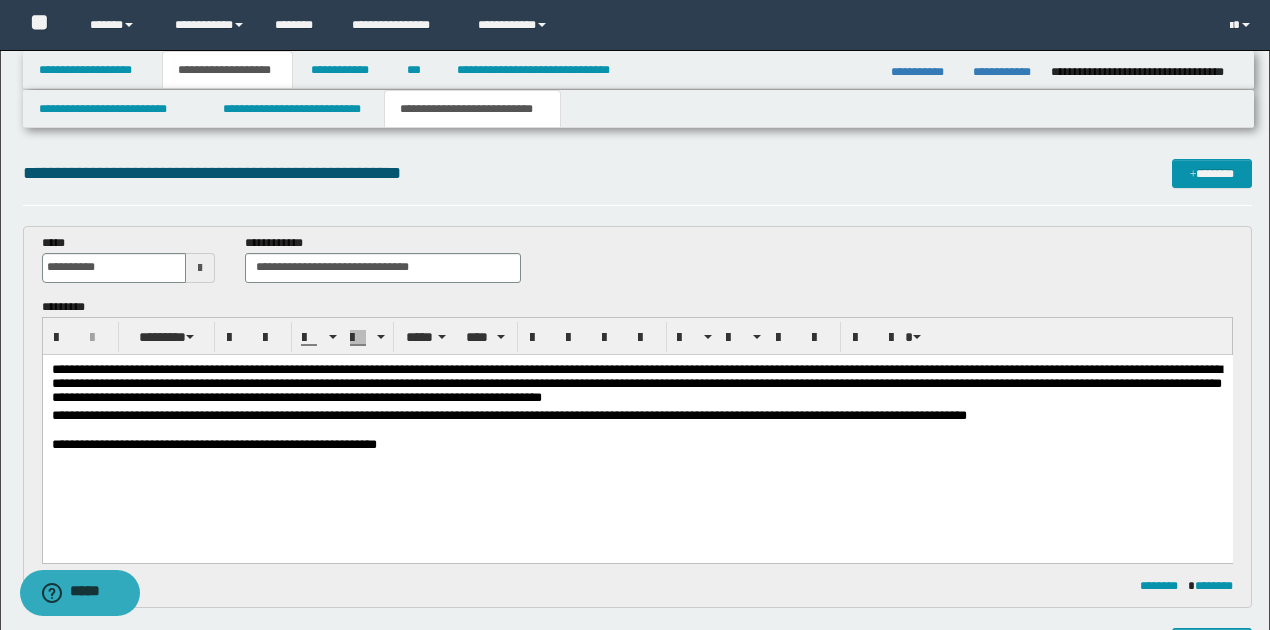 click at bounding box center (637, 430) 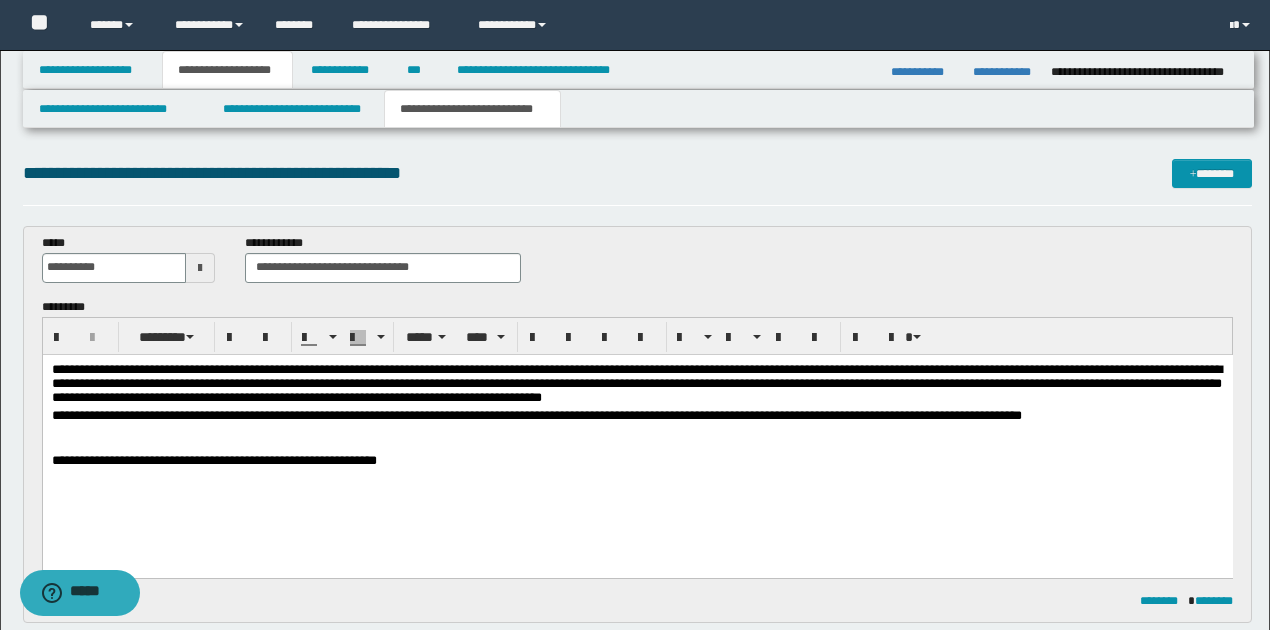 click on "**********" at bounding box center [637, 423] 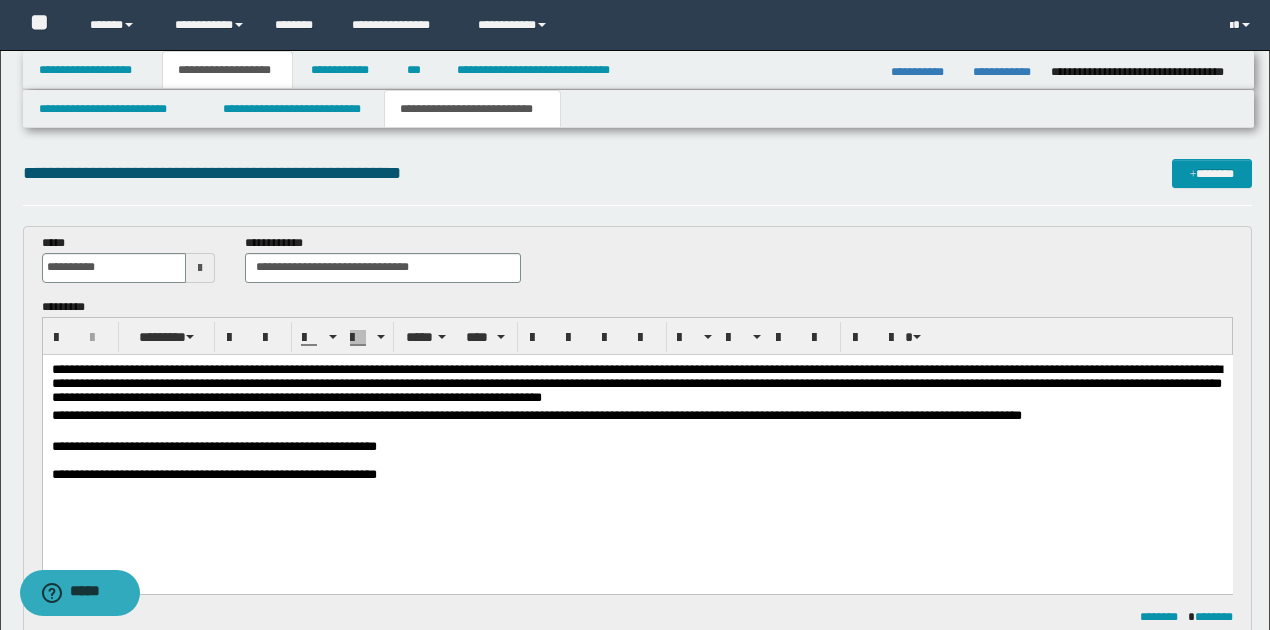 click on "**********" at bounding box center [213, 445] 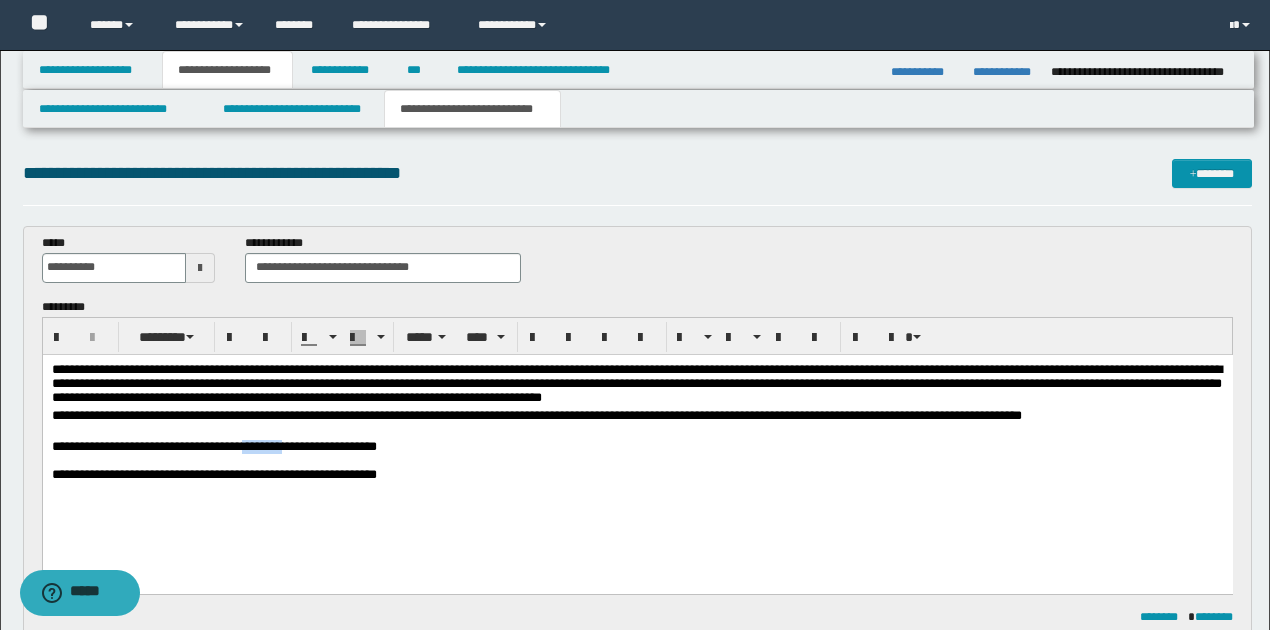 drag, startPoint x: 285, startPoint y: 444, endPoint x: 331, endPoint y: 443, distance: 46.010868 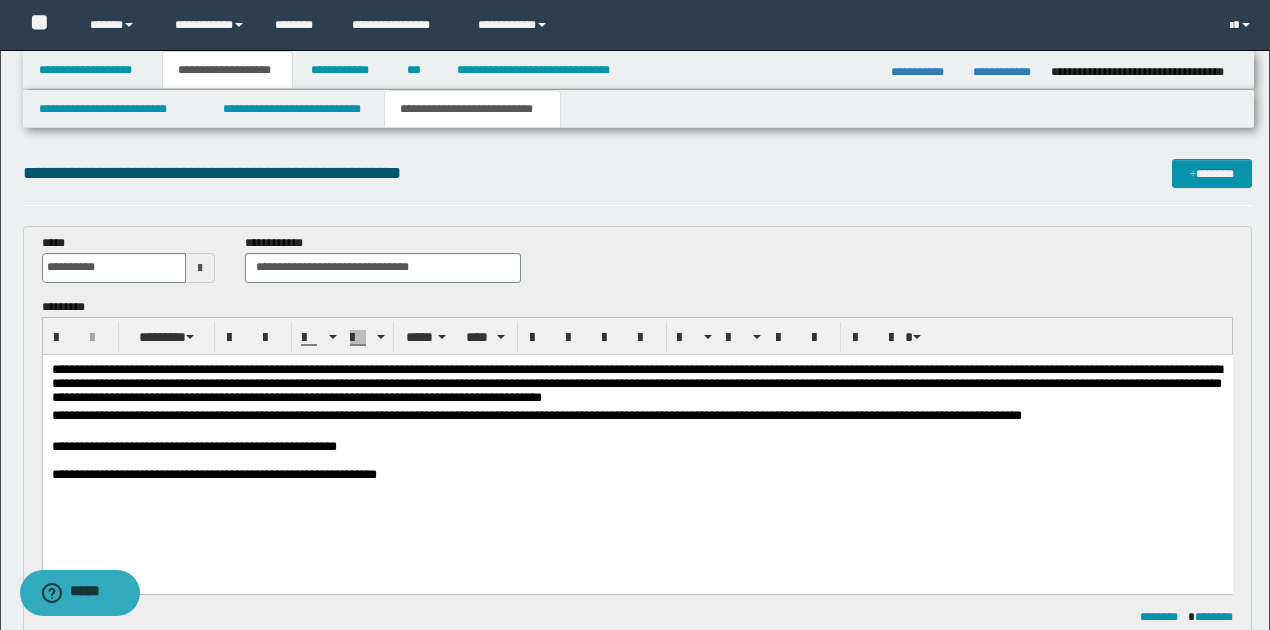 click on "**********" at bounding box center [193, 445] 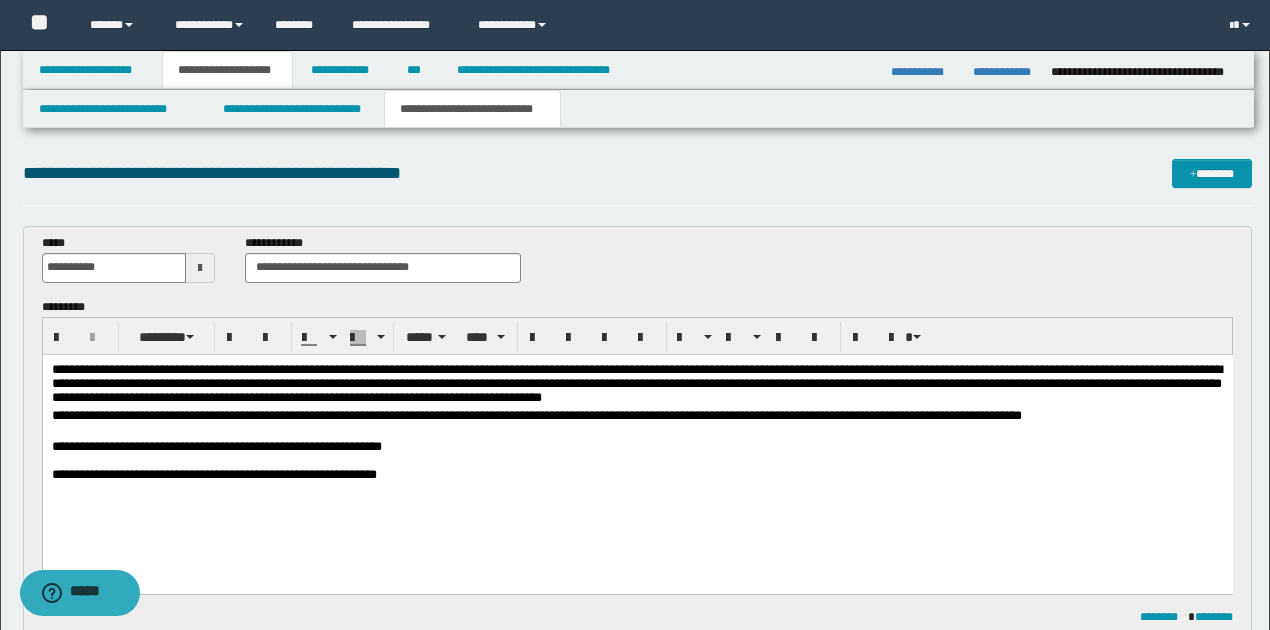 click on "**********" at bounding box center (216, 445) 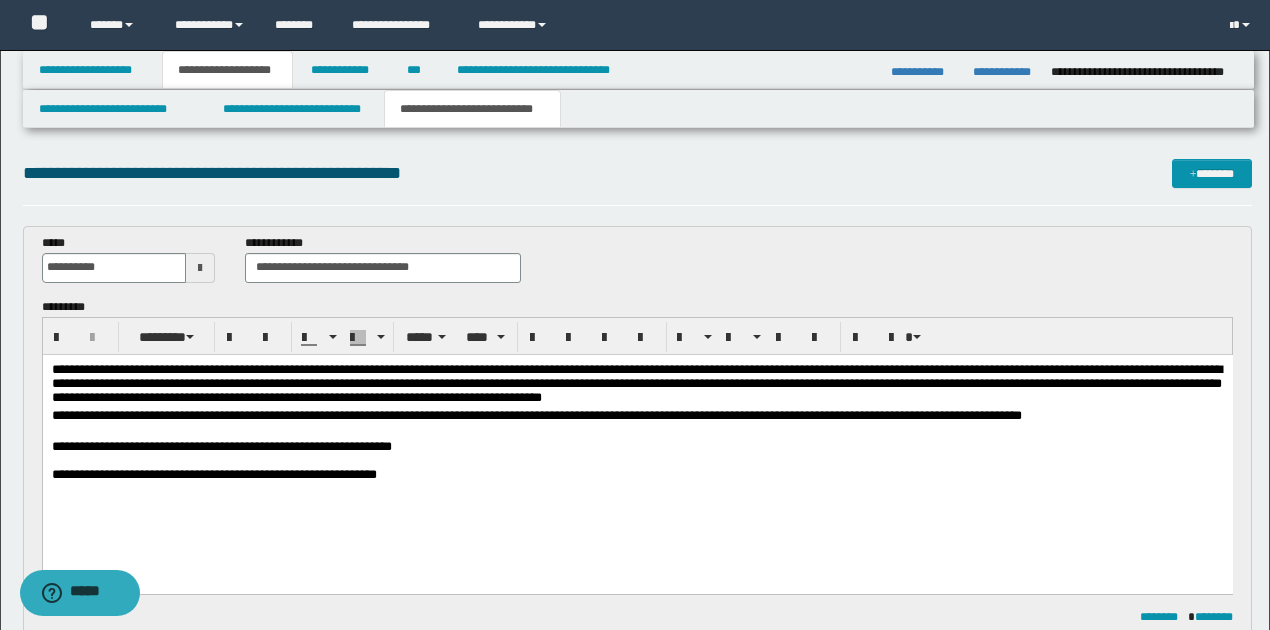 click on "**********" at bounding box center [221, 445] 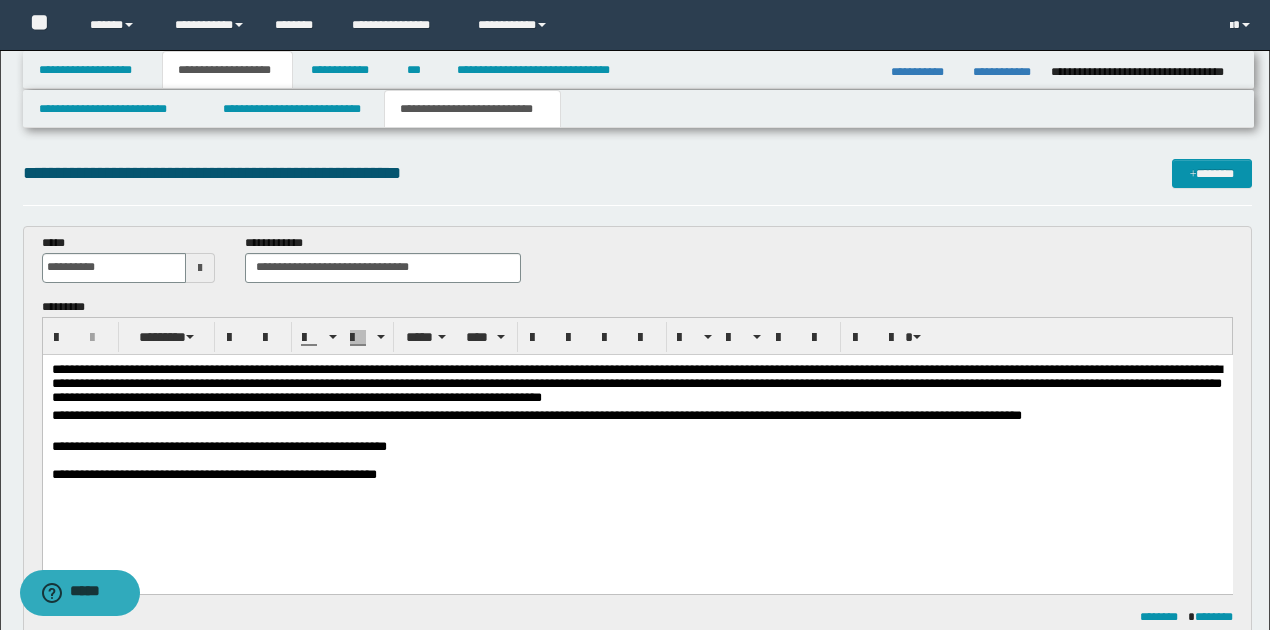 click on "**********" at bounding box center [637, 446] 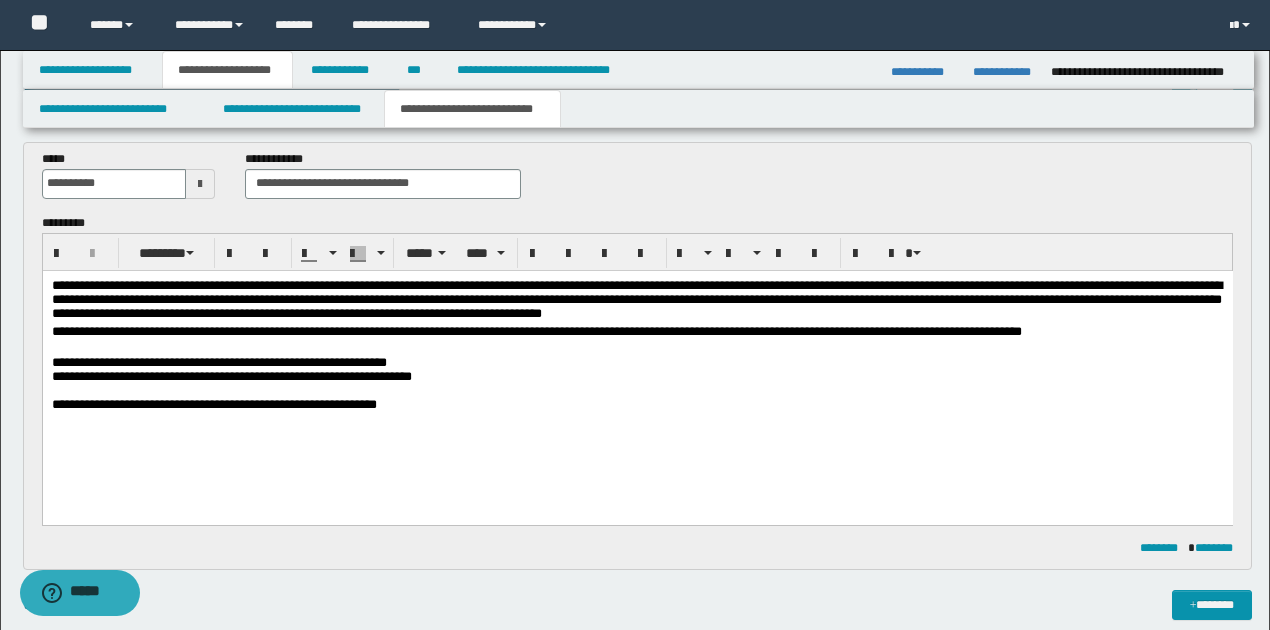 scroll, scrollTop: 0, scrollLeft: 0, axis: both 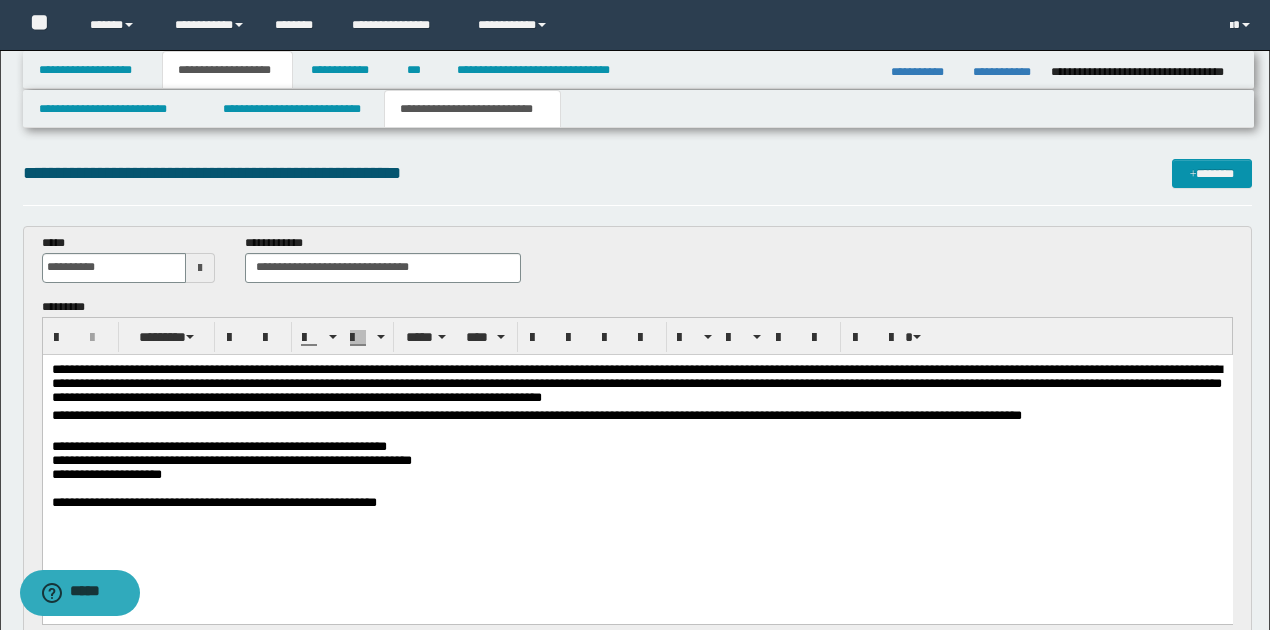click on "**********" at bounding box center [231, 459] 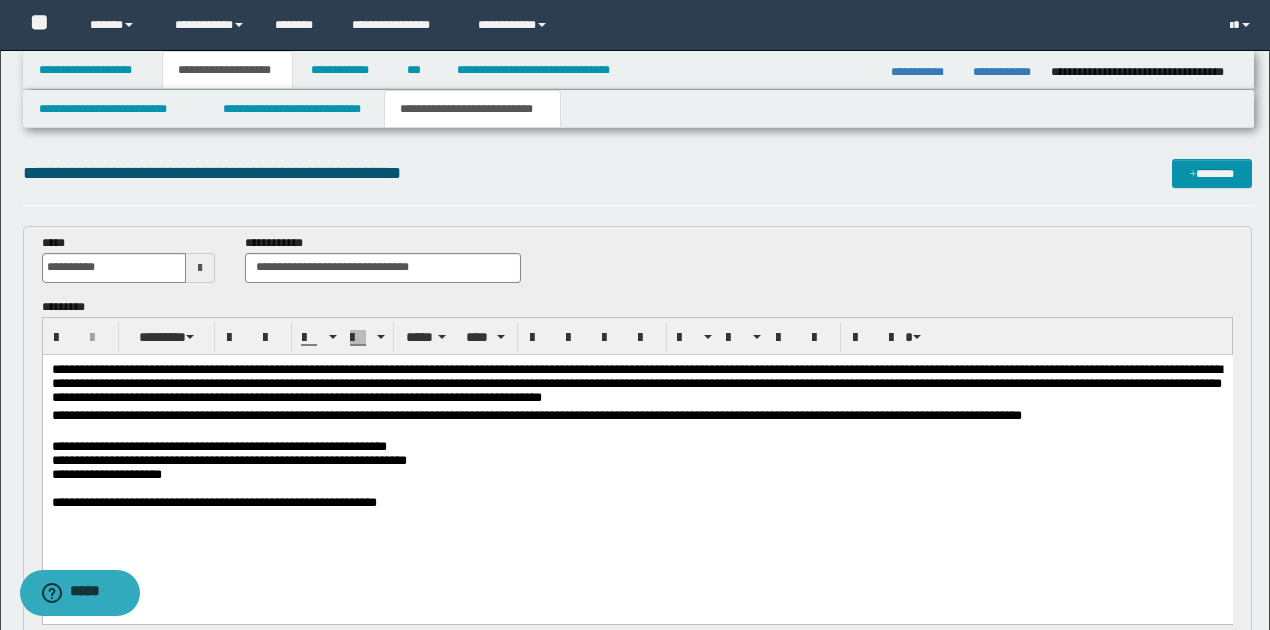 click on "**********" at bounding box center (637, 474) 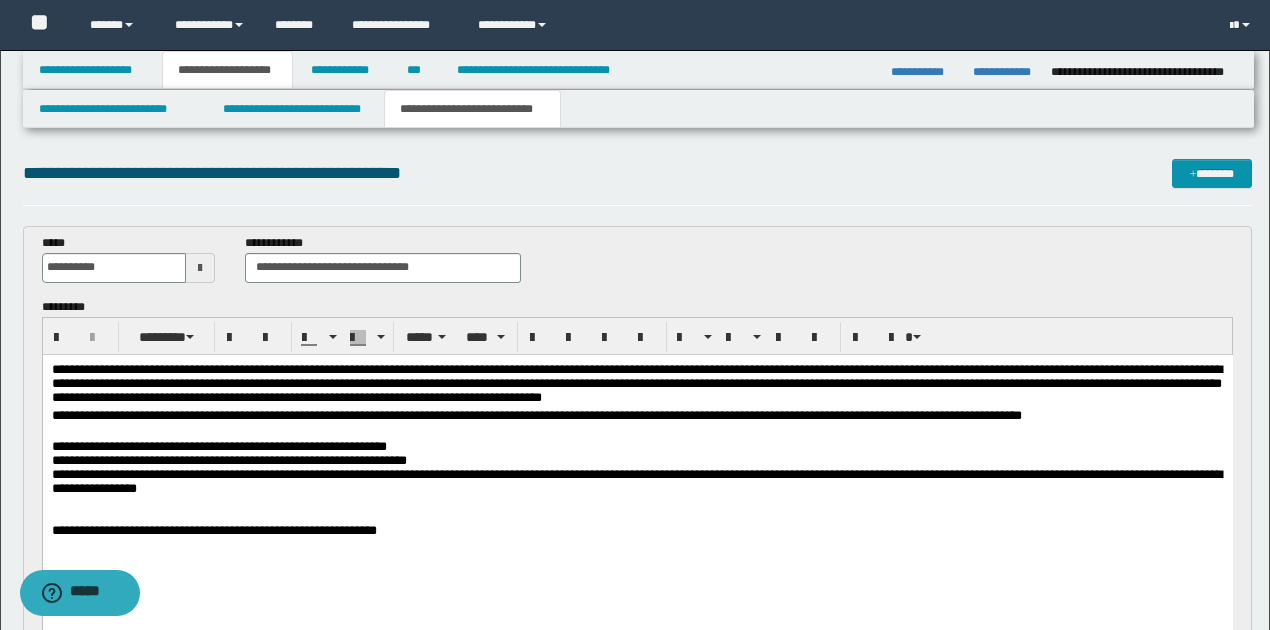 click on "**********" at bounding box center [636, 382] 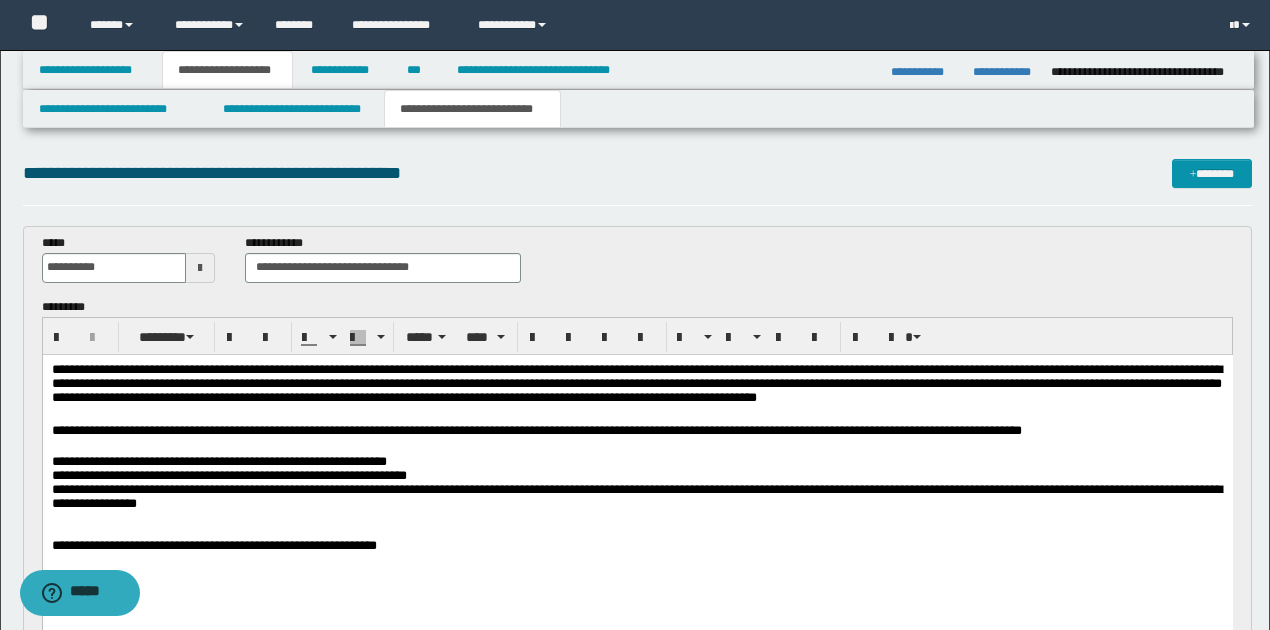 click on "**********" at bounding box center (636, 382) 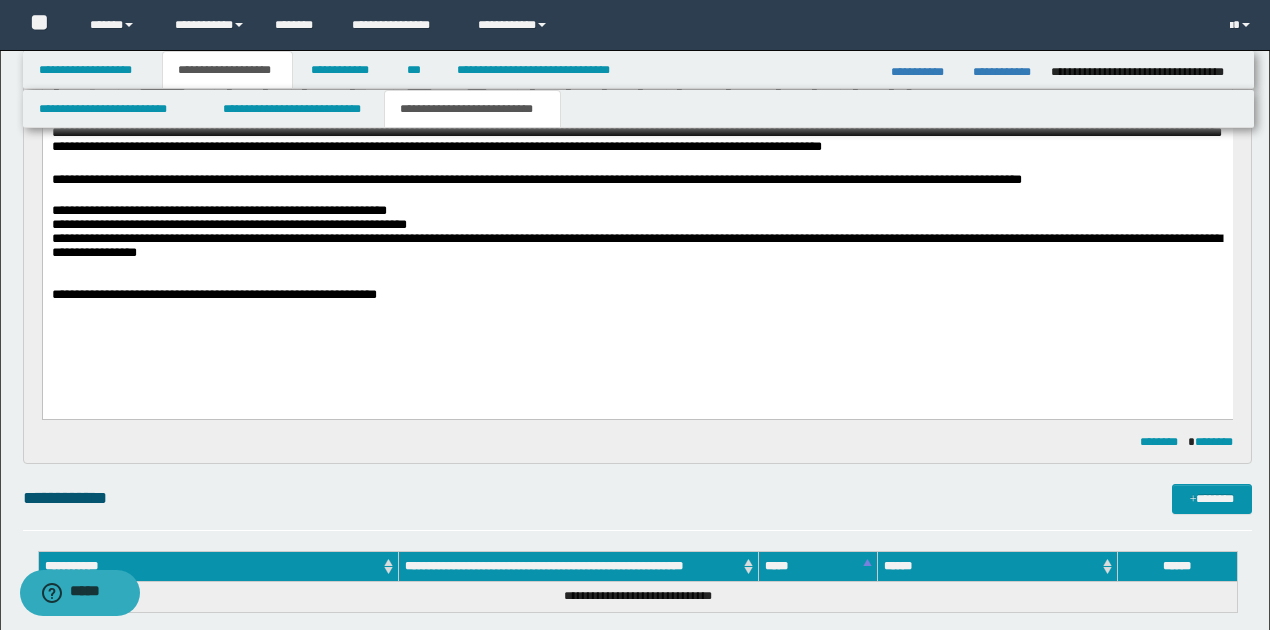 scroll, scrollTop: 266, scrollLeft: 0, axis: vertical 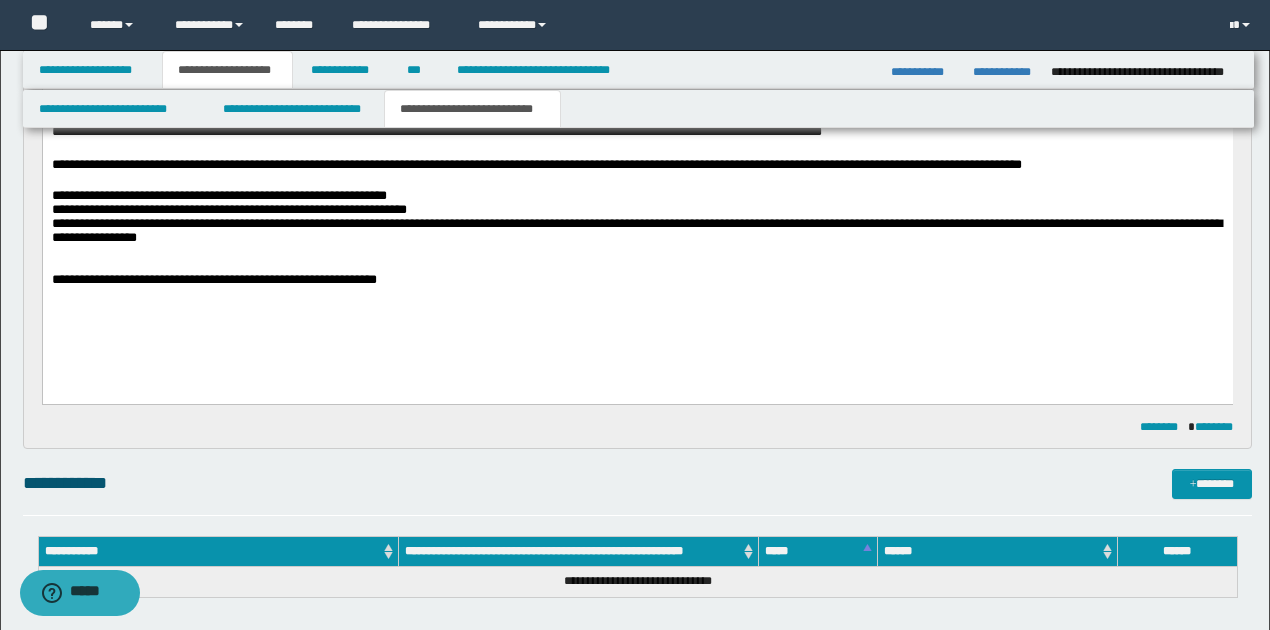 click on "**********" at bounding box center (213, 278) 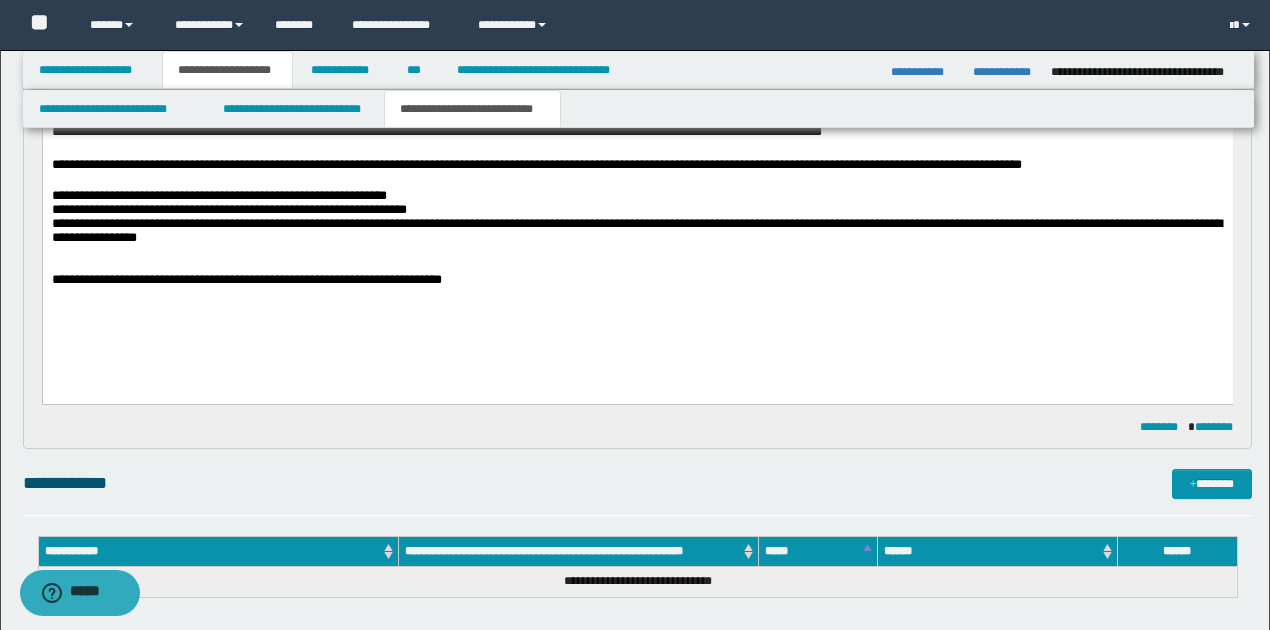 click on "**********" at bounding box center [637, 279] 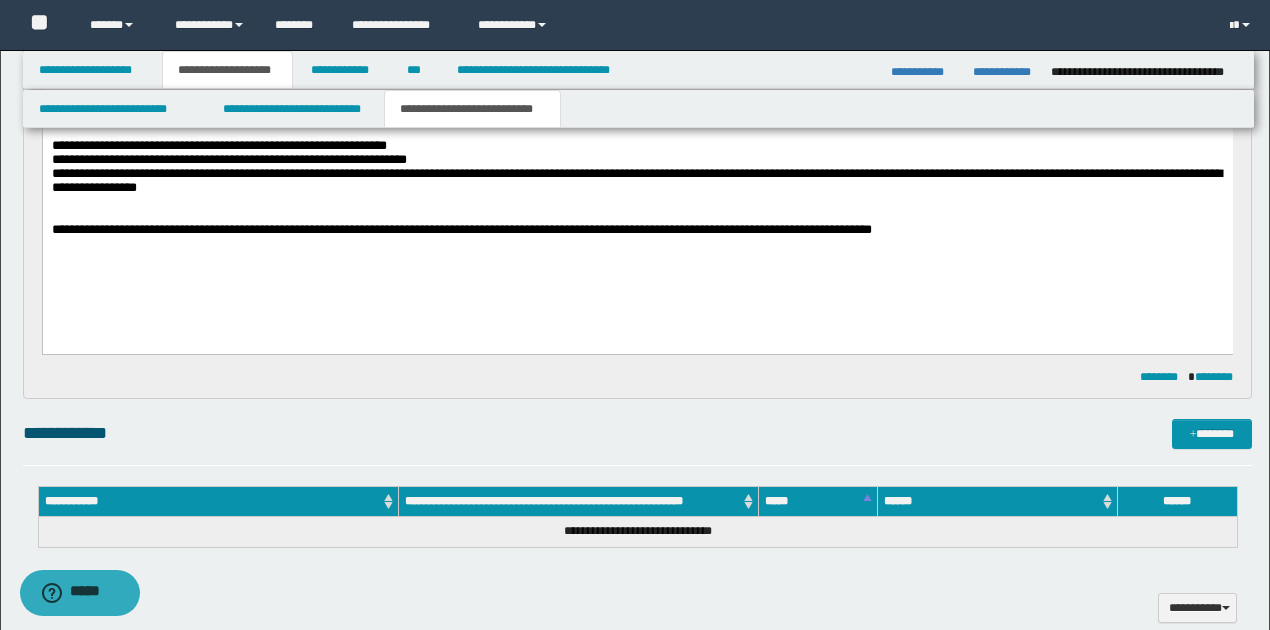 scroll, scrollTop: 400, scrollLeft: 0, axis: vertical 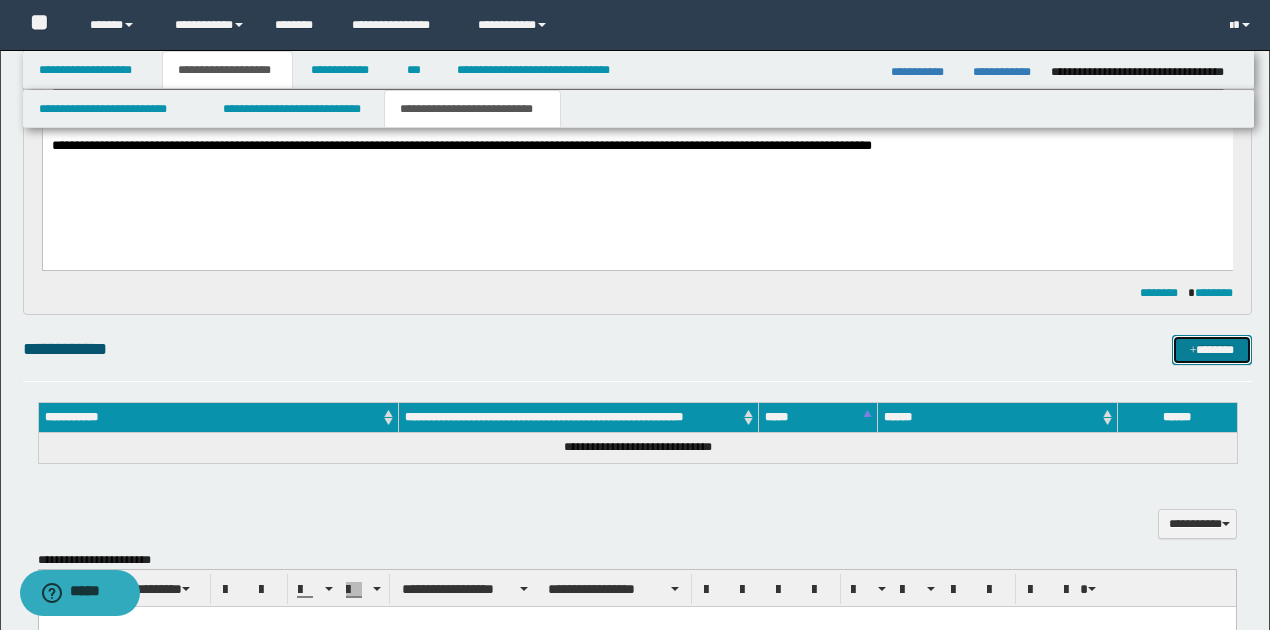 click at bounding box center (1193, 351) 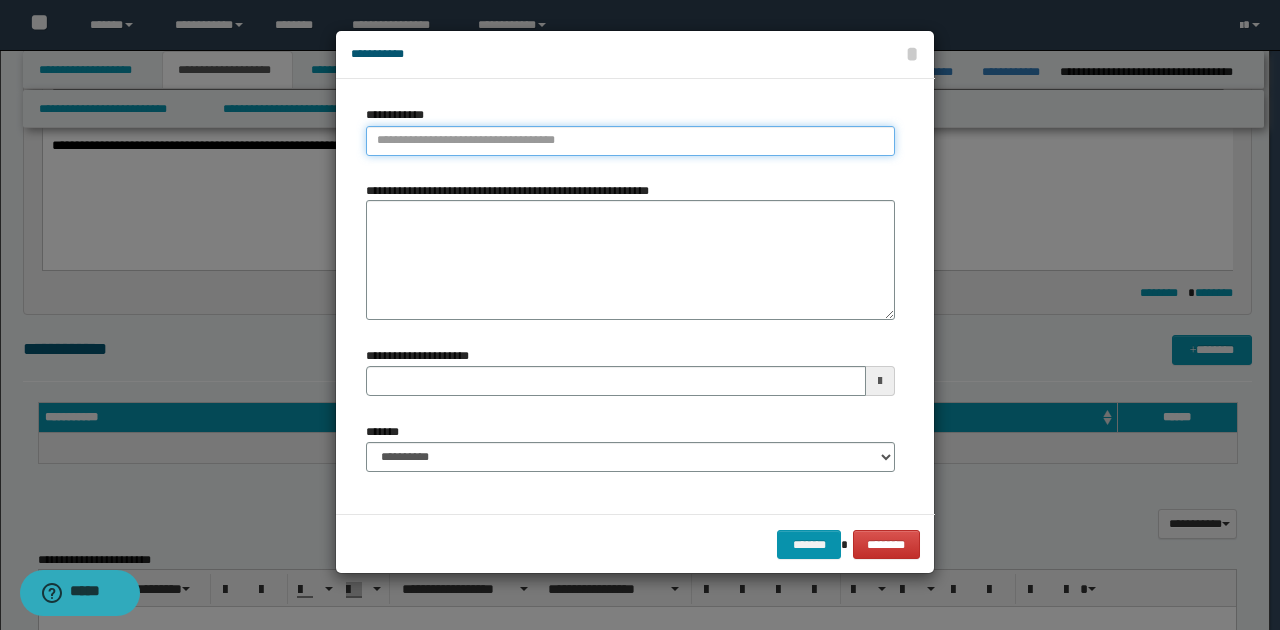 click on "**********" at bounding box center (630, 141) 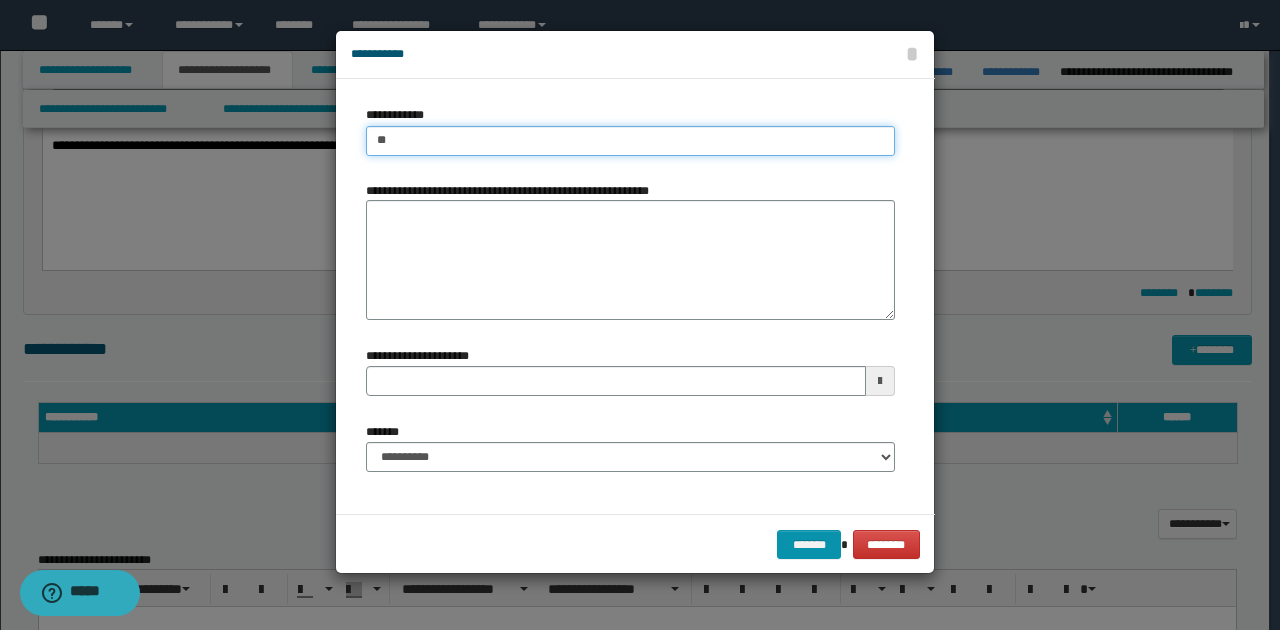 type on "***" 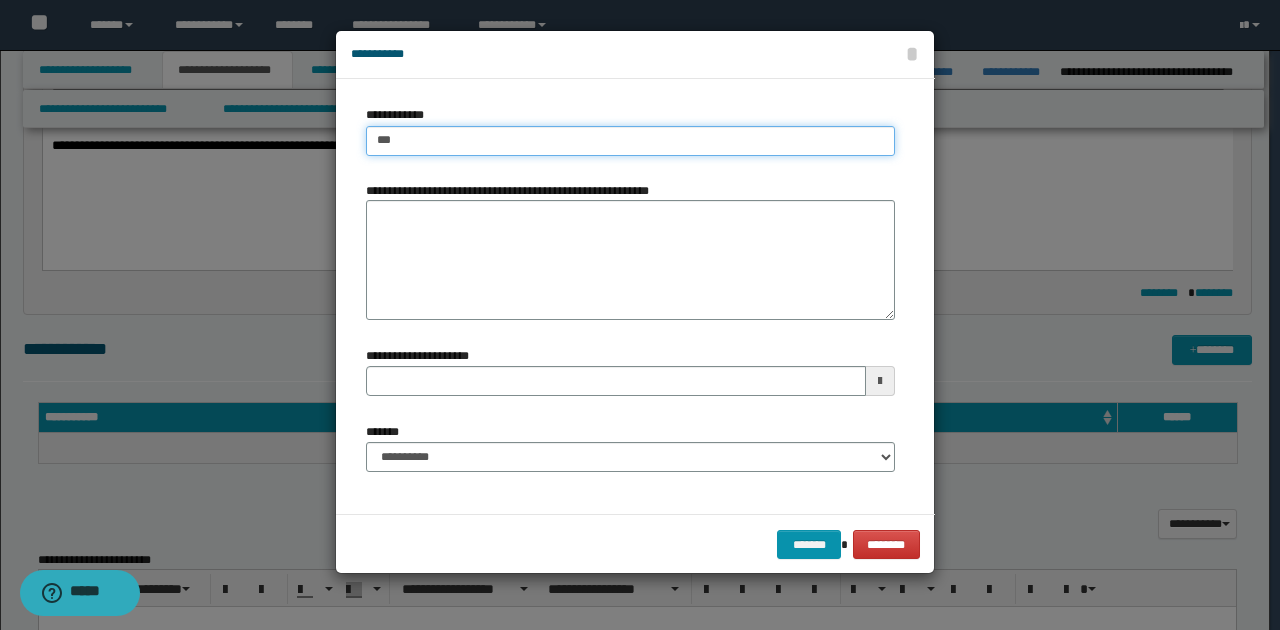 type on "***" 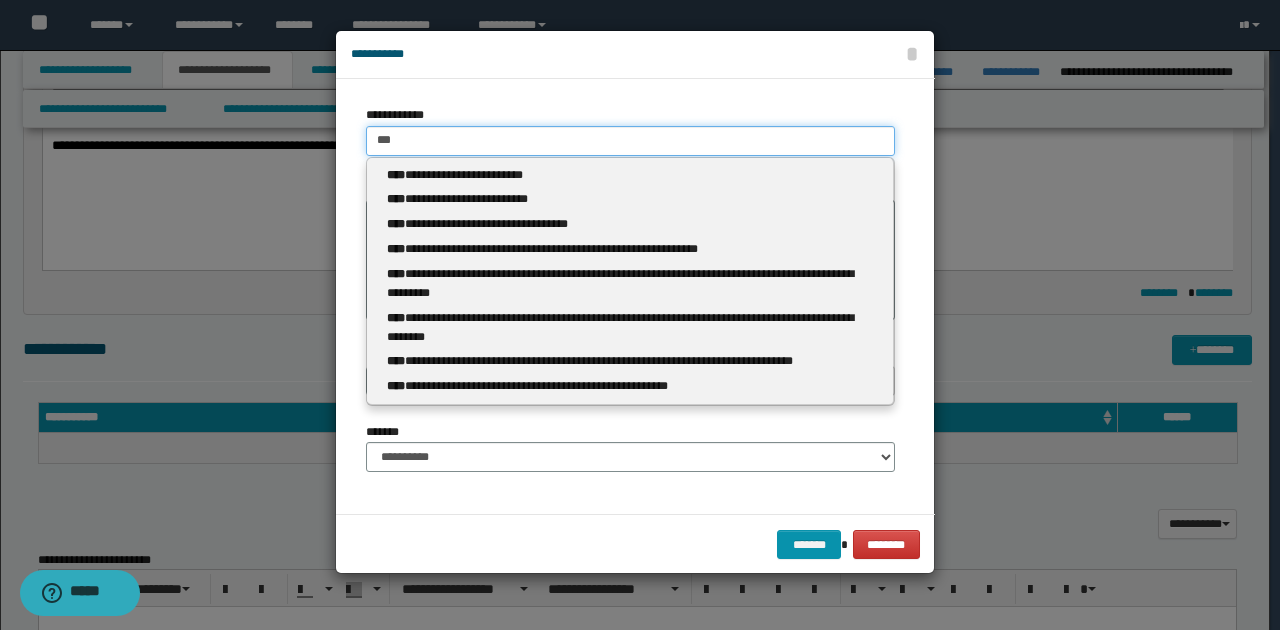 type 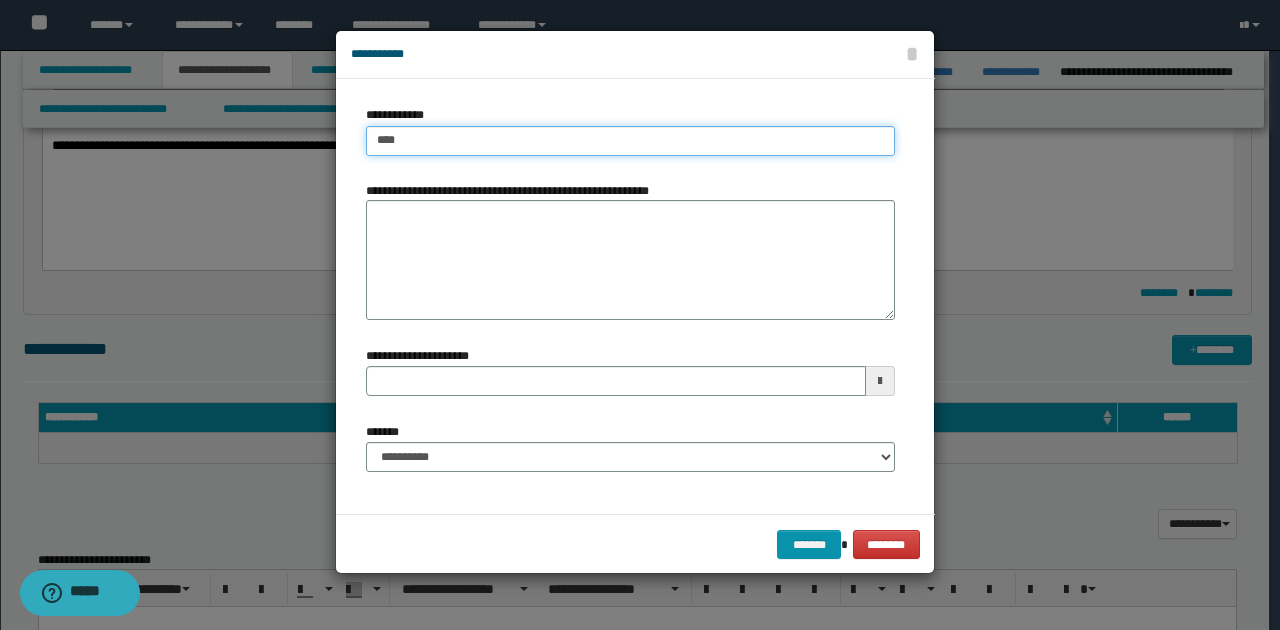 type on "****" 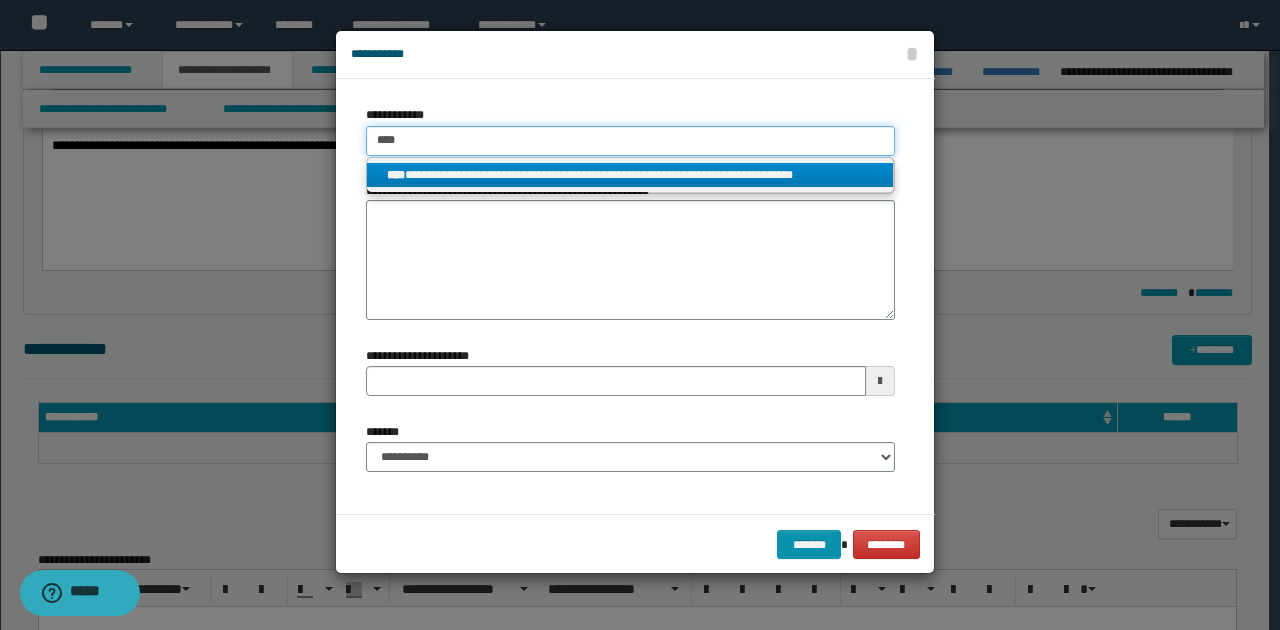 type on "****" 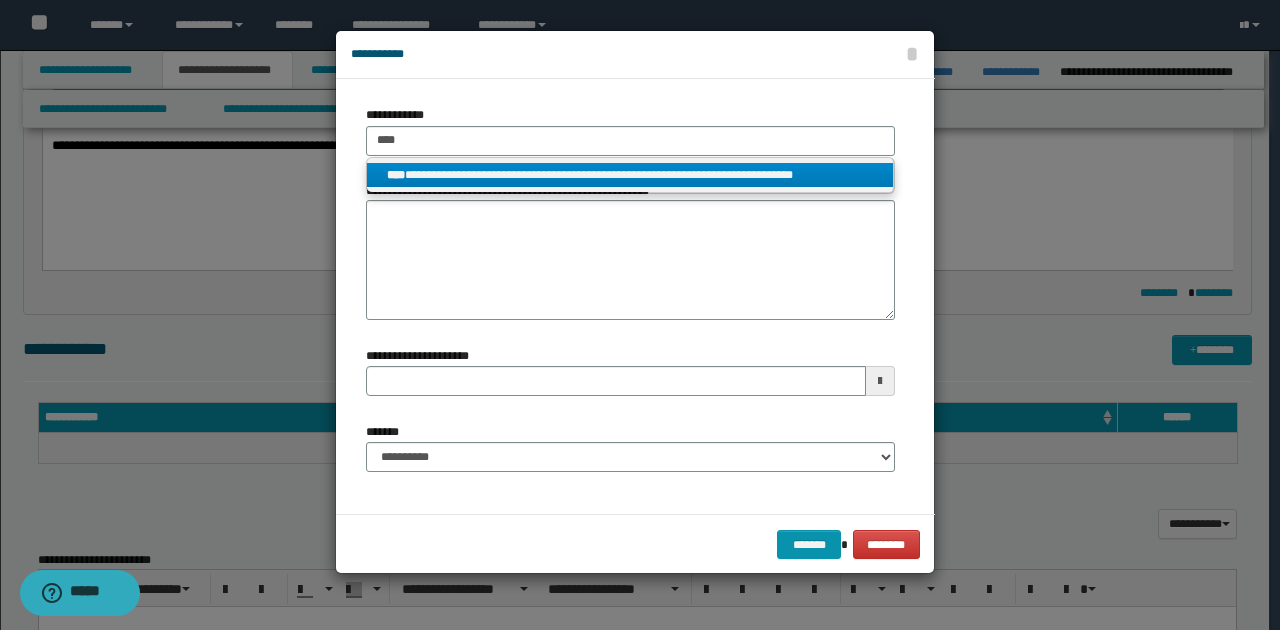 click on "**********" at bounding box center (630, 175) 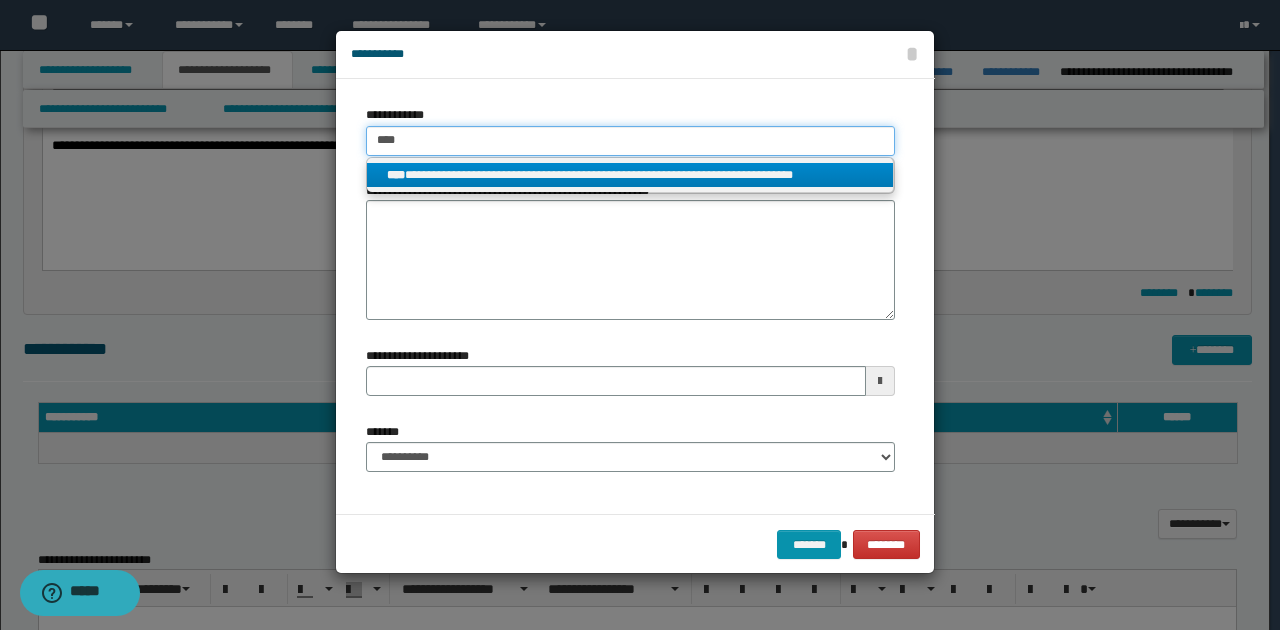 type 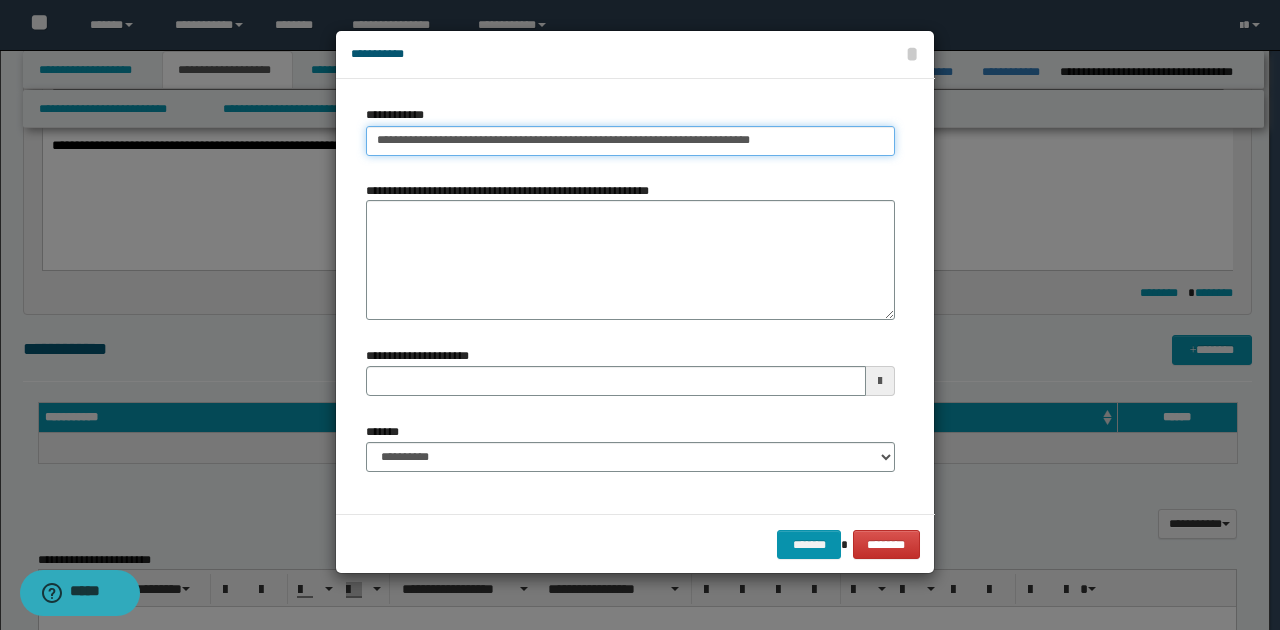 drag, startPoint x: 376, startPoint y: 139, endPoint x: 902, endPoint y: 174, distance: 527.16315 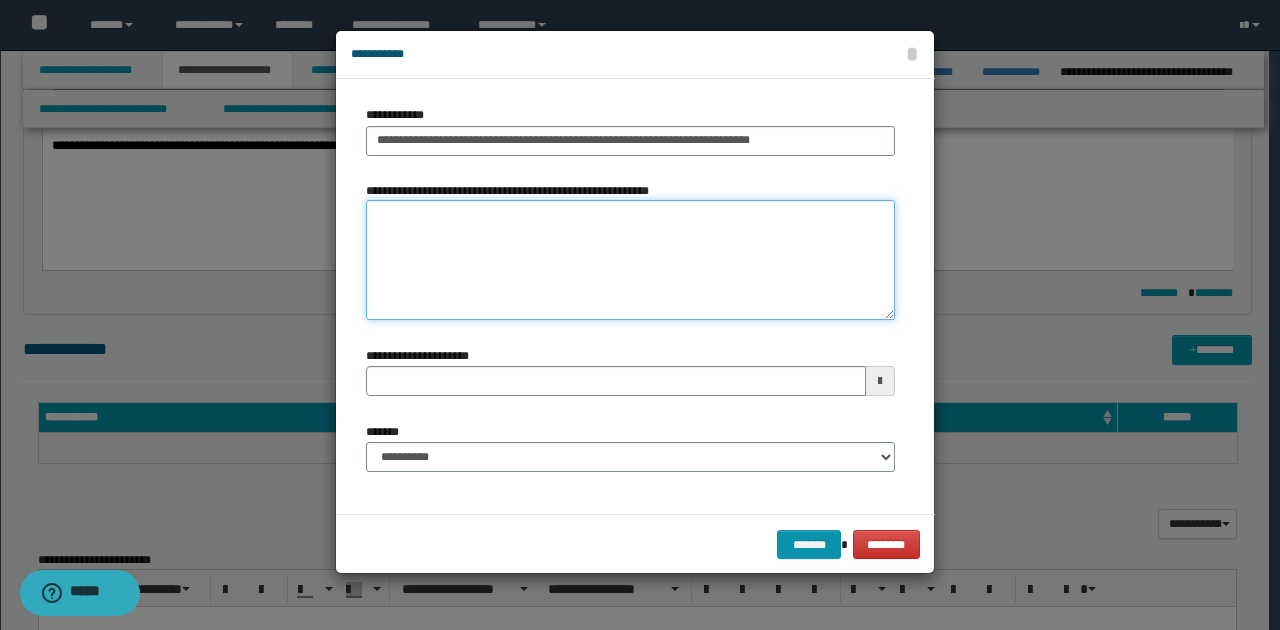 click on "**********" at bounding box center (630, 260) 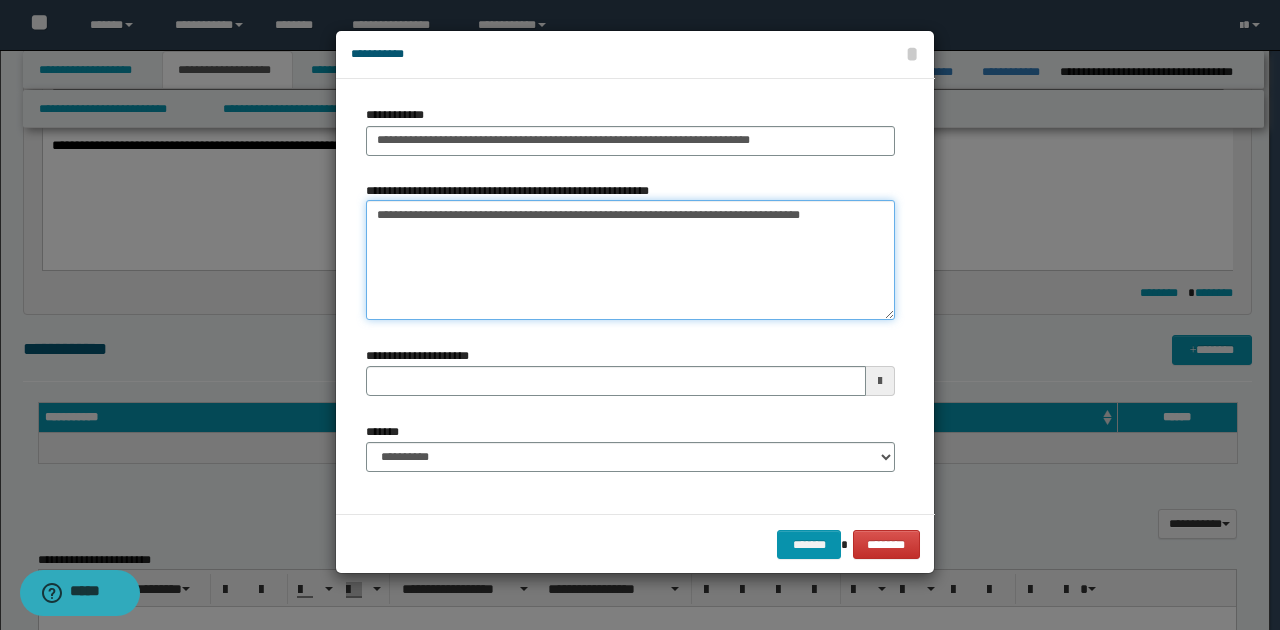type on "**********" 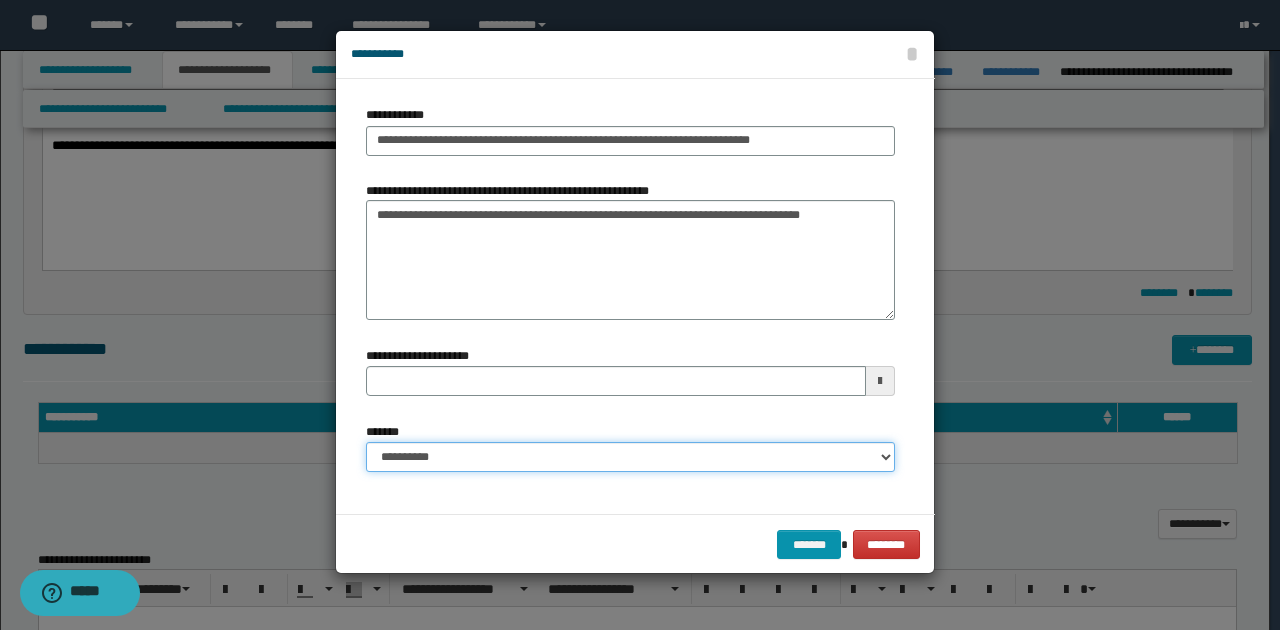 click on "**********" at bounding box center (630, 457) 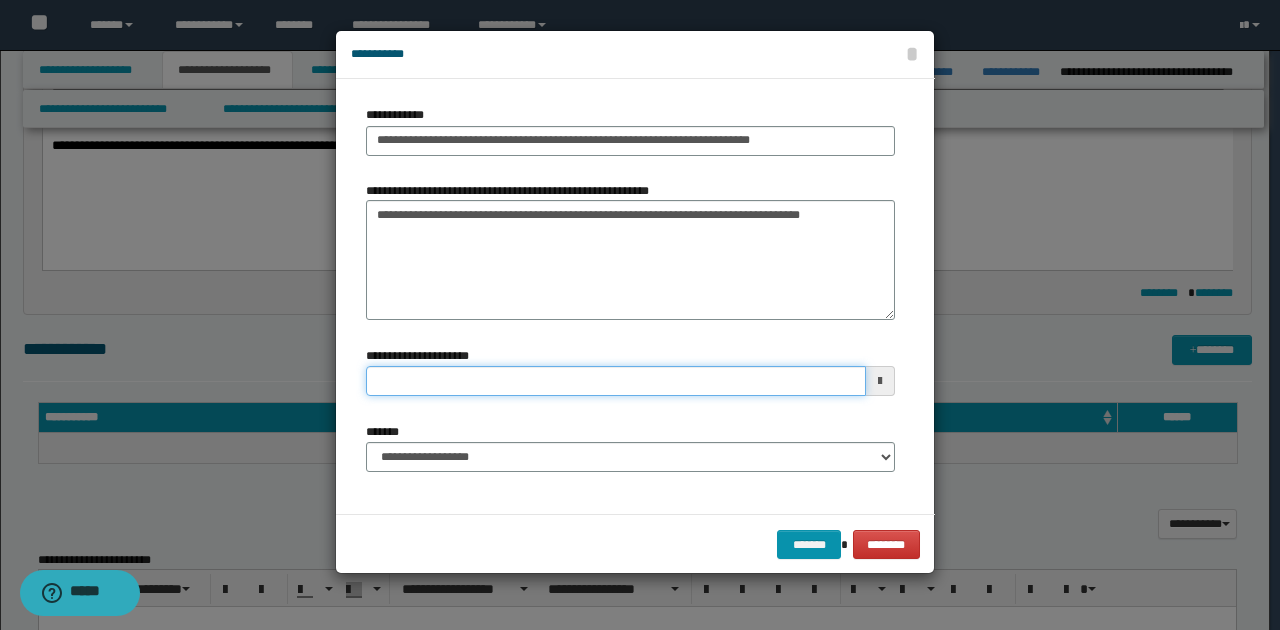 click on "**********" at bounding box center [616, 381] 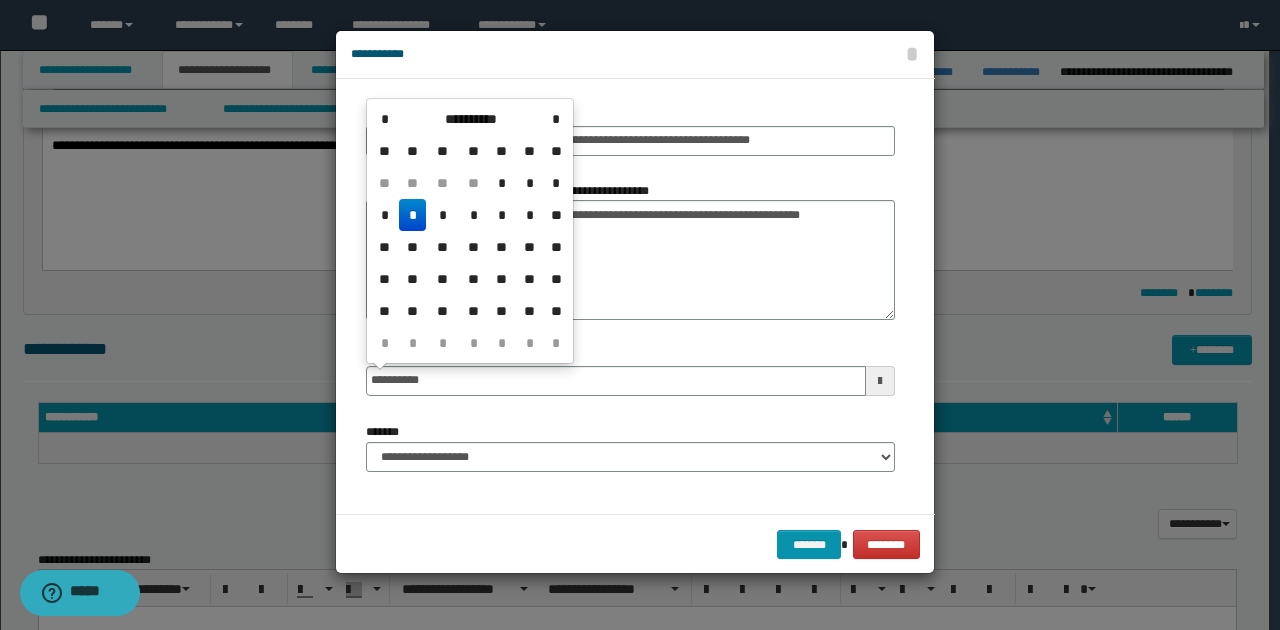 click on "*" at bounding box center [413, 215] 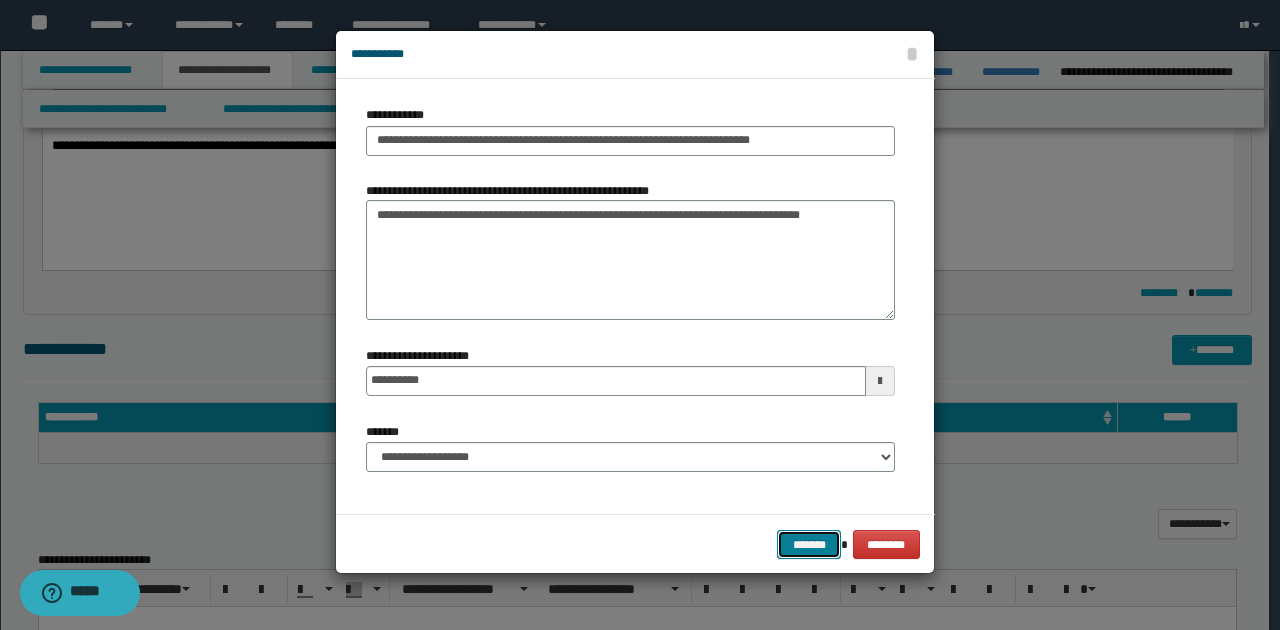 click on "*******" at bounding box center [809, 544] 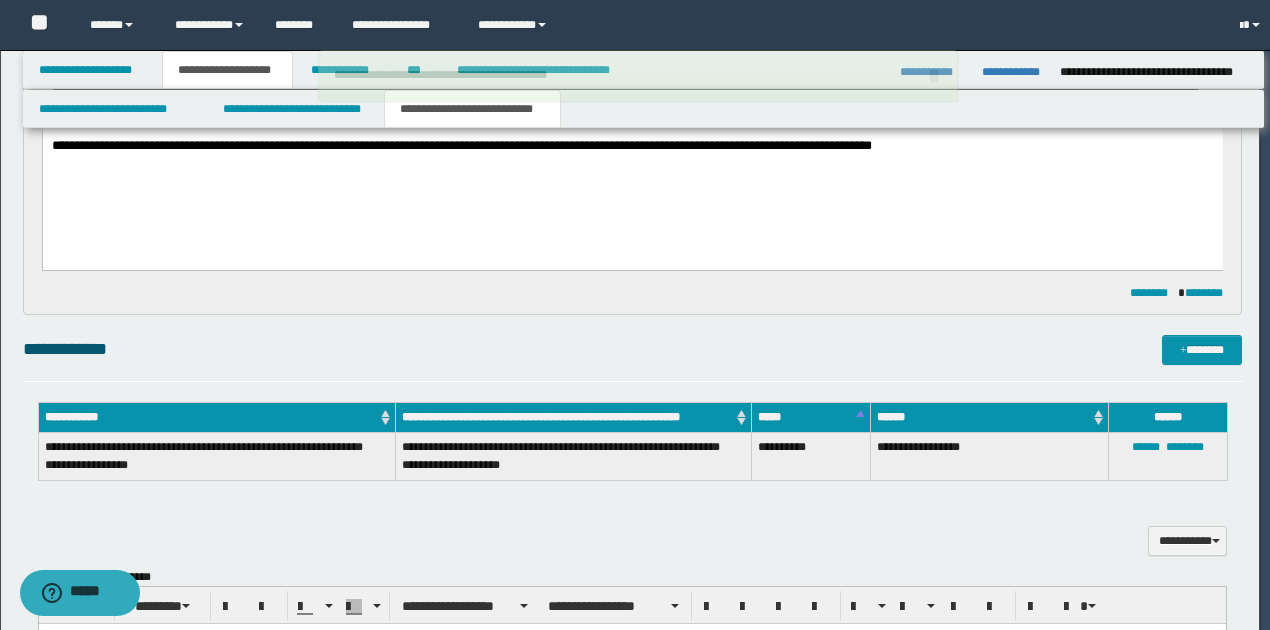 type 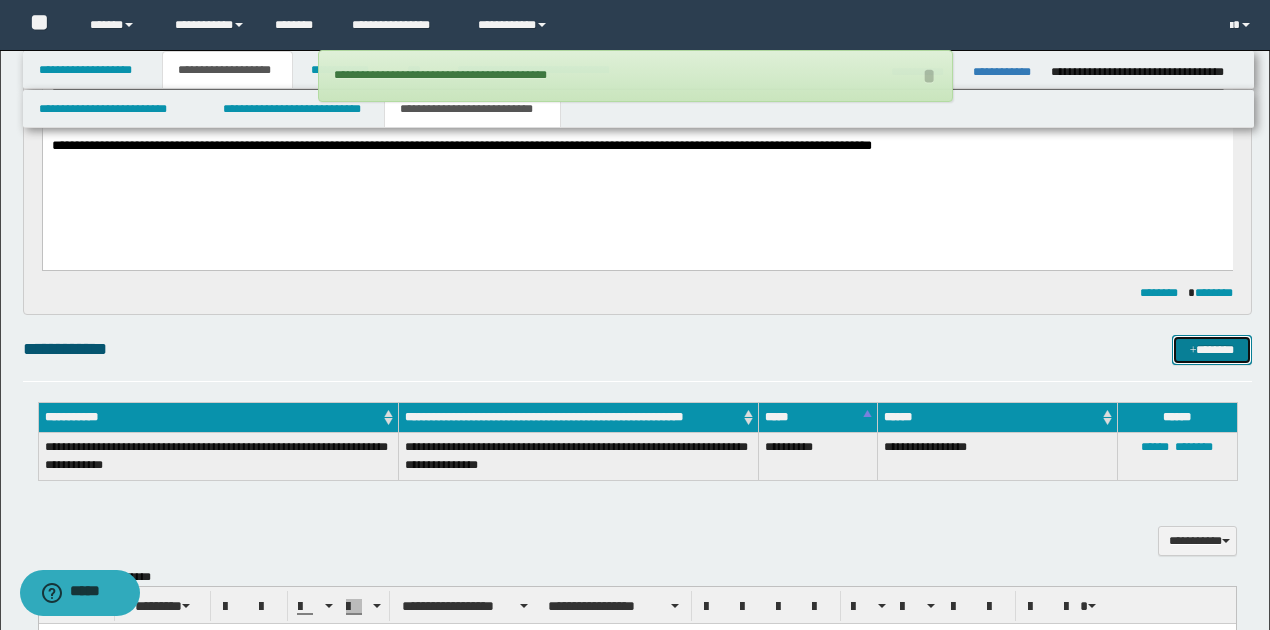 click on "*******" at bounding box center [1211, 349] 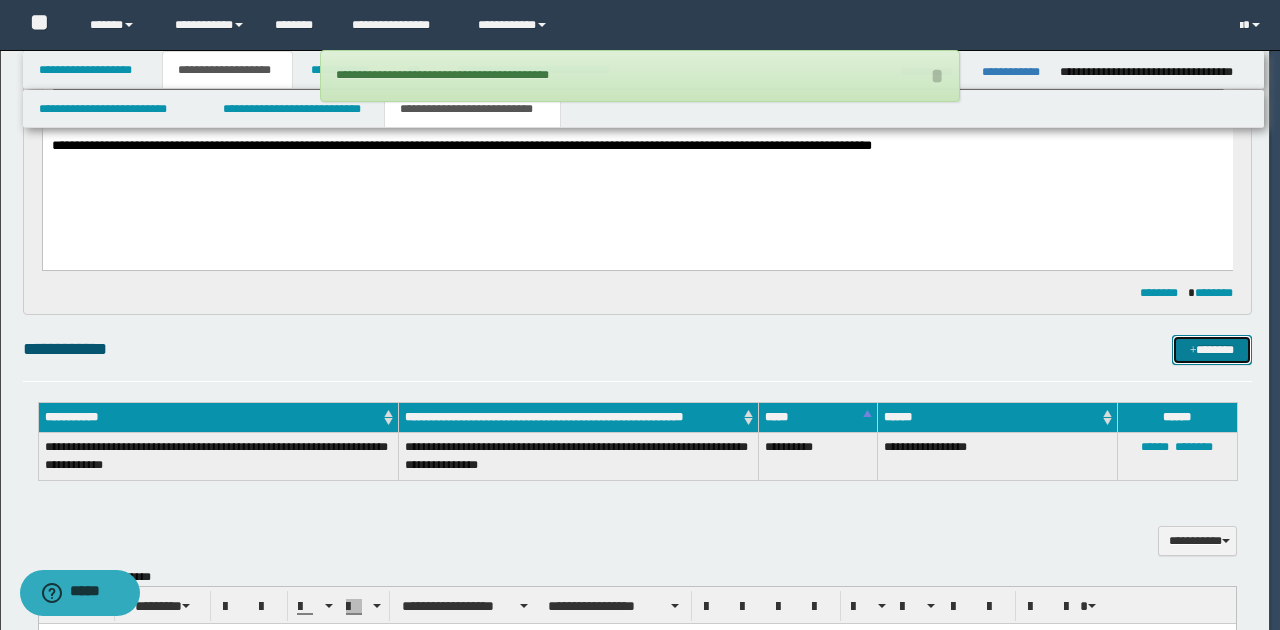 type 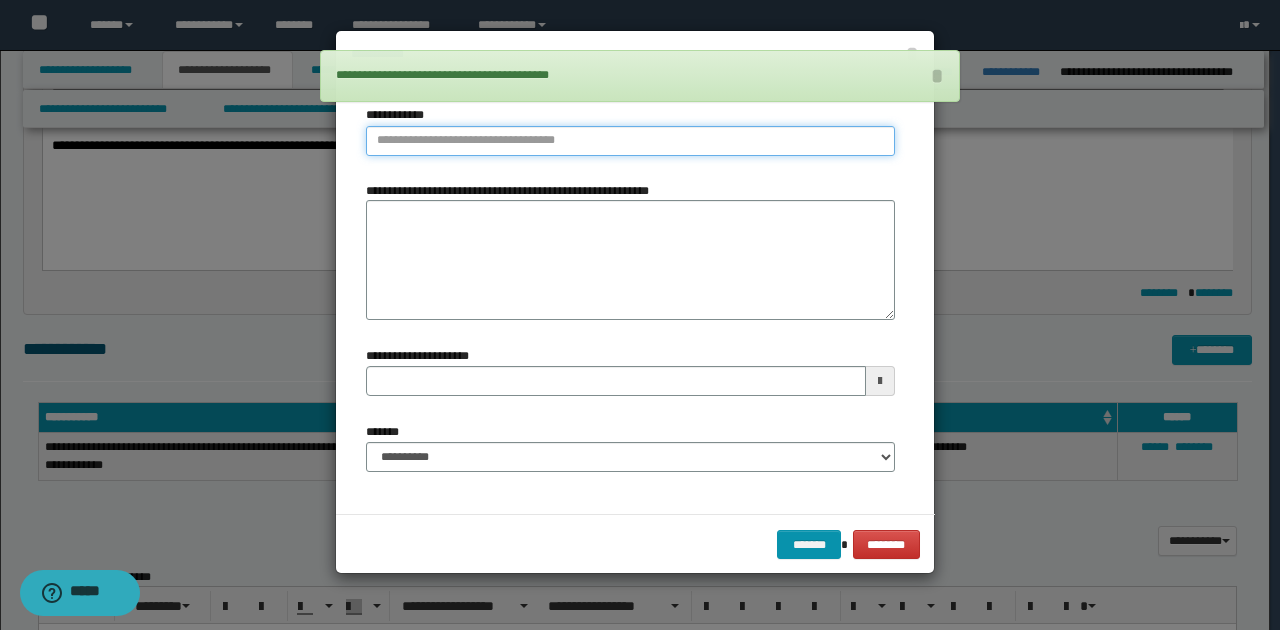 type on "**********" 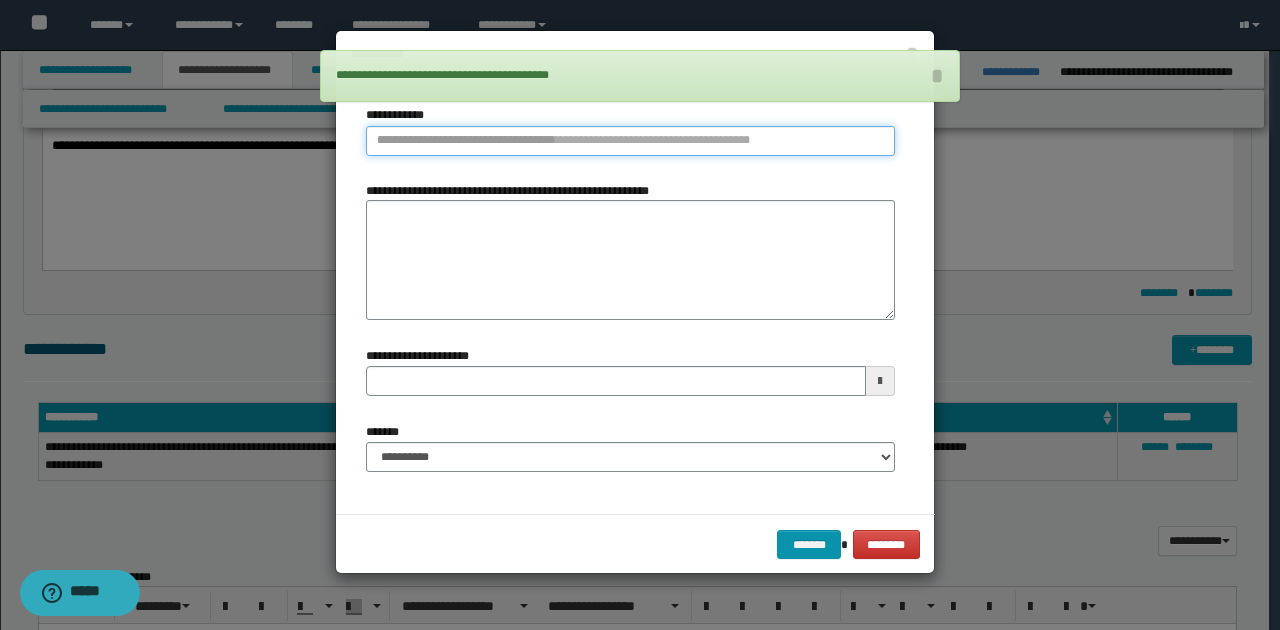 click on "**********" at bounding box center (630, 141) 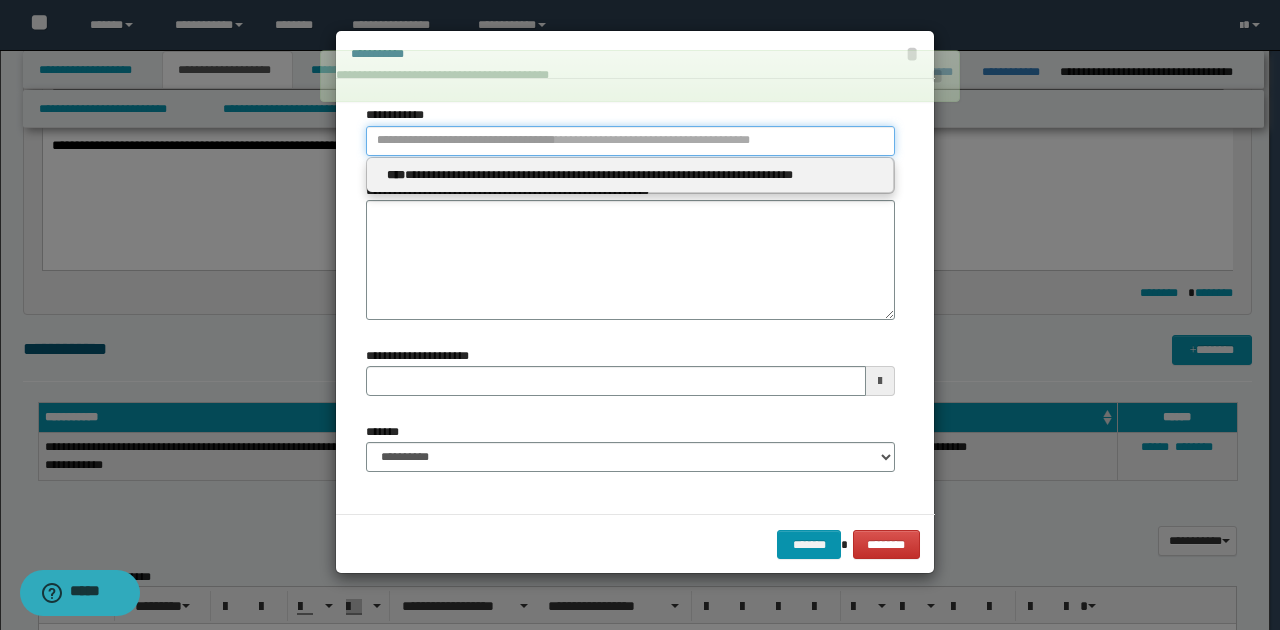 type 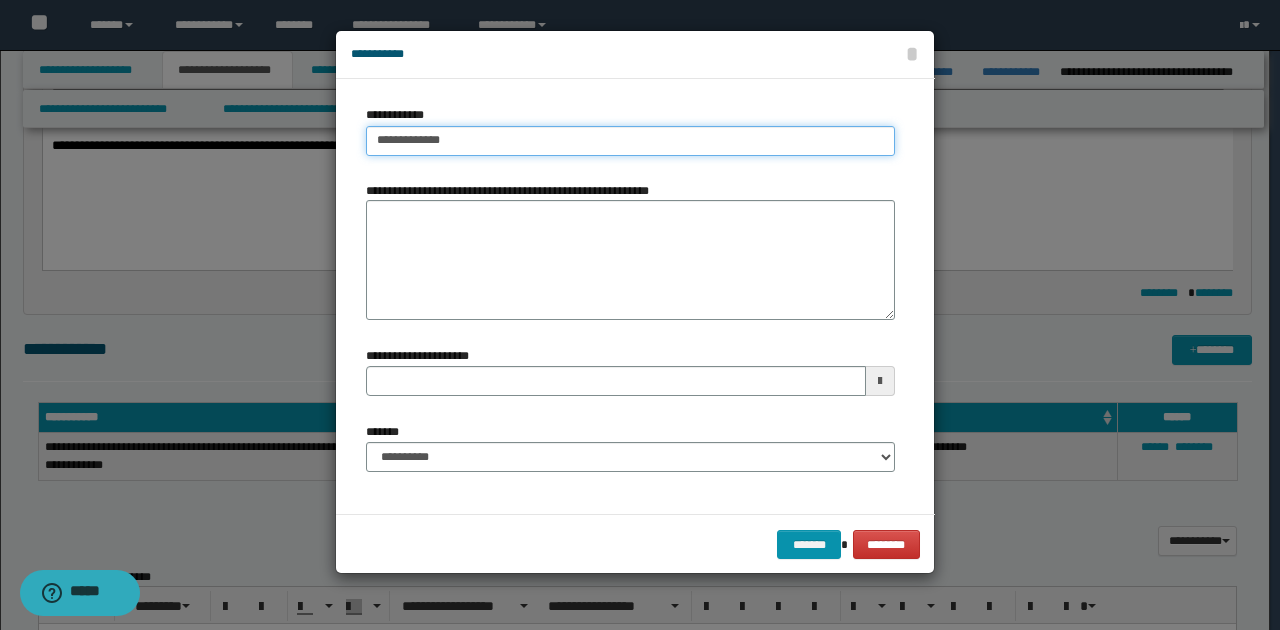 type on "**********" 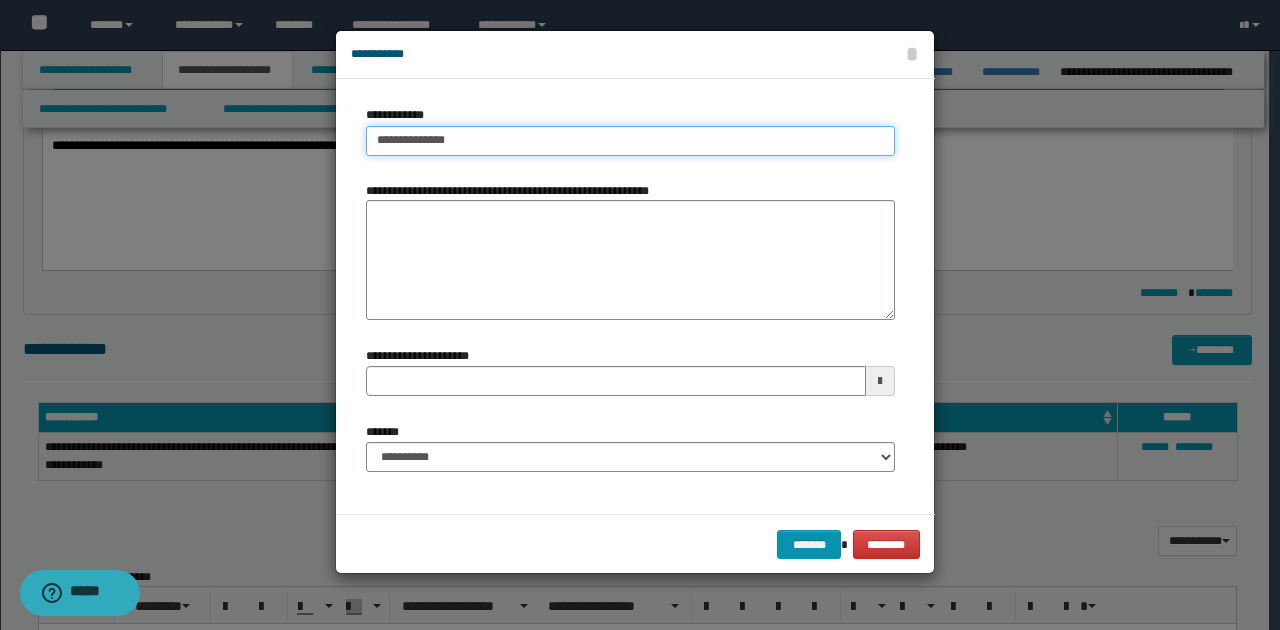 type on "**********" 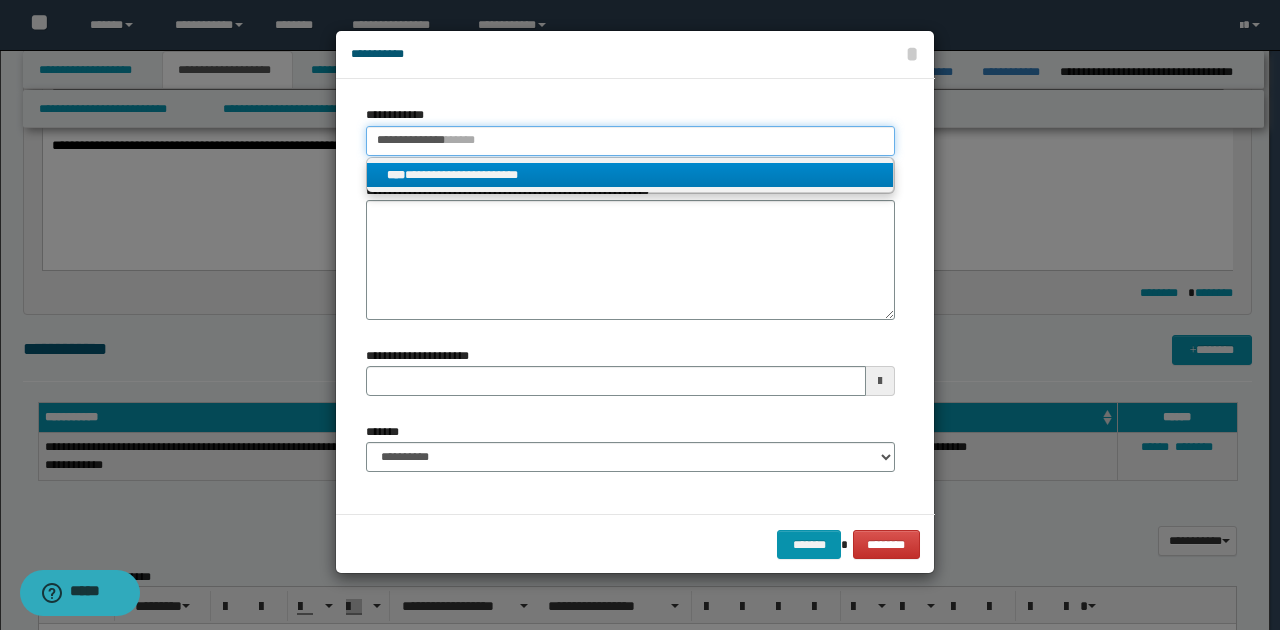 type on "**********" 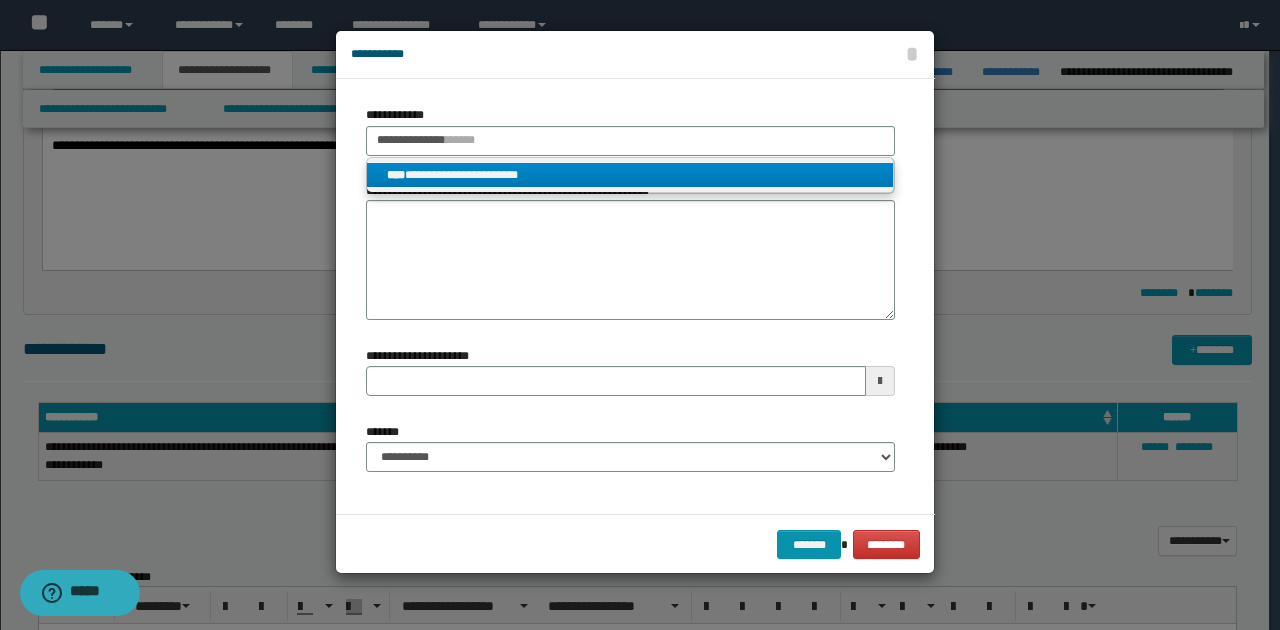 click on "**********" at bounding box center [630, 175] 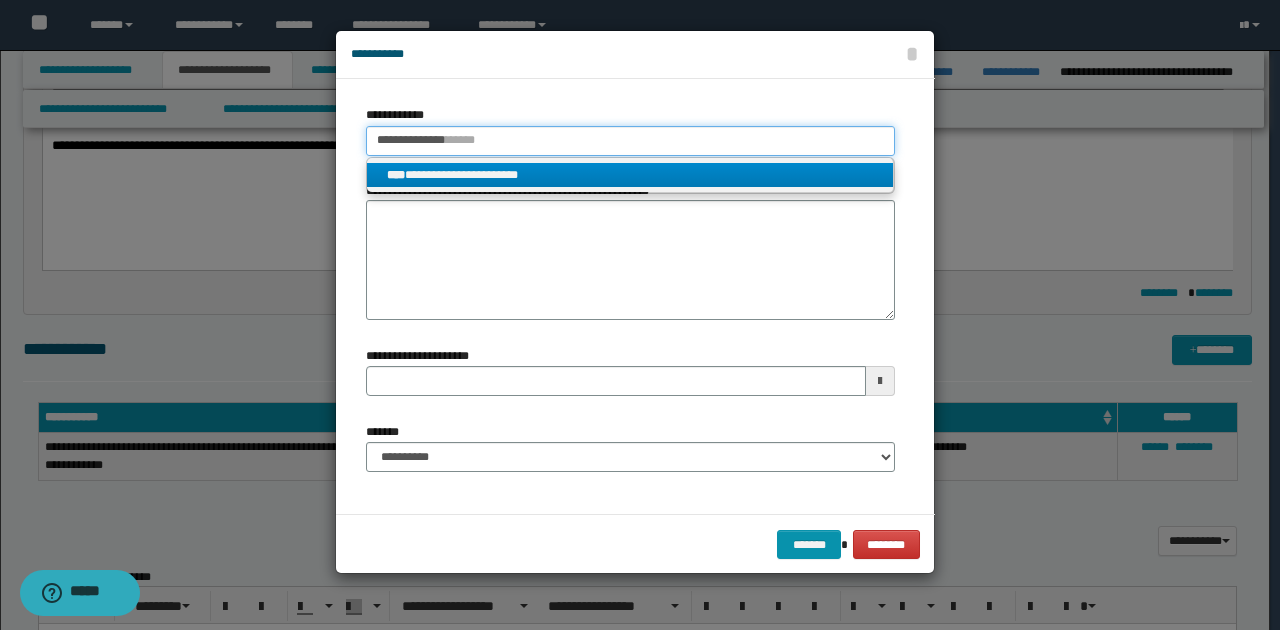 type 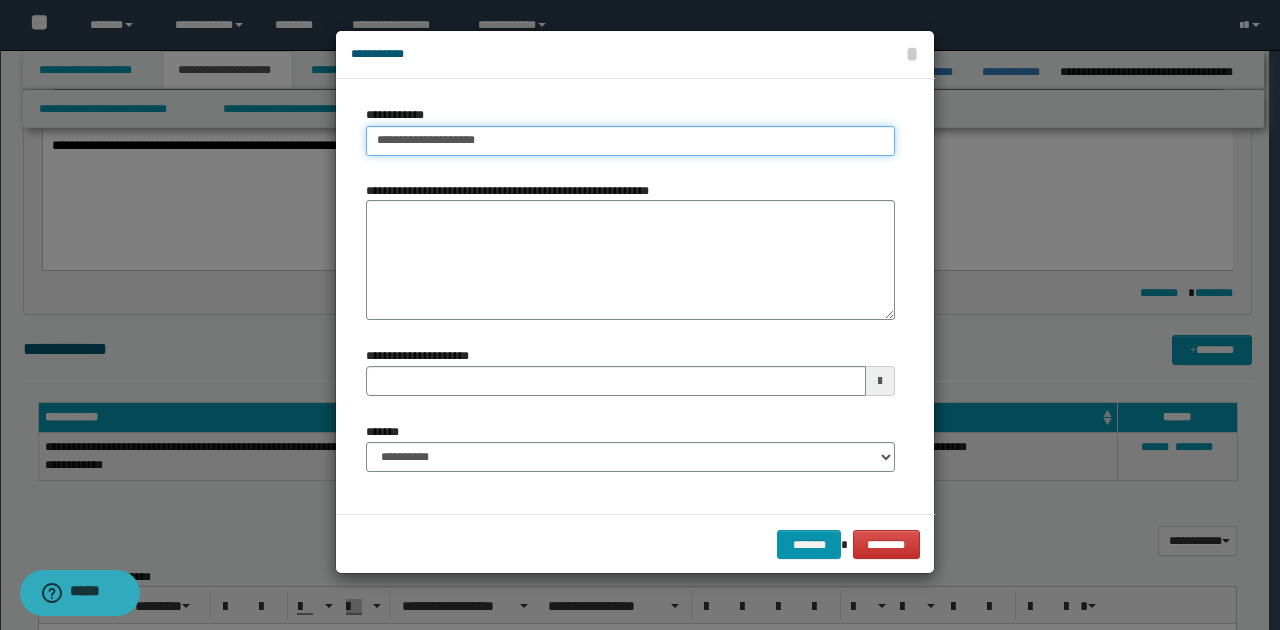 drag, startPoint x: 374, startPoint y: 142, endPoint x: 556, endPoint y: 172, distance: 184.45596 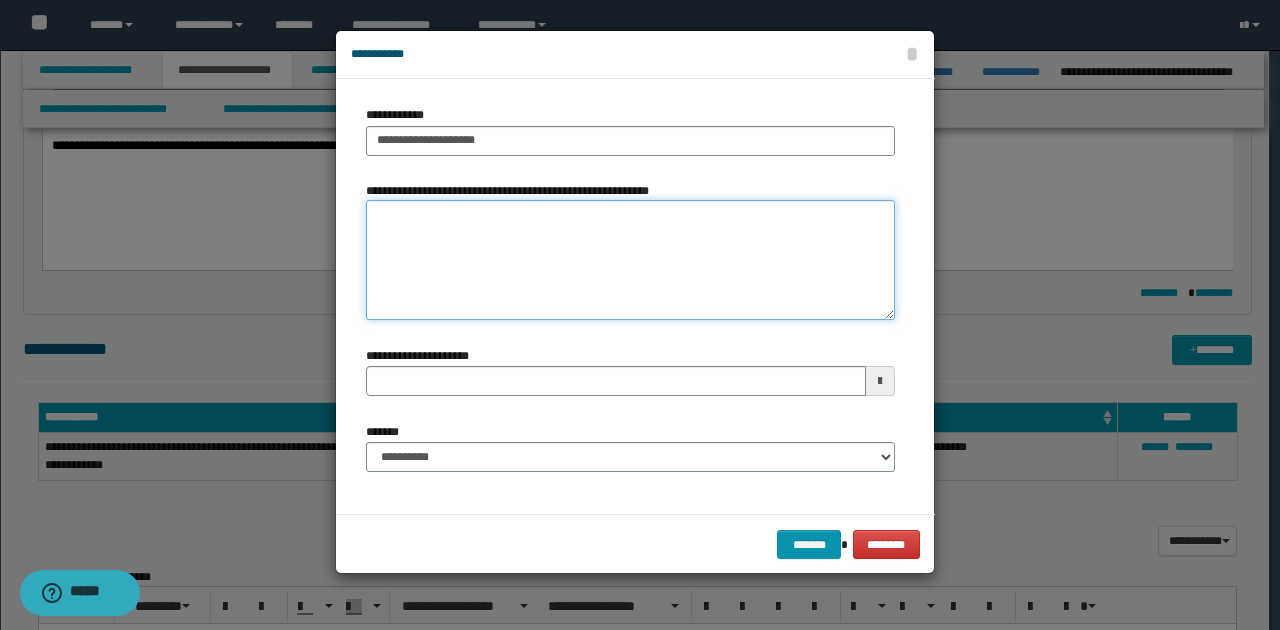 click on "**********" at bounding box center [630, 260] 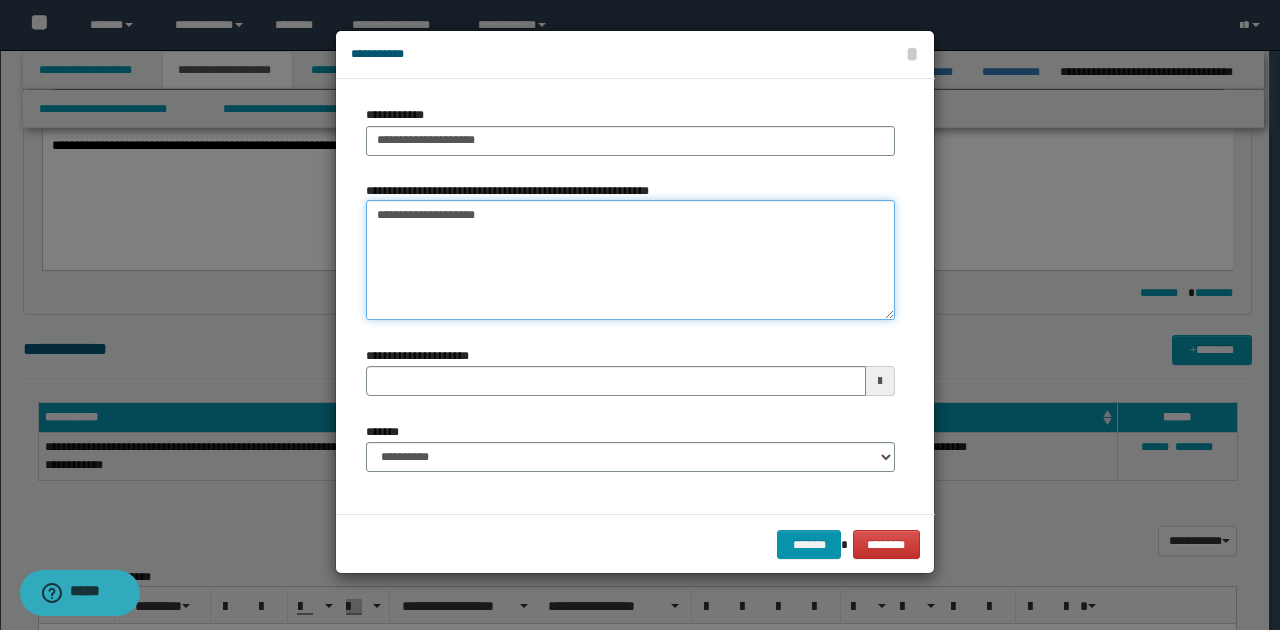type 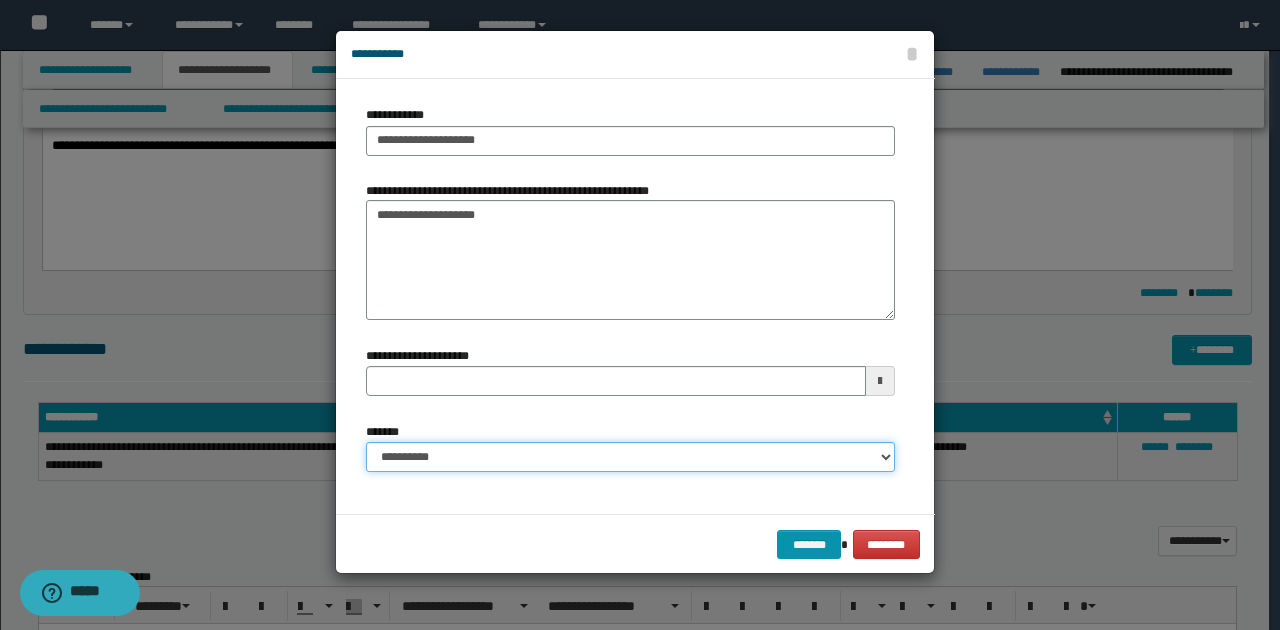 click on "**********" at bounding box center [630, 457] 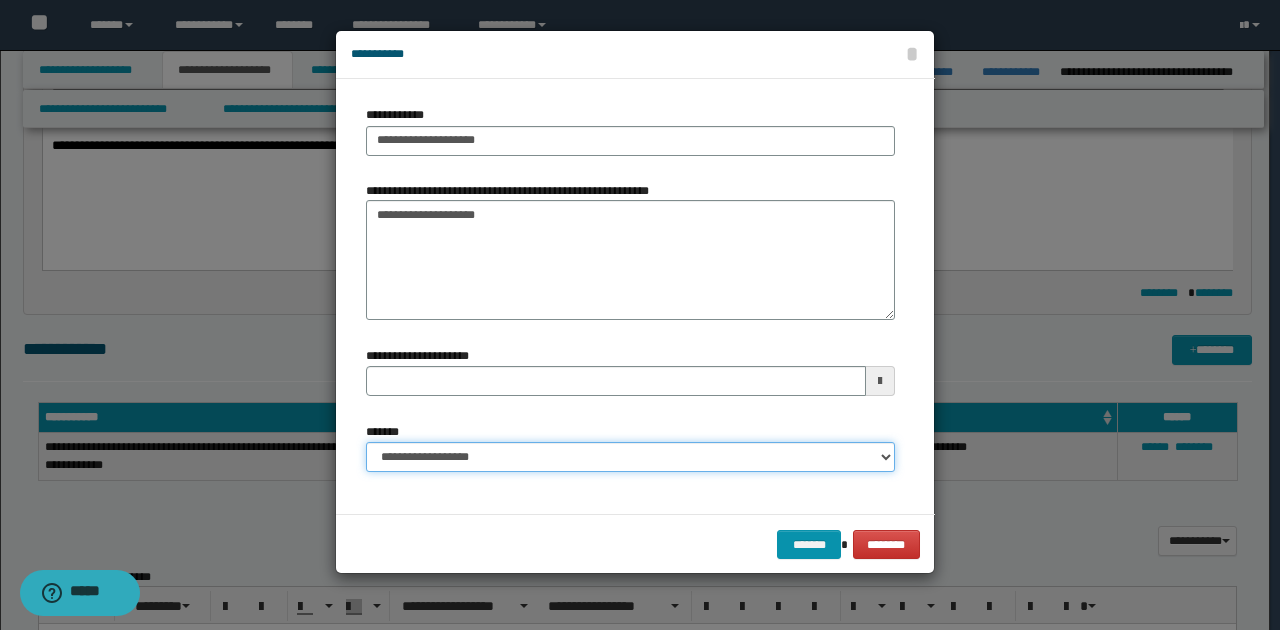 click on "**********" at bounding box center [630, 457] 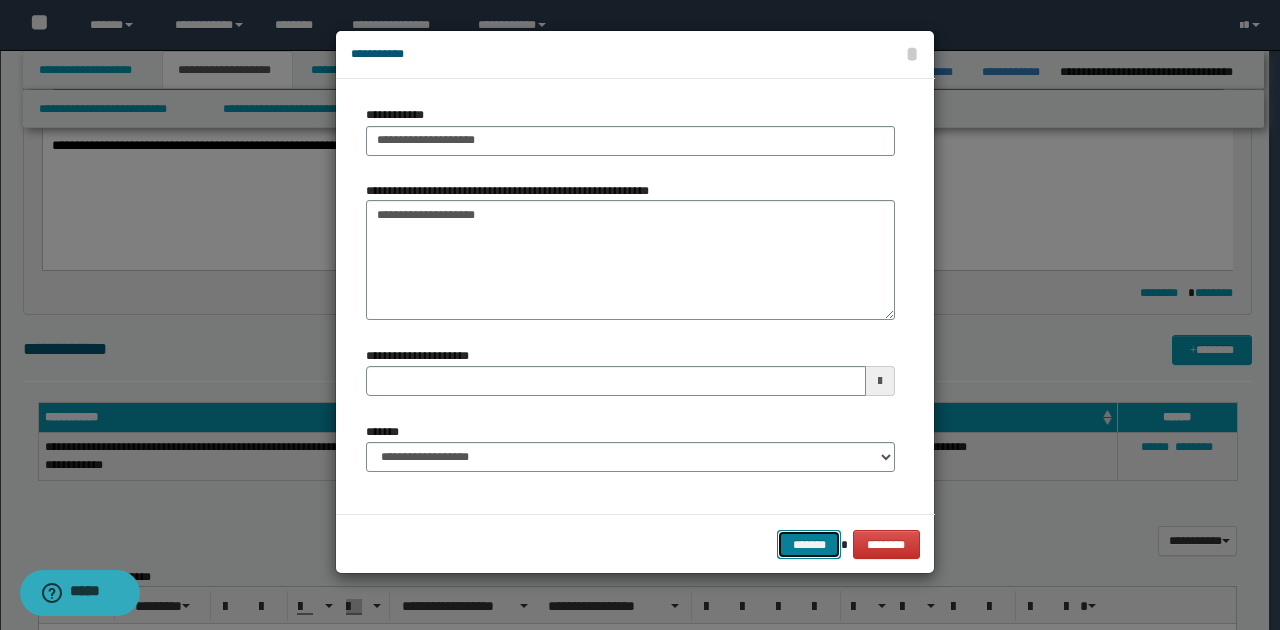 click on "*******" at bounding box center [809, 544] 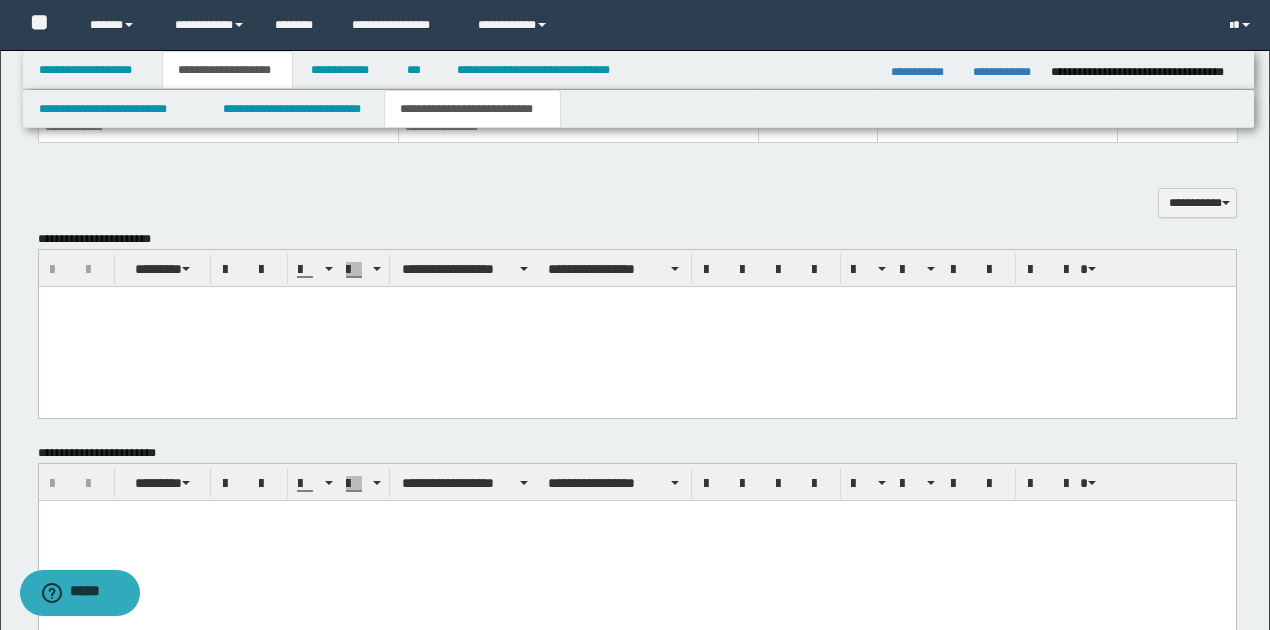 scroll, scrollTop: 800, scrollLeft: 0, axis: vertical 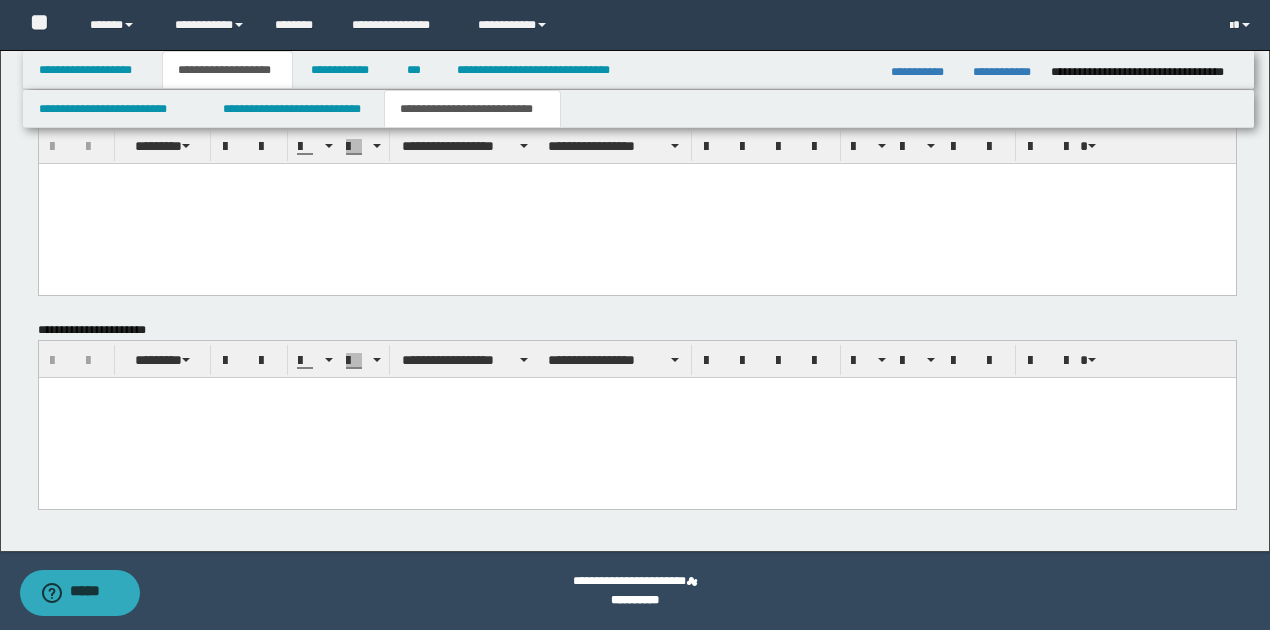 click at bounding box center (636, 393) 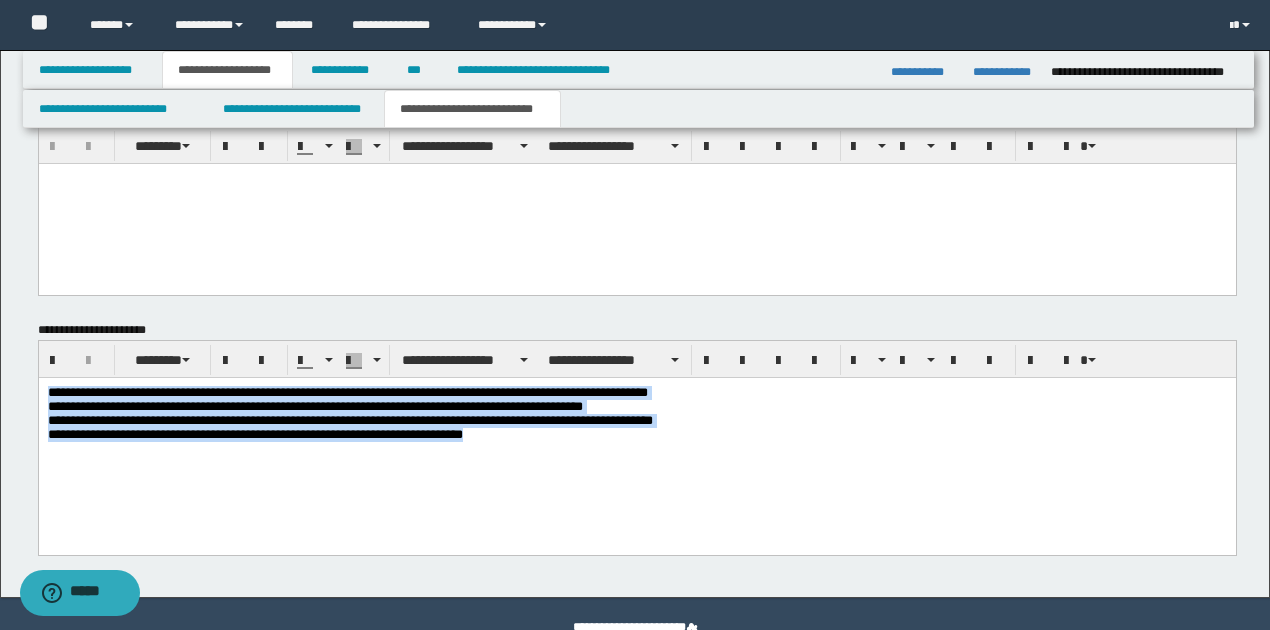 drag, startPoint x: 46, startPoint y: 390, endPoint x: 539, endPoint y: 469, distance: 499.2895 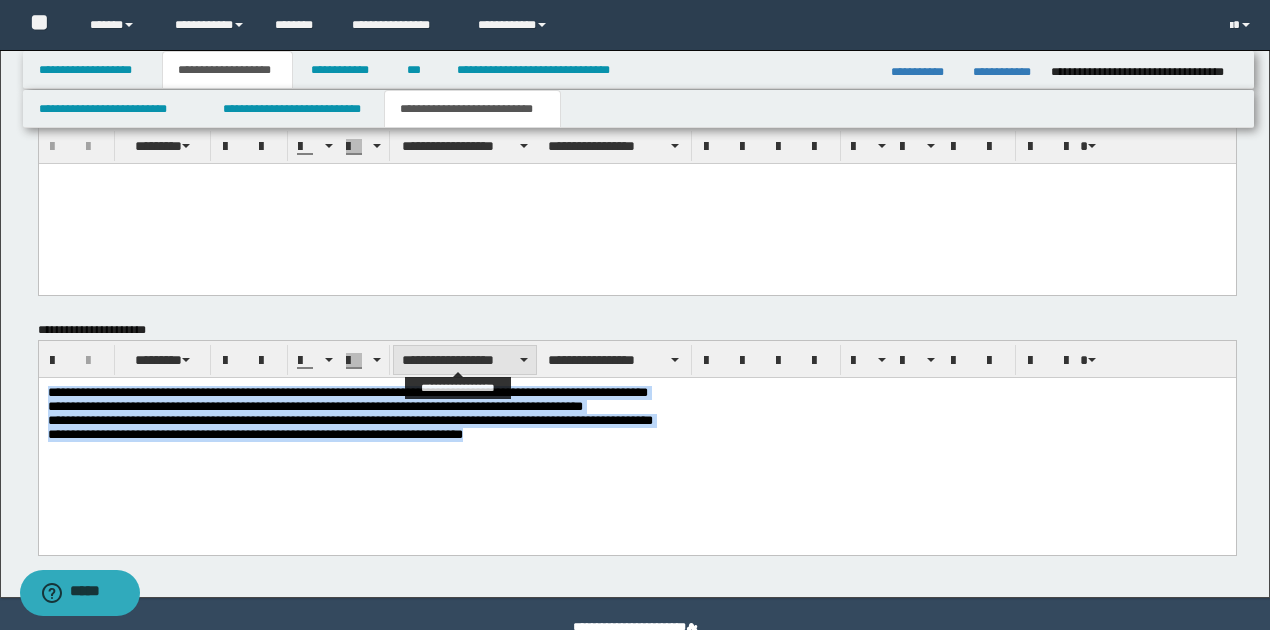 click on "**********" at bounding box center [465, 360] 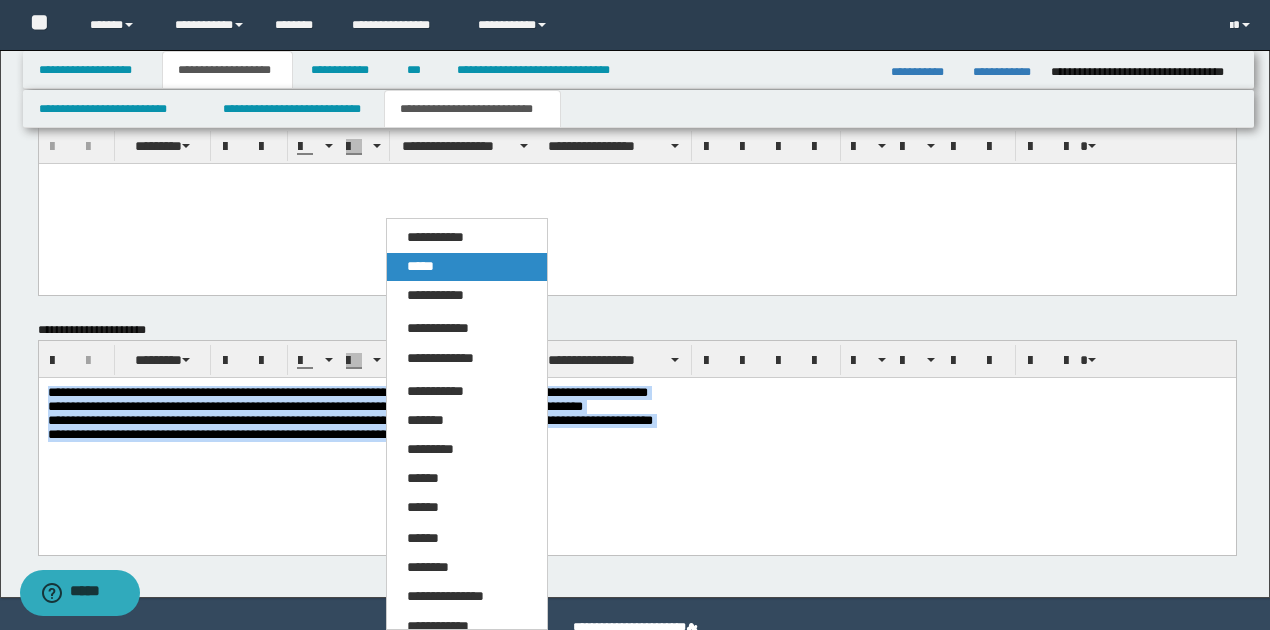 drag, startPoint x: 428, startPoint y: 271, endPoint x: 394, endPoint y: 116, distance: 158.68523 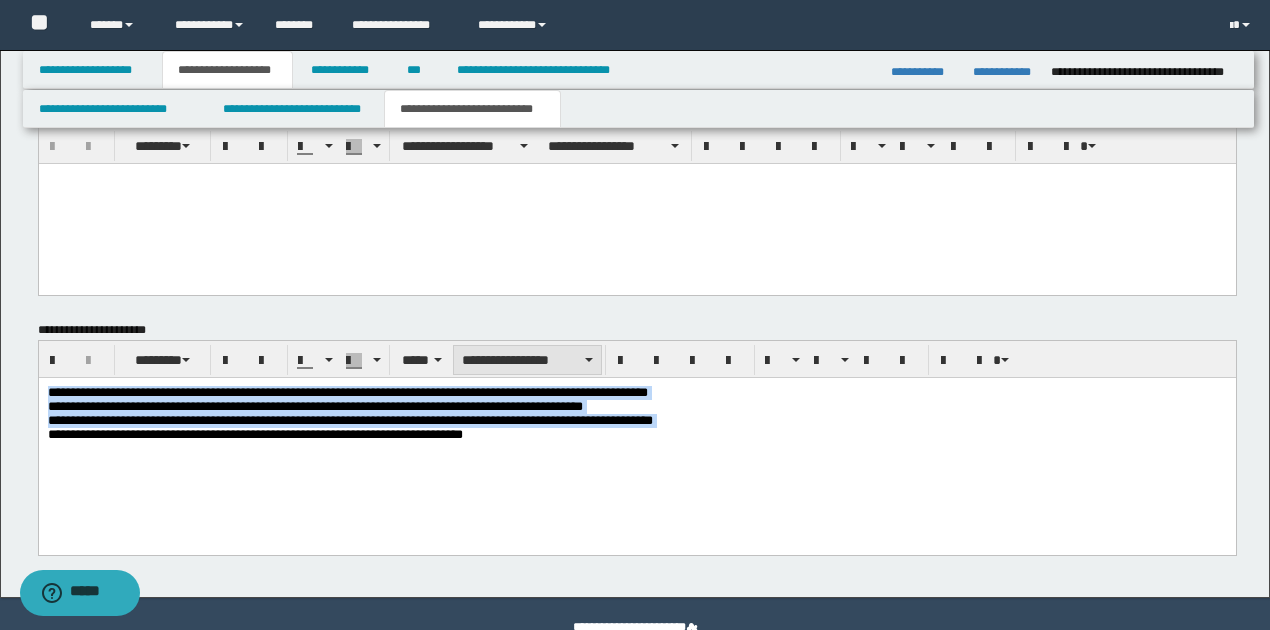 click on "**********" at bounding box center [527, 360] 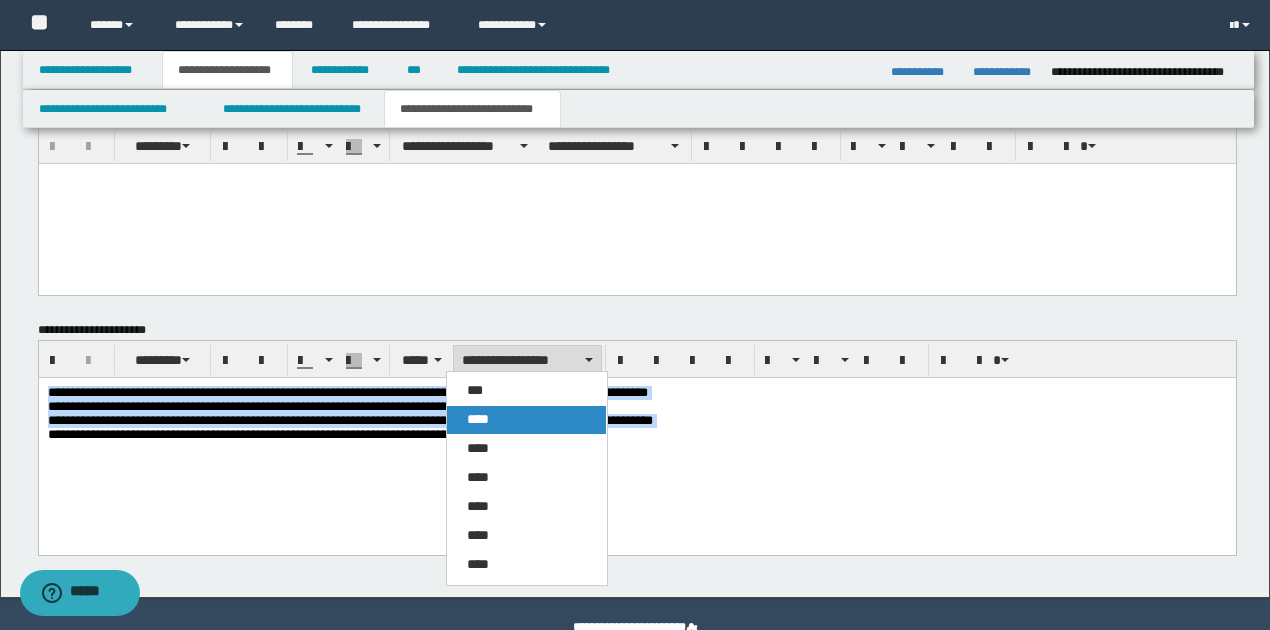 click on "****" at bounding box center [478, 419] 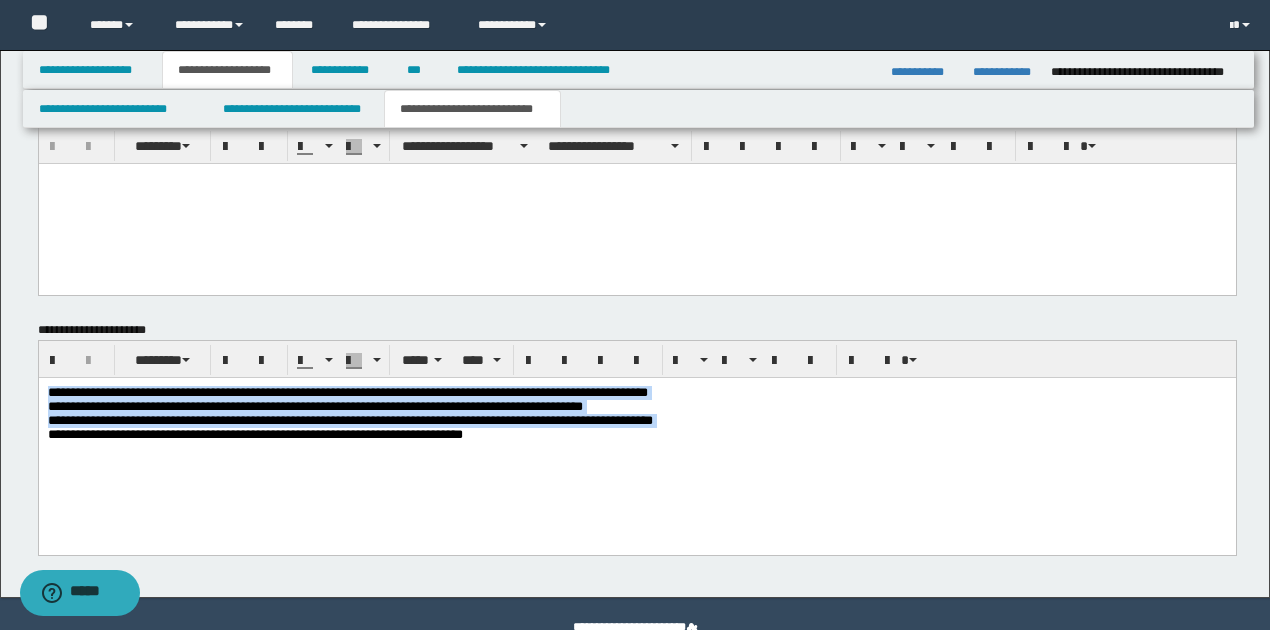 click on "**********" at bounding box center [637, 416] 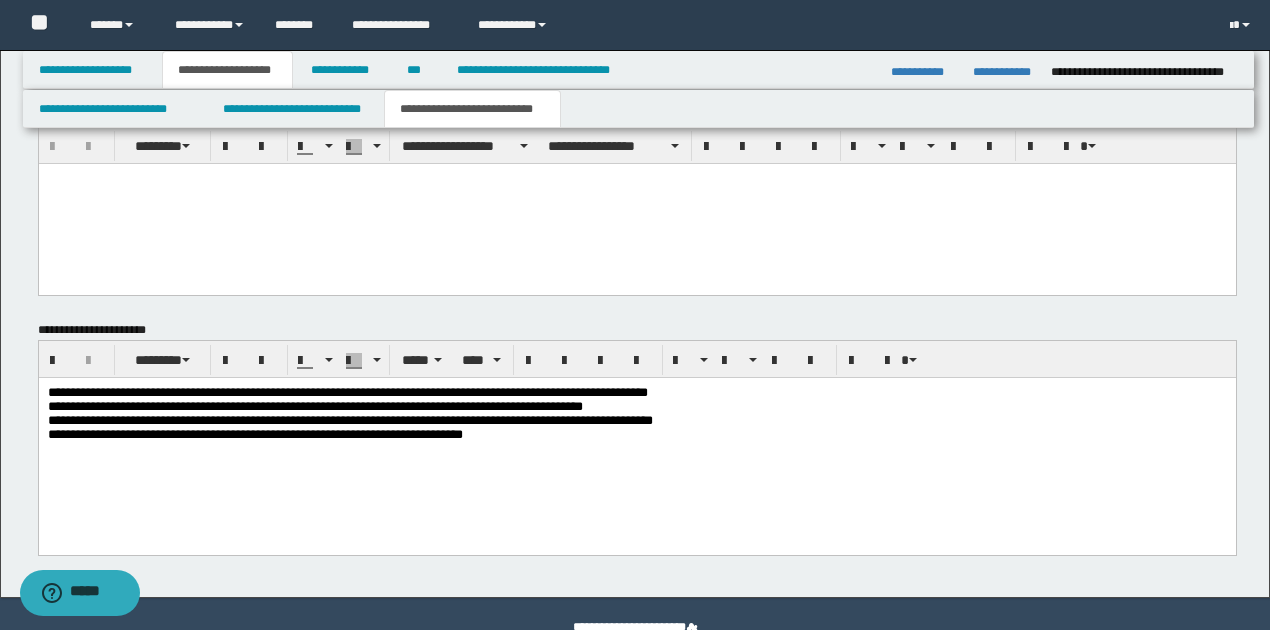 type 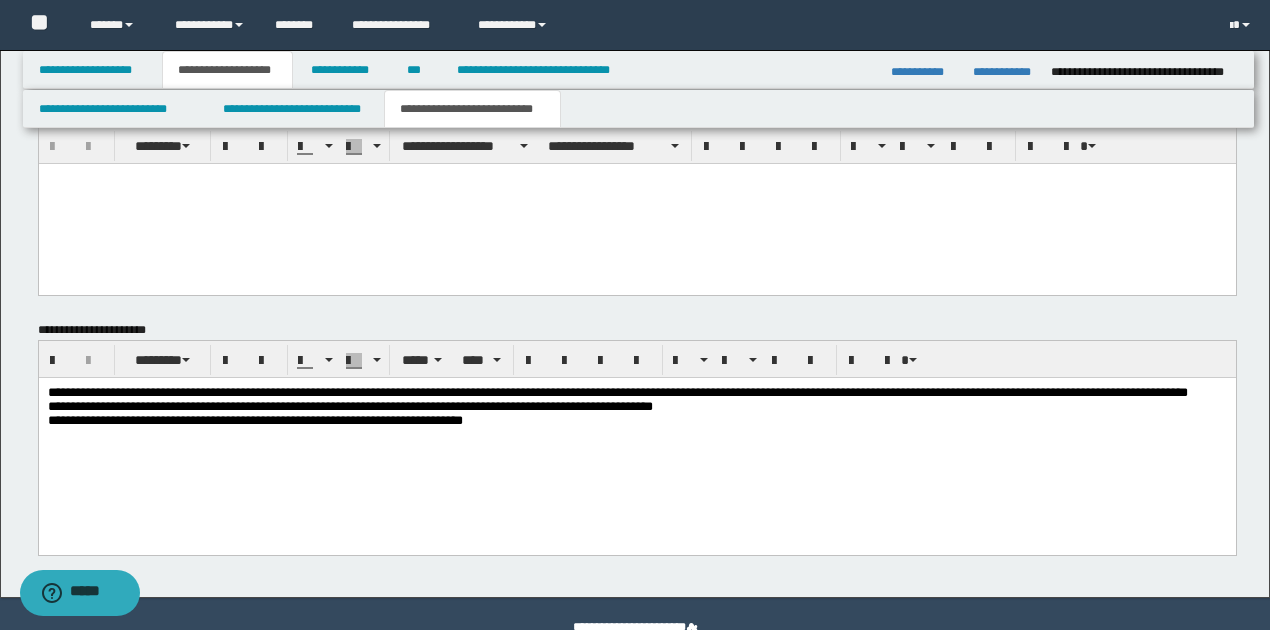 click on "**********" at bounding box center [637, 416] 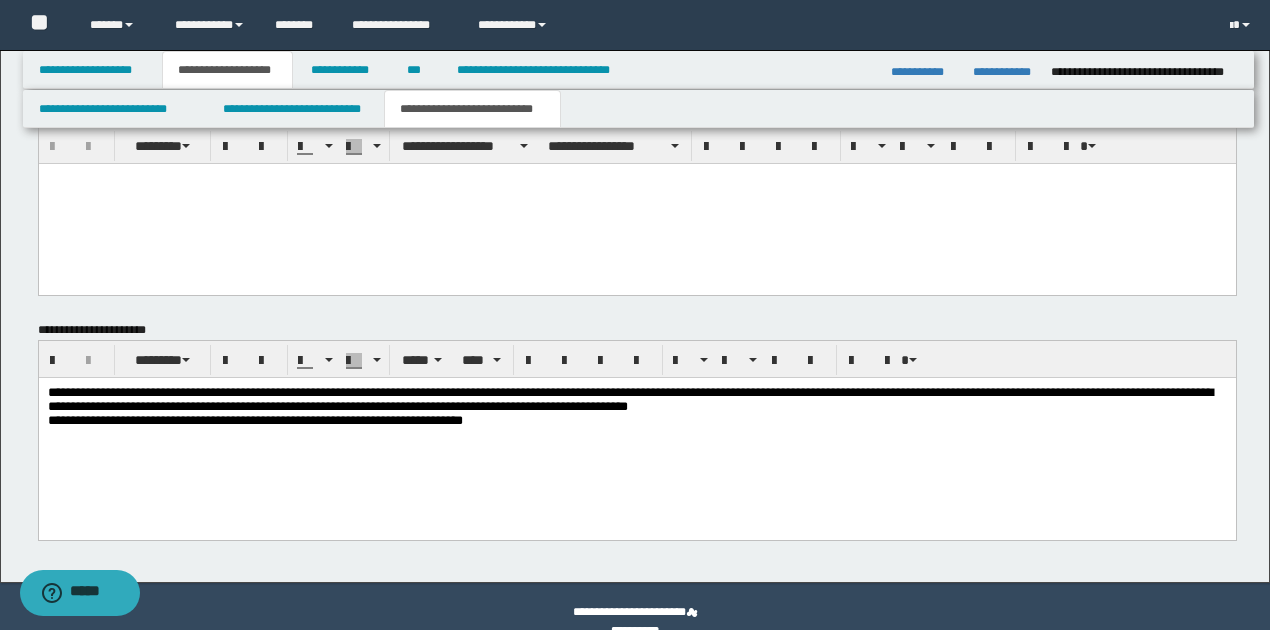 click on "**********" at bounding box center (637, 409) 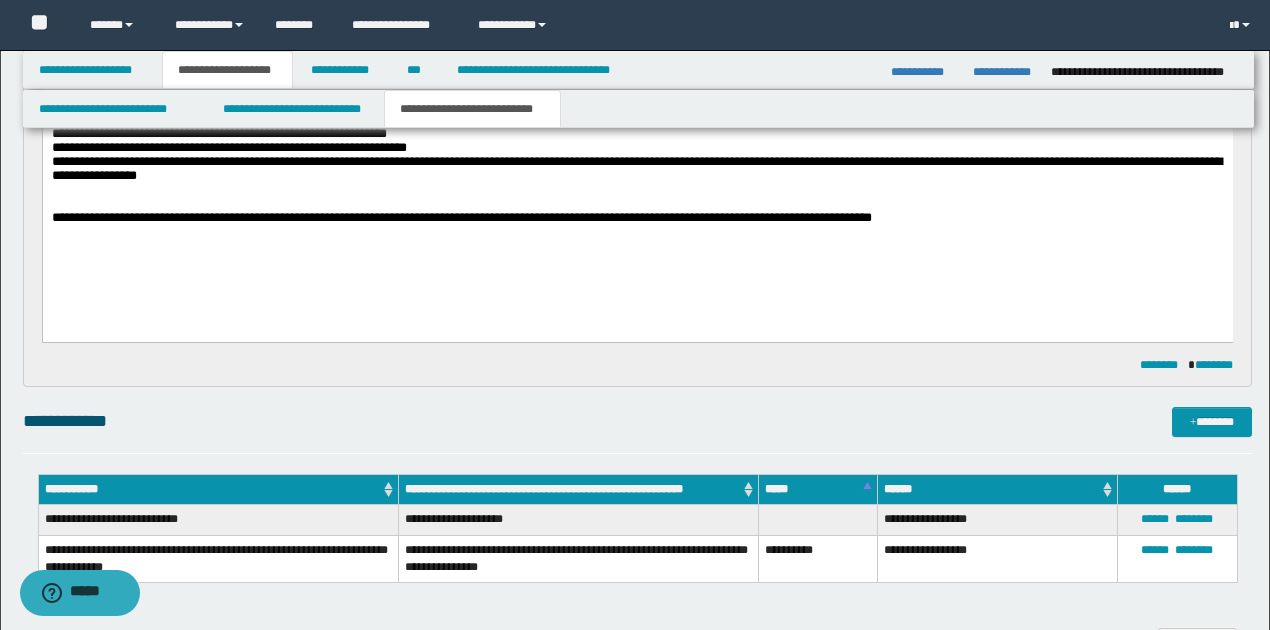 scroll, scrollTop: 172, scrollLeft: 0, axis: vertical 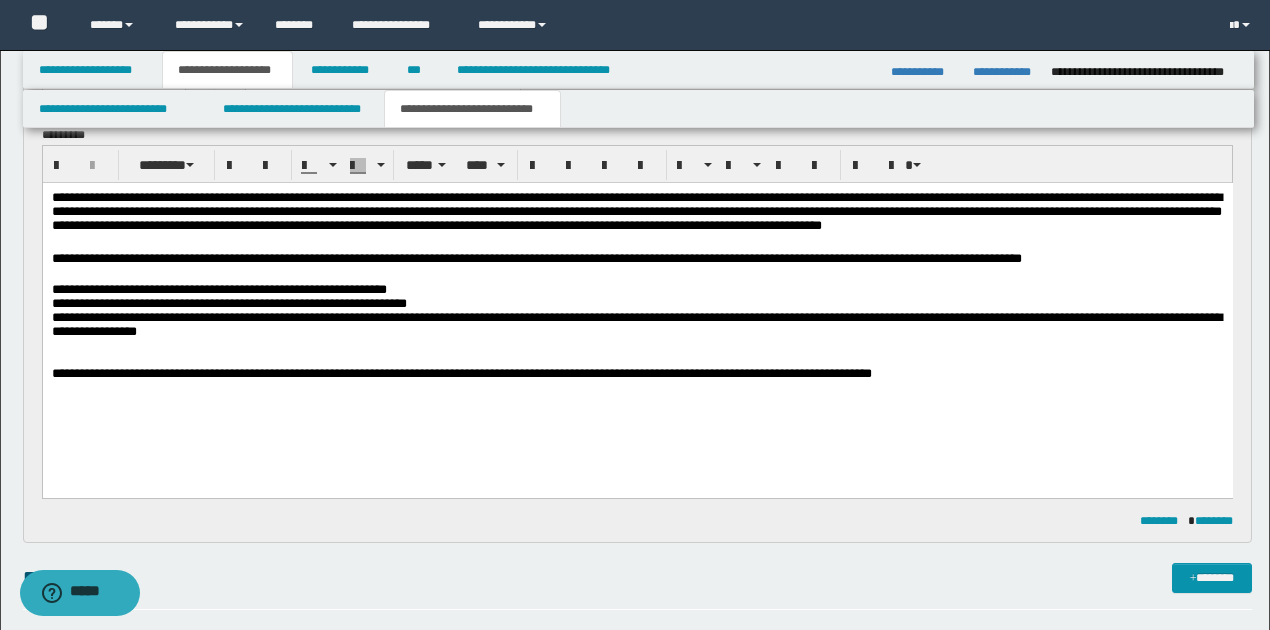 click at bounding box center (637, 345) 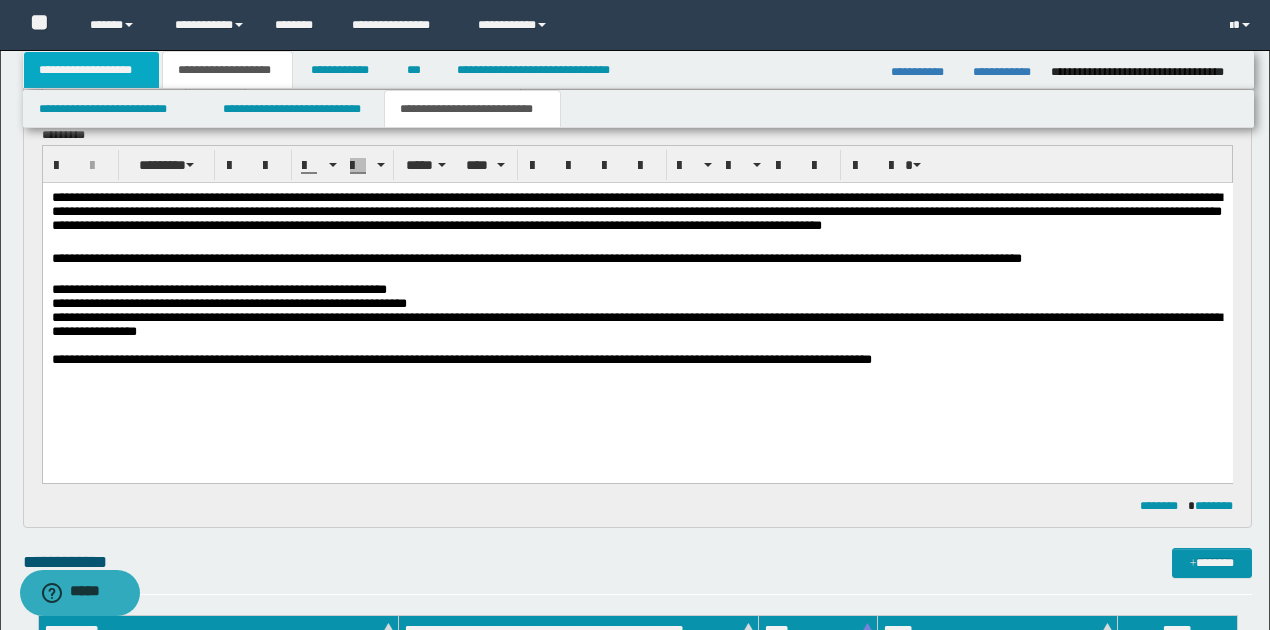 click on "**********" at bounding box center (92, 70) 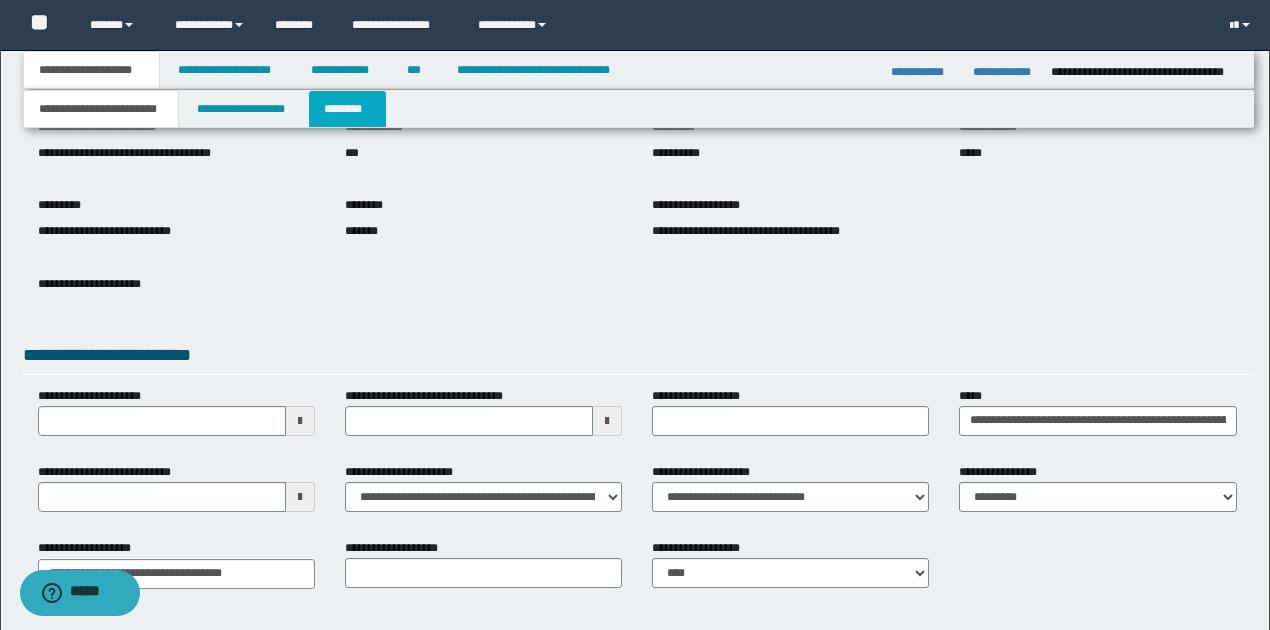 click on "********" at bounding box center [347, 109] 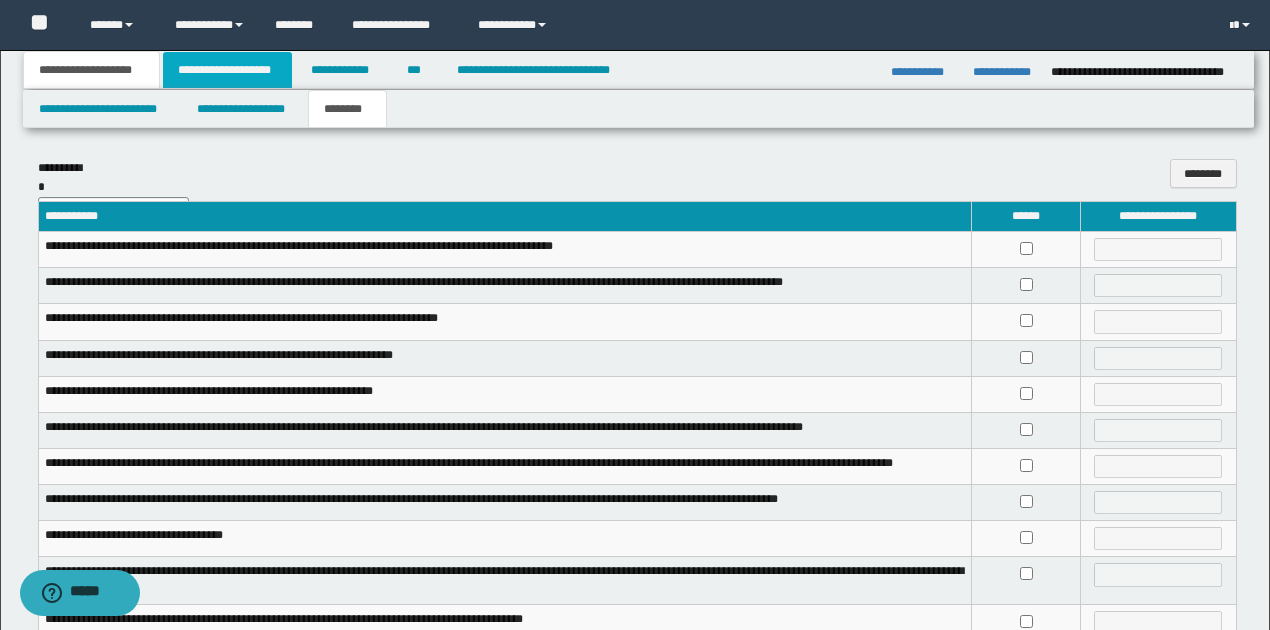 click on "**********" at bounding box center (227, 70) 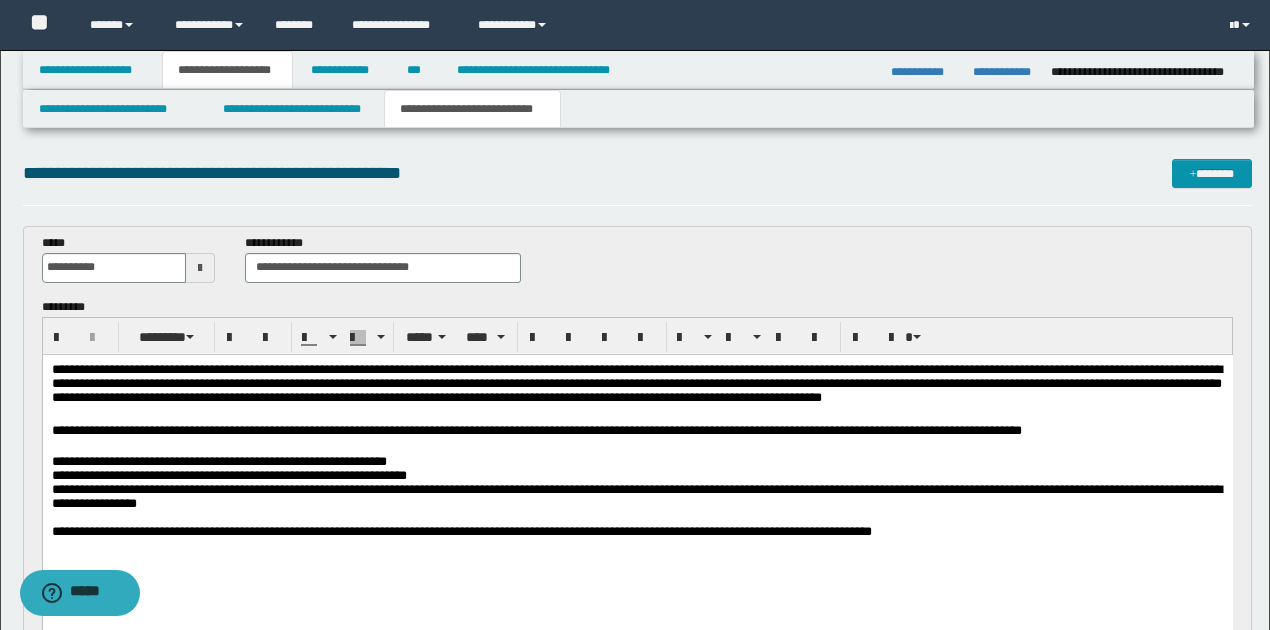click on "**********" at bounding box center (637, 438) 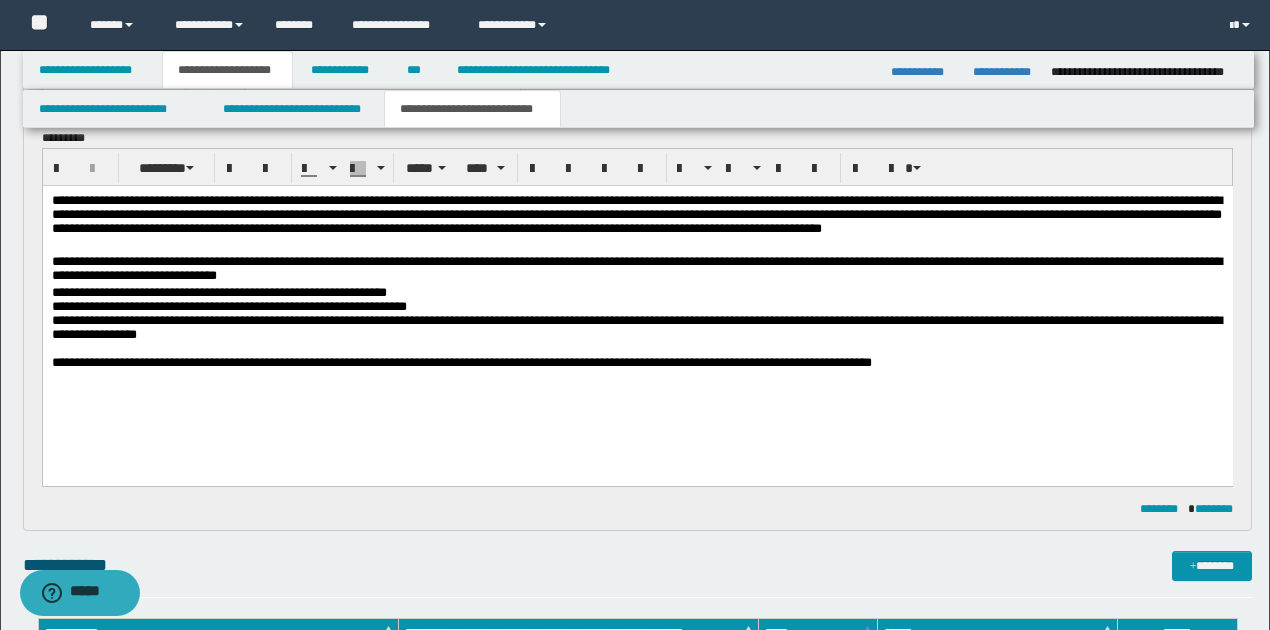 scroll, scrollTop: 200, scrollLeft: 0, axis: vertical 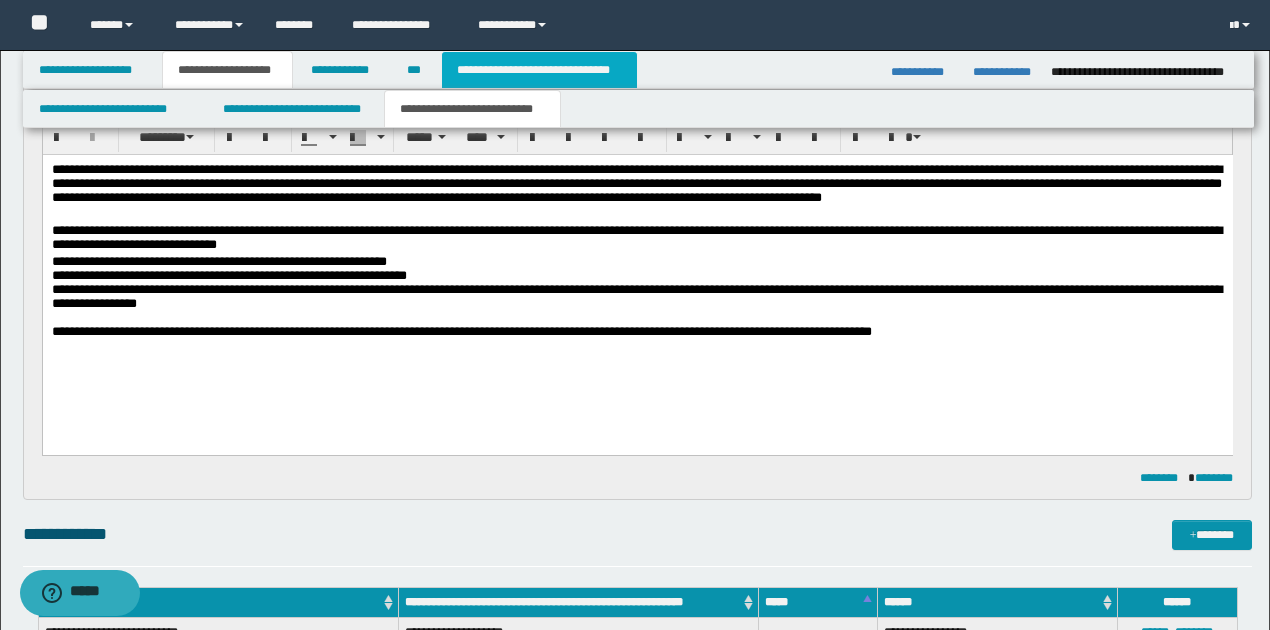click on "**********" at bounding box center (539, 70) 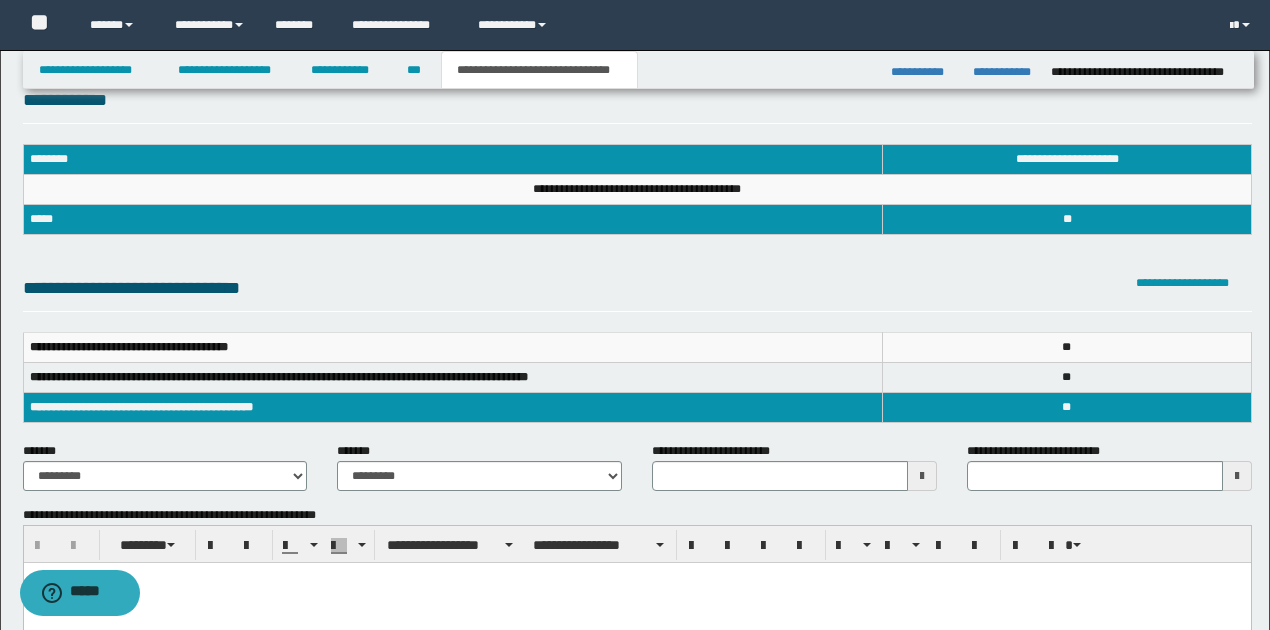 scroll, scrollTop: 200, scrollLeft: 0, axis: vertical 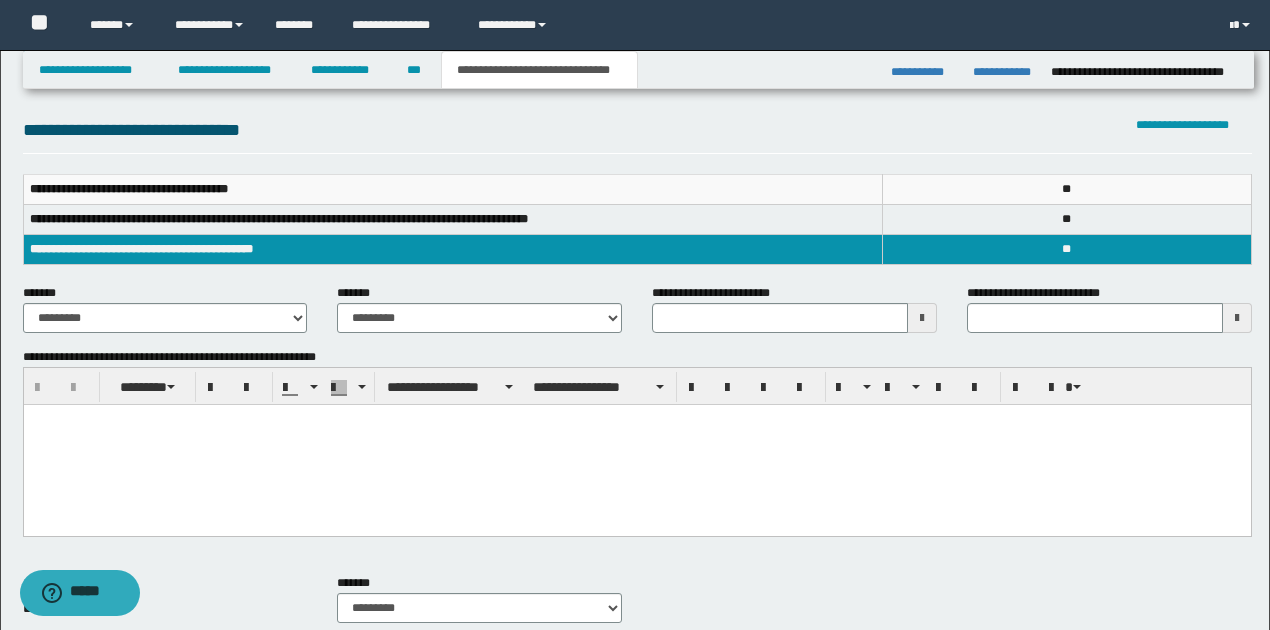 type 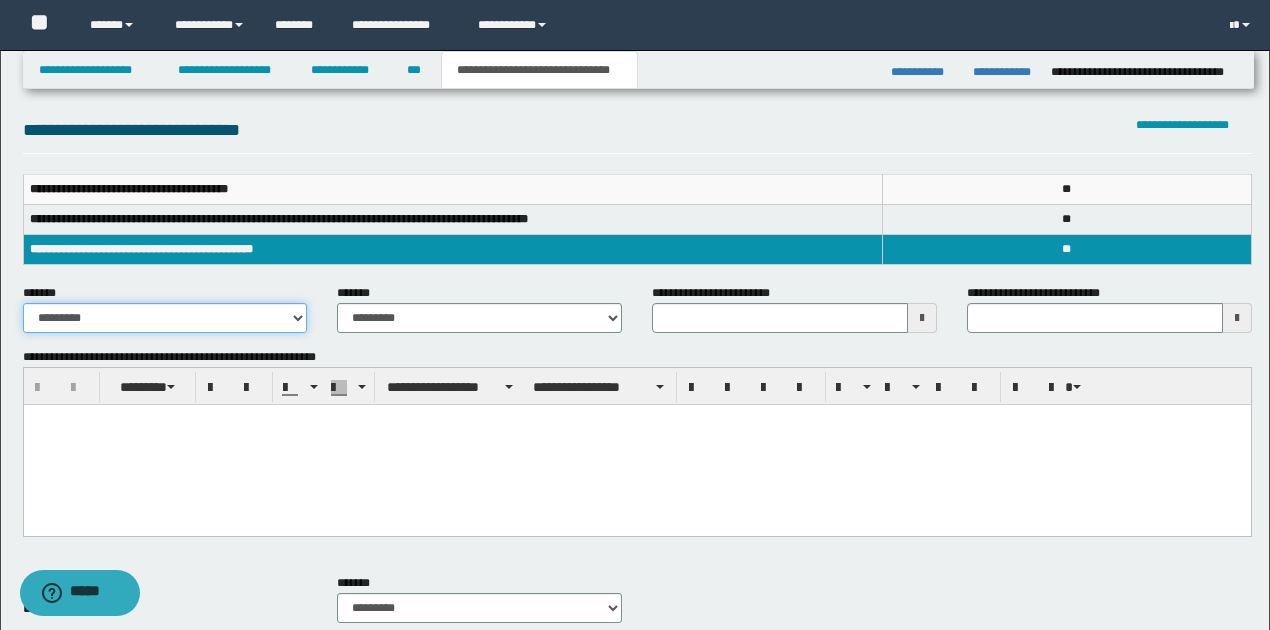 click on "**********" at bounding box center [165, 318] 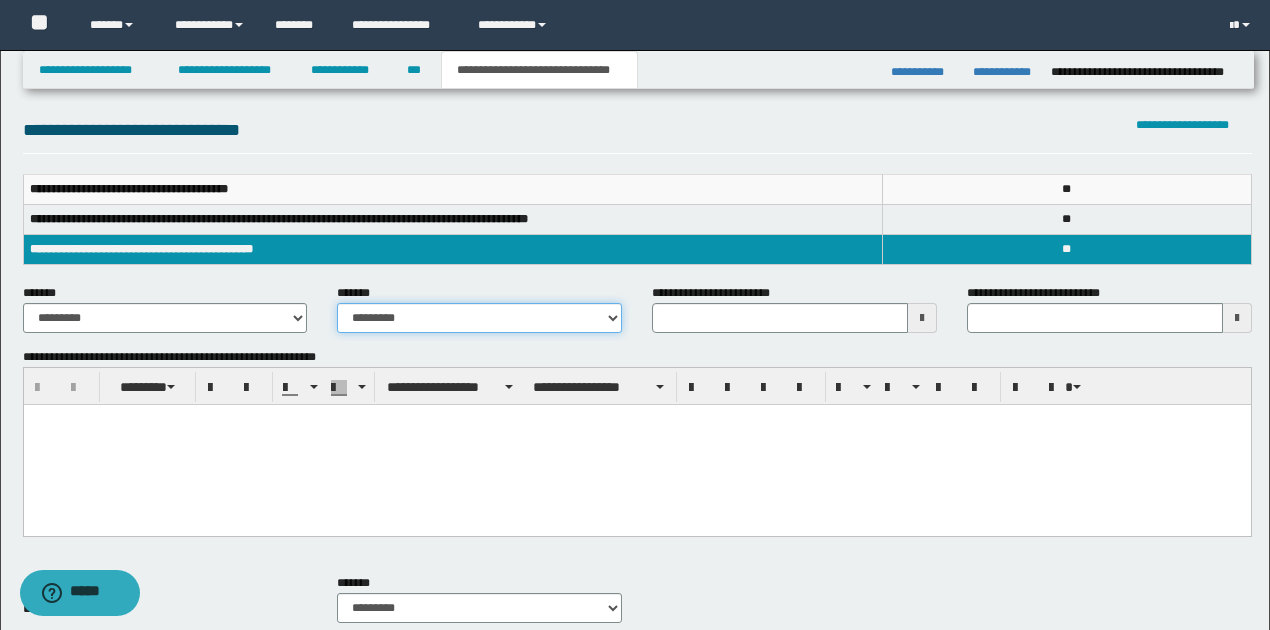 click on "**********" at bounding box center [479, 318] 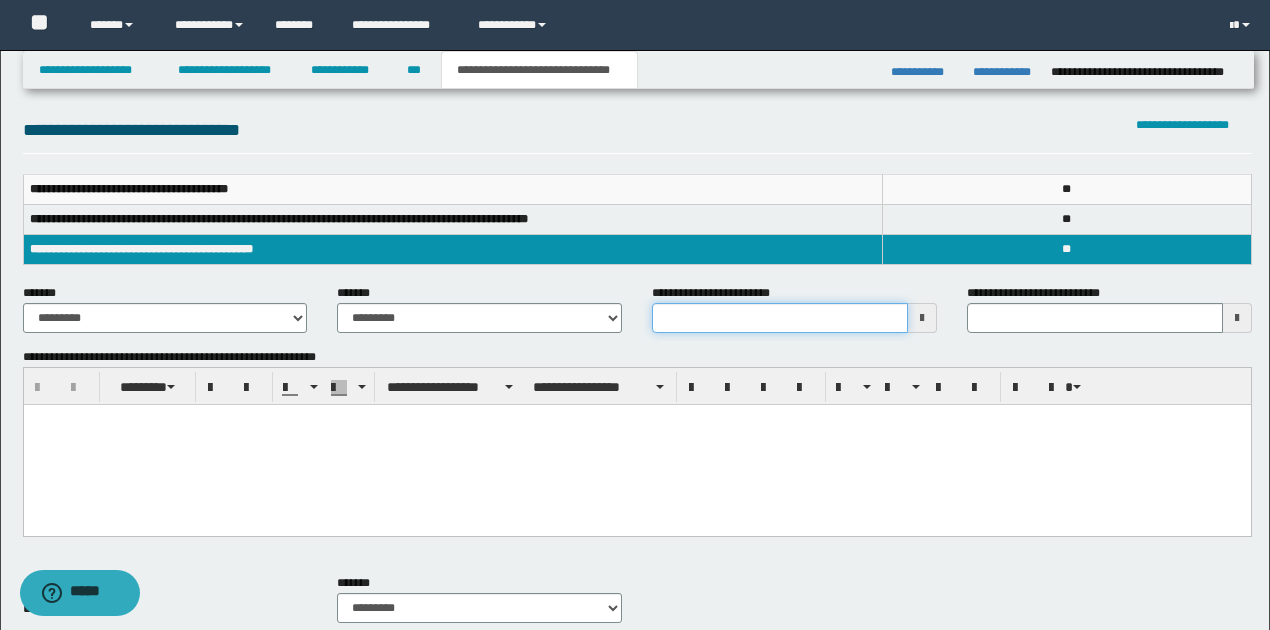 click on "**********" at bounding box center (780, 318) 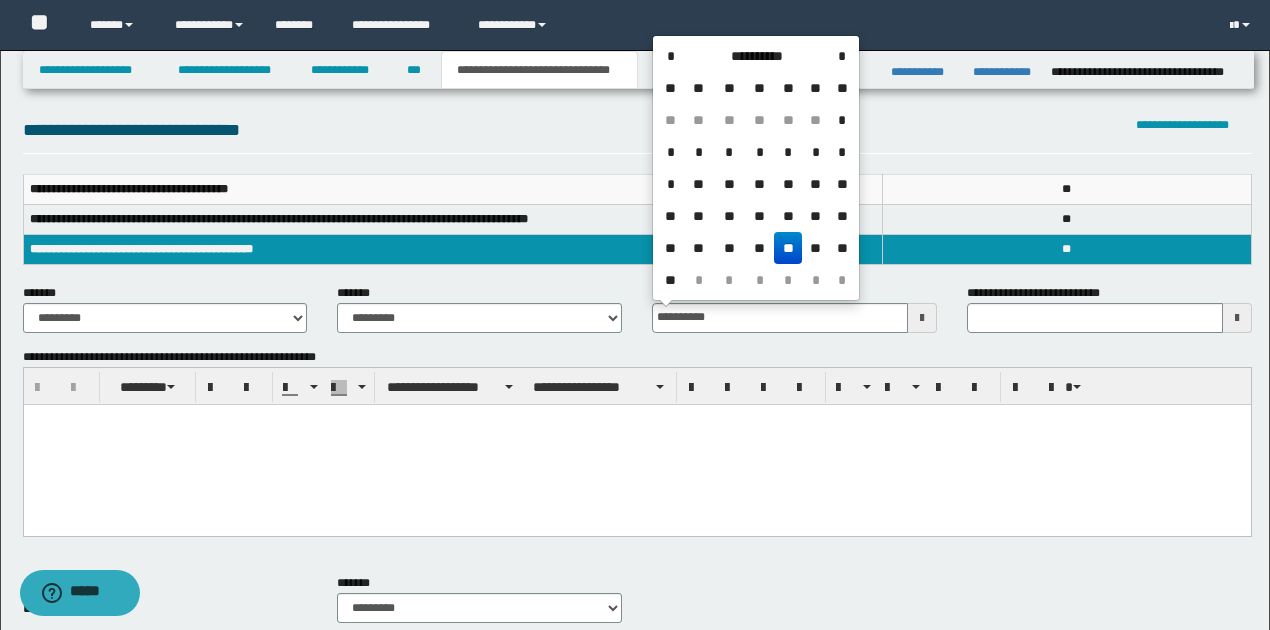 click on "**" at bounding box center (788, 248) 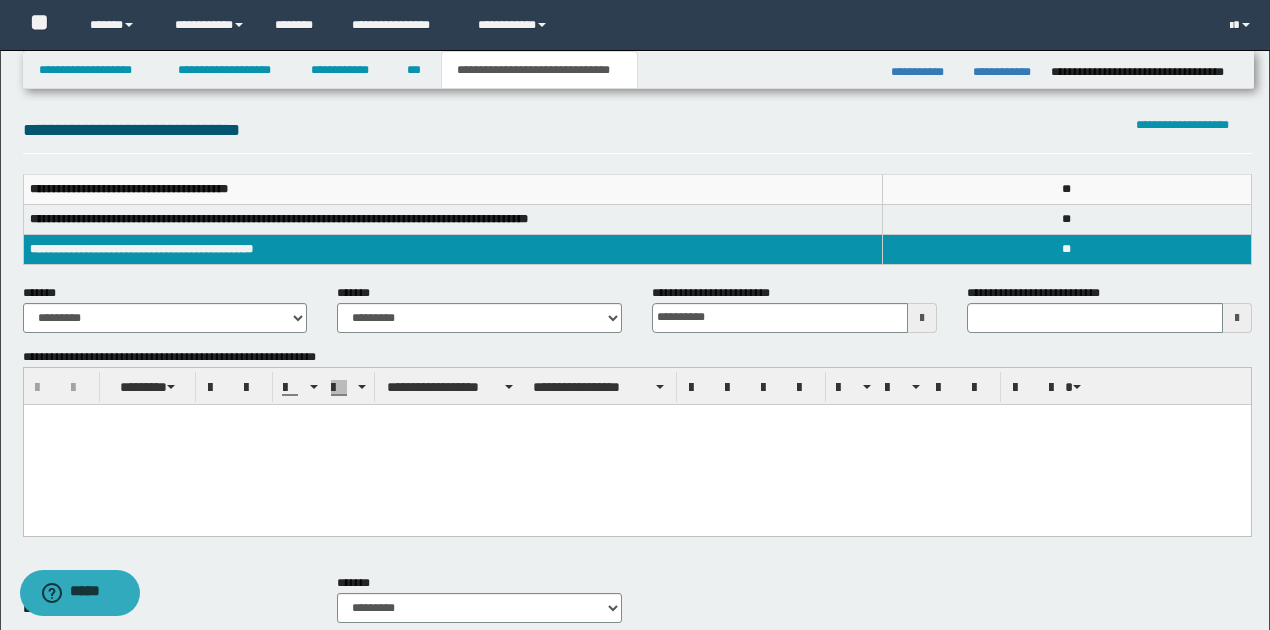 click at bounding box center [636, 444] 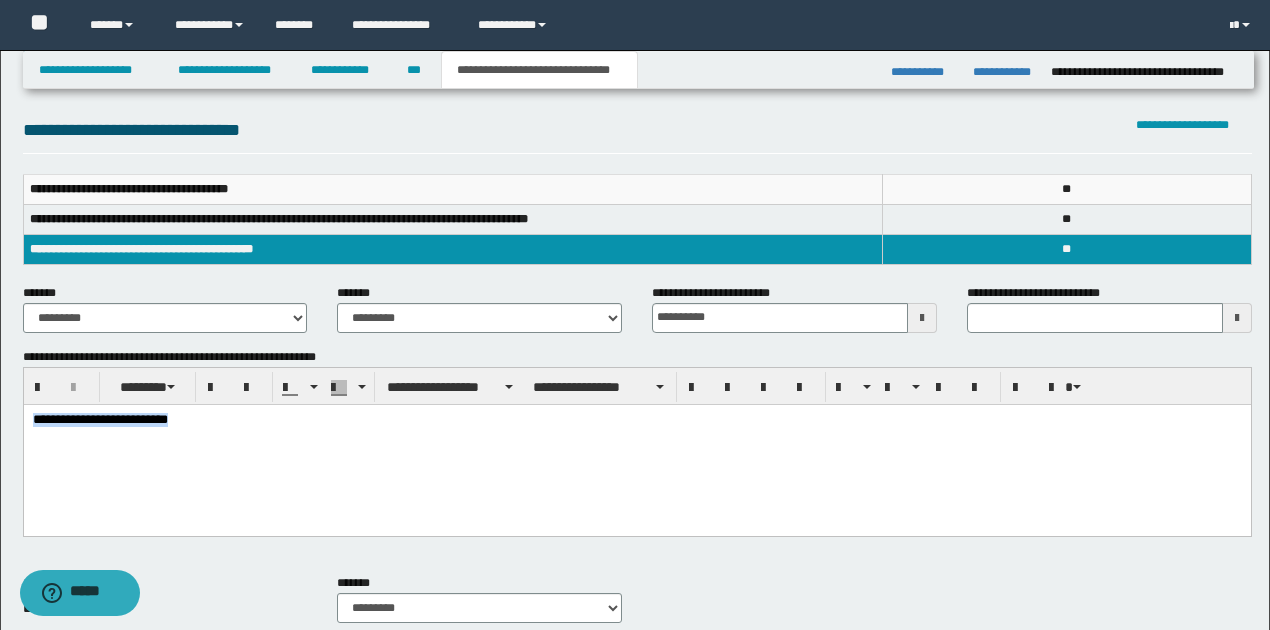 drag, startPoint x: 30, startPoint y: 416, endPoint x: 248, endPoint y: 449, distance: 220.48357 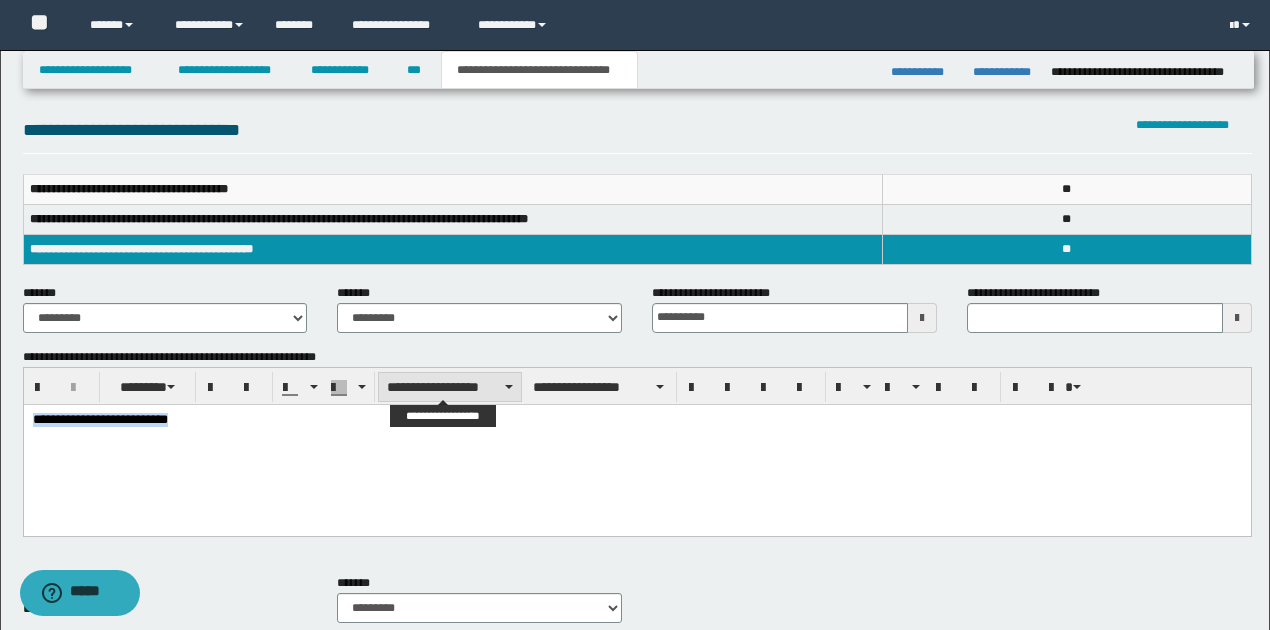 click on "**********" at bounding box center [450, 387] 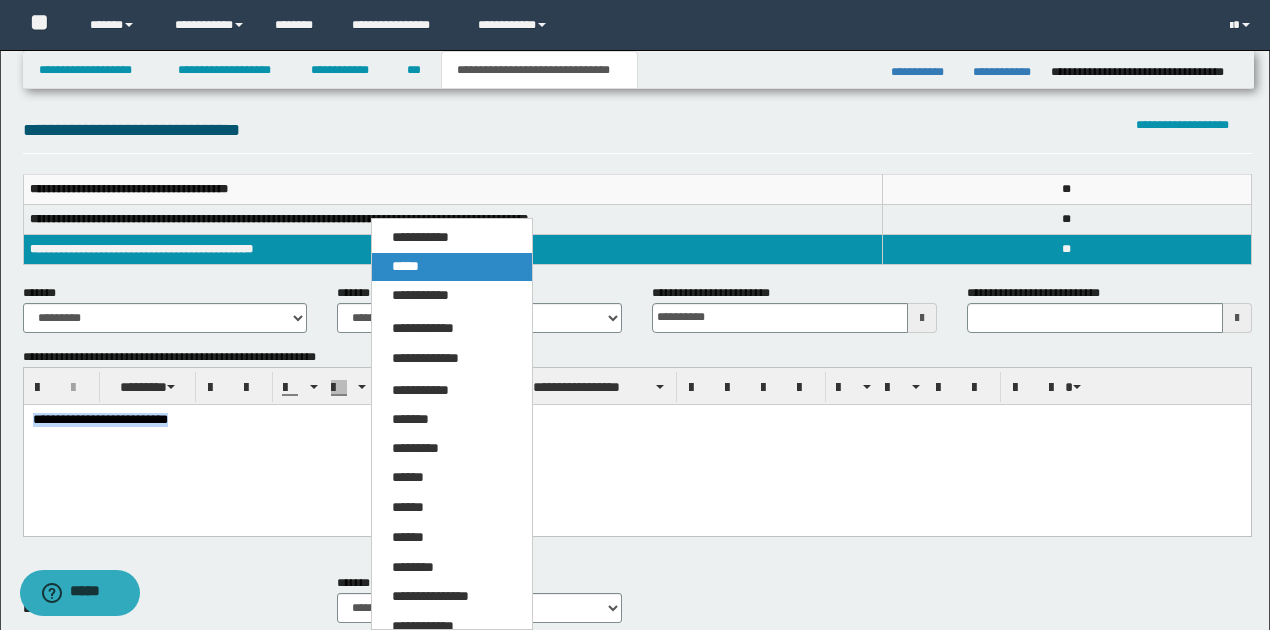 click on "*****" at bounding box center (451, 267) 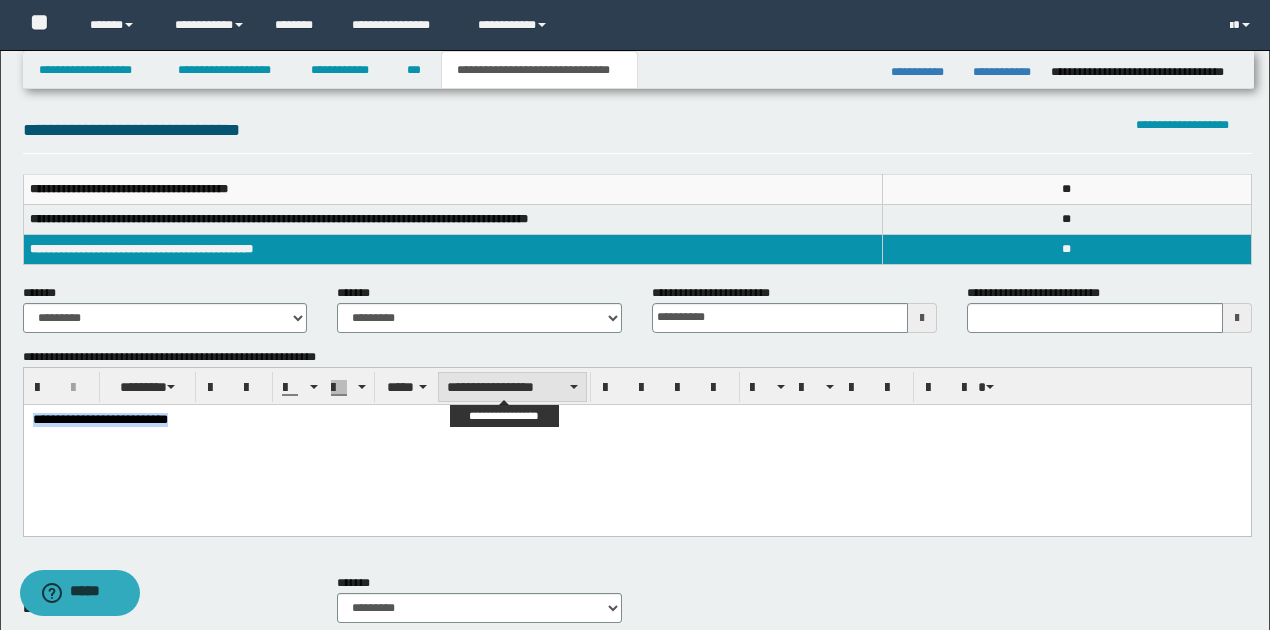 click on "**********" at bounding box center (512, 387) 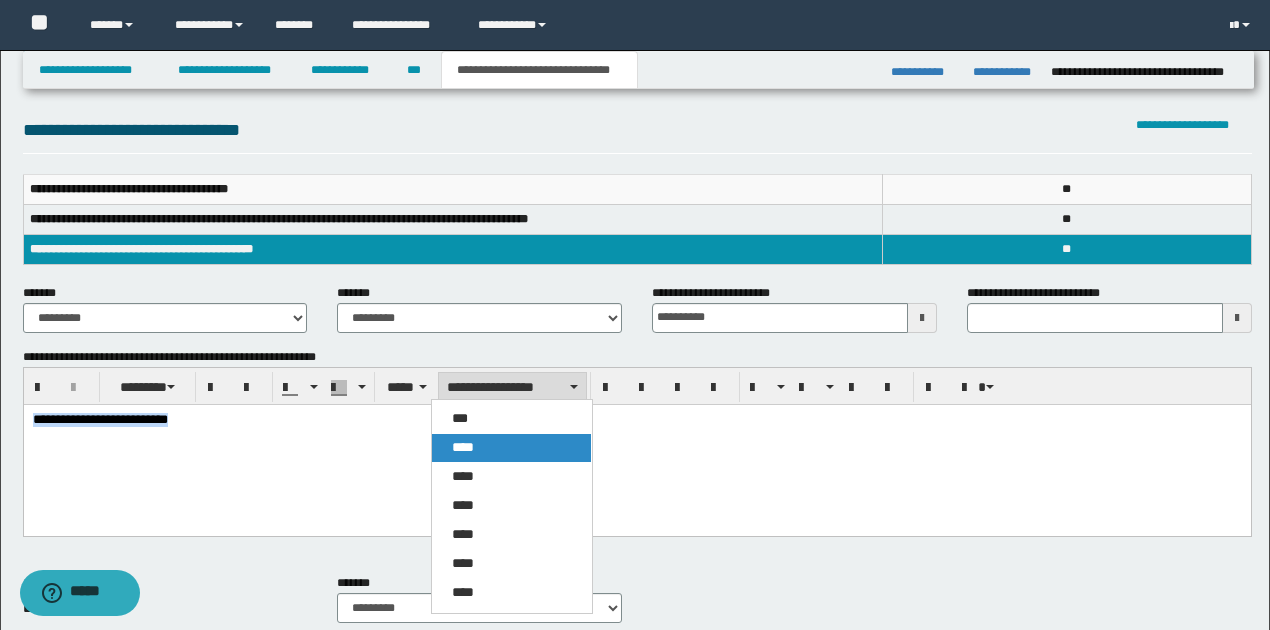 click on "****" at bounding box center (511, 448) 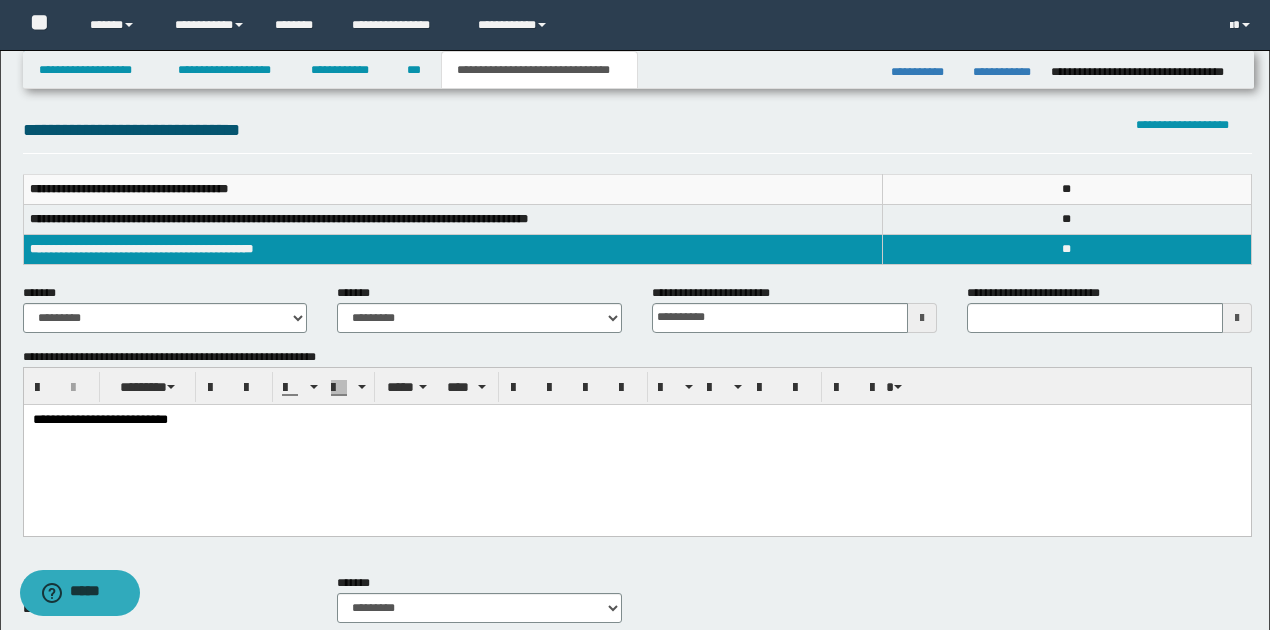 click on "**********" at bounding box center [636, 444] 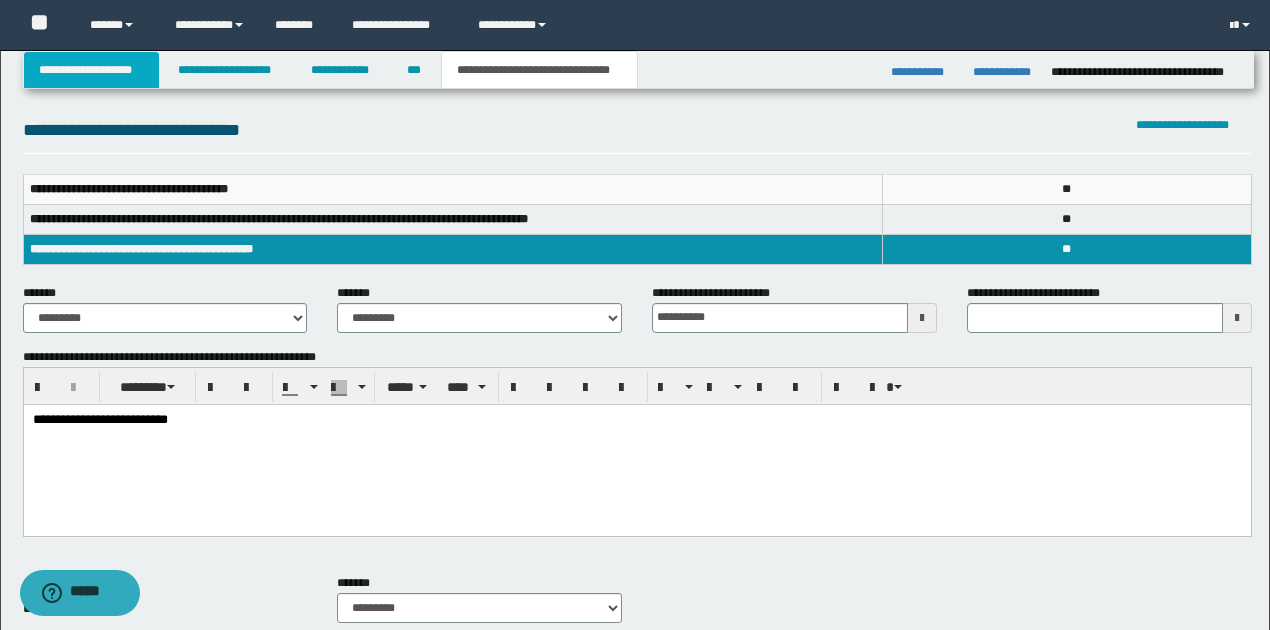 click on "**********" at bounding box center [92, 70] 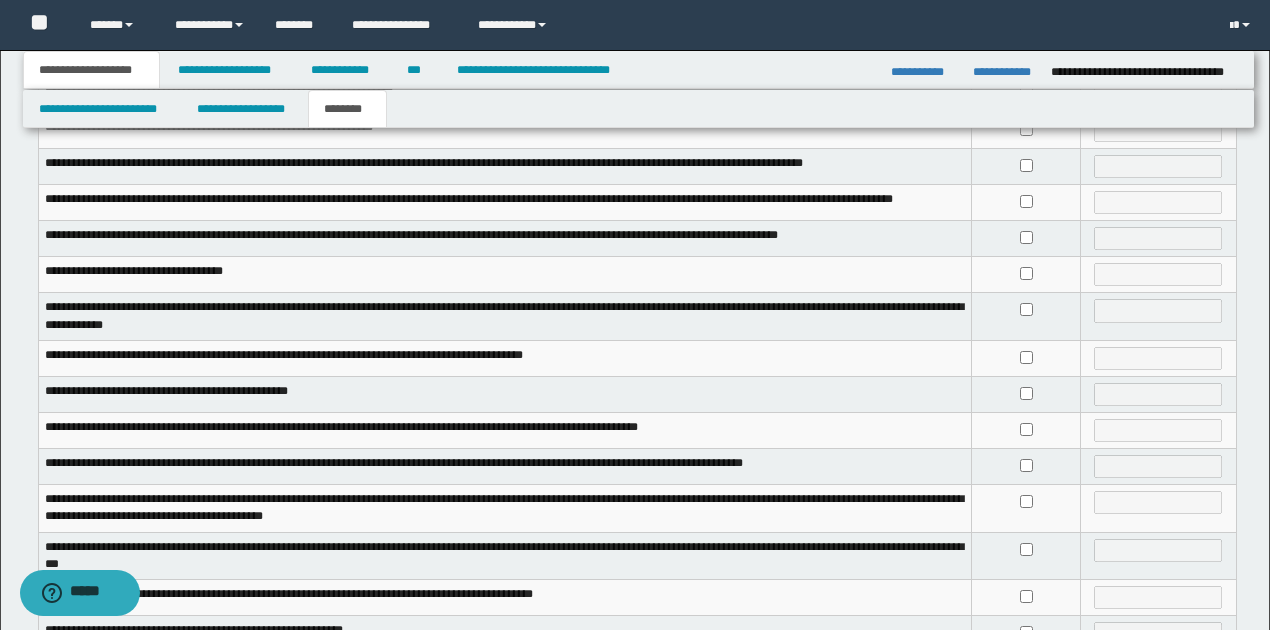 scroll, scrollTop: 30, scrollLeft: 0, axis: vertical 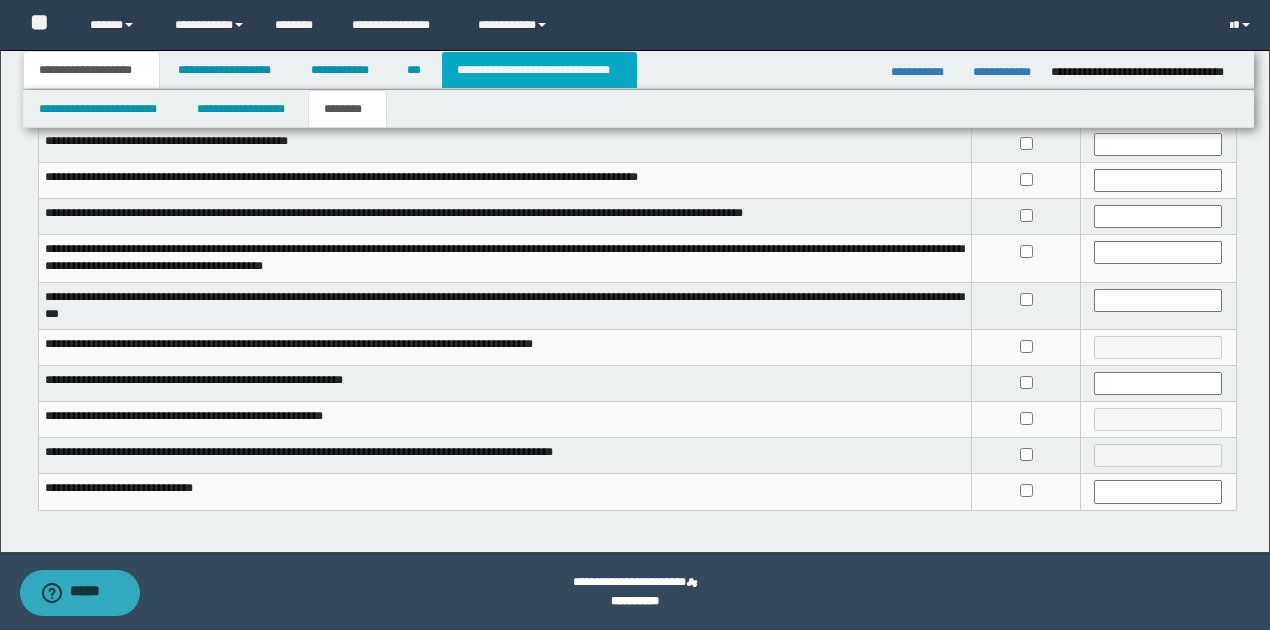 click on "**********" at bounding box center (539, 70) 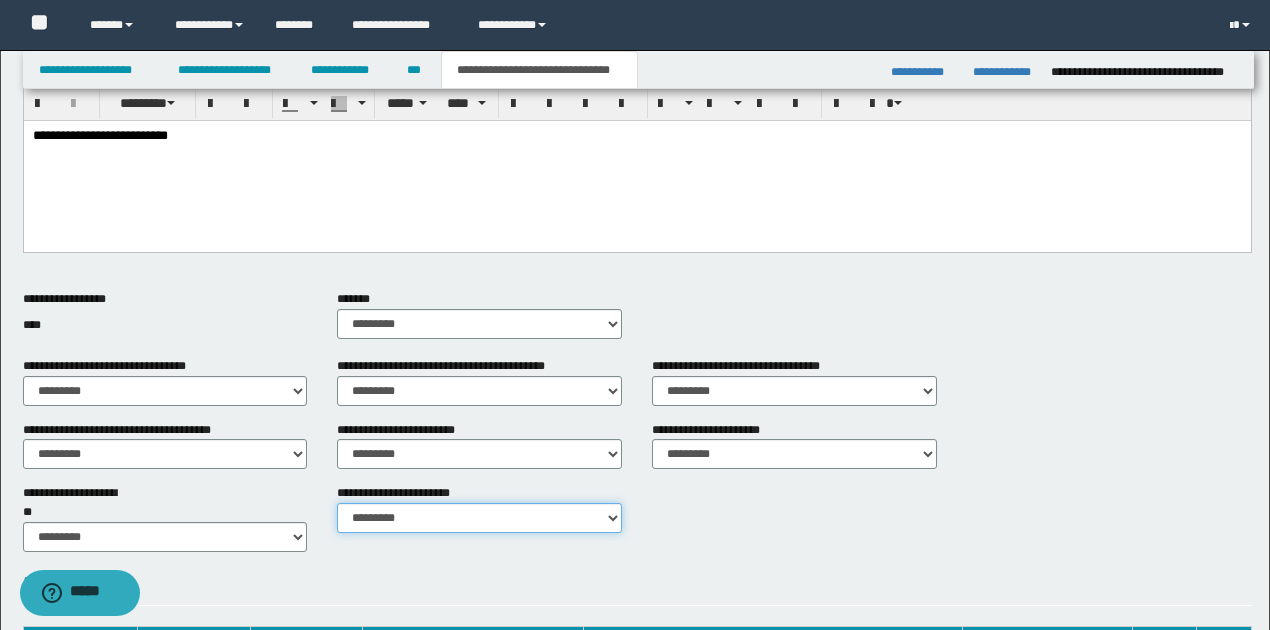 click on "*********
*********
*********" at bounding box center [479, 518] 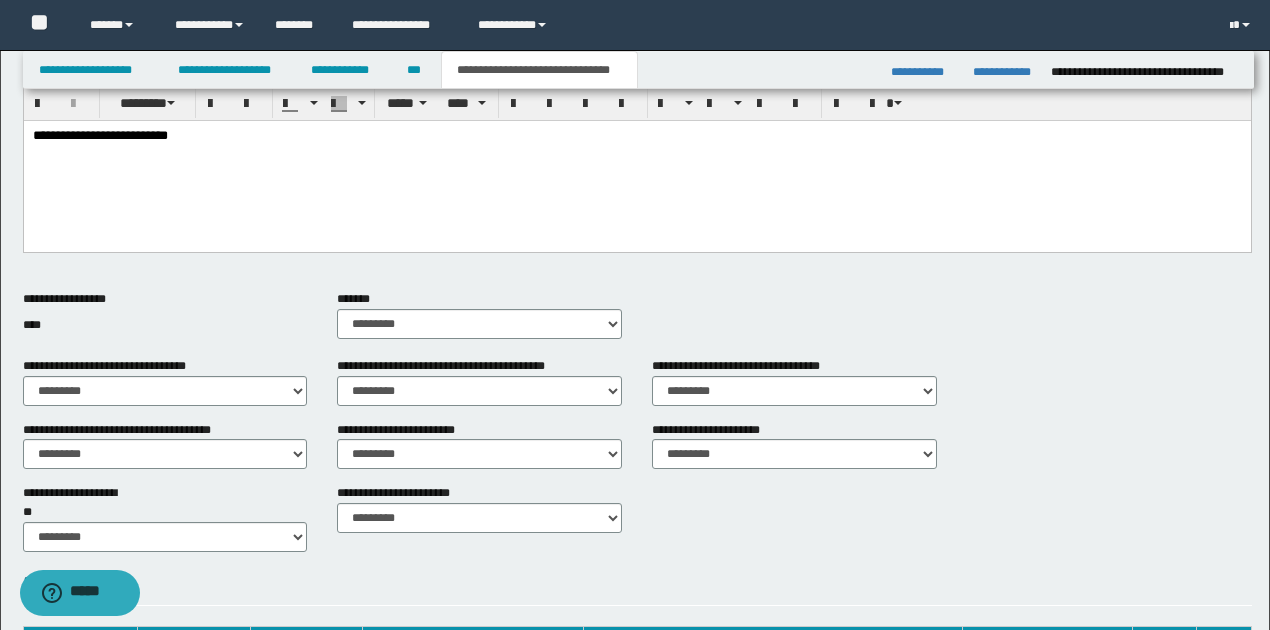 drag, startPoint x: 751, startPoint y: 541, endPoint x: 740, endPoint y: 520, distance: 23.70654 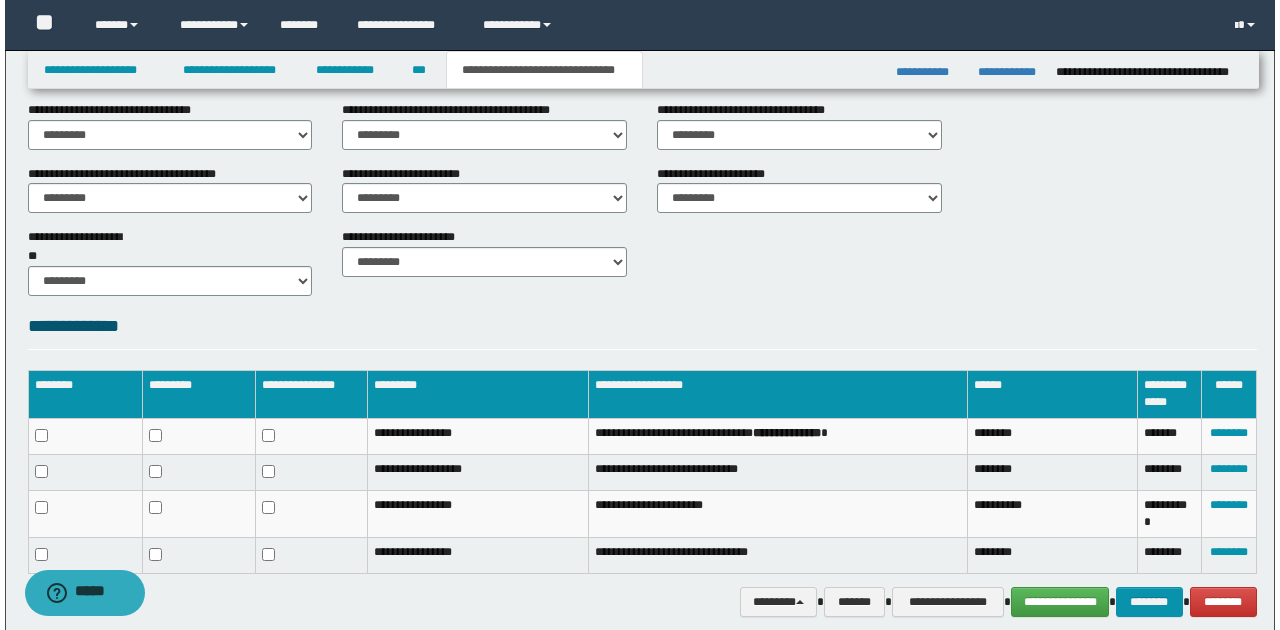 scroll, scrollTop: 822, scrollLeft: 0, axis: vertical 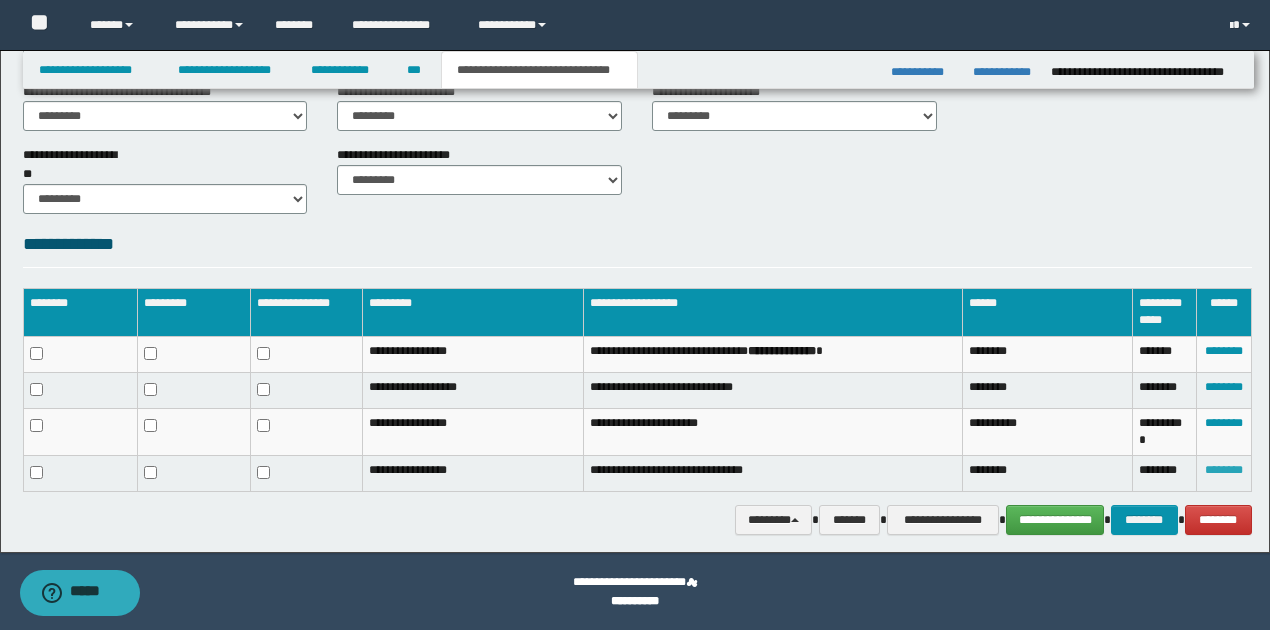 click on "********" at bounding box center (1224, 470) 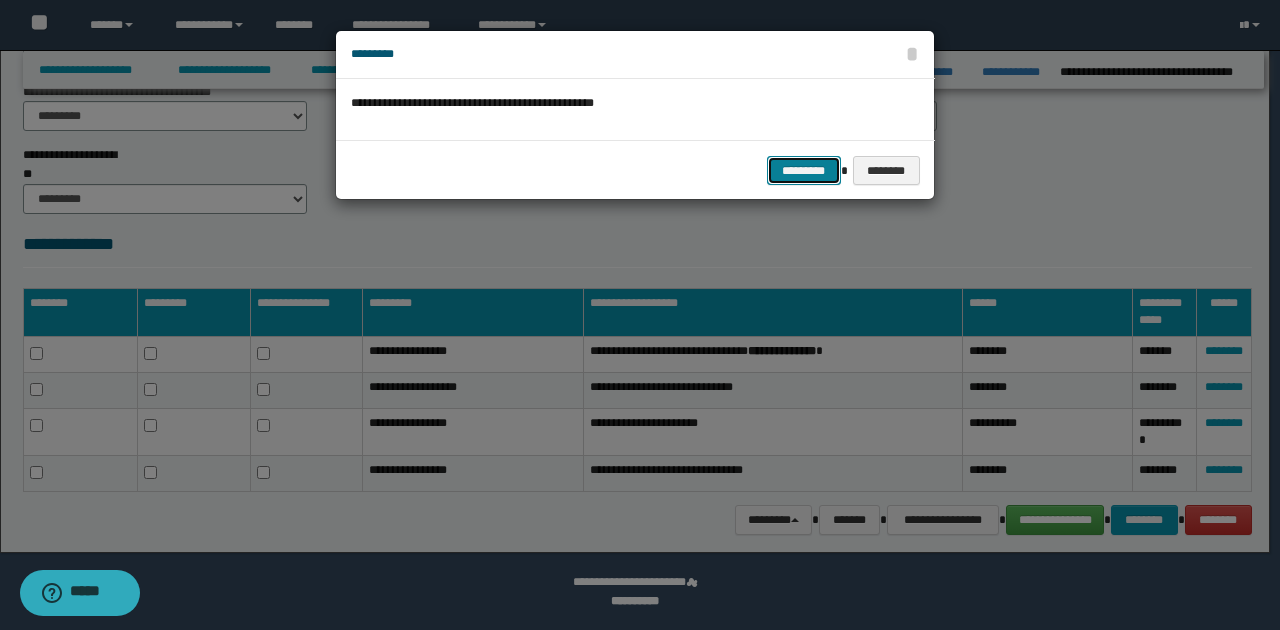 click on "*********" at bounding box center (804, 170) 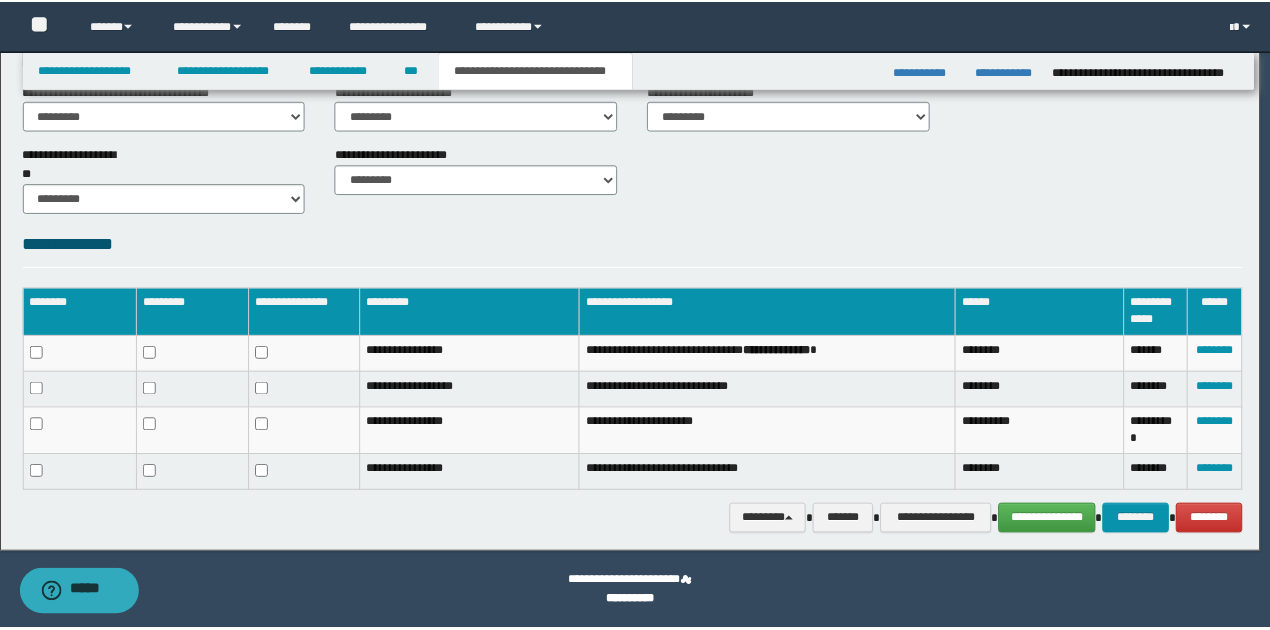 scroll, scrollTop: 807, scrollLeft: 0, axis: vertical 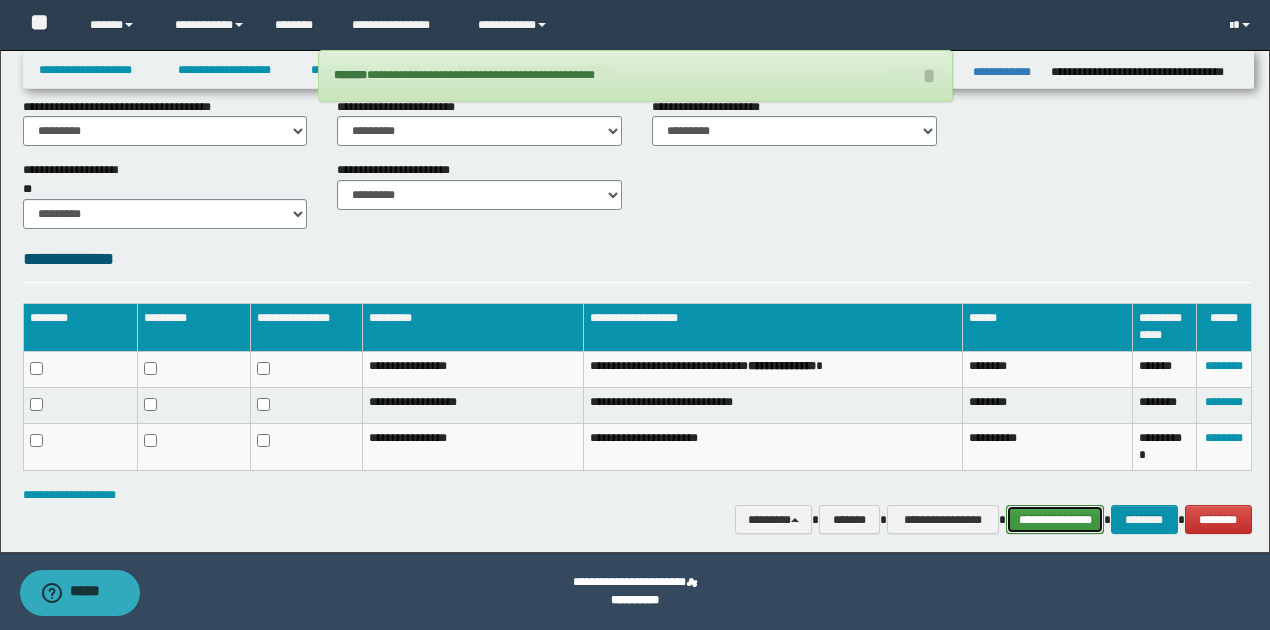 click on "**********" at bounding box center [1055, 519] 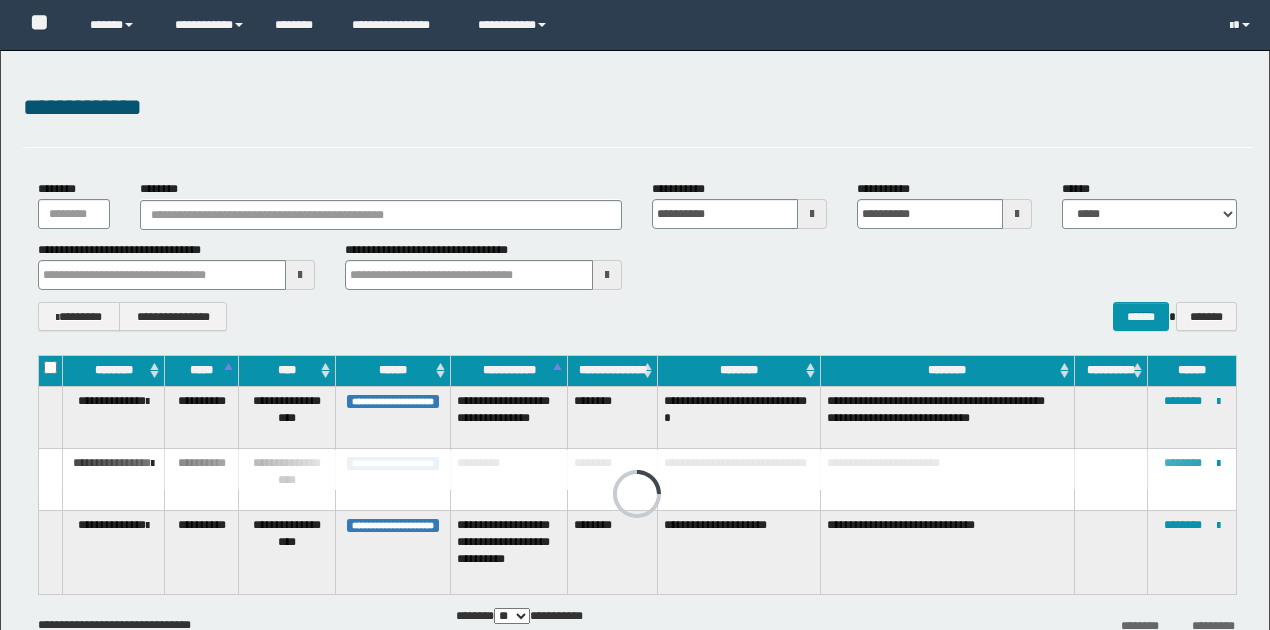 scroll, scrollTop: 0, scrollLeft: 0, axis: both 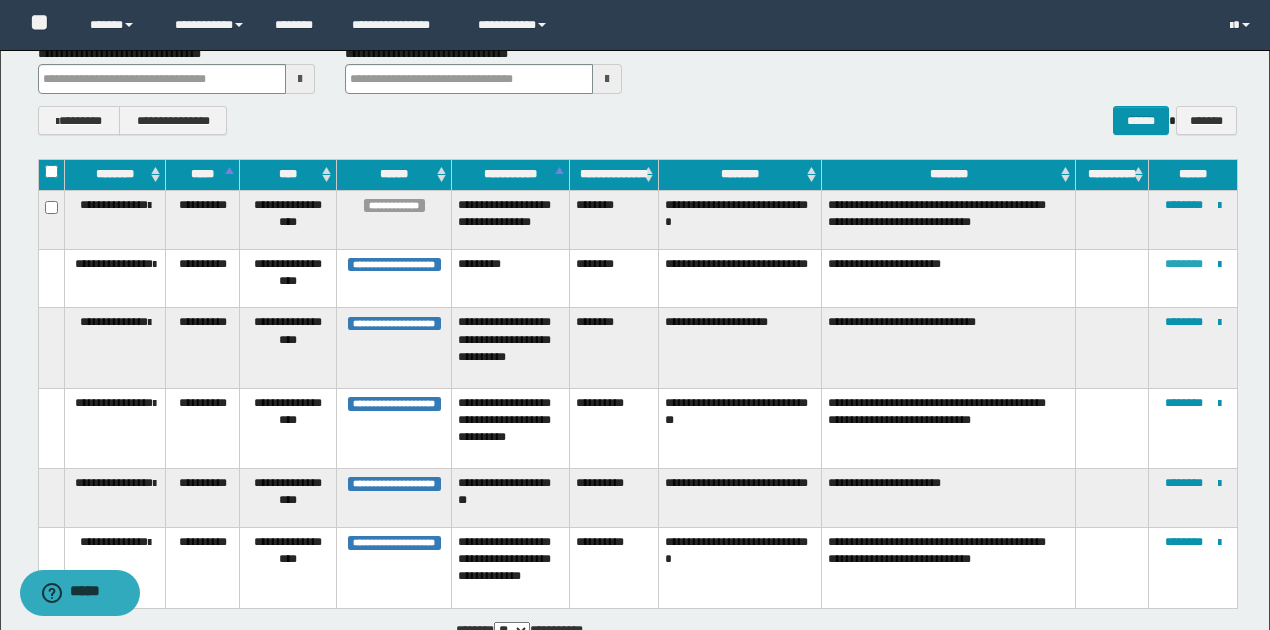 click on "********" at bounding box center [1184, 264] 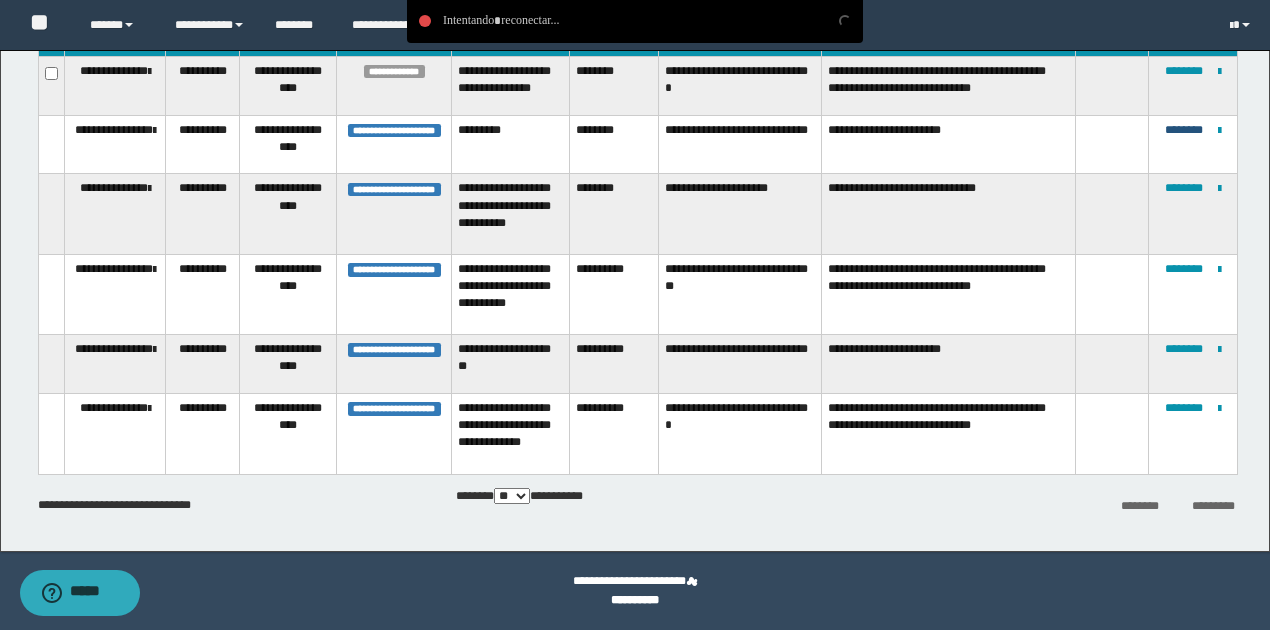 scroll, scrollTop: 263, scrollLeft: 0, axis: vertical 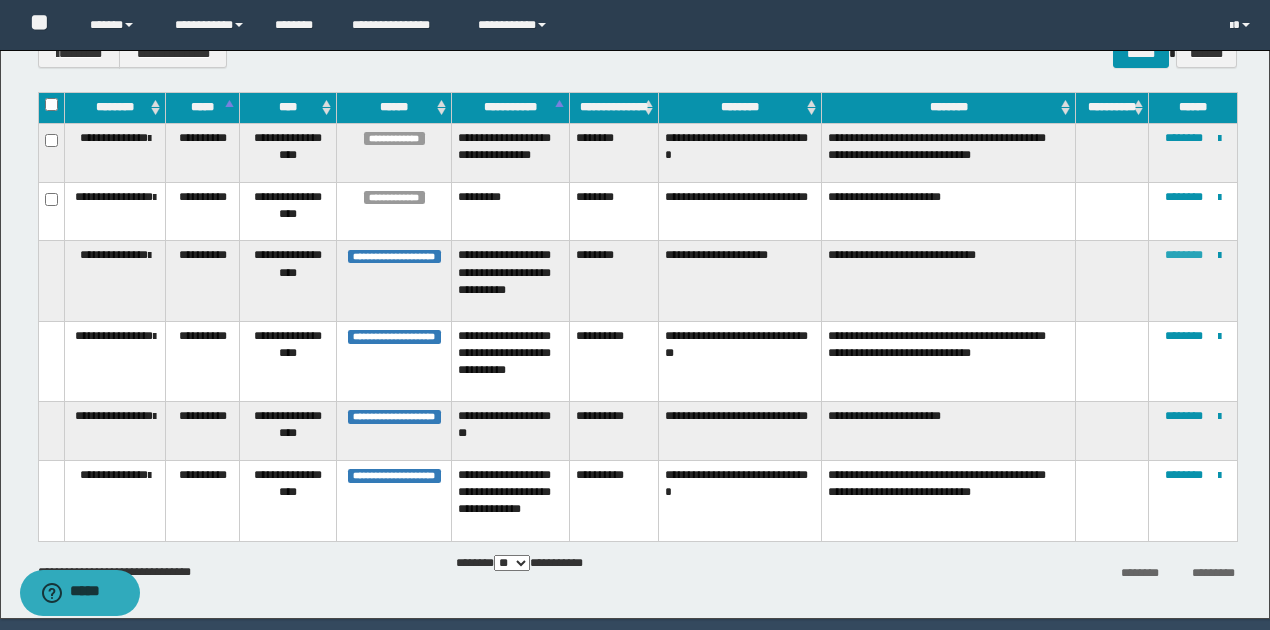 click on "********" at bounding box center (1184, 255) 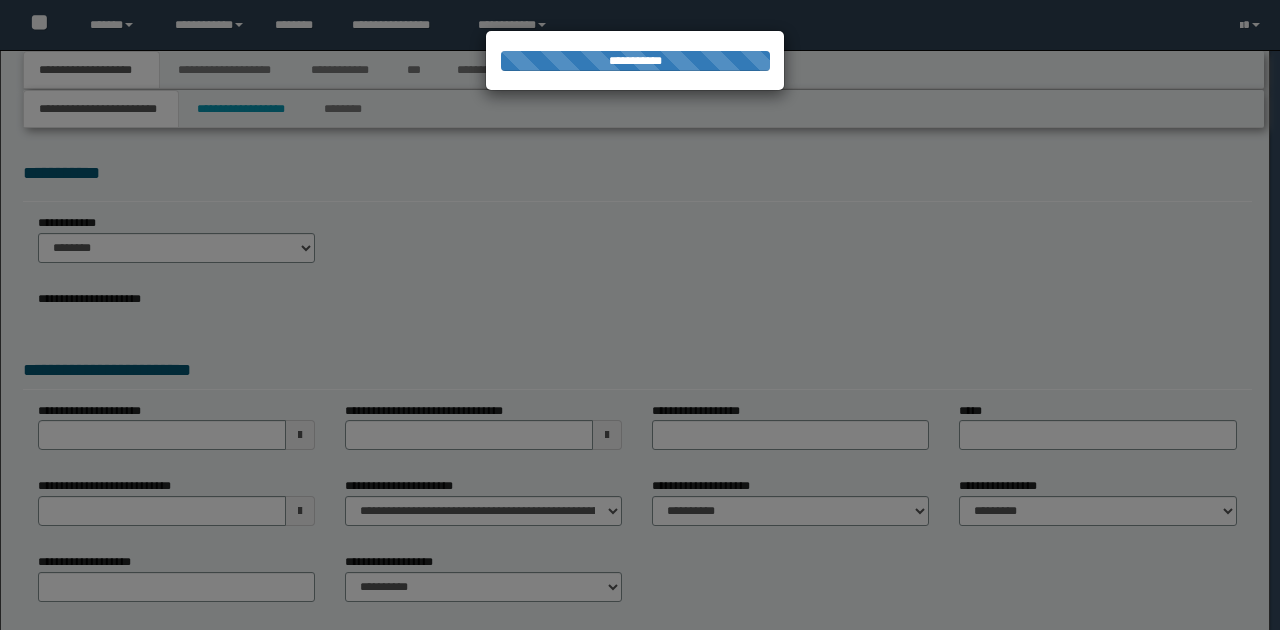 scroll, scrollTop: 0, scrollLeft: 0, axis: both 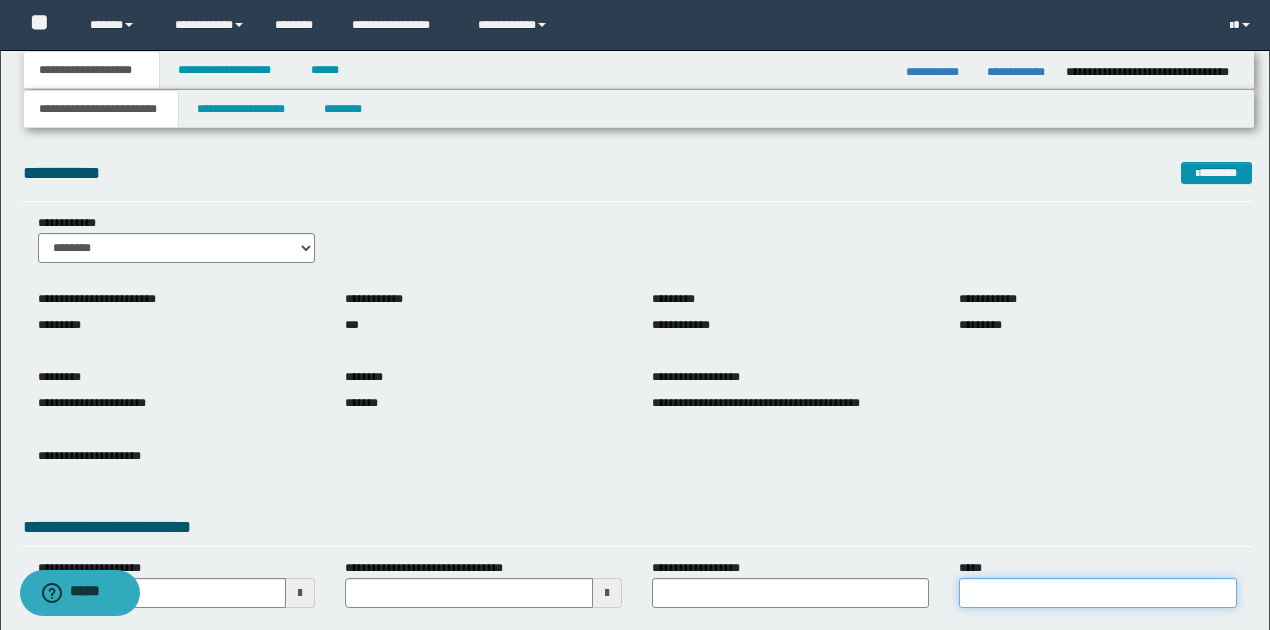 click on "*****" at bounding box center (1097, 593) 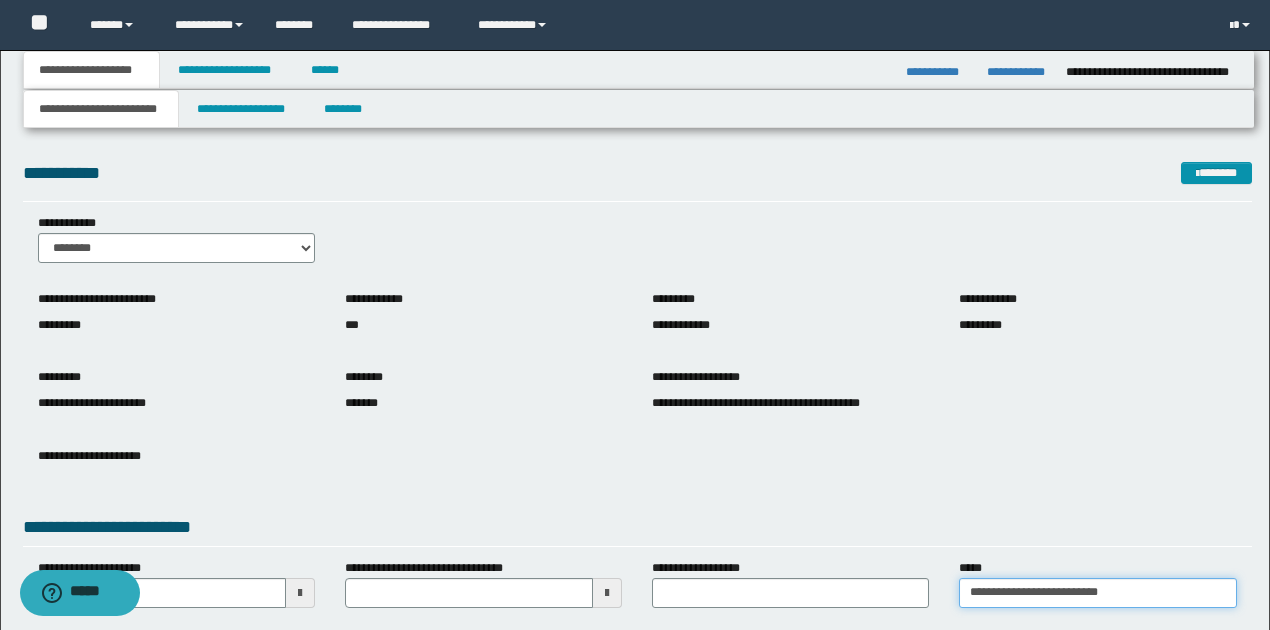 scroll, scrollTop: 200, scrollLeft: 0, axis: vertical 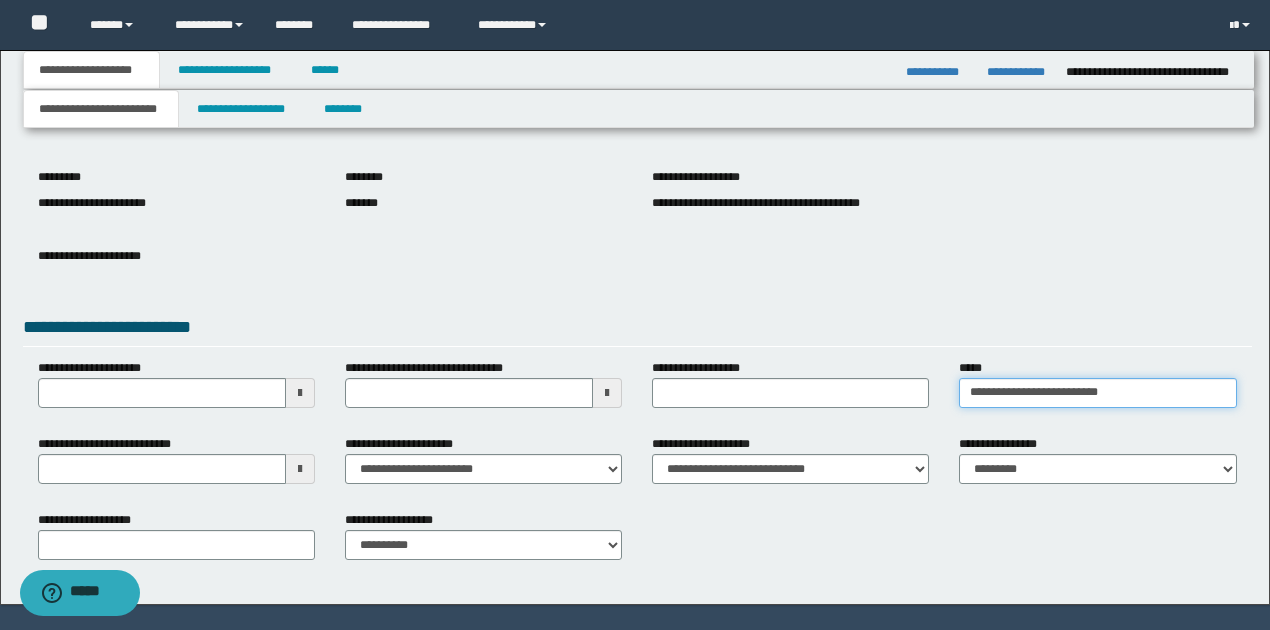 type on "**********" 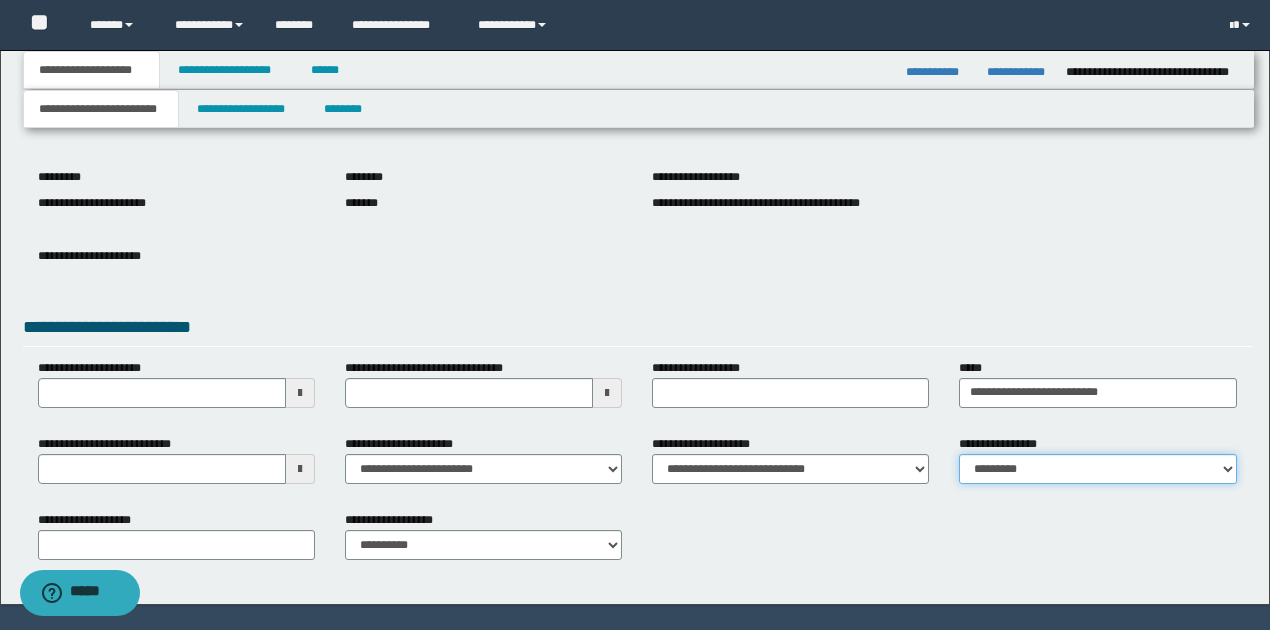 click on "**********" at bounding box center [1097, 469] 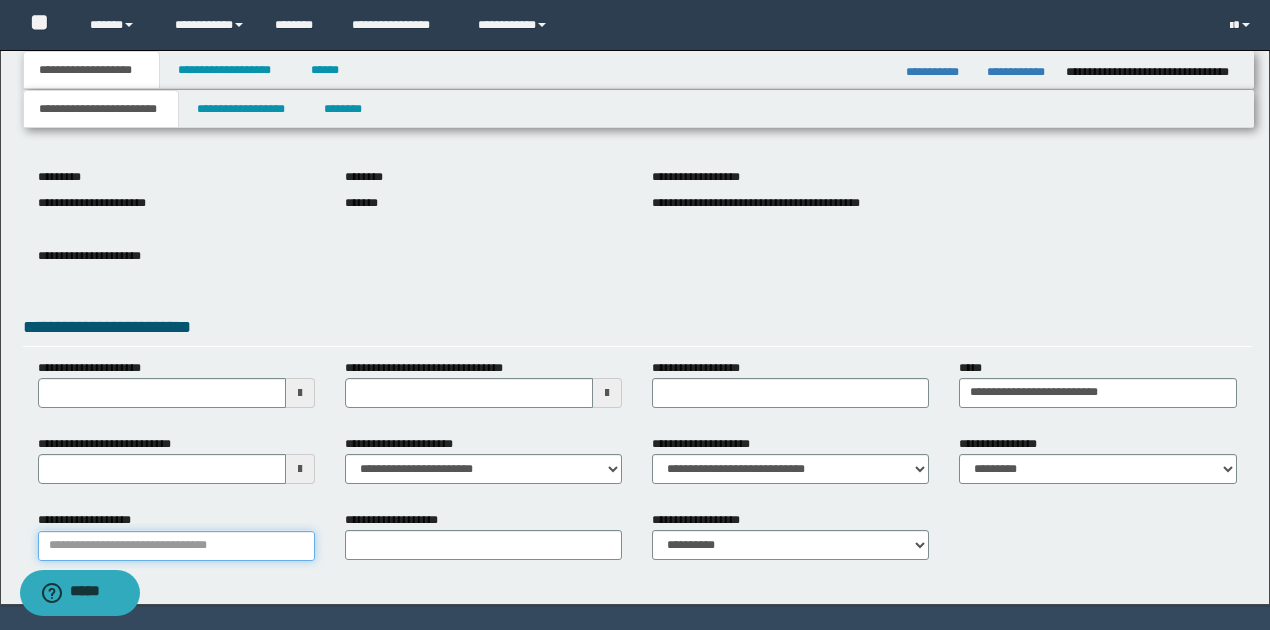 click on "**********" at bounding box center [176, 546] 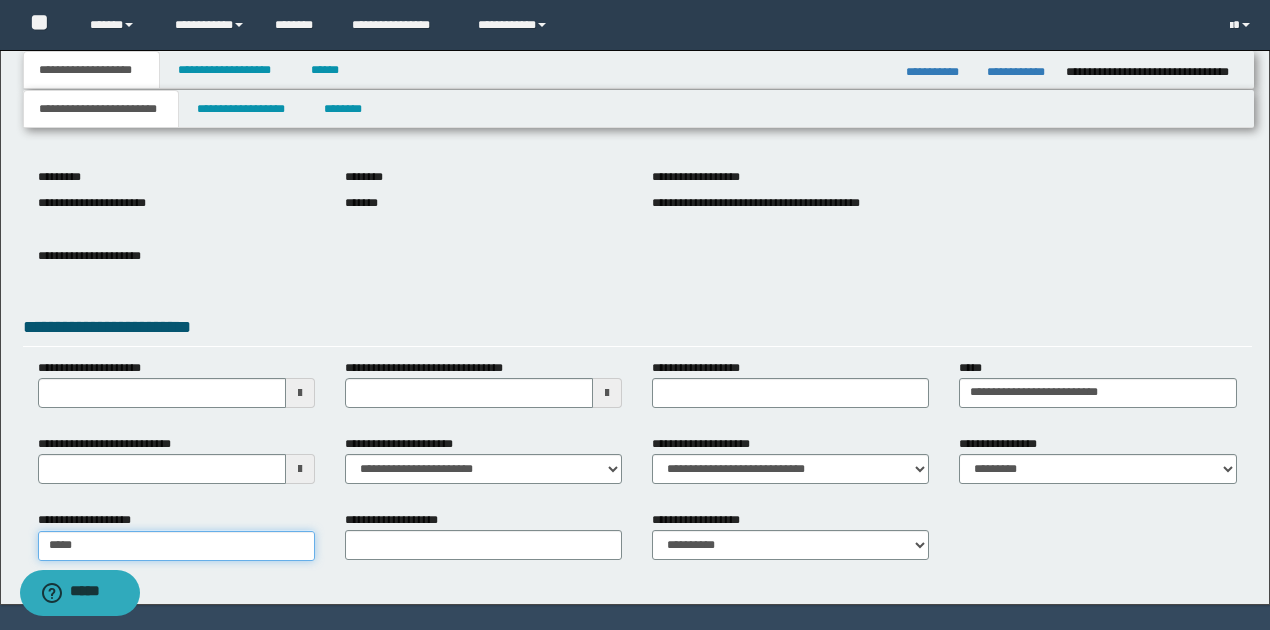 type on "*****" 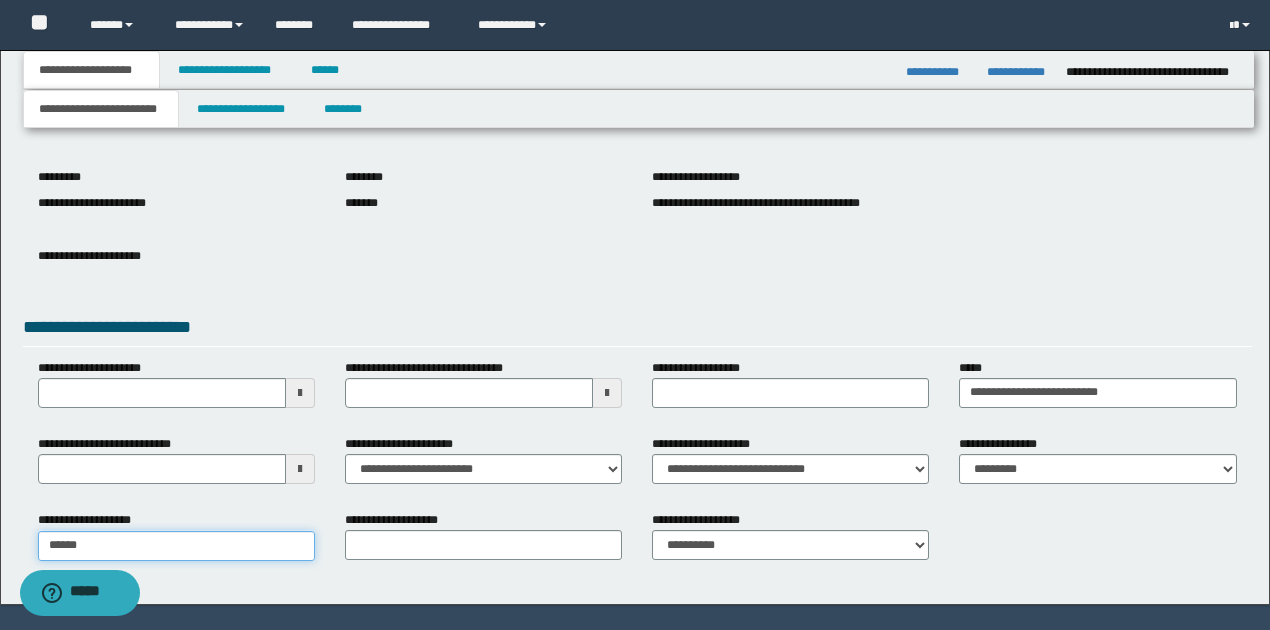 type on "**********" 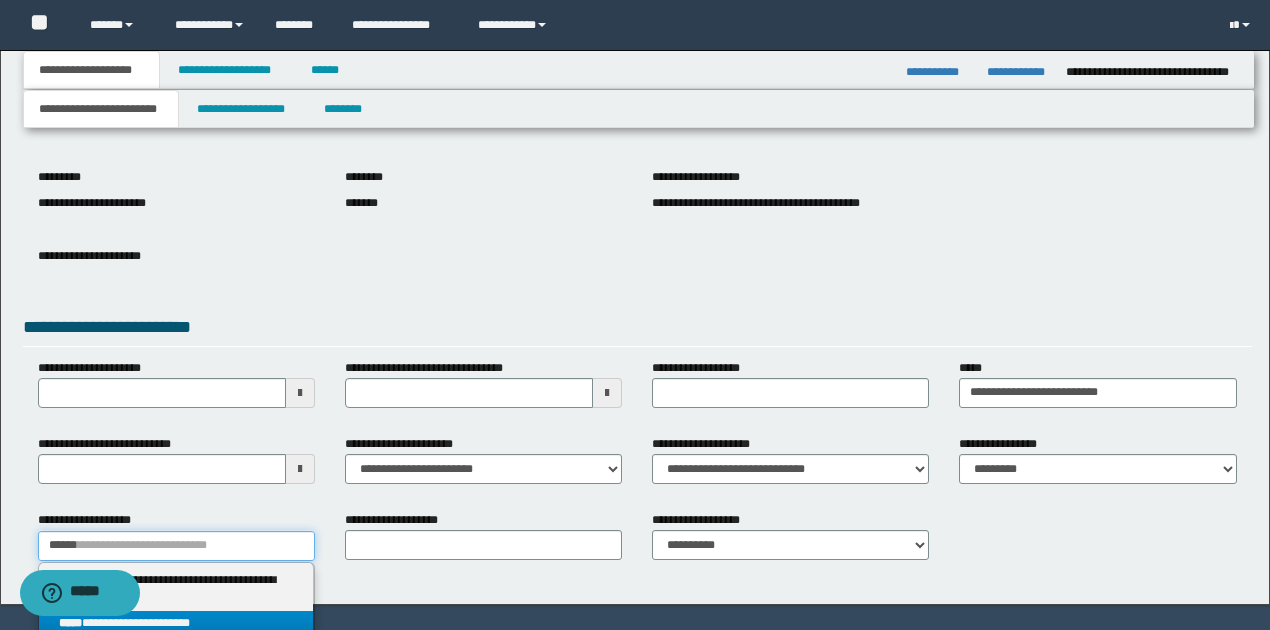 type on "*****" 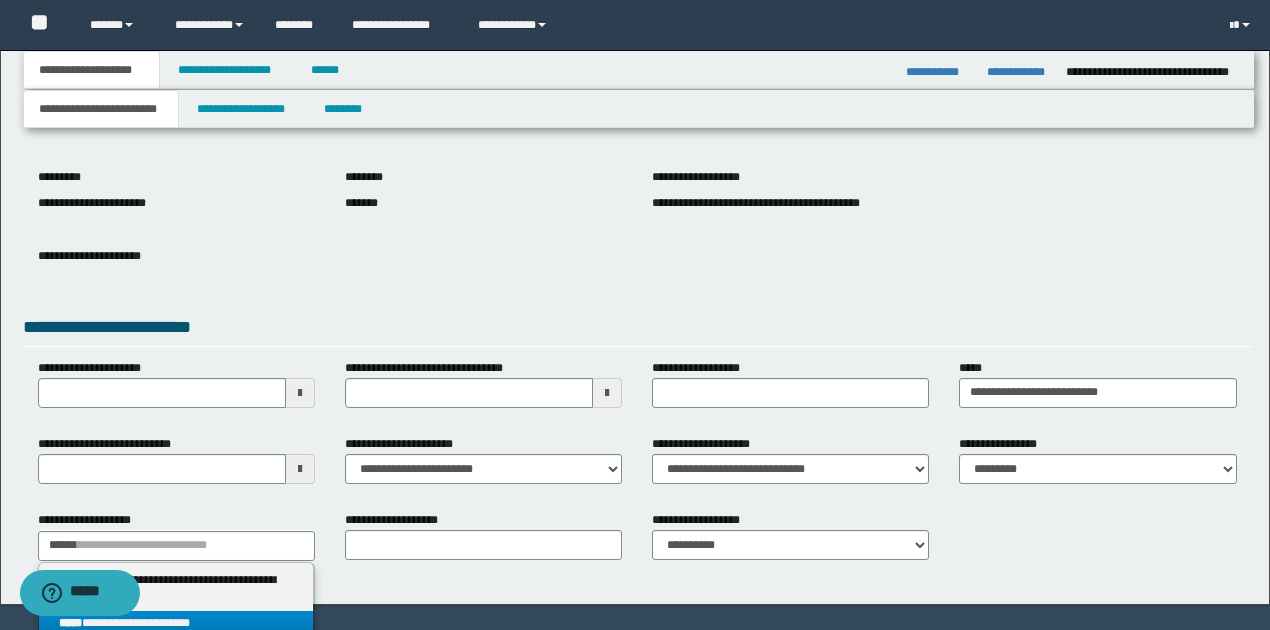 click on "**********" at bounding box center [176, 623] 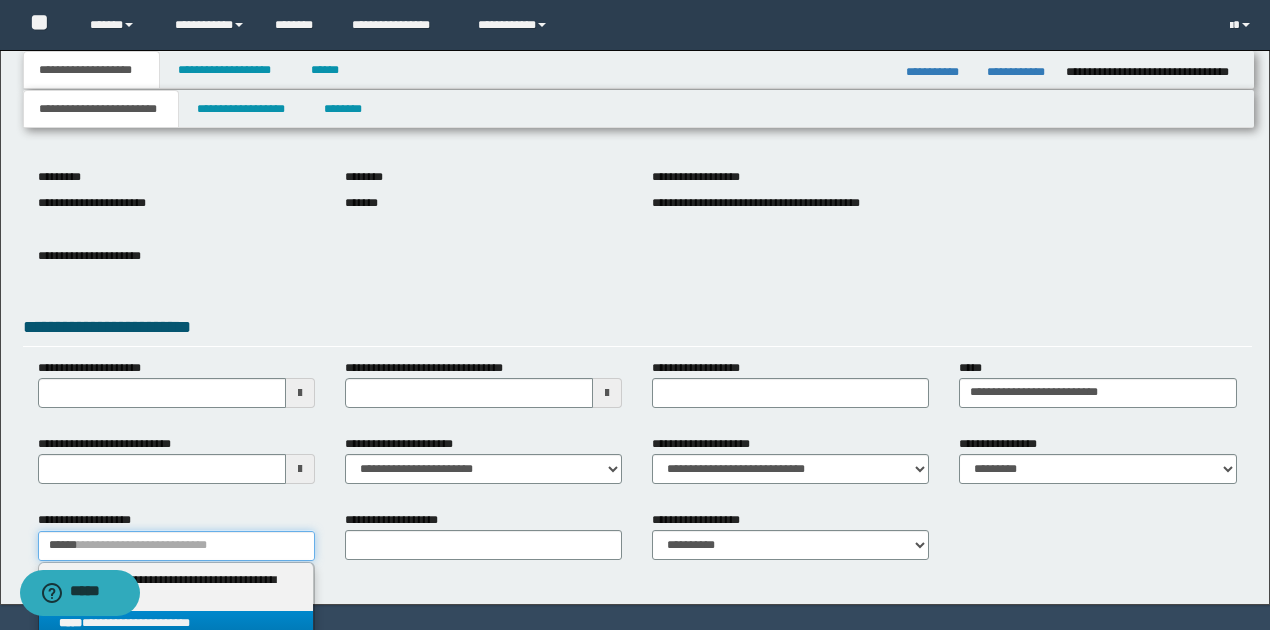 type 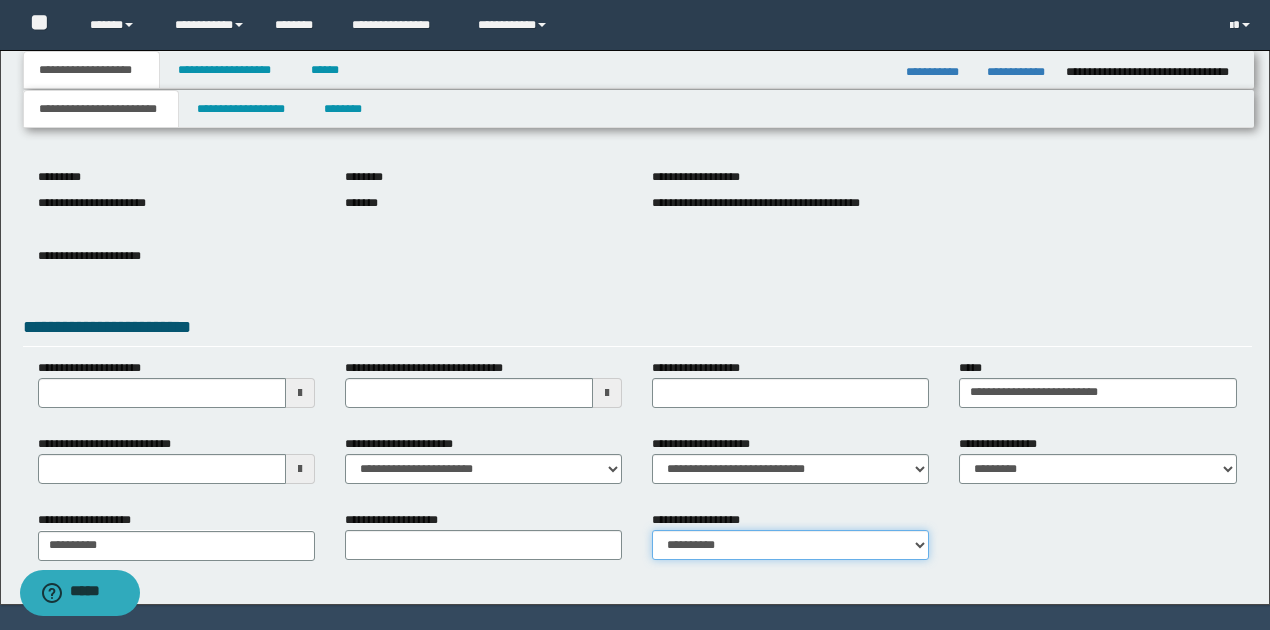 click on "**********" at bounding box center (790, 545) 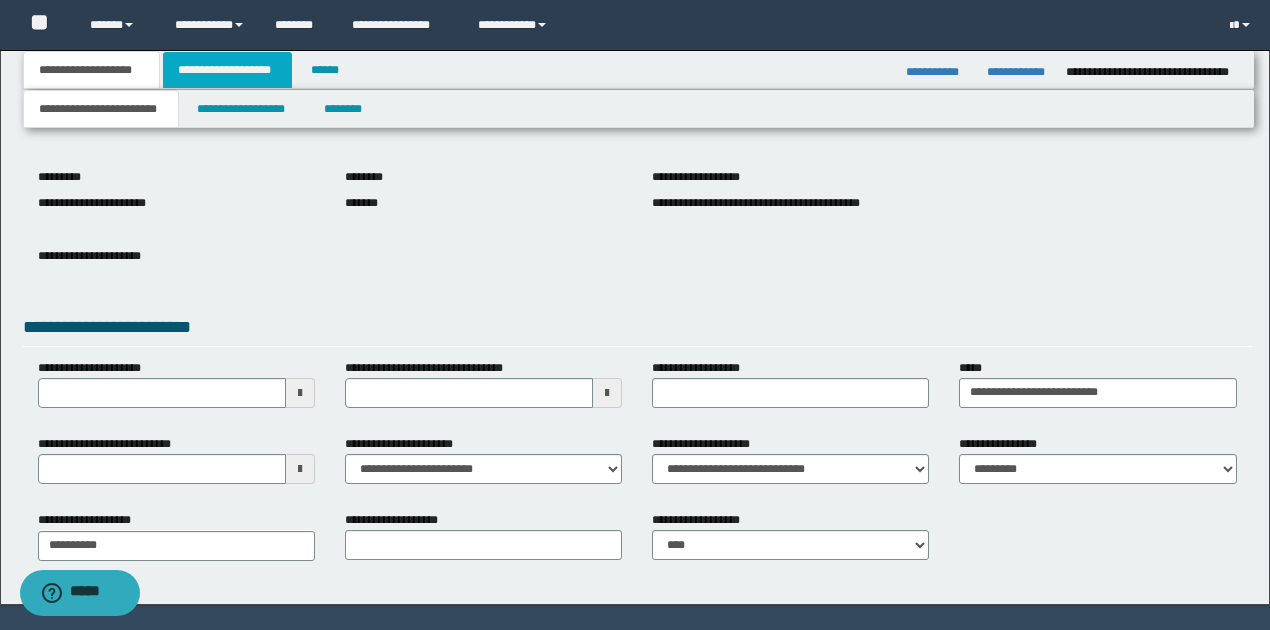 click on "**********" at bounding box center (227, 70) 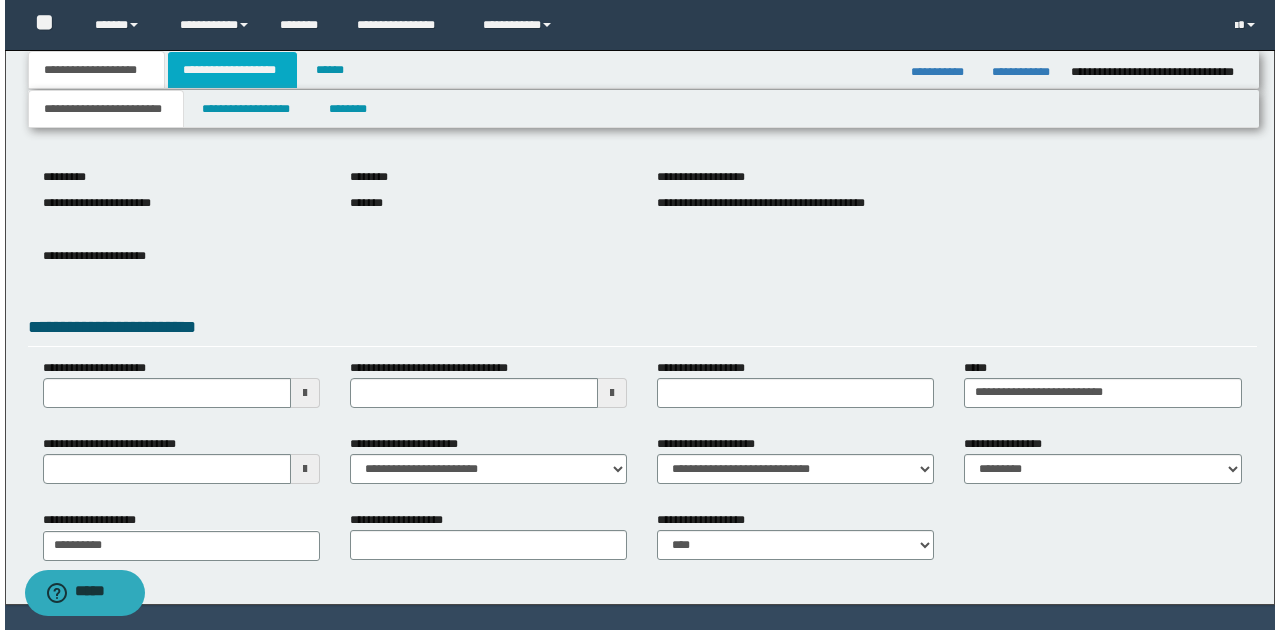 scroll, scrollTop: 0, scrollLeft: 0, axis: both 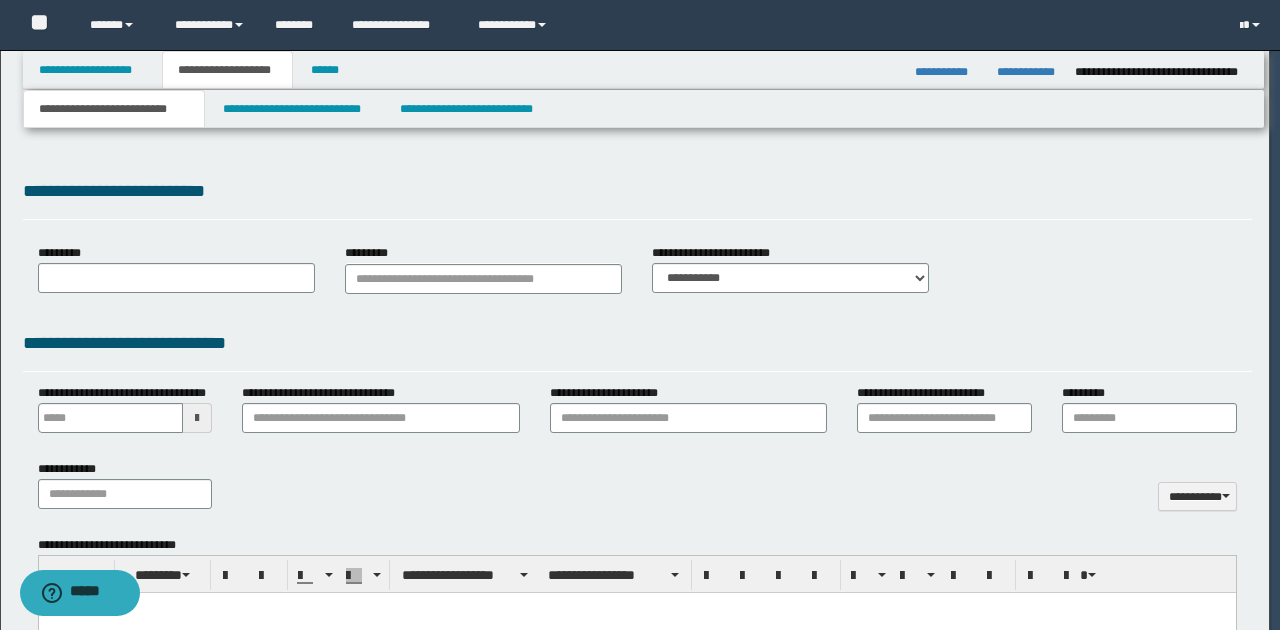 type 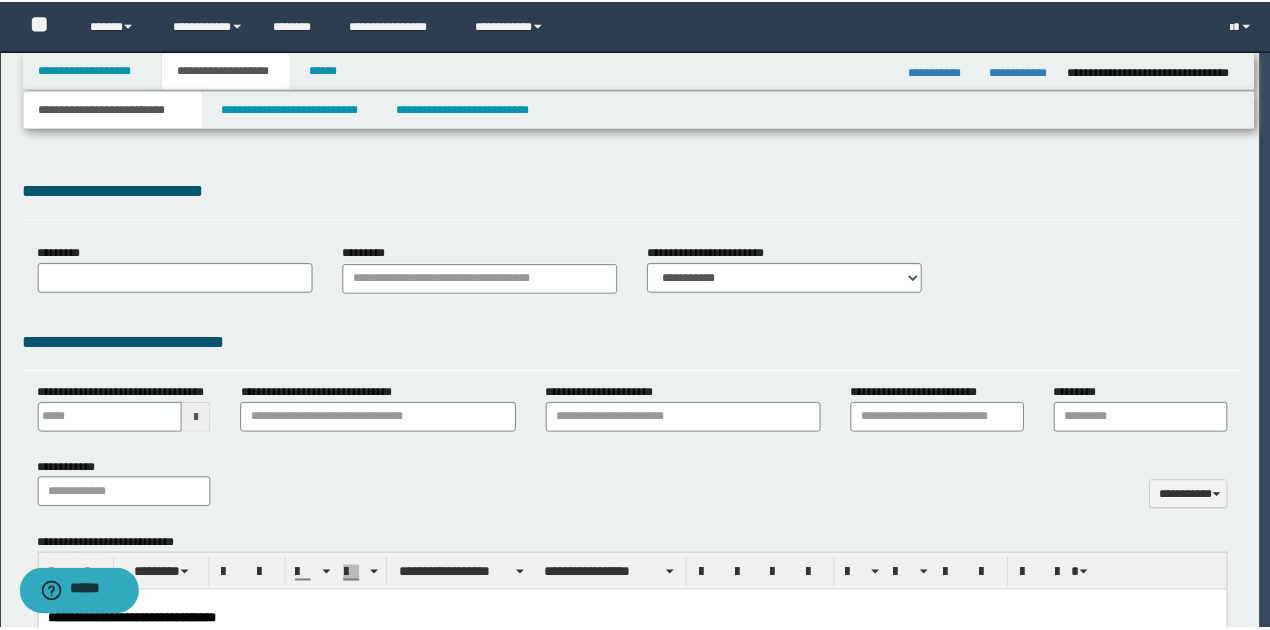 scroll, scrollTop: 0, scrollLeft: 0, axis: both 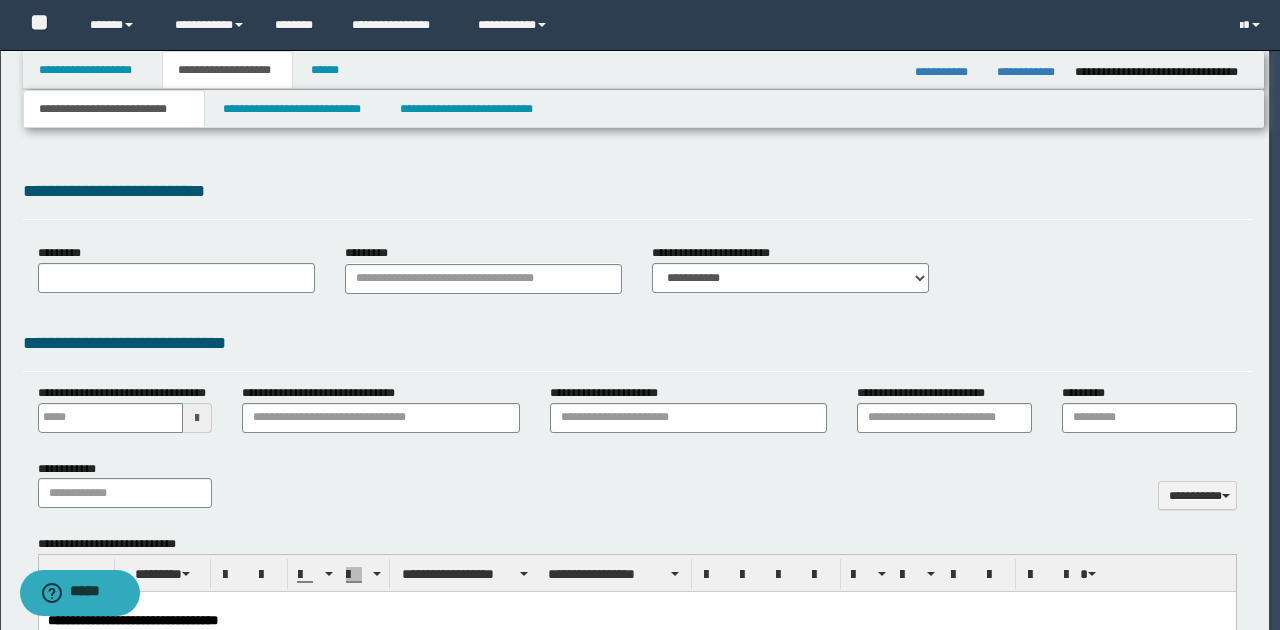 select on "*" 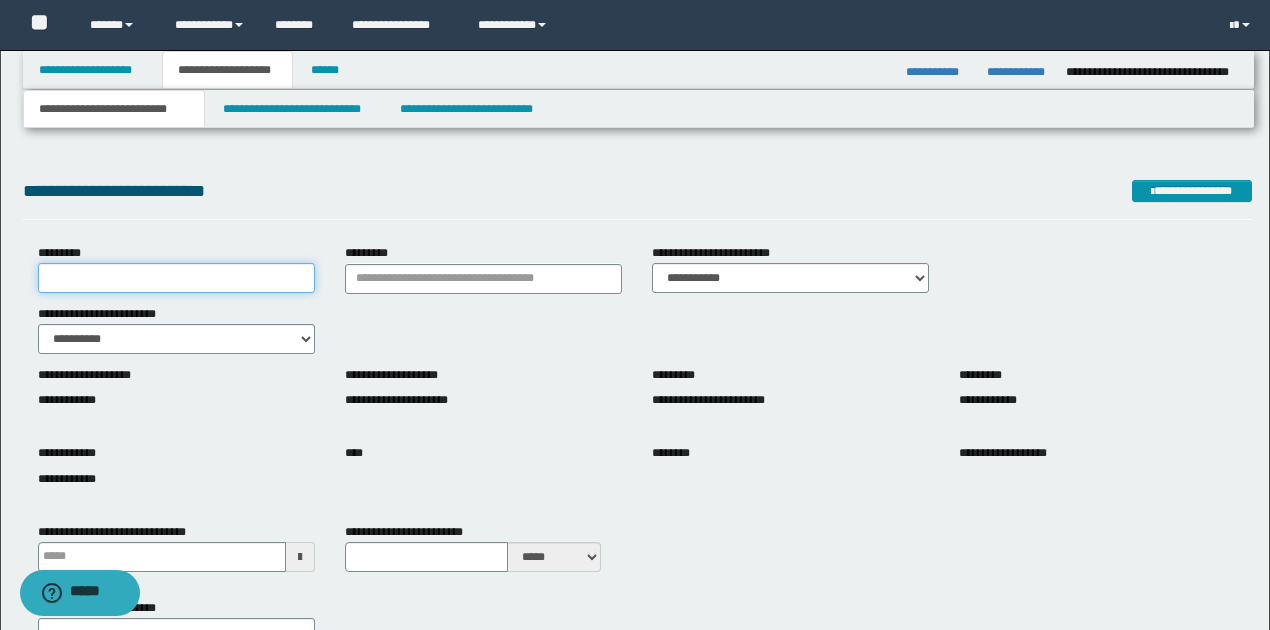 click on "*********" at bounding box center (176, 278) 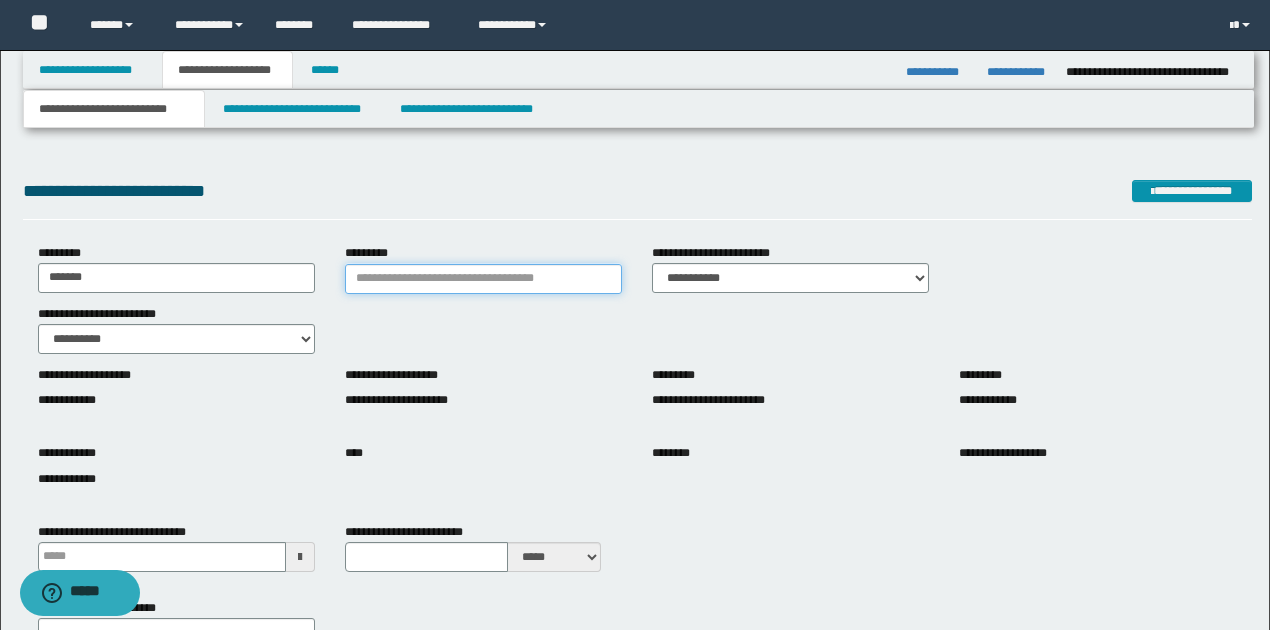 click on "*********" at bounding box center (483, 279) 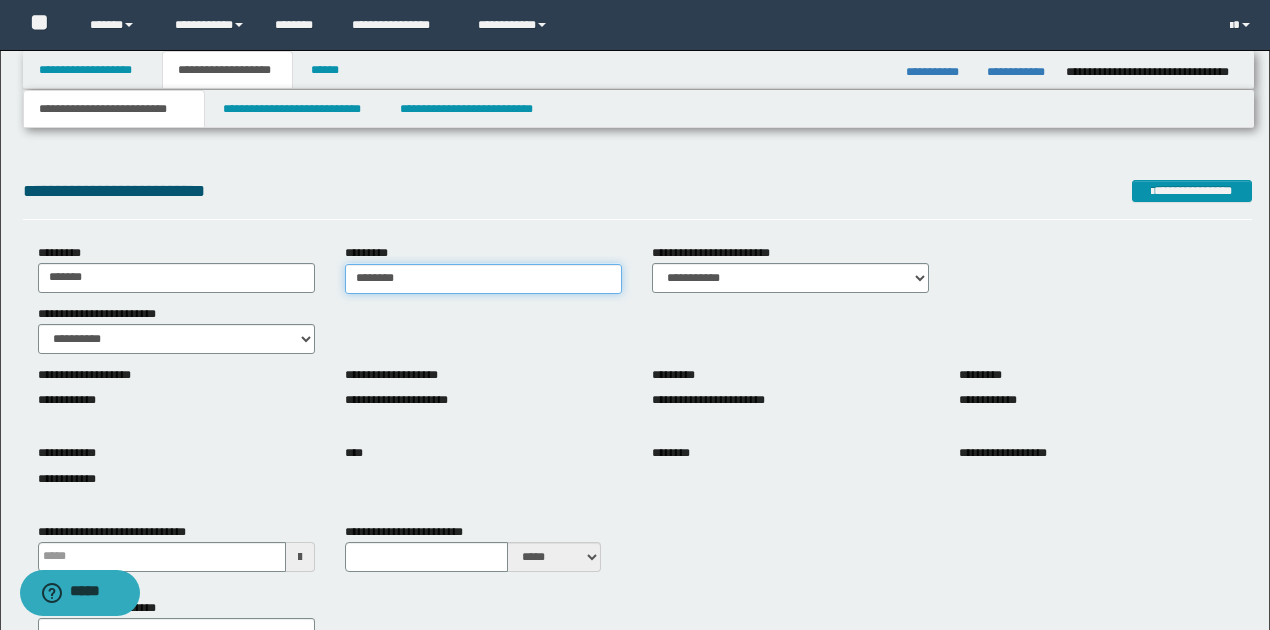 type on "*********" 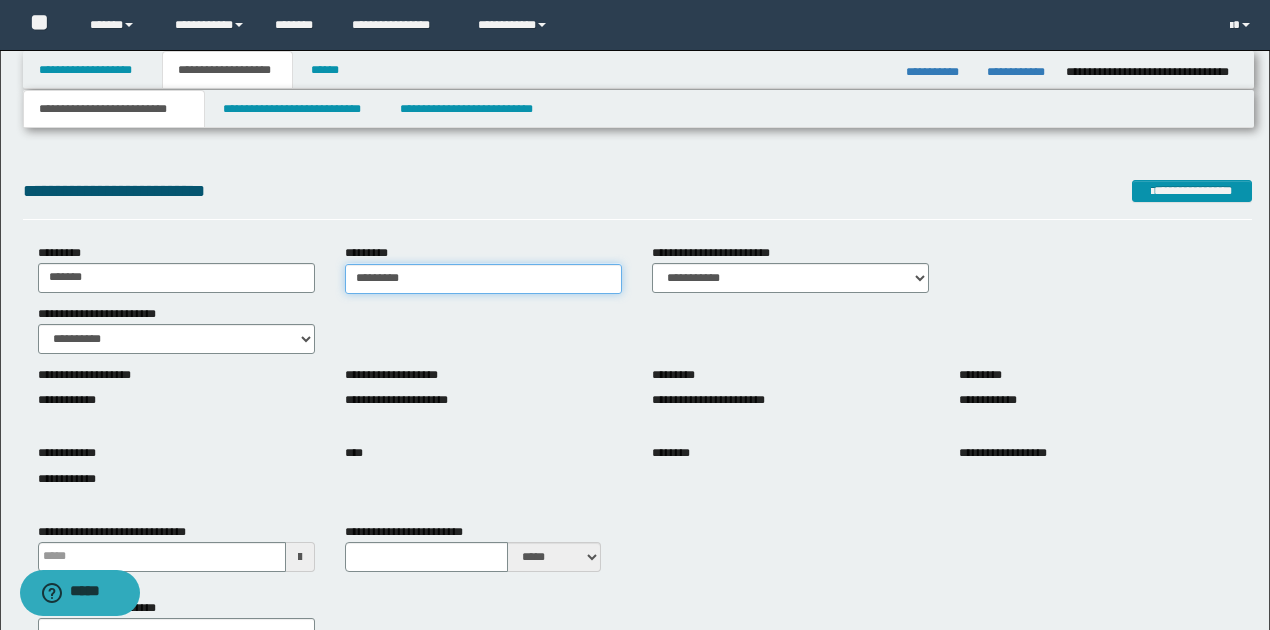 type on "**********" 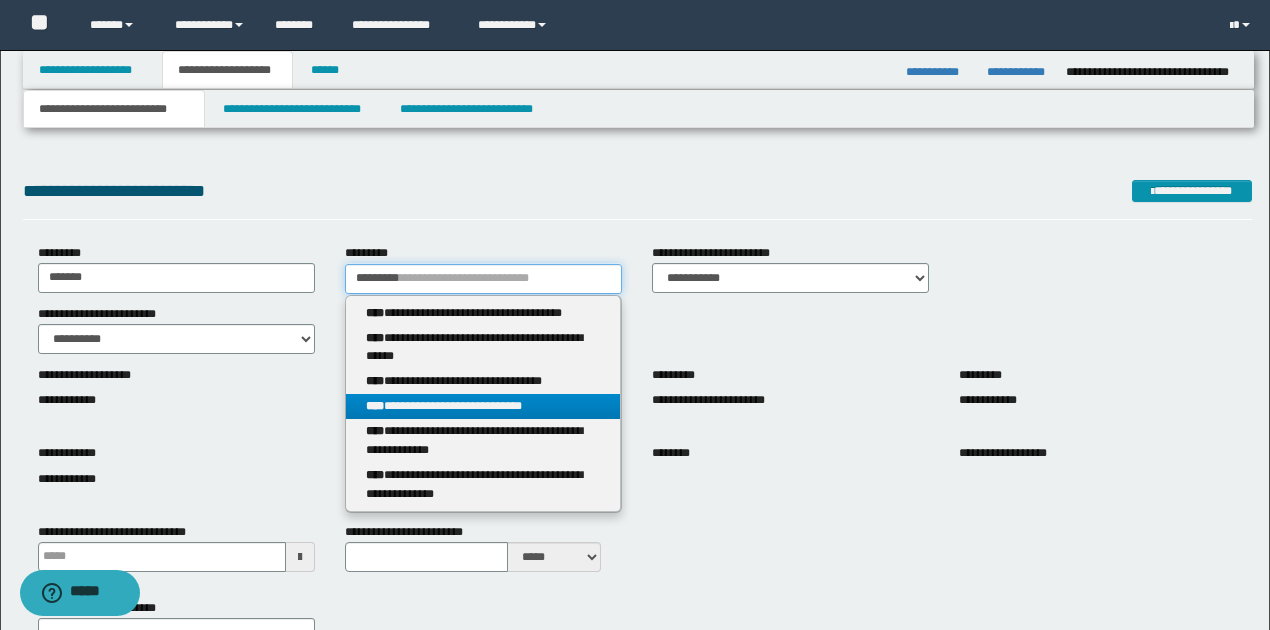 type on "*********" 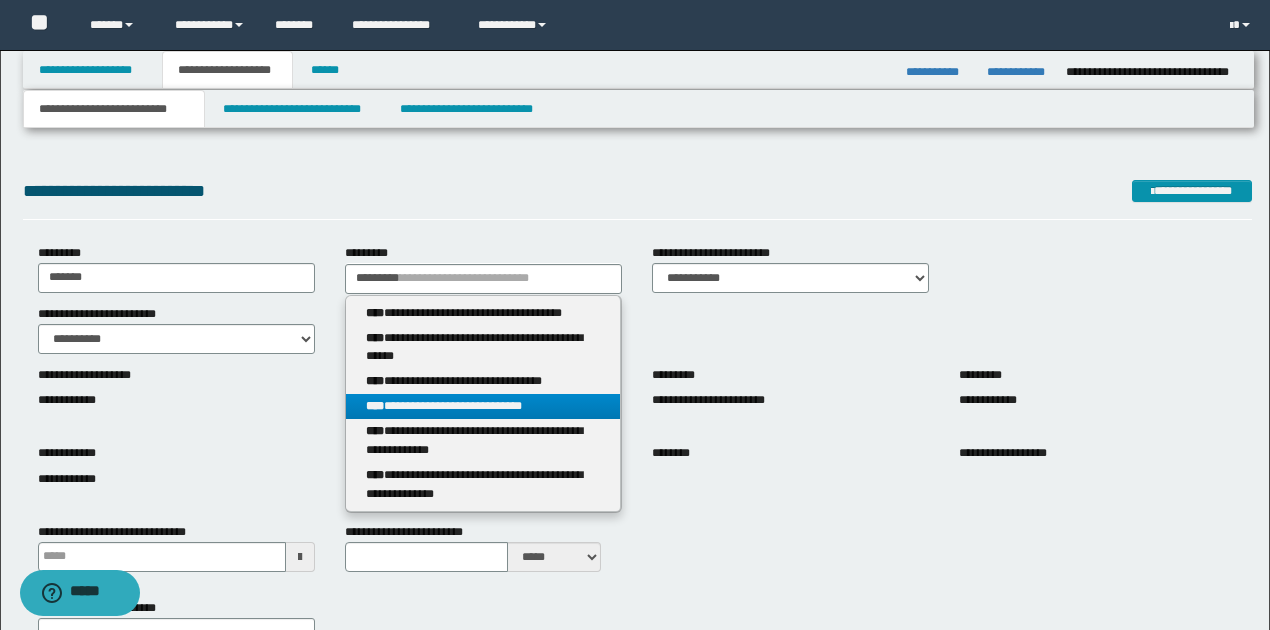 click on "**********" at bounding box center (483, 381) 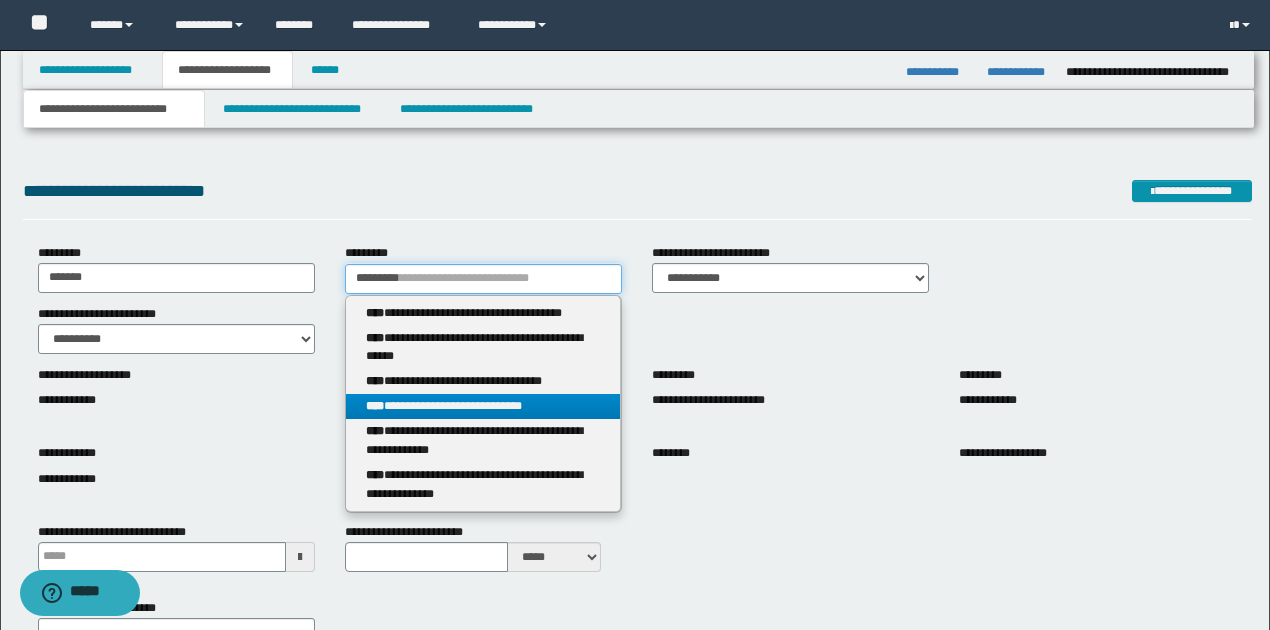 type 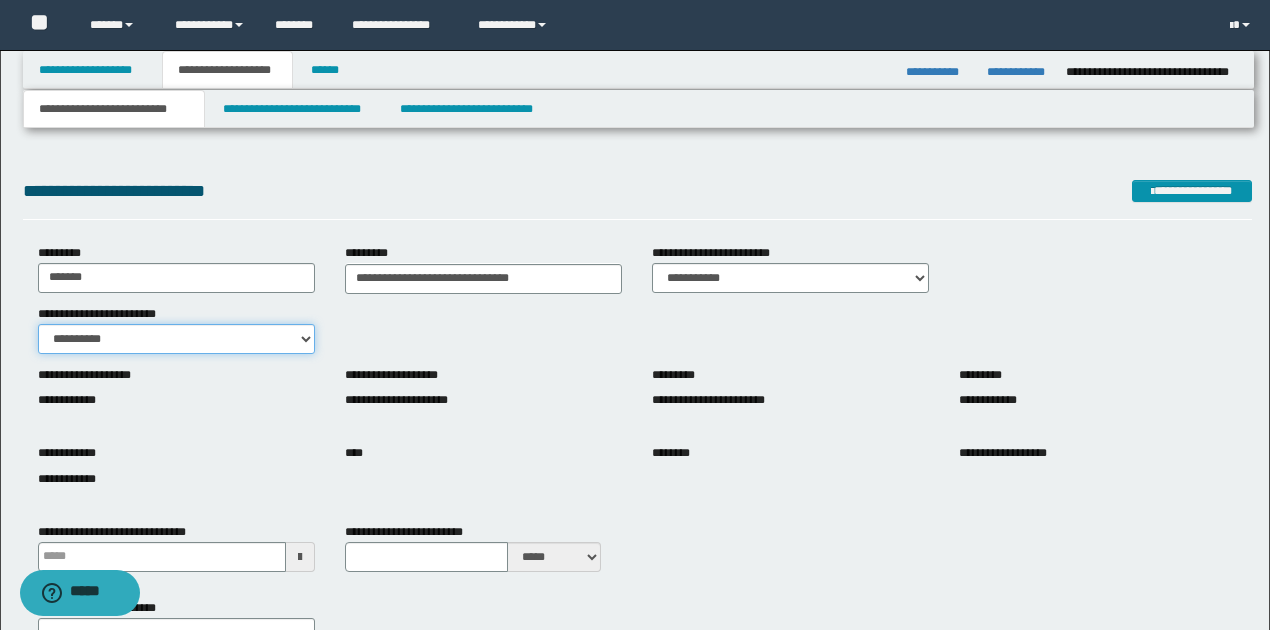 click on "**********" at bounding box center (176, 339) 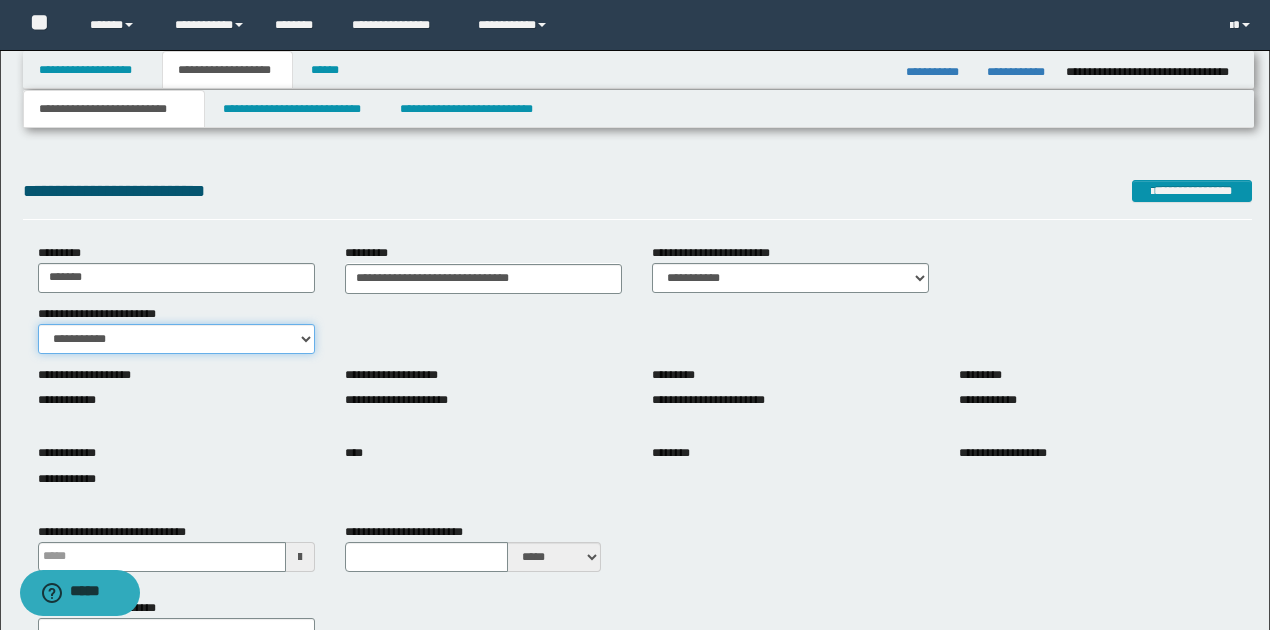 click on "**********" at bounding box center (176, 339) 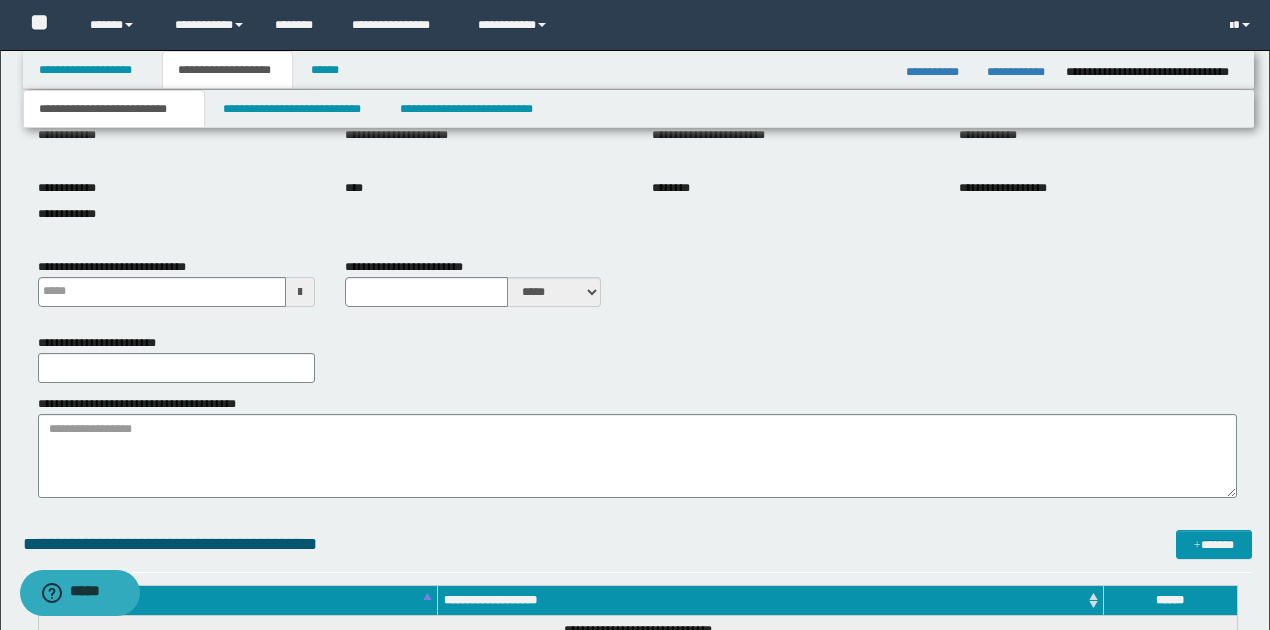 scroll, scrollTop: 266, scrollLeft: 0, axis: vertical 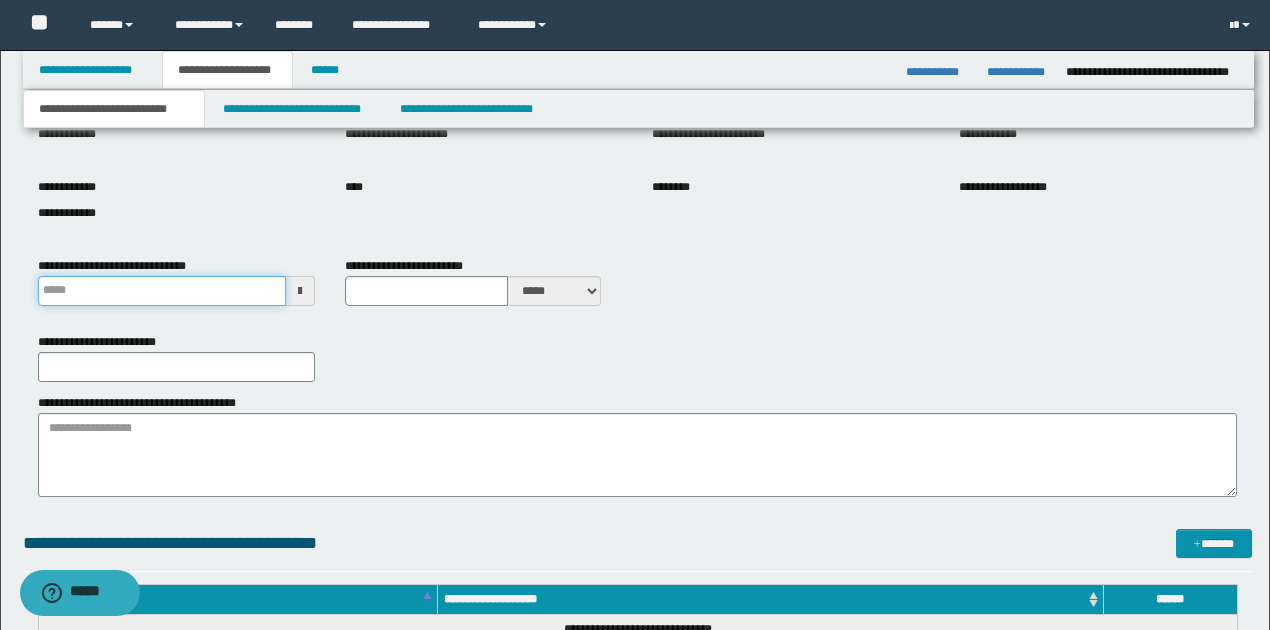 click on "**********" at bounding box center [162, 291] 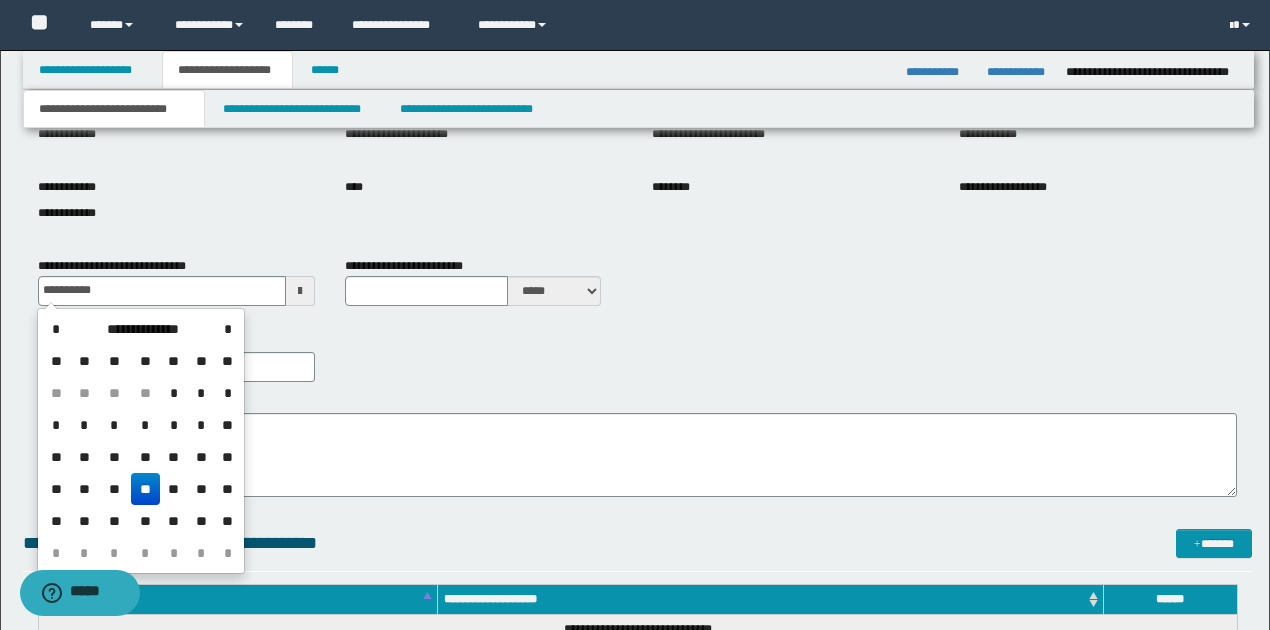 click on "**" at bounding box center (145, 489) 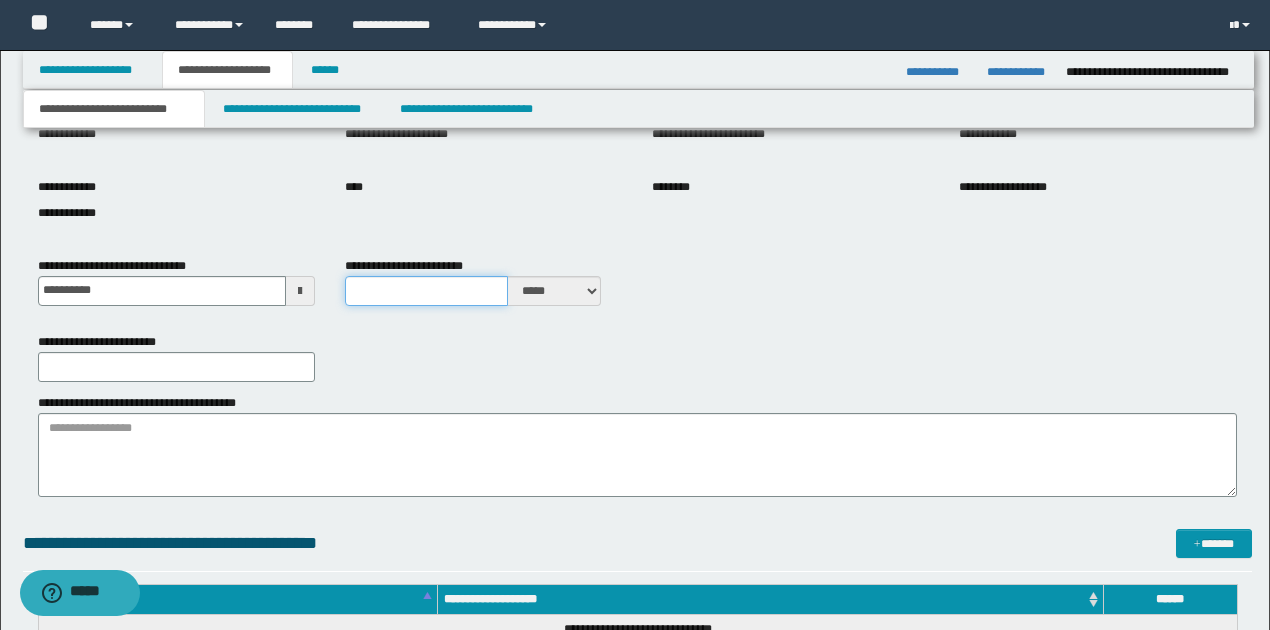 click on "**********" at bounding box center (427, 291) 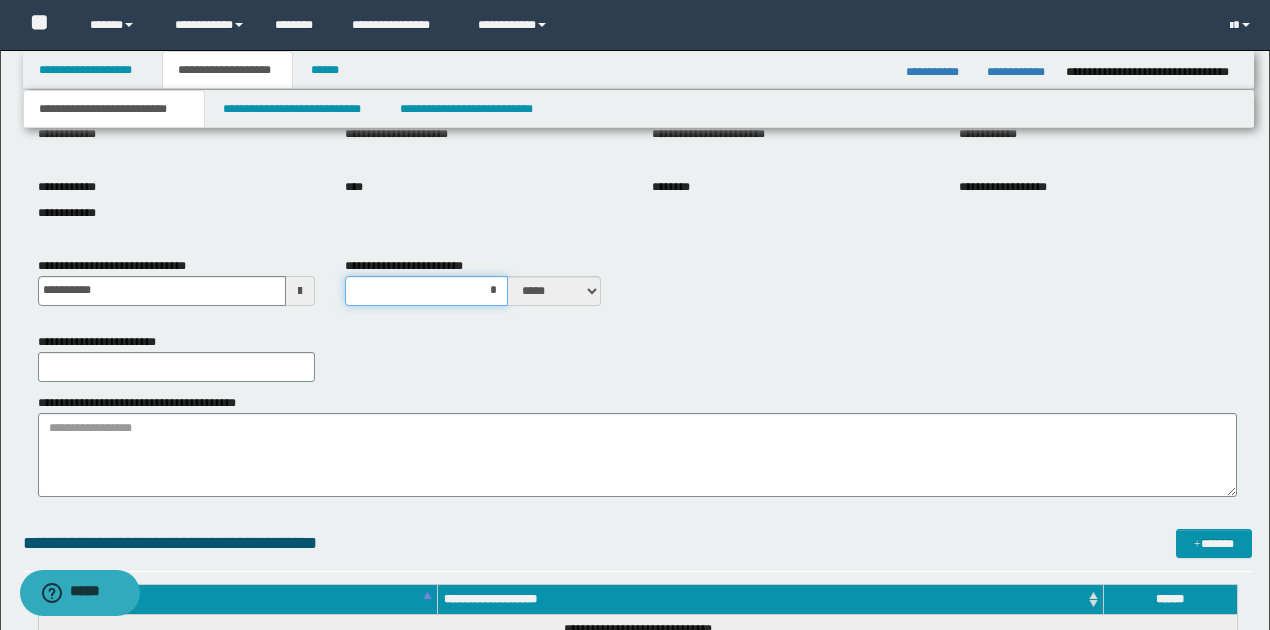 type on "**" 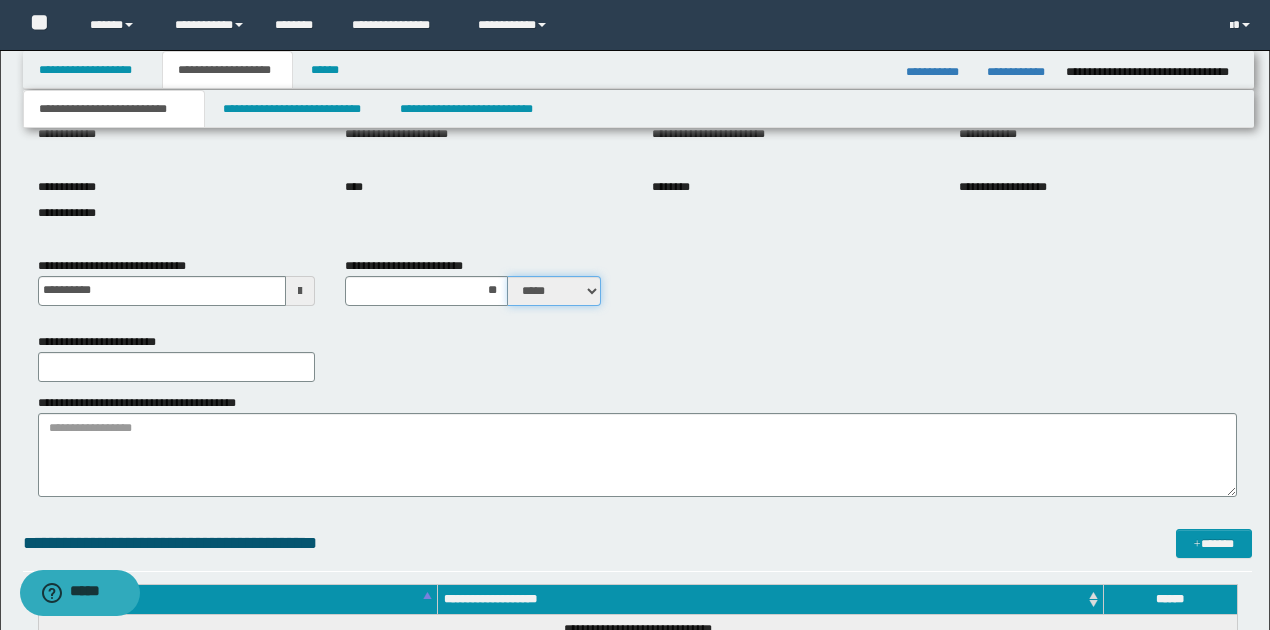 click on "*****
****" at bounding box center [554, 291] 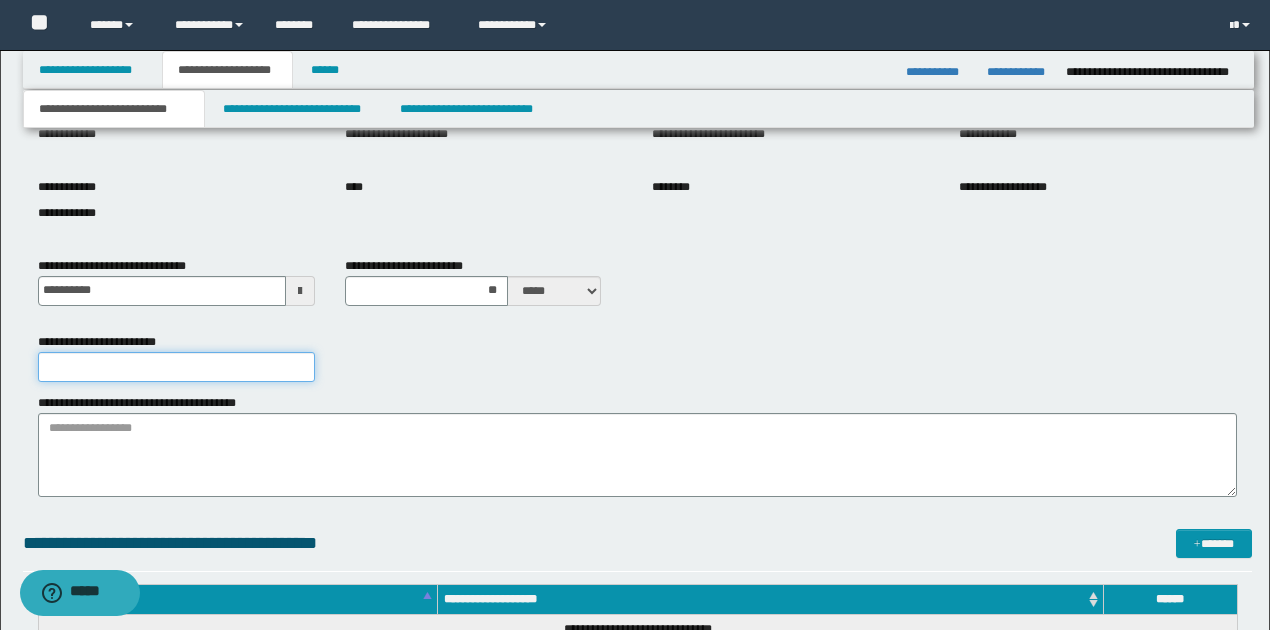 click on "**********" at bounding box center (176, 367) 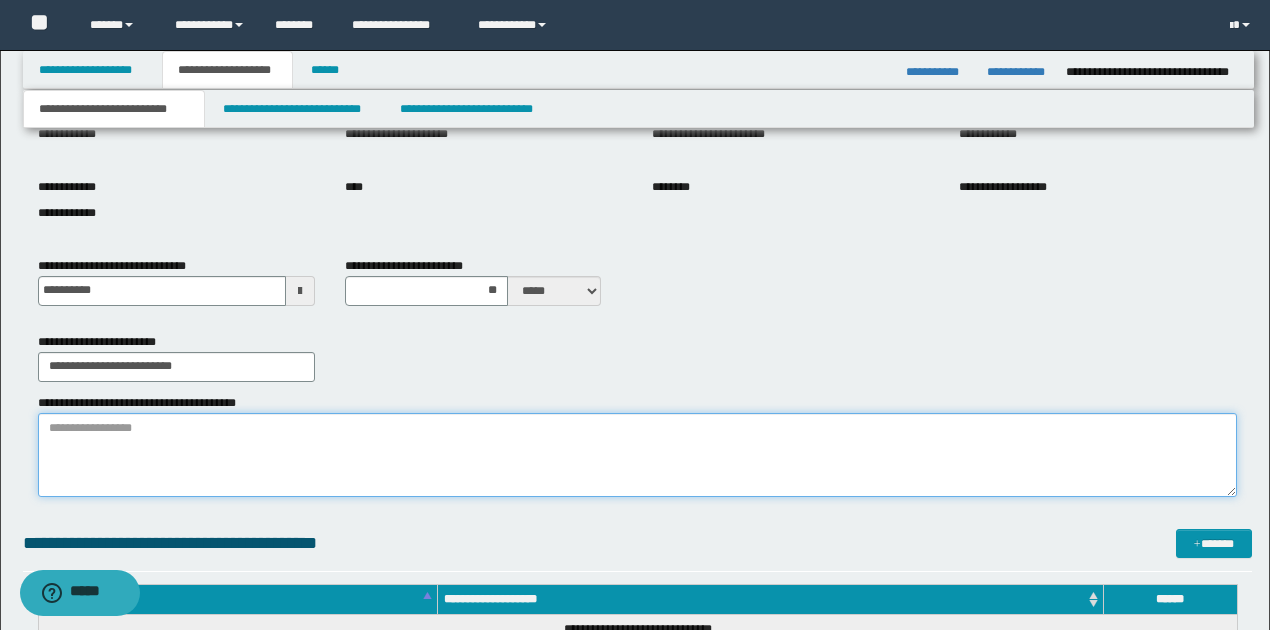 click on "**********" at bounding box center [637, 455] 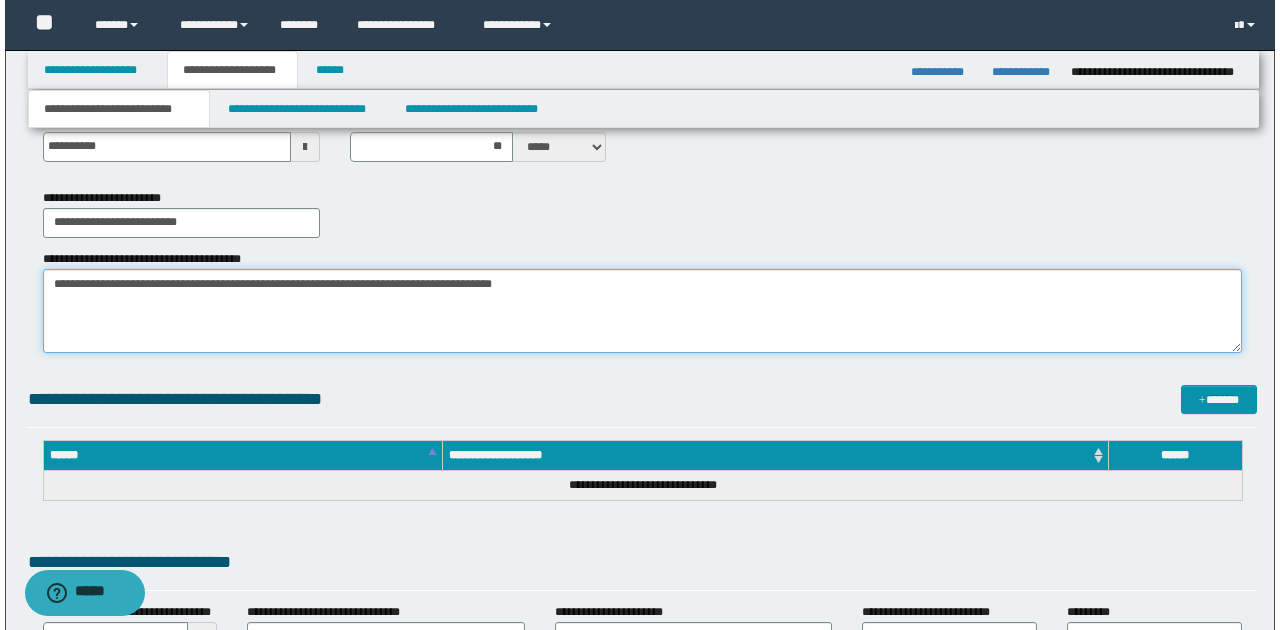 scroll, scrollTop: 600, scrollLeft: 0, axis: vertical 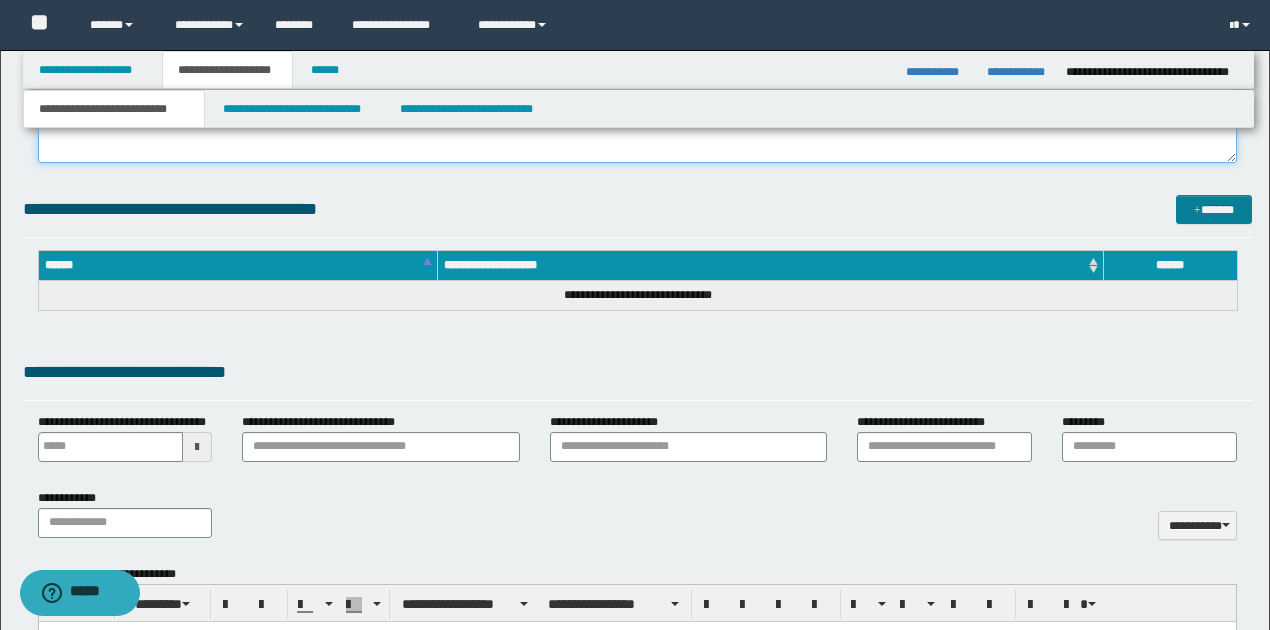 type on "**********" 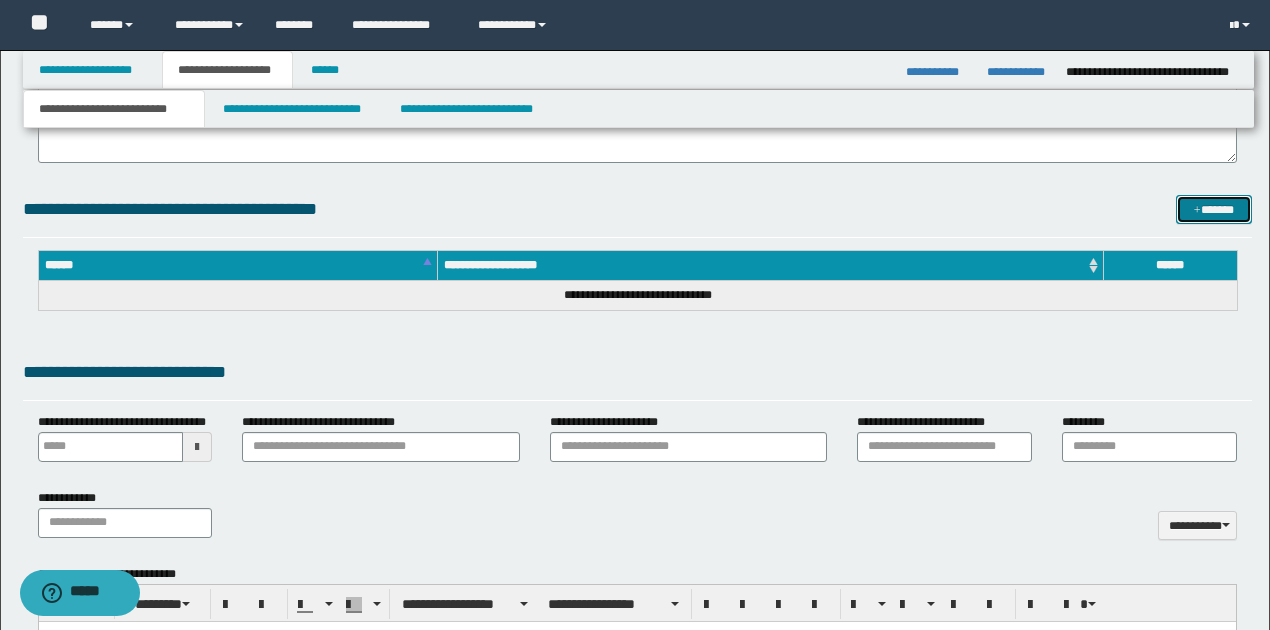 click on "*******" at bounding box center [1214, 209] 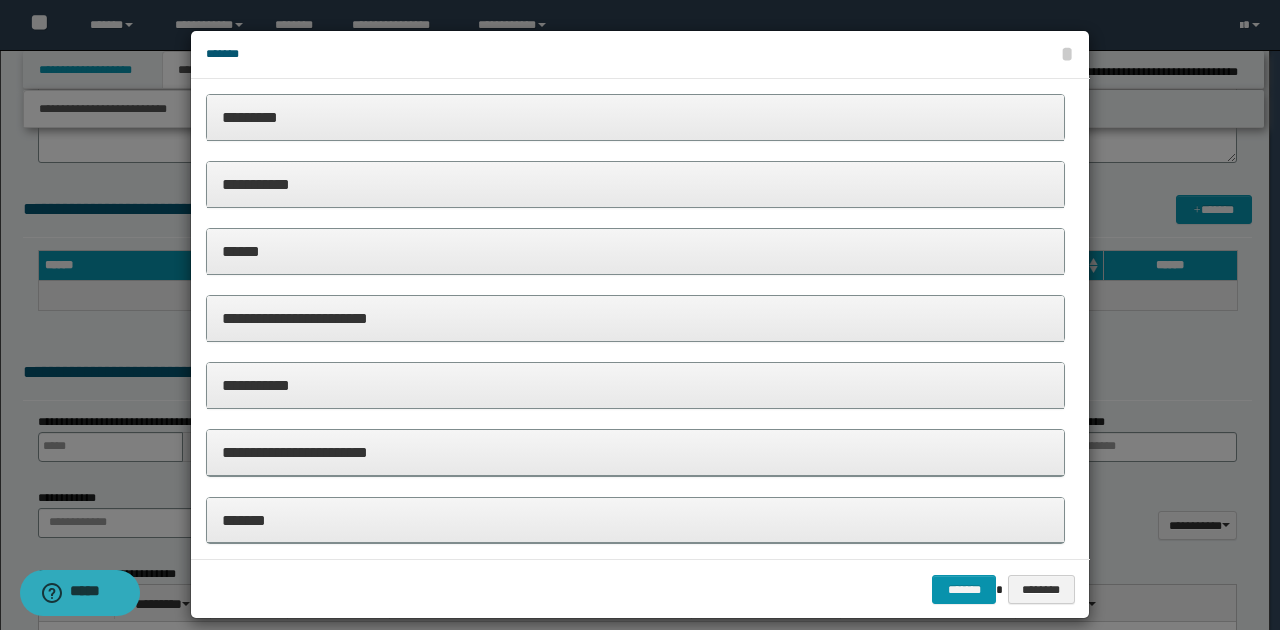 click on "**********" at bounding box center (635, 318) 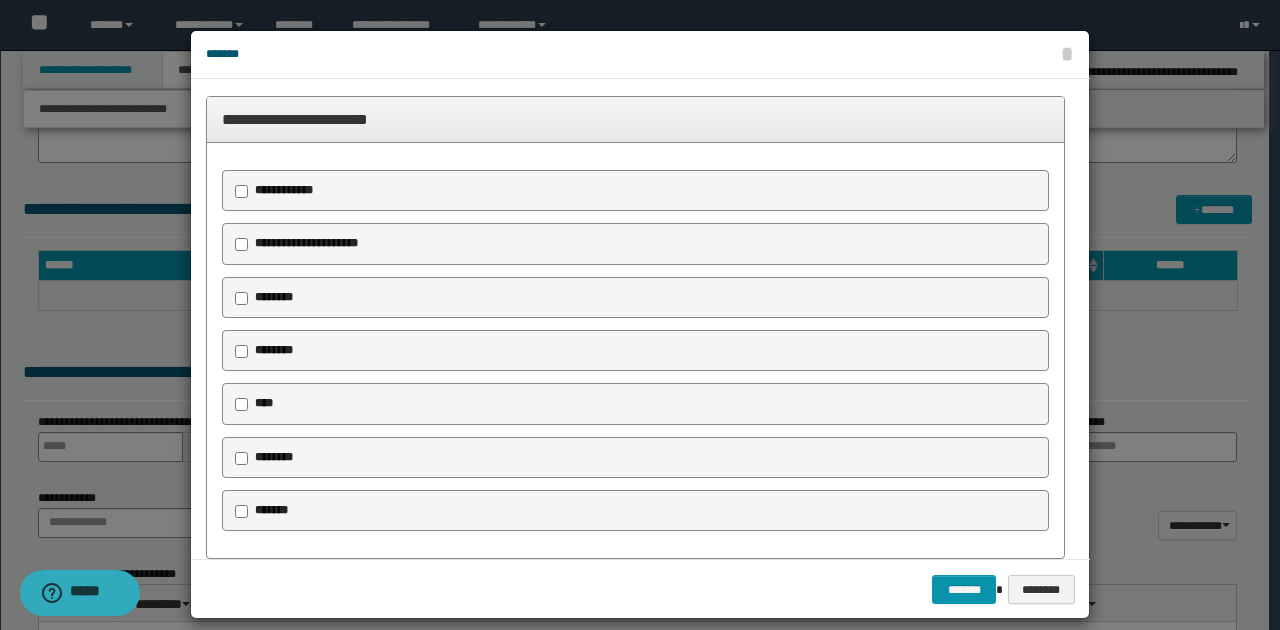 scroll, scrollTop: 200, scrollLeft: 0, axis: vertical 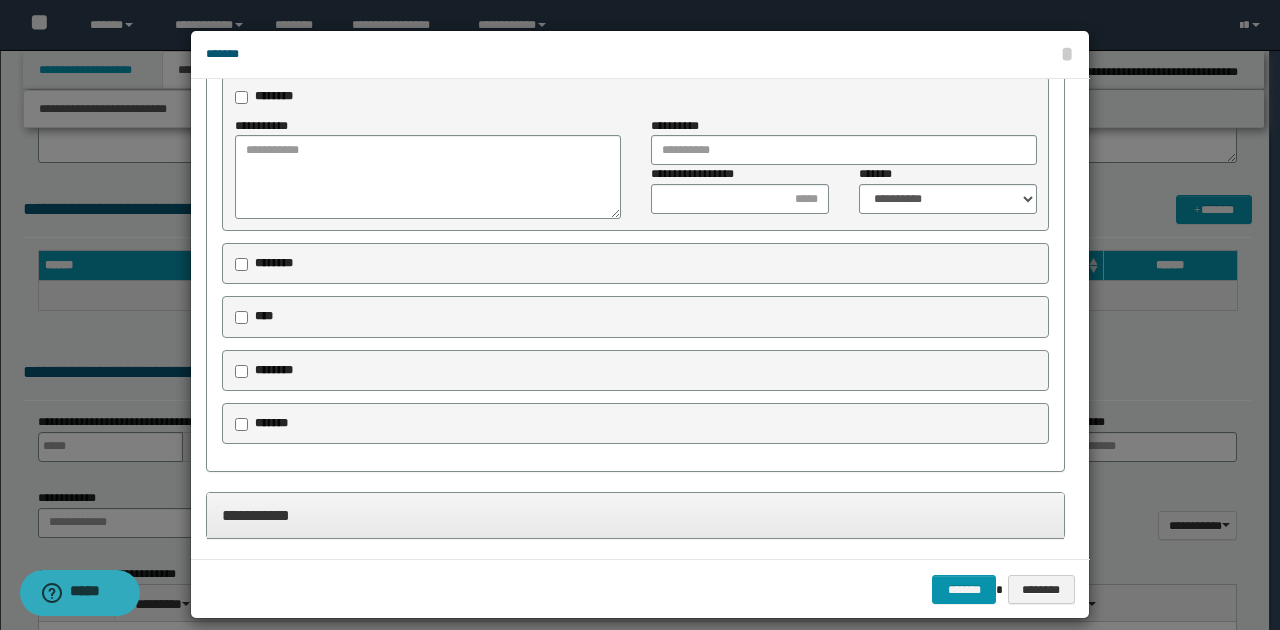 click on "********" at bounding box center (272, 264) 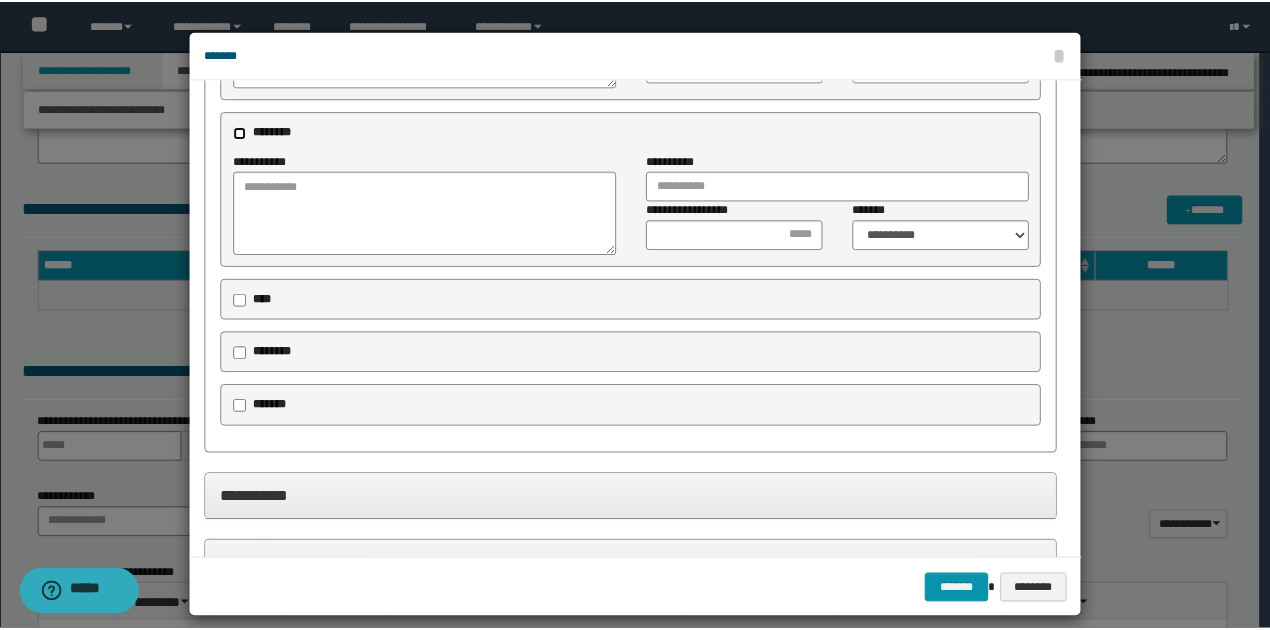 scroll, scrollTop: 533, scrollLeft: 0, axis: vertical 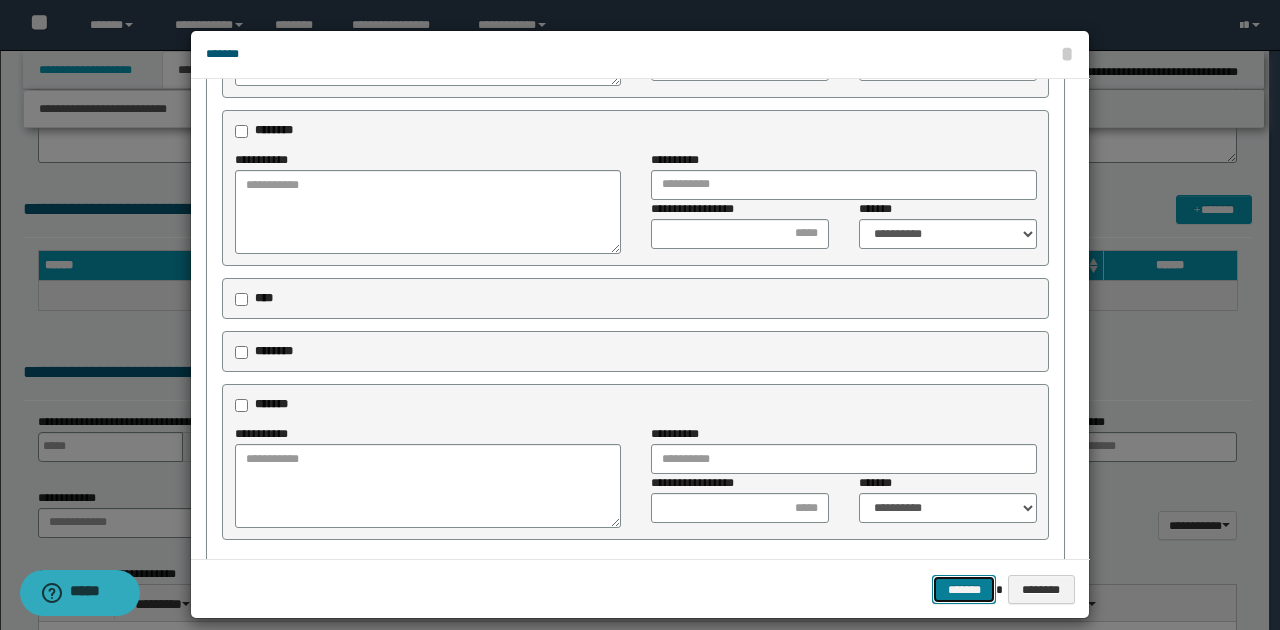 click on "*******" at bounding box center [964, 589] 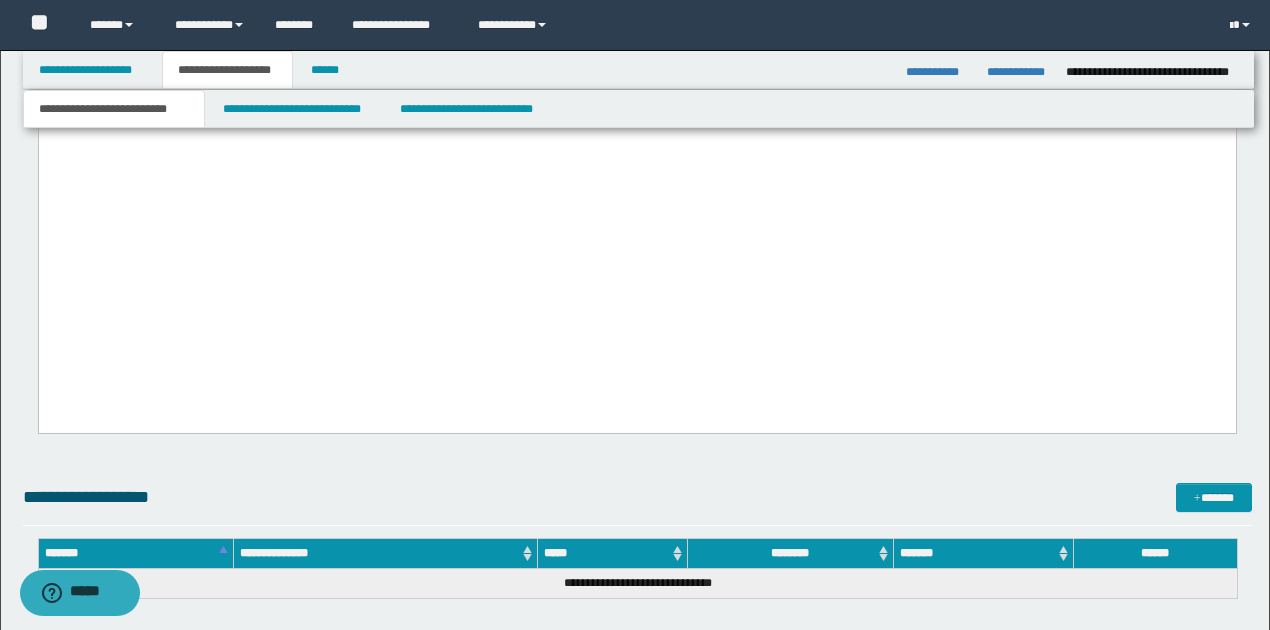 scroll, scrollTop: 4600, scrollLeft: 0, axis: vertical 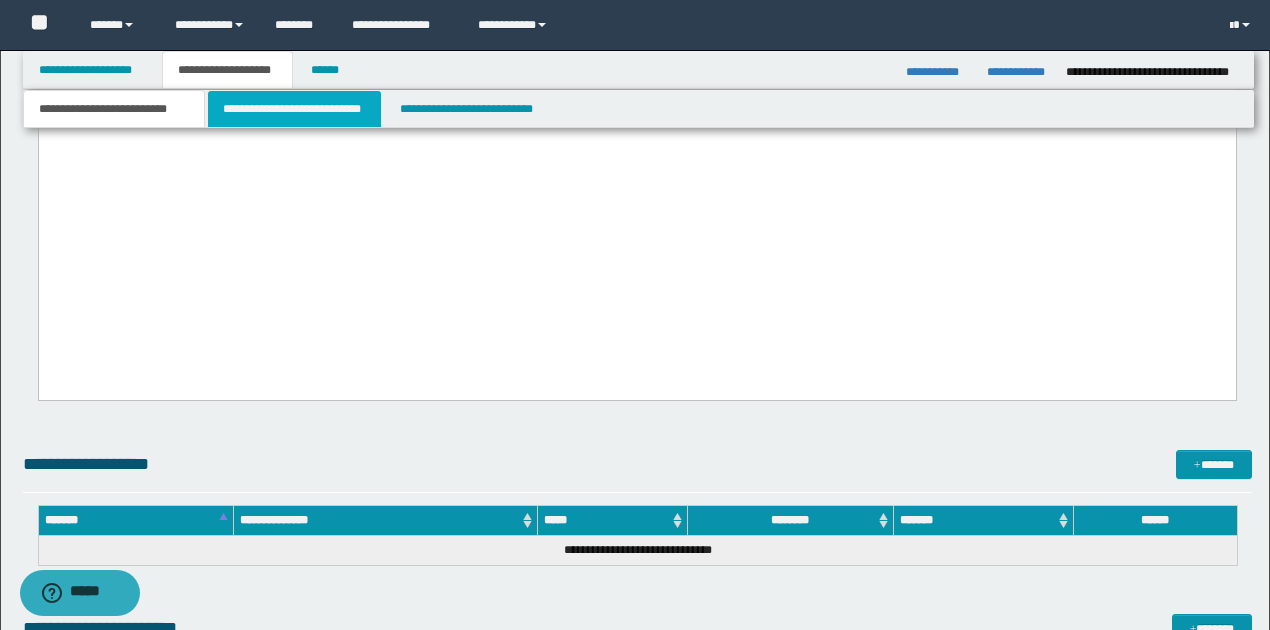 click on "**********" at bounding box center [294, 109] 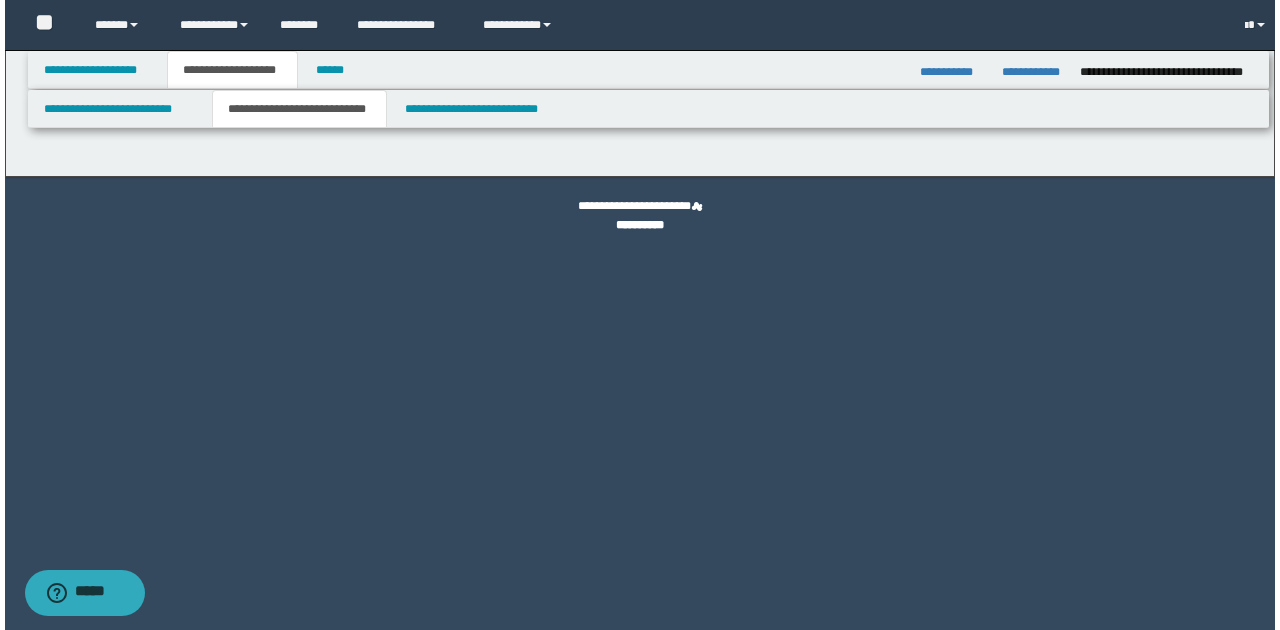 scroll, scrollTop: 0, scrollLeft: 0, axis: both 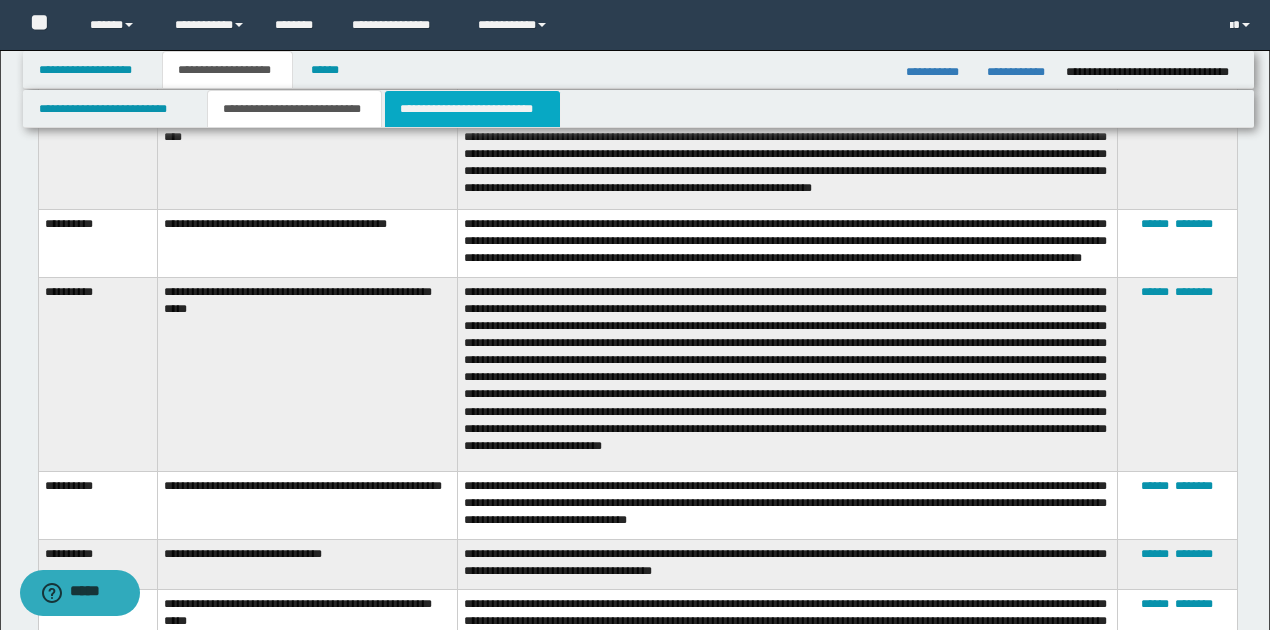 click on "**********" at bounding box center [472, 109] 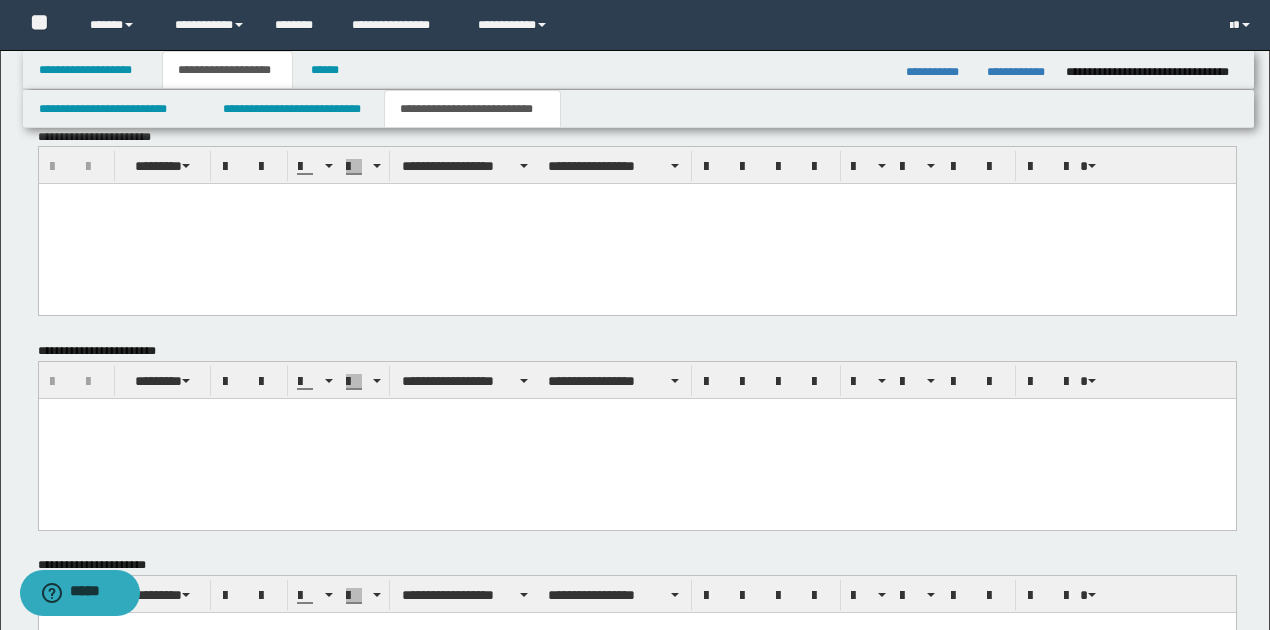scroll, scrollTop: 800, scrollLeft: 0, axis: vertical 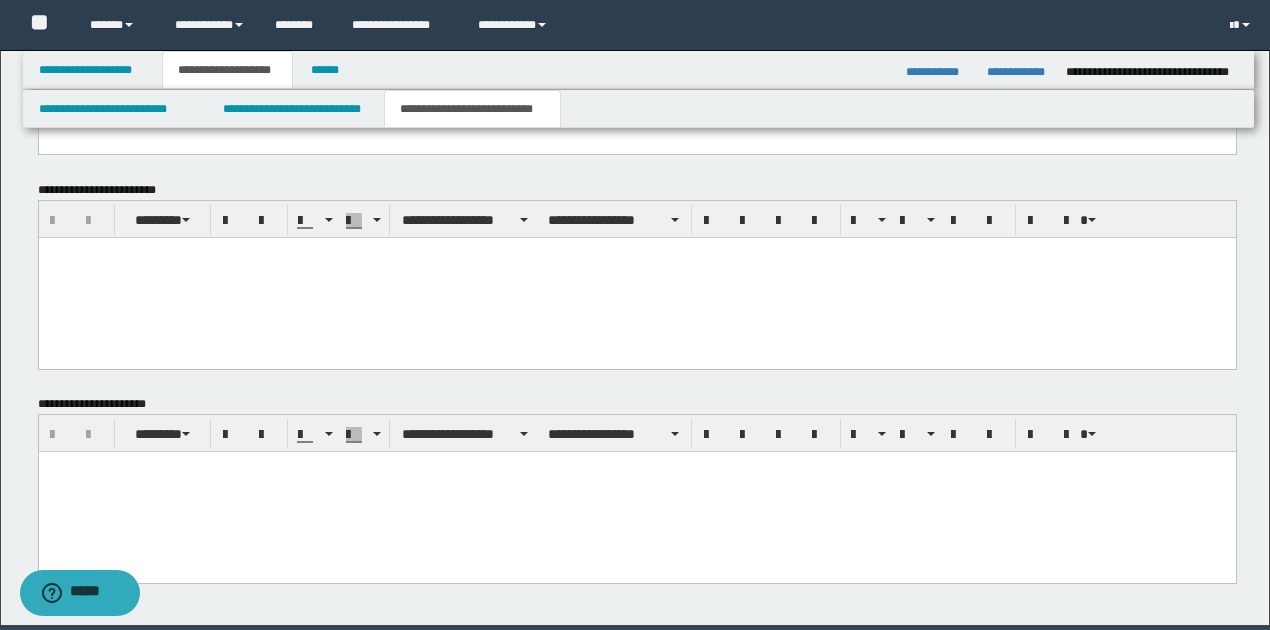 click at bounding box center [636, 491] 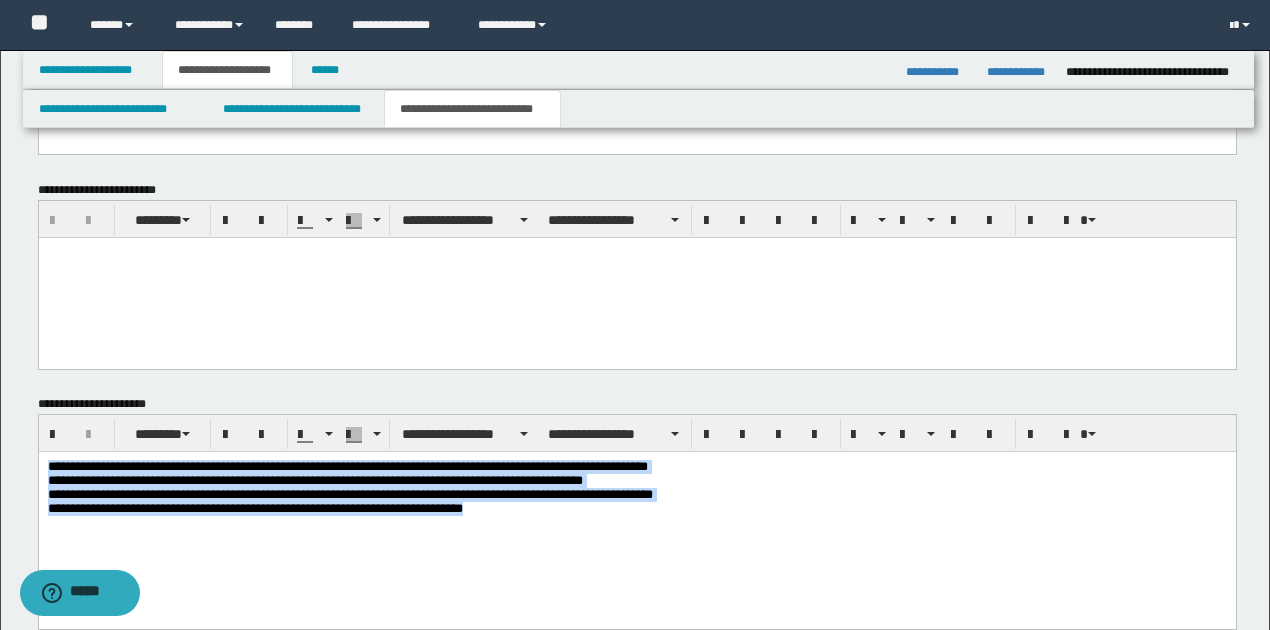 drag, startPoint x: 48, startPoint y: 463, endPoint x: 574, endPoint y: 508, distance: 527.9214 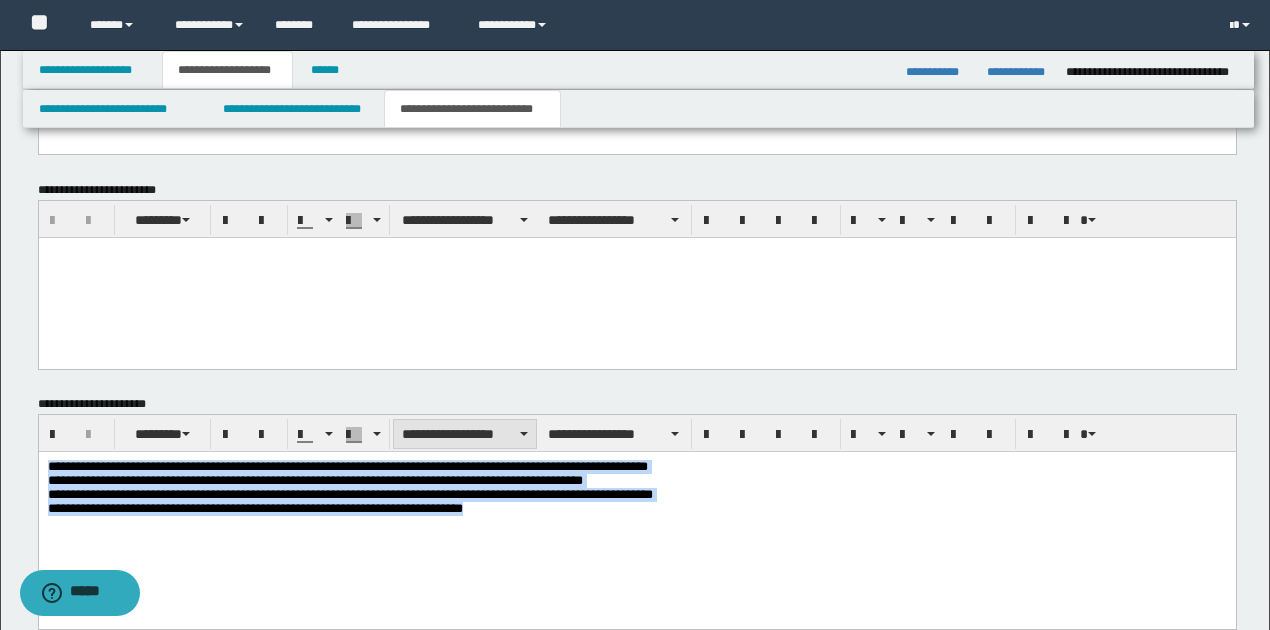 click on "**********" at bounding box center [465, 434] 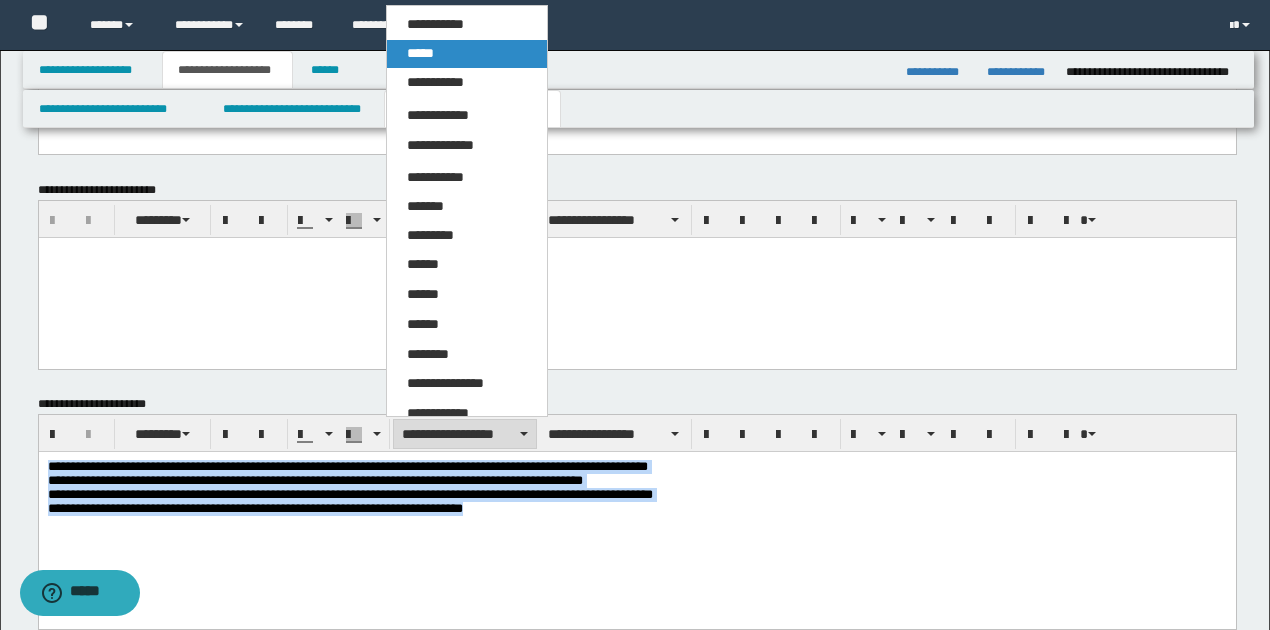 click on "*****" at bounding box center (466, 54) 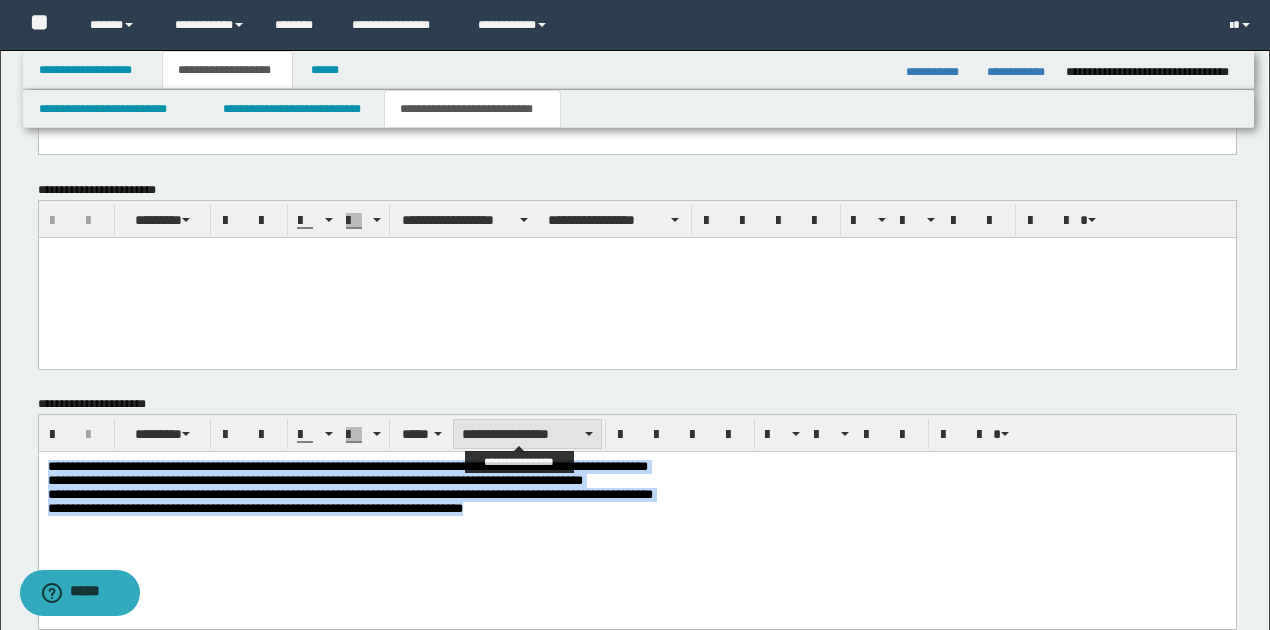 click on "**********" at bounding box center [527, 434] 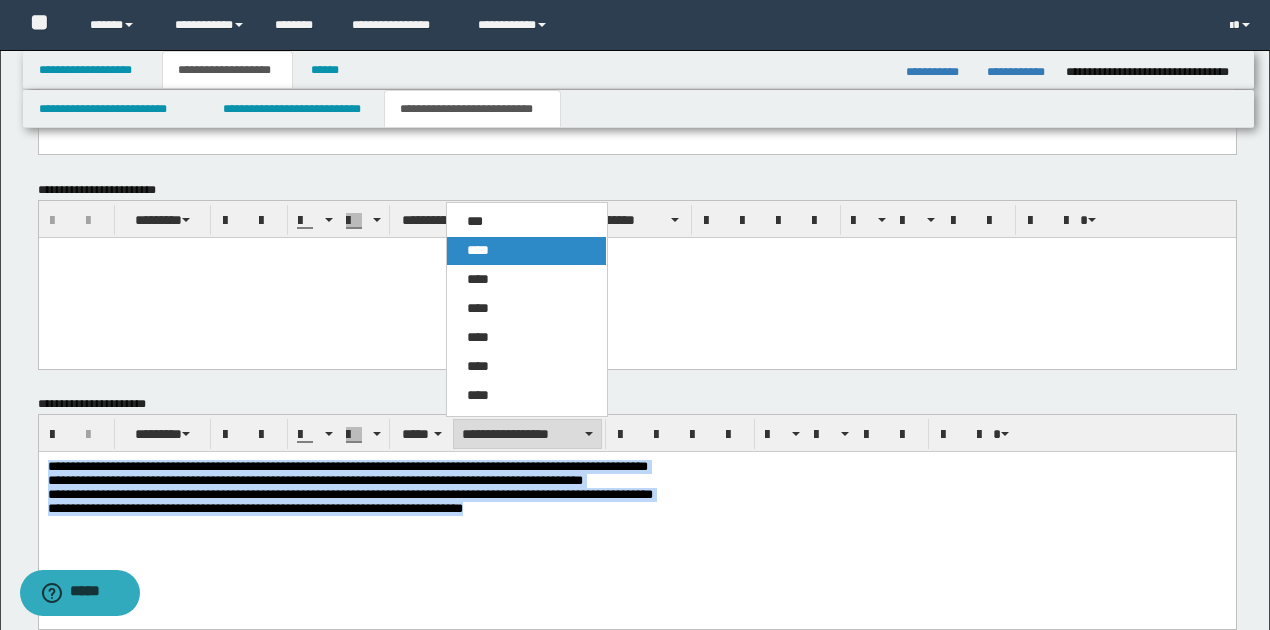 click on "****" at bounding box center [526, 251] 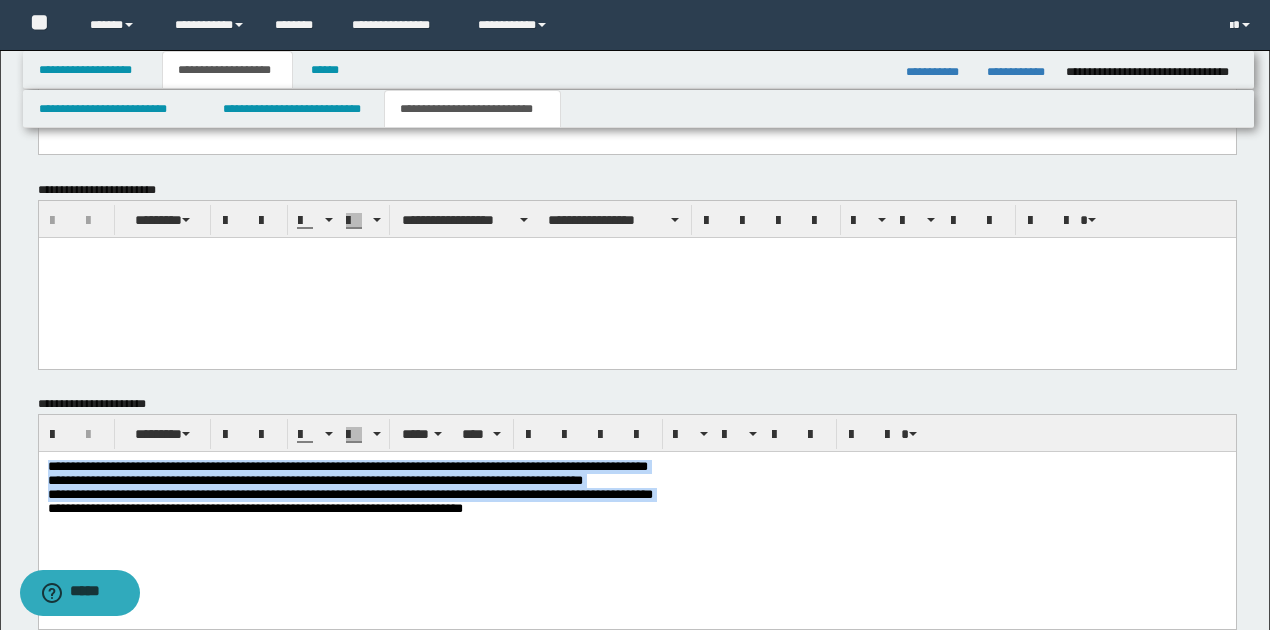 click on "**********" at bounding box center (637, 489) 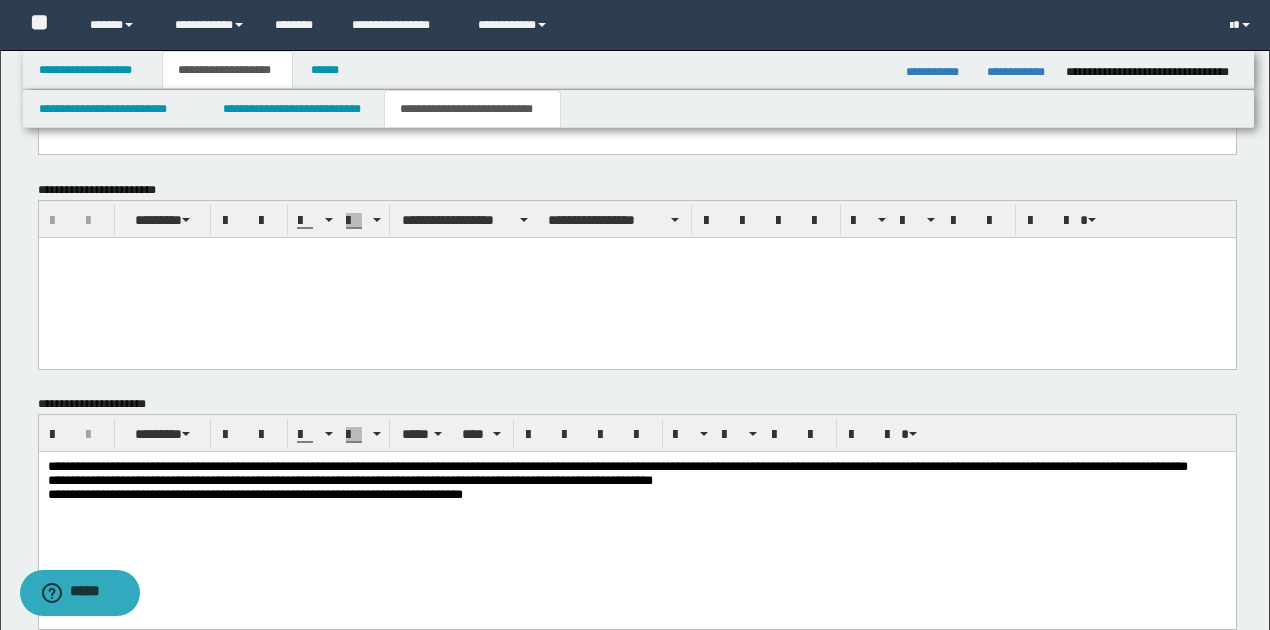 click on "**********" at bounding box center (637, 489) 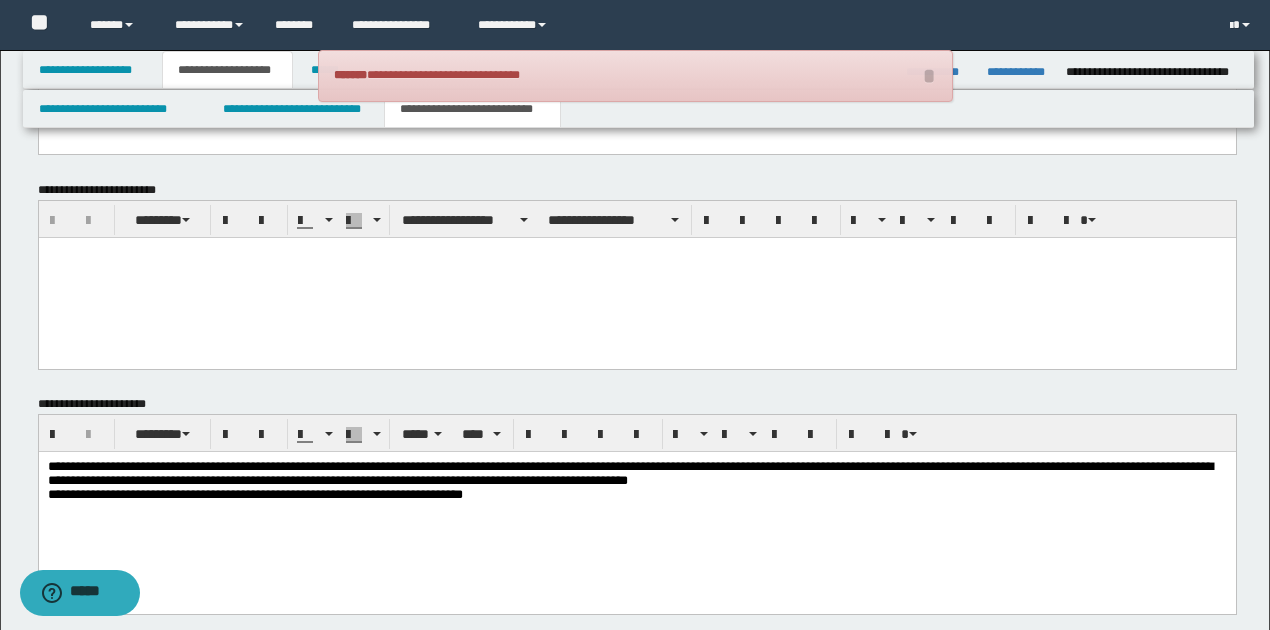 click on "**********" at bounding box center (637, 482) 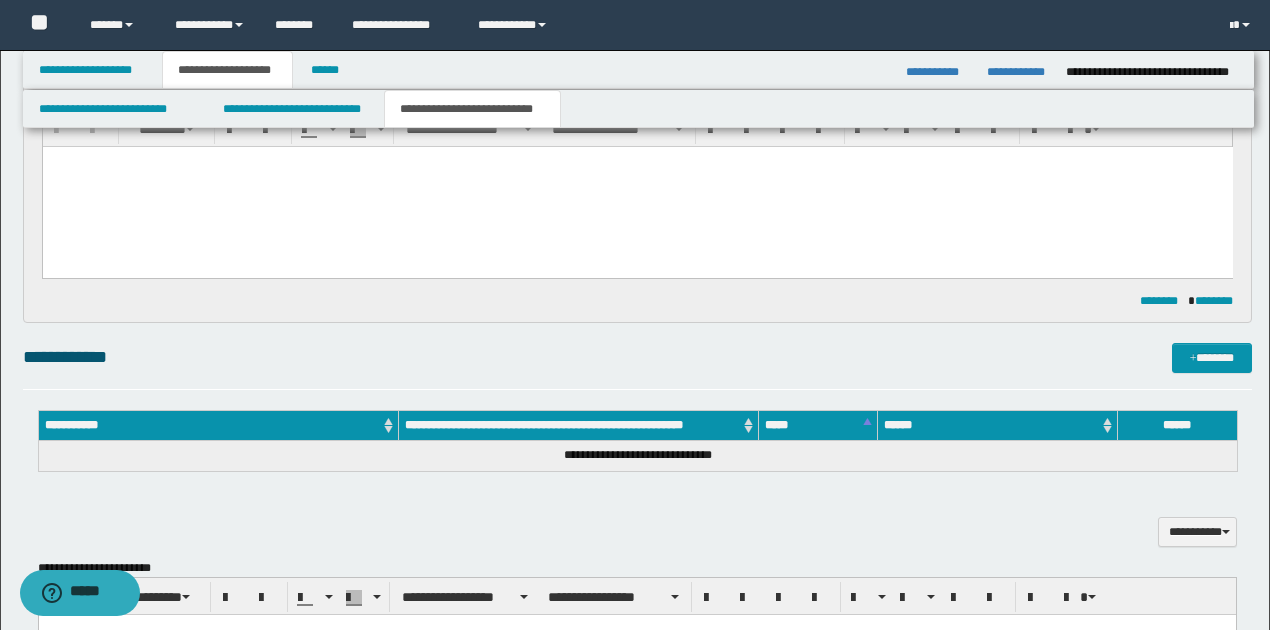 scroll, scrollTop: 200, scrollLeft: 0, axis: vertical 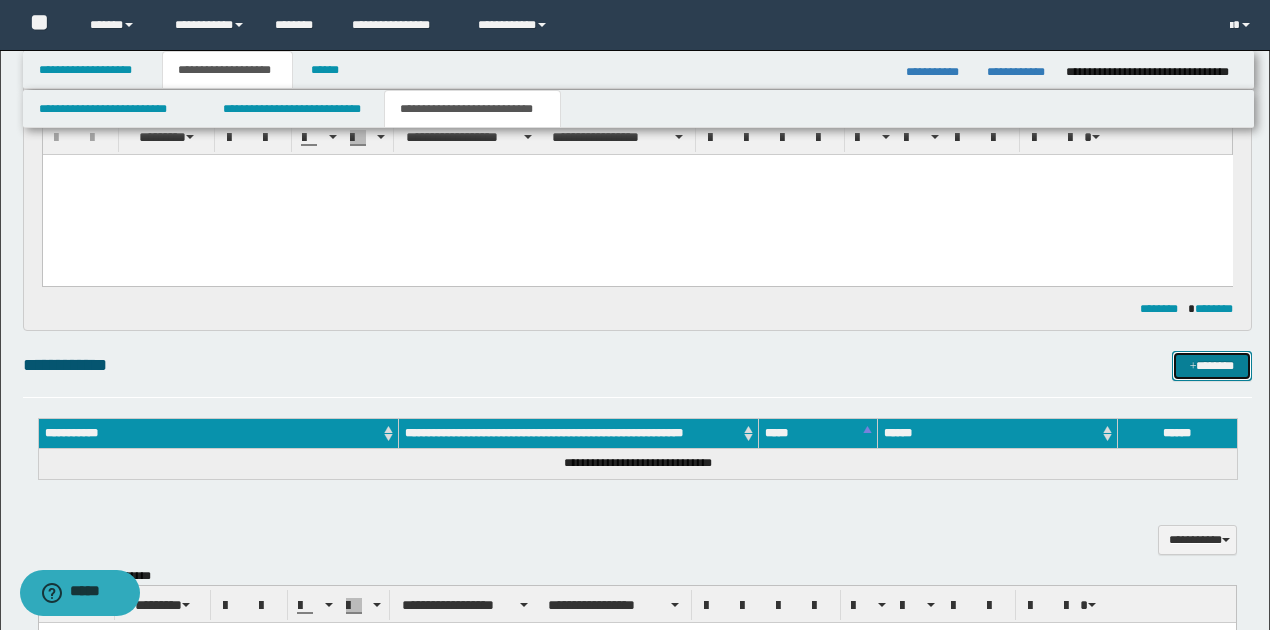 click on "*******" at bounding box center (1211, 365) 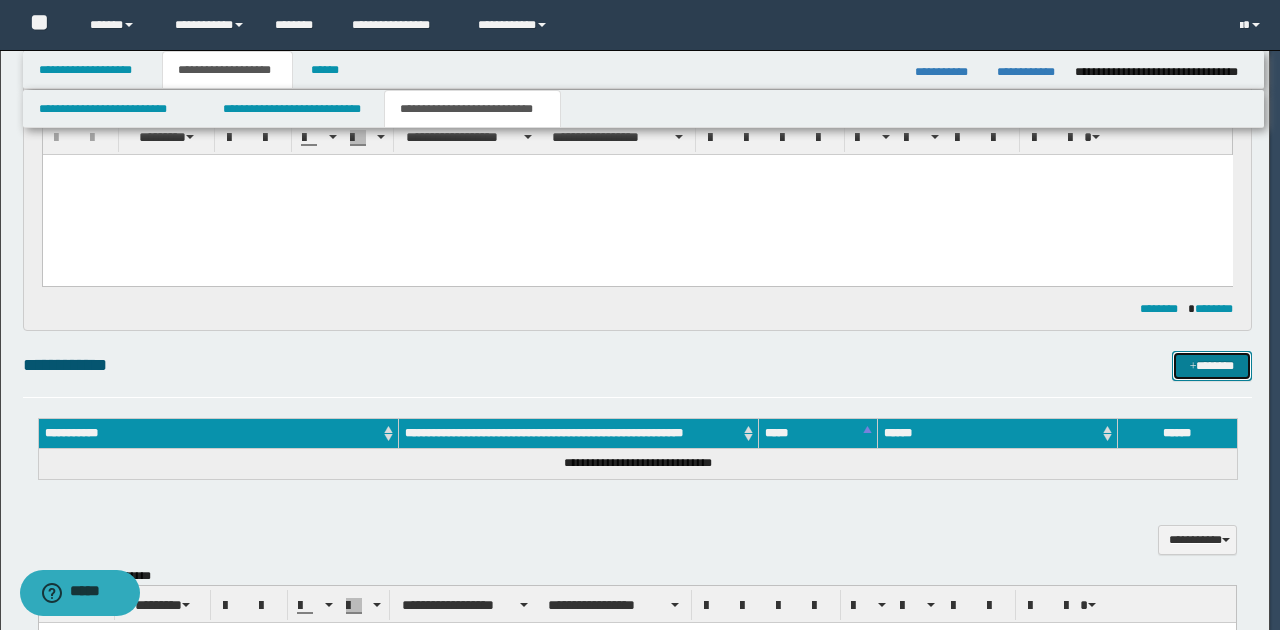 type 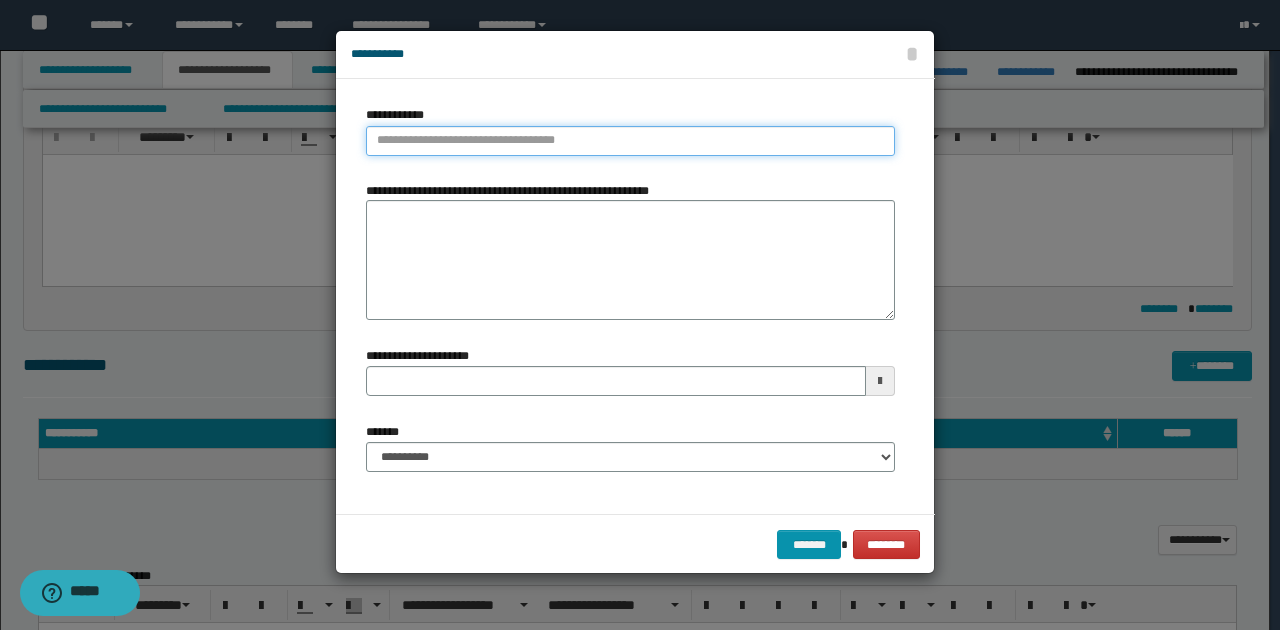click on "**********" at bounding box center (630, 141) 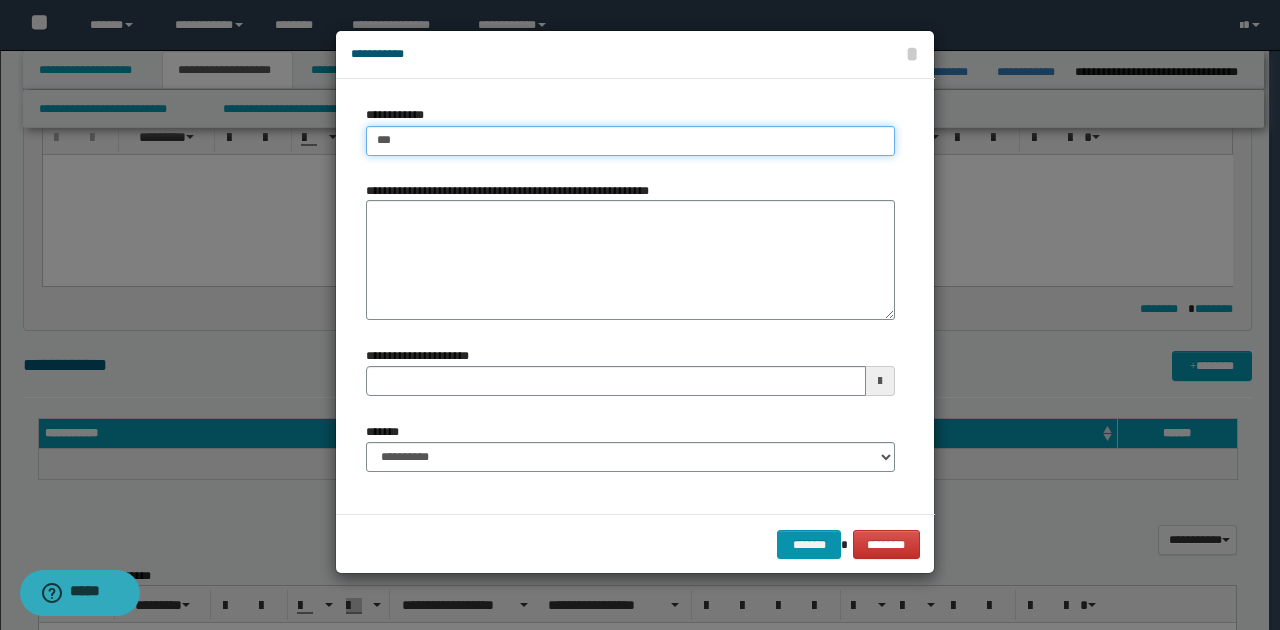 type on "****" 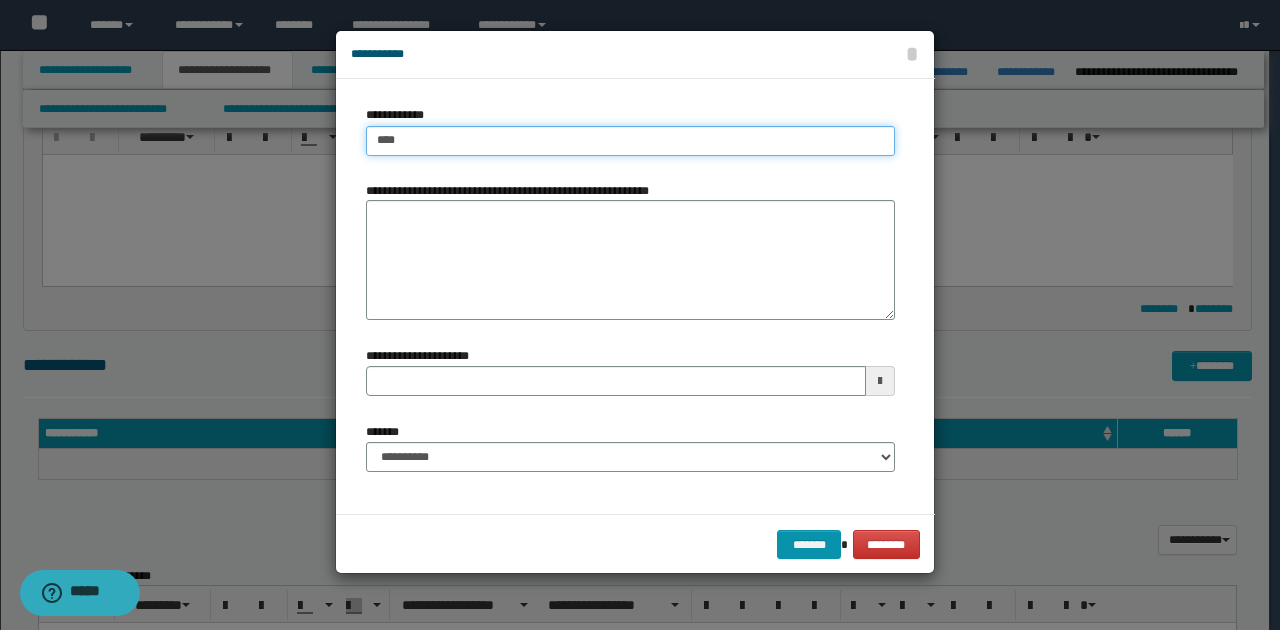 type on "****" 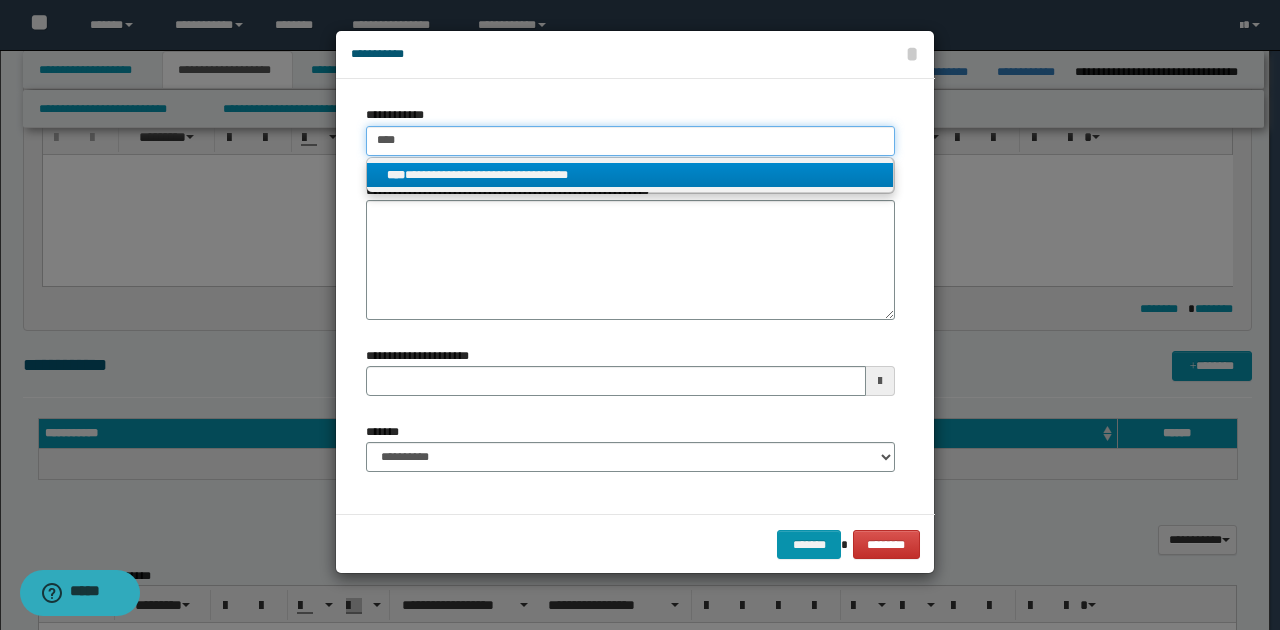 type on "****" 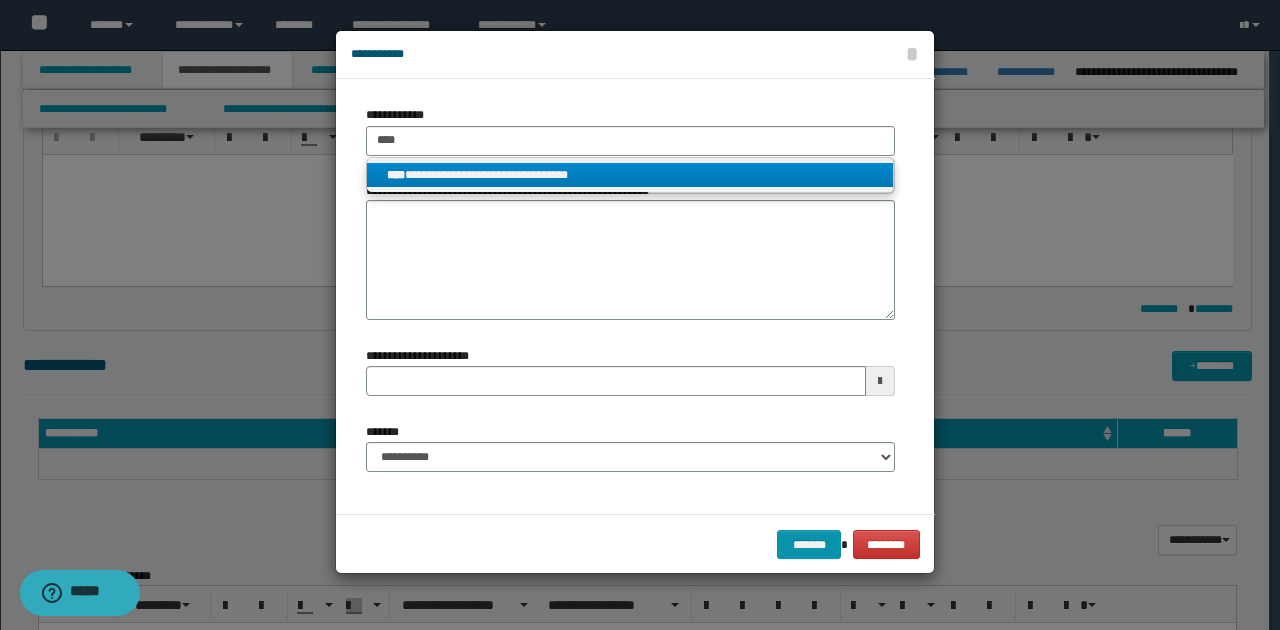 click on "**********" at bounding box center (630, 175) 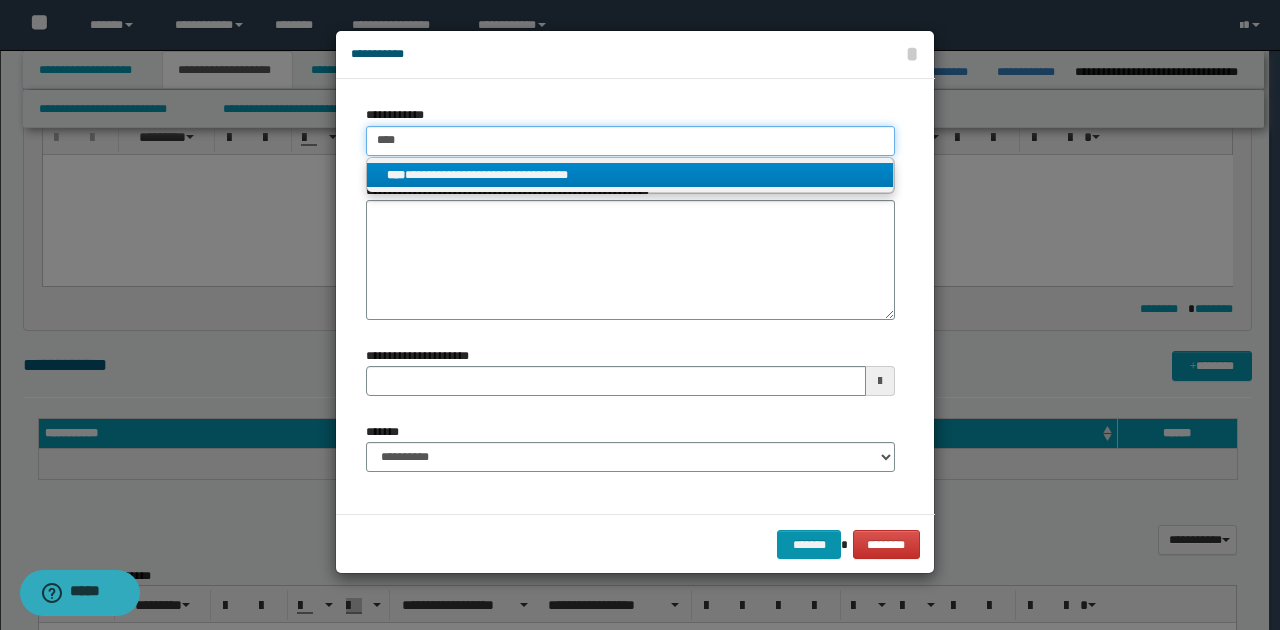 type 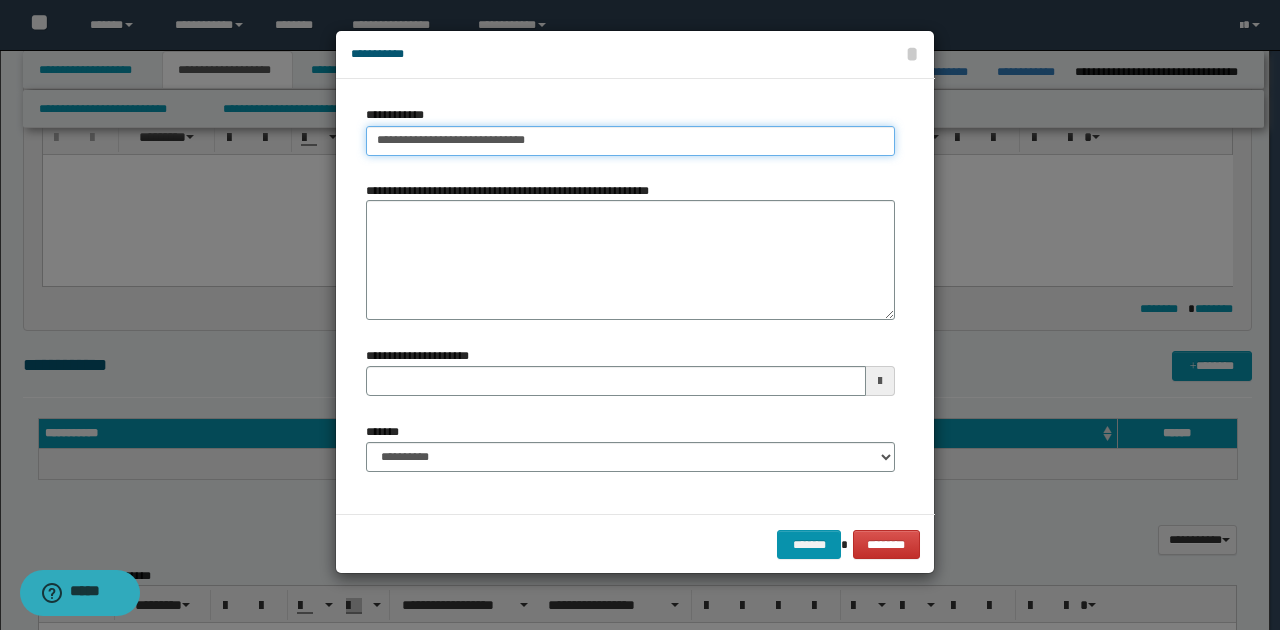 drag, startPoint x: 371, startPoint y: 137, endPoint x: 628, endPoint y: 138, distance: 257.00195 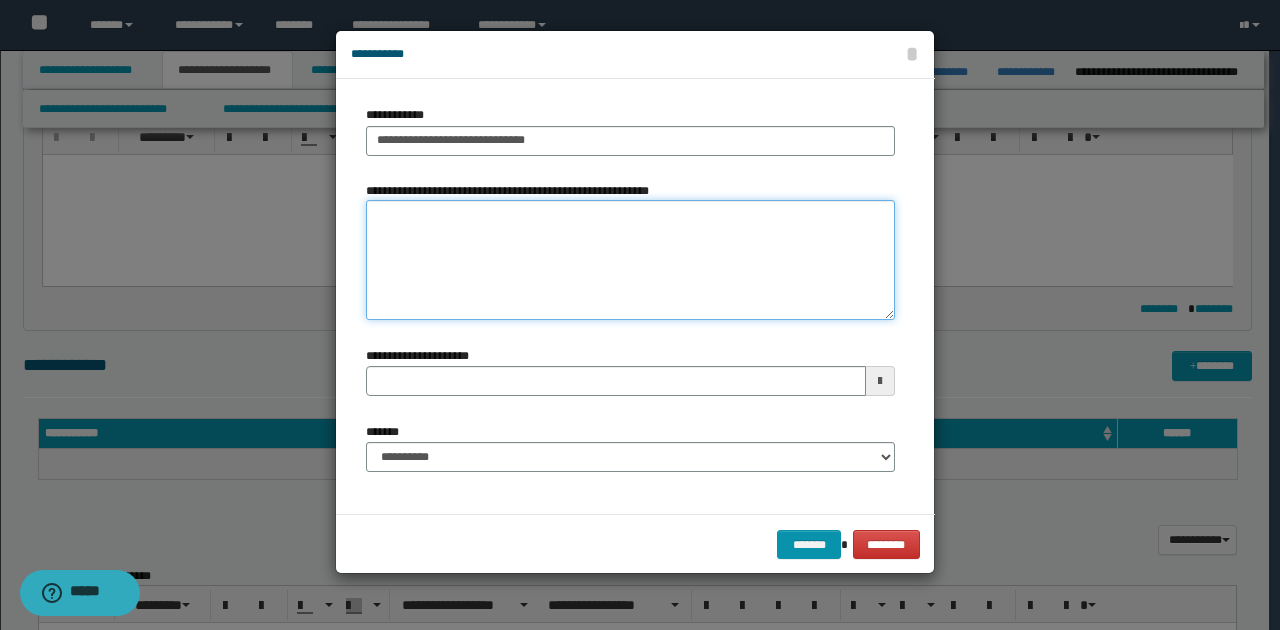 click on "**********" at bounding box center [630, 260] 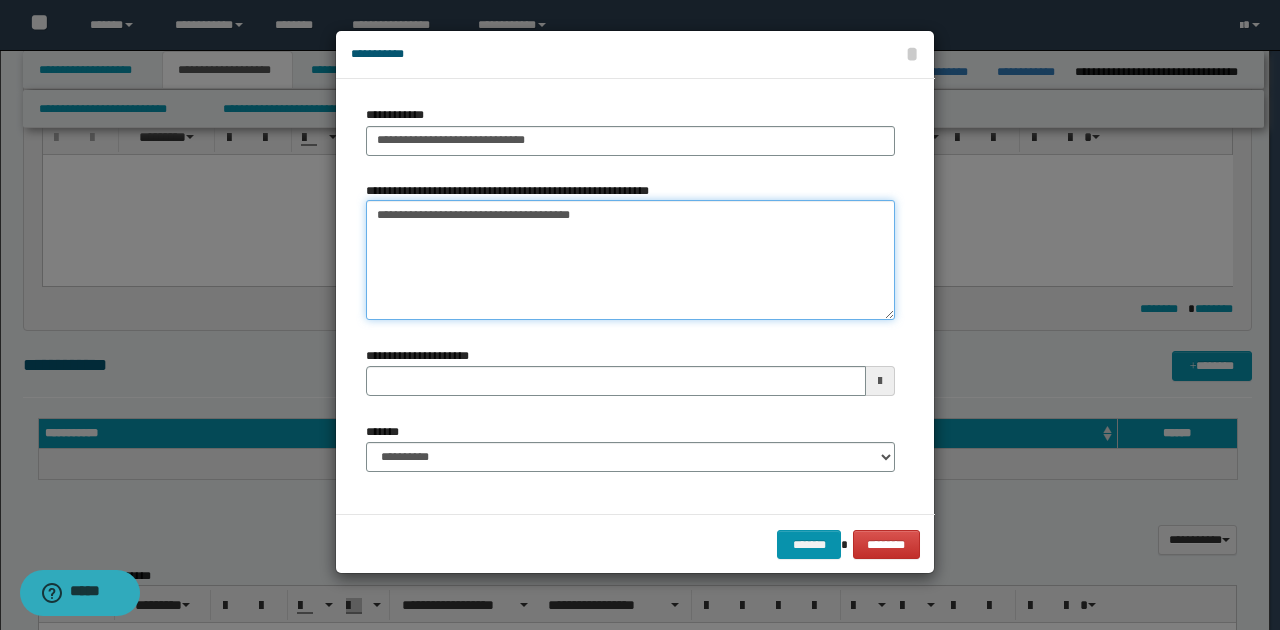 type on "**********" 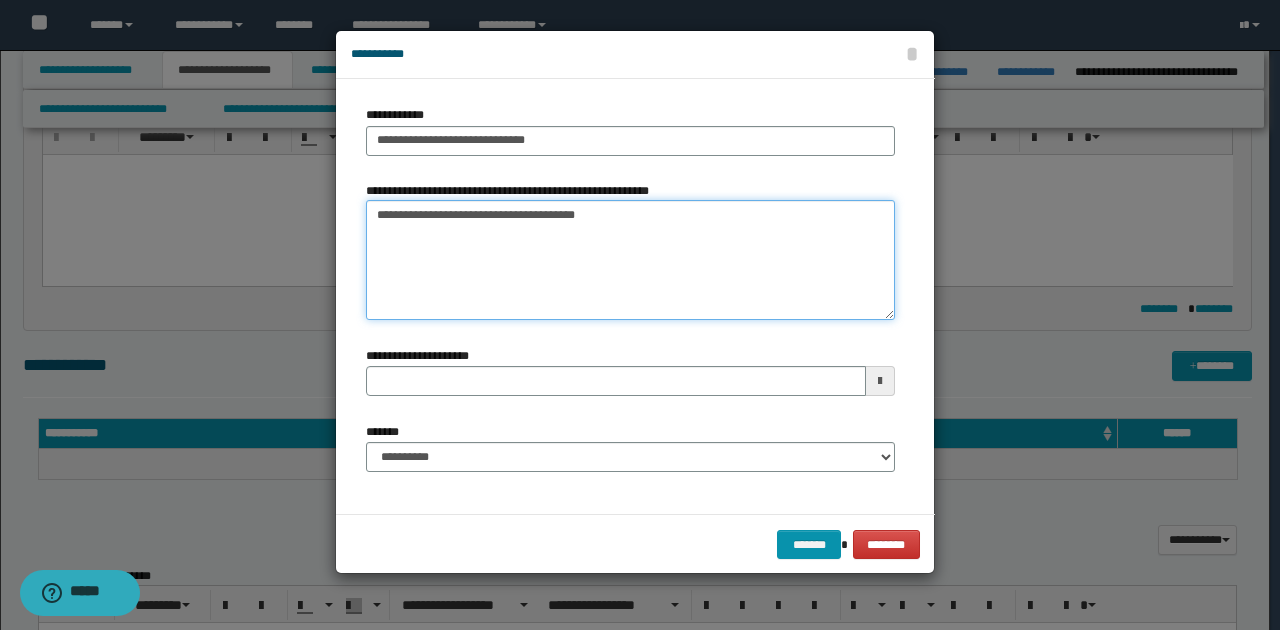 type 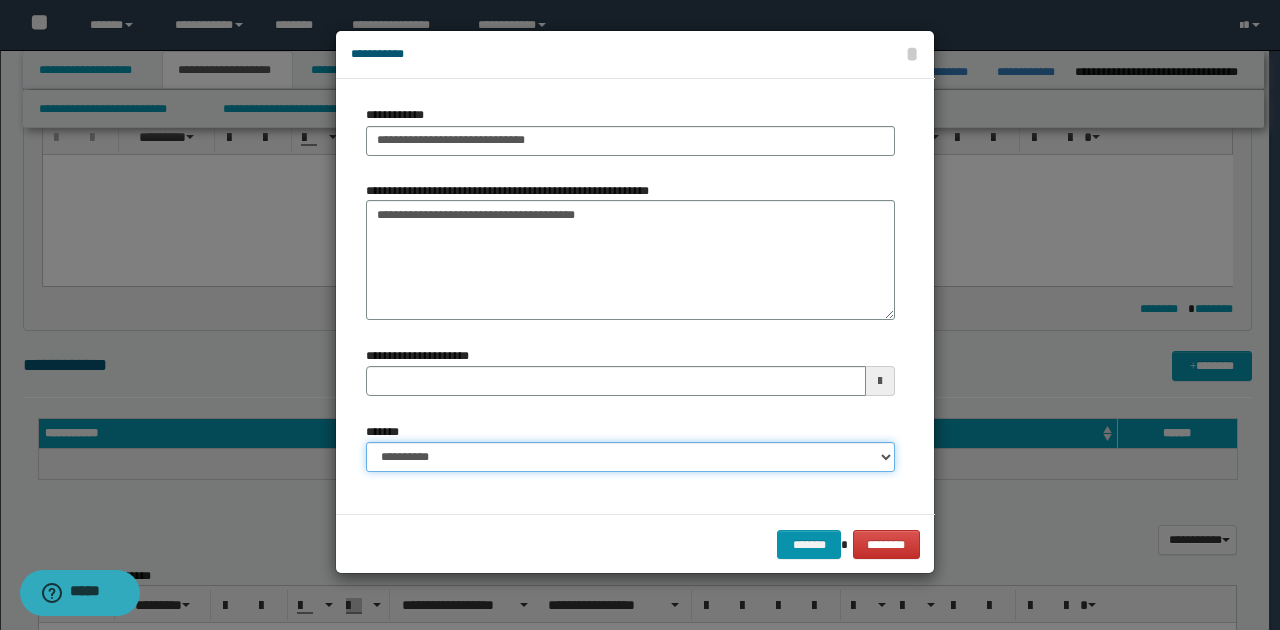 click on "**********" at bounding box center (630, 457) 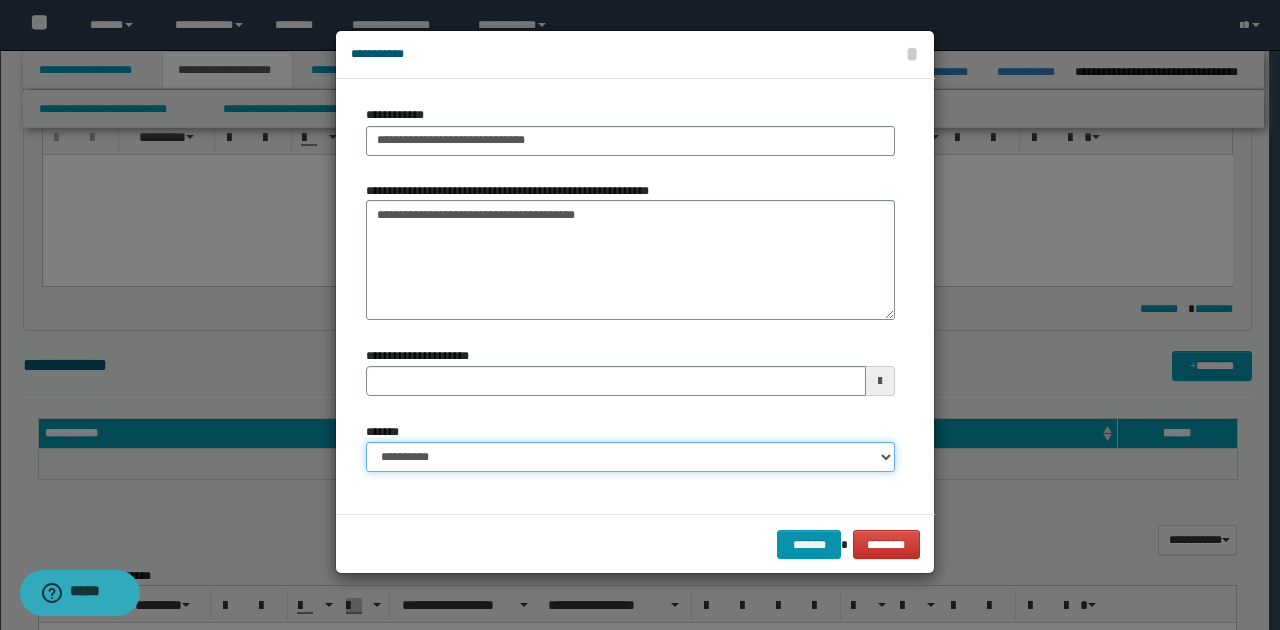 select on "*" 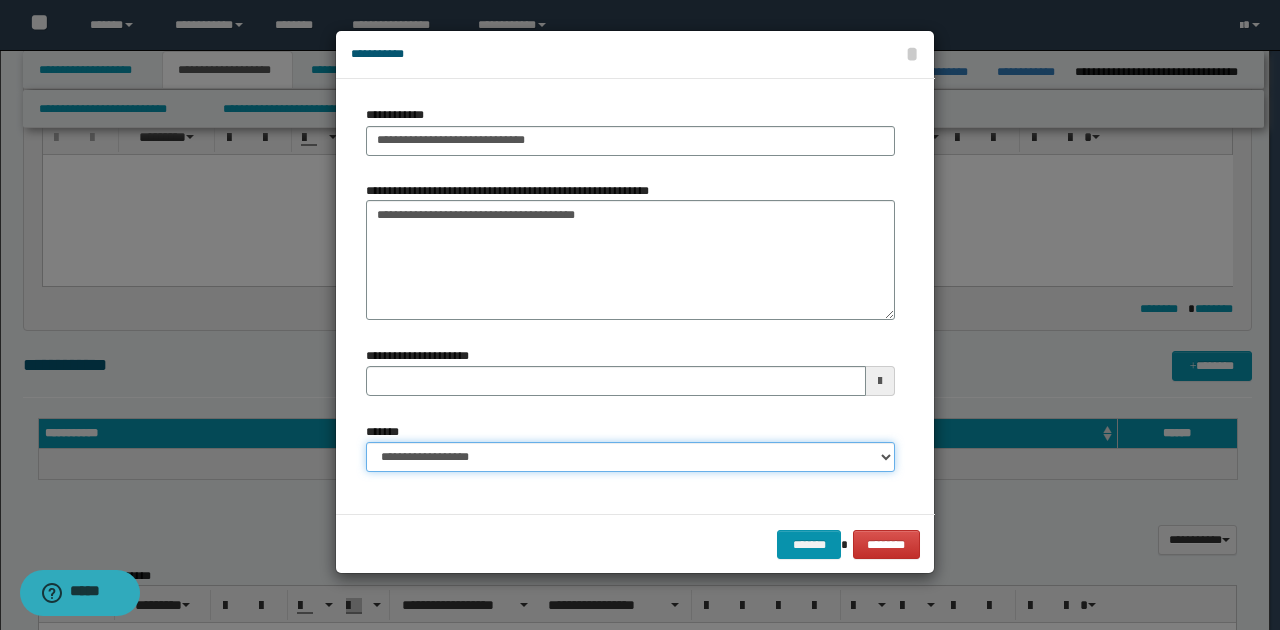 type 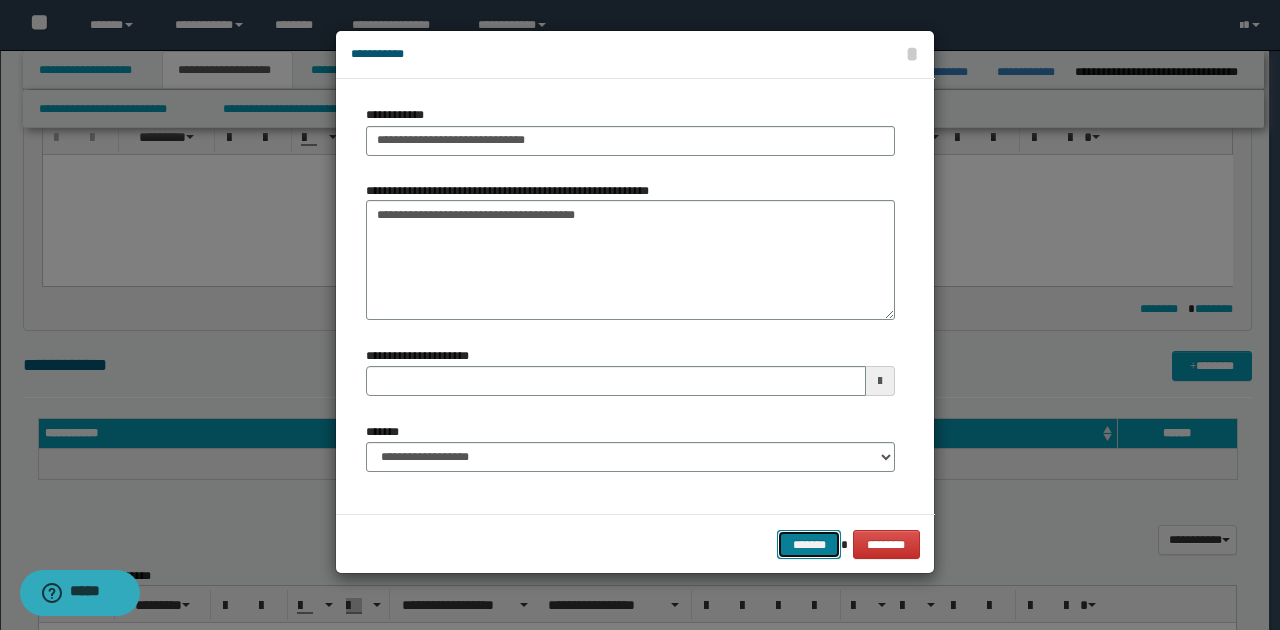 click on "*******" at bounding box center [809, 544] 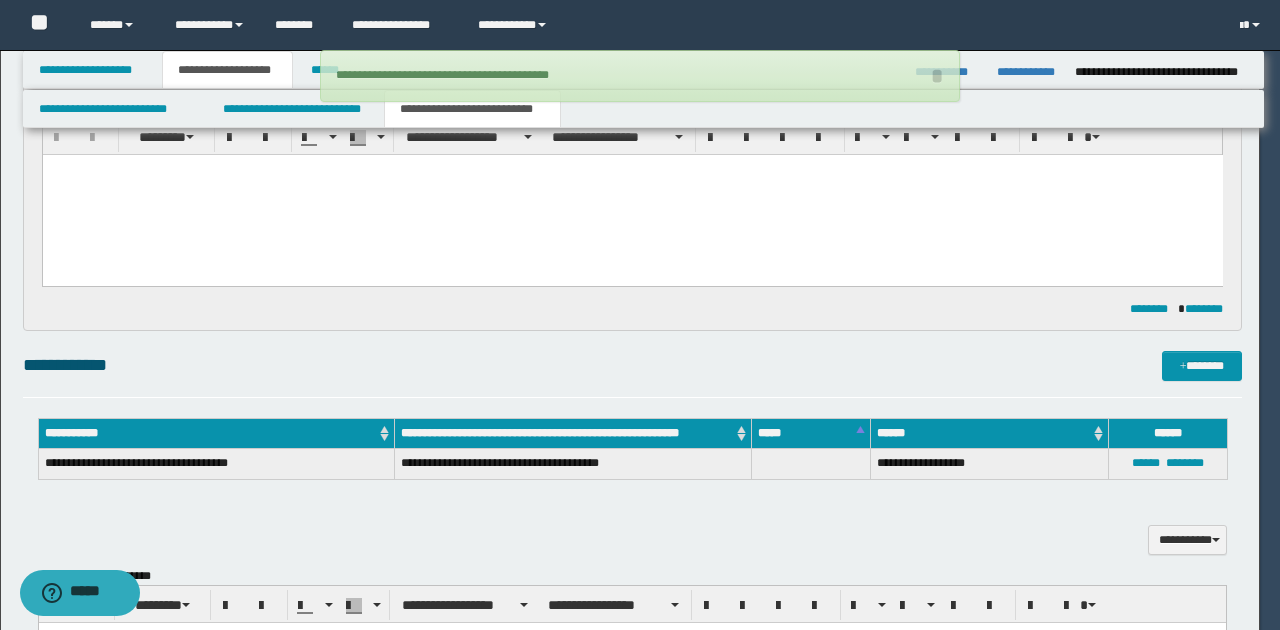 type 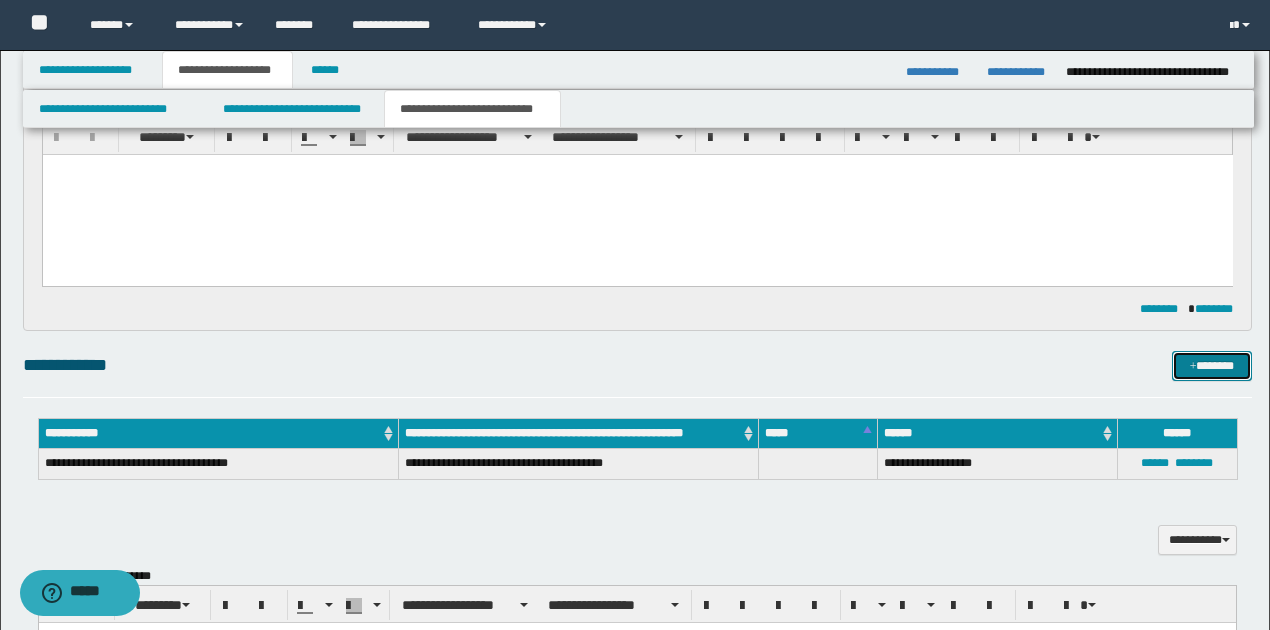 click on "*******" at bounding box center (1211, 365) 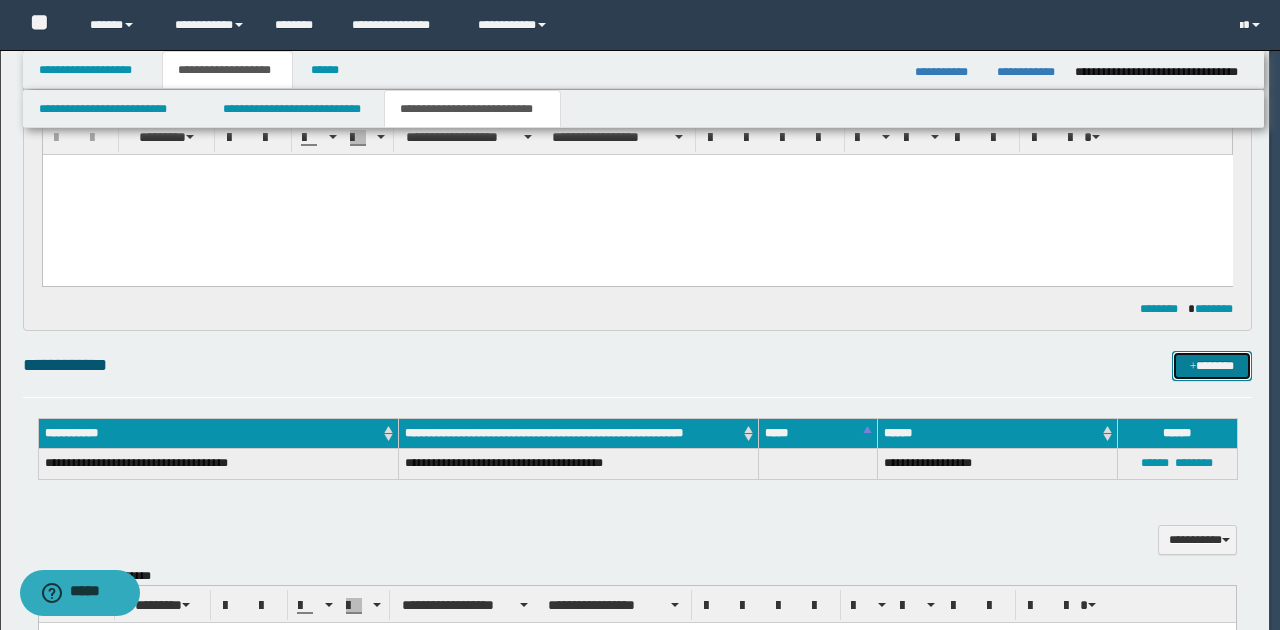 type 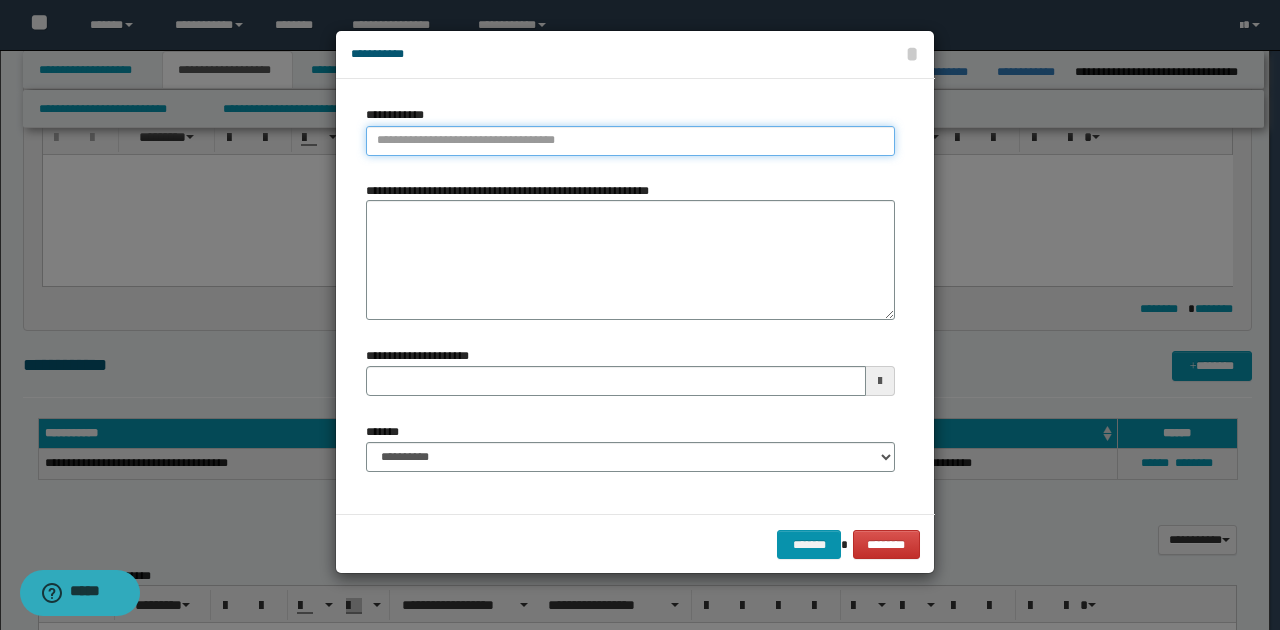 type on "**********" 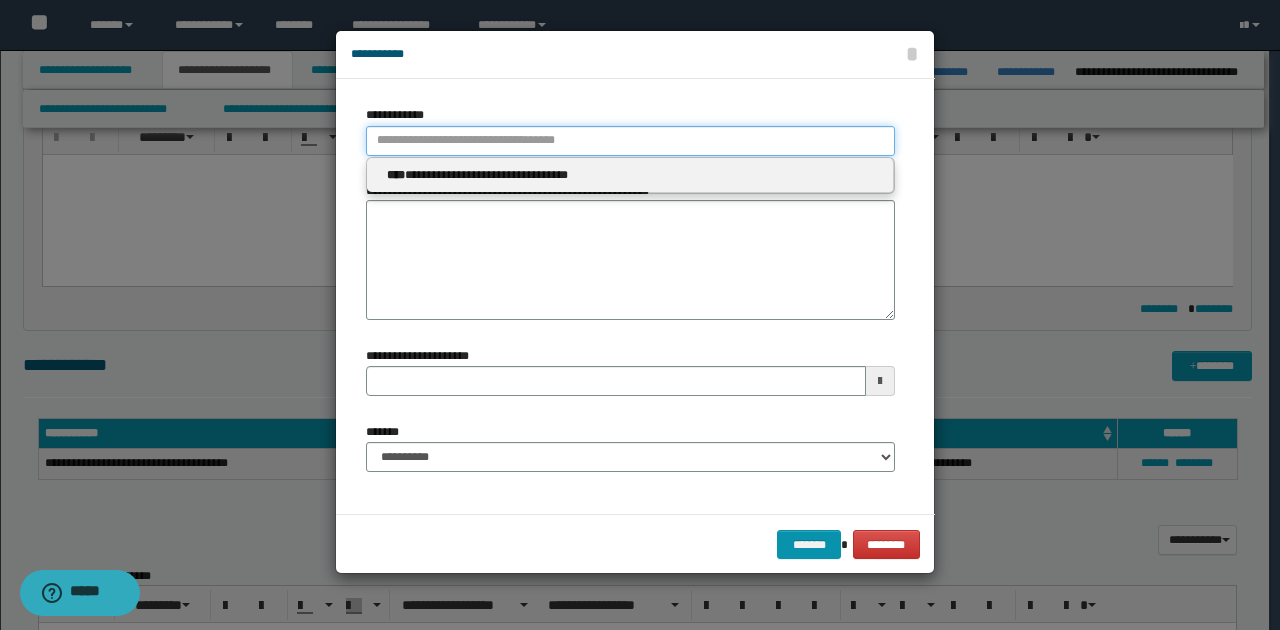 click on "**********" at bounding box center (630, 141) 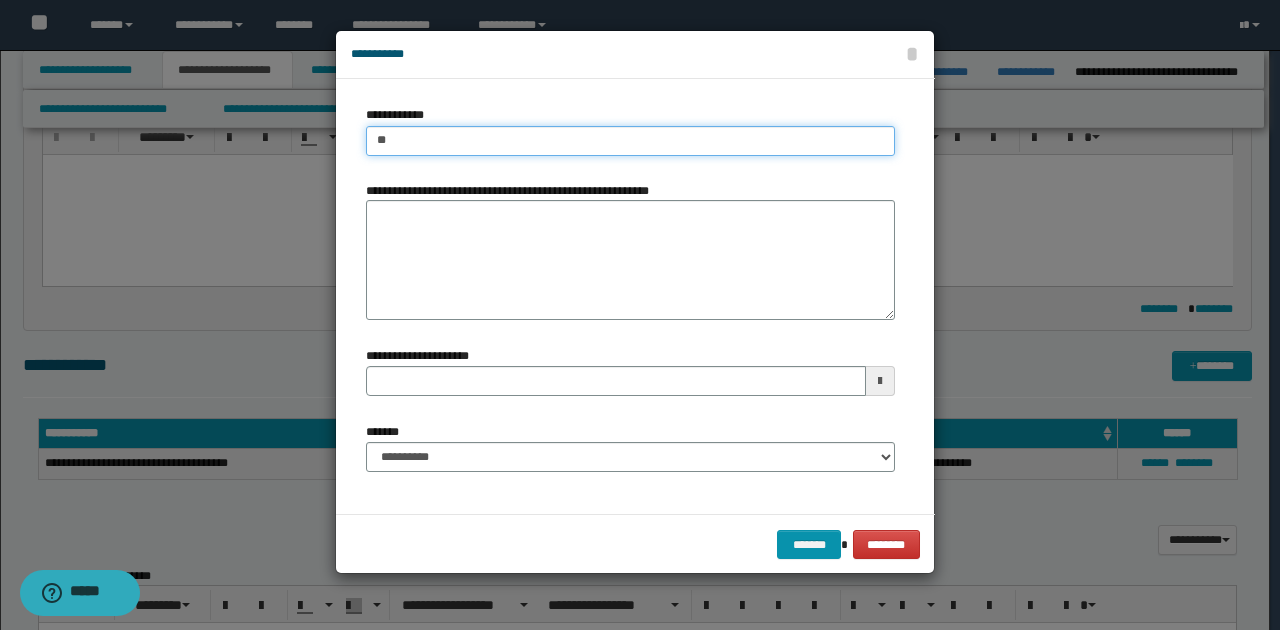 type on "***" 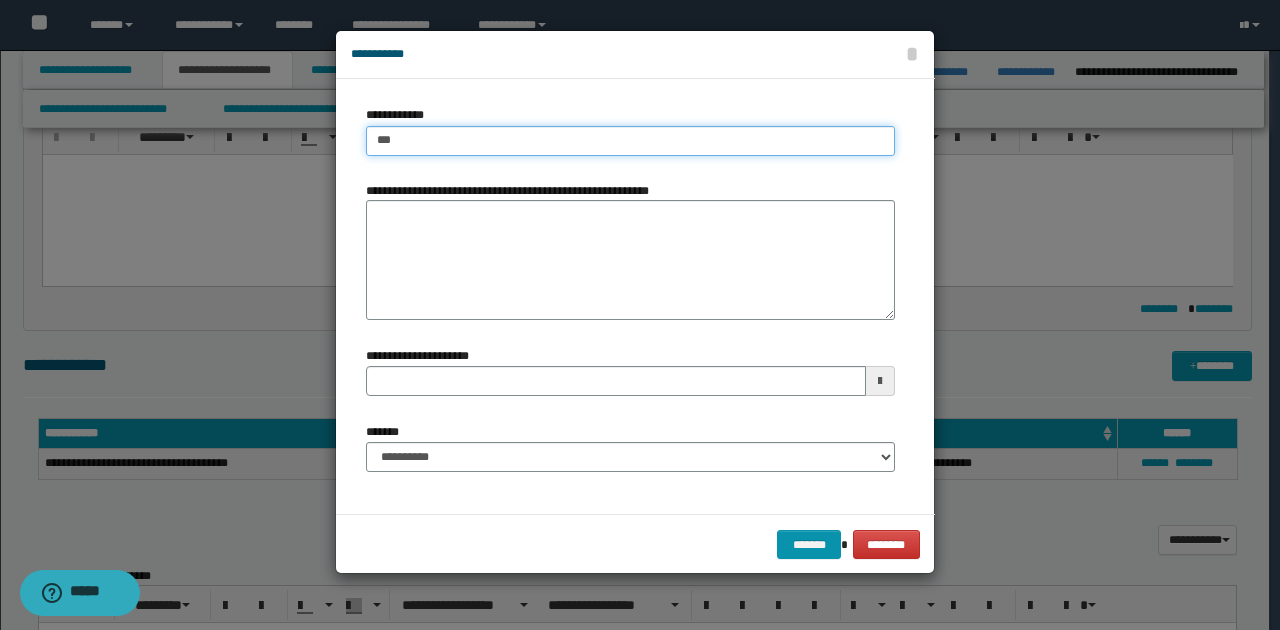 type on "***" 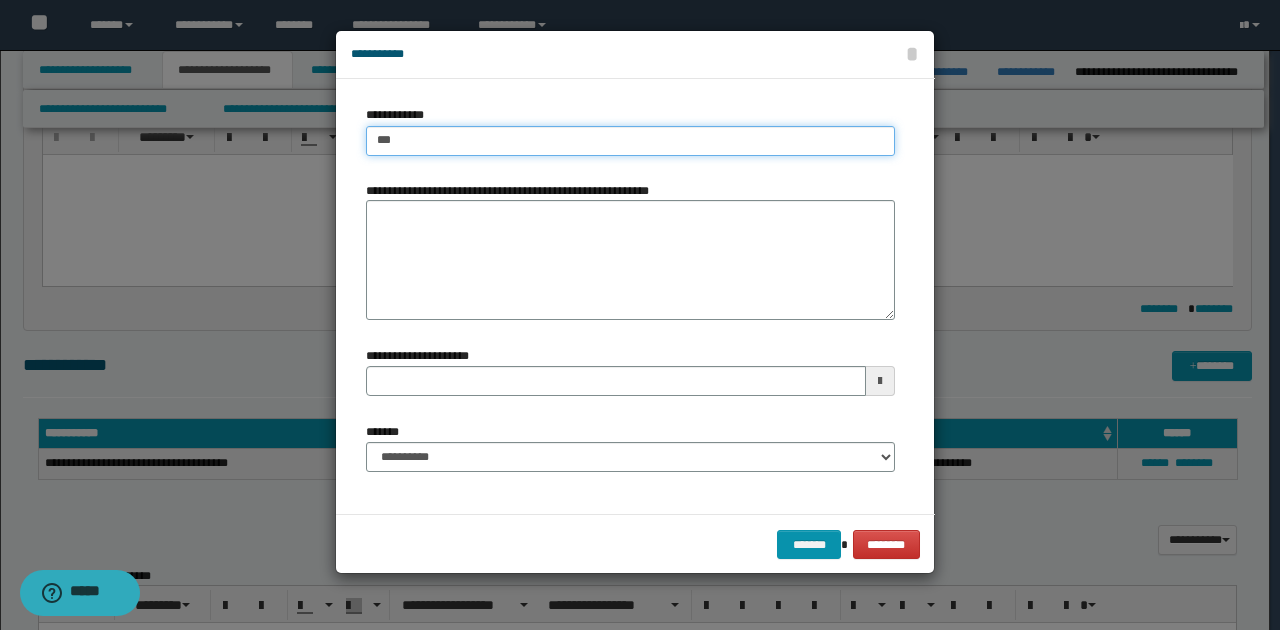 type 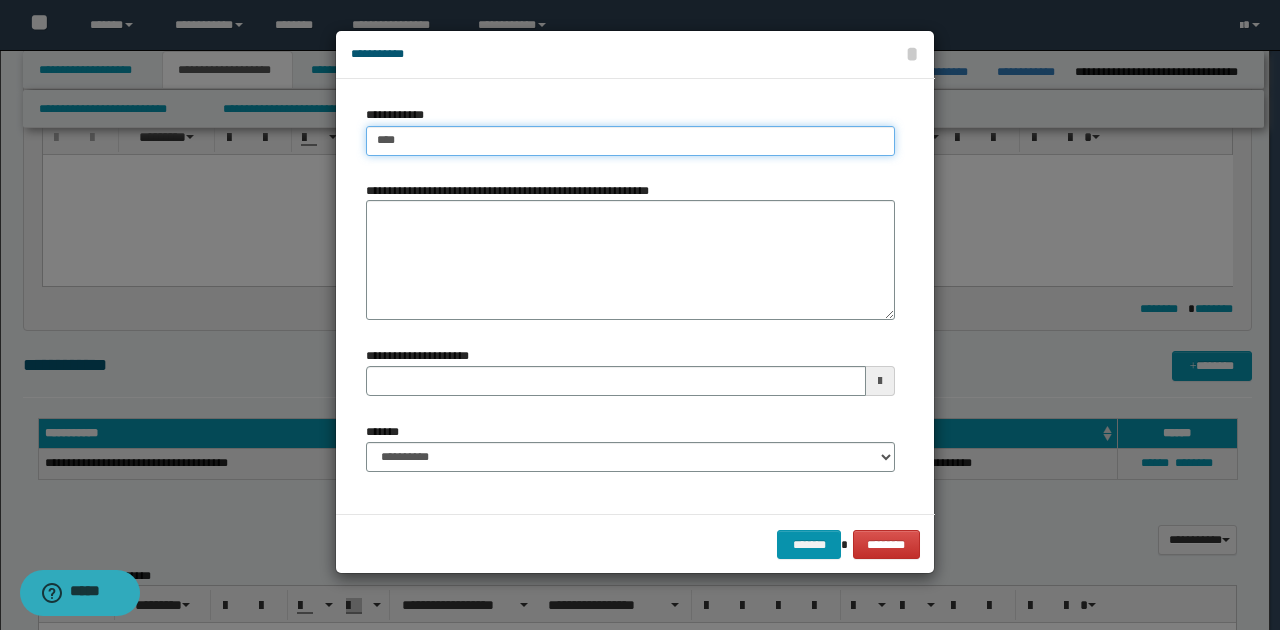type on "****" 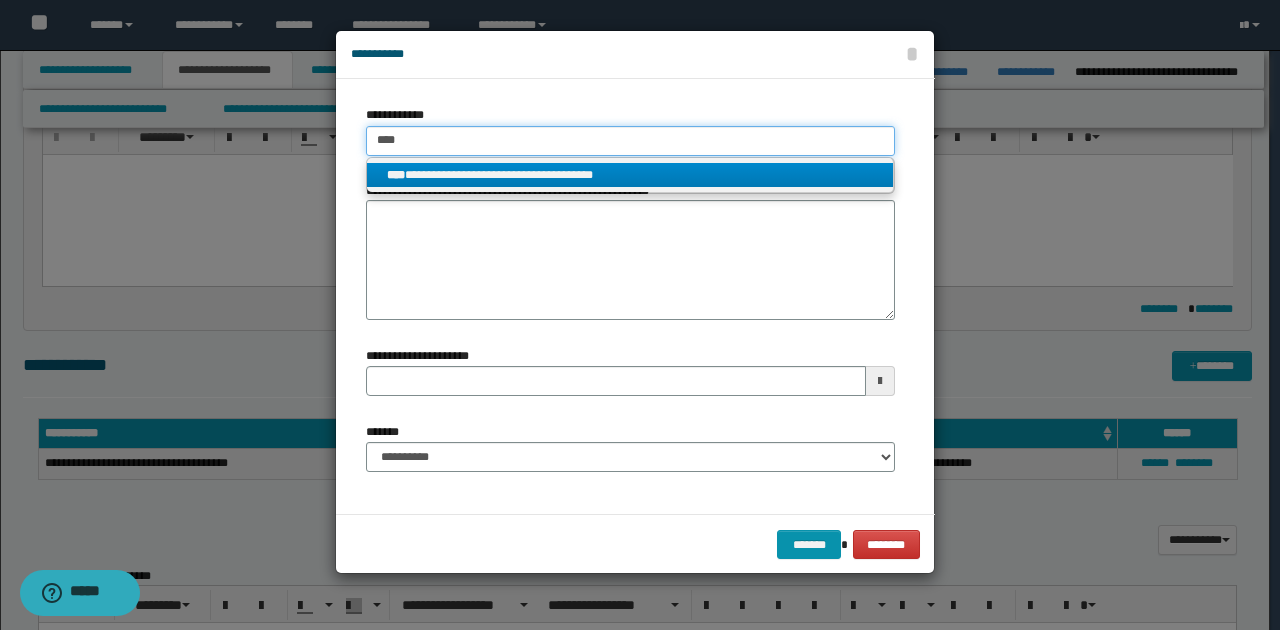 type on "****" 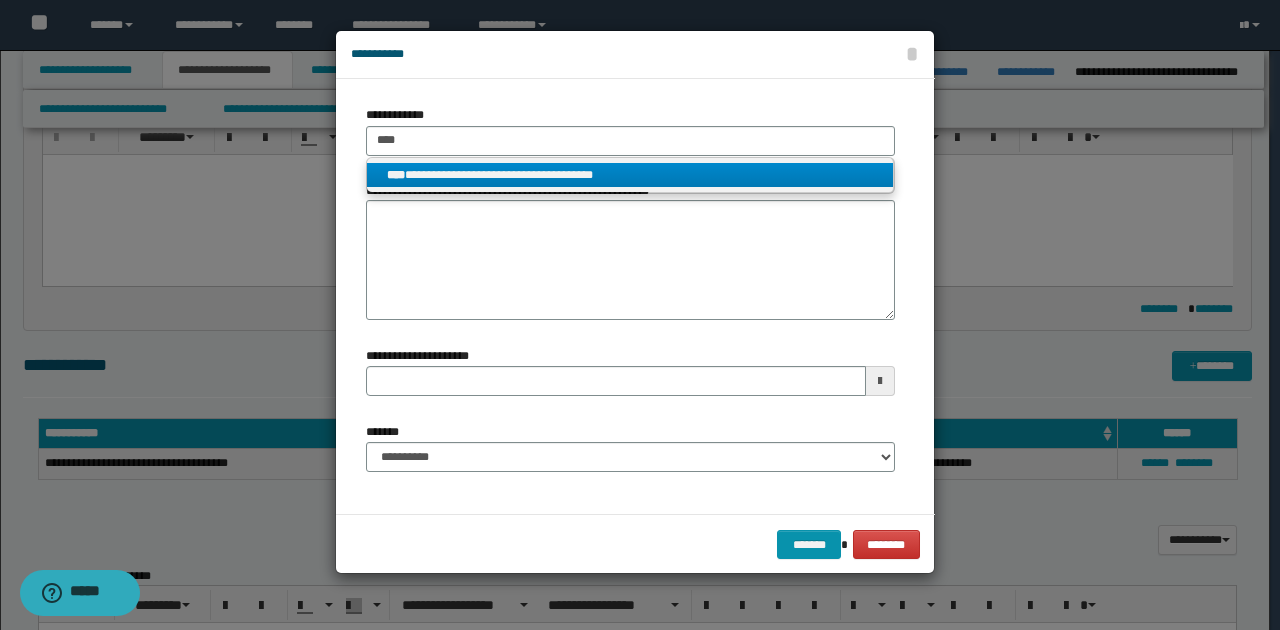 click on "**********" at bounding box center (630, 175) 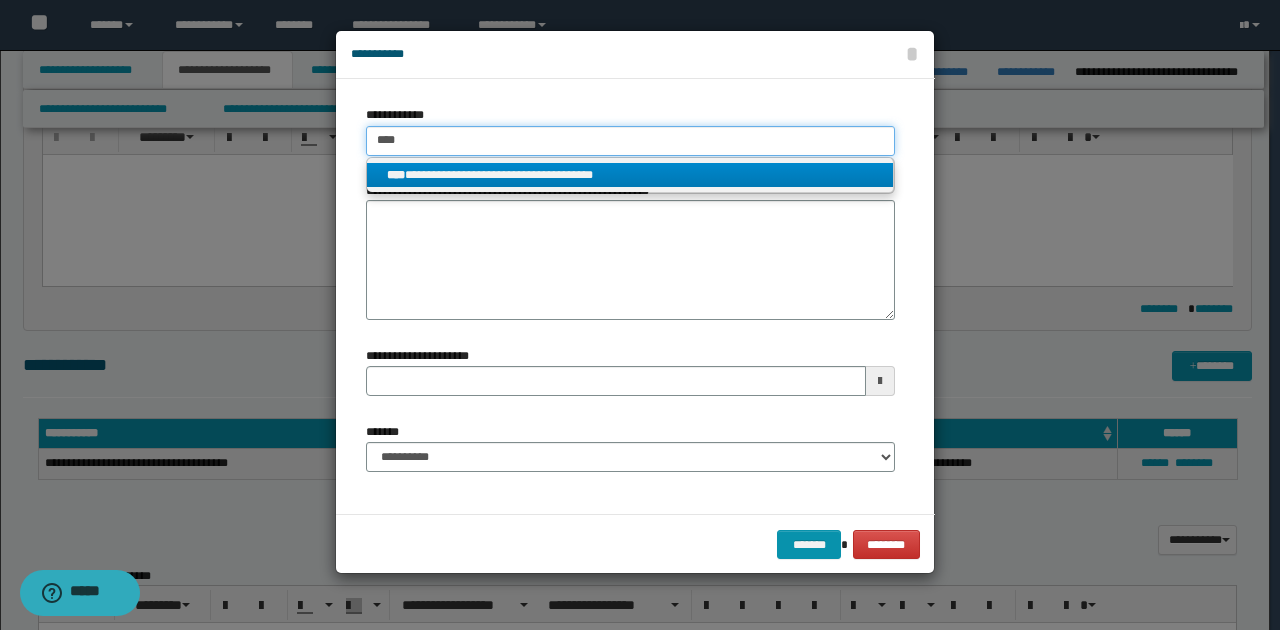 type 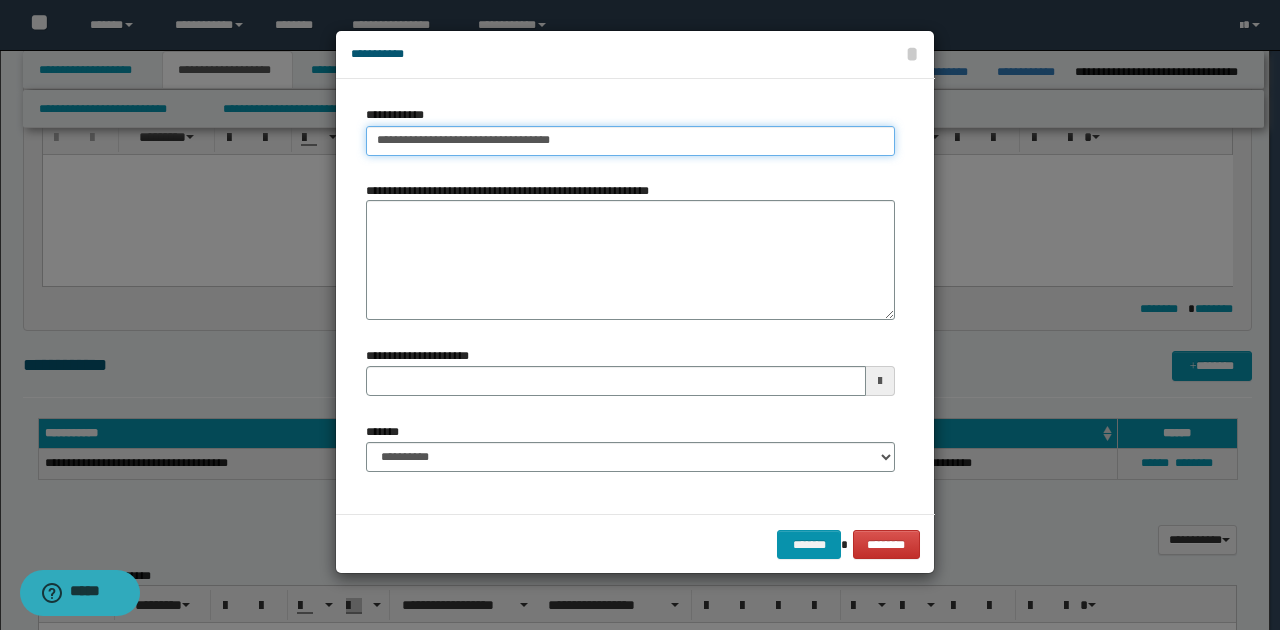 drag, startPoint x: 376, startPoint y: 142, endPoint x: 610, endPoint y: 161, distance: 234.7701 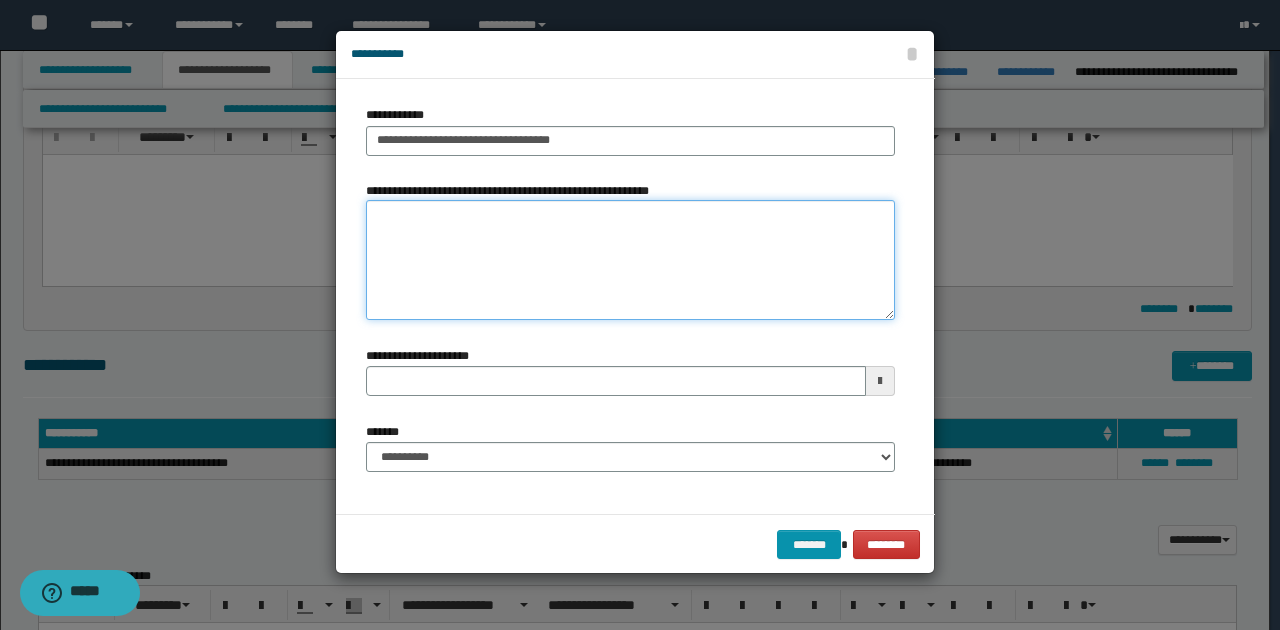 click on "**********" at bounding box center (630, 260) 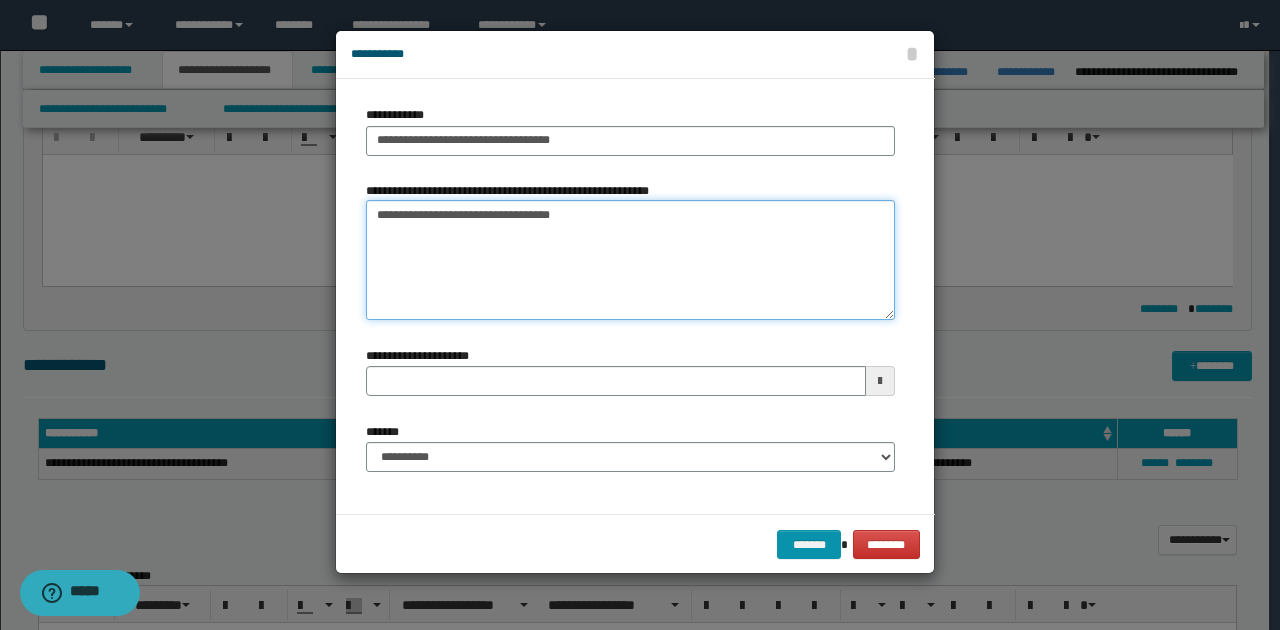 type 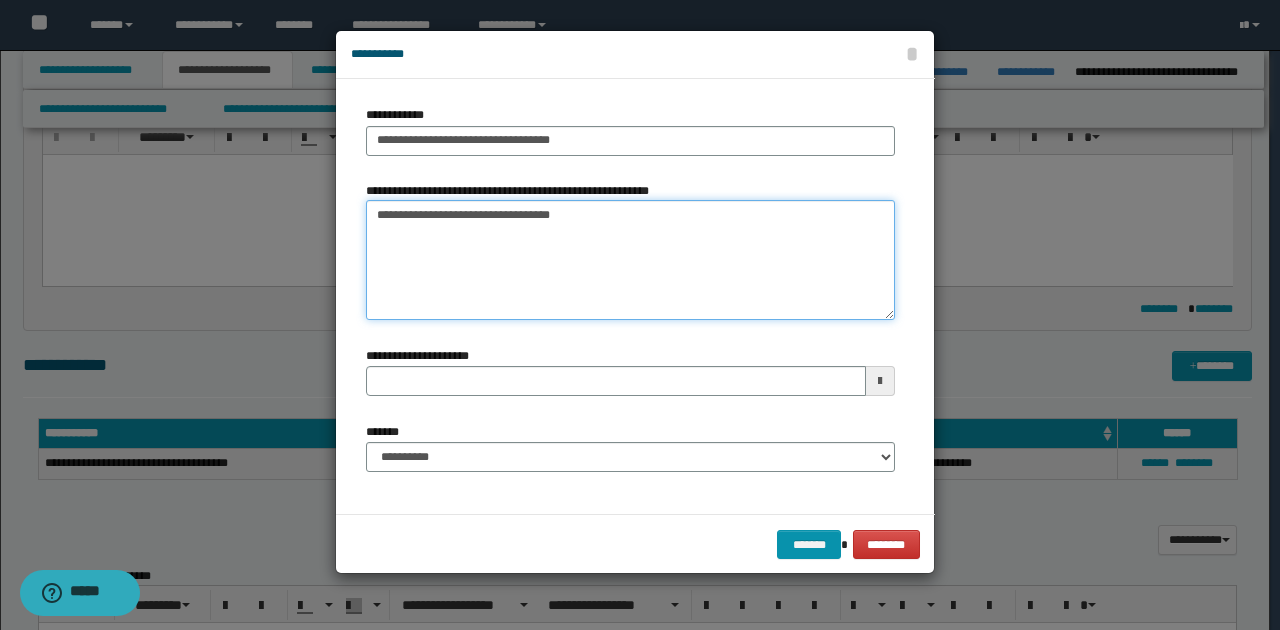 type on "**********" 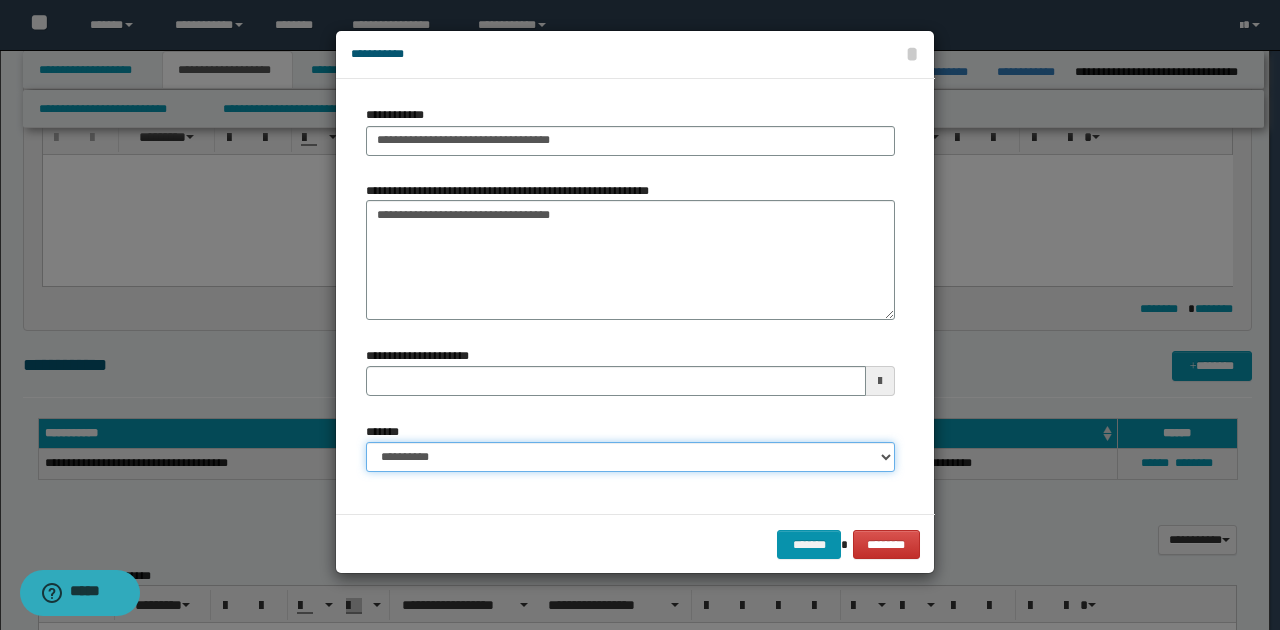 drag, startPoint x: 880, startPoint y: 463, endPoint x: 838, endPoint y: 449, distance: 44.27189 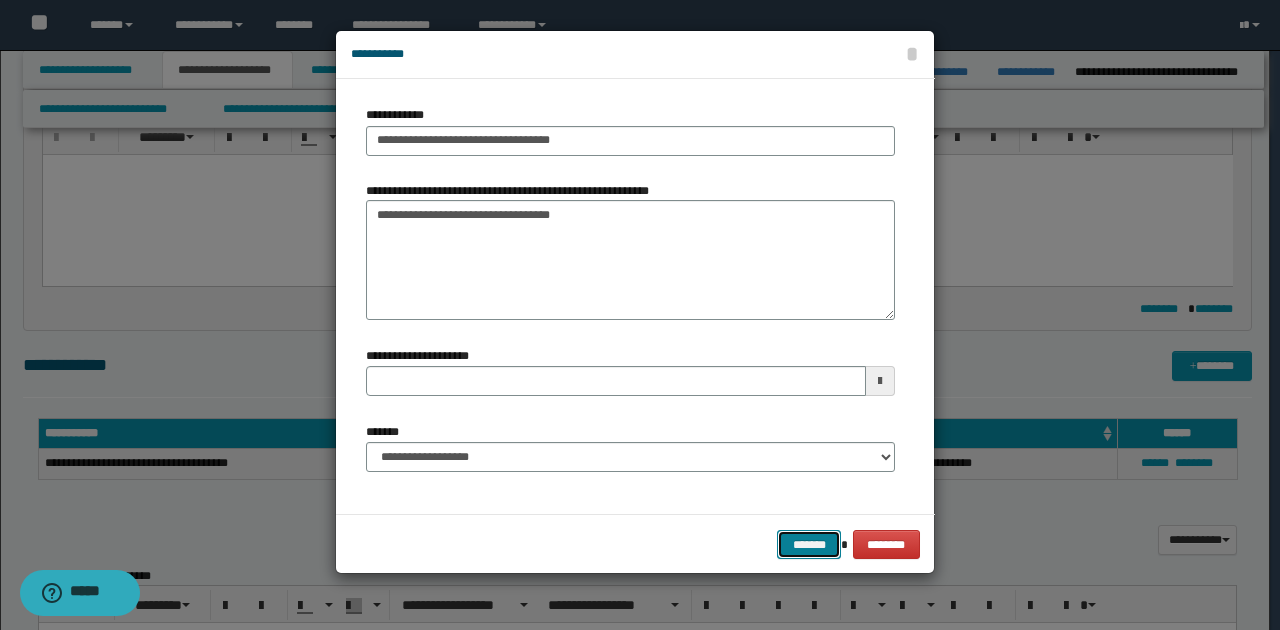 click on "*******" at bounding box center [809, 544] 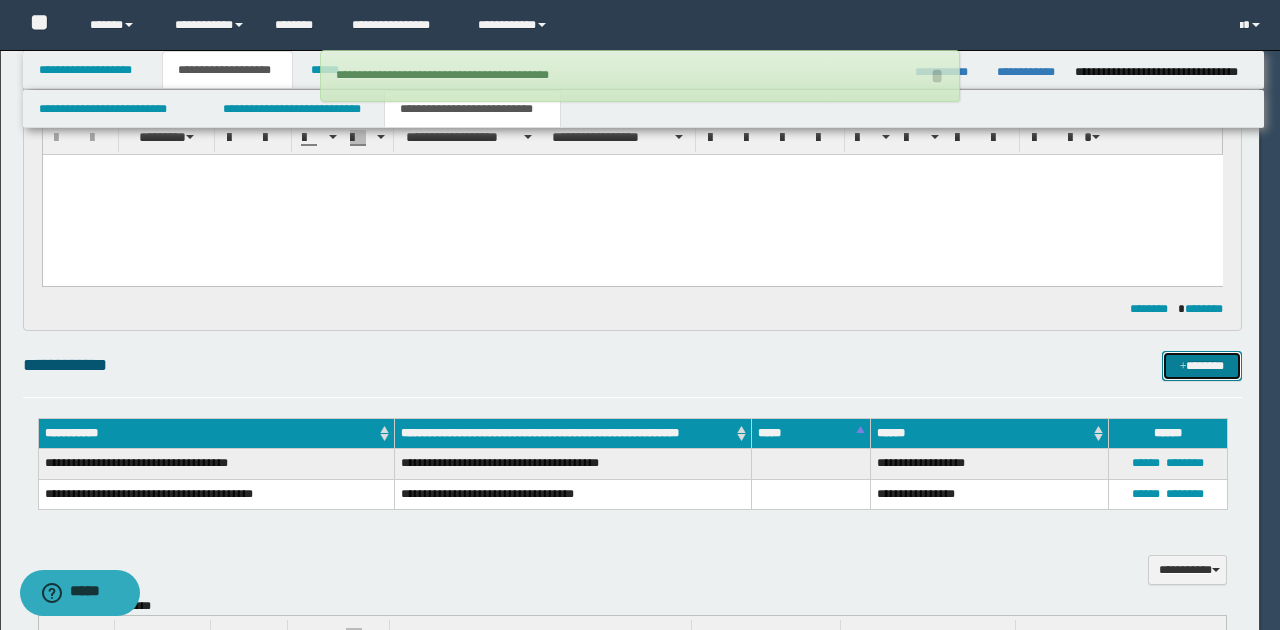 type 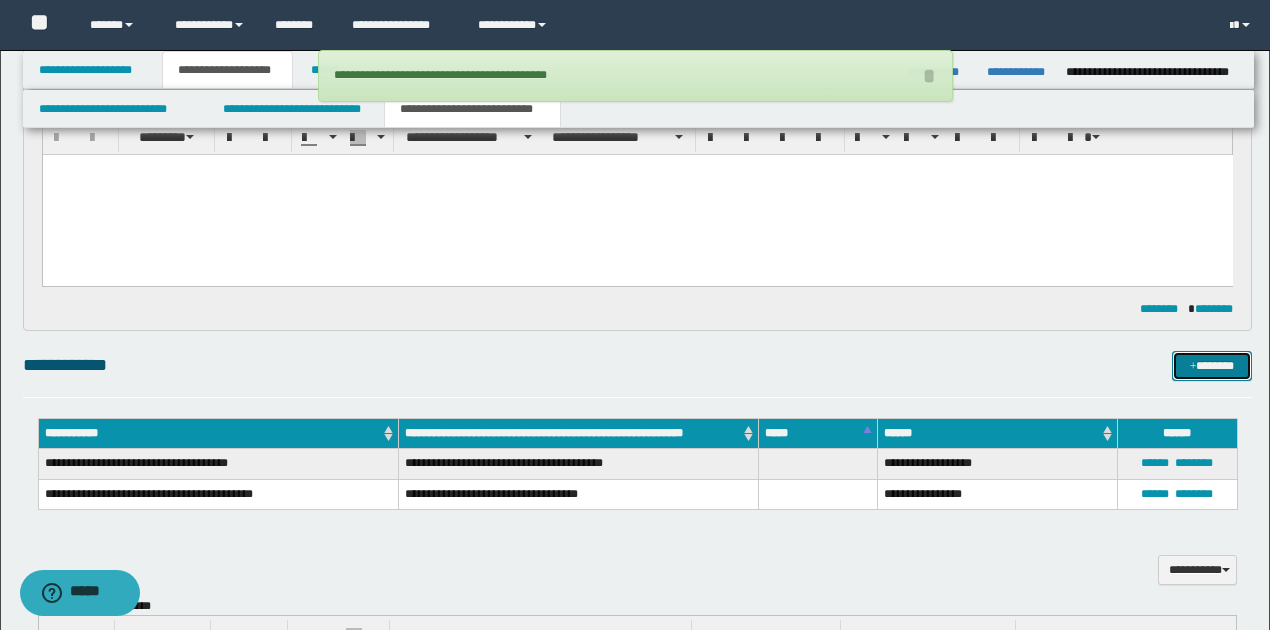 click on "*******" at bounding box center [1211, 365] 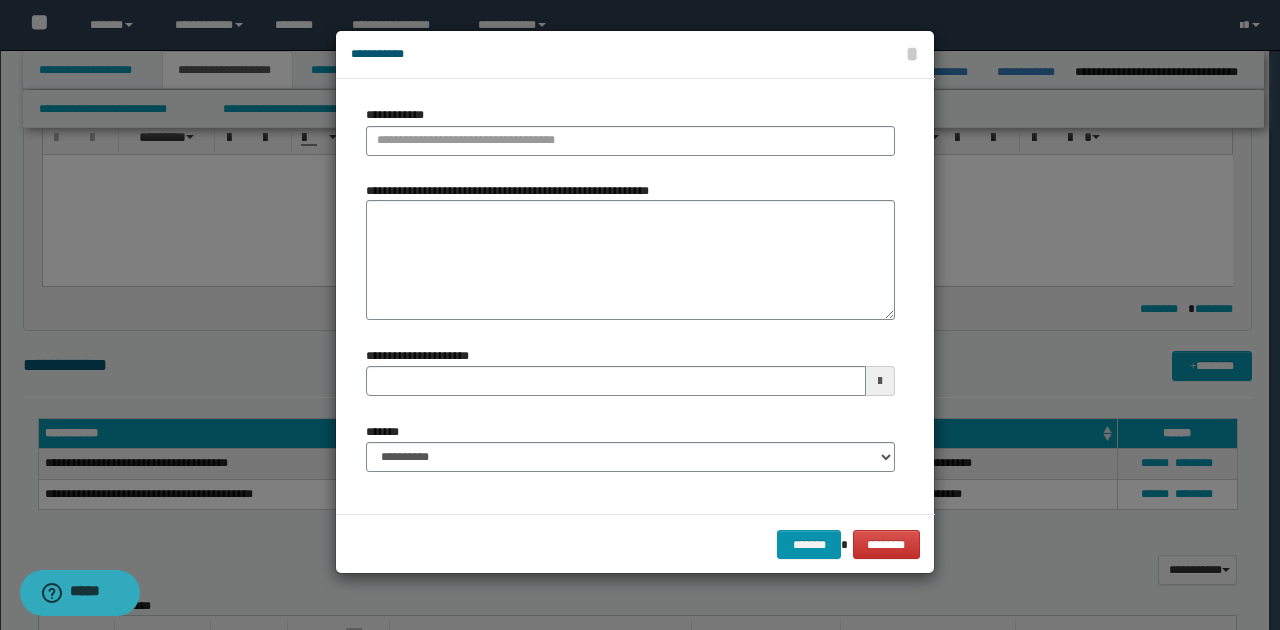 type 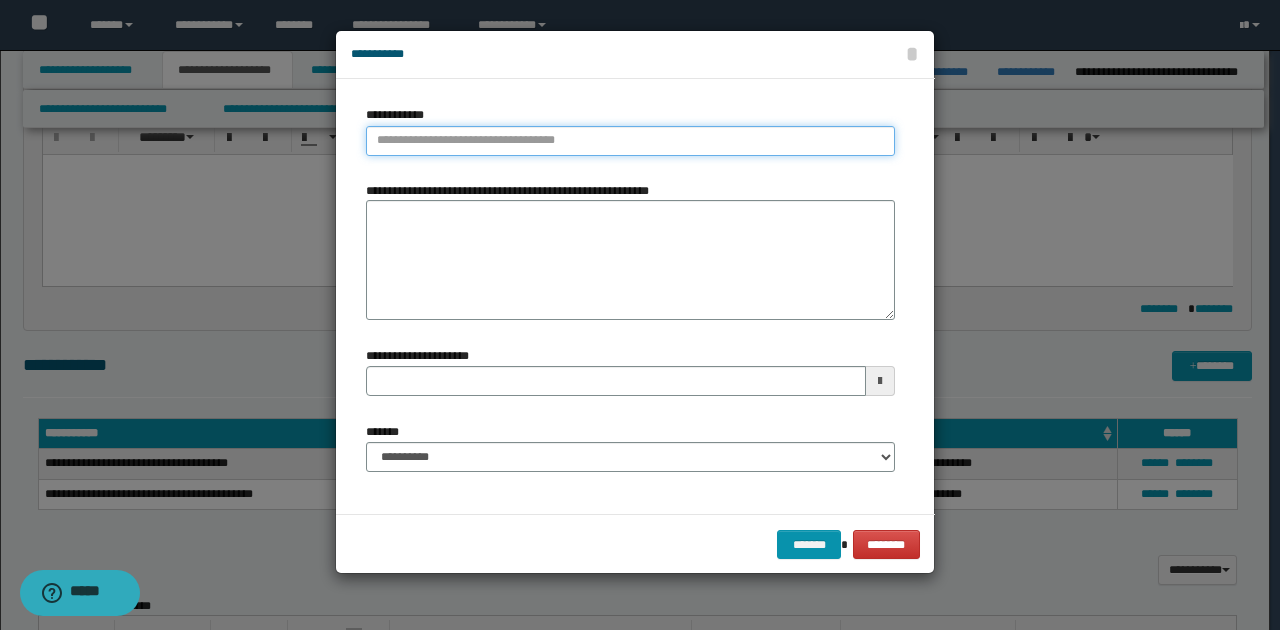 type on "**********" 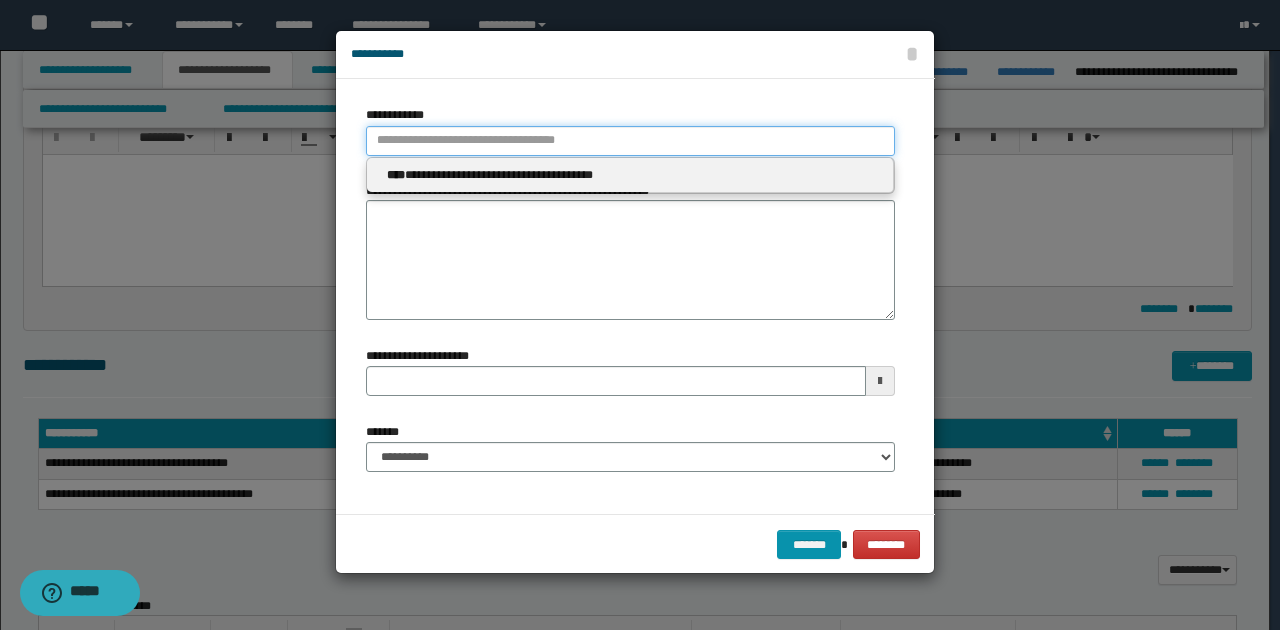 click on "**********" at bounding box center (630, 141) 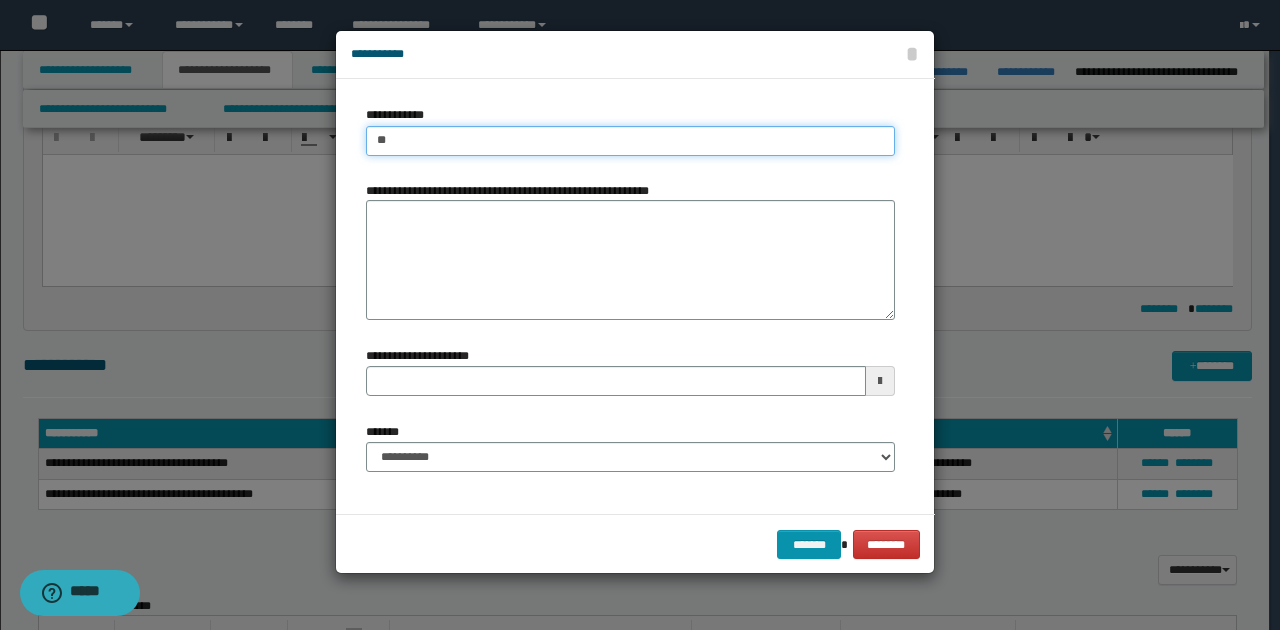type on "***" 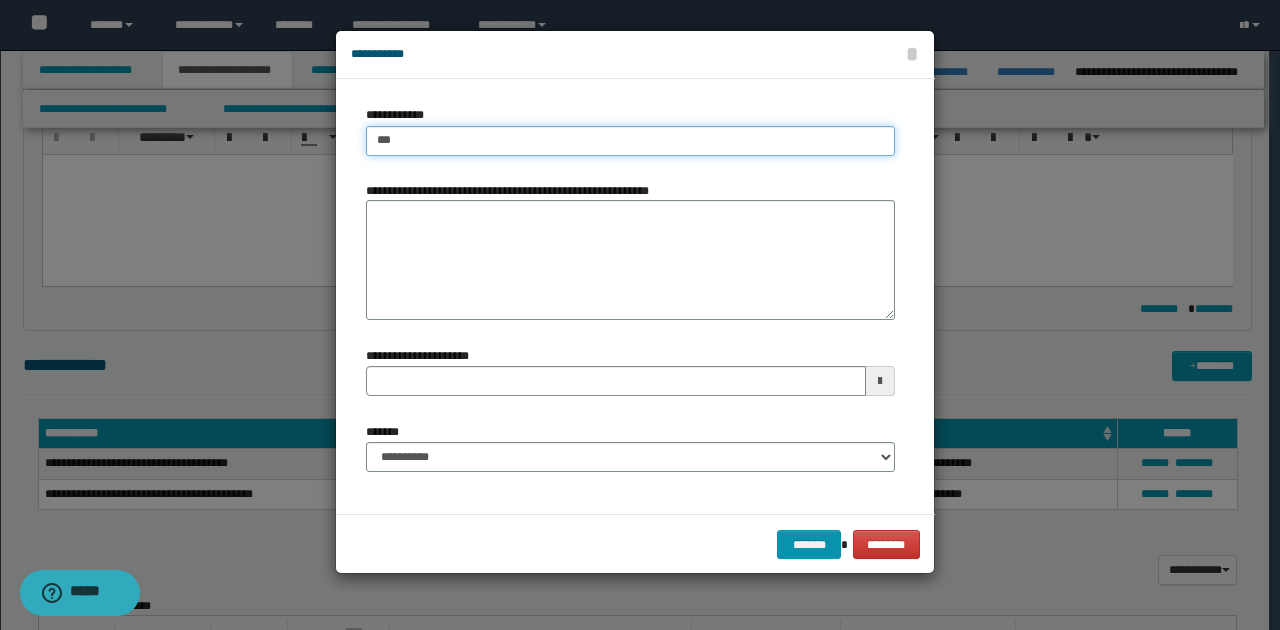 type on "***" 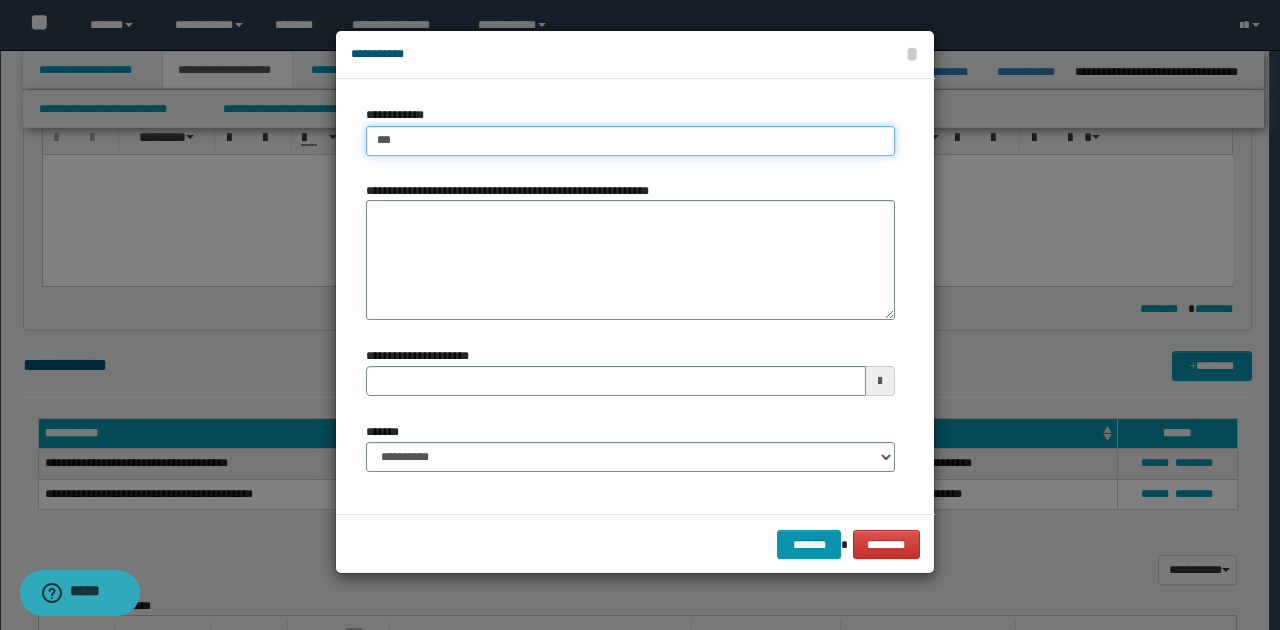 type 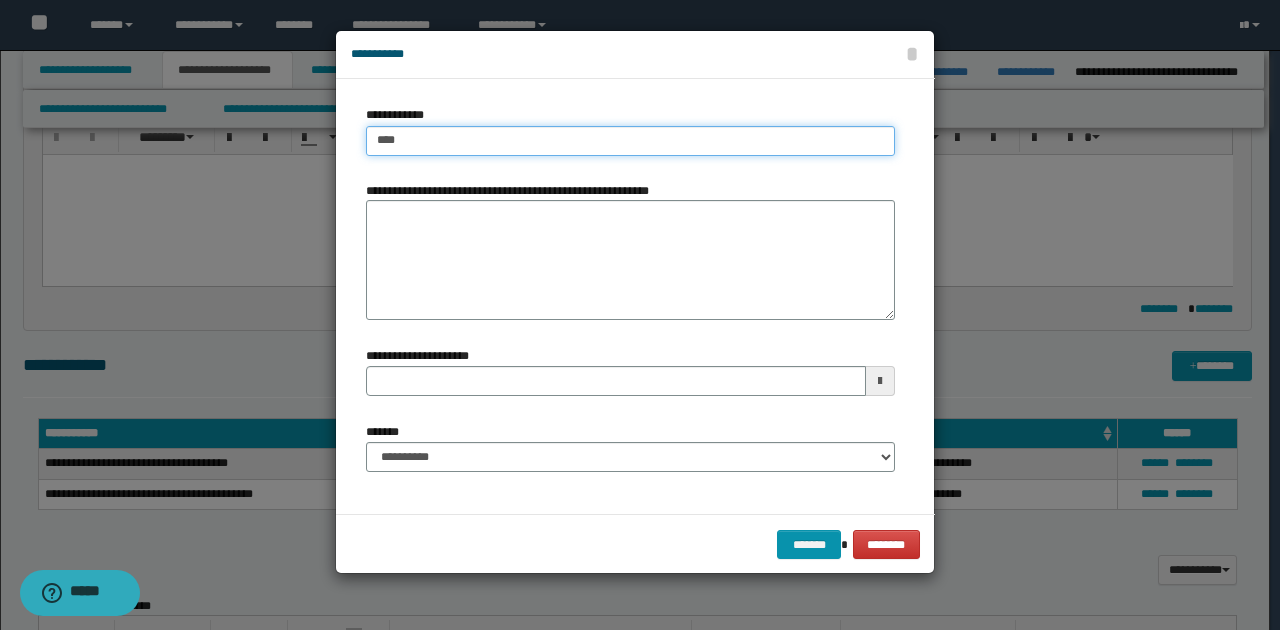 type on "****" 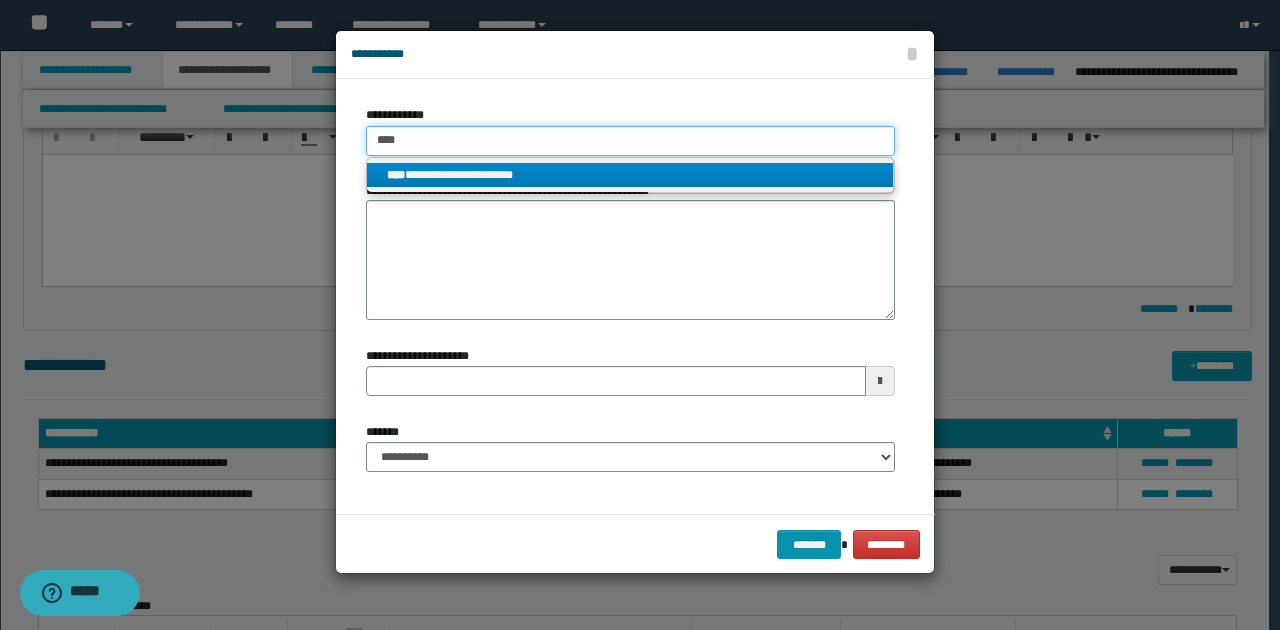 type on "****" 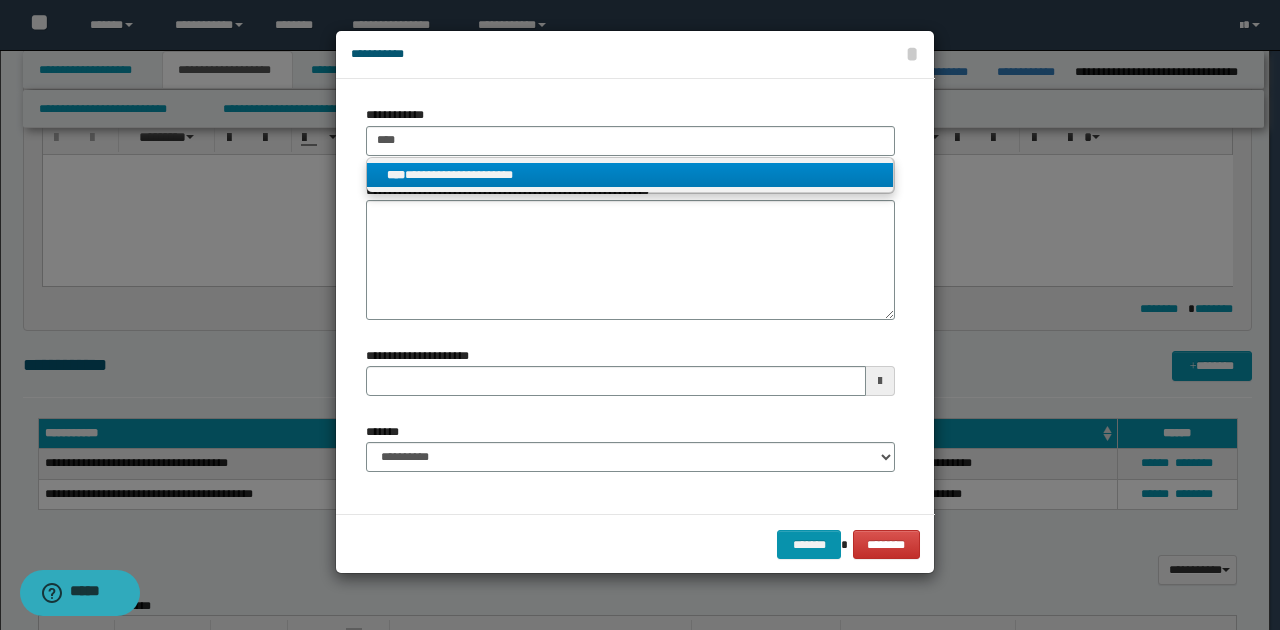 click on "**********" at bounding box center (630, 175) 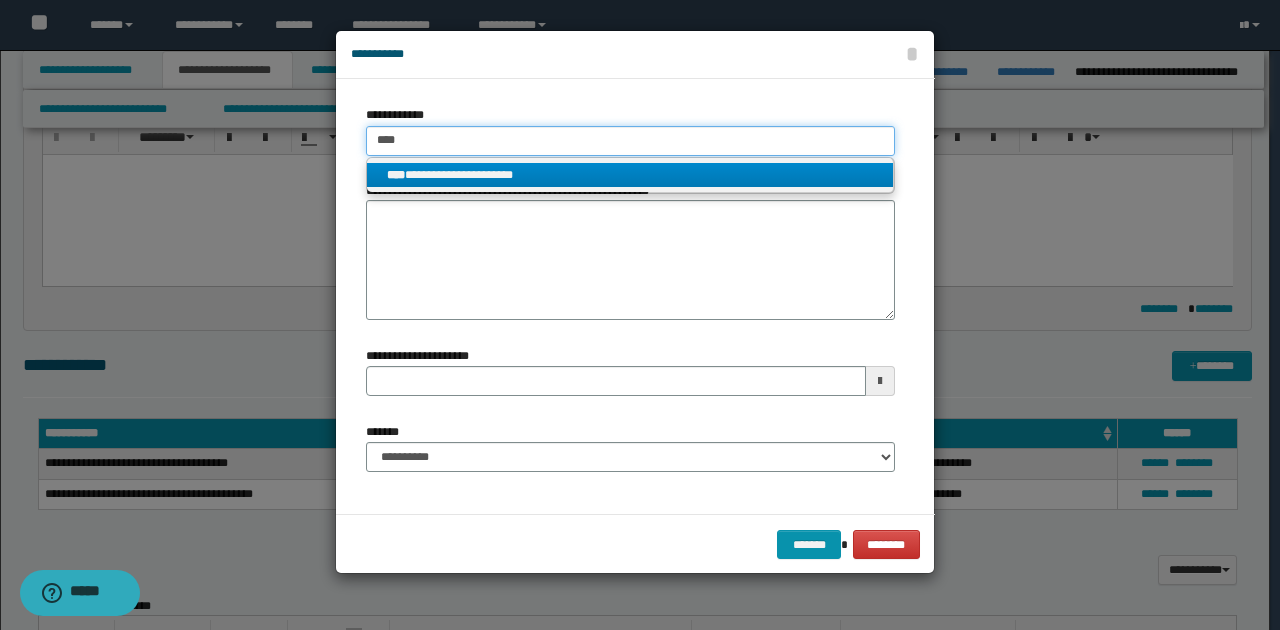 type 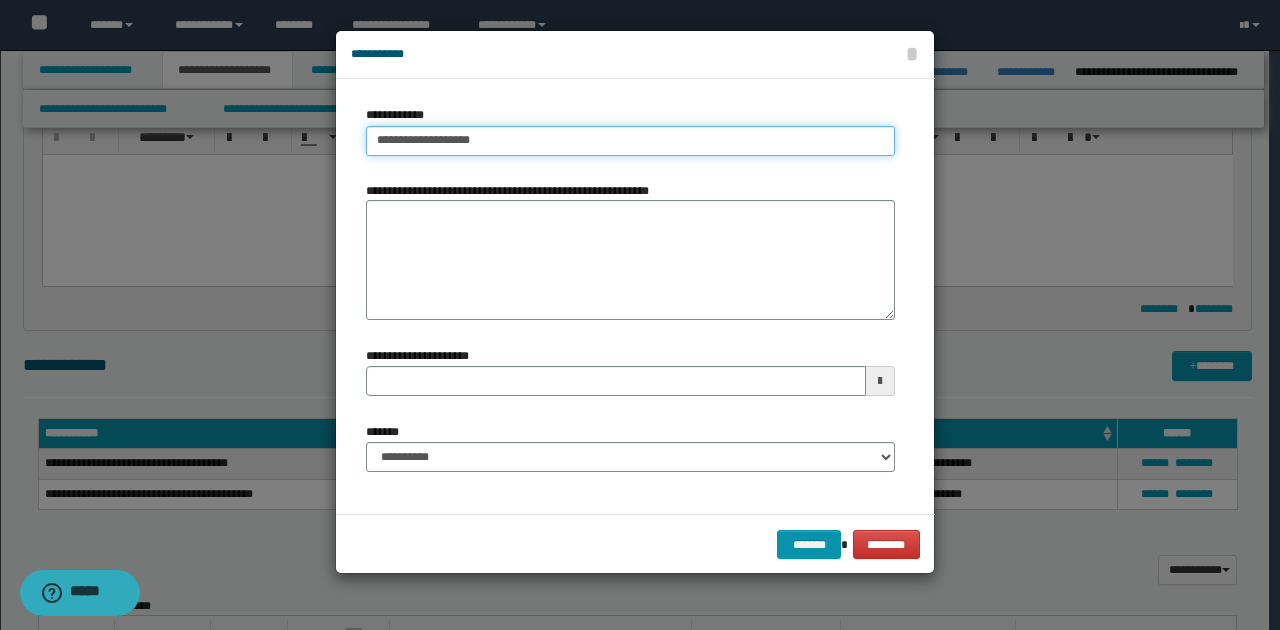 drag, startPoint x: 374, startPoint y: 141, endPoint x: 538, endPoint y: 141, distance: 164 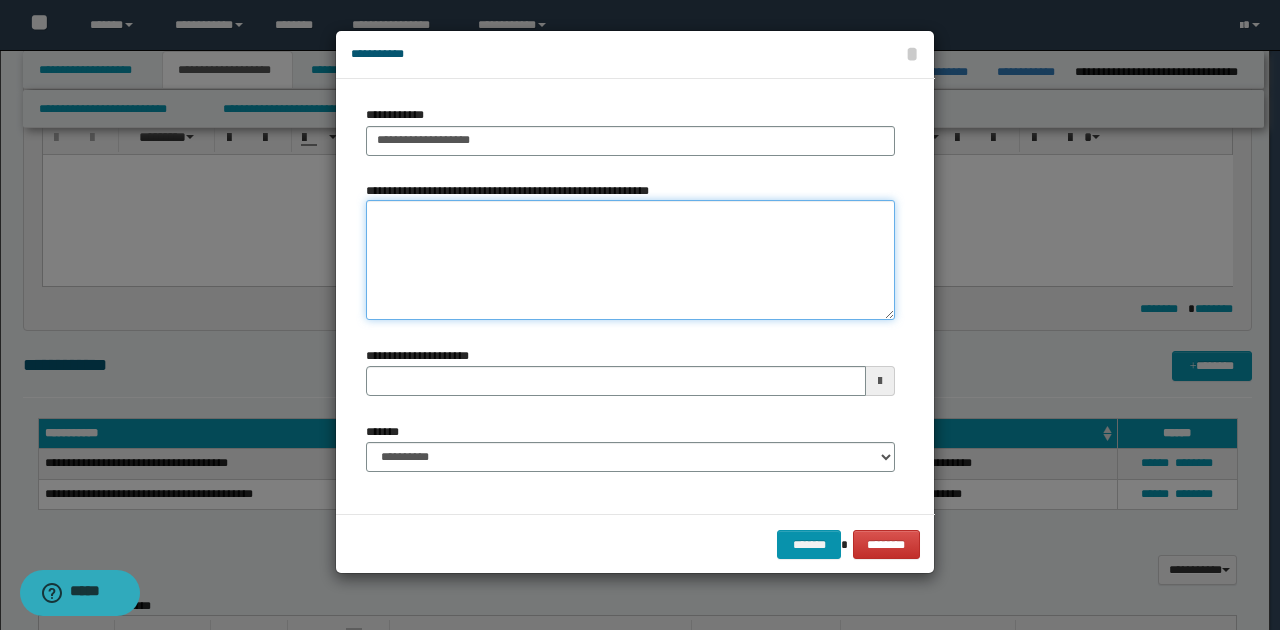 click on "**********" at bounding box center (630, 260) 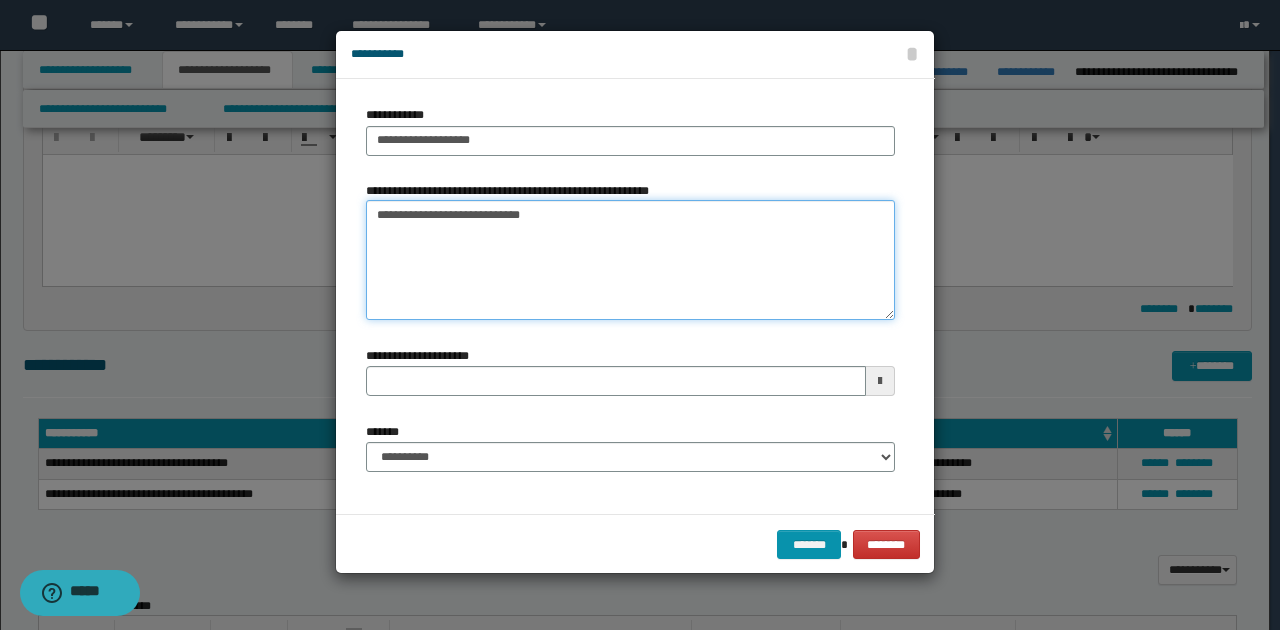 type on "**********" 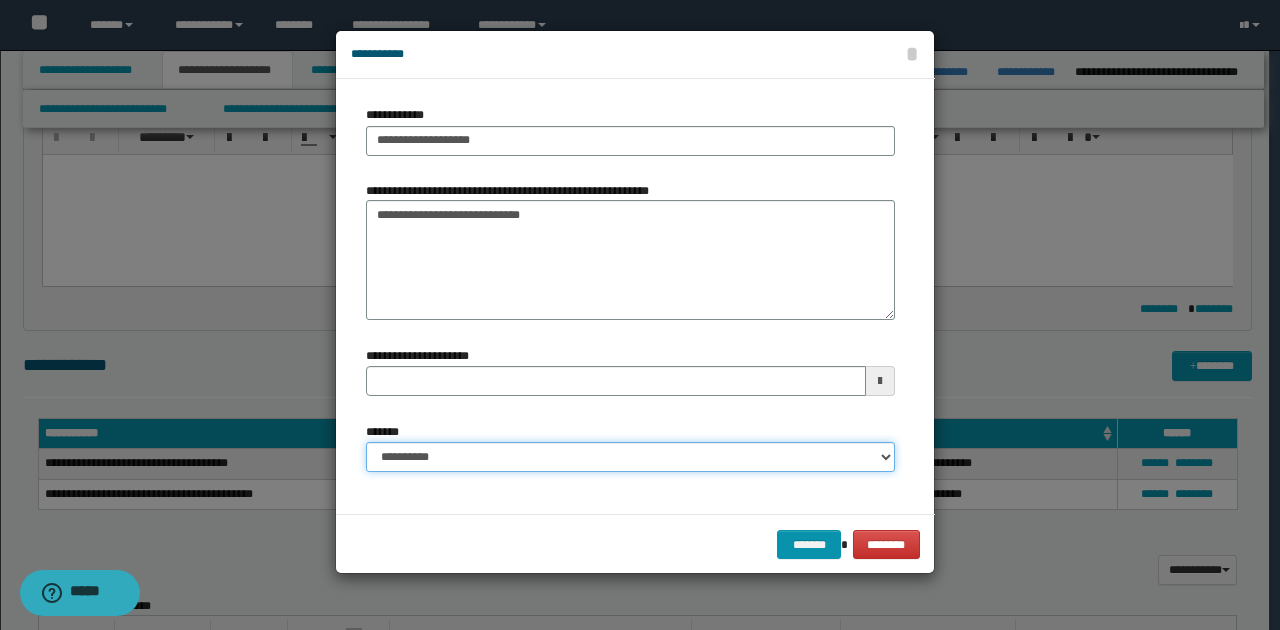 click on "**********" at bounding box center [630, 457] 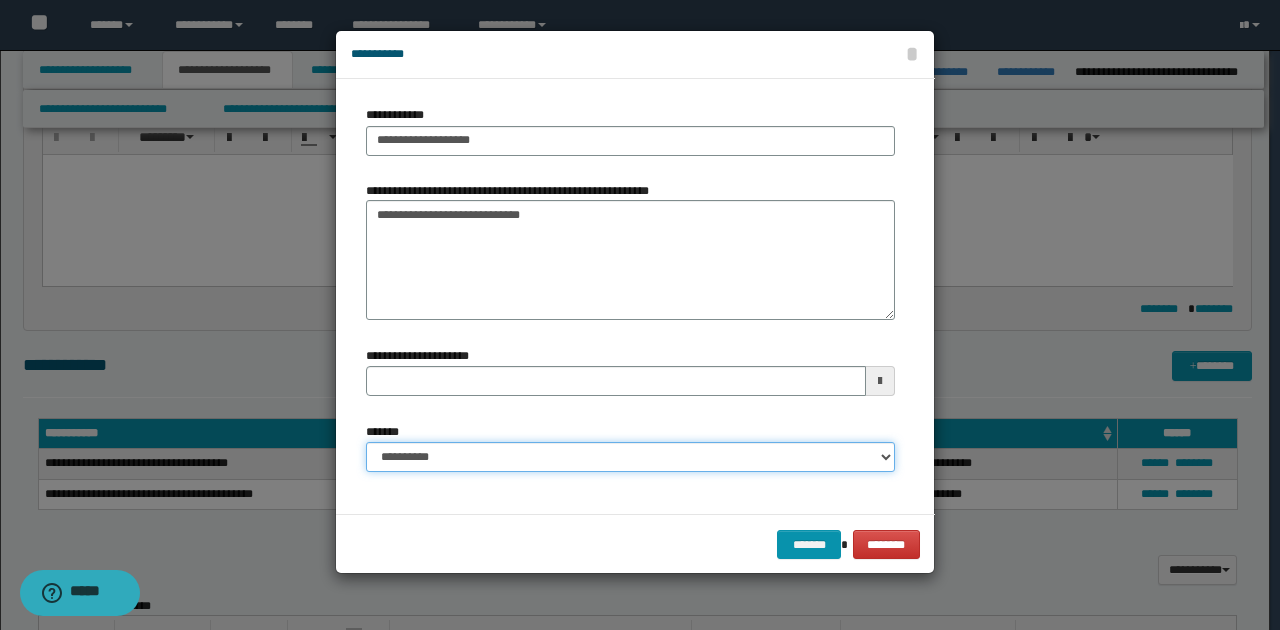 select on "*" 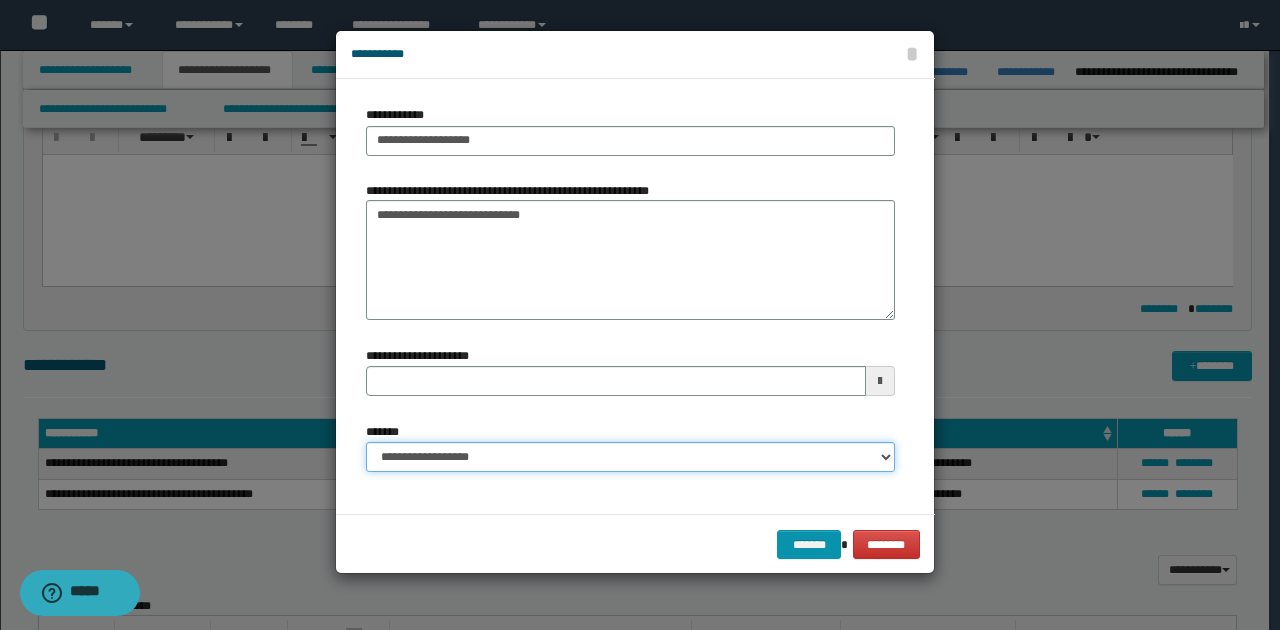 type 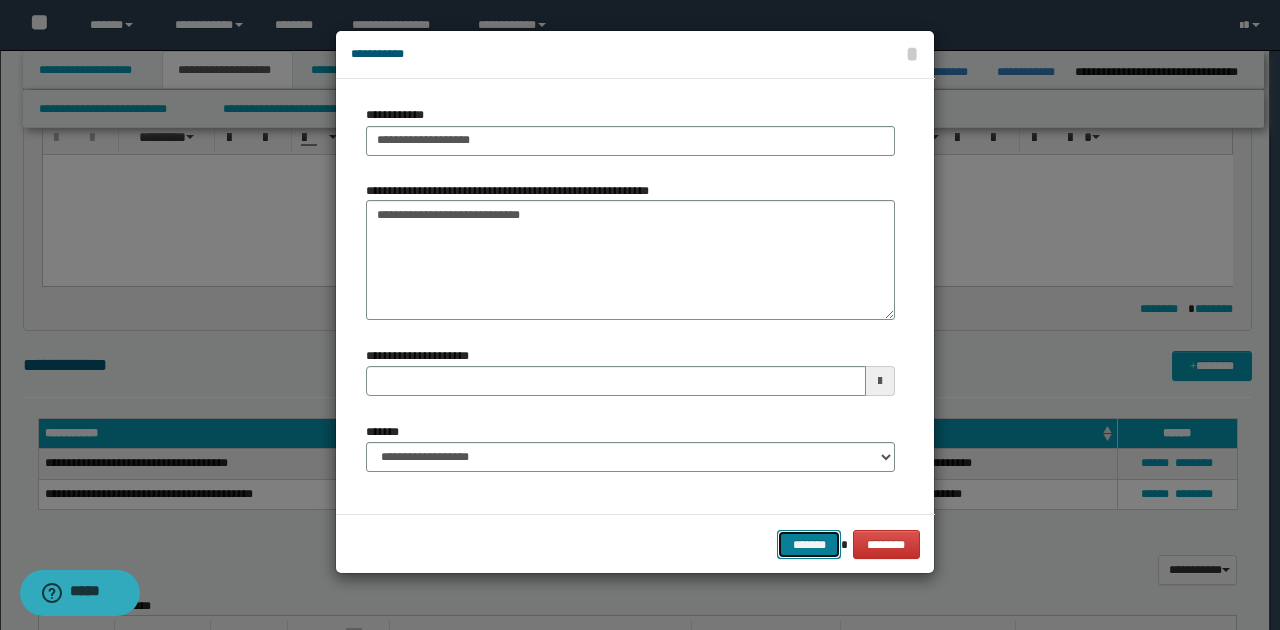 click on "*******" at bounding box center [809, 544] 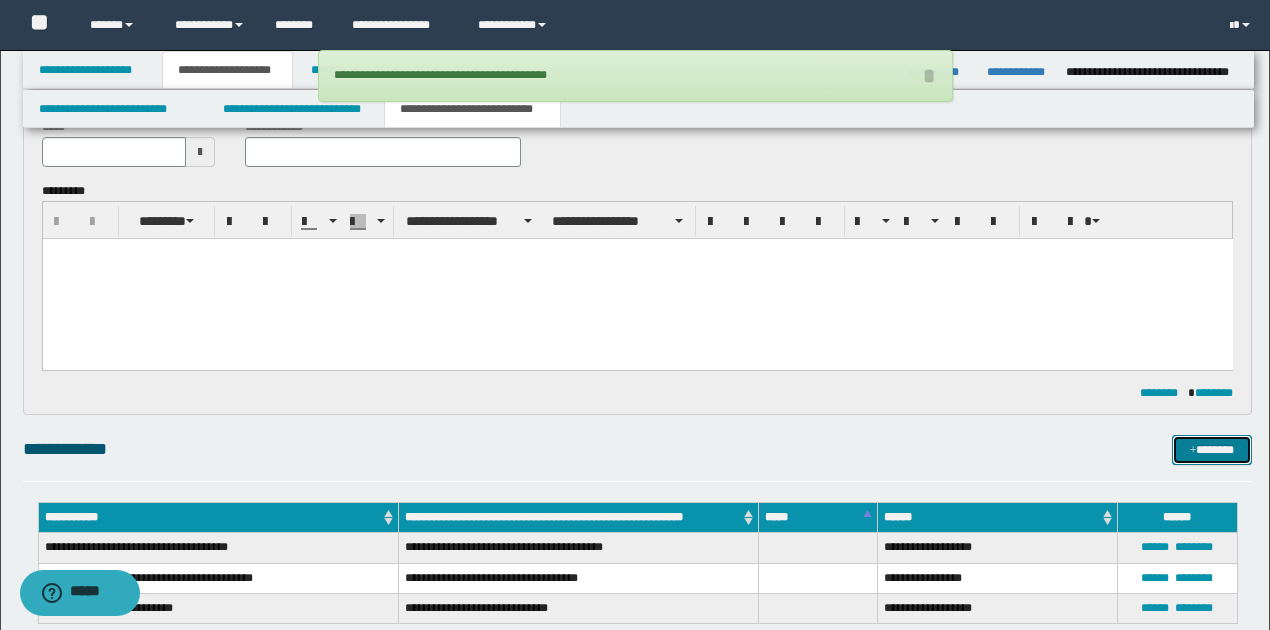scroll, scrollTop: 0, scrollLeft: 0, axis: both 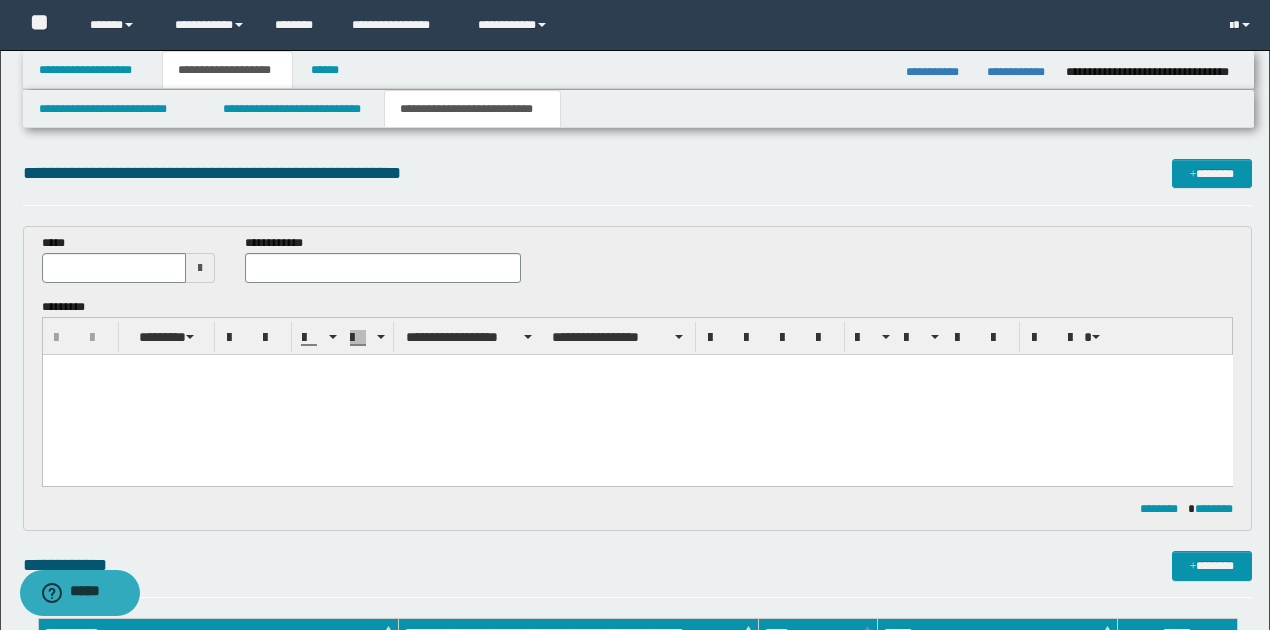 click at bounding box center (200, 268) 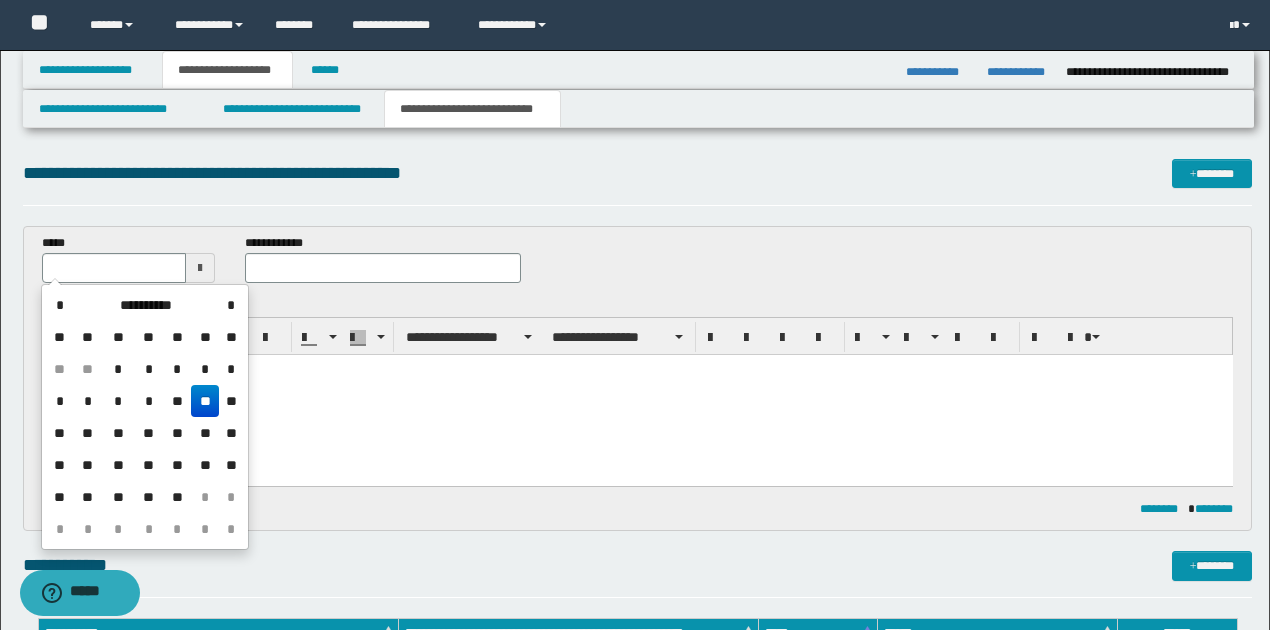 click on "**" at bounding box center (205, 401) 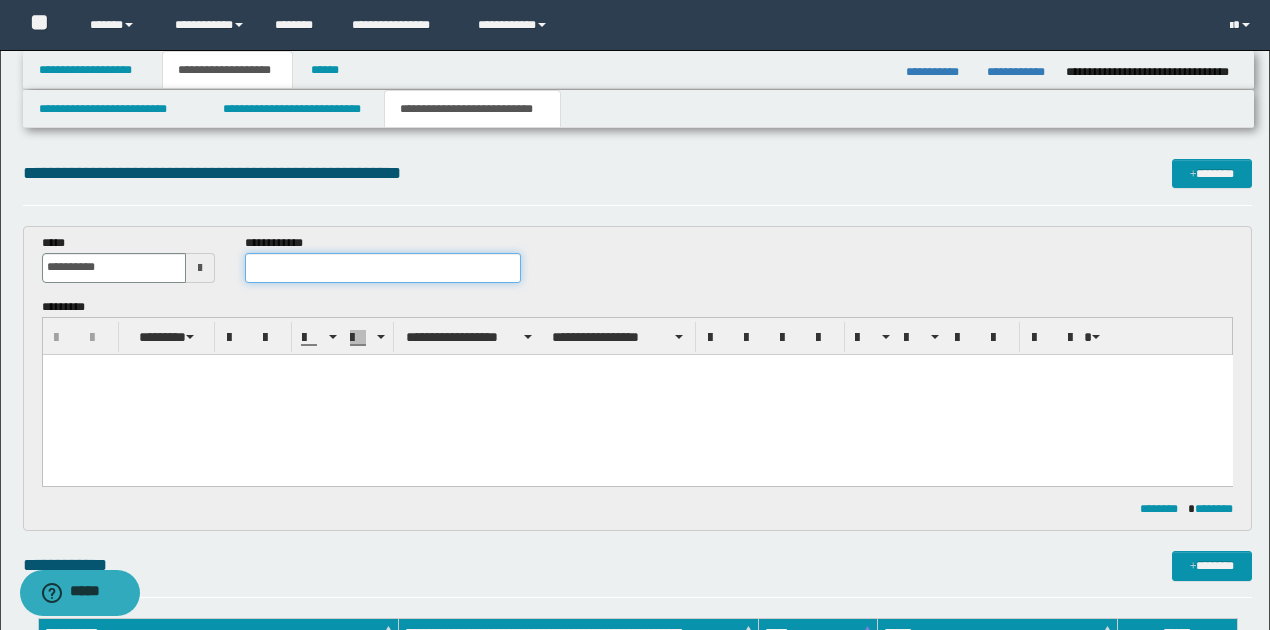 click at bounding box center [382, 268] 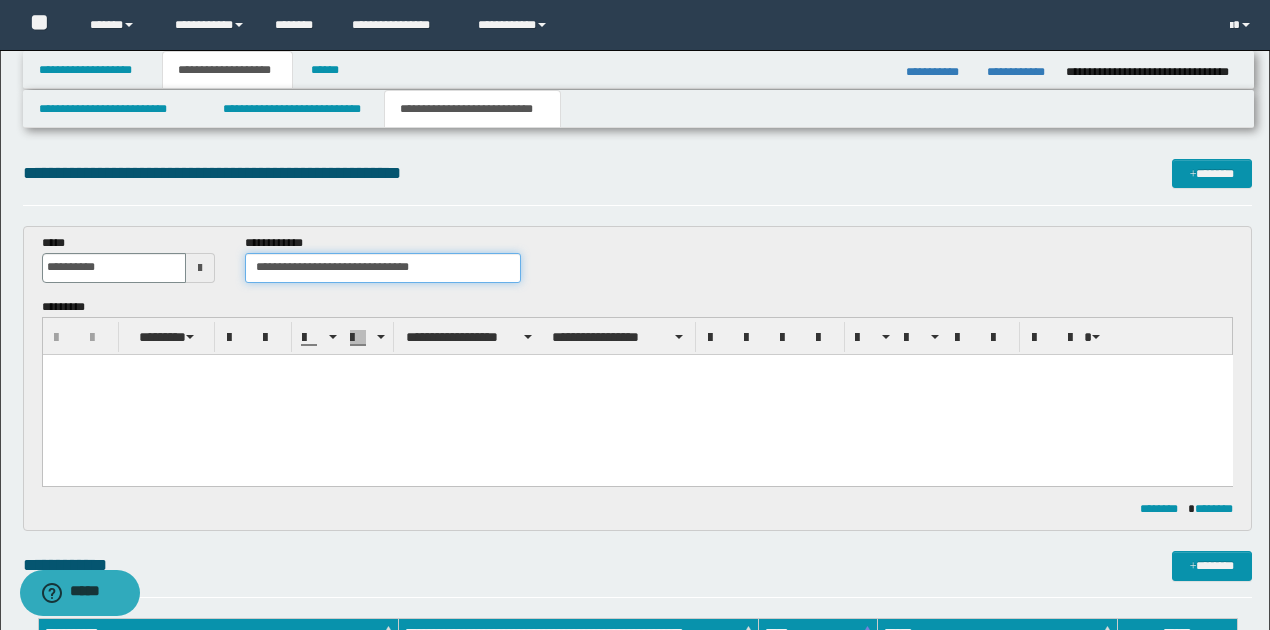 type on "**********" 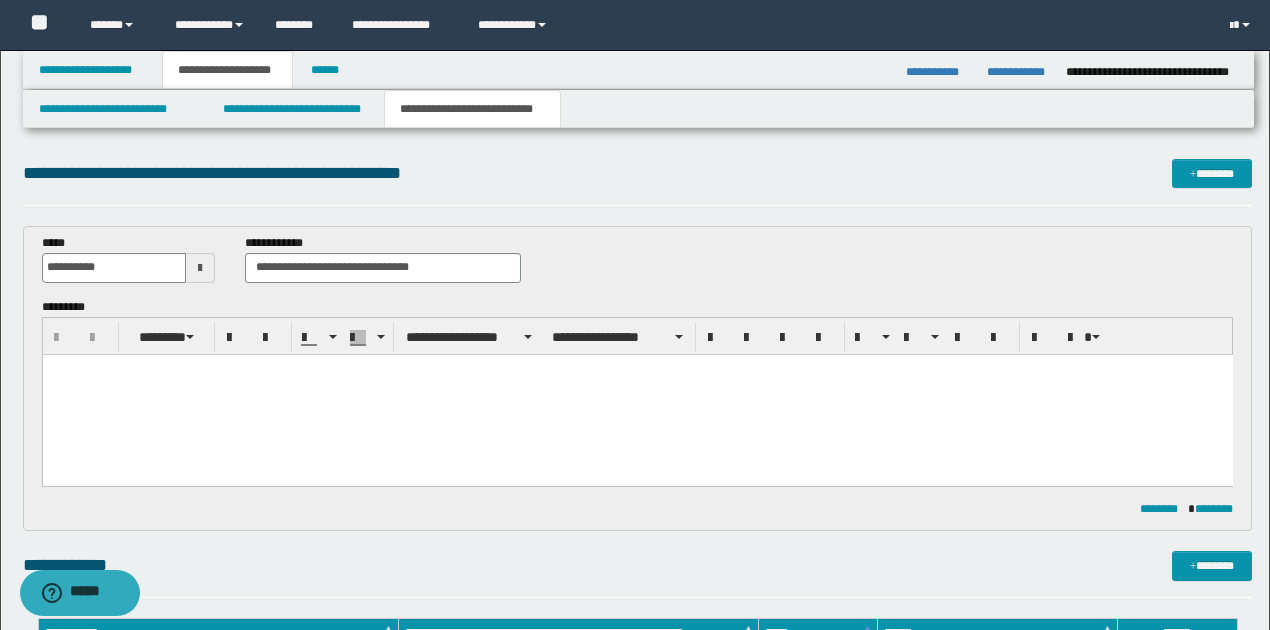 click at bounding box center (637, 394) 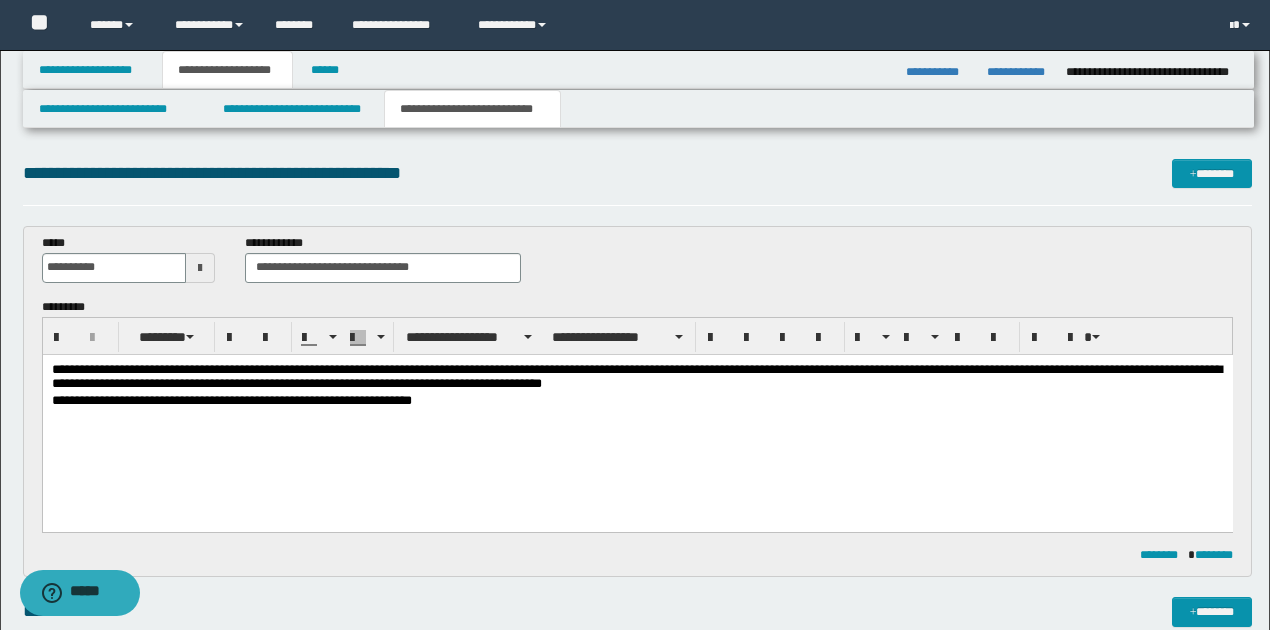 click on "**********" at bounding box center (637, 400) 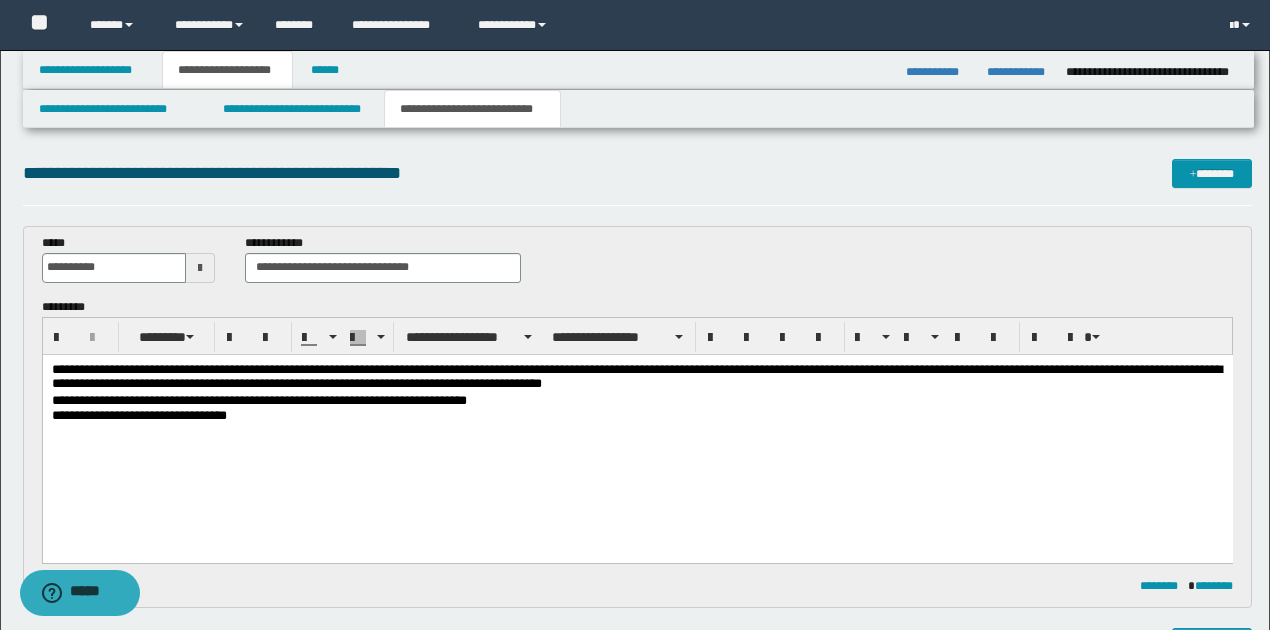 click on "**********" at bounding box center (637, 400) 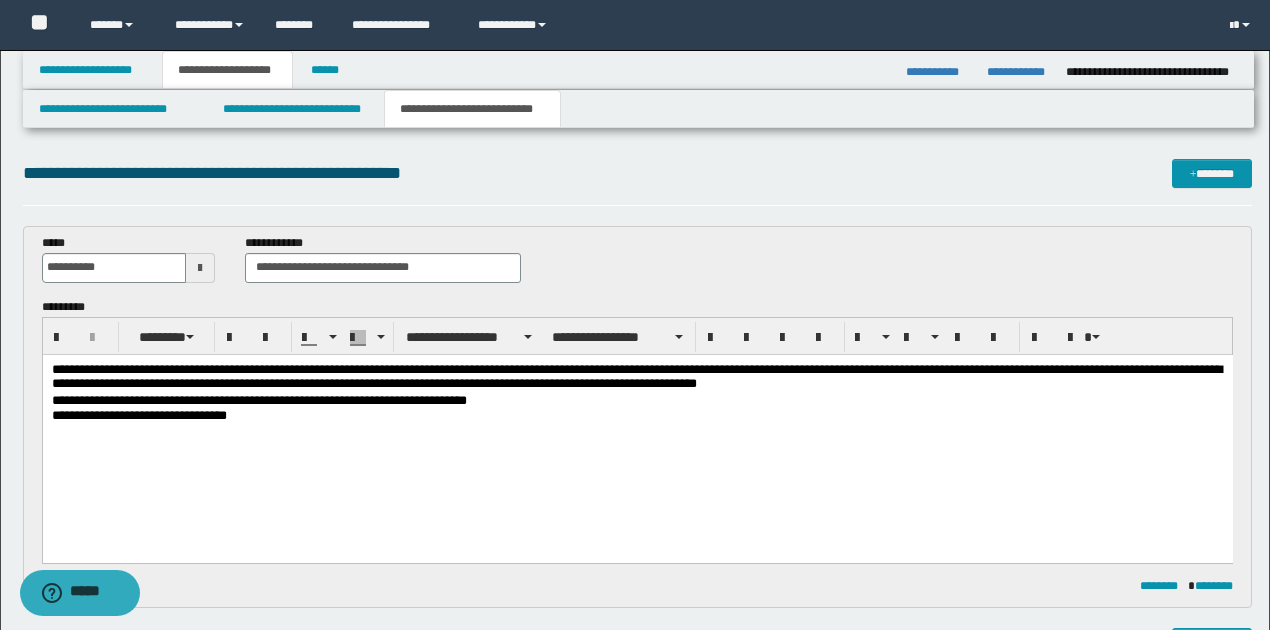 click on "**********" at bounding box center (637, 400) 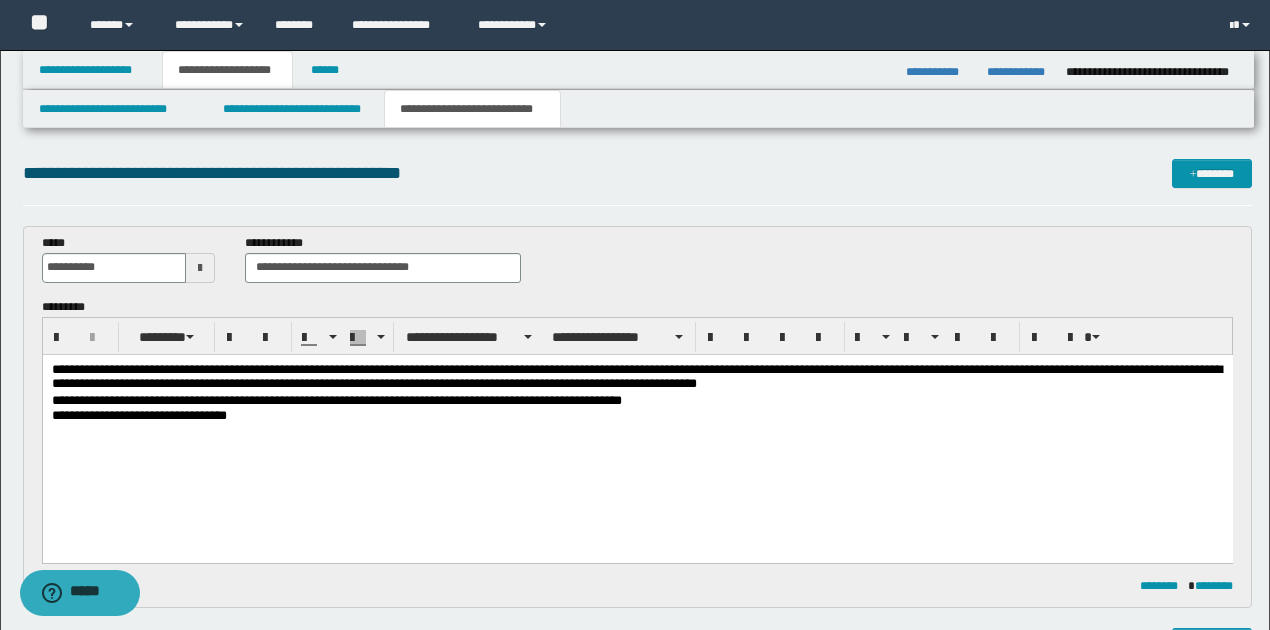 click at bounding box center [637, 430] 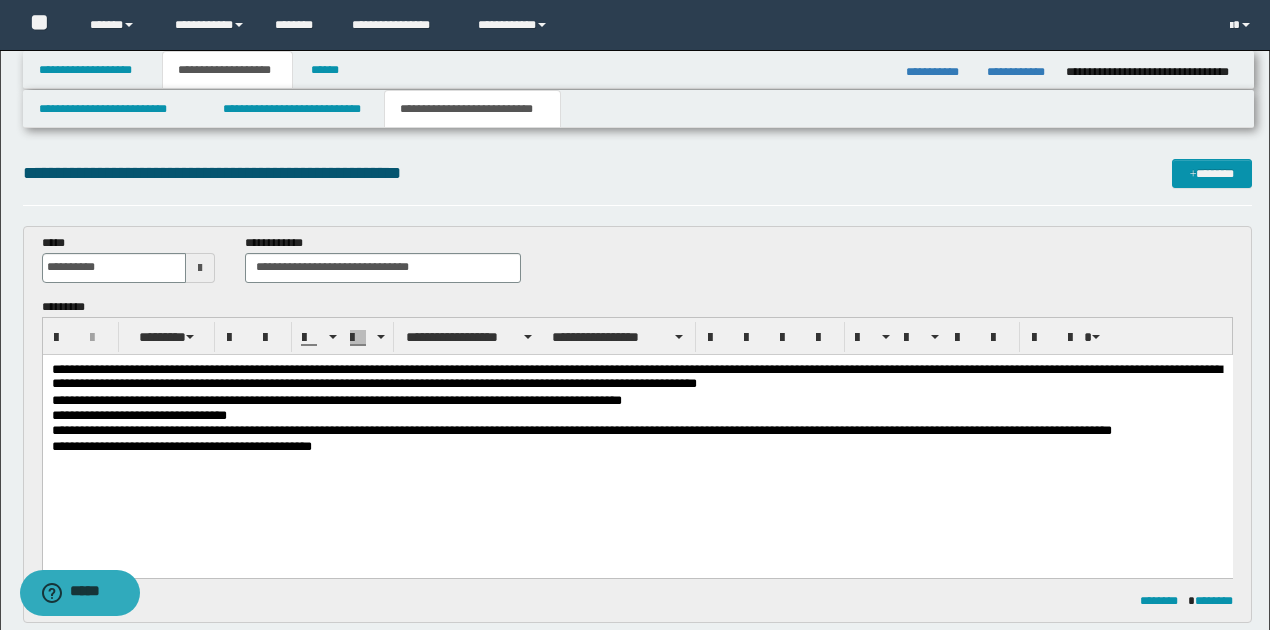click on "**********" at bounding box center (637, 446) 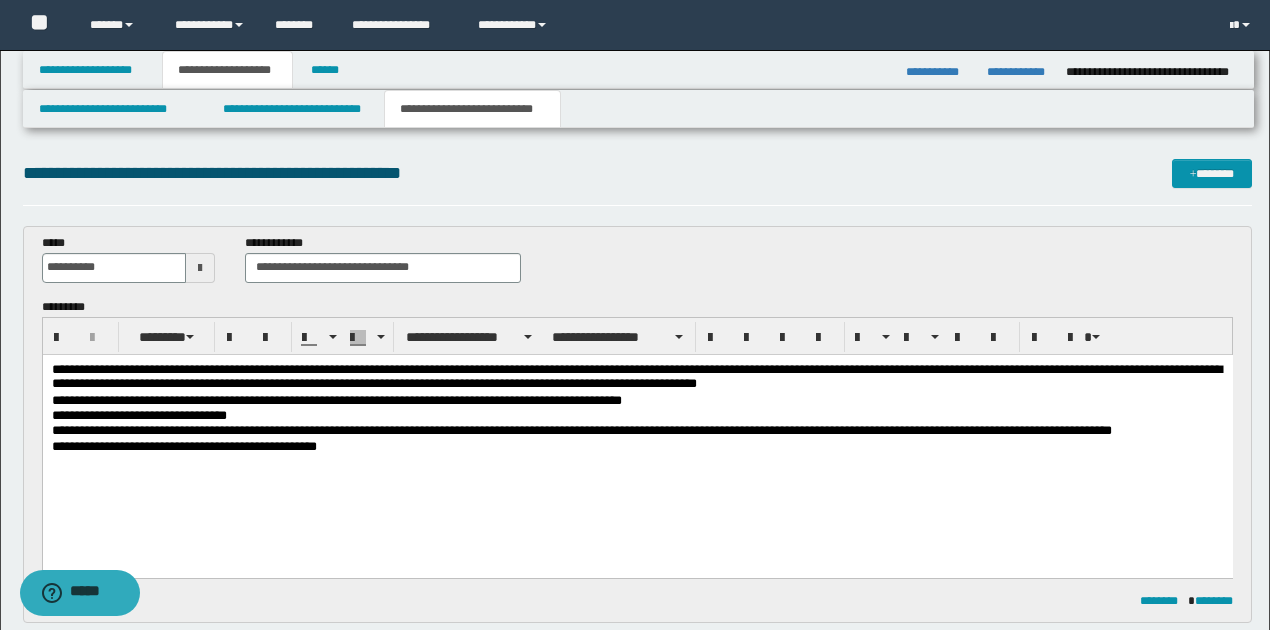 click on "**********" at bounding box center [637, 446] 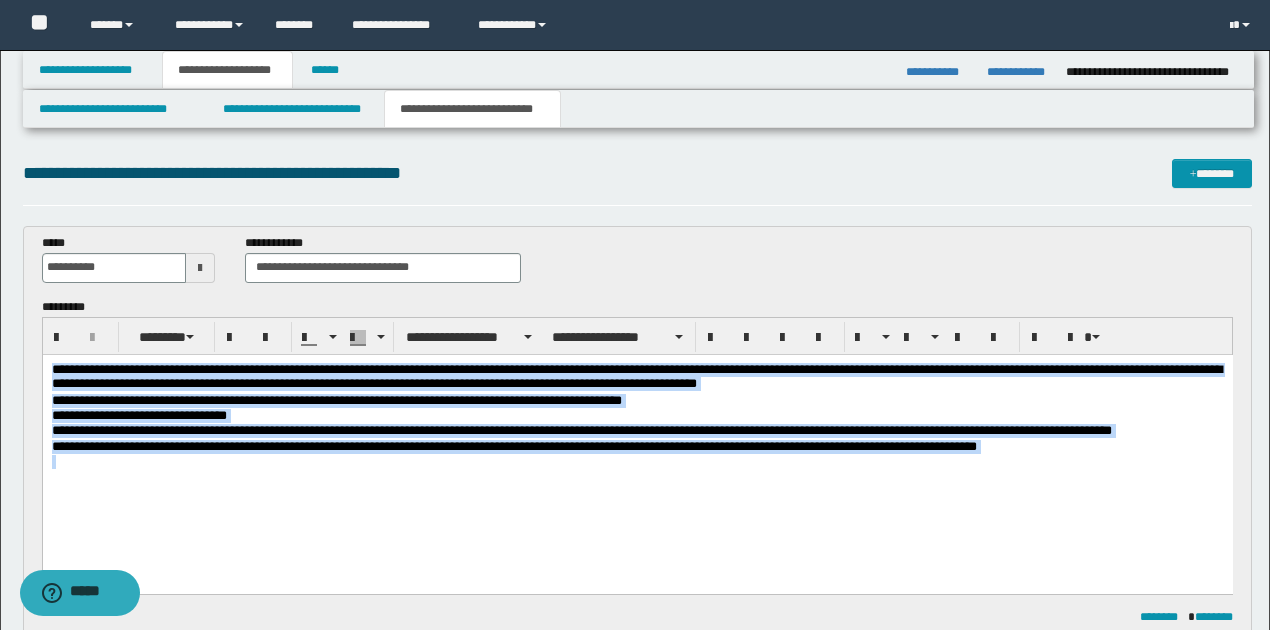 drag, startPoint x: 51, startPoint y: 367, endPoint x: 1083, endPoint y: 453, distance: 1035.5771 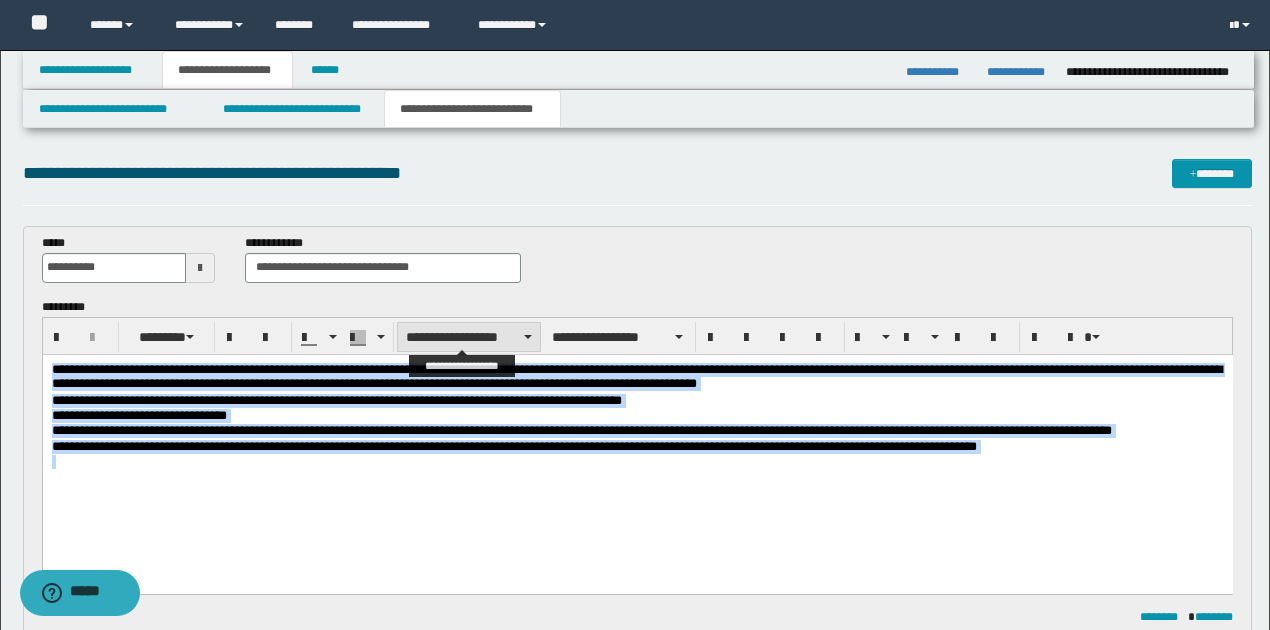 click on "**********" at bounding box center (469, 337) 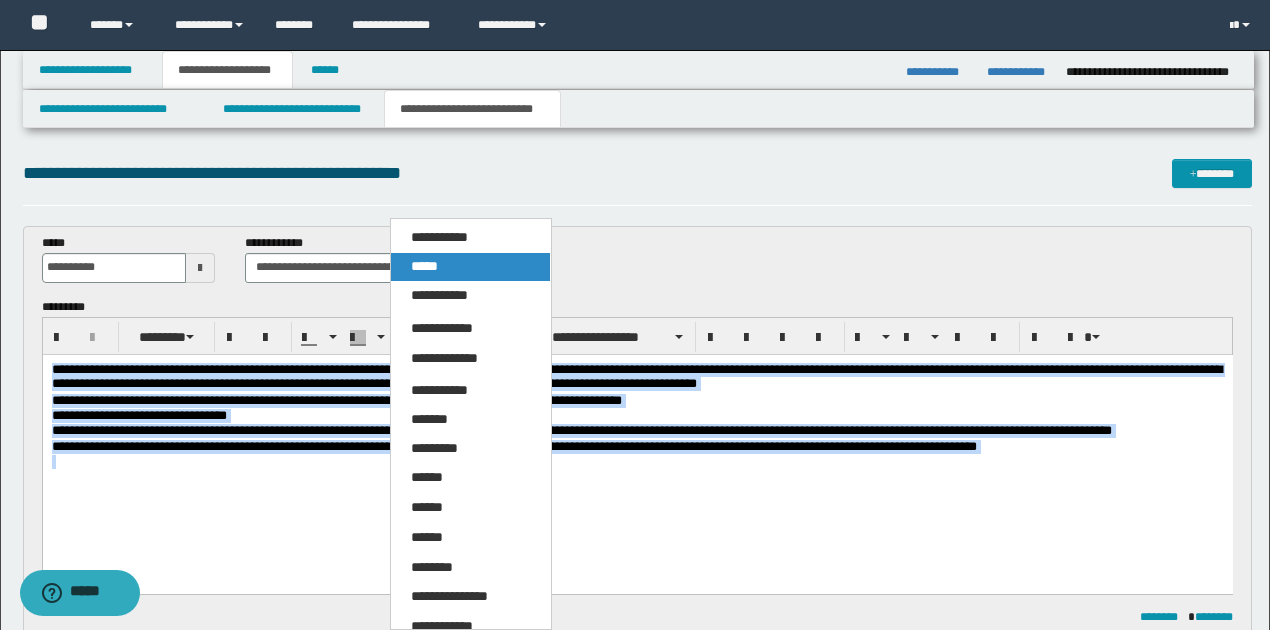 click on "*****" at bounding box center (470, 267) 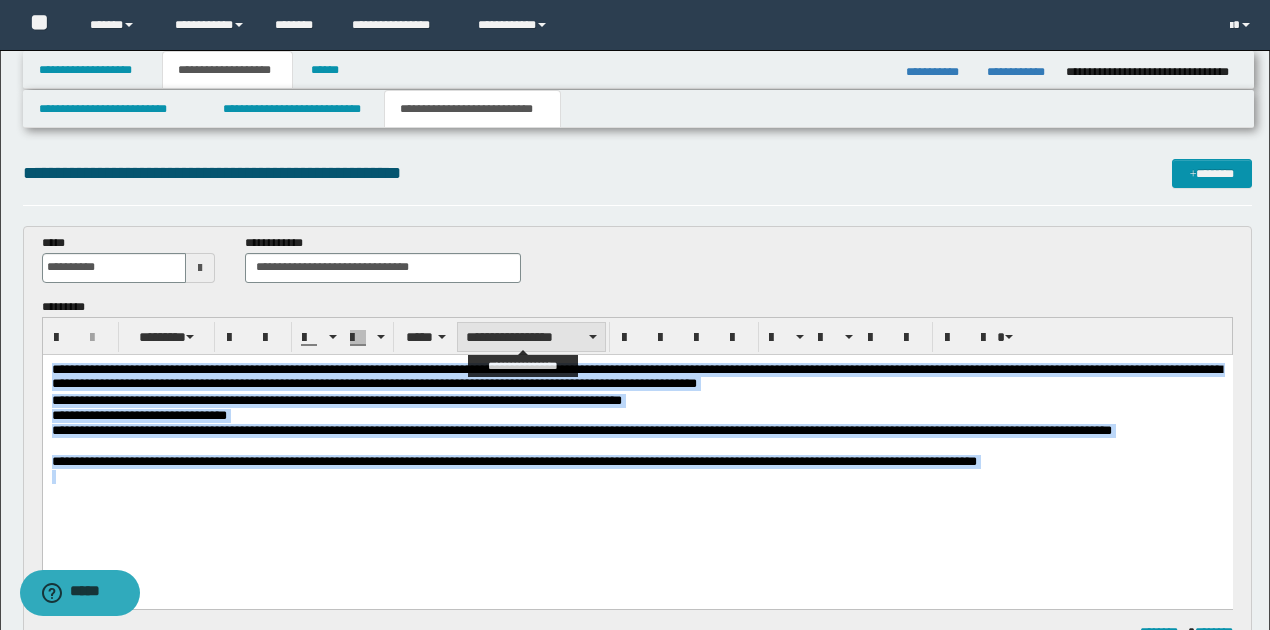 click on "**********" at bounding box center (531, 337) 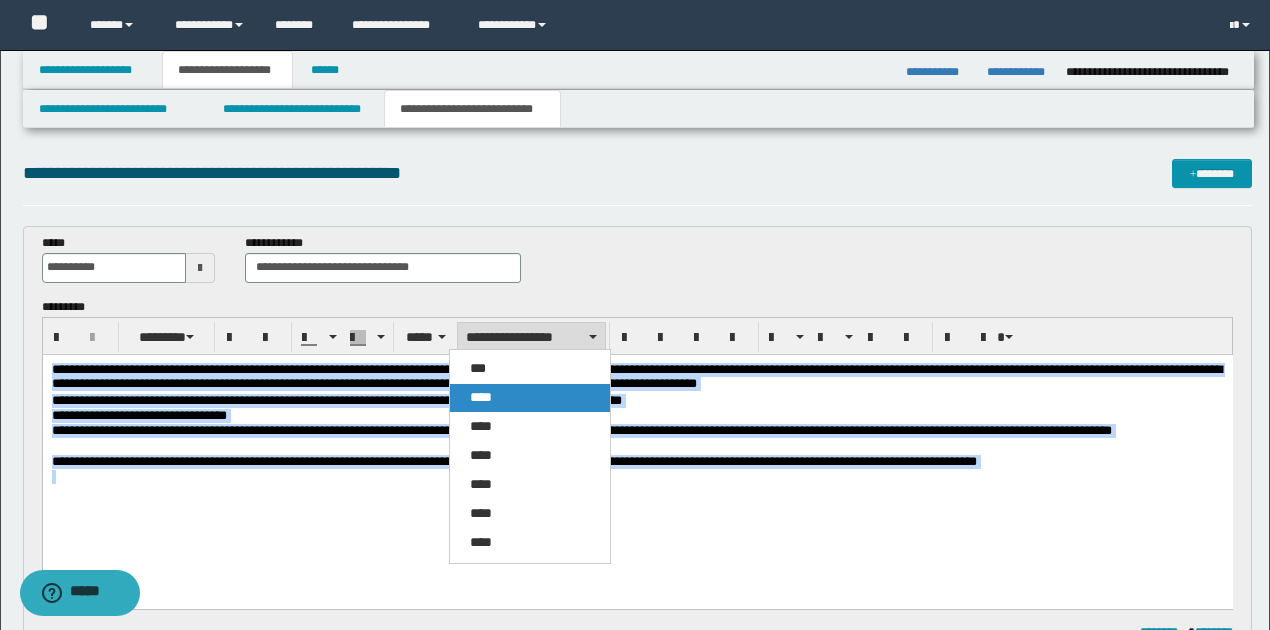click on "****" at bounding box center [481, 397] 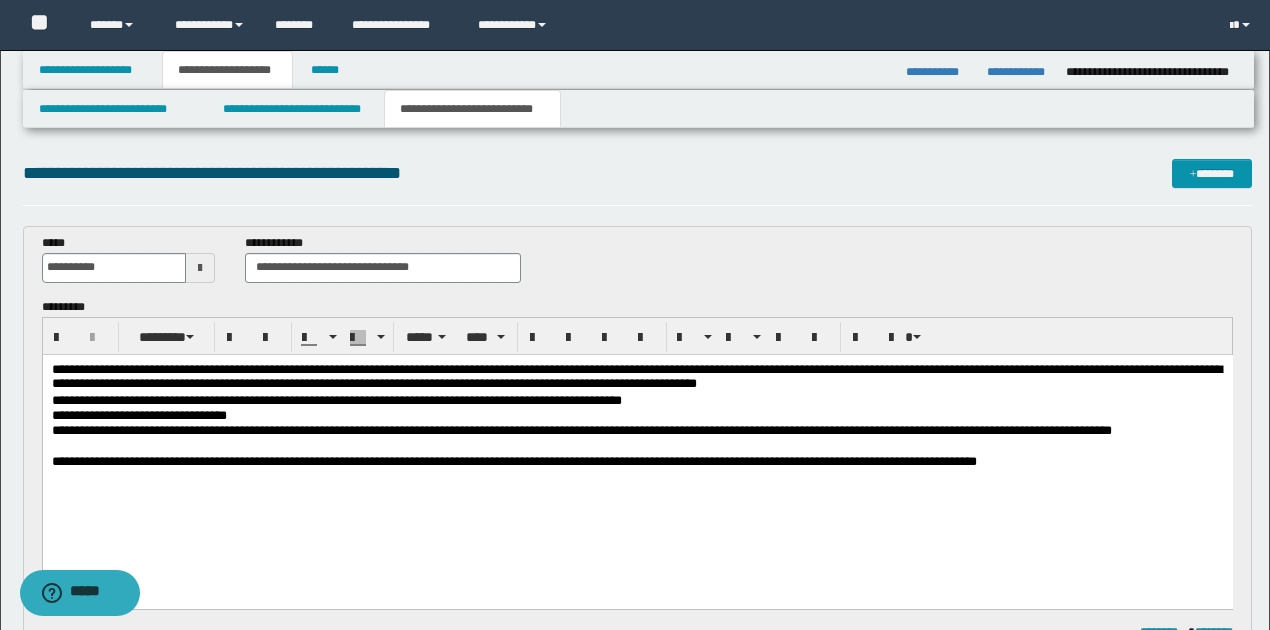 click at bounding box center [637, 490] 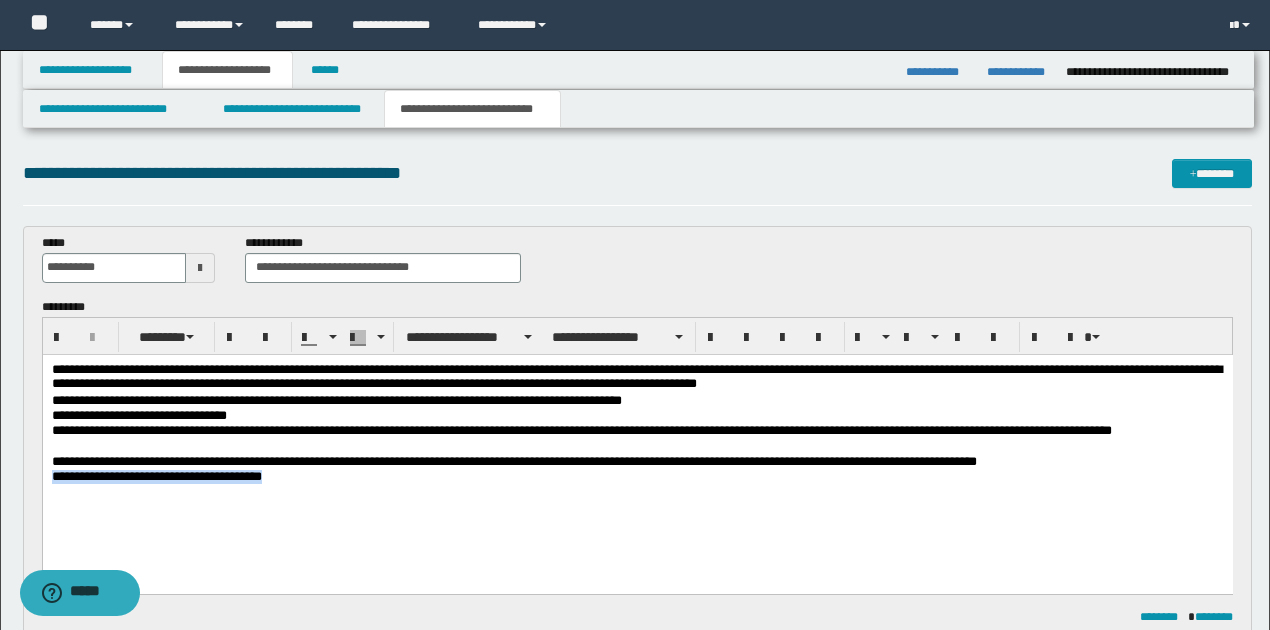 drag, startPoint x: 50, startPoint y: 476, endPoint x: 275, endPoint y: 483, distance: 225.10886 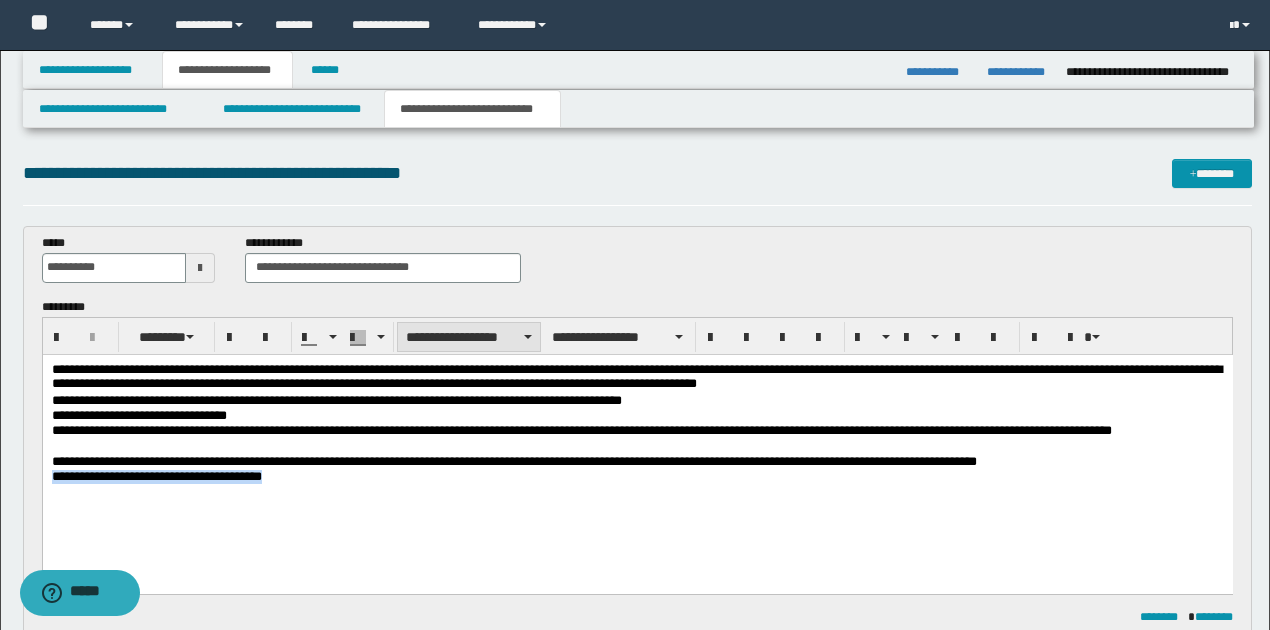 click on "**********" at bounding box center [469, 337] 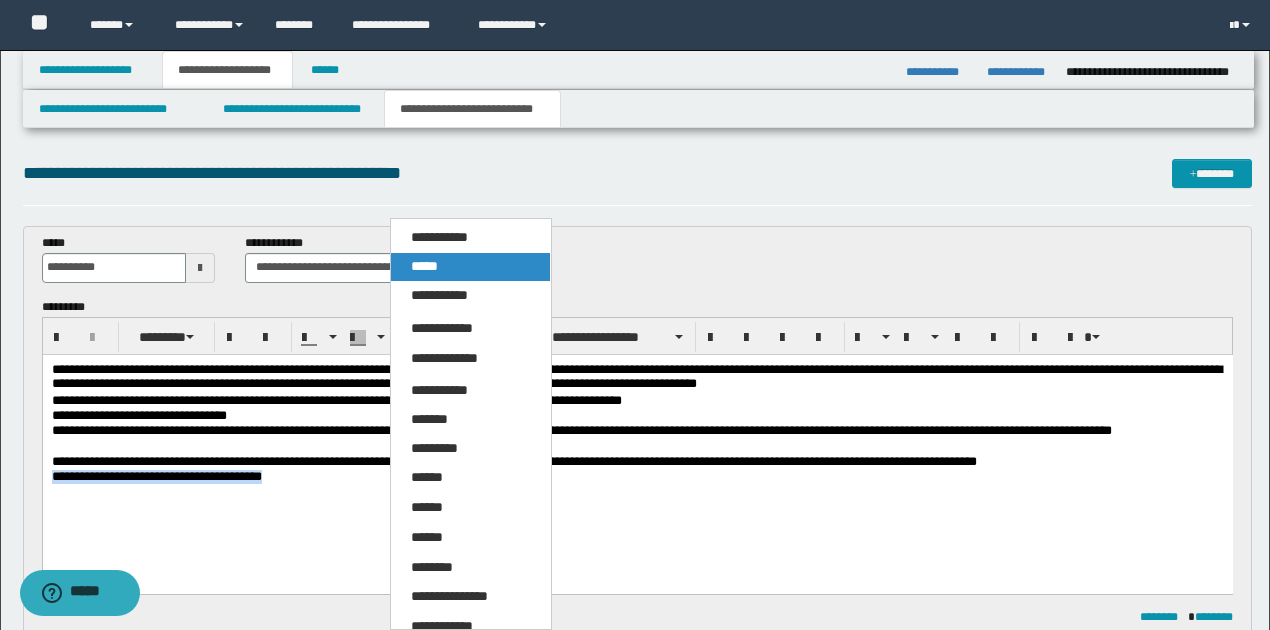 click on "*****" at bounding box center (470, 267) 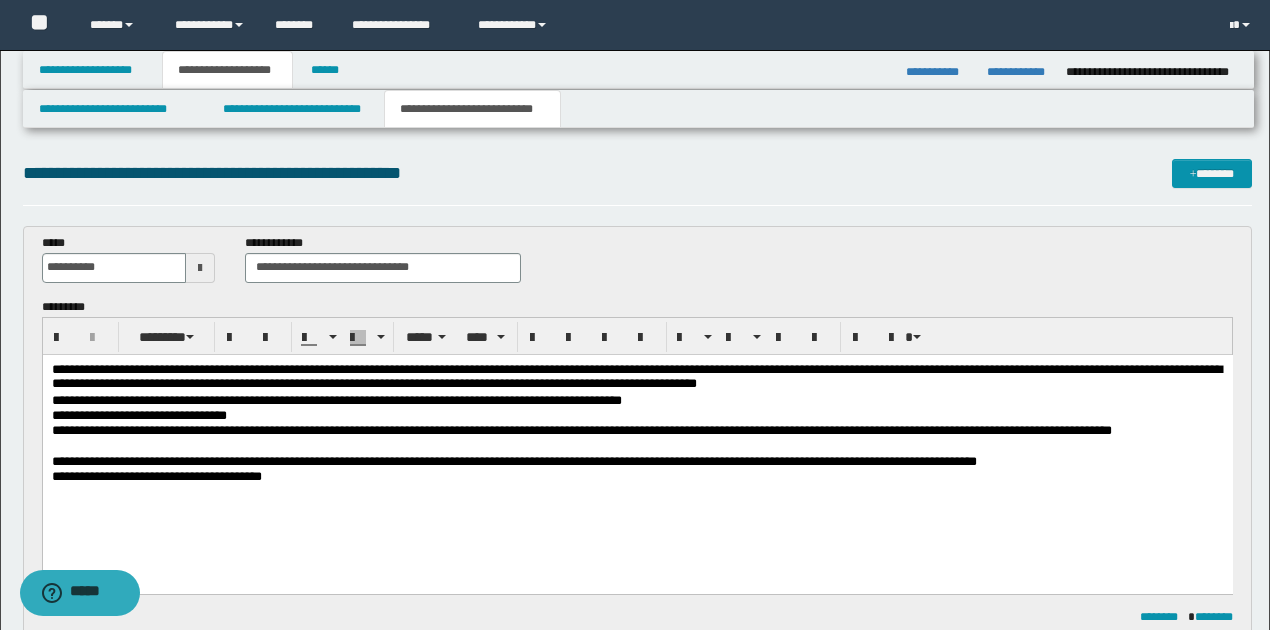 click on "**********" at bounding box center (513, 460) 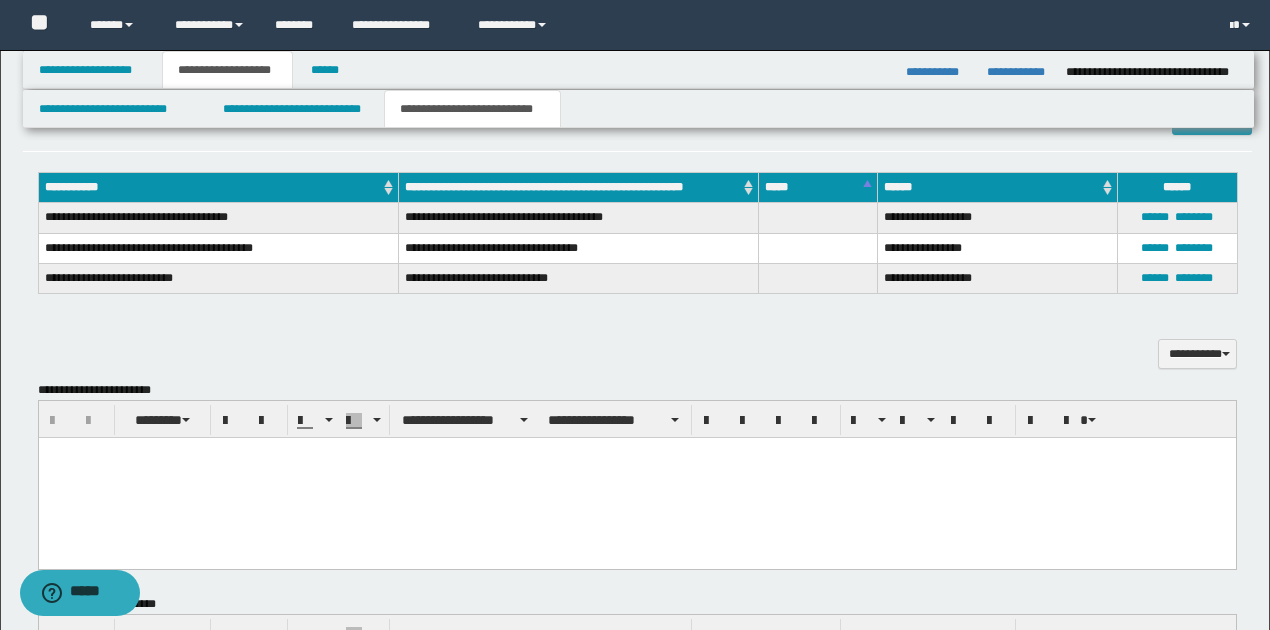 scroll, scrollTop: 733, scrollLeft: 0, axis: vertical 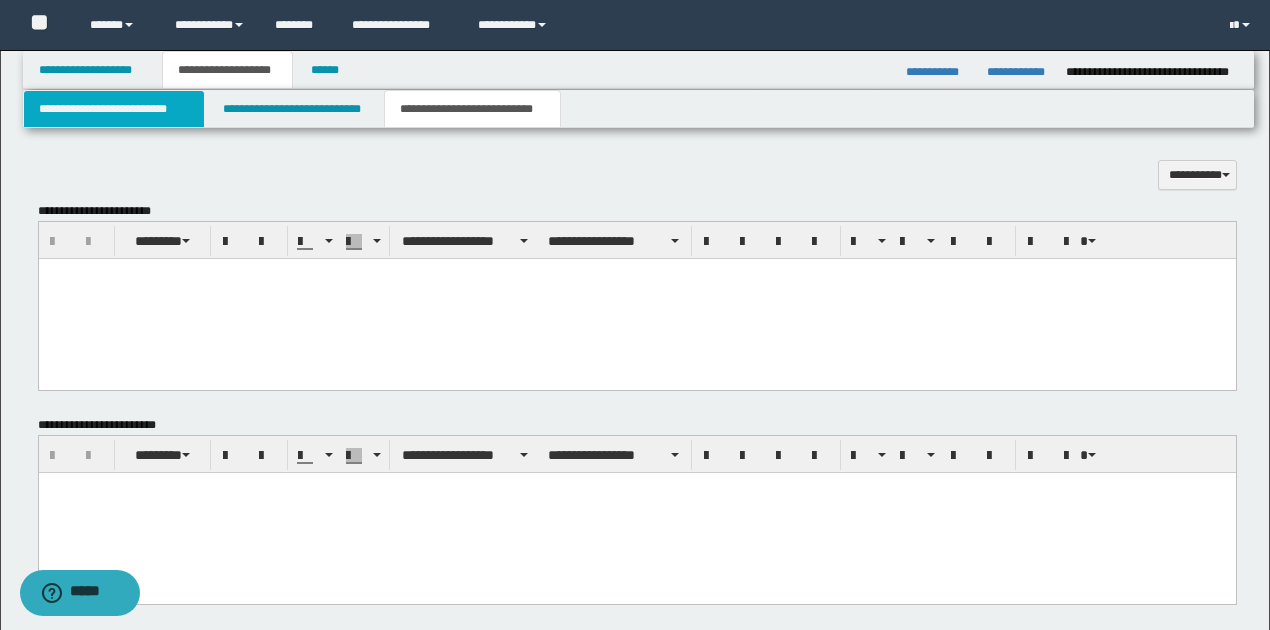 click on "**********" at bounding box center (114, 109) 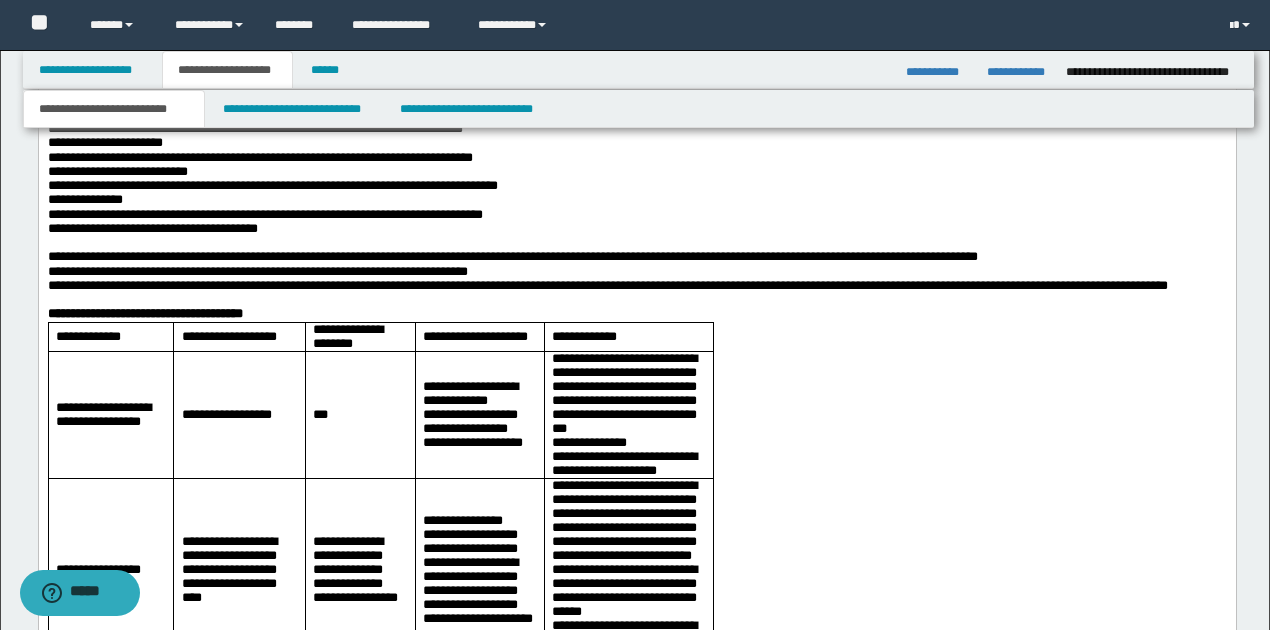 scroll, scrollTop: 2133, scrollLeft: 0, axis: vertical 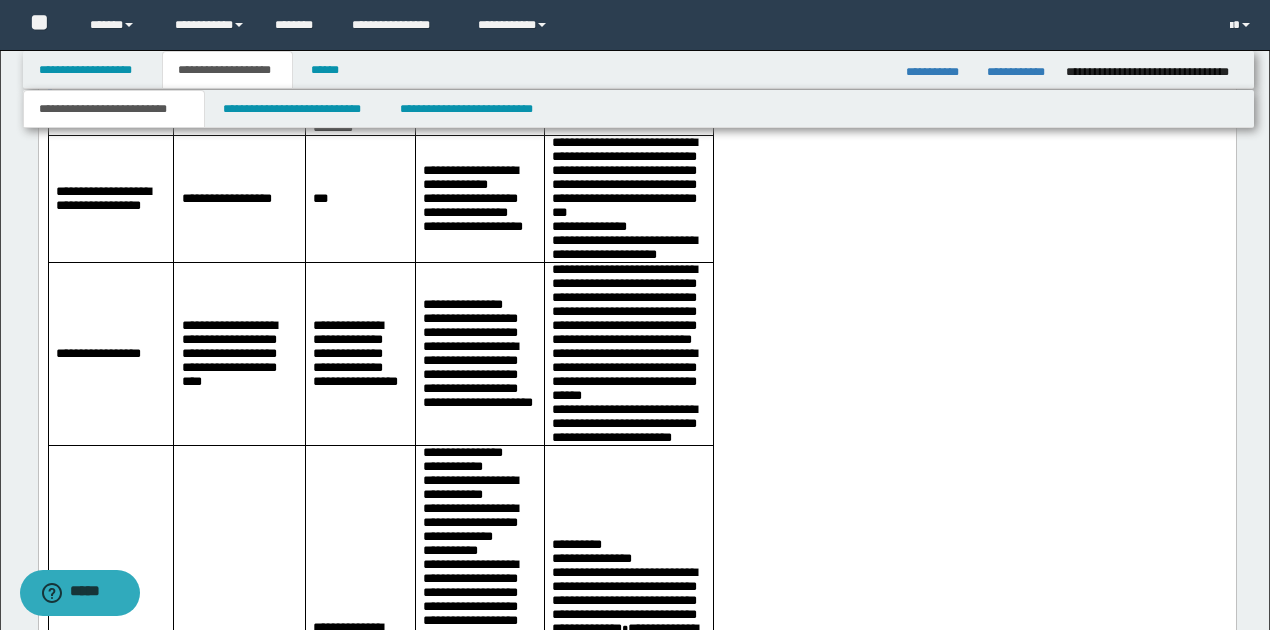 drag, startPoint x: 46, startPoint y: 52, endPoint x: 462, endPoint y: 302, distance: 485.34113 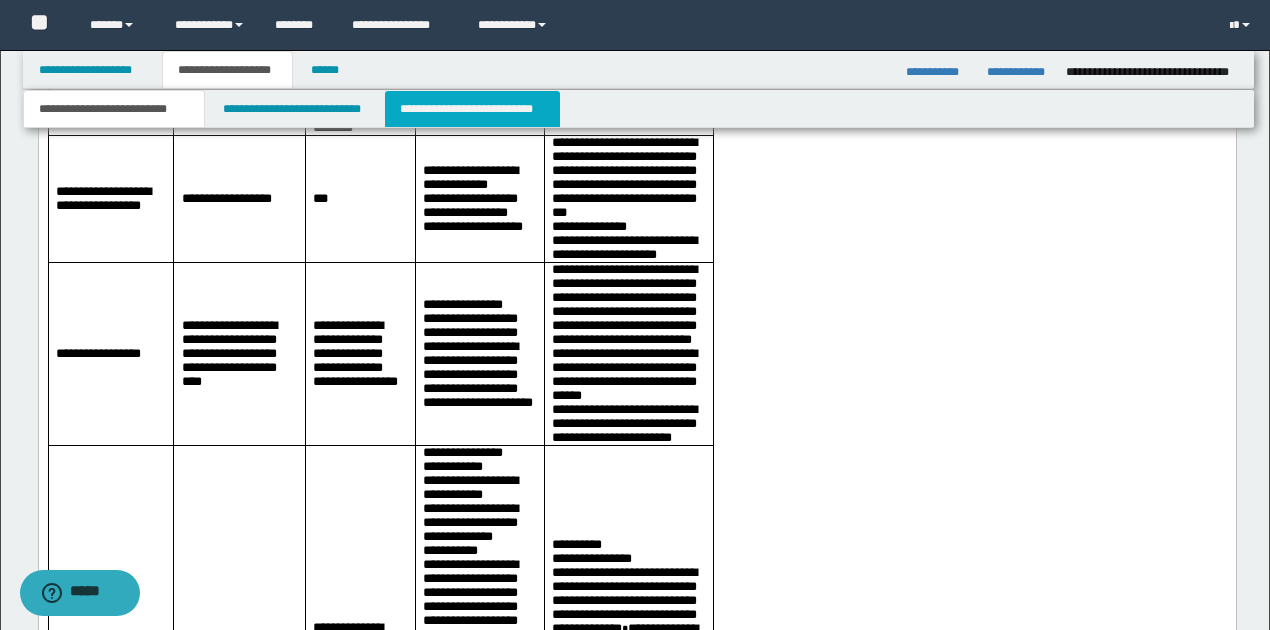 click on "**********" at bounding box center [472, 109] 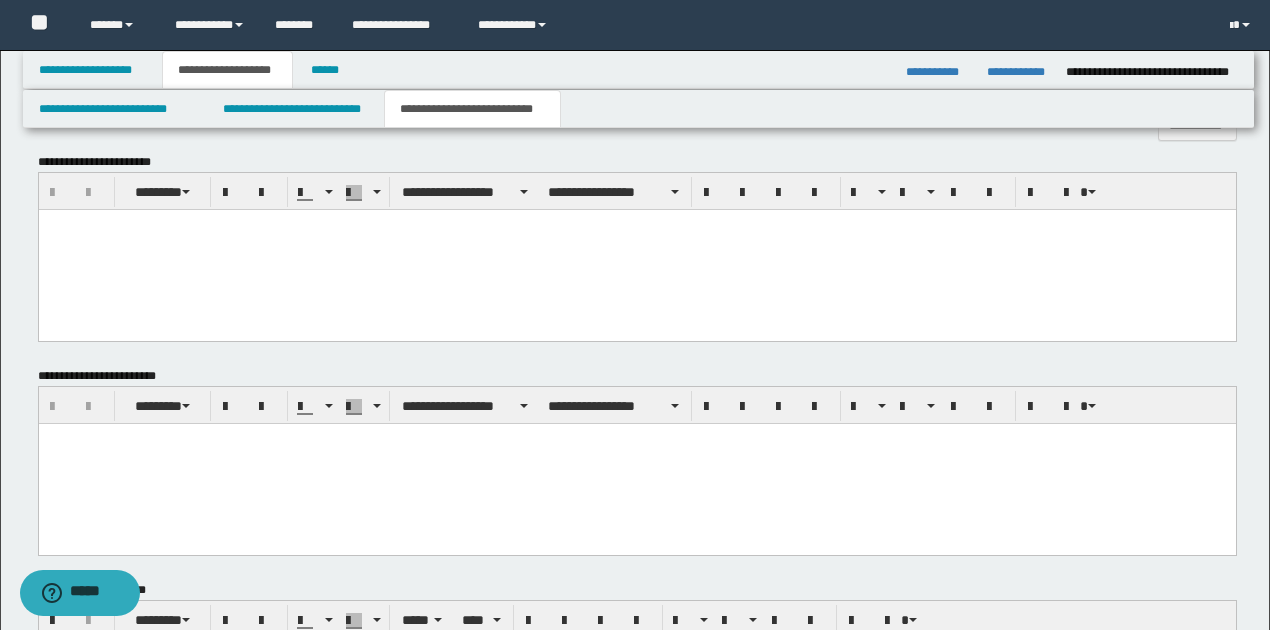 scroll, scrollTop: 727, scrollLeft: 0, axis: vertical 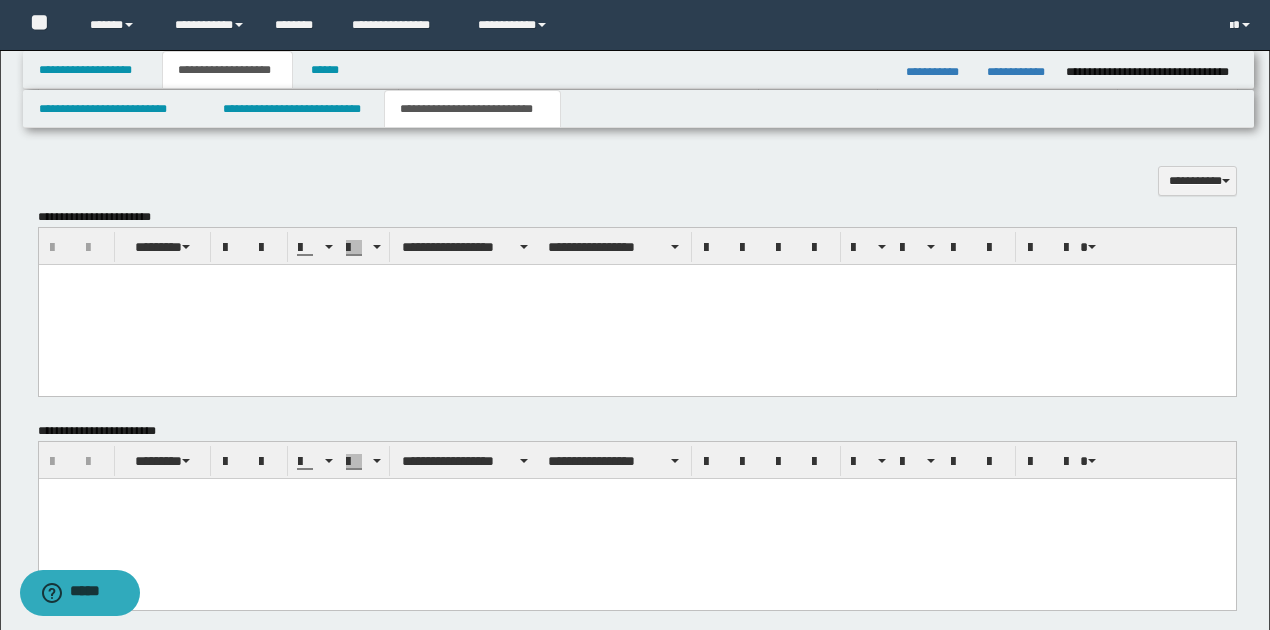click at bounding box center (636, 304) 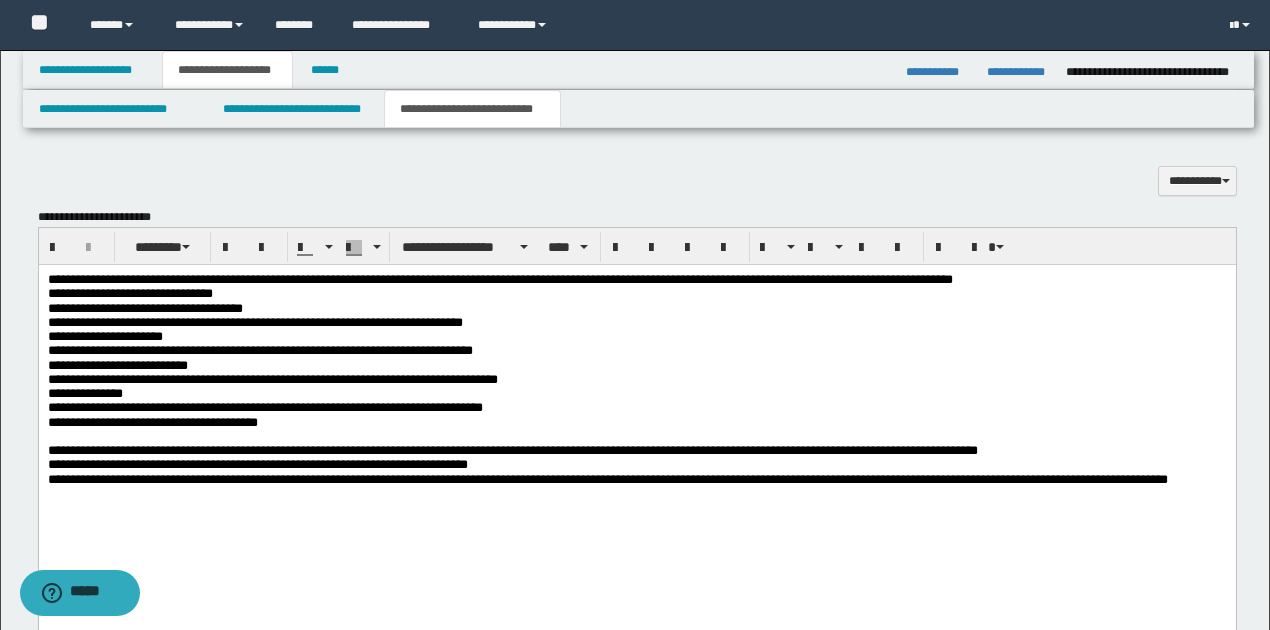 click on "**********" at bounding box center (499, 278) 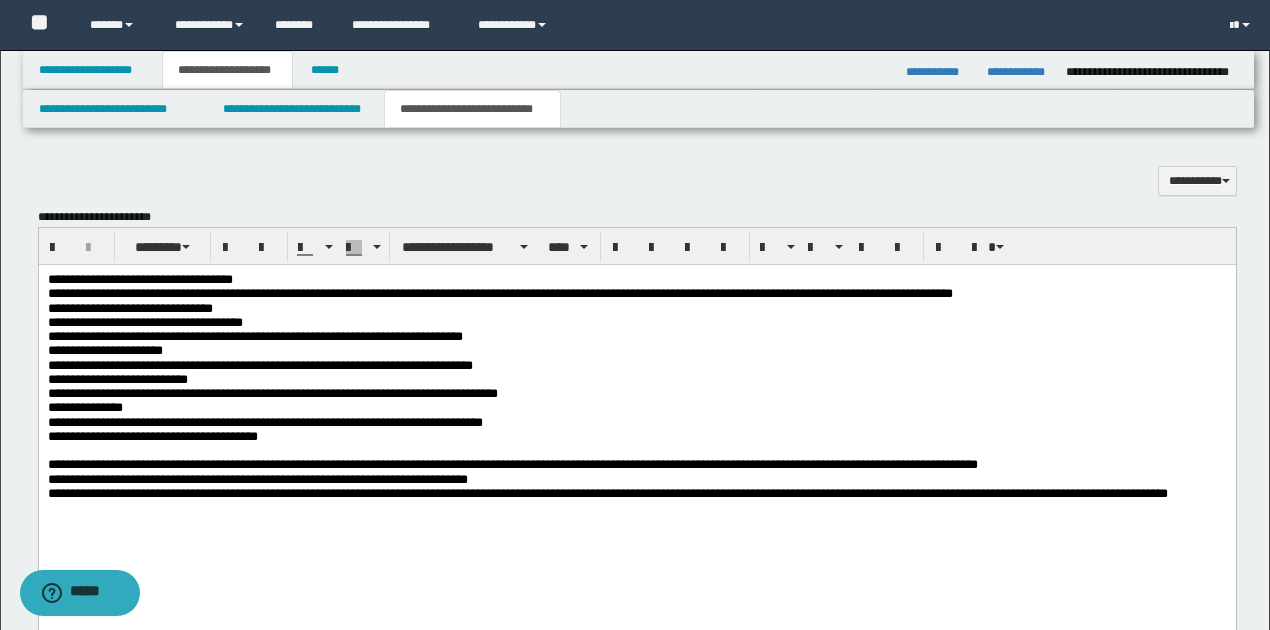 click on "**********" at bounding box center (139, 278) 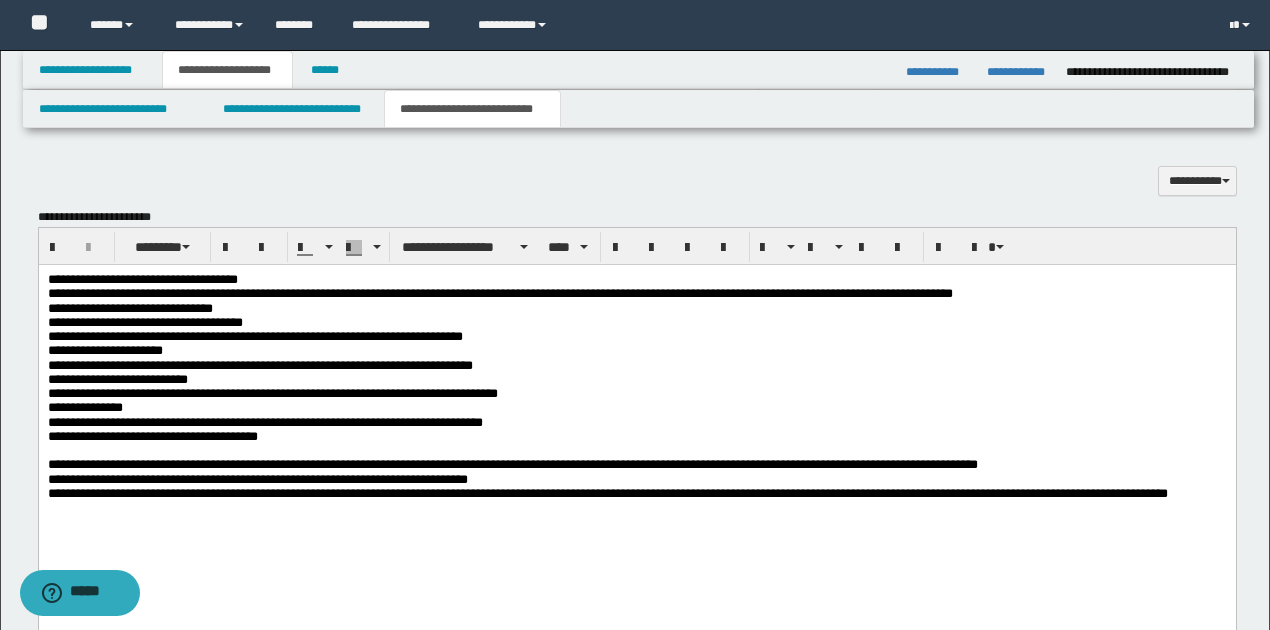 click on "**********" at bounding box center (636, 336) 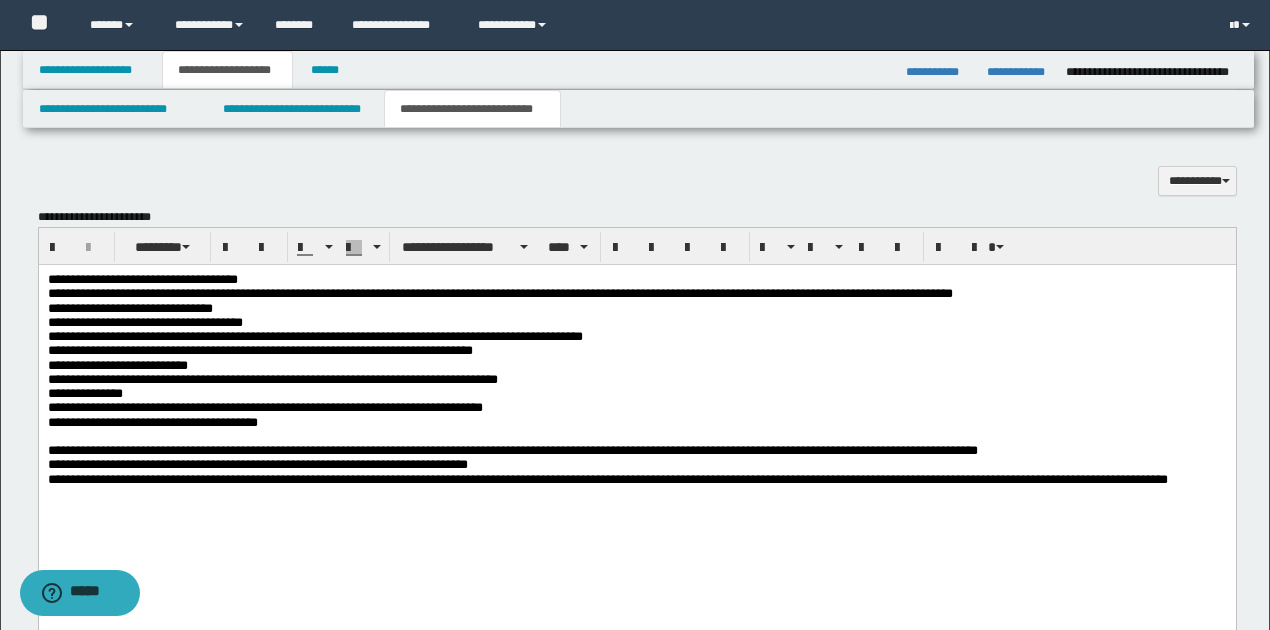 click on "**********" at bounding box center (636, 350) 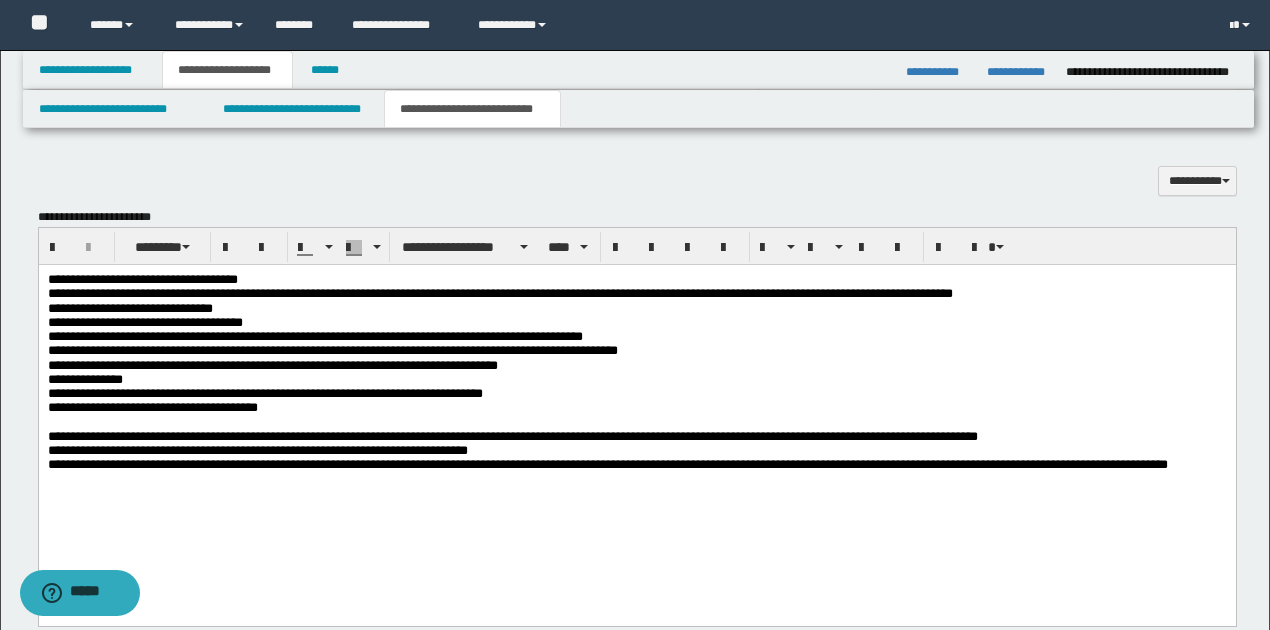 click on "**********" at bounding box center (636, 365) 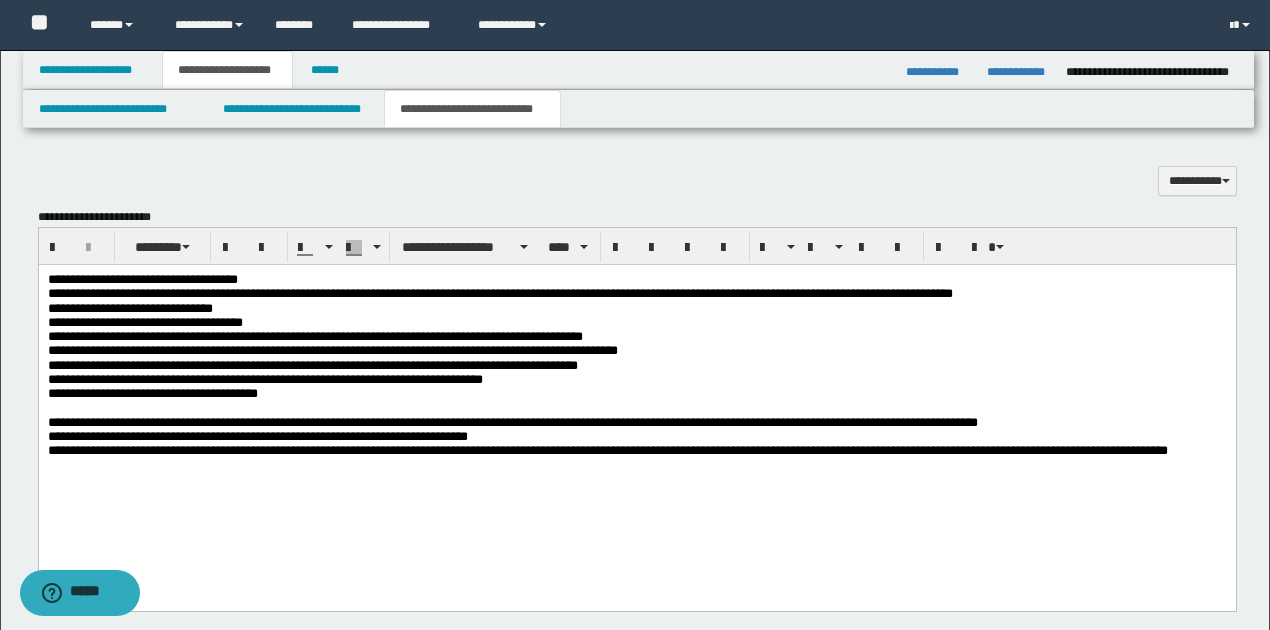 click on "**********" at bounding box center (264, 378) 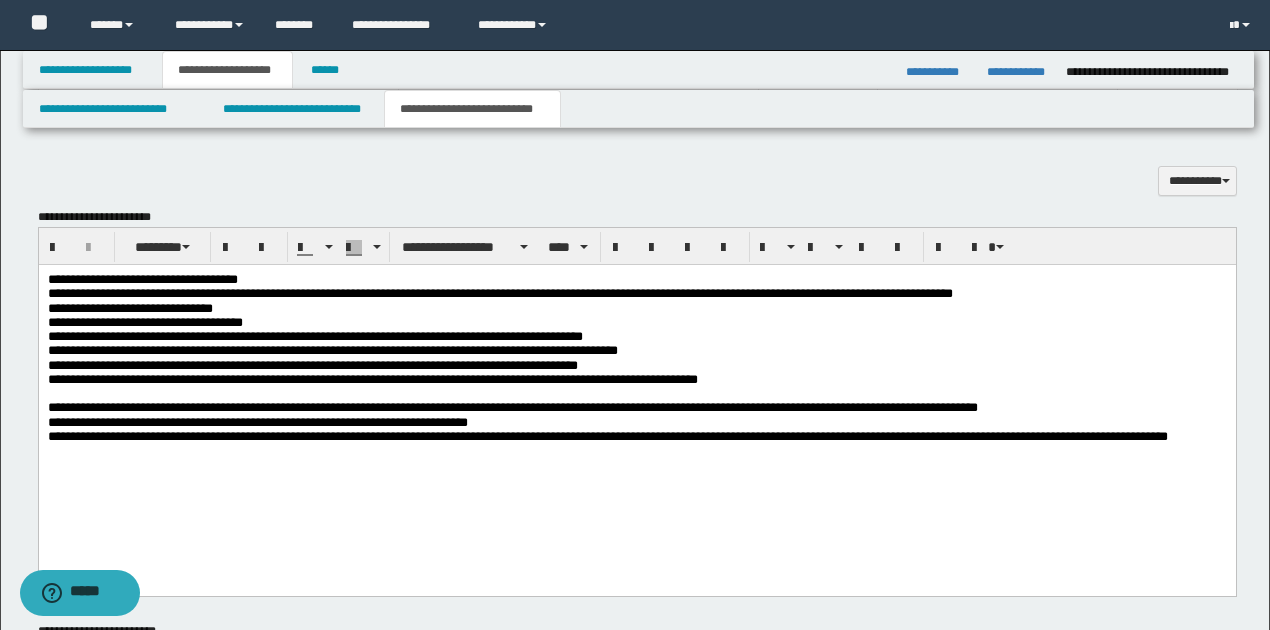 click on "**********" at bounding box center [636, 422] 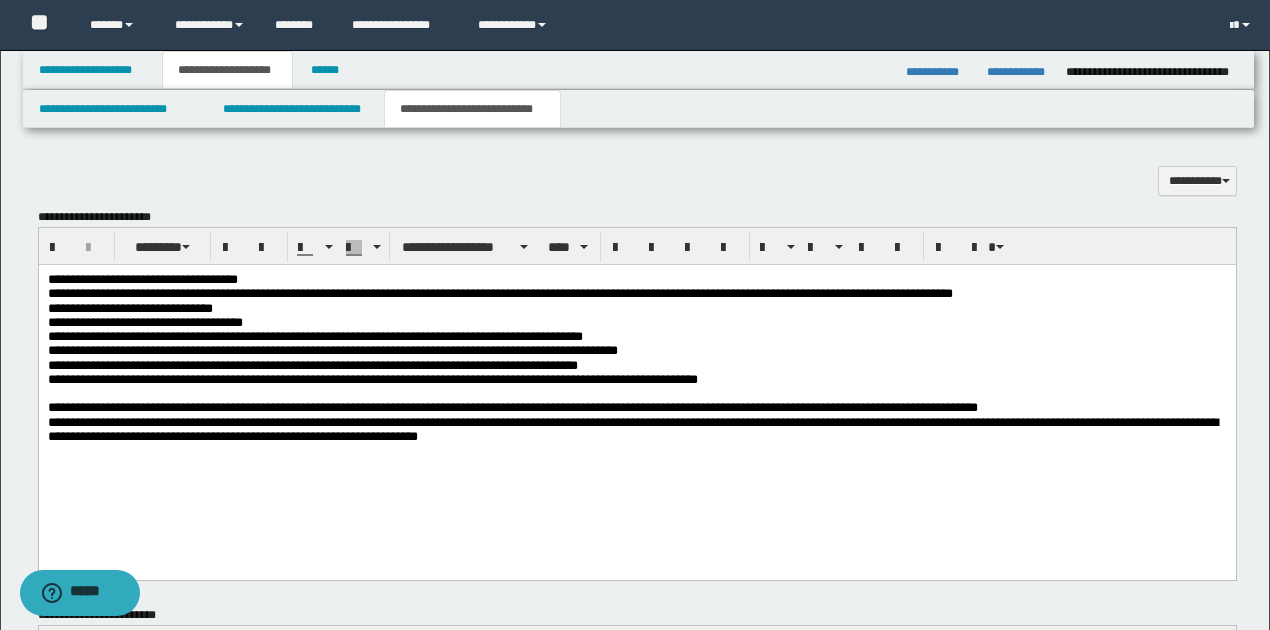 click on "**********" at bounding box center [636, 279] 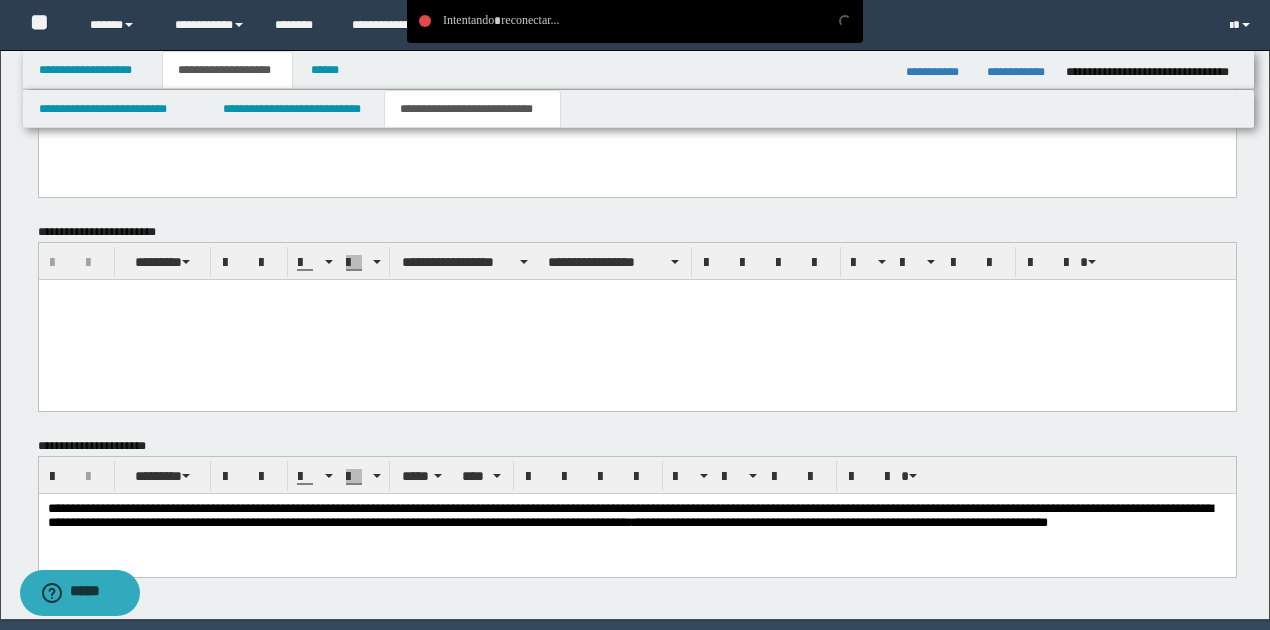 scroll, scrollTop: 1127, scrollLeft: 0, axis: vertical 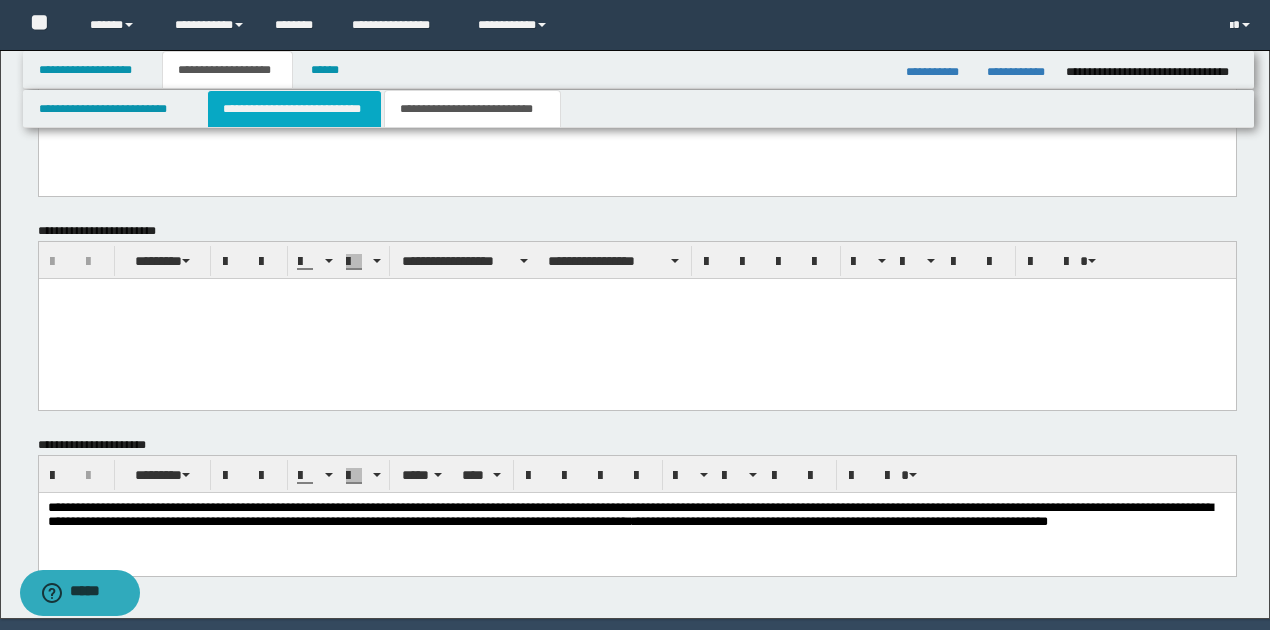 click on "**********" at bounding box center [294, 109] 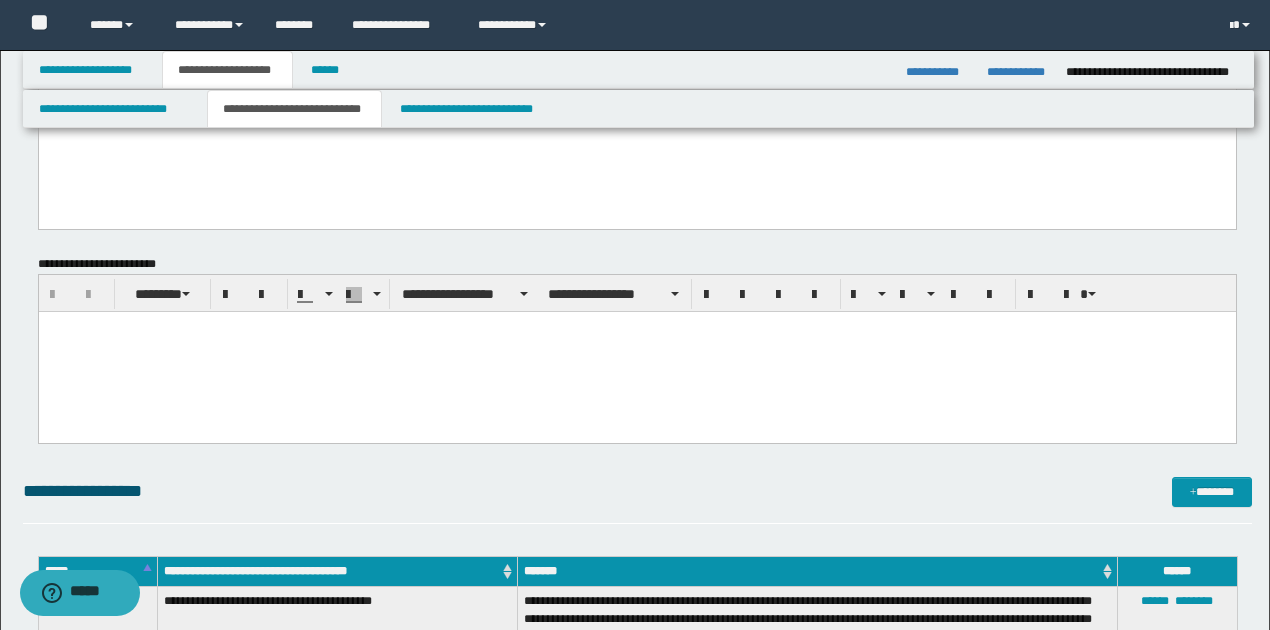 scroll, scrollTop: 333, scrollLeft: 0, axis: vertical 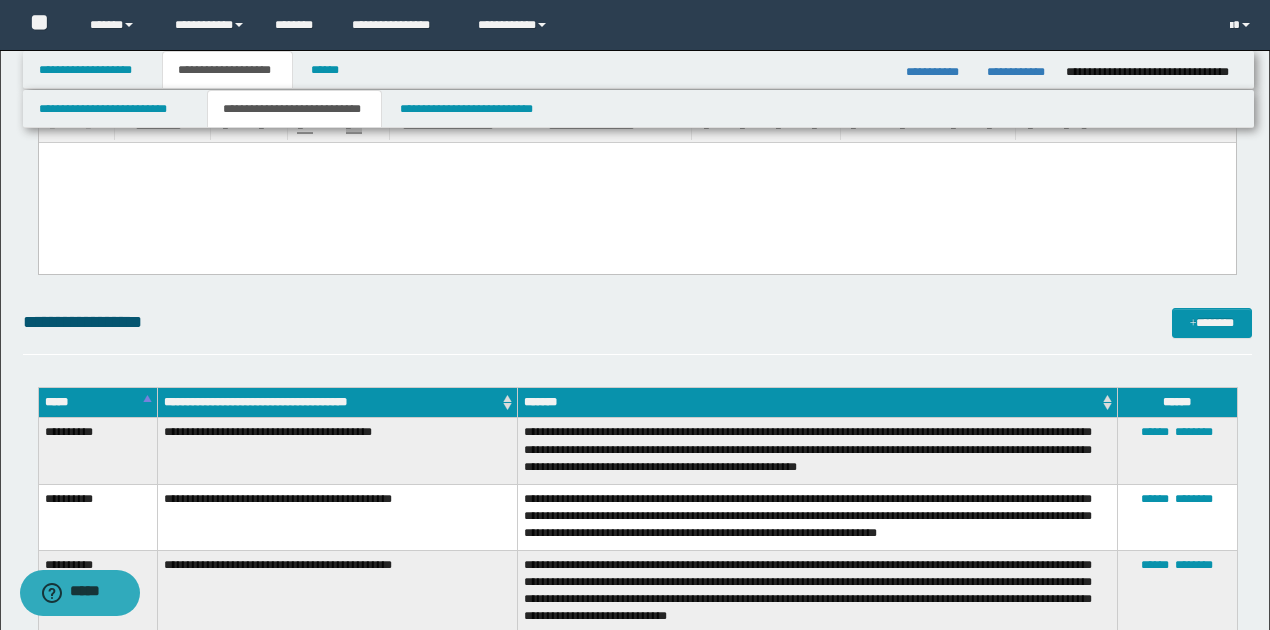 click at bounding box center [636, 183] 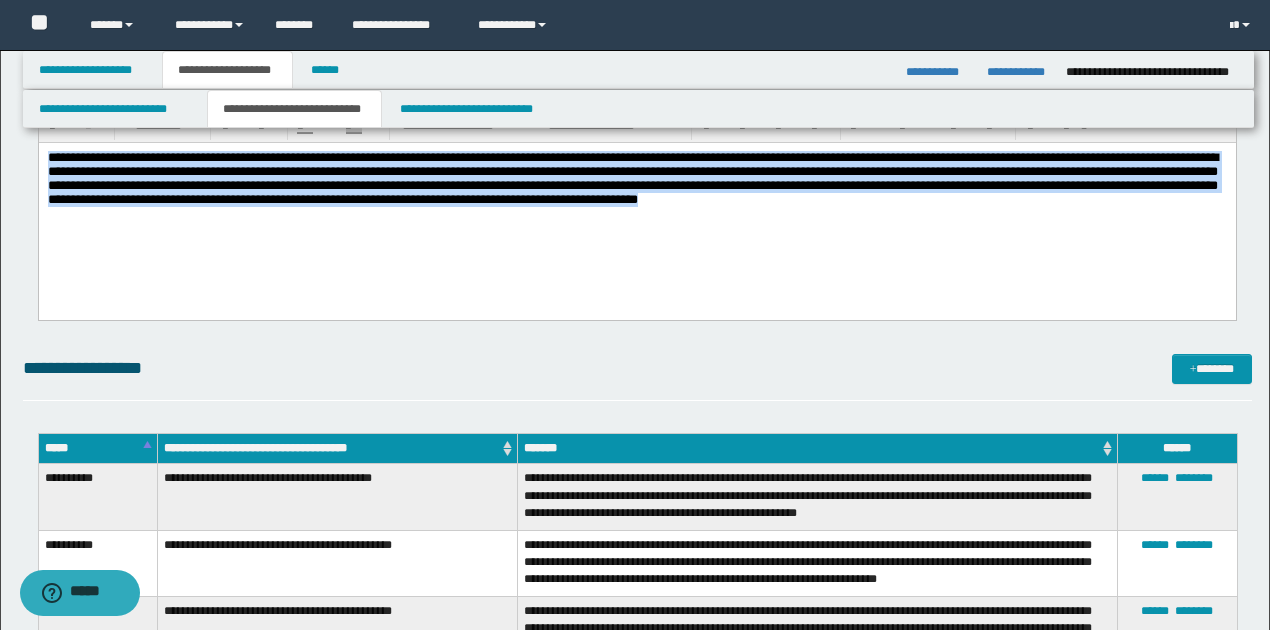 drag, startPoint x: 49, startPoint y: 156, endPoint x: 1127, endPoint y: 216, distance: 1079.6685 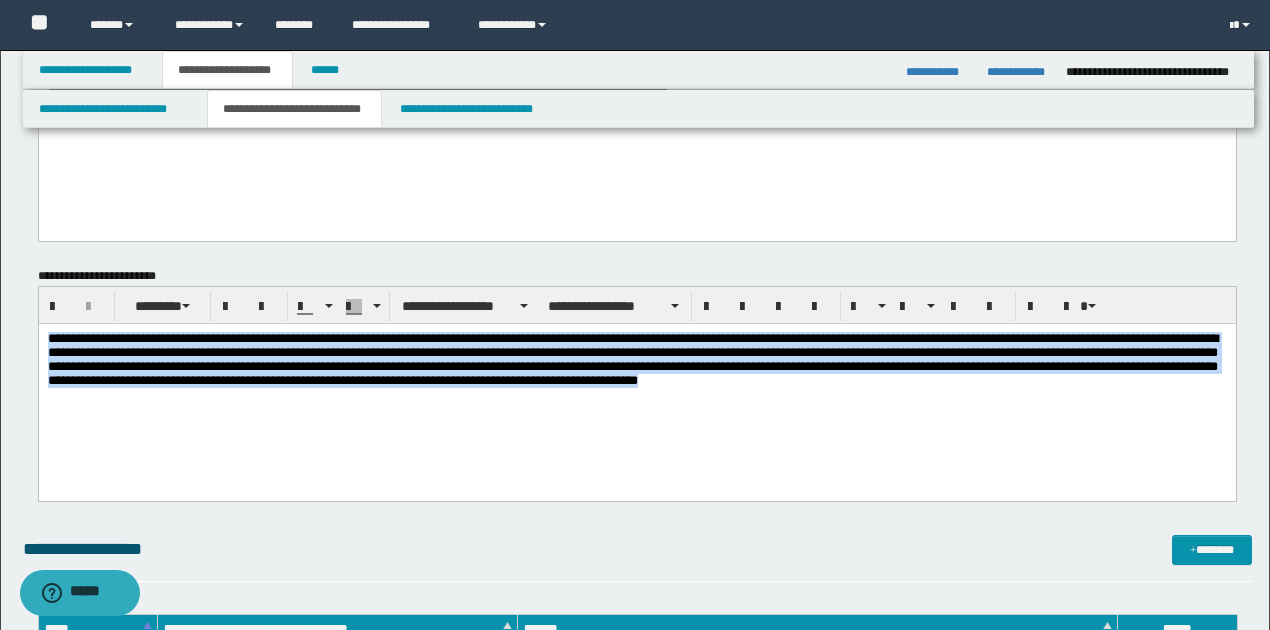 scroll, scrollTop: 133, scrollLeft: 0, axis: vertical 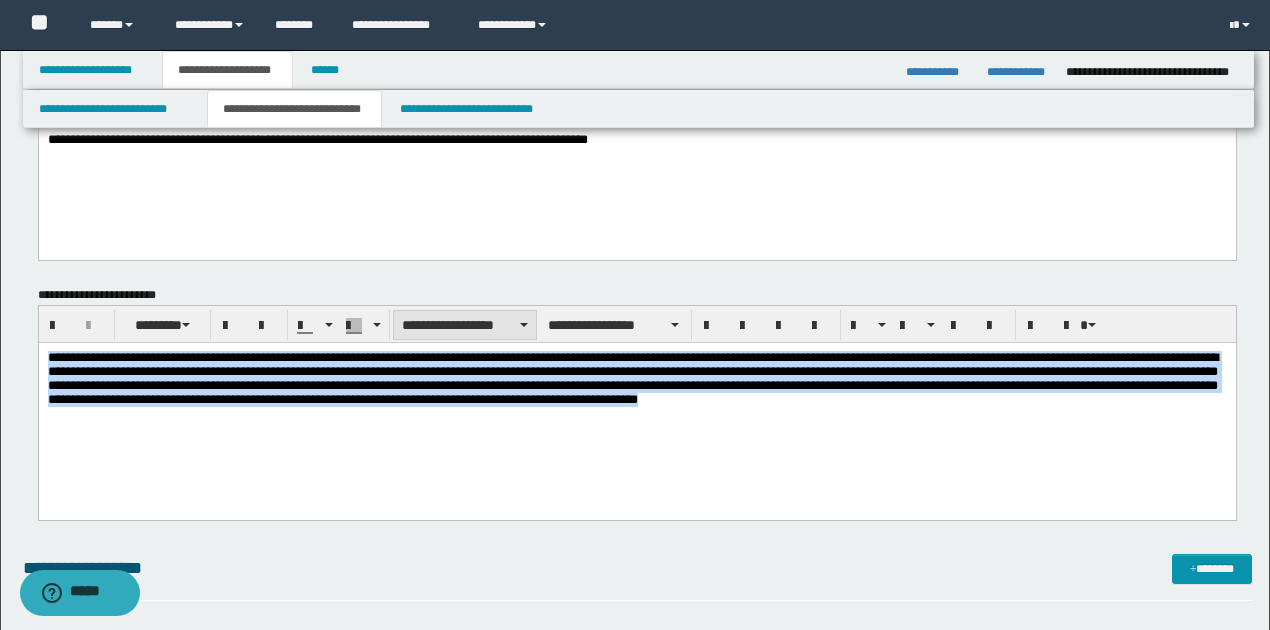 click on "**********" at bounding box center [465, 325] 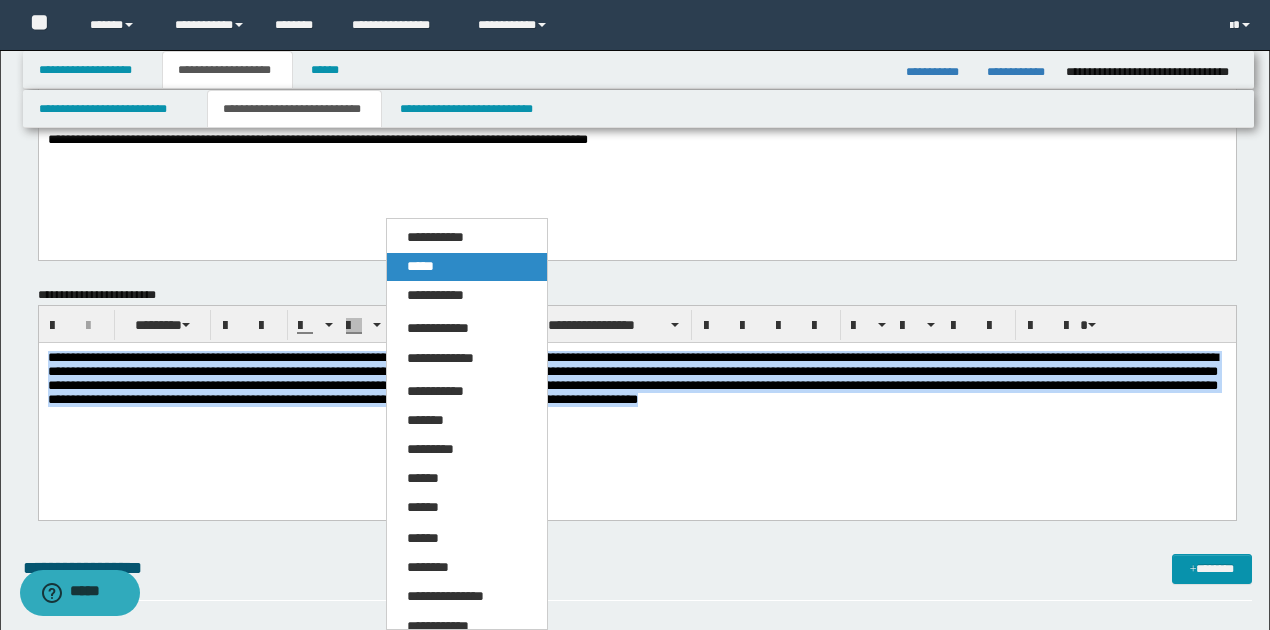 click on "*****" at bounding box center [420, 266] 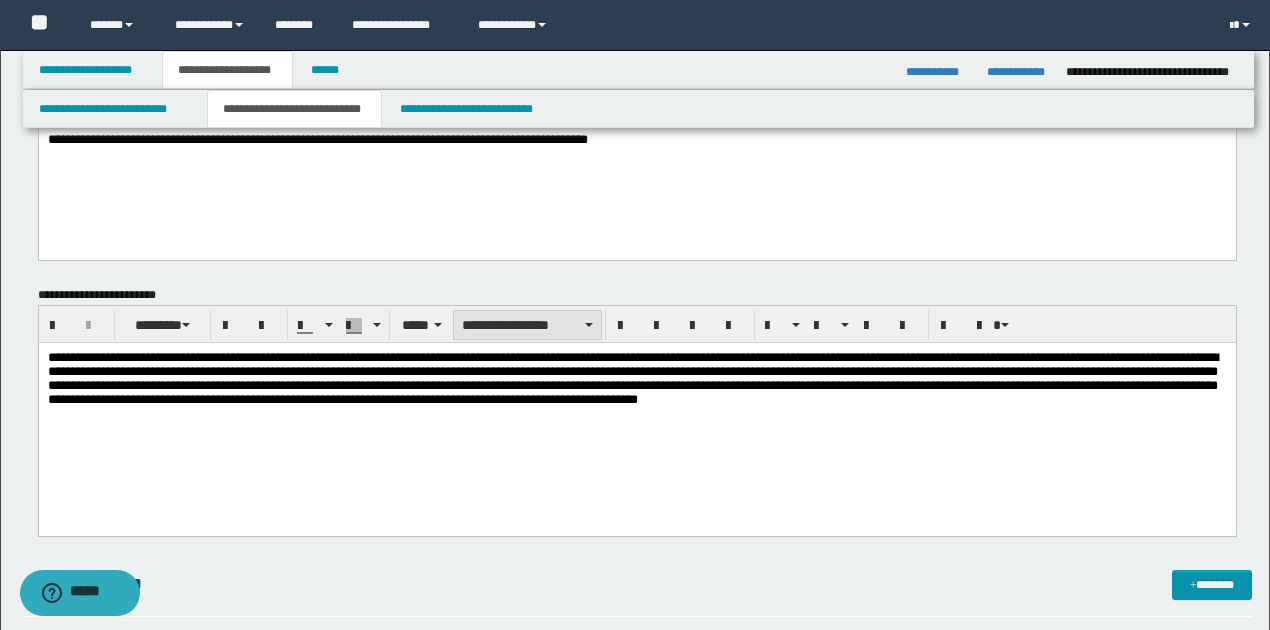 click on "**********" at bounding box center [527, 325] 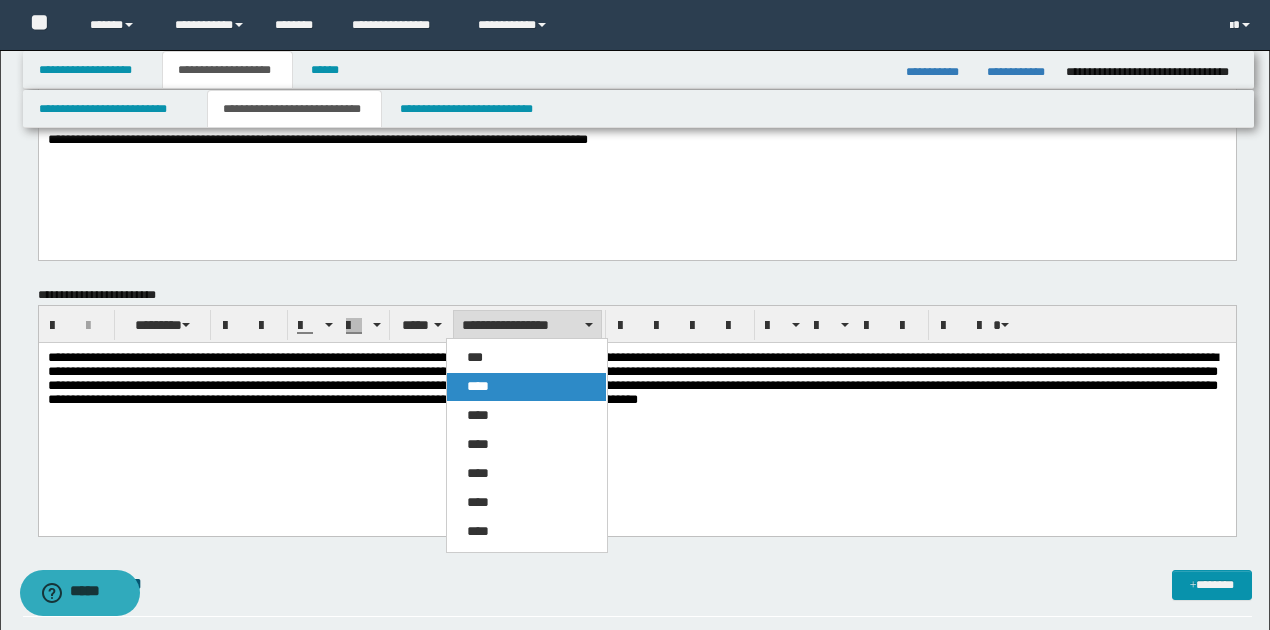click on "****" at bounding box center [526, 387] 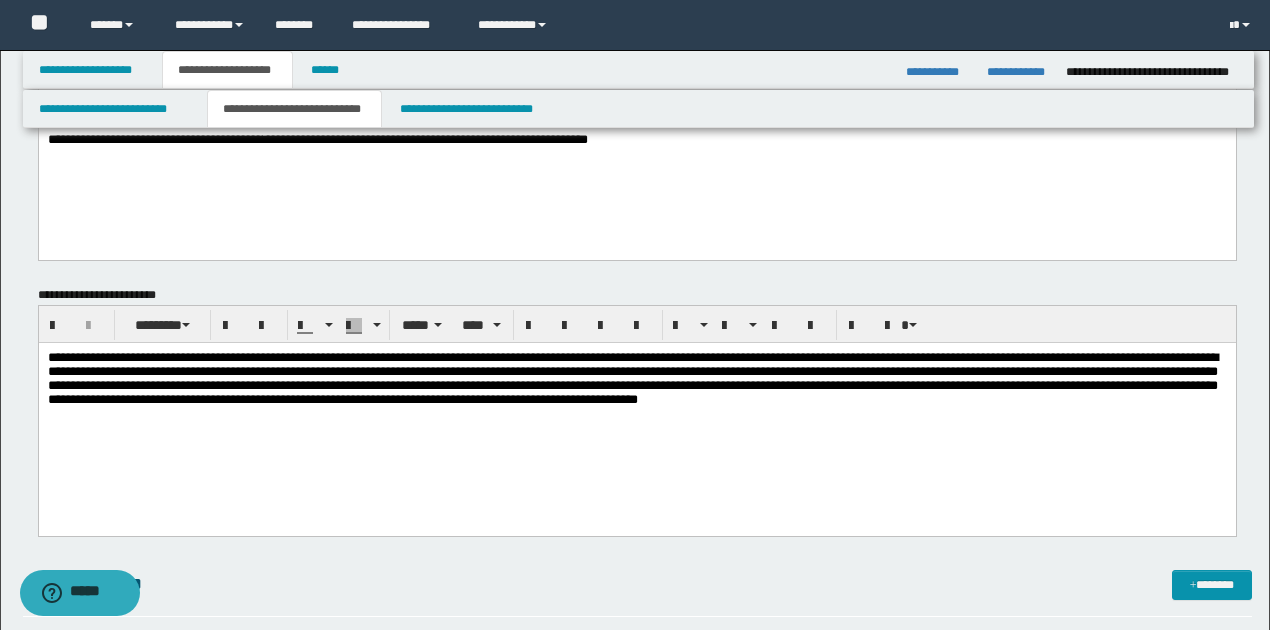 click on "**********" at bounding box center (636, 414) 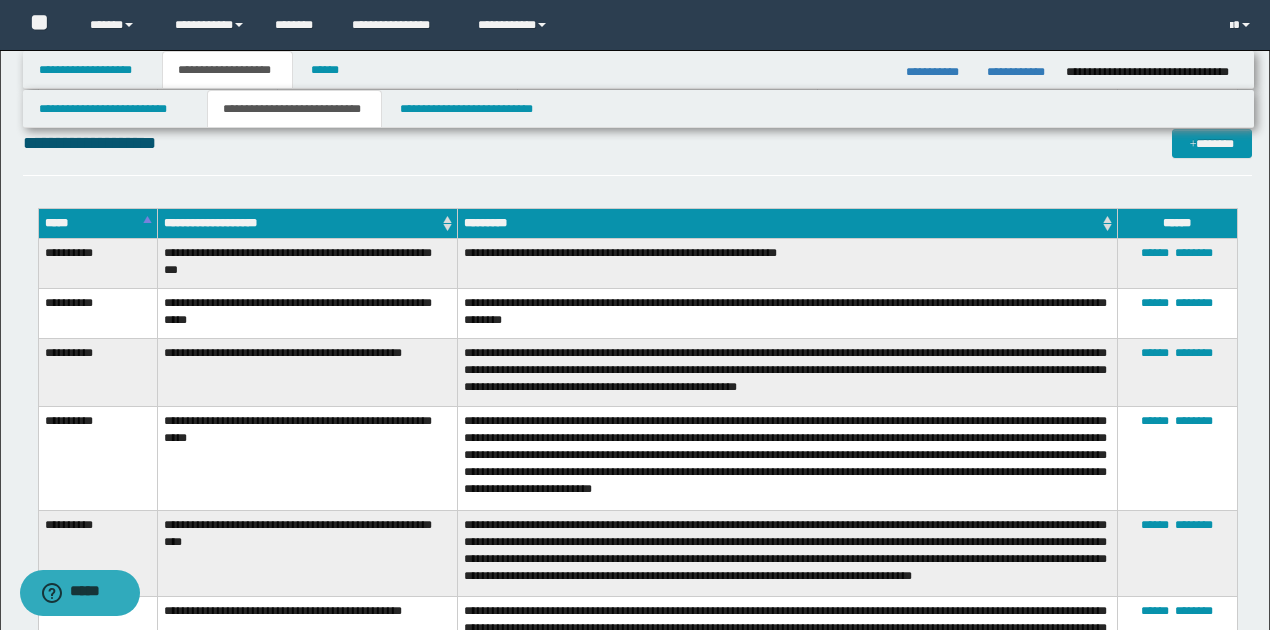 scroll, scrollTop: 1733, scrollLeft: 0, axis: vertical 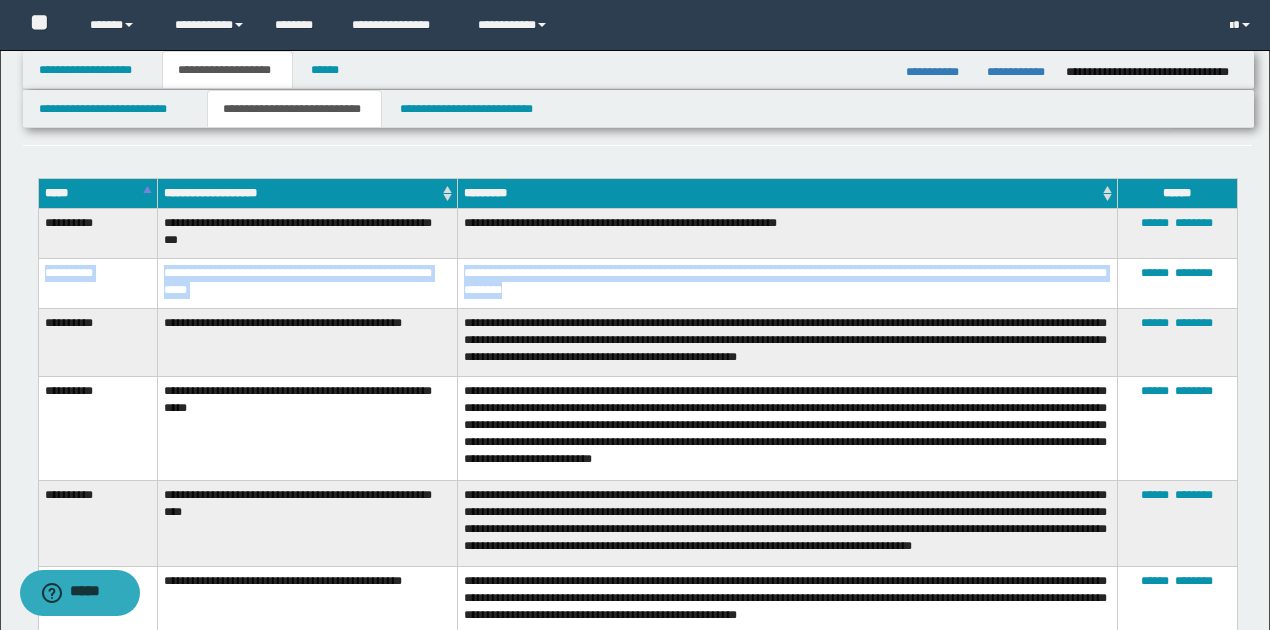 drag, startPoint x: 46, startPoint y: 267, endPoint x: 626, endPoint y: 286, distance: 580.3111 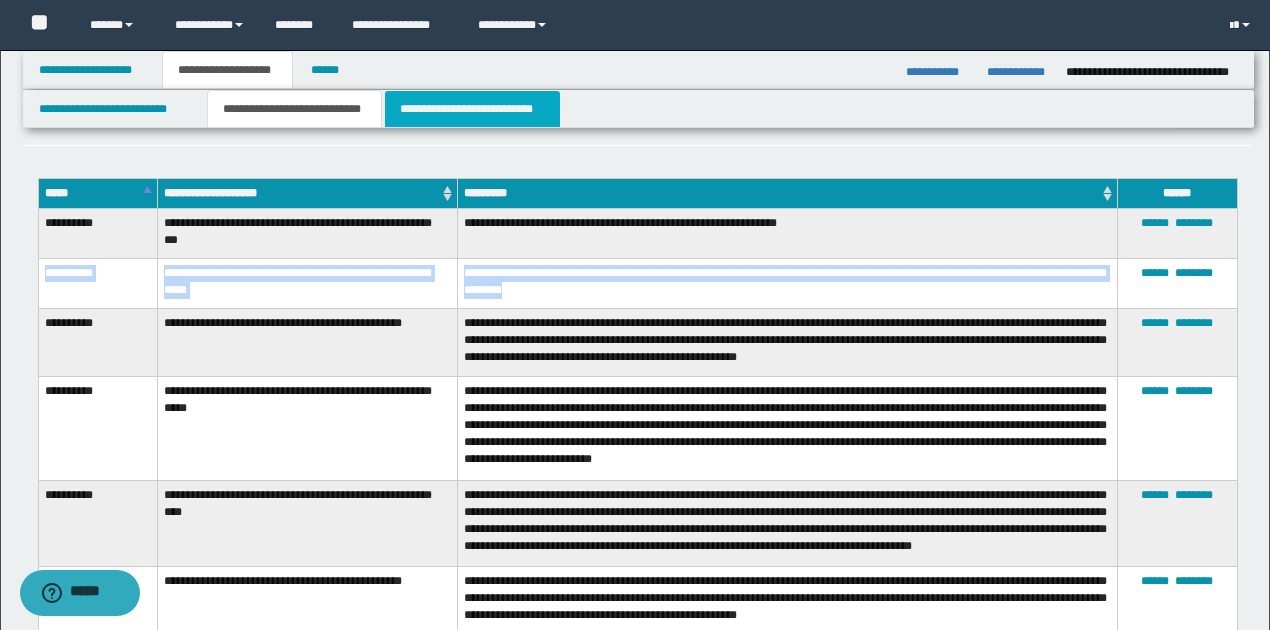 click on "**********" at bounding box center [472, 109] 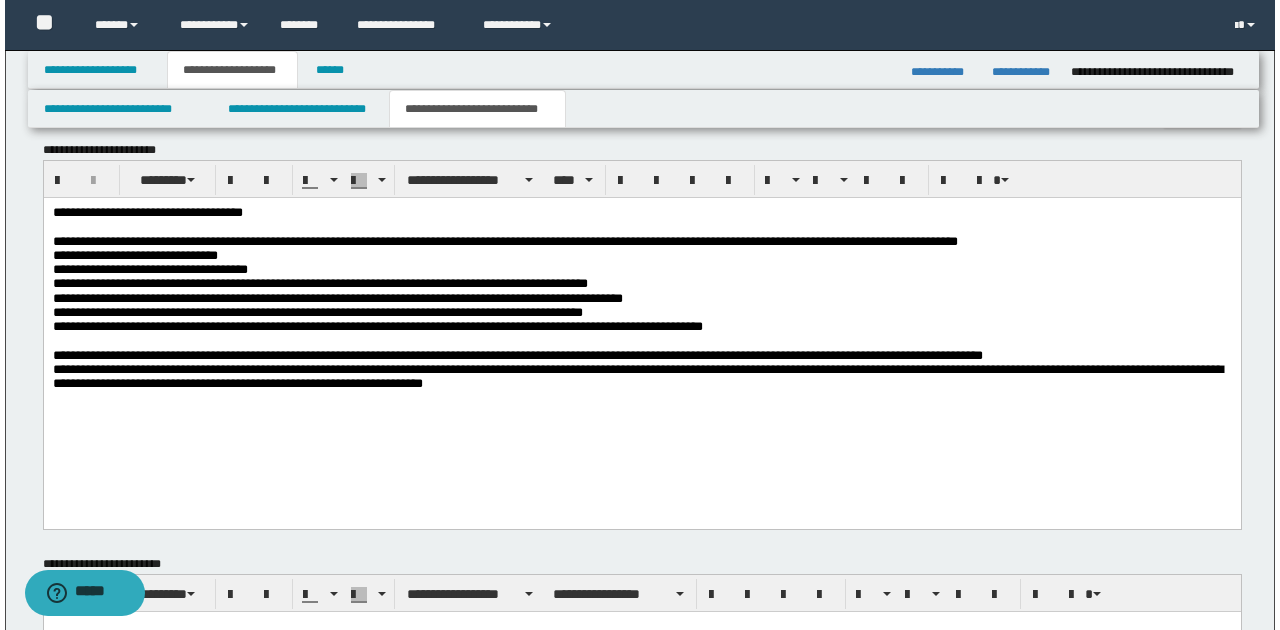 scroll, scrollTop: 794, scrollLeft: 0, axis: vertical 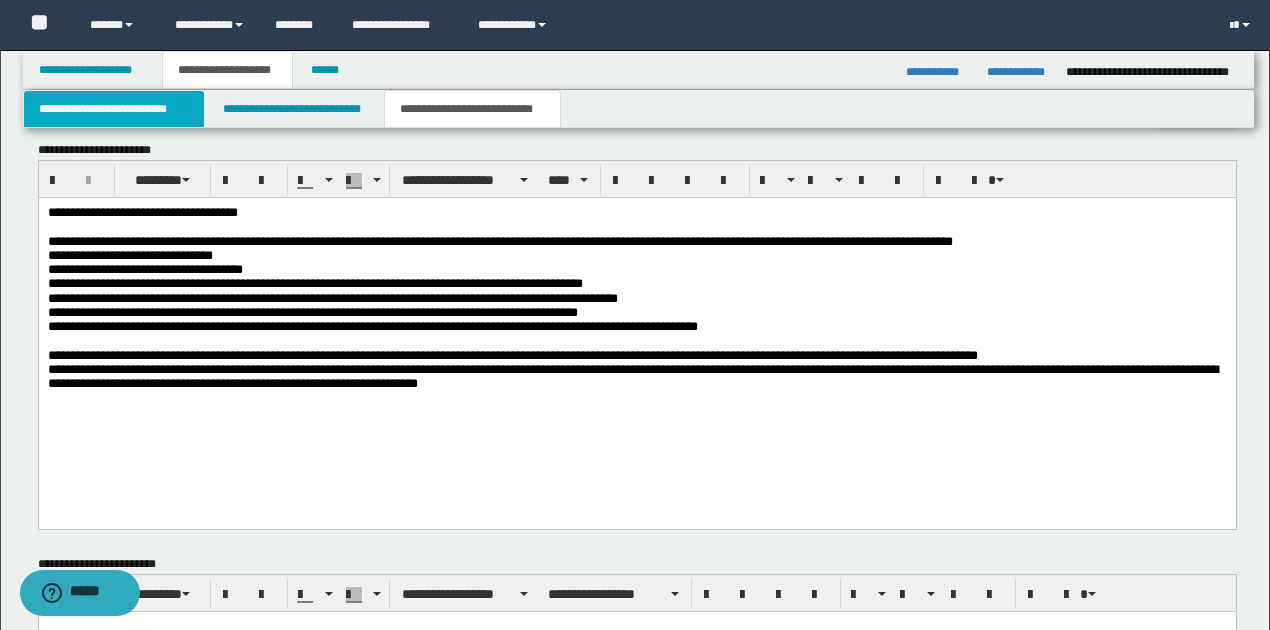 click on "**********" at bounding box center [114, 109] 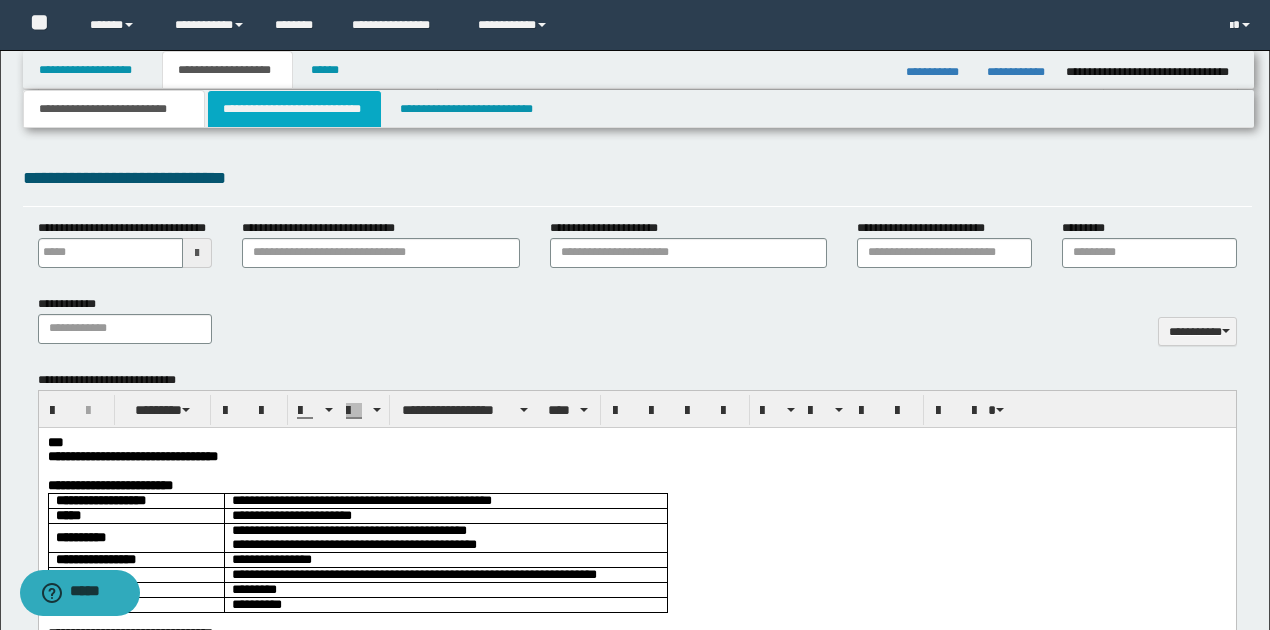 click on "**********" at bounding box center (294, 109) 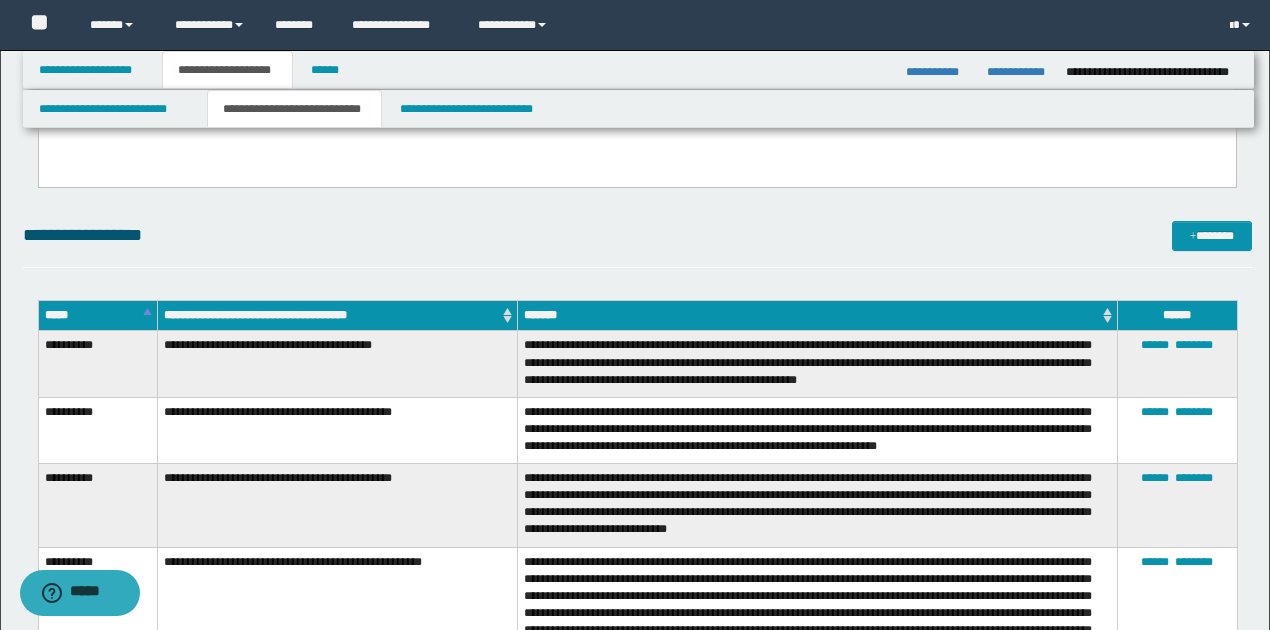 scroll, scrollTop: 260, scrollLeft: 0, axis: vertical 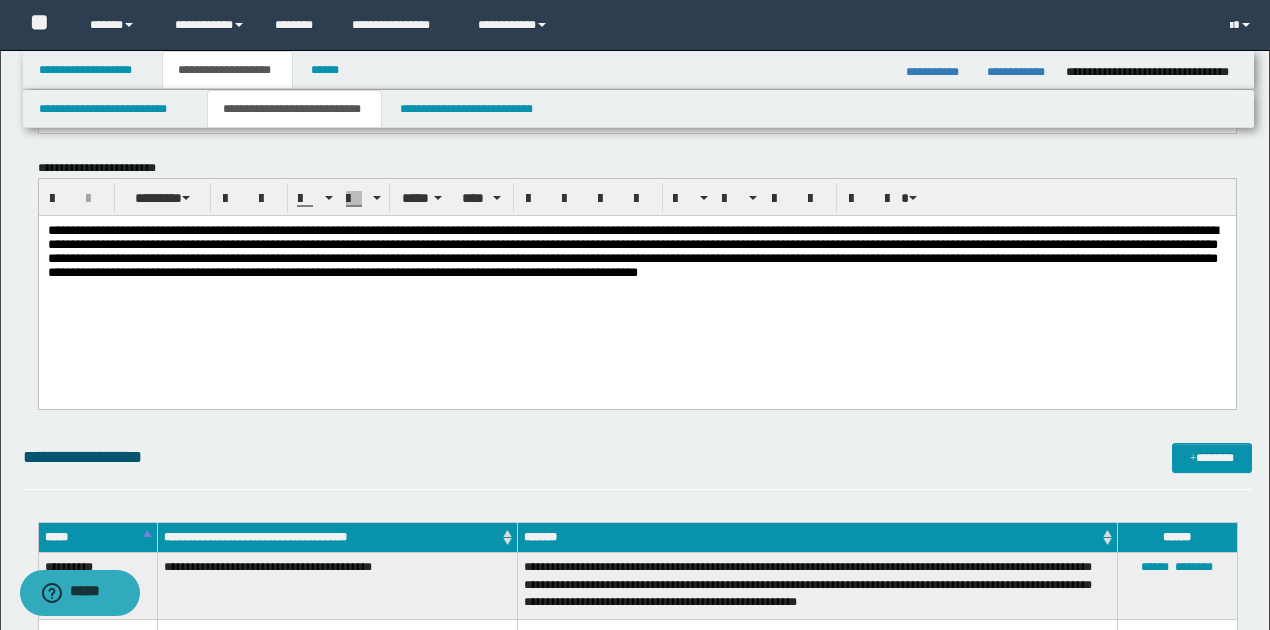 click on "**********" at bounding box center [636, 287] 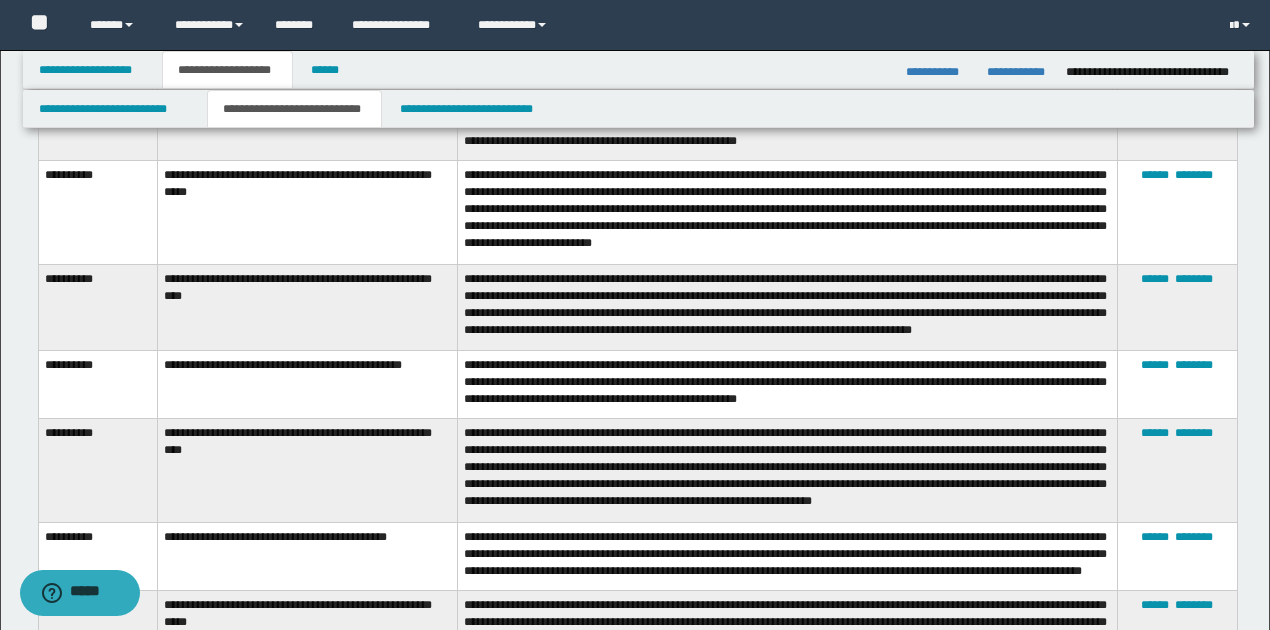 scroll, scrollTop: 2060, scrollLeft: 0, axis: vertical 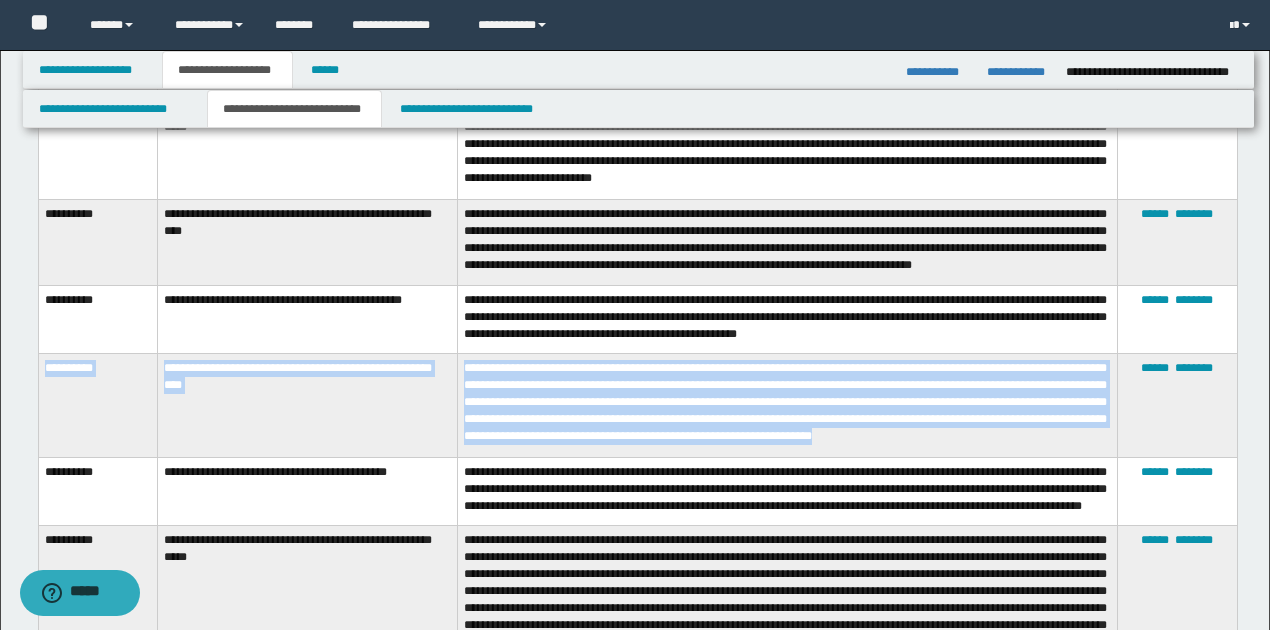 drag, startPoint x: 44, startPoint y: 340, endPoint x: 1018, endPoint y: 408, distance: 976.37085 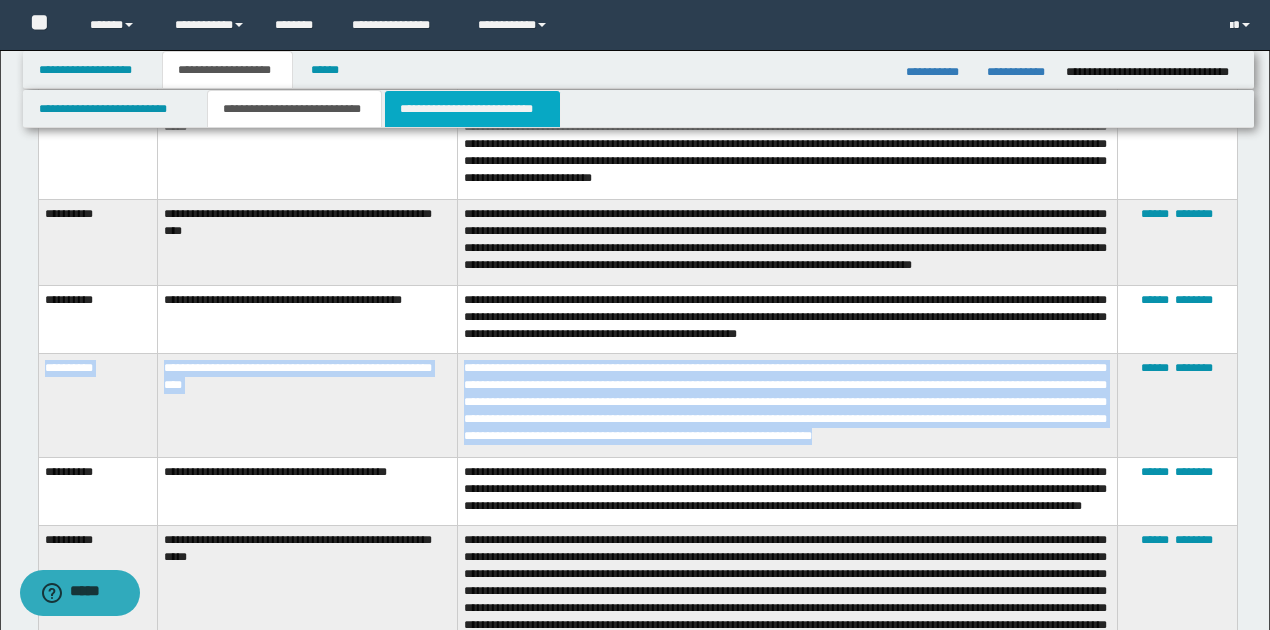 click on "**********" at bounding box center (472, 109) 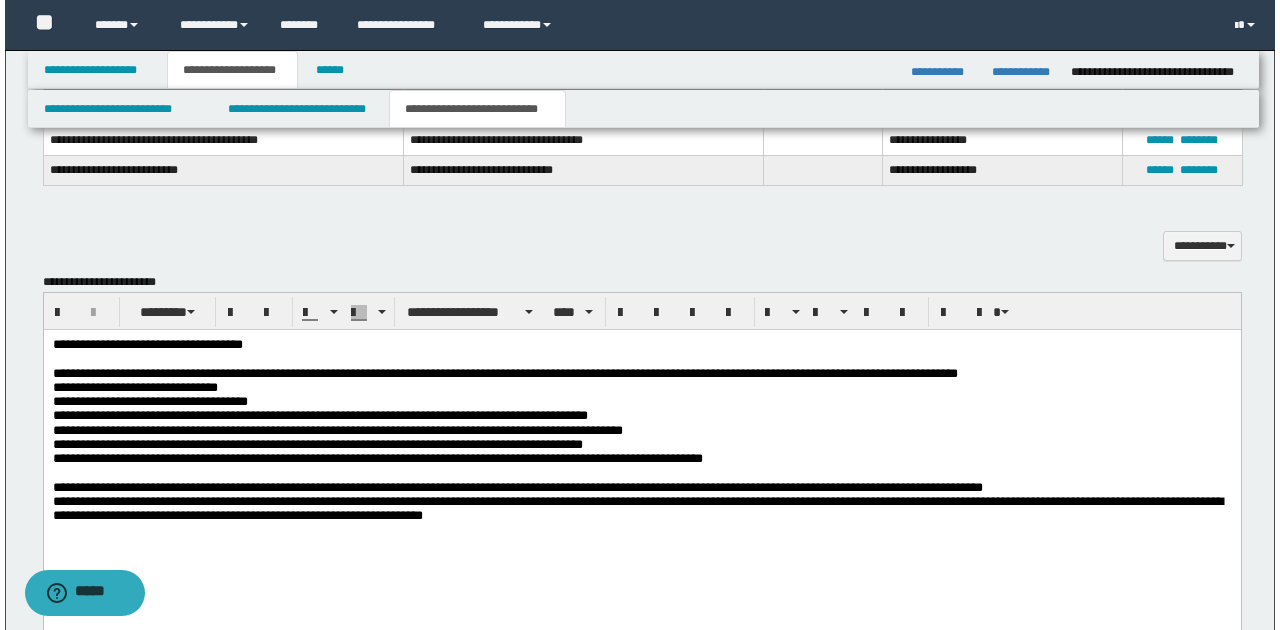 scroll, scrollTop: 660, scrollLeft: 0, axis: vertical 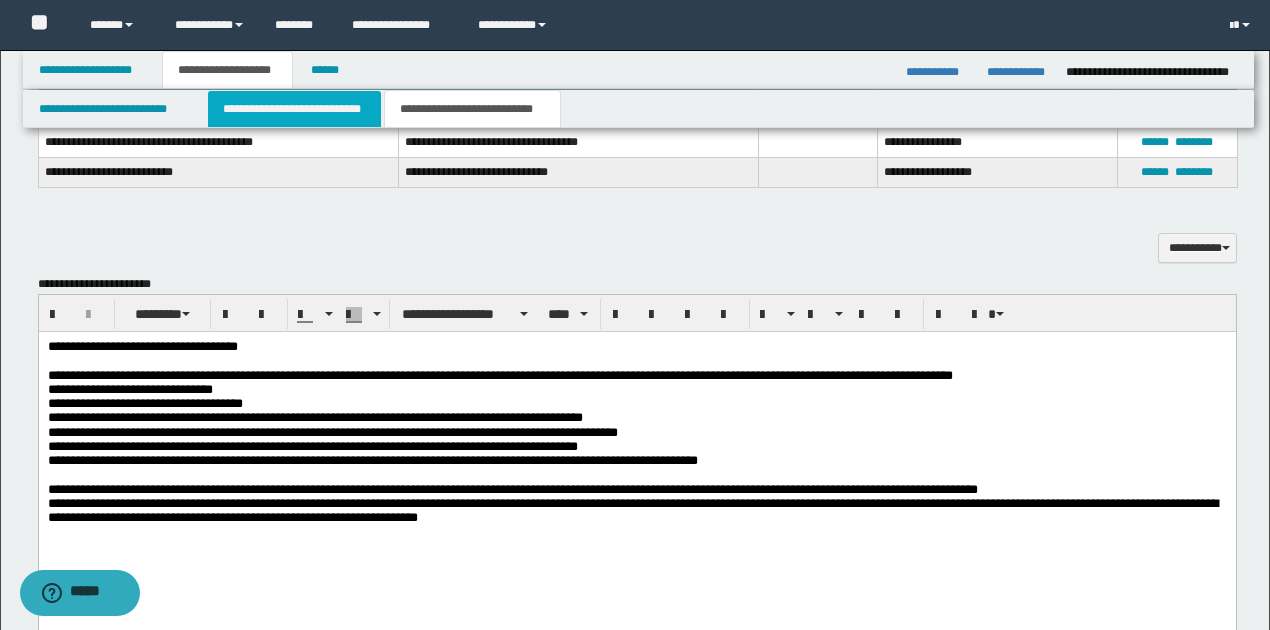 click on "**********" at bounding box center (294, 109) 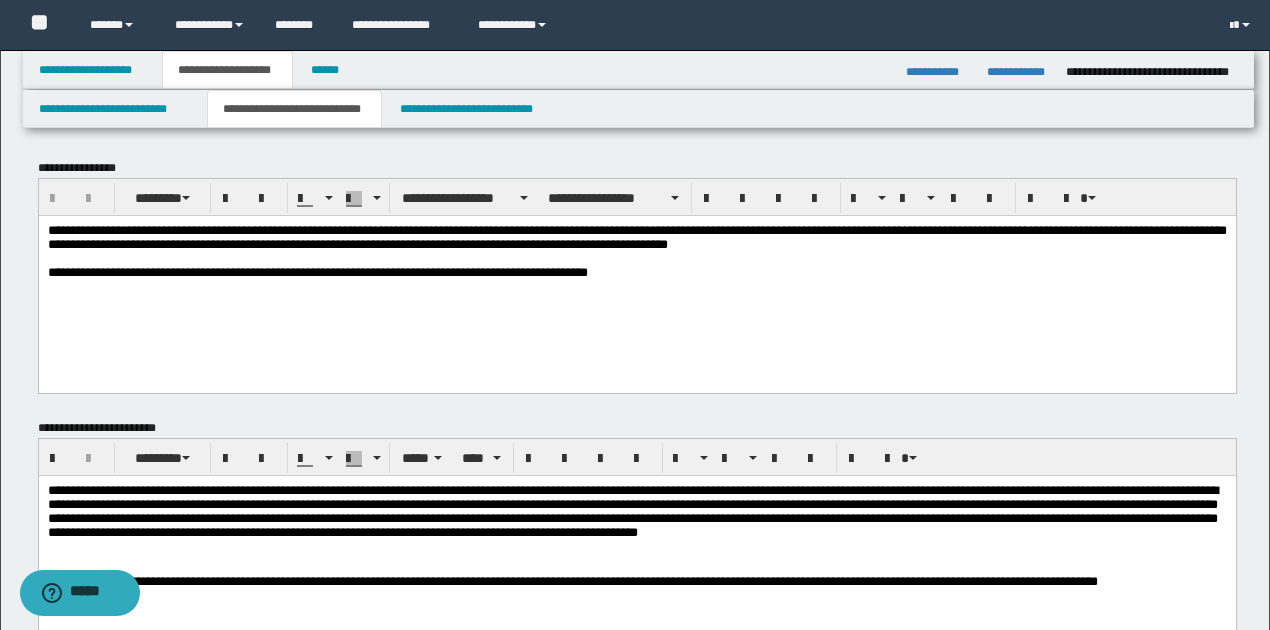 scroll, scrollTop: 200, scrollLeft: 0, axis: vertical 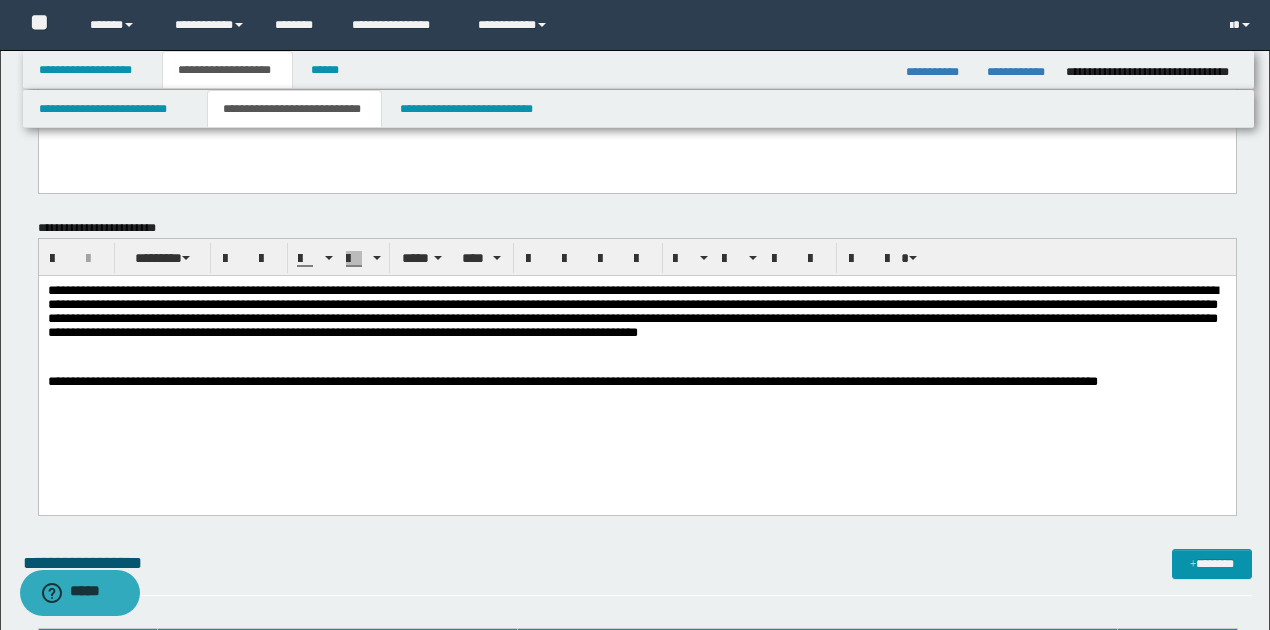 click on "**********" at bounding box center (636, 361) 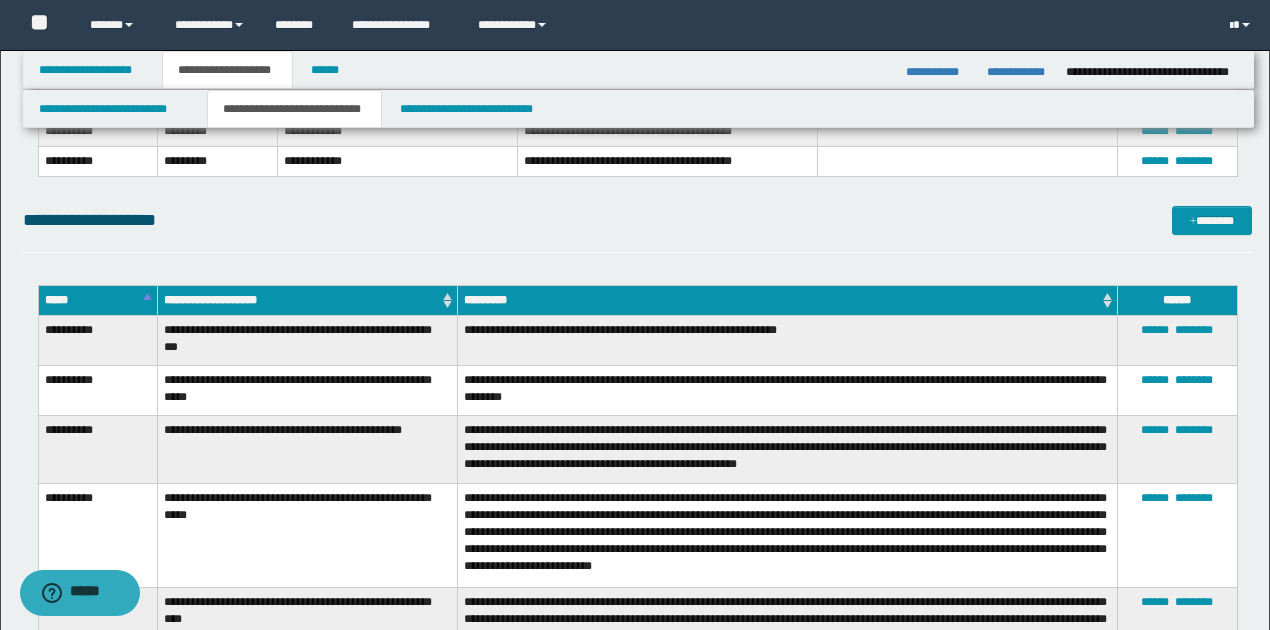 scroll, scrollTop: 1800, scrollLeft: 0, axis: vertical 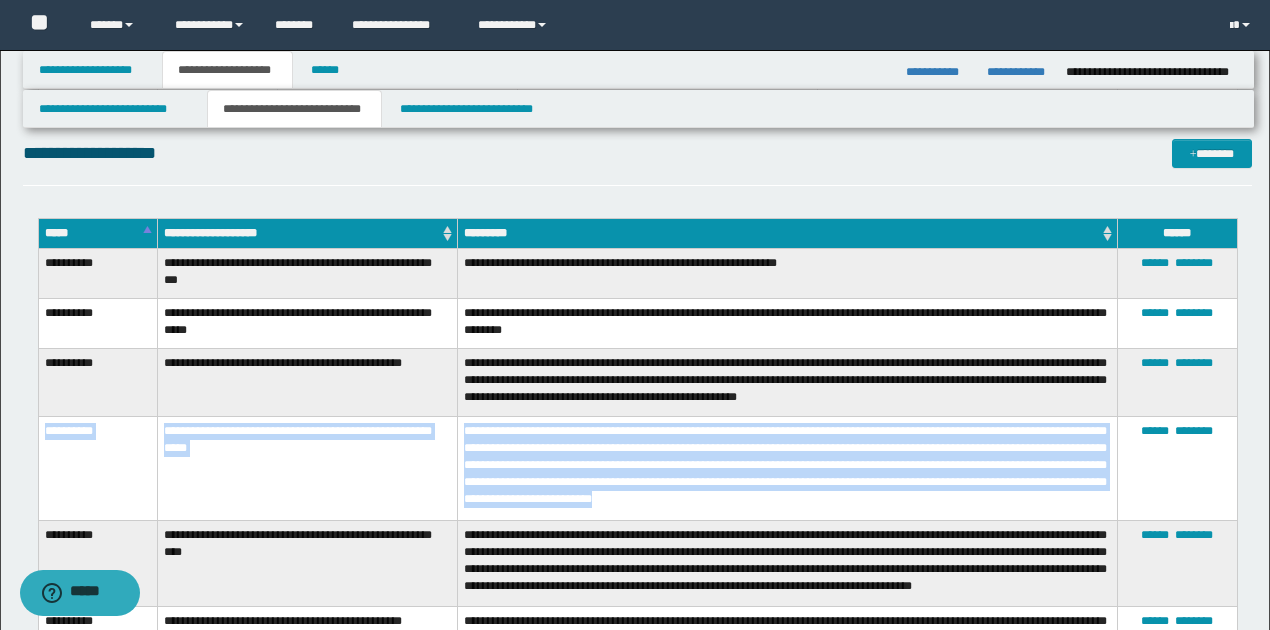 drag, startPoint x: 46, startPoint y: 420, endPoint x: 894, endPoint y: 492, distance: 851.0511 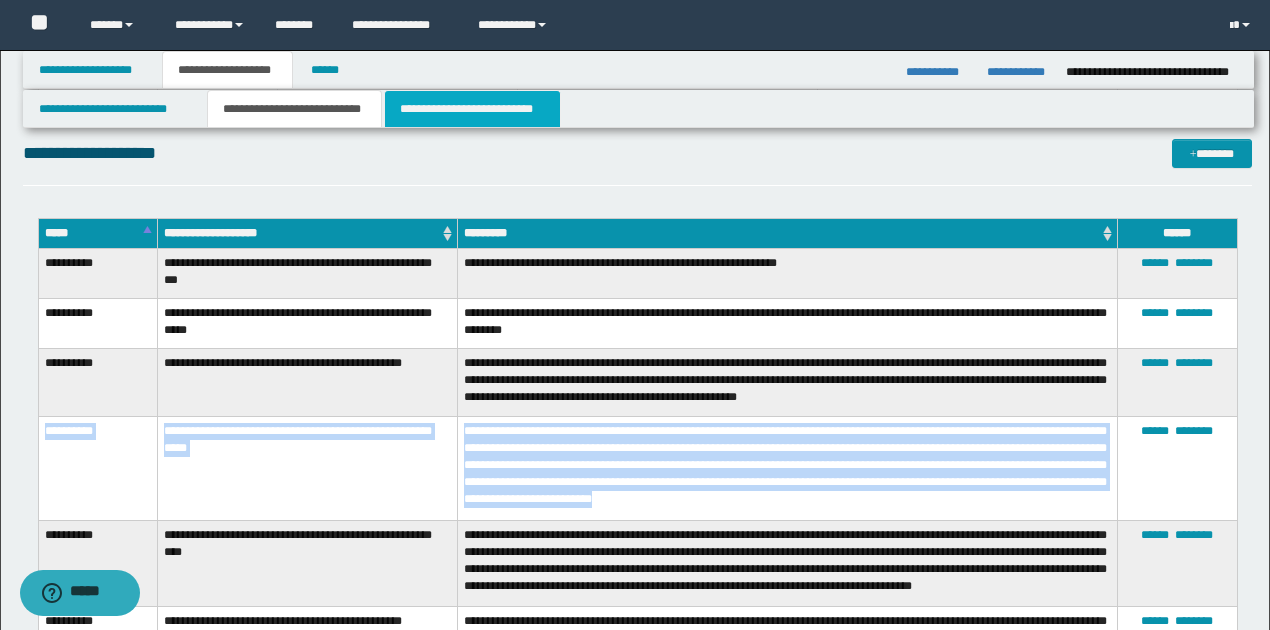 click on "**********" at bounding box center (472, 109) 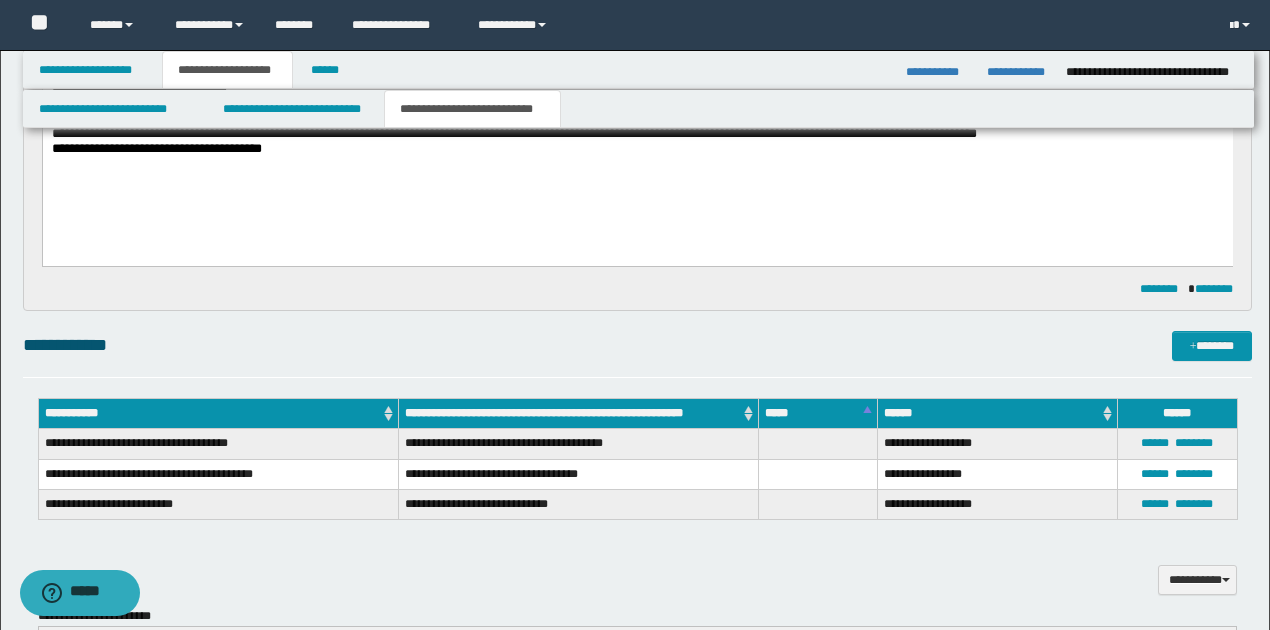 scroll, scrollTop: 327, scrollLeft: 0, axis: vertical 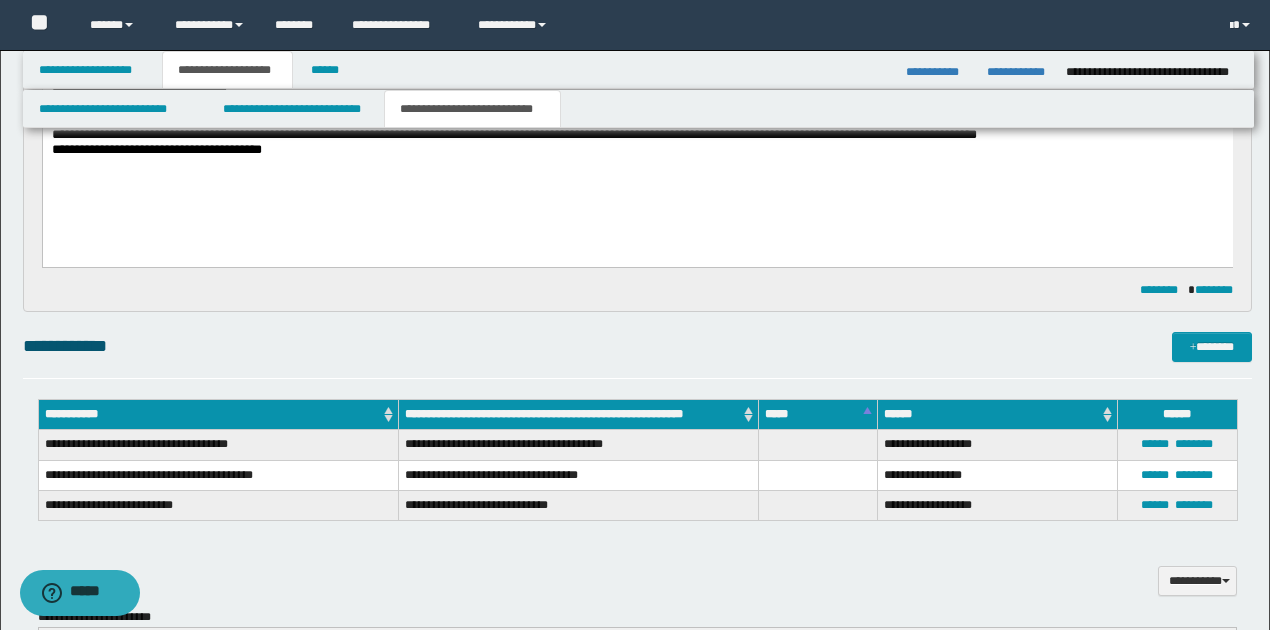 click on "**********" at bounding box center [637, 121] 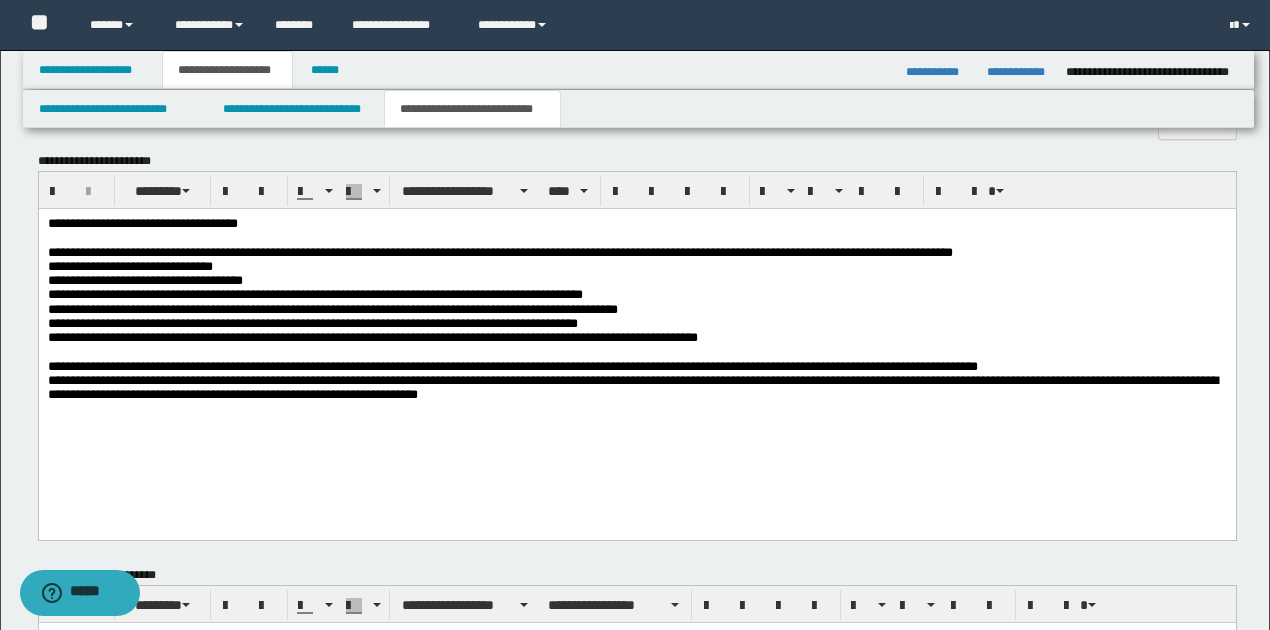 scroll, scrollTop: 860, scrollLeft: 0, axis: vertical 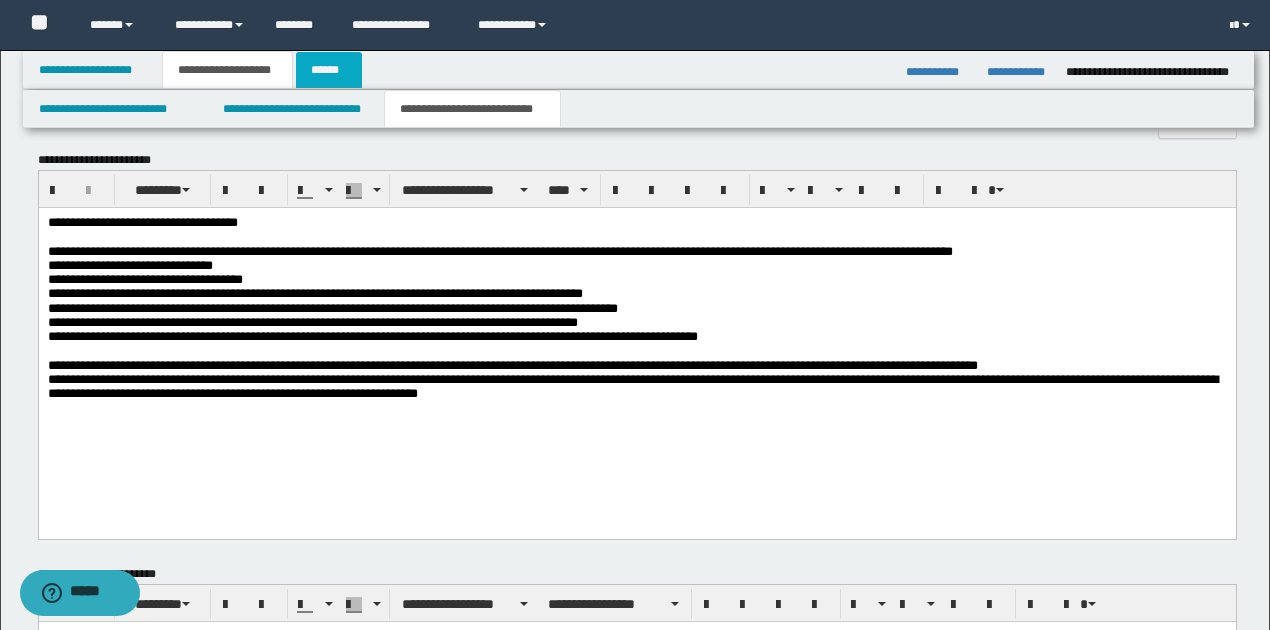 click on "******" at bounding box center [329, 70] 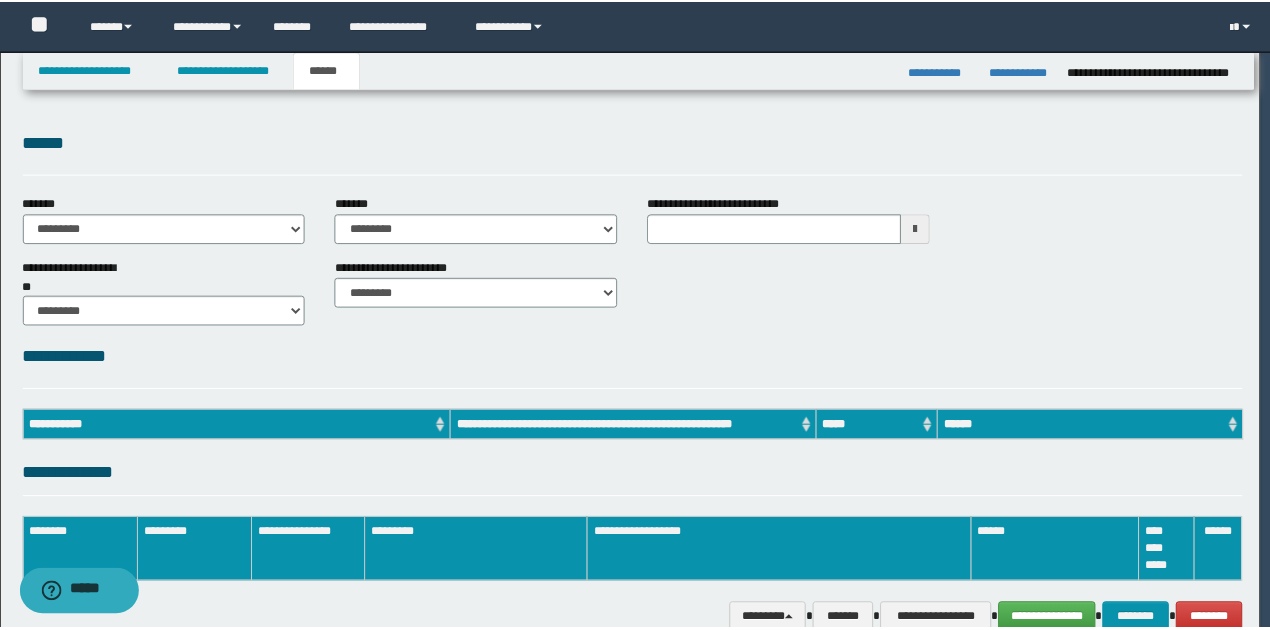 scroll, scrollTop: 0, scrollLeft: 0, axis: both 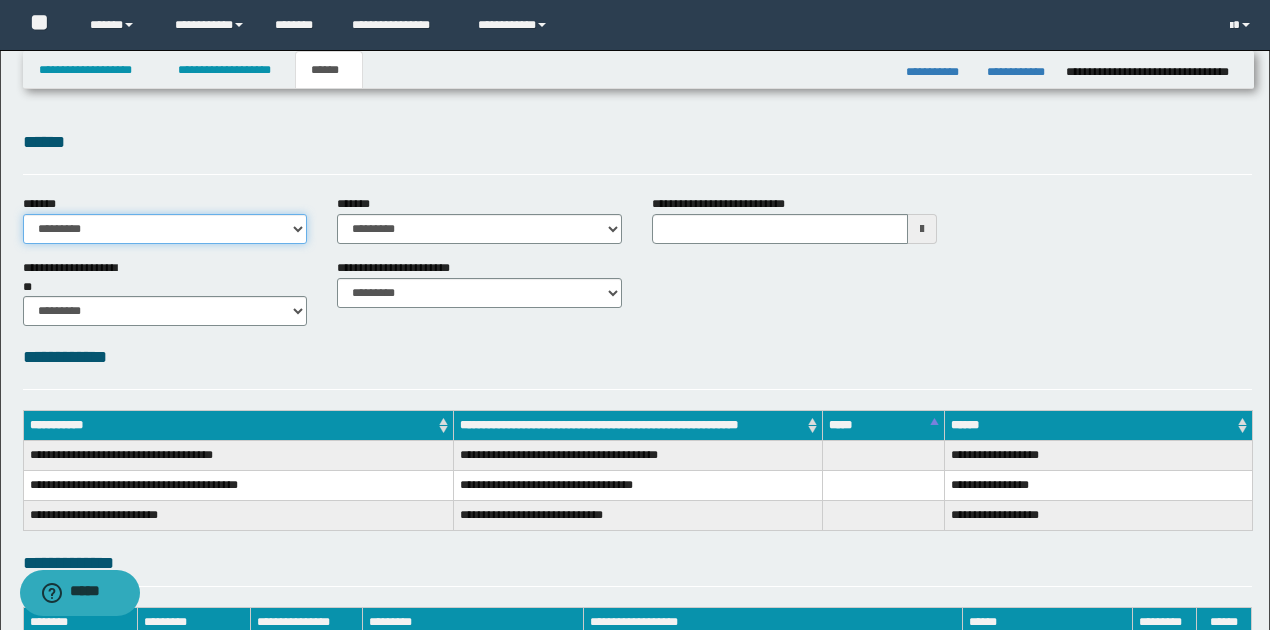 click on "**********" at bounding box center [165, 229] 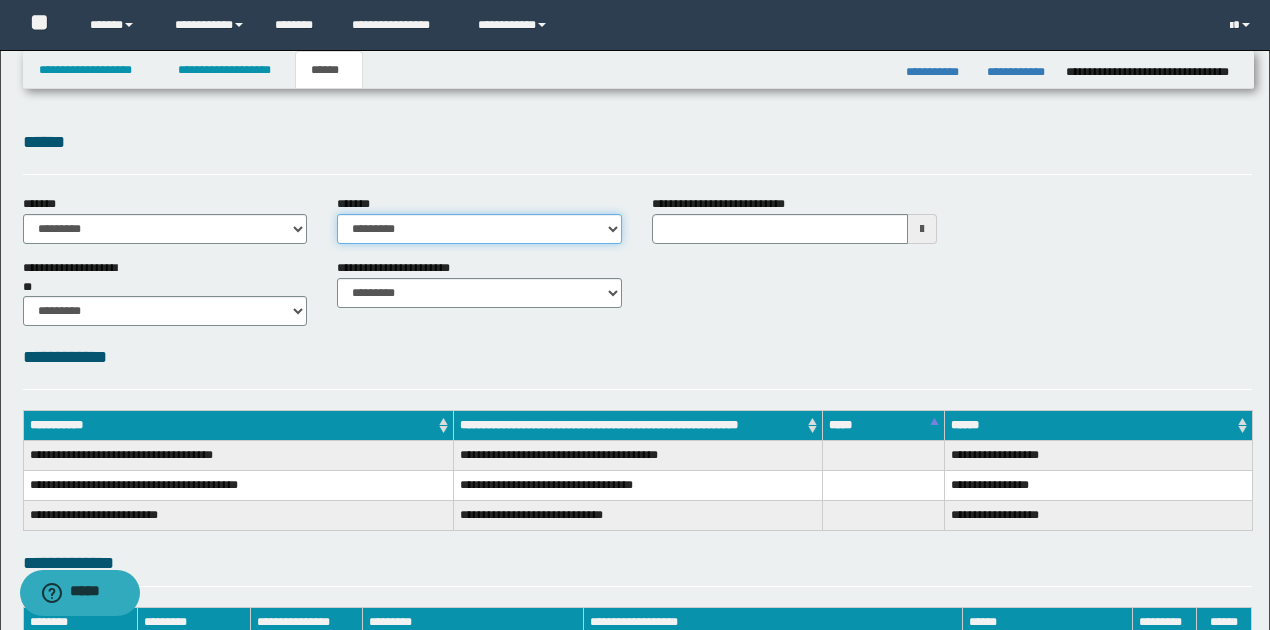 click on "**********" at bounding box center [479, 229] 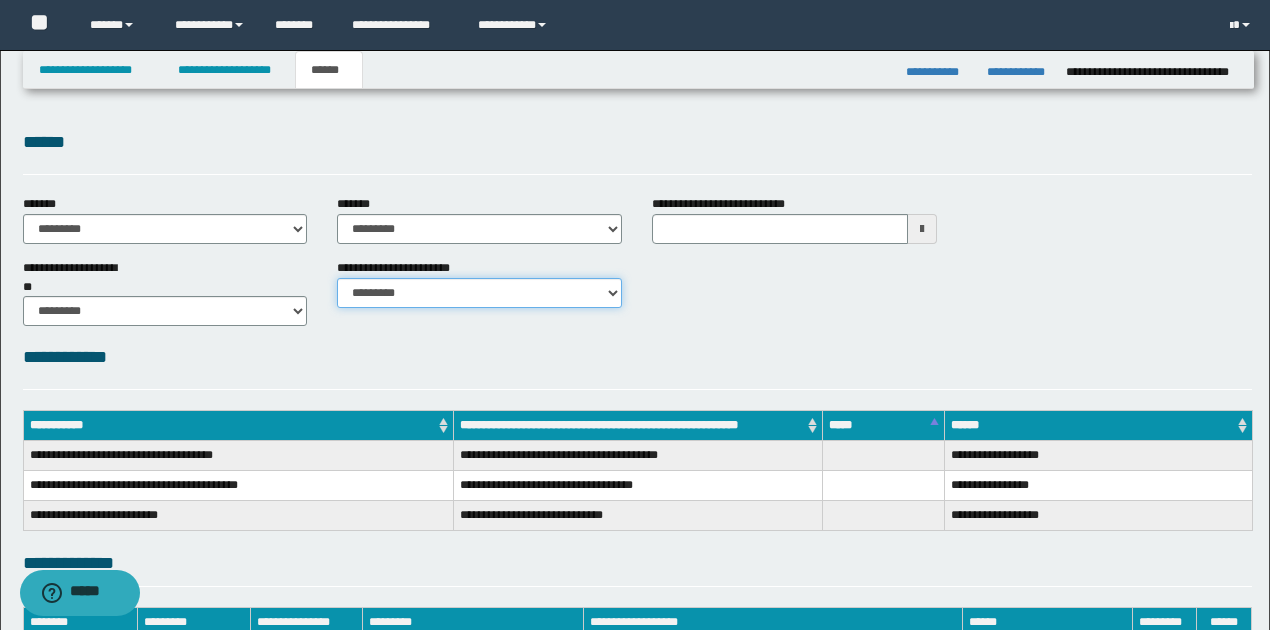 click on "*********
*********
*********" at bounding box center (479, 293) 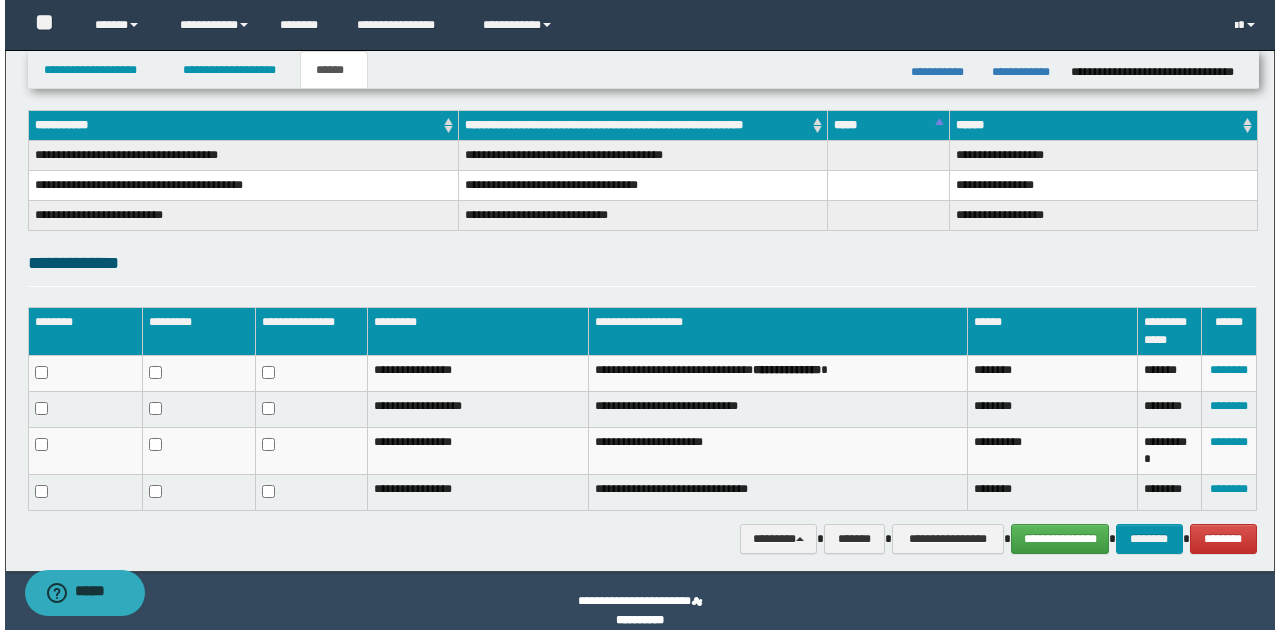 scroll, scrollTop: 320, scrollLeft: 0, axis: vertical 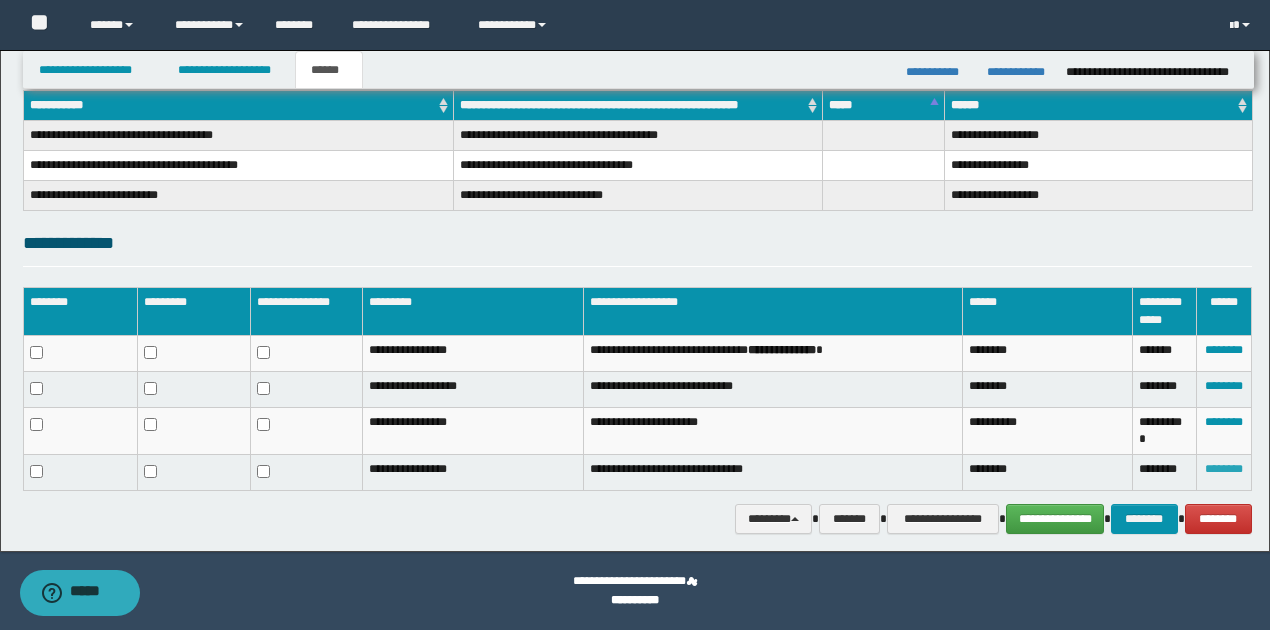 click on "********" at bounding box center (1224, 469) 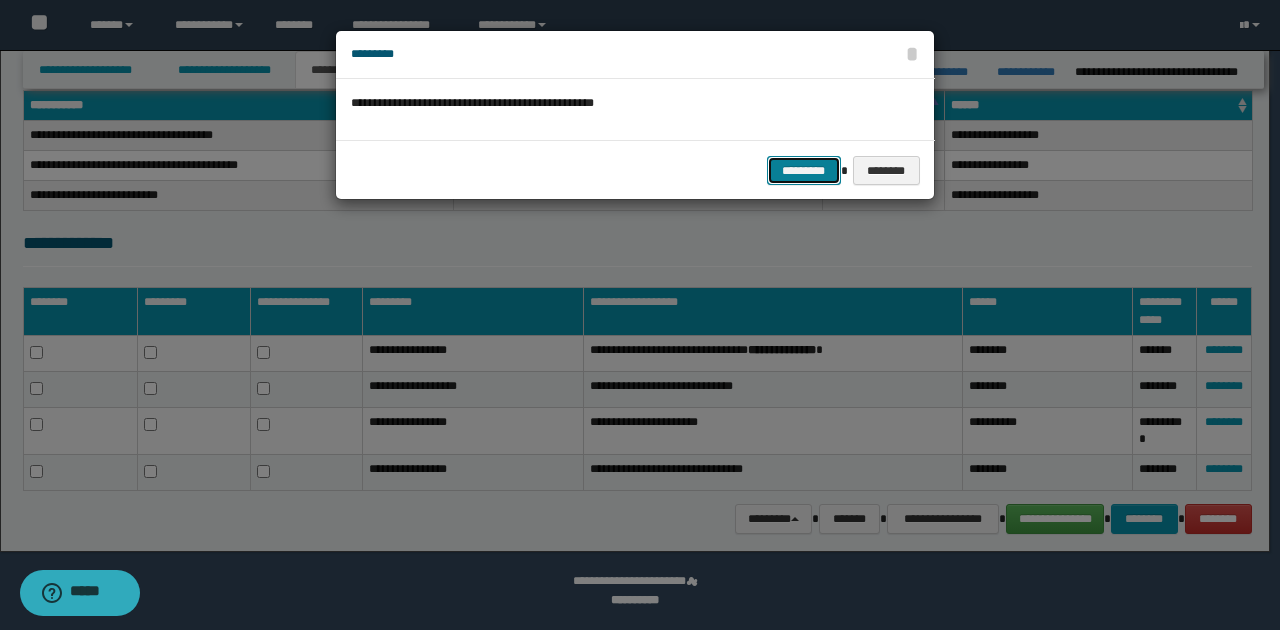 click on "*********" at bounding box center [804, 170] 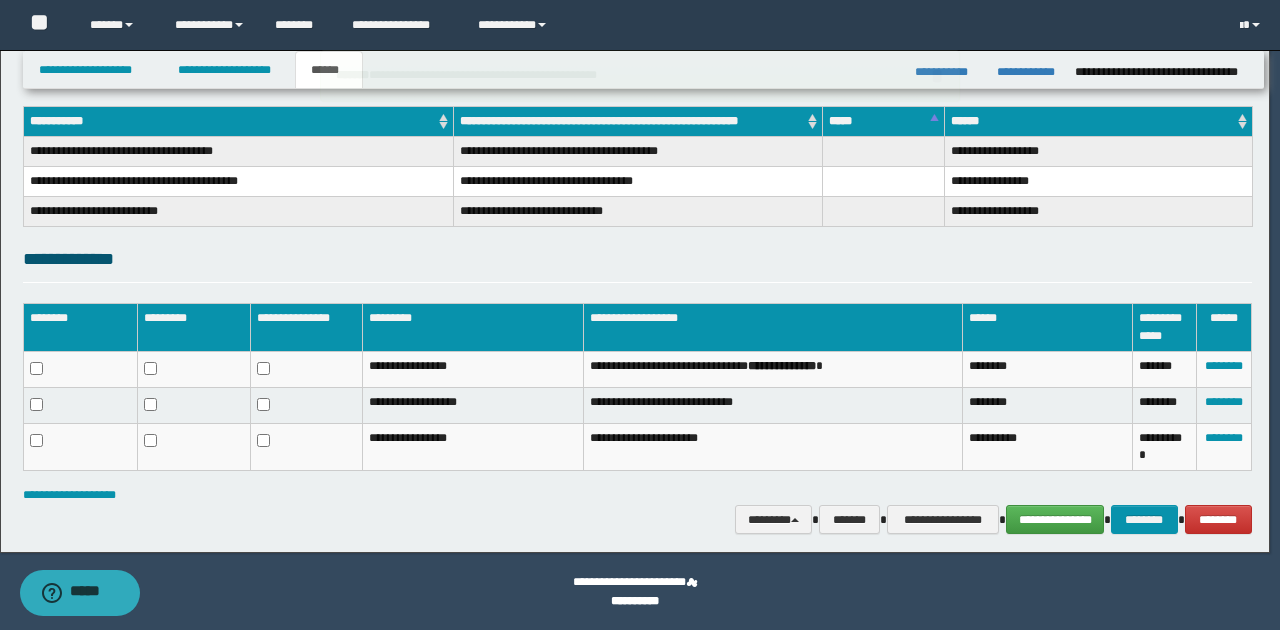 scroll, scrollTop: 304, scrollLeft: 0, axis: vertical 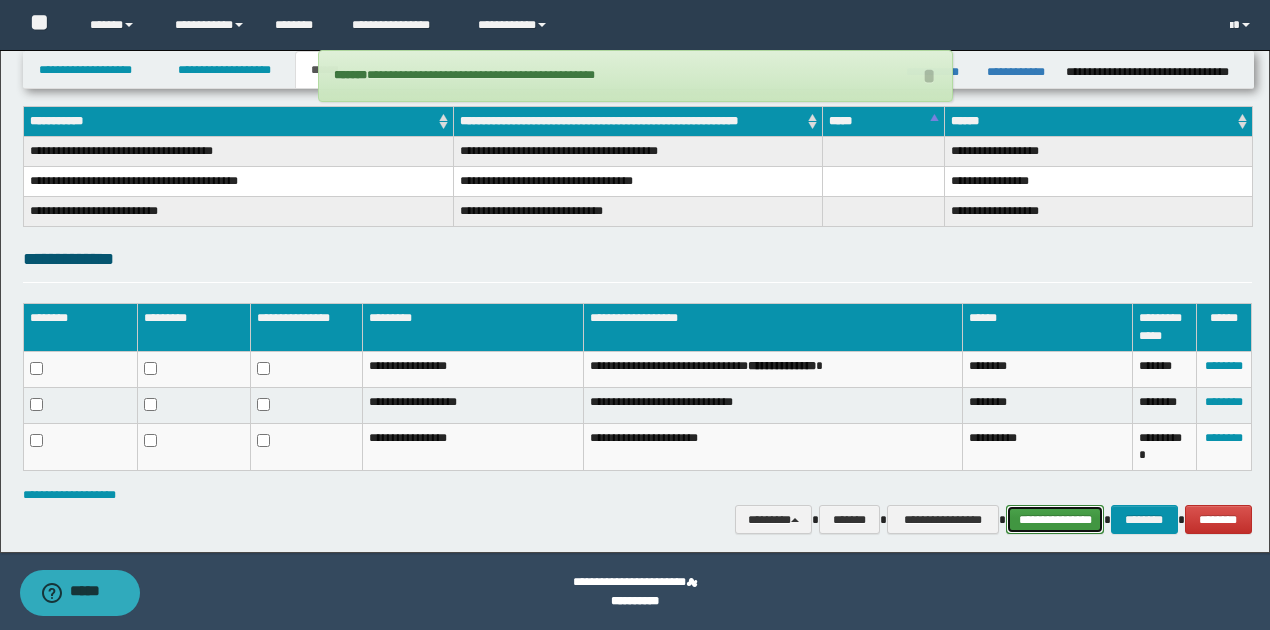 click on "**********" at bounding box center (1055, 519) 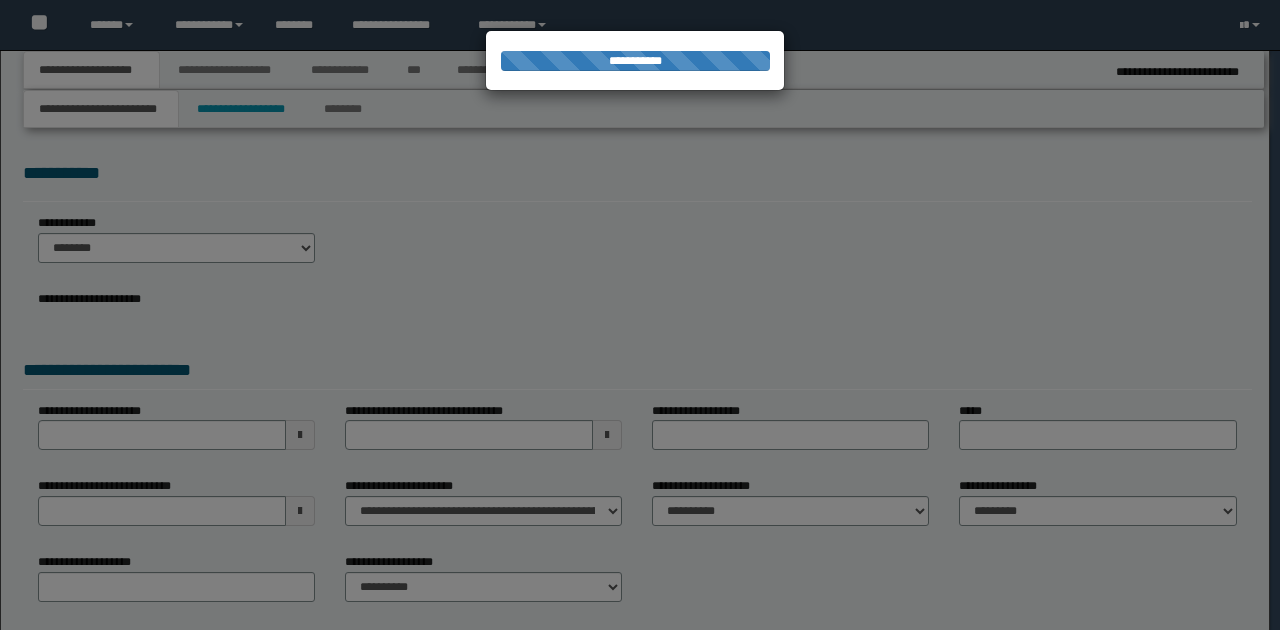 scroll, scrollTop: 0, scrollLeft: 0, axis: both 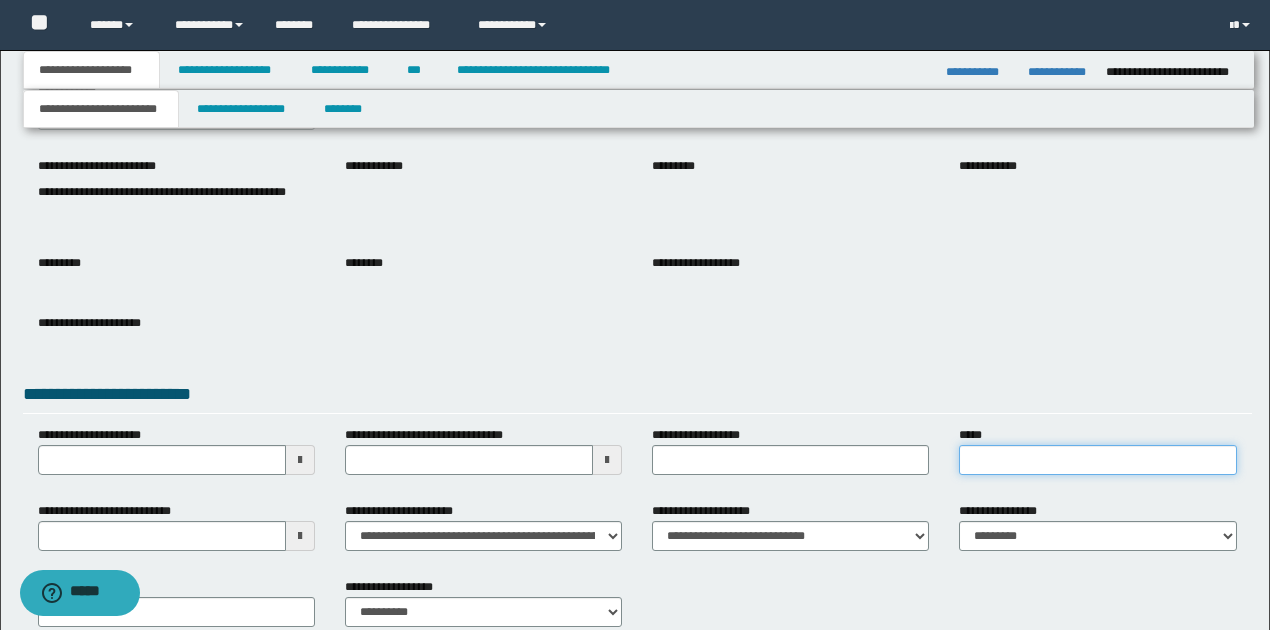 click on "*****" at bounding box center (1097, 460) 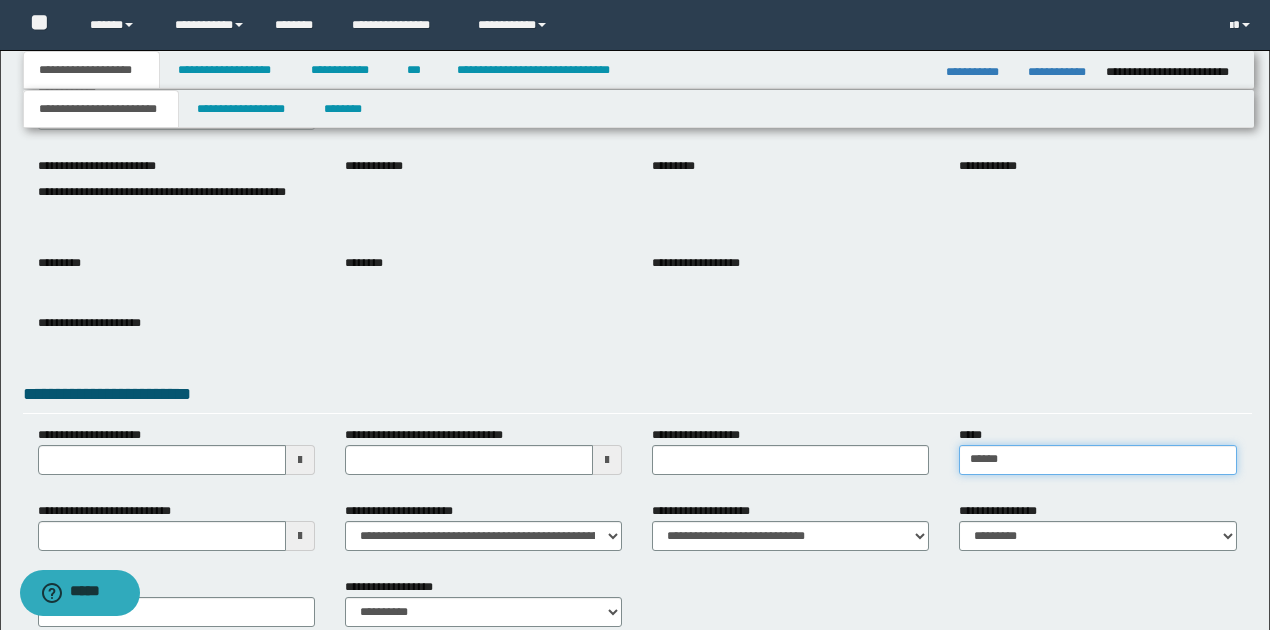 type on "******" 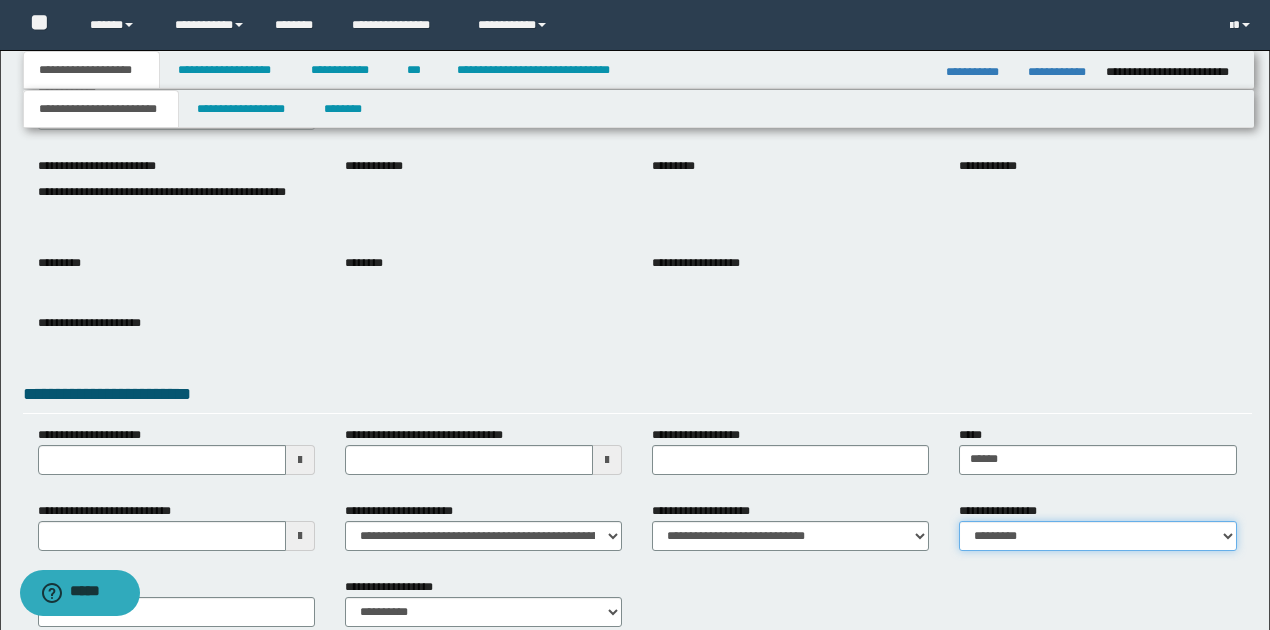 click on "**********" at bounding box center (1097, 536) 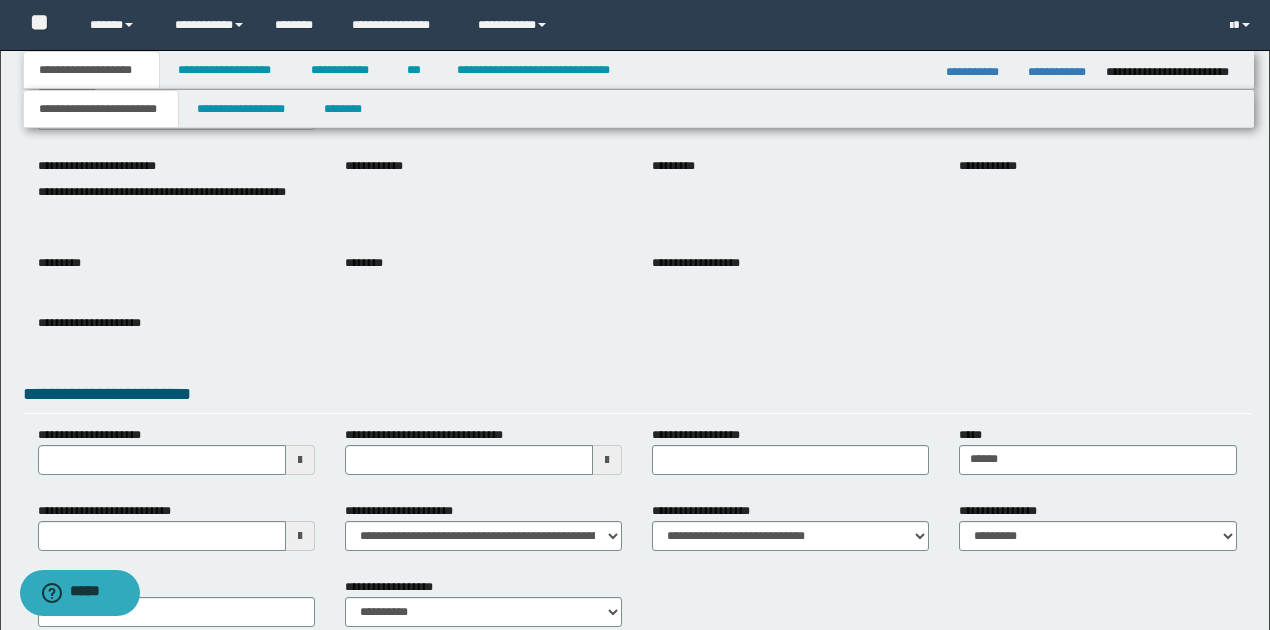 click on "**********" at bounding box center [637, 610] 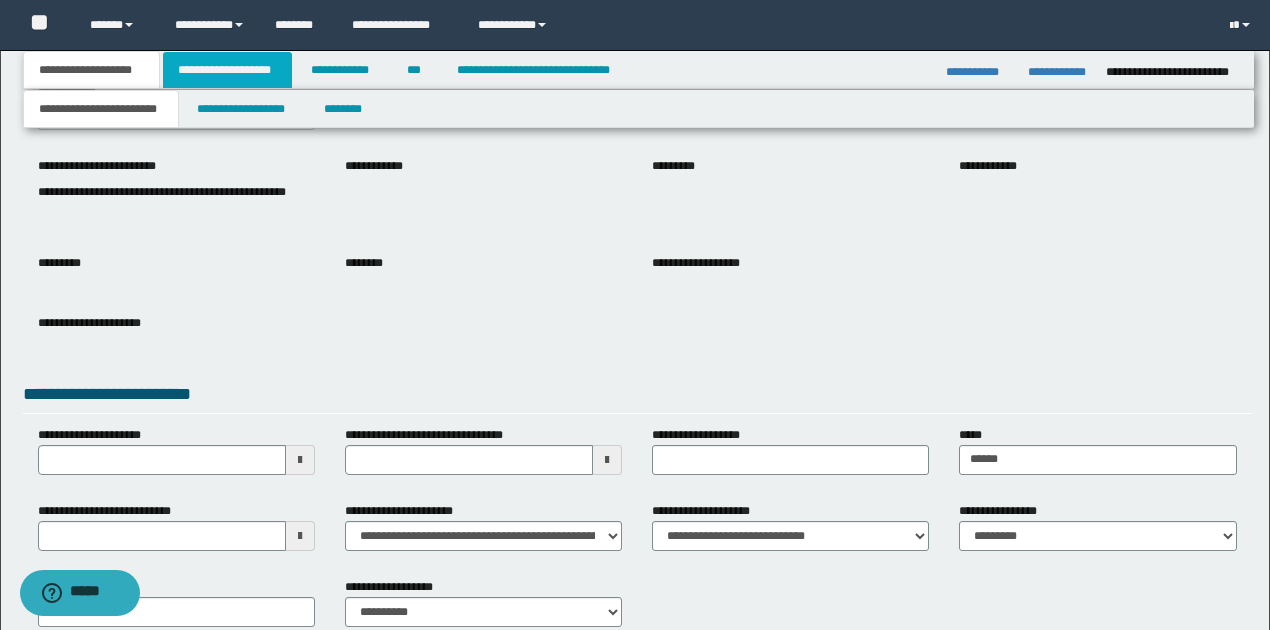 click on "**********" at bounding box center [227, 70] 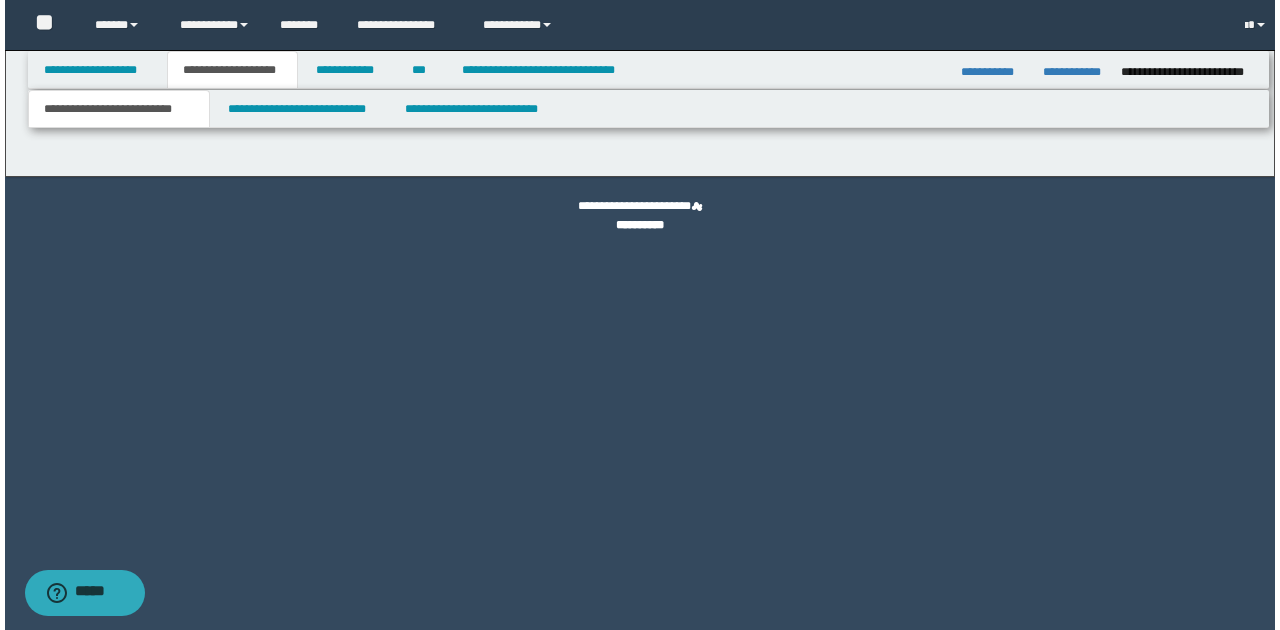 scroll, scrollTop: 0, scrollLeft: 0, axis: both 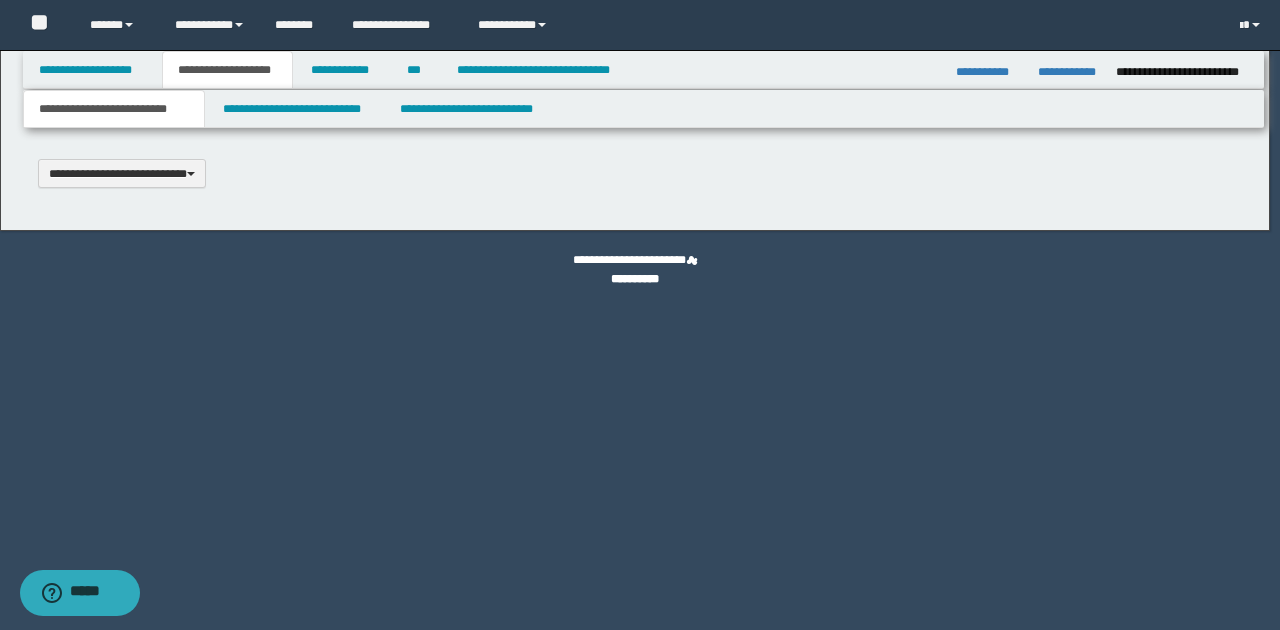 select on "*" 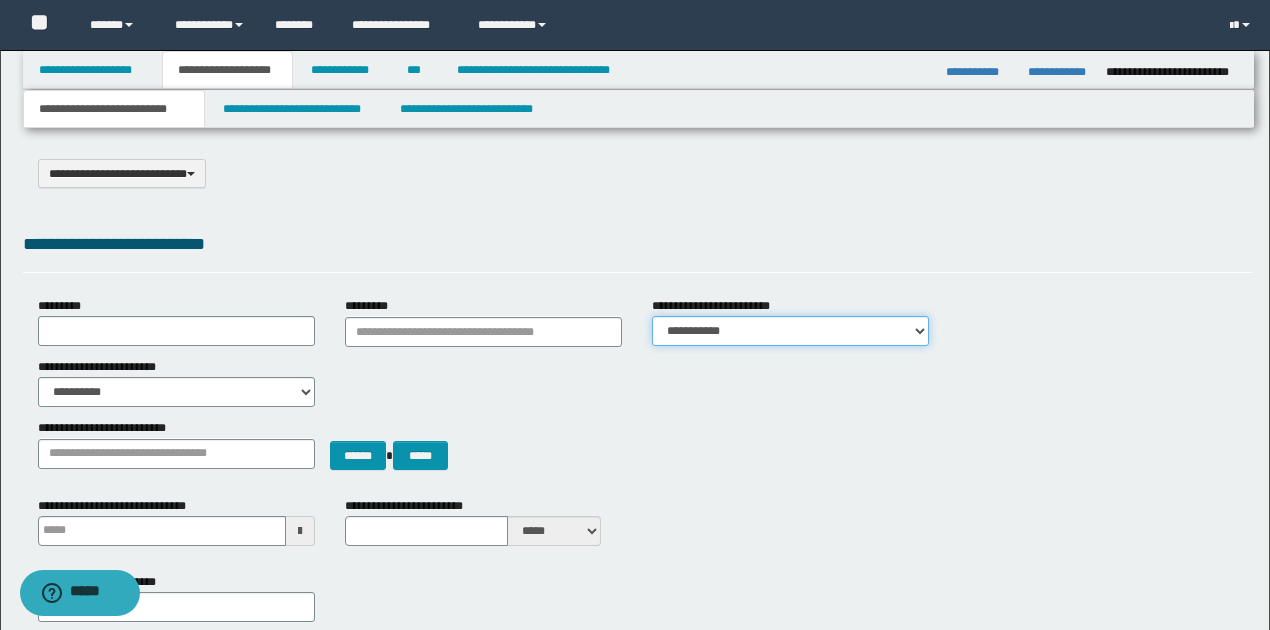 click on "**********" at bounding box center [790, 331] 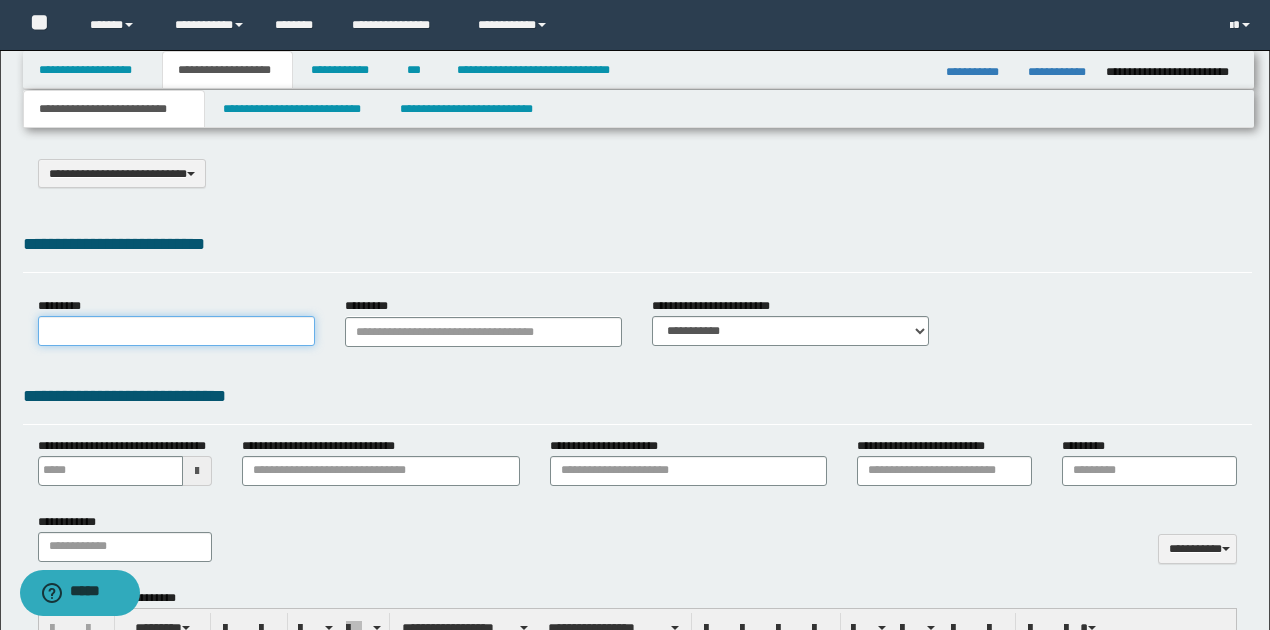 click on "*********" at bounding box center (176, 331) 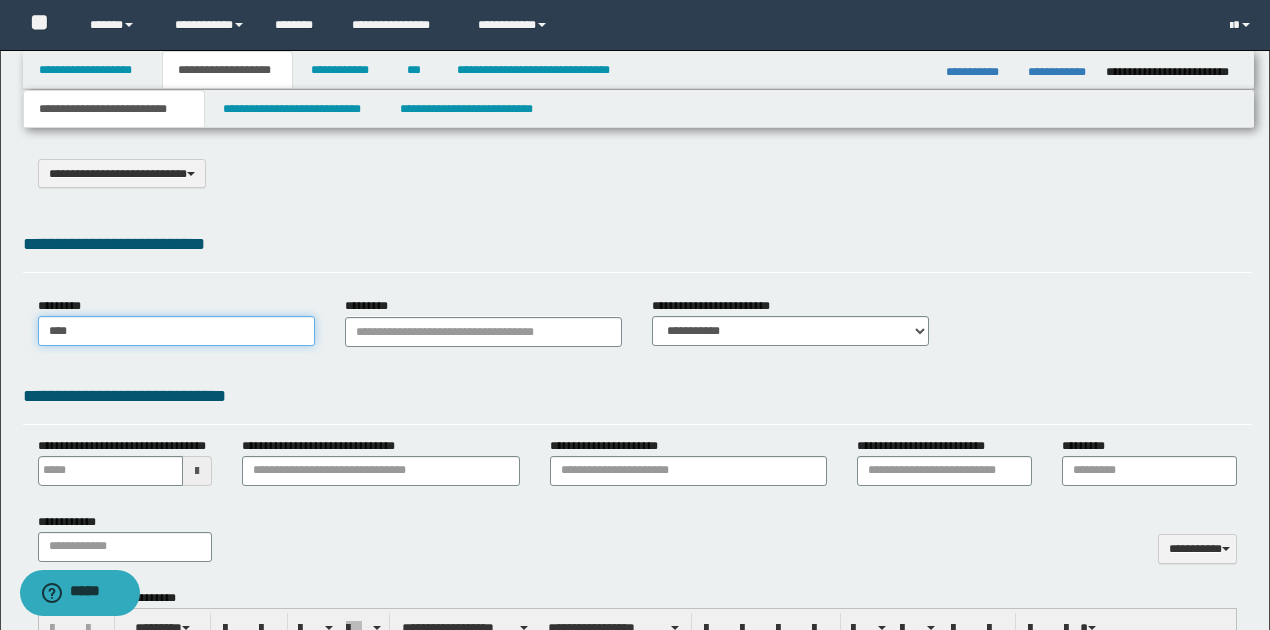 type on "**********" 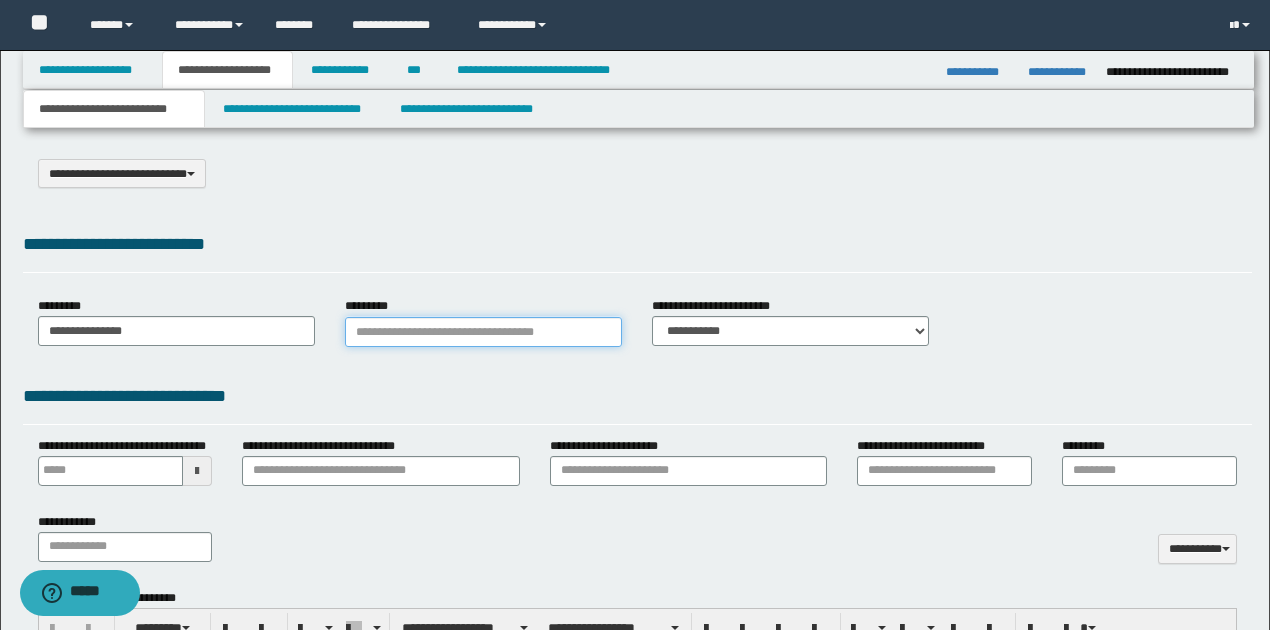 click on "*********" at bounding box center (483, 332) 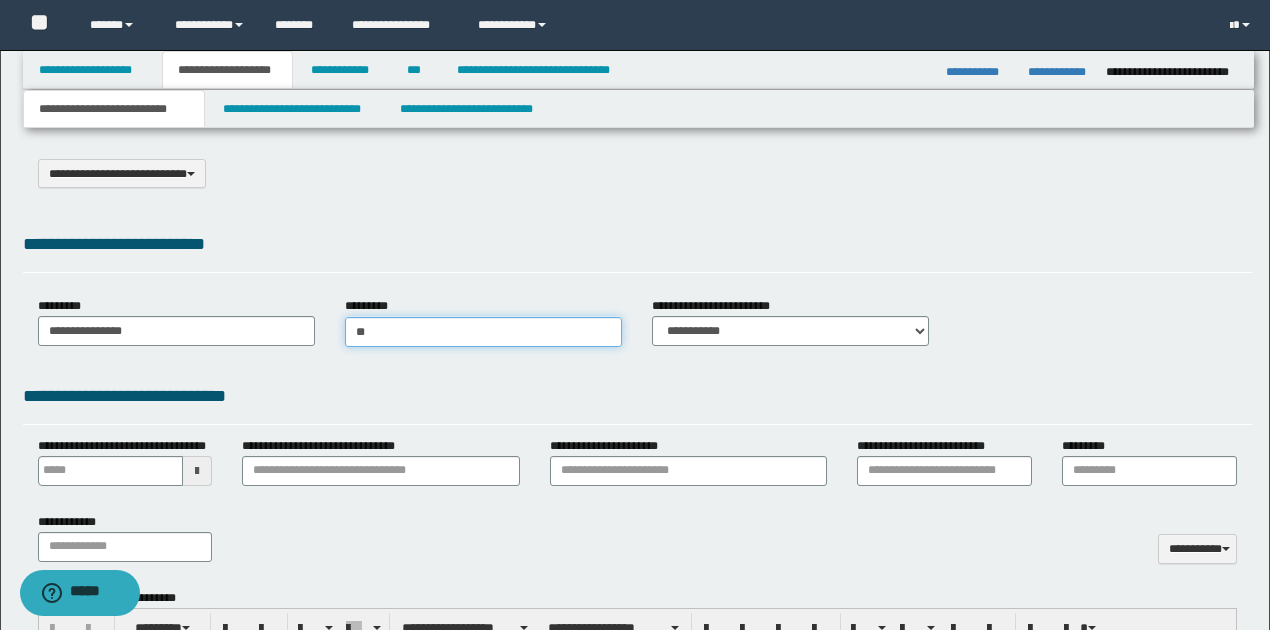 type on "*" 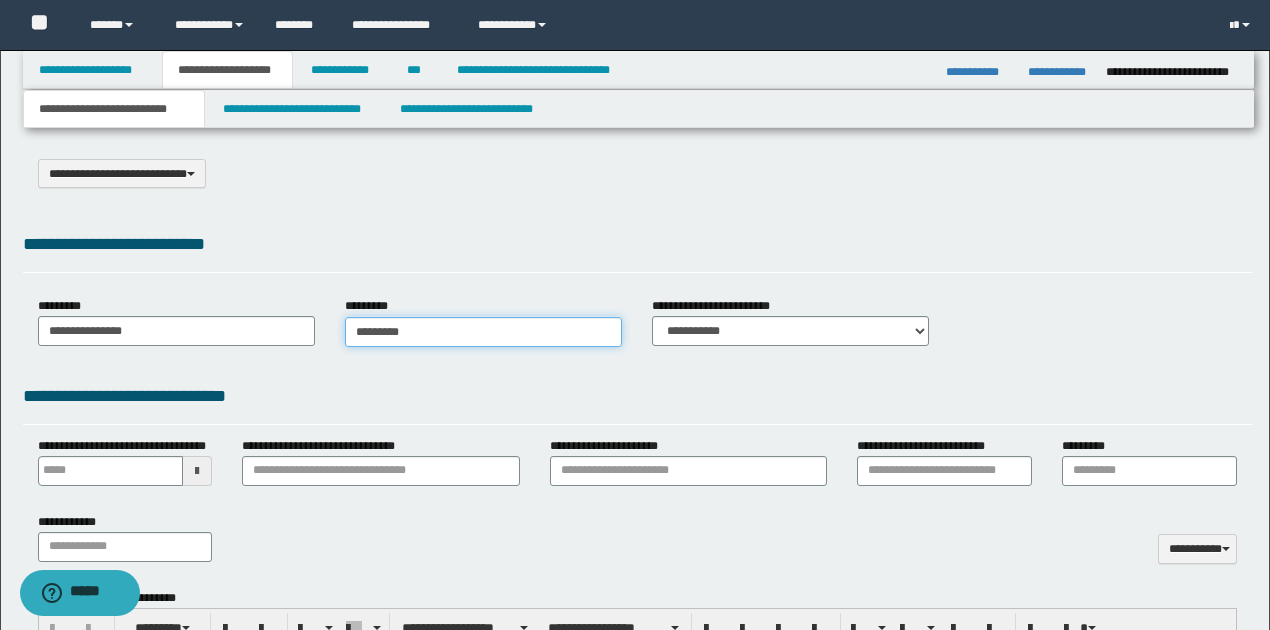 type on "**********" 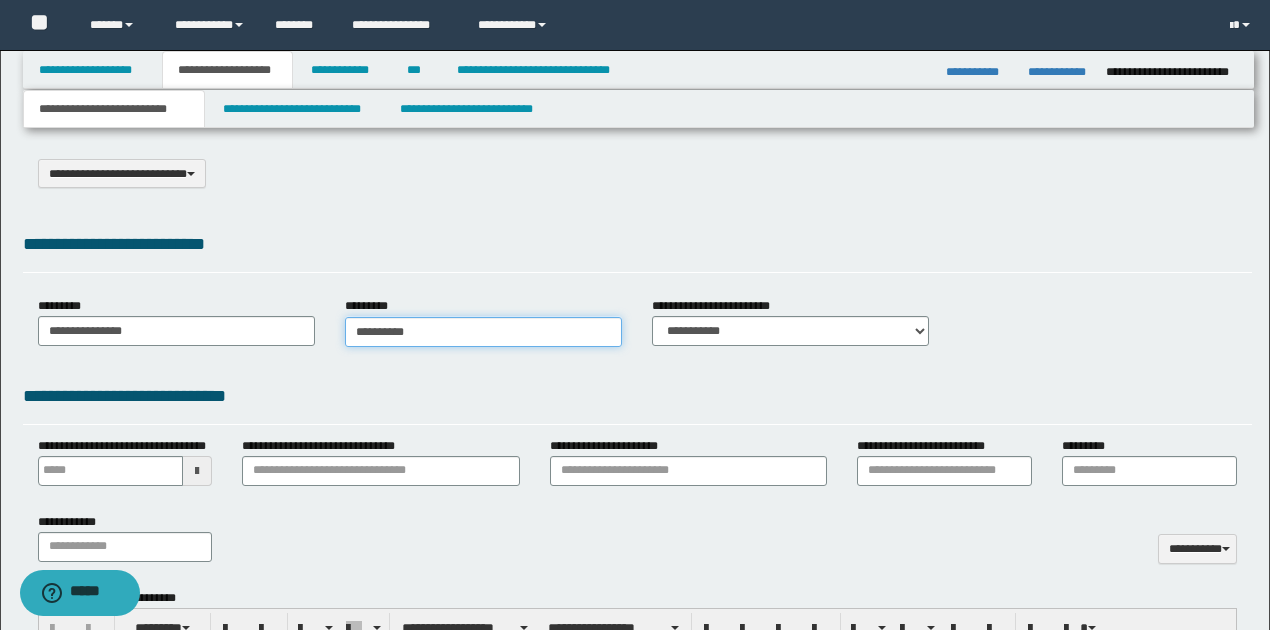 type on "**********" 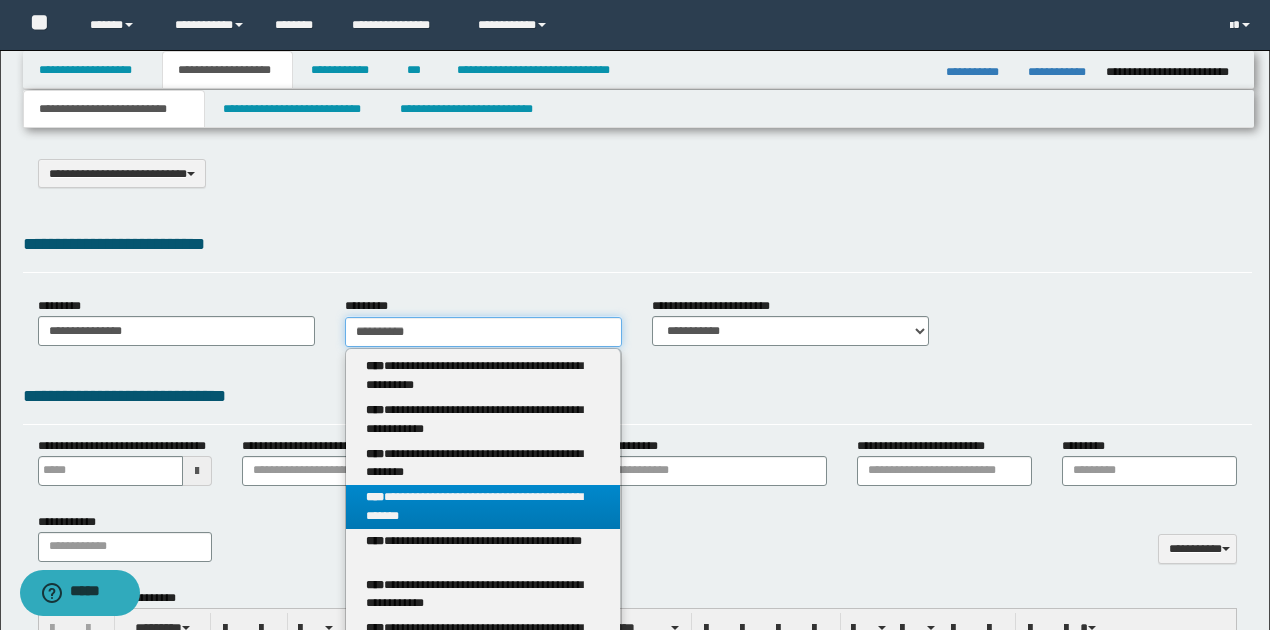 type on "**********" 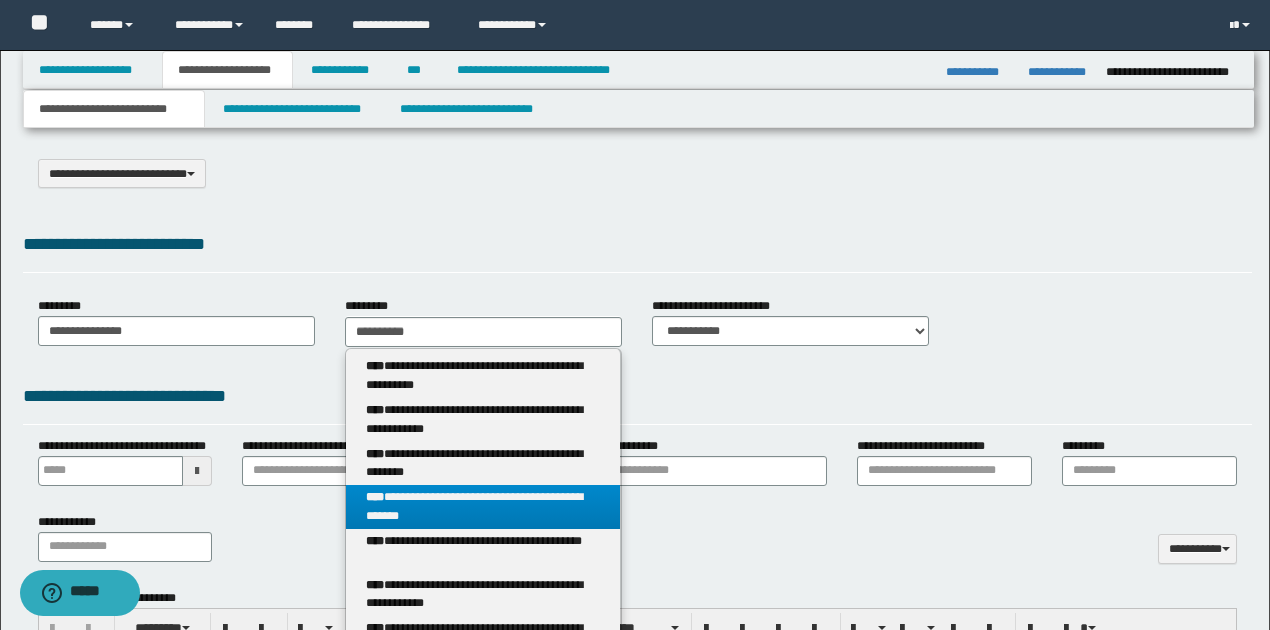 click on "**********" at bounding box center [483, 507] 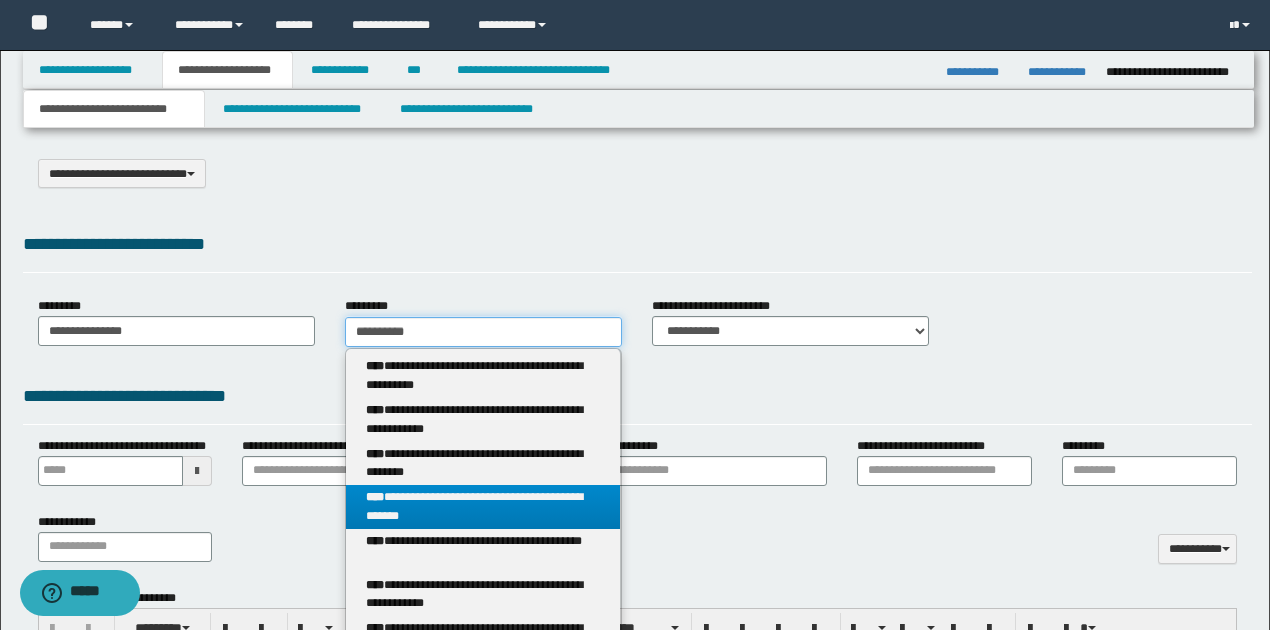 type 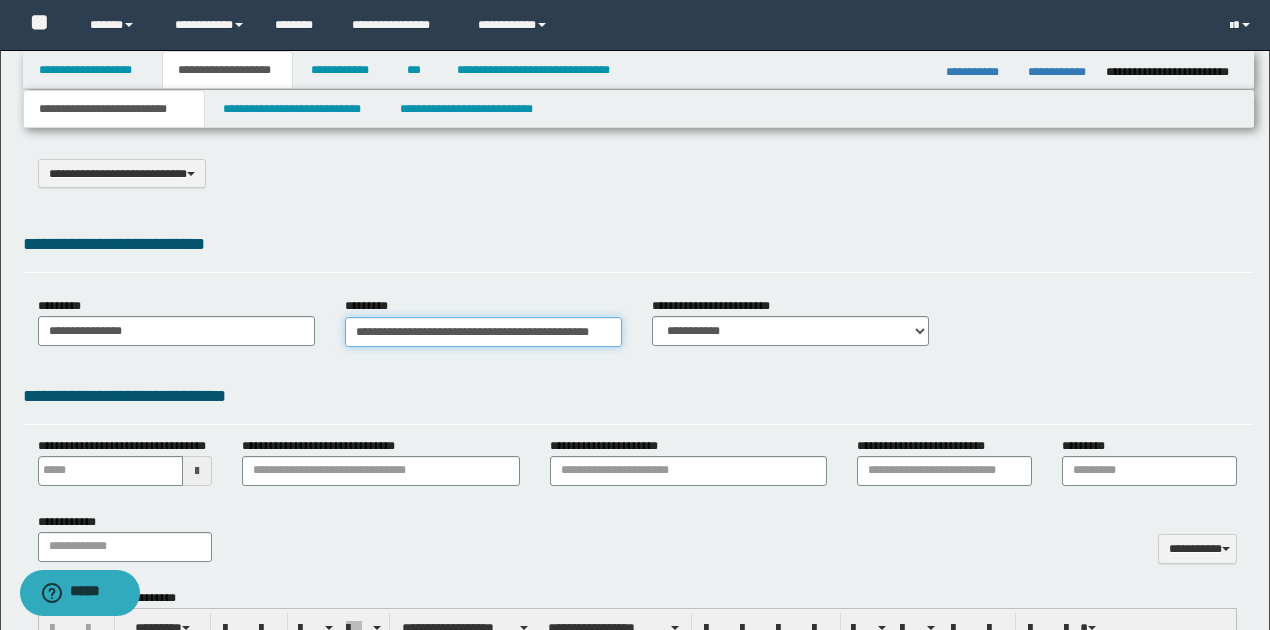 scroll, scrollTop: 0, scrollLeft: 4, axis: horizontal 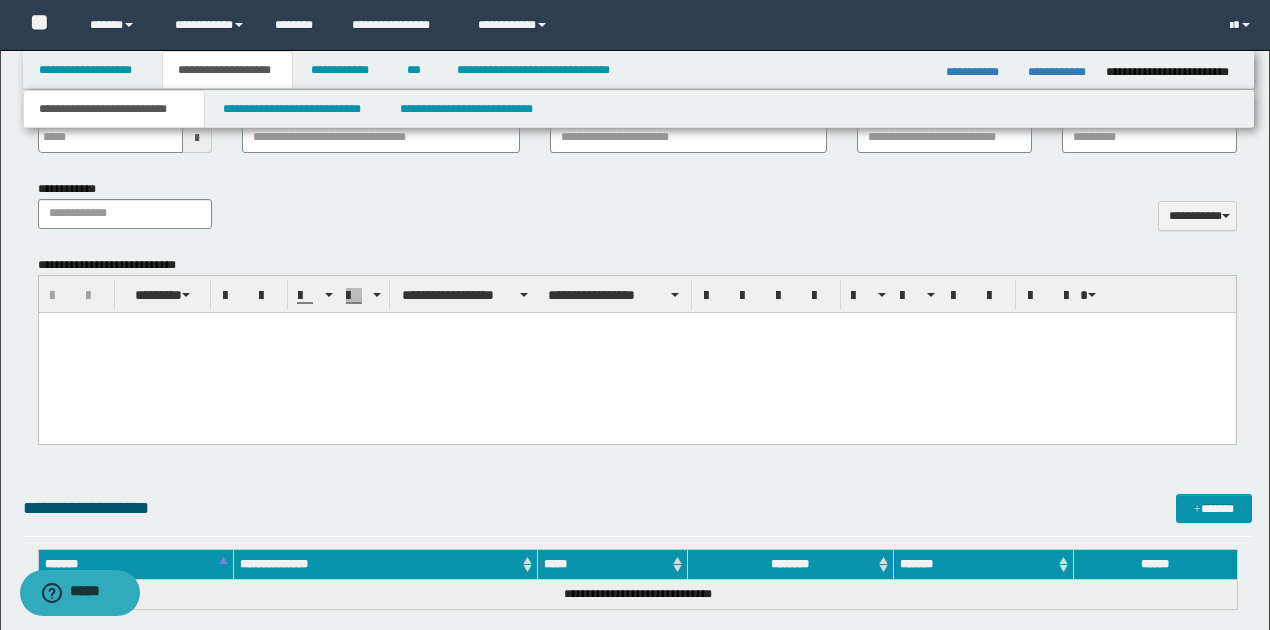 click at bounding box center (636, 352) 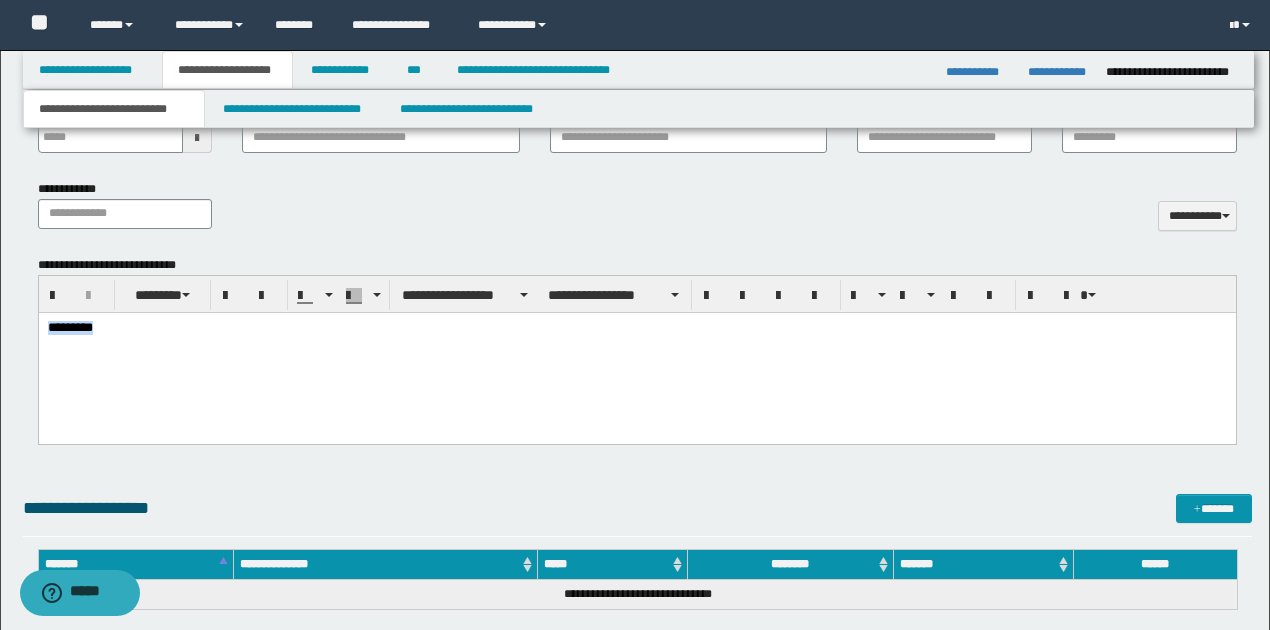 drag, startPoint x: 46, startPoint y: 327, endPoint x: 142, endPoint y: 335, distance: 96.332756 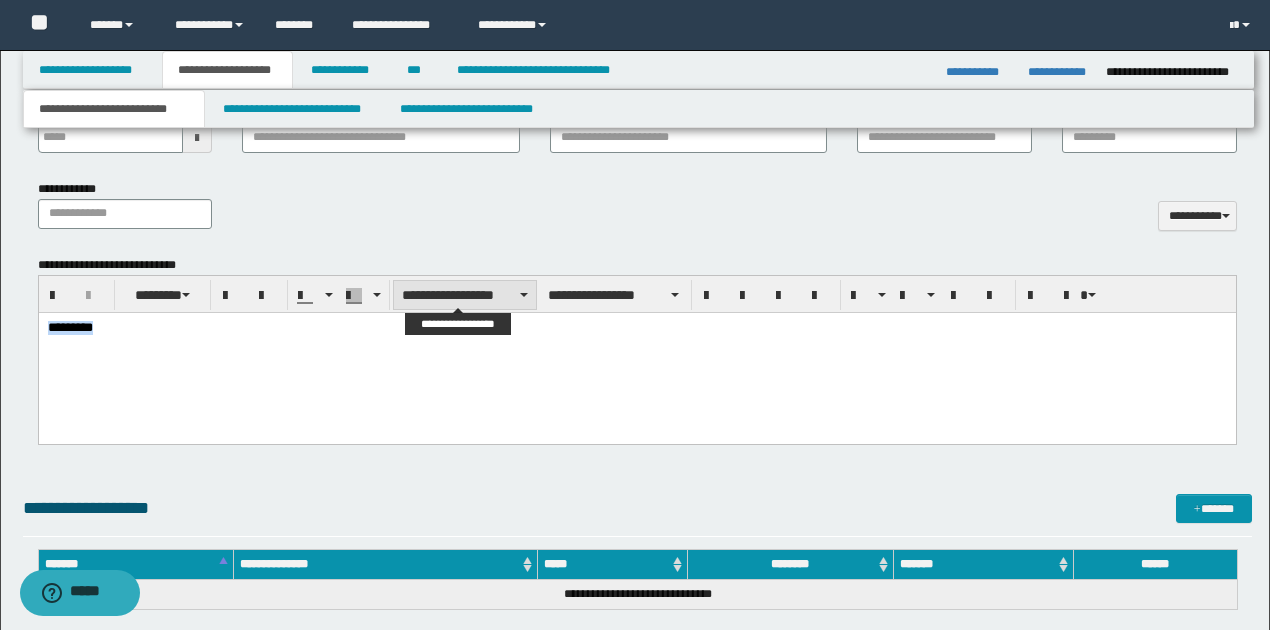 click on "**********" at bounding box center (465, 295) 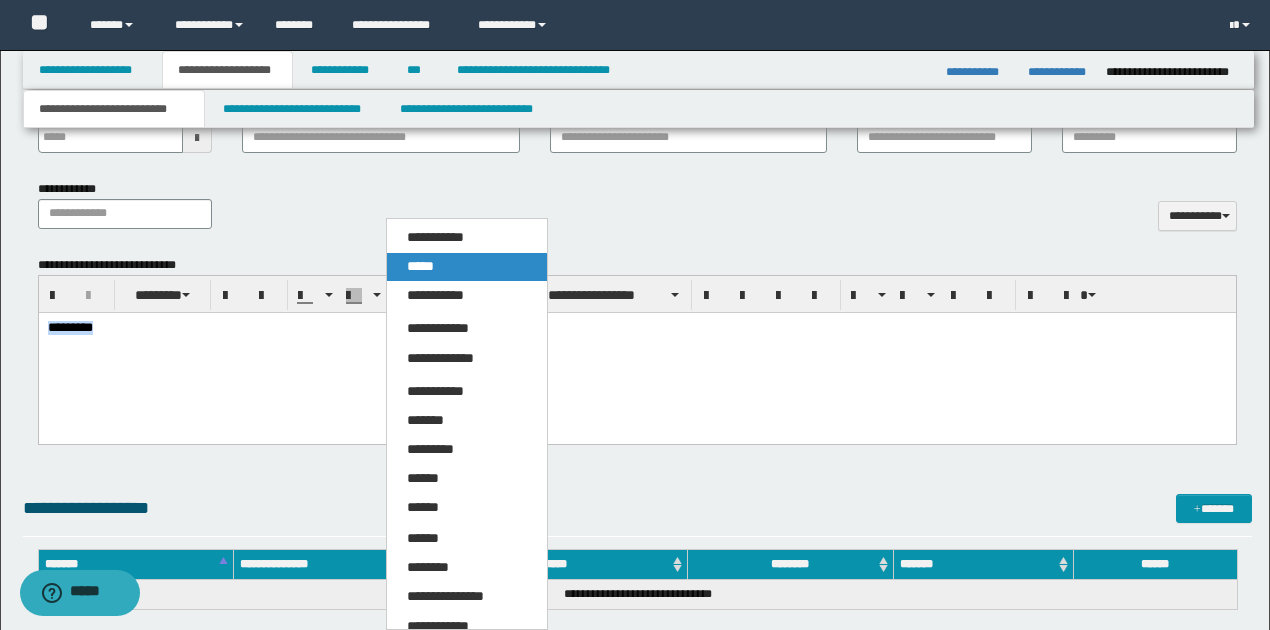 click on "*****" at bounding box center (466, 267) 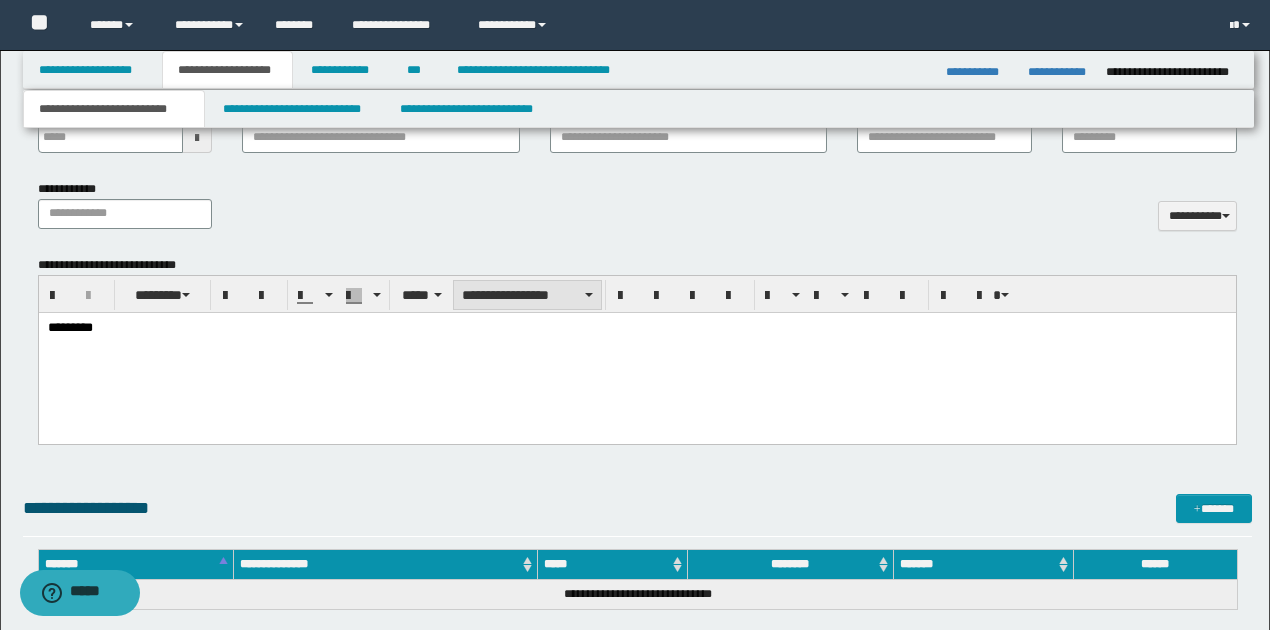 click on "**********" at bounding box center [527, 295] 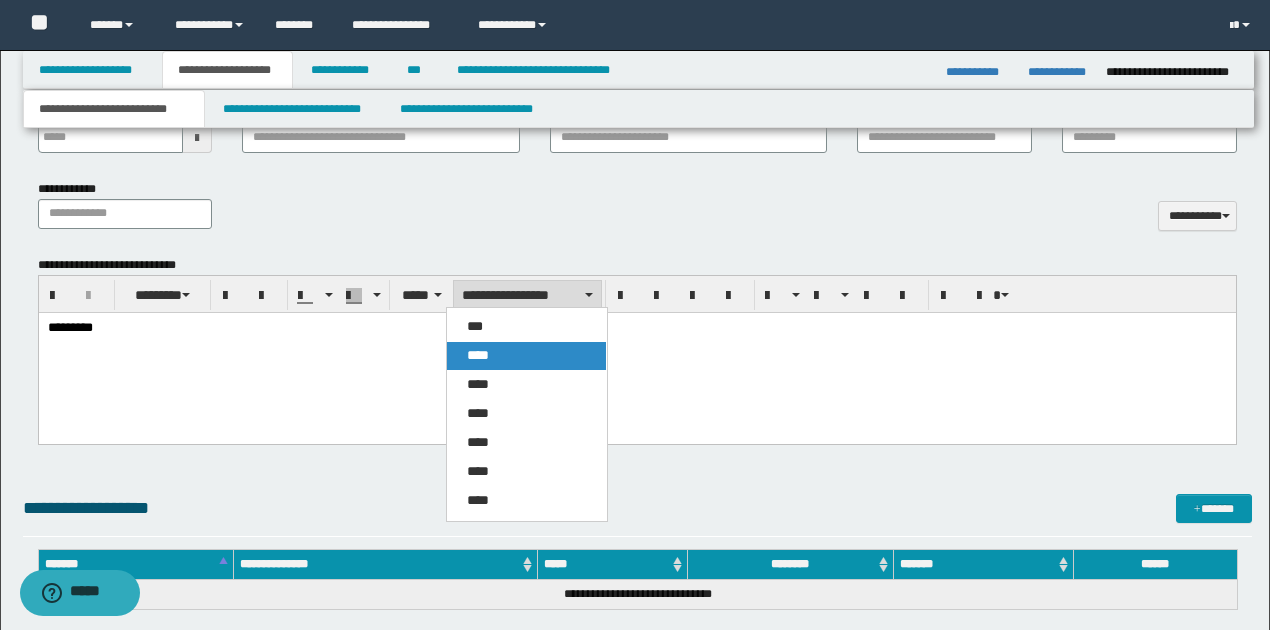 click on "****" at bounding box center (478, 355) 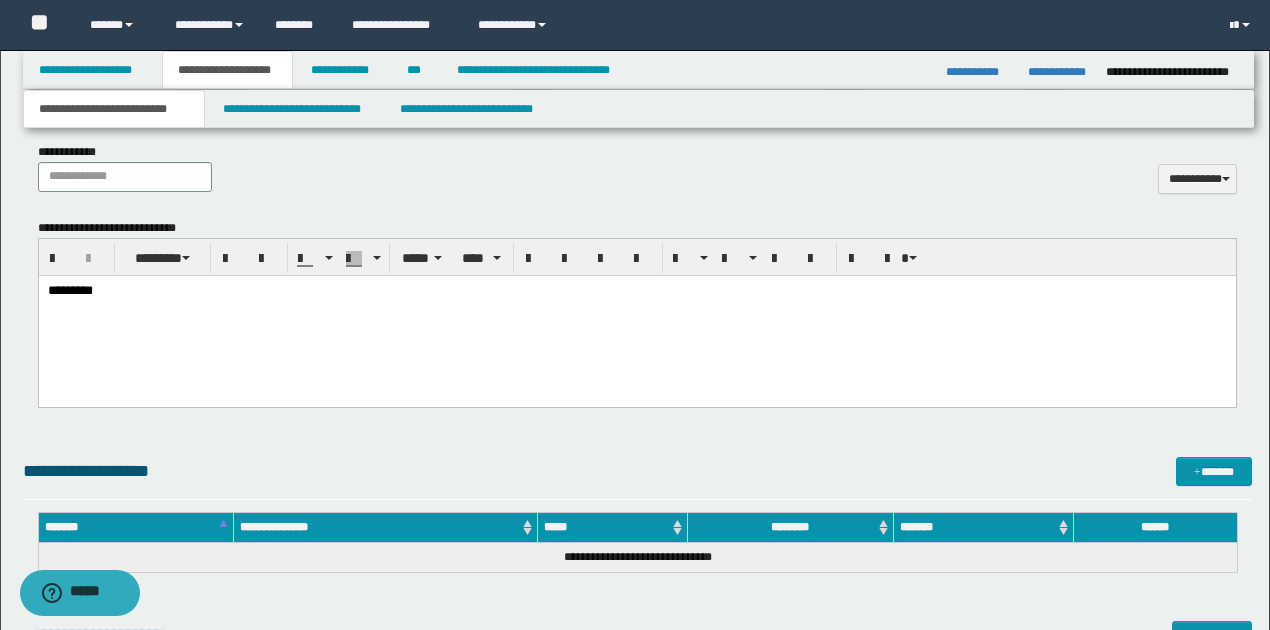 scroll, scrollTop: 400, scrollLeft: 0, axis: vertical 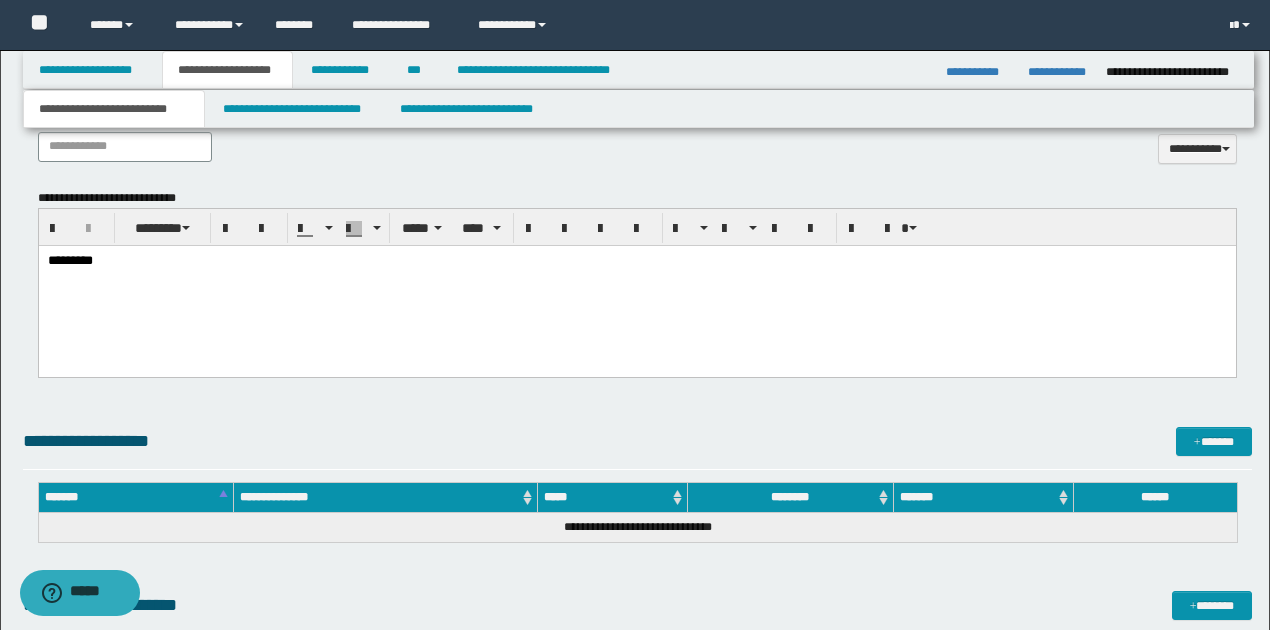 click on "*********" at bounding box center (636, 285) 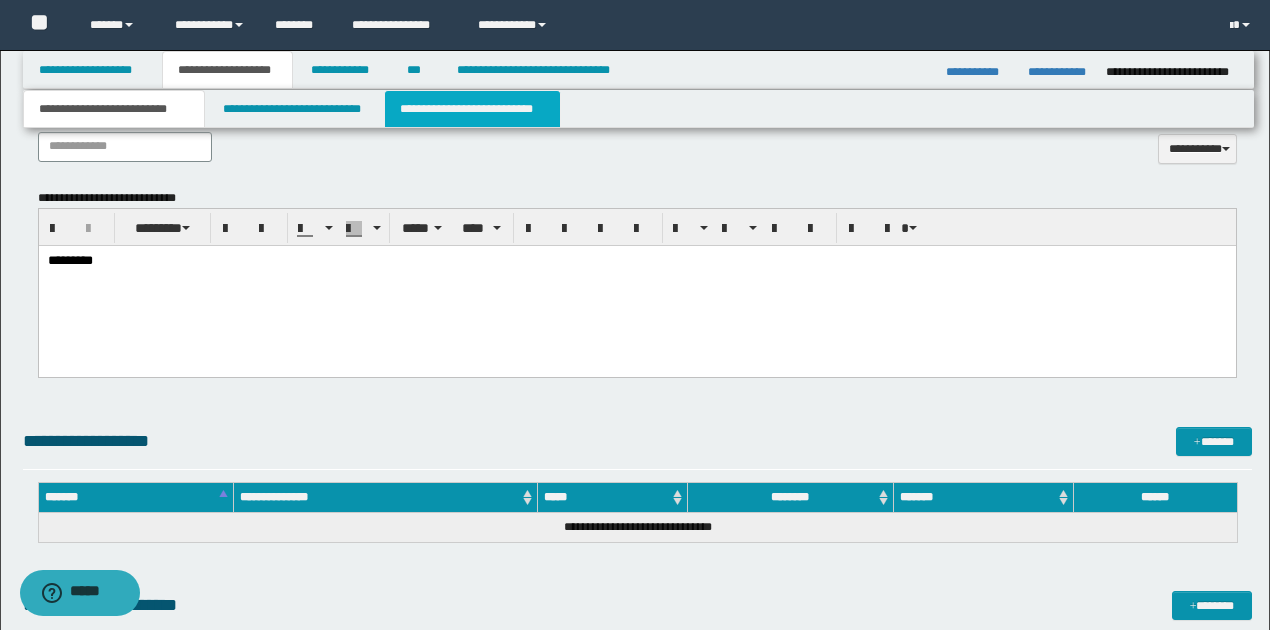 click on "**********" at bounding box center (472, 109) 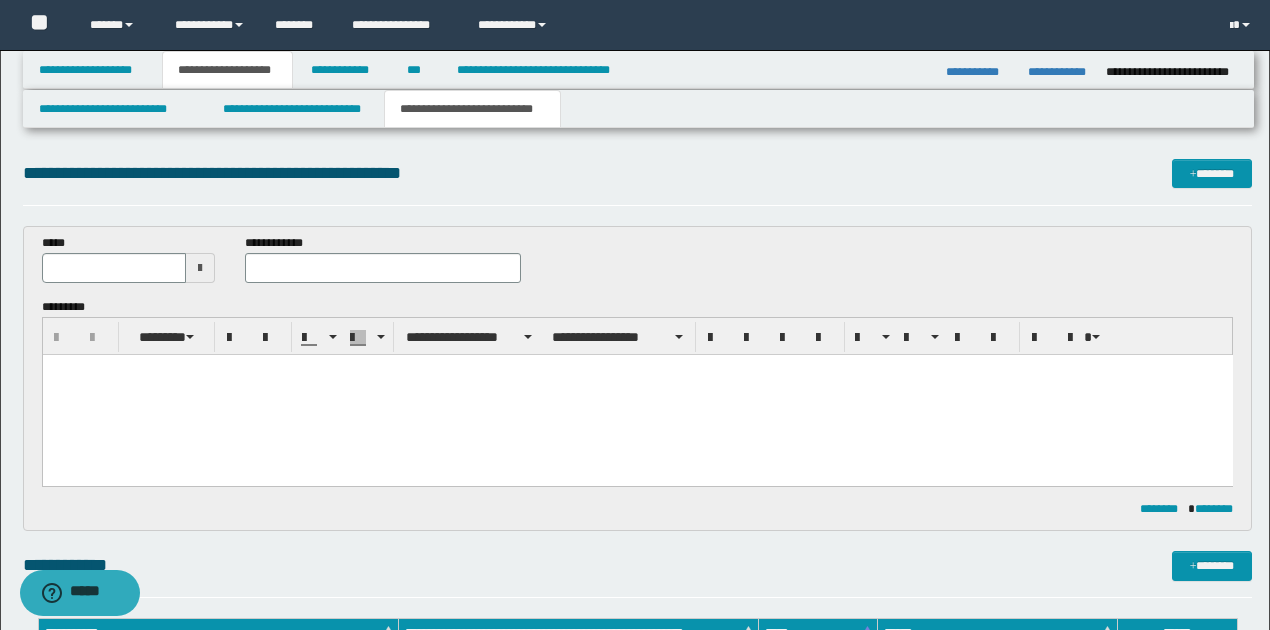 scroll, scrollTop: 0, scrollLeft: 0, axis: both 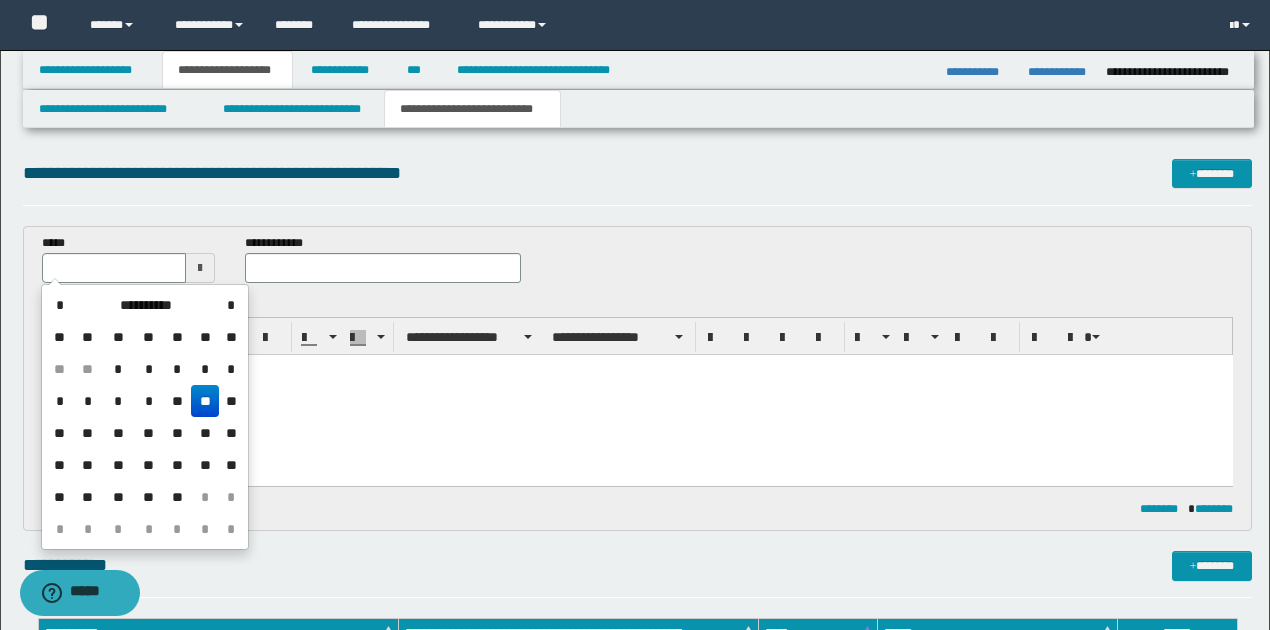 click on "**" at bounding box center [205, 401] 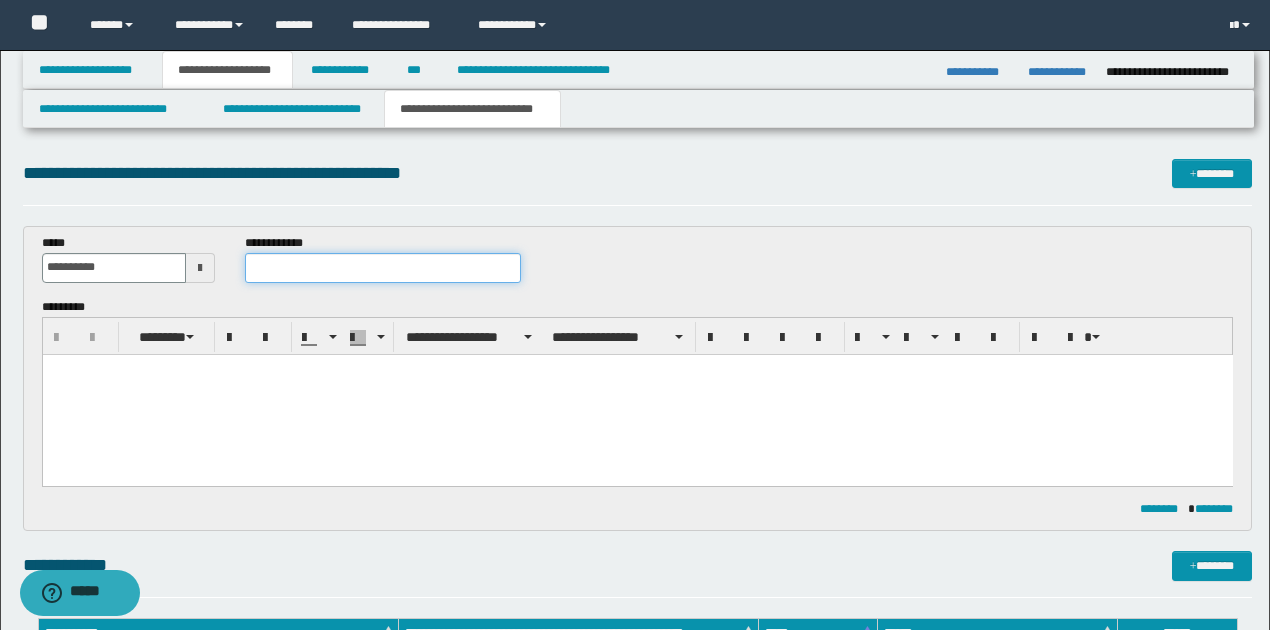 click at bounding box center [382, 268] 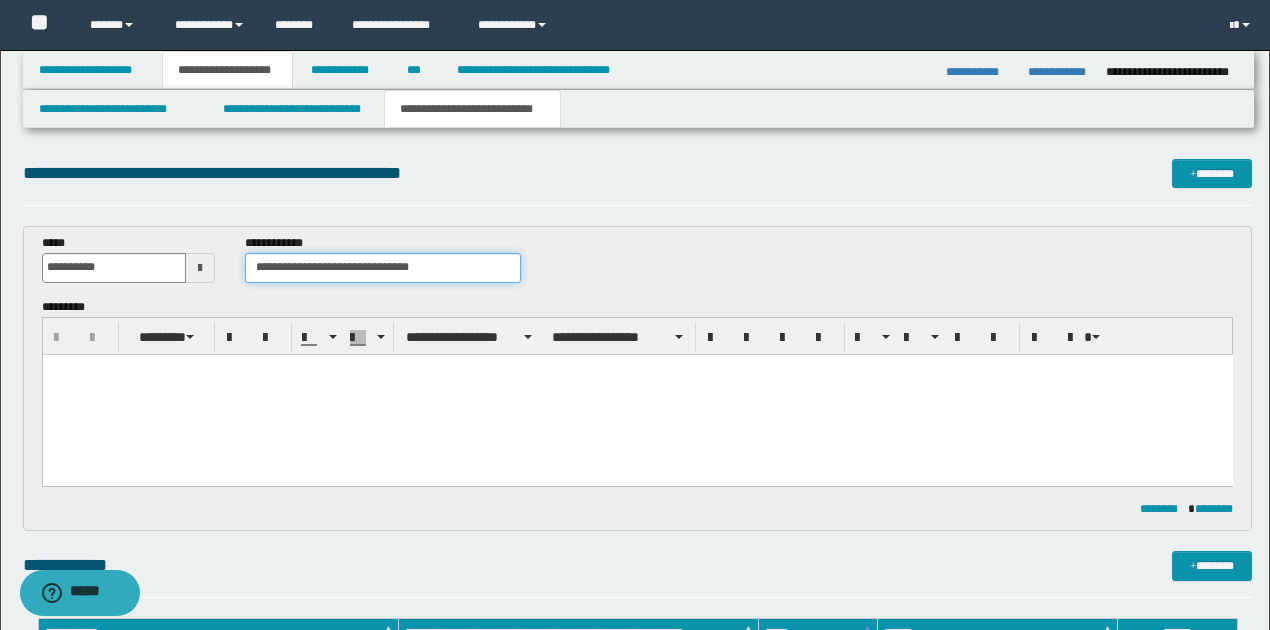 type on "**********" 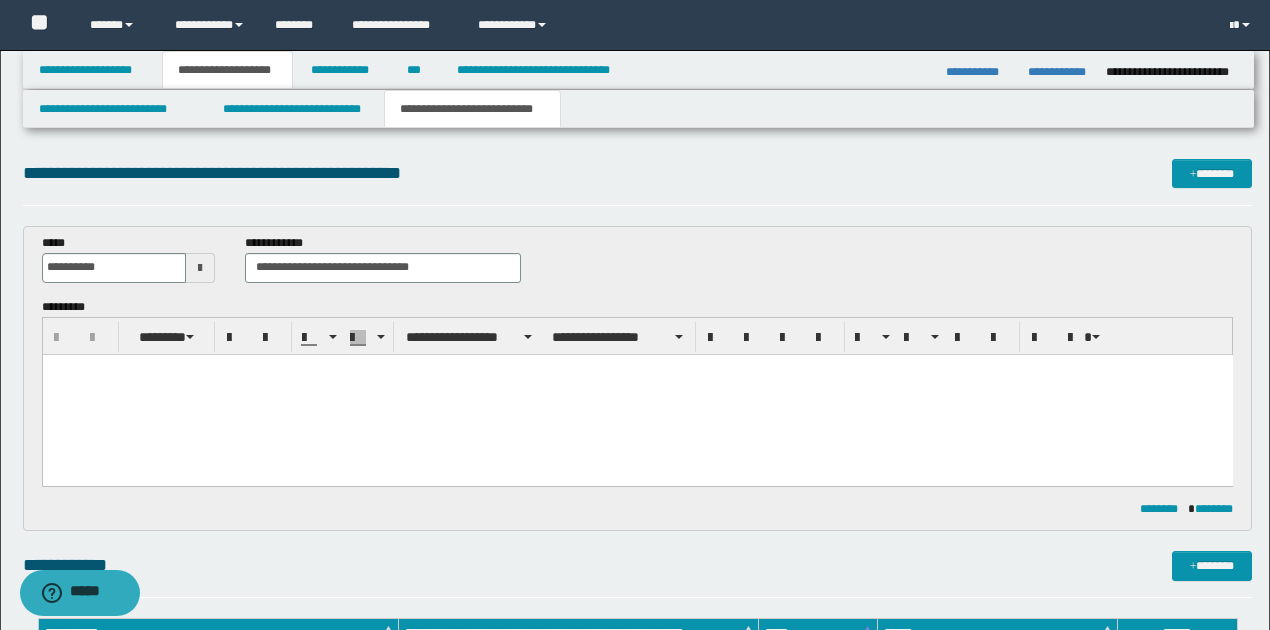 click at bounding box center [637, 394] 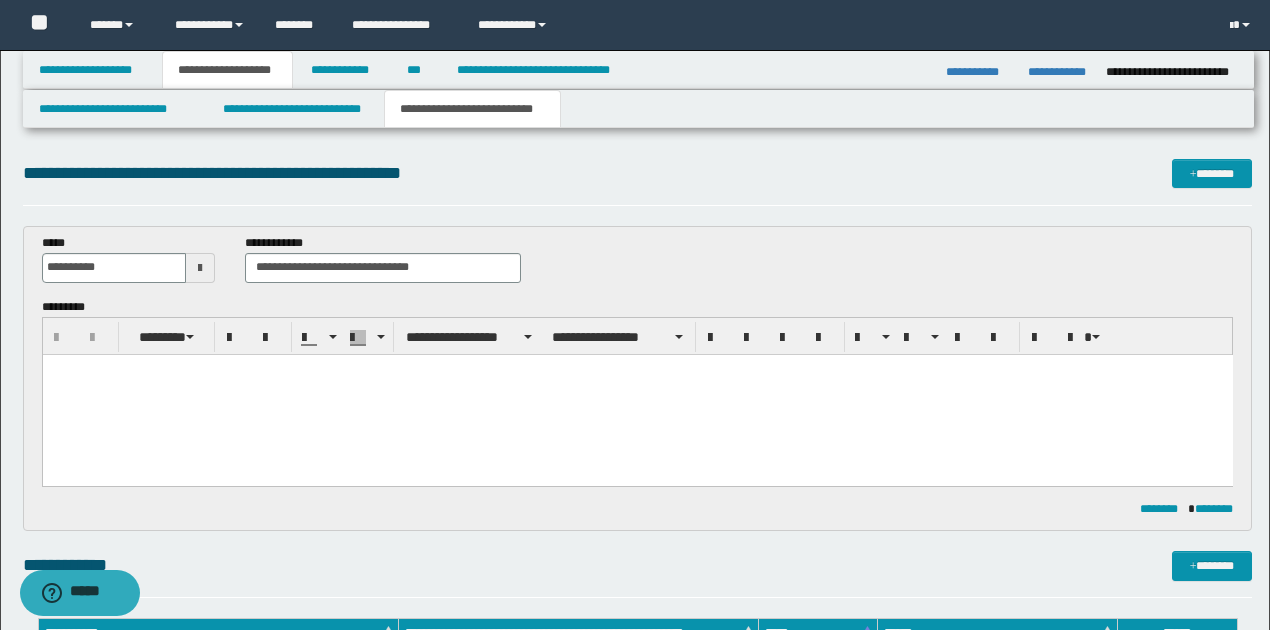 type 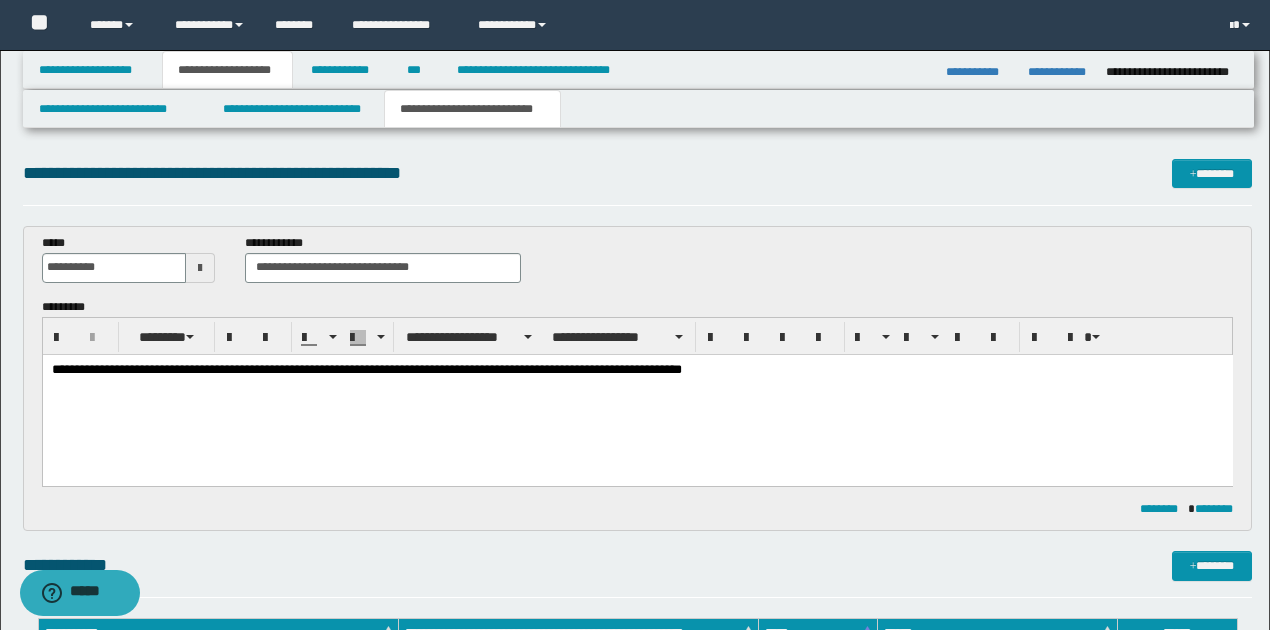 click on "**********" at bounding box center (637, 369) 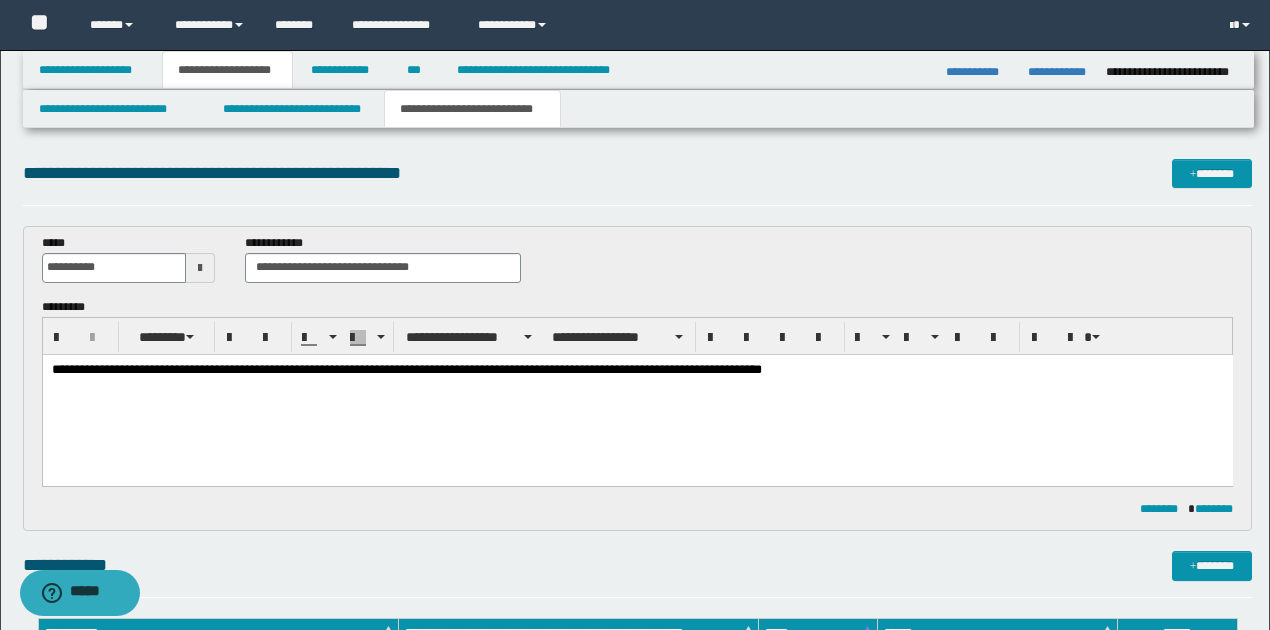 click on "**********" at bounding box center [637, 369] 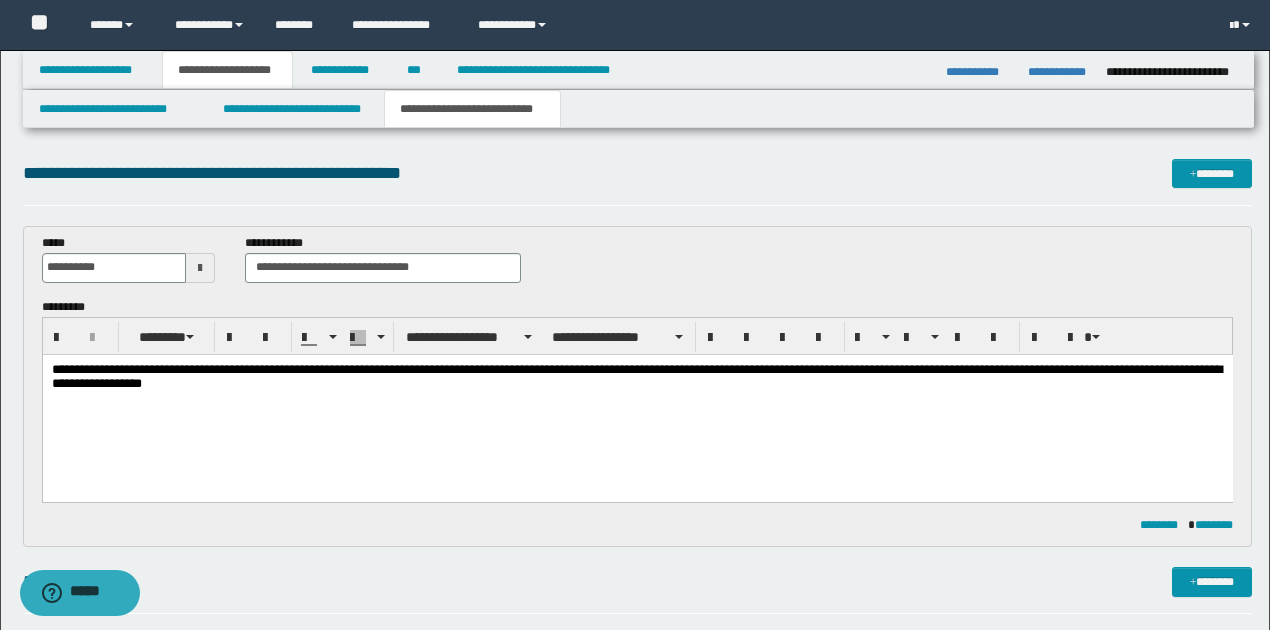 click on "**********" at bounding box center (637, 402) 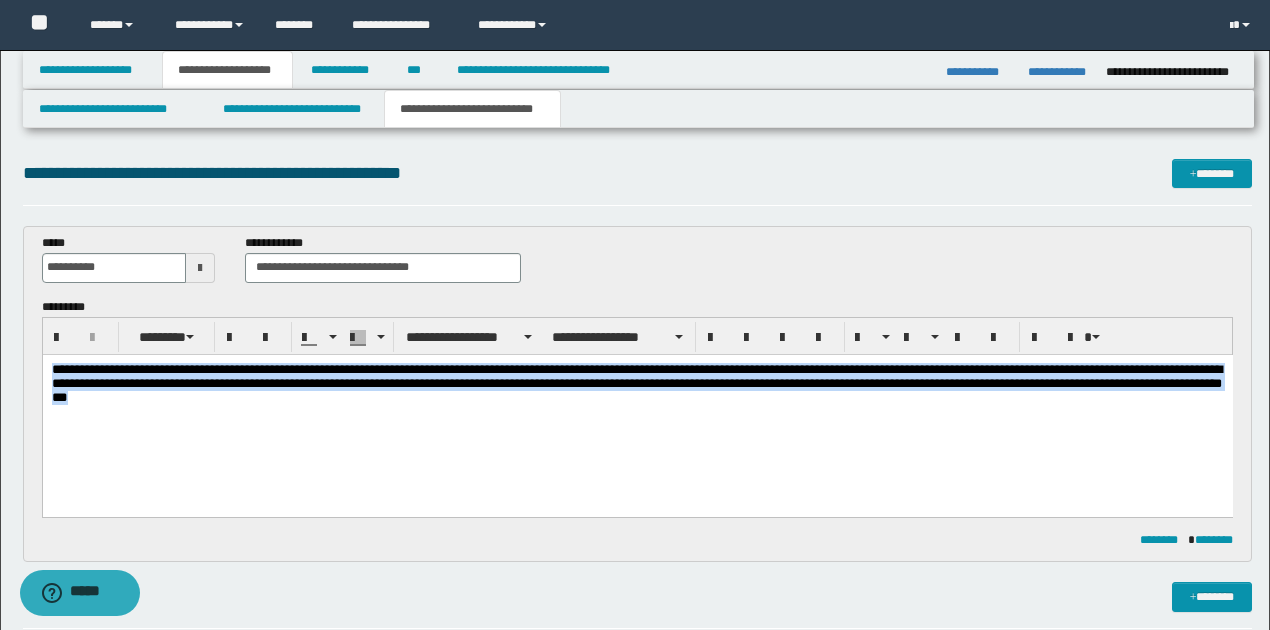 drag, startPoint x: 49, startPoint y: 368, endPoint x: 415, endPoint y: 437, distance: 372.44733 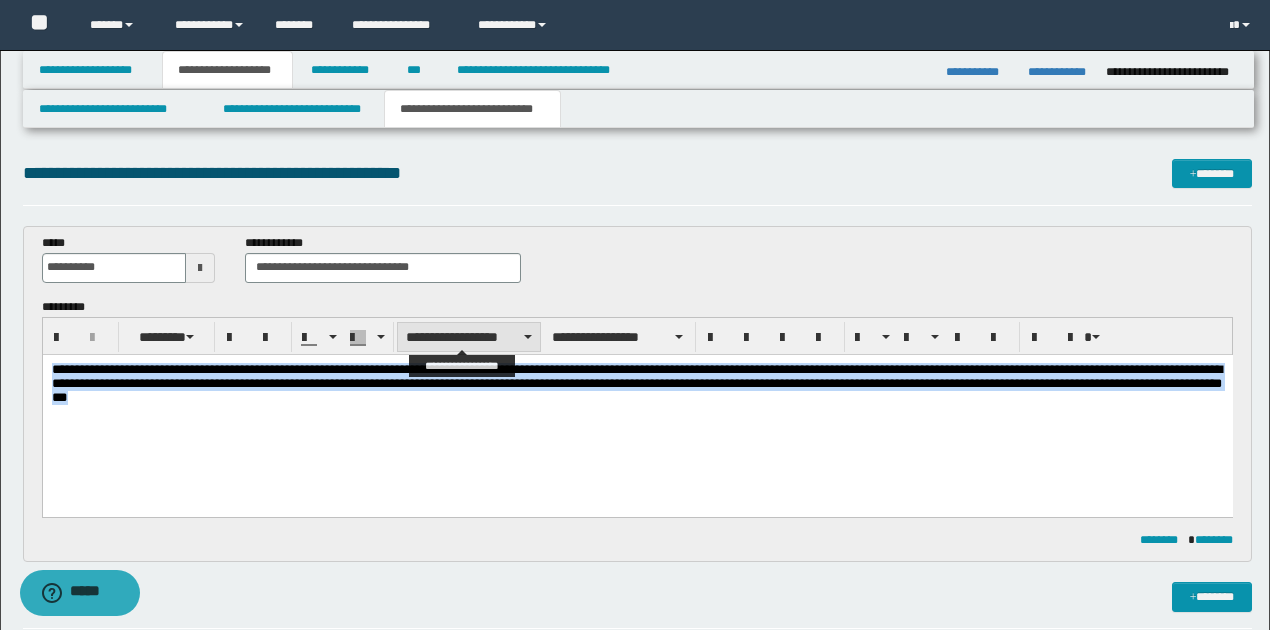 click on "**********" at bounding box center (469, 337) 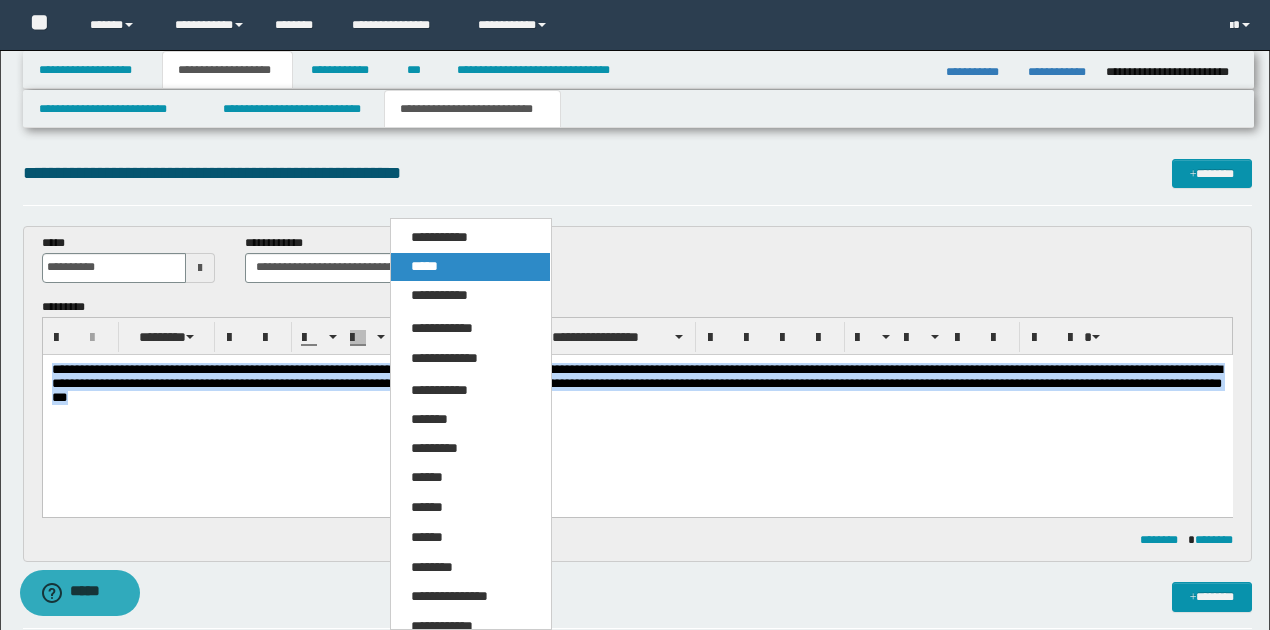 click on "*****" at bounding box center [424, 266] 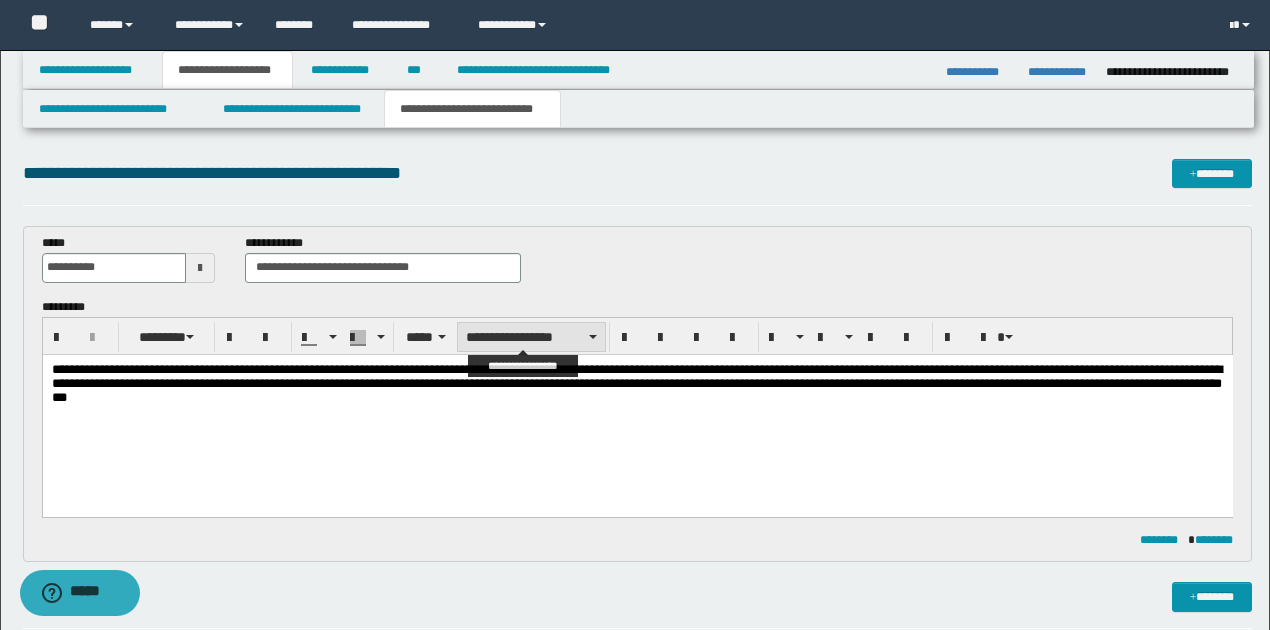 click on "**********" at bounding box center (531, 337) 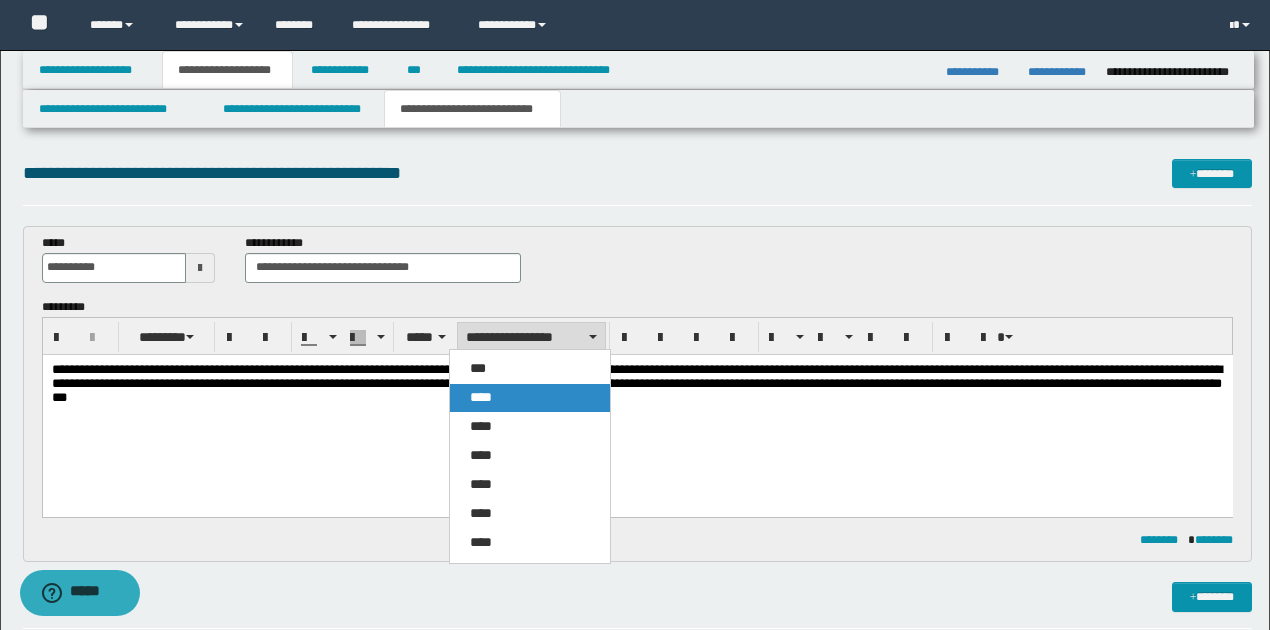 click on "****" at bounding box center (481, 397) 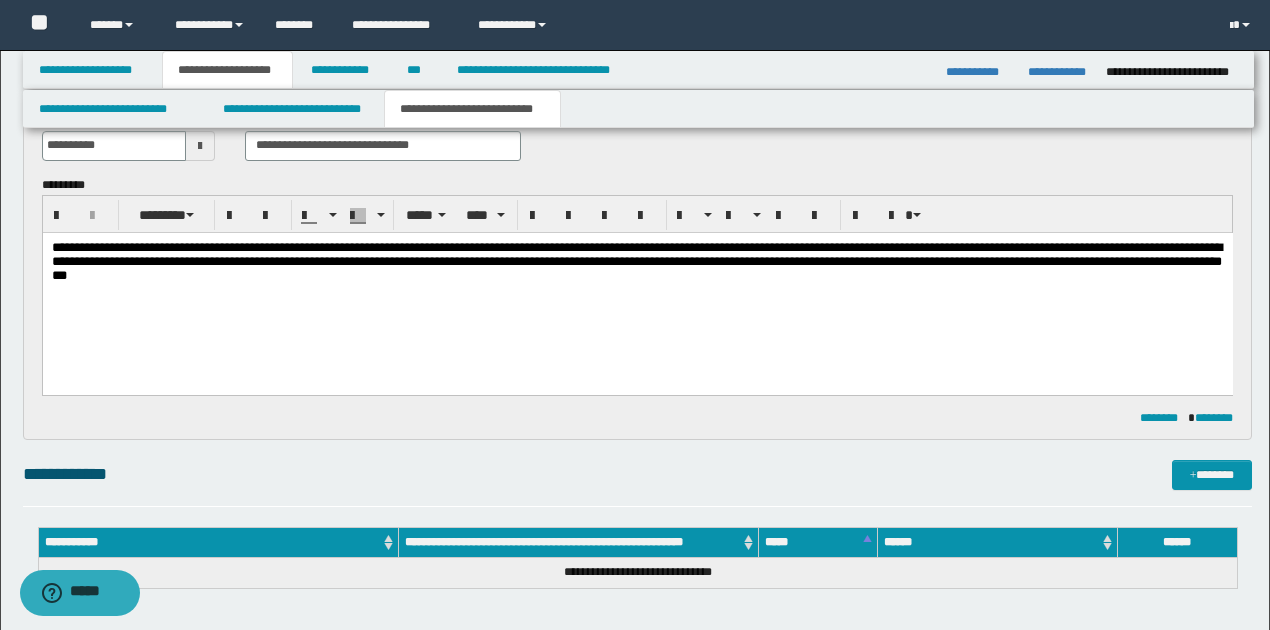 scroll, scrollTop: 266, scrollLeft: 0, axis: vertical 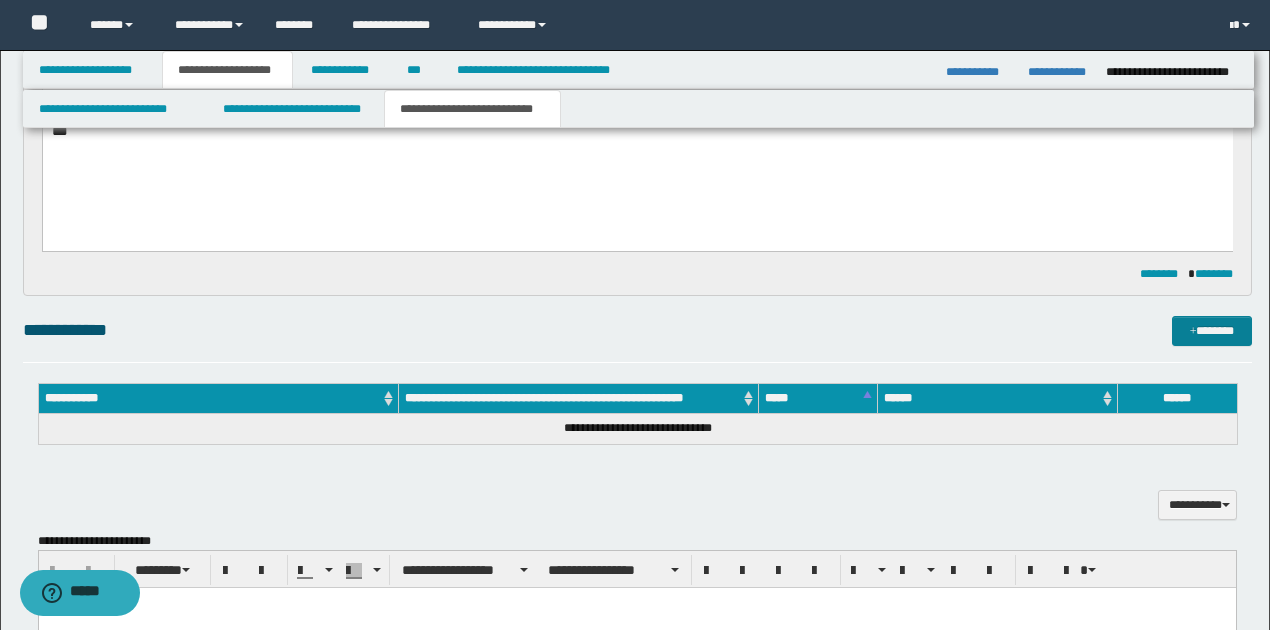 drag, startPoint x: 1206, startPoint y: 339, endPoint x: 1193, endPoint y: 339, distance: 13 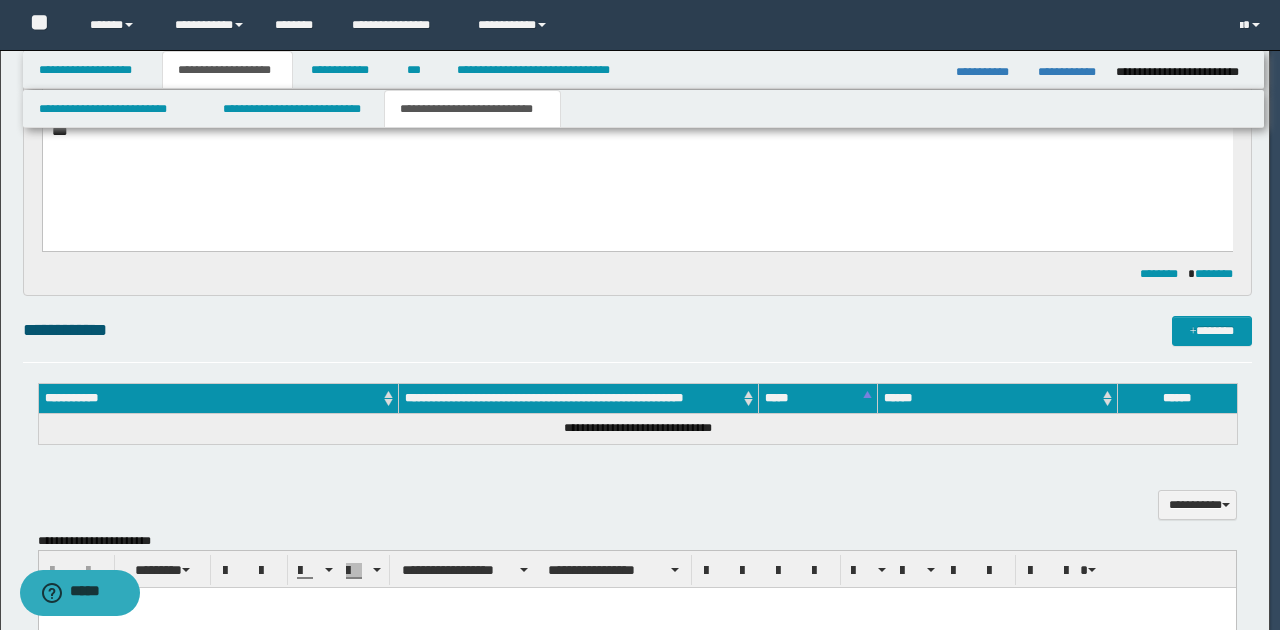type 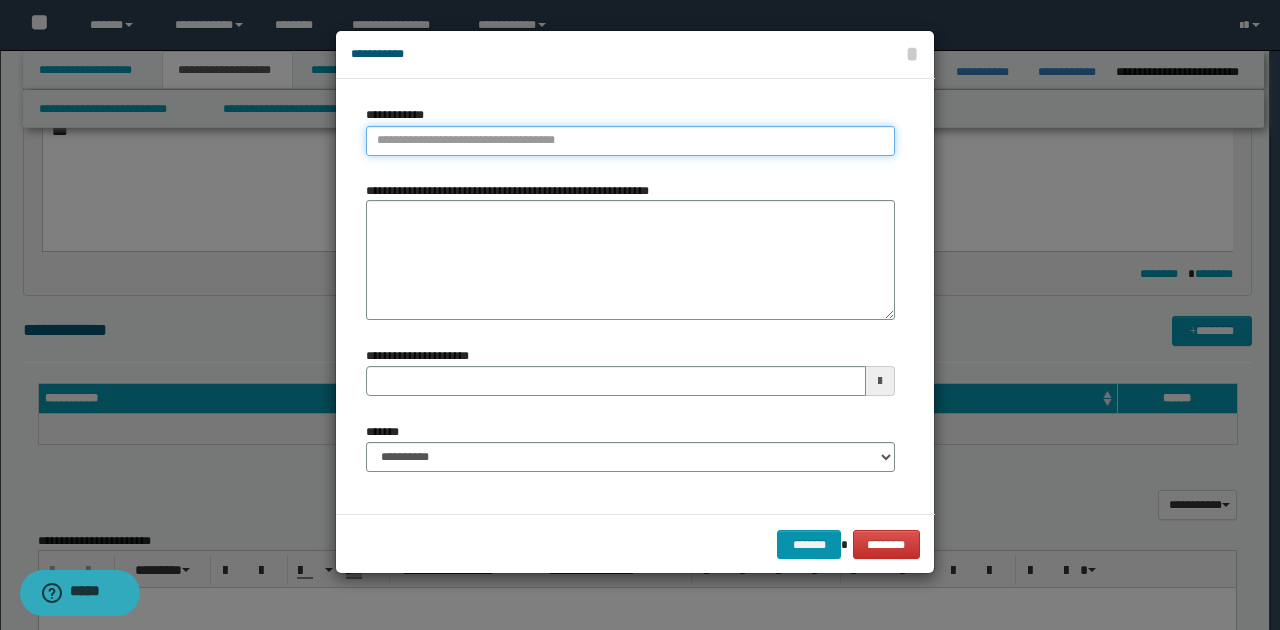 click on "**********" at bounding box center (630, 141) 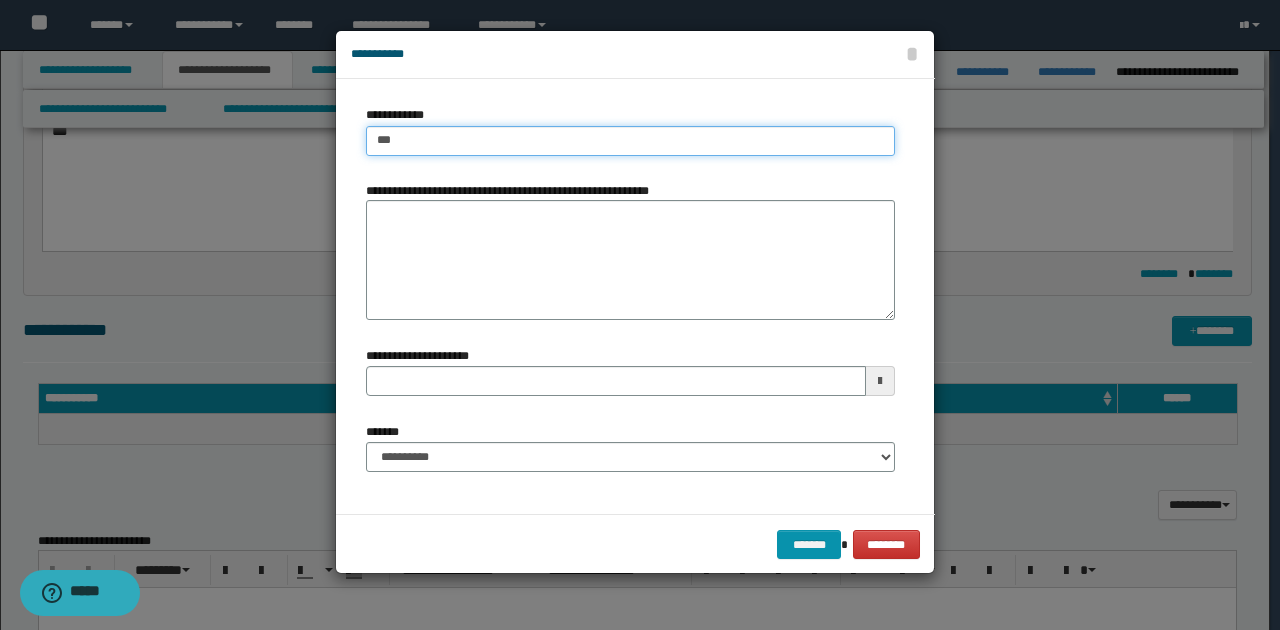 type on "****" 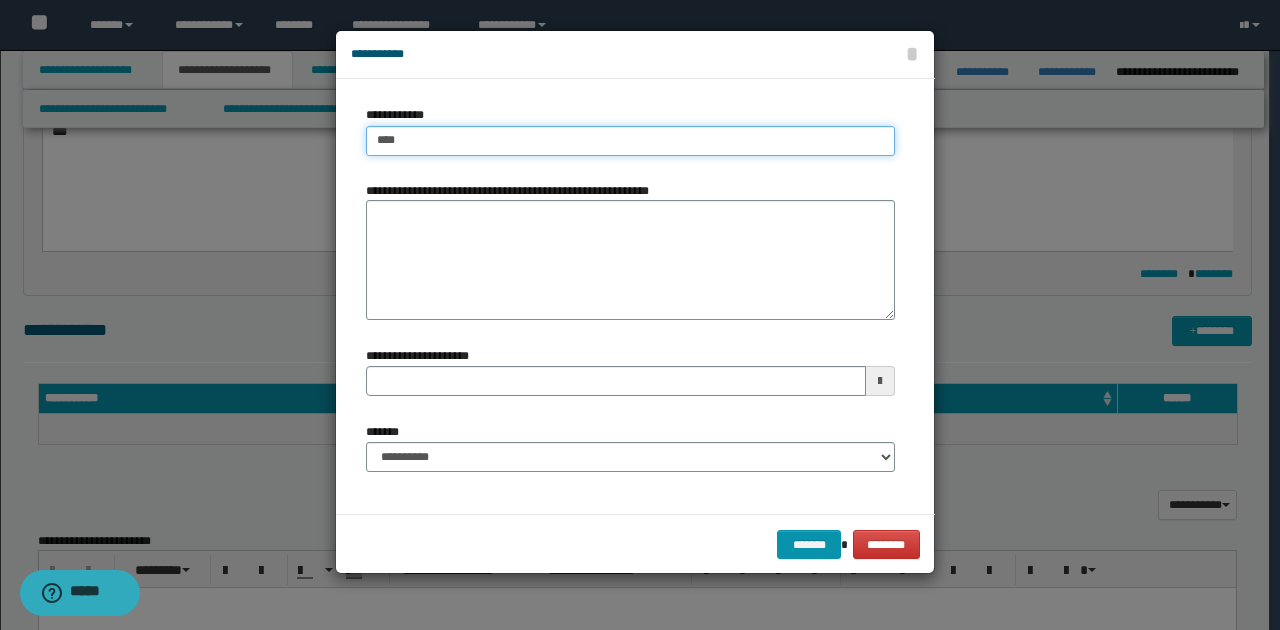 type on "****" 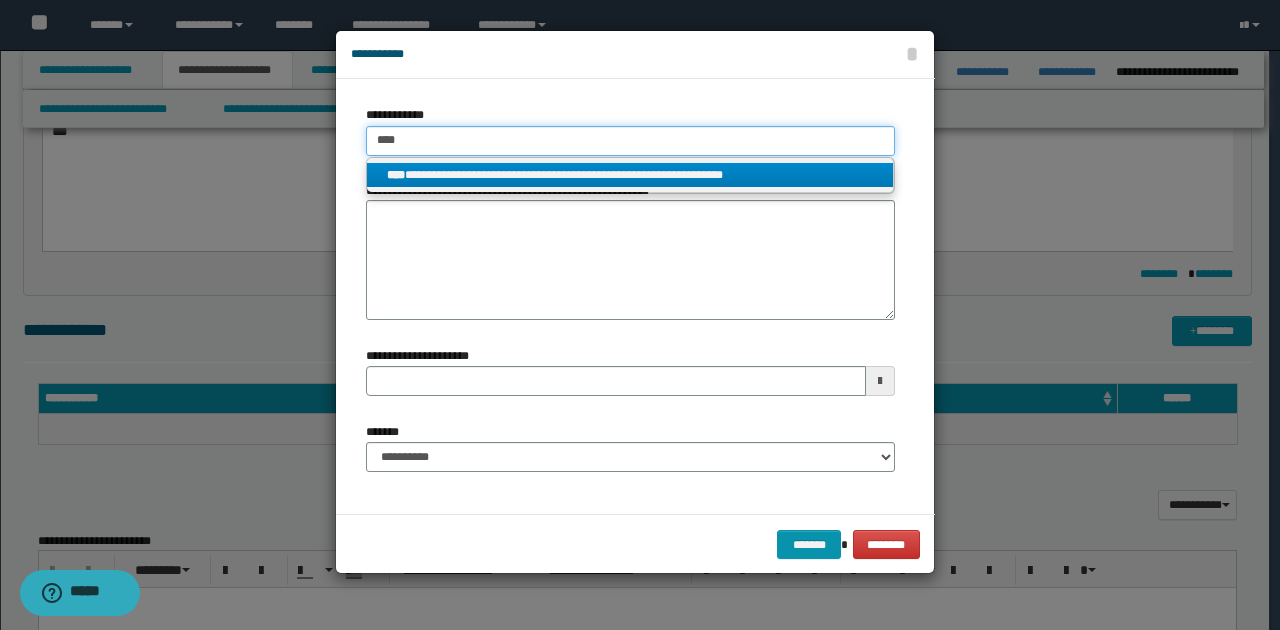 type on "****" 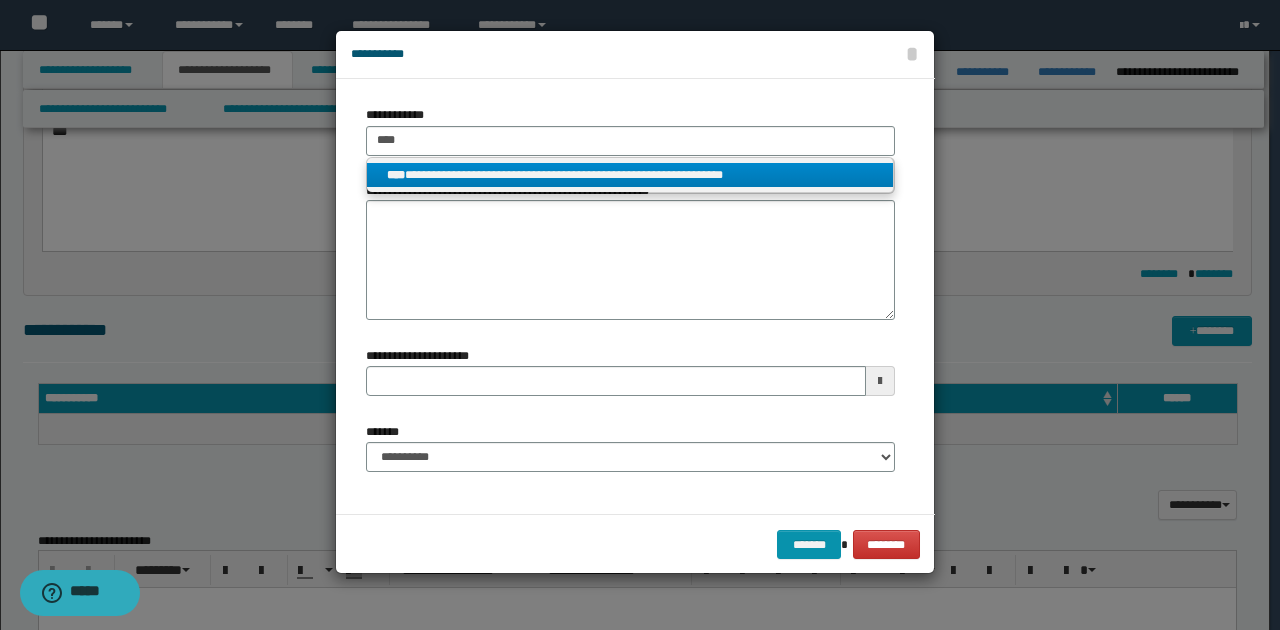 click on "**********" at bounding box center (630, 175) 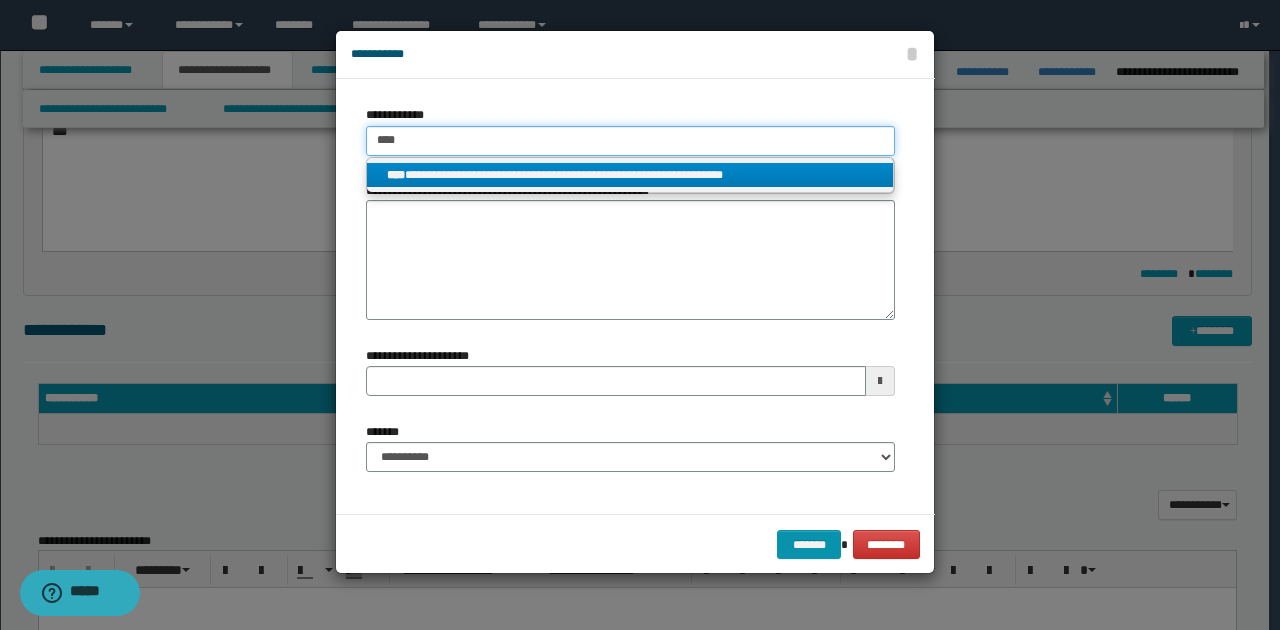 type 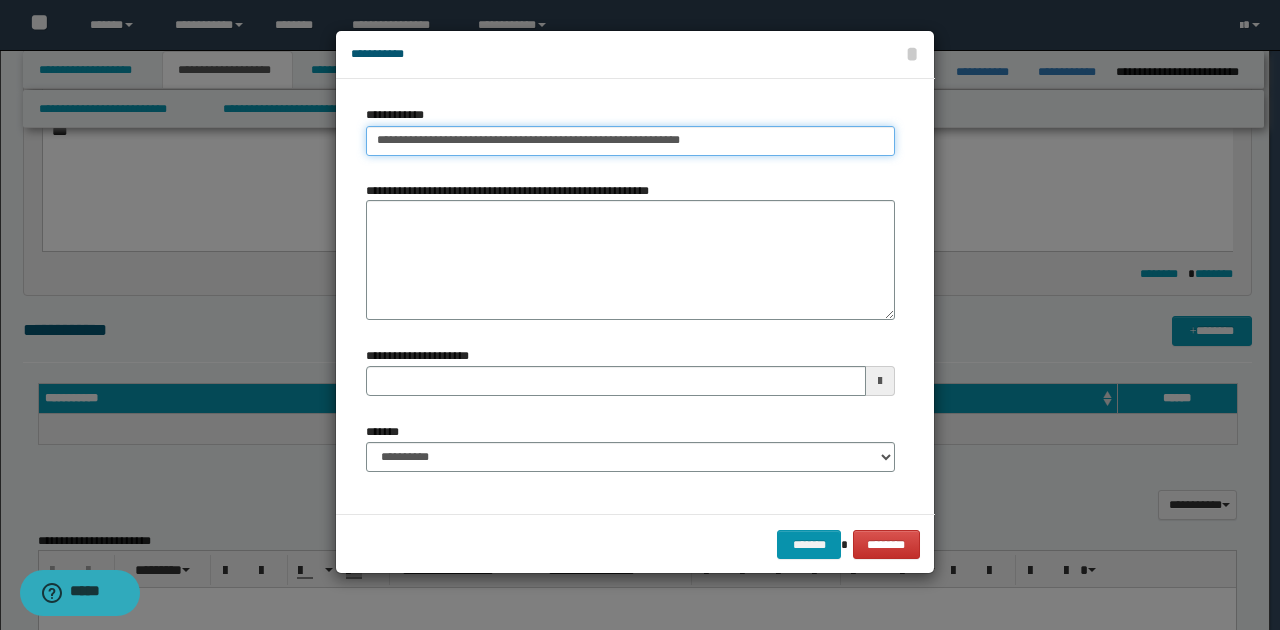drag, startPoint x: 374, startPoint y: 139, endPoint x: 878, endPoint y: 155, distance: 504.2539 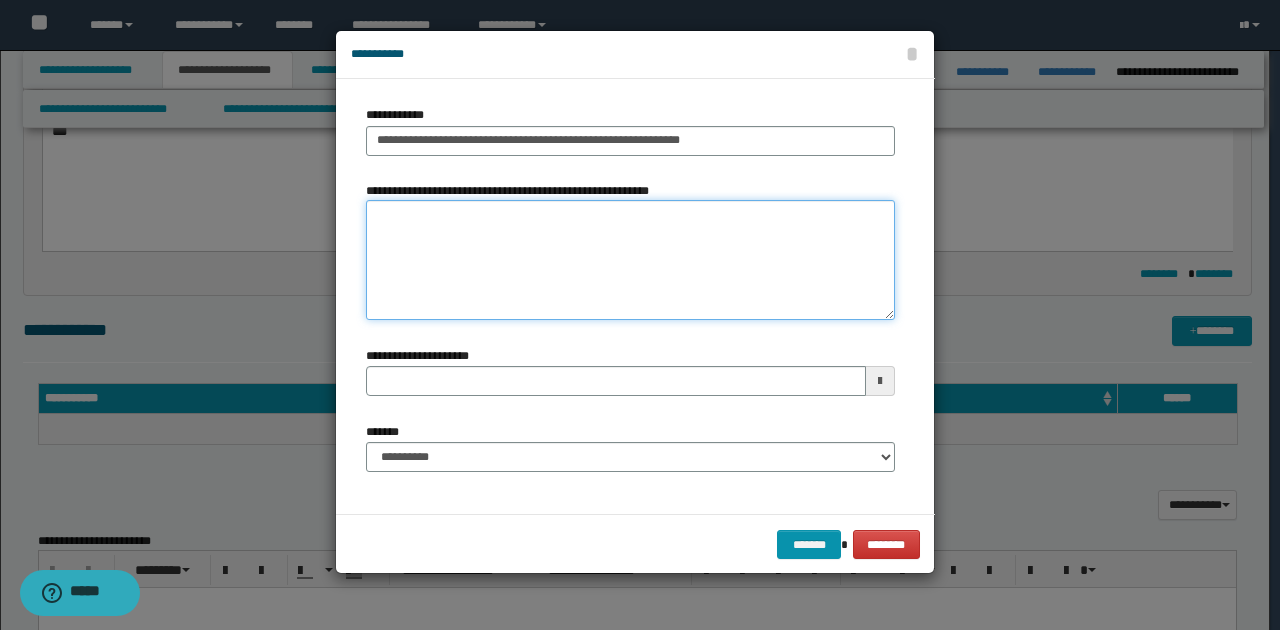 click on "**********" at bounding box center (630, 260) 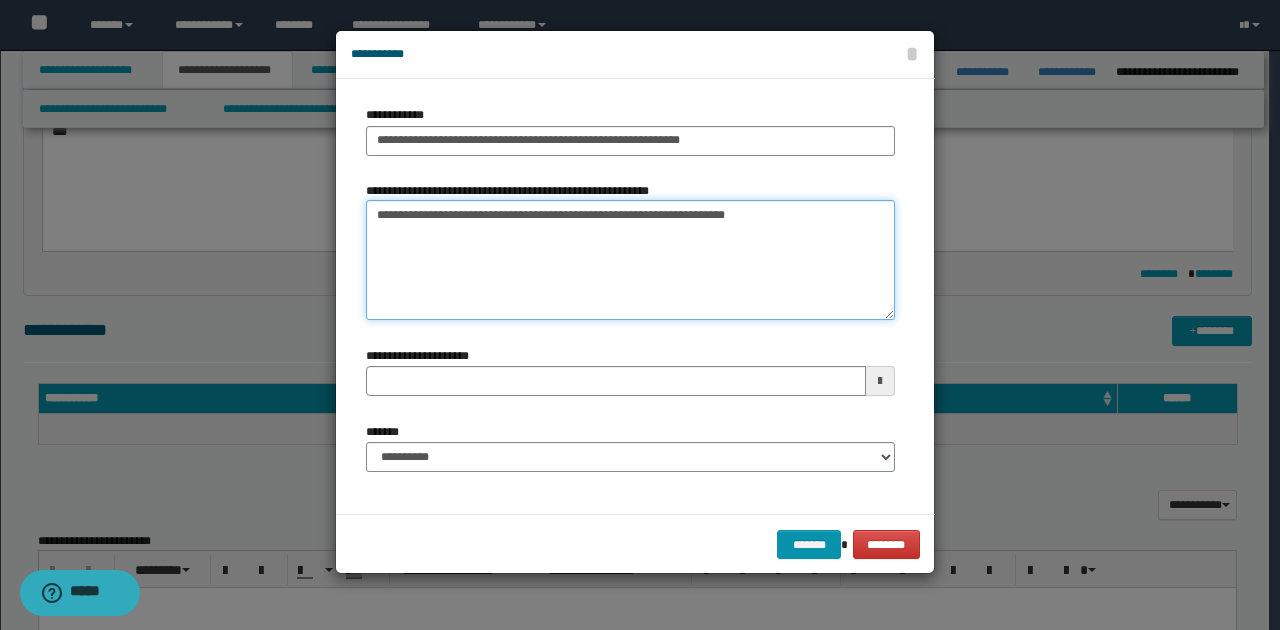 type on "**********" 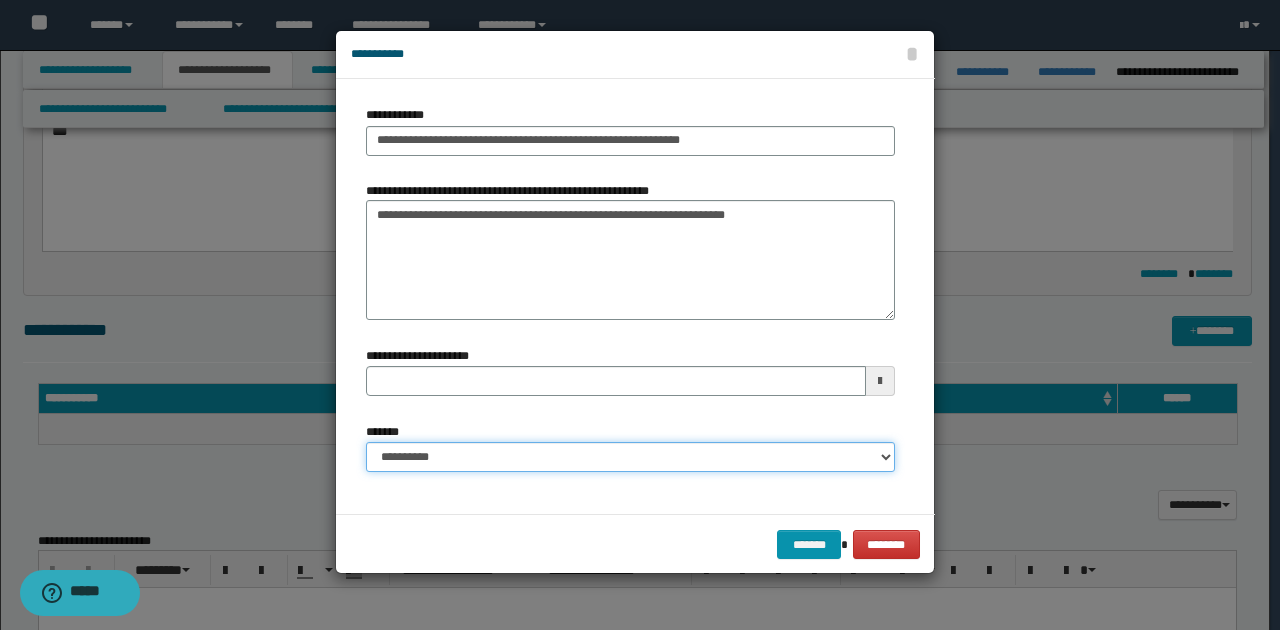 click on "**********" at bounding box center [630, 457] 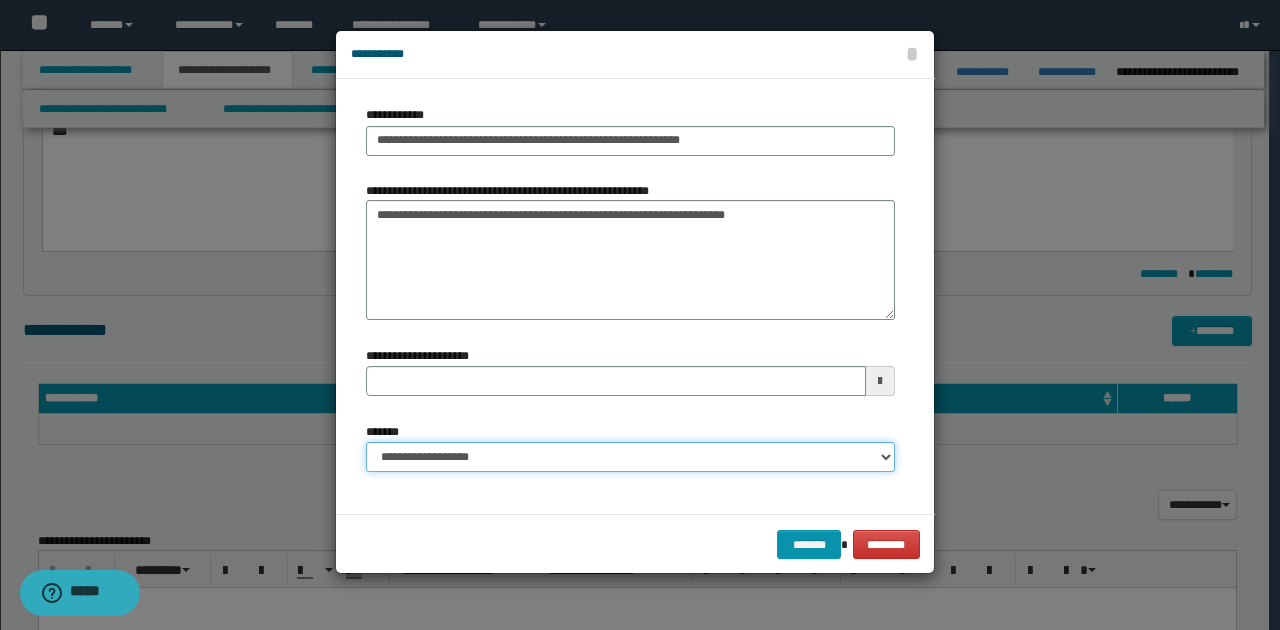 type 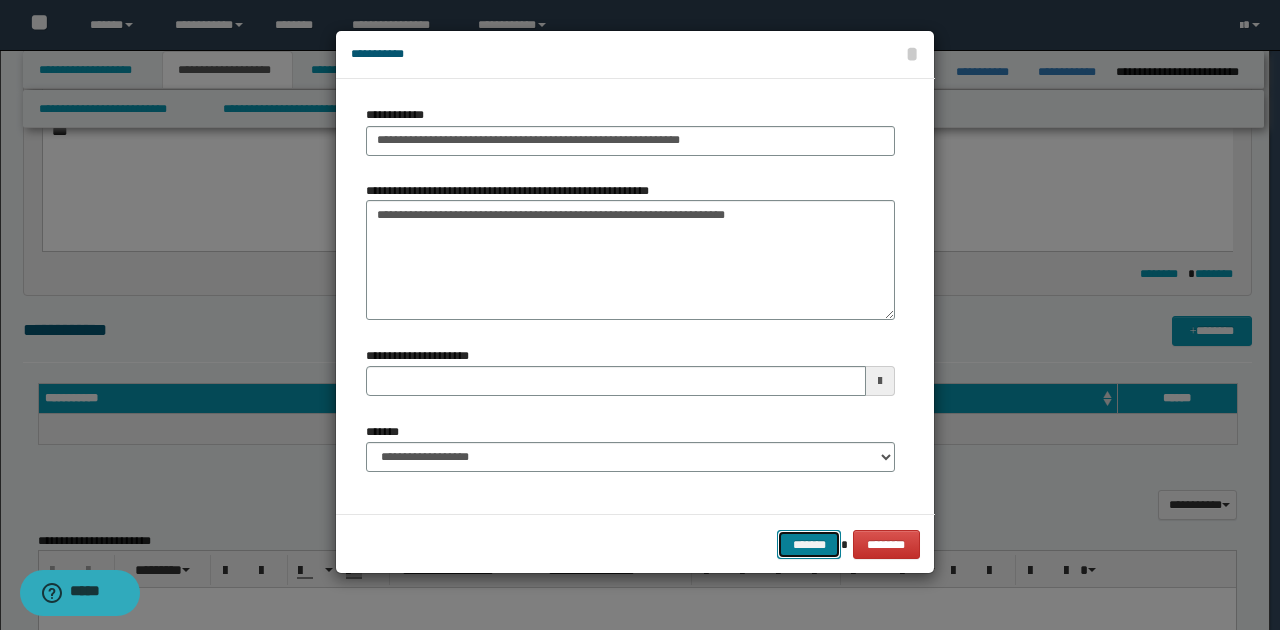 click on "*******" at bounding box center [809, 544] 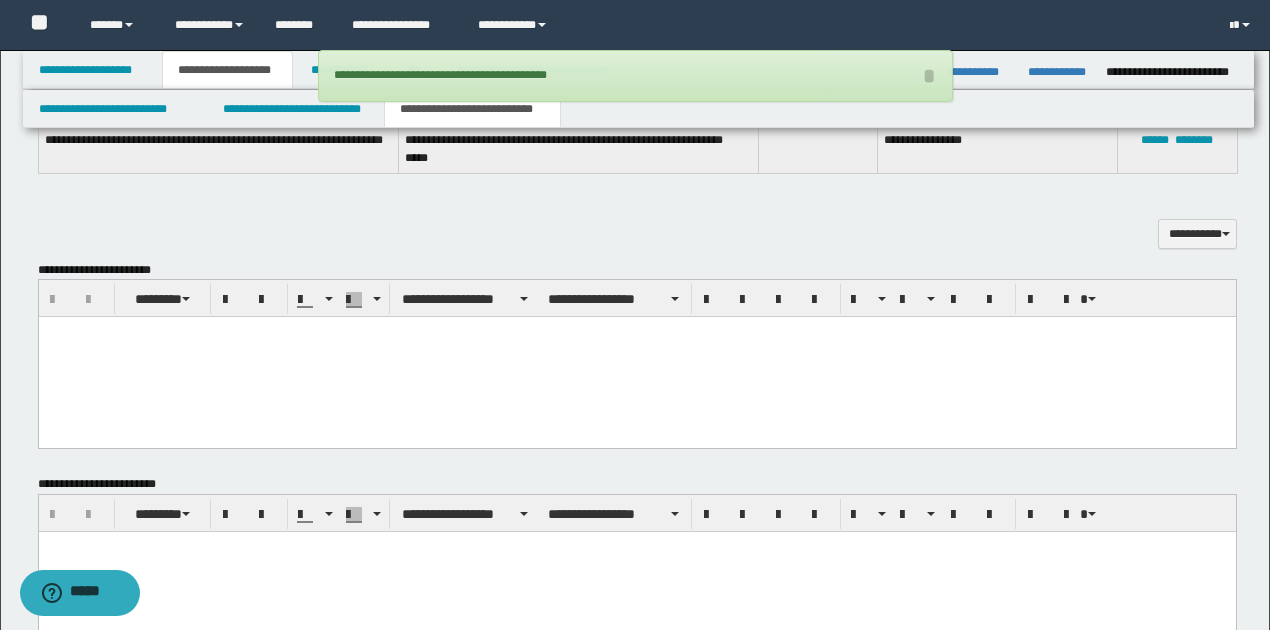 scroll, scrollTop: 733, scrollLeft: 0, axis: vertical 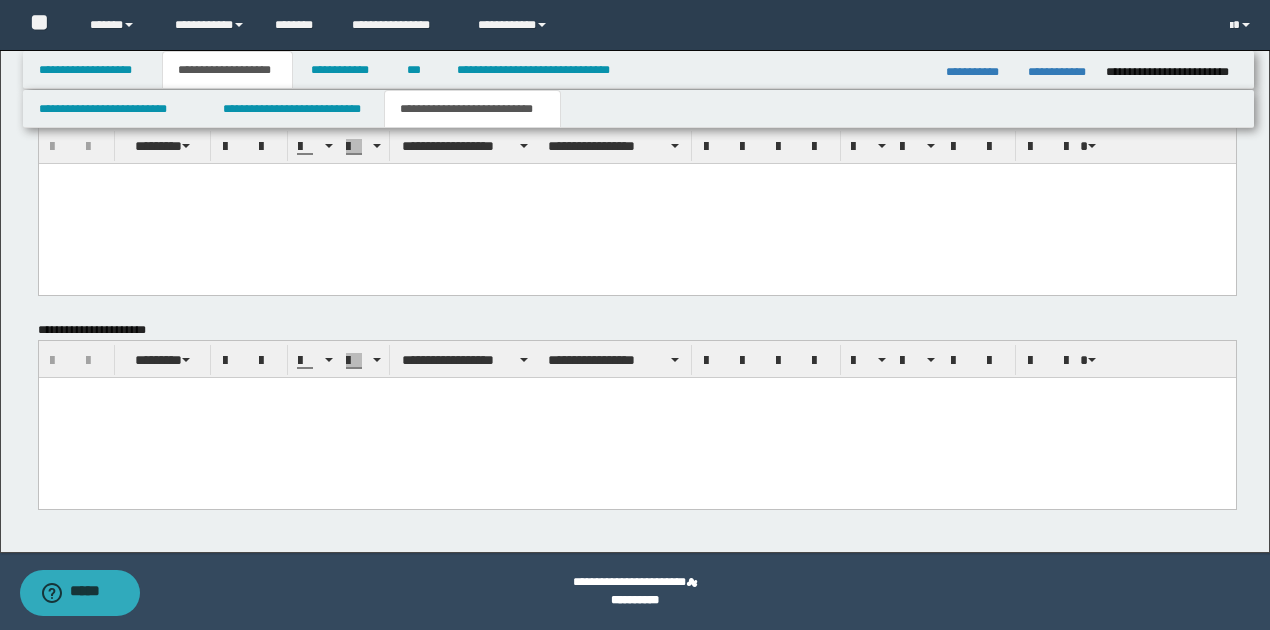 click at bounding box center (636, 417) 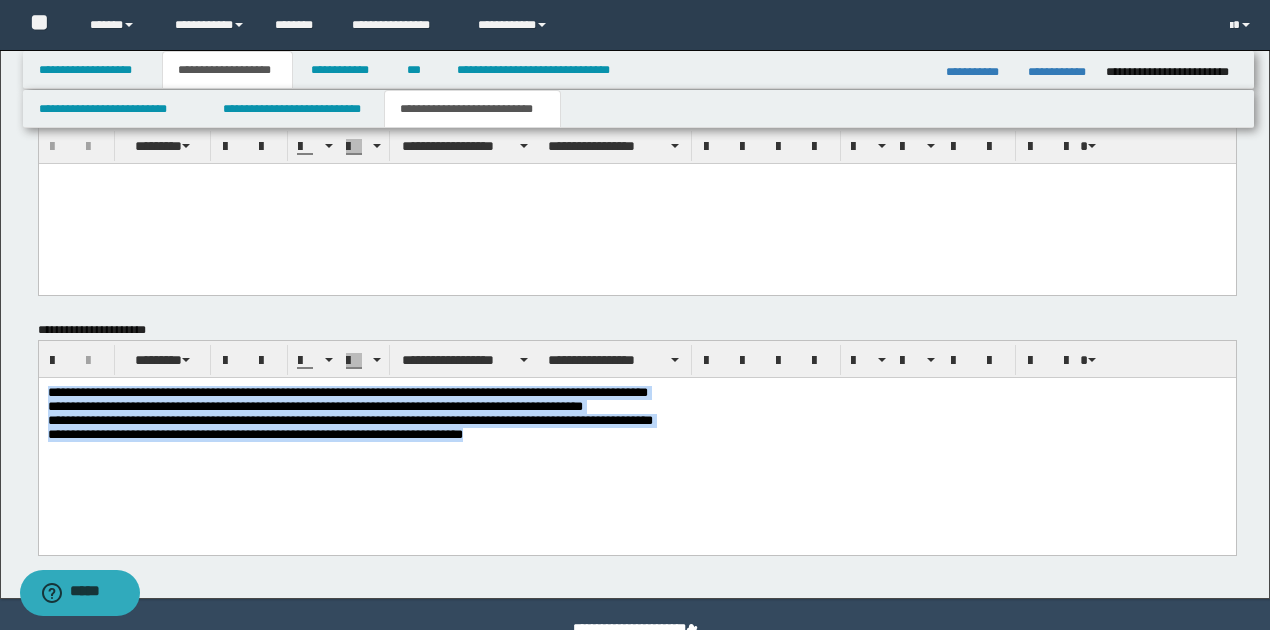 drag, startPoint x: 46, startPoint y: 389, endPoint x: 554, endPoint y: 465, distance: 513.65356 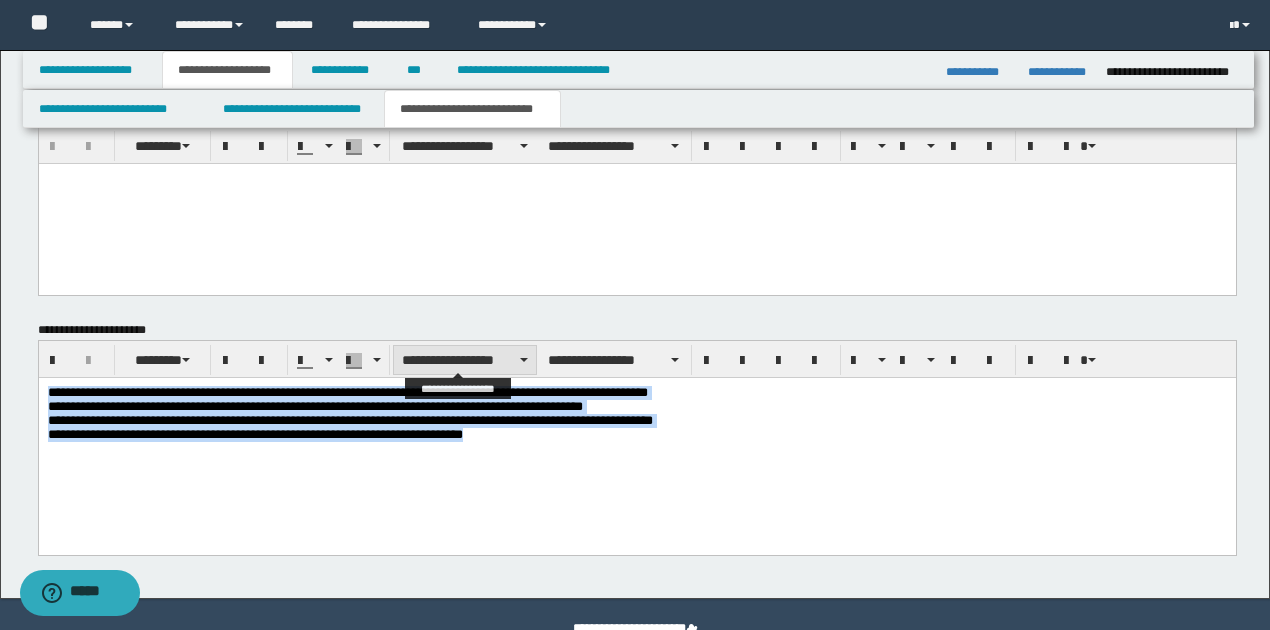 click on "**********" at bounding box center [465, 360] 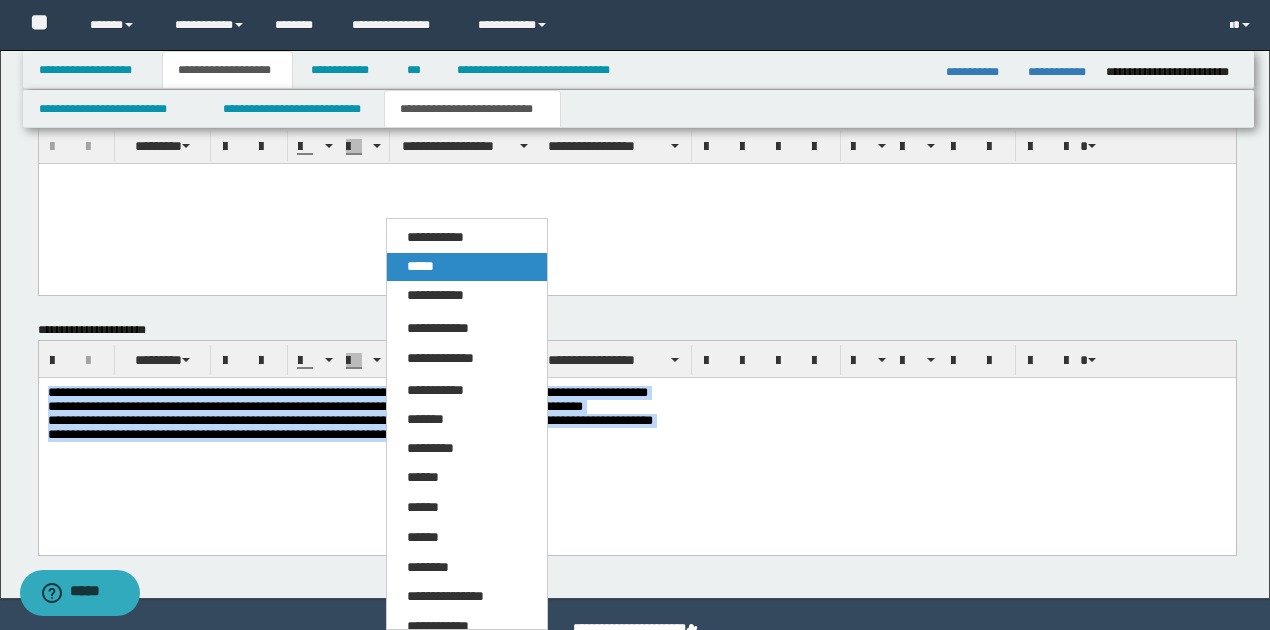 click on "*****" at bounding box center [420, 266] 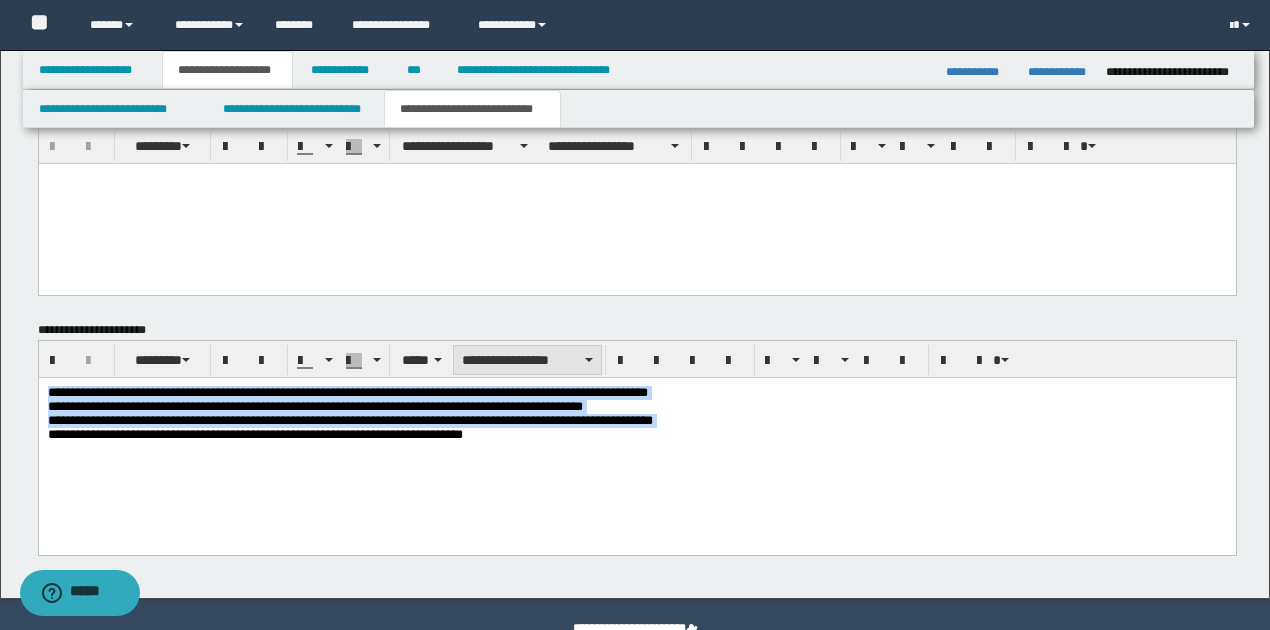 click on "**********" at bounding box center (527, 360) 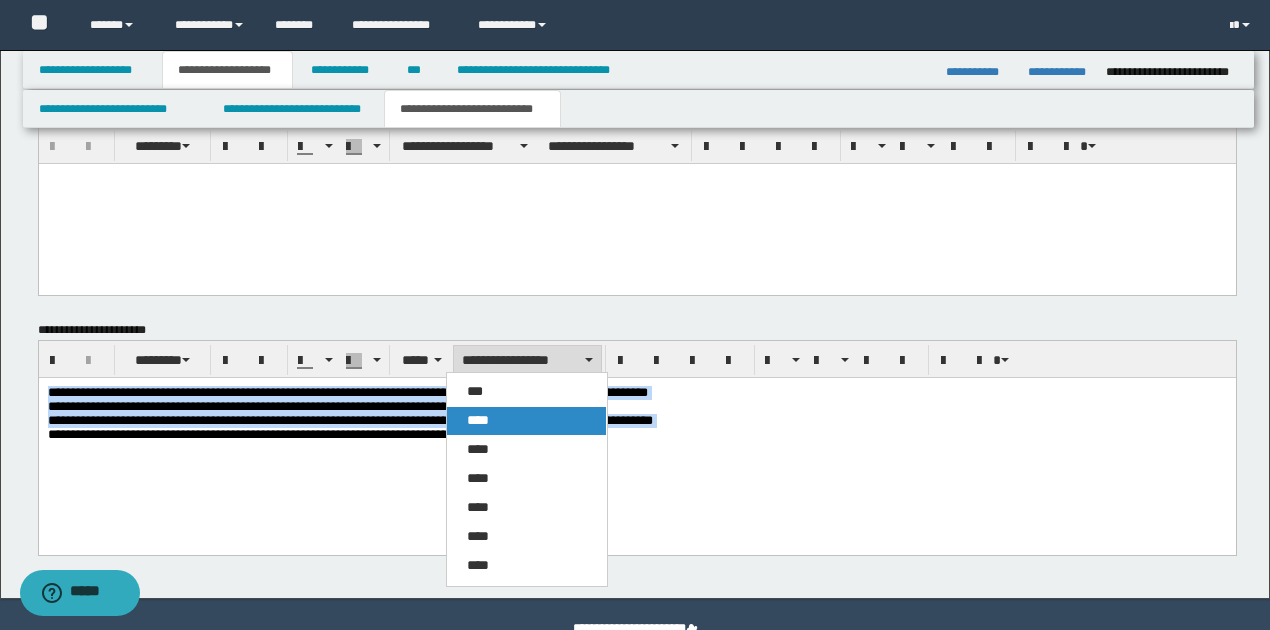 drag, startPoint x: 514, startPoint y: 410, endPoint x: 807, endPoint y: 78, distance: 442.8013 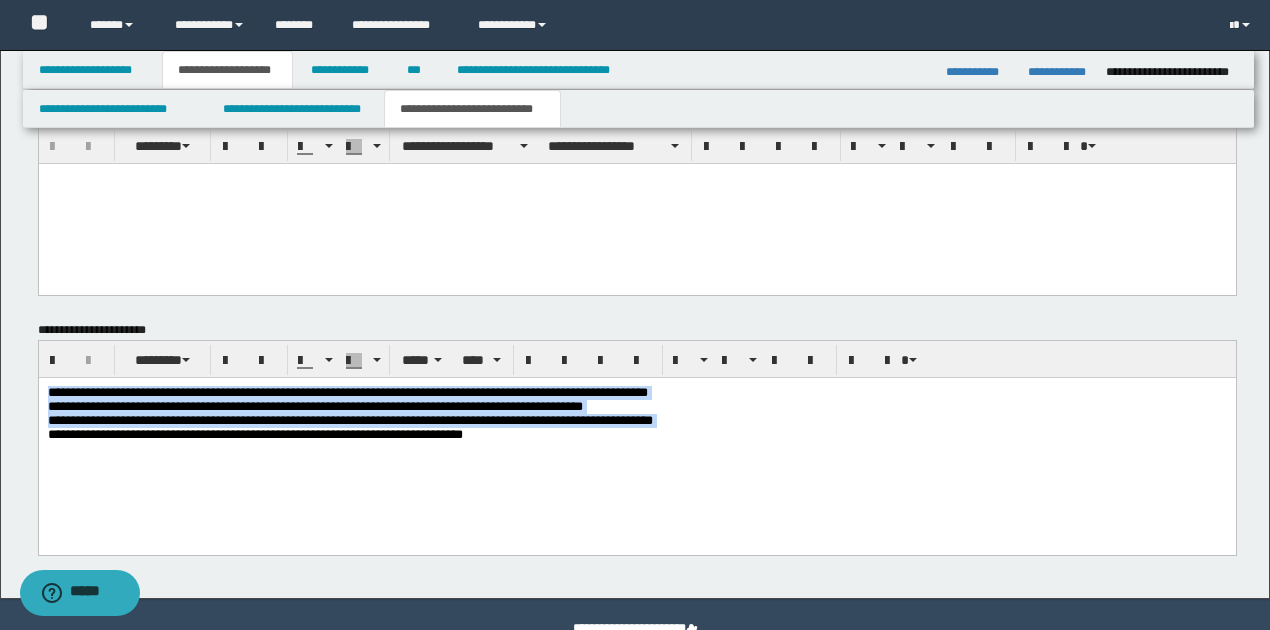 click on "**********" at bounding box center (637, 415) 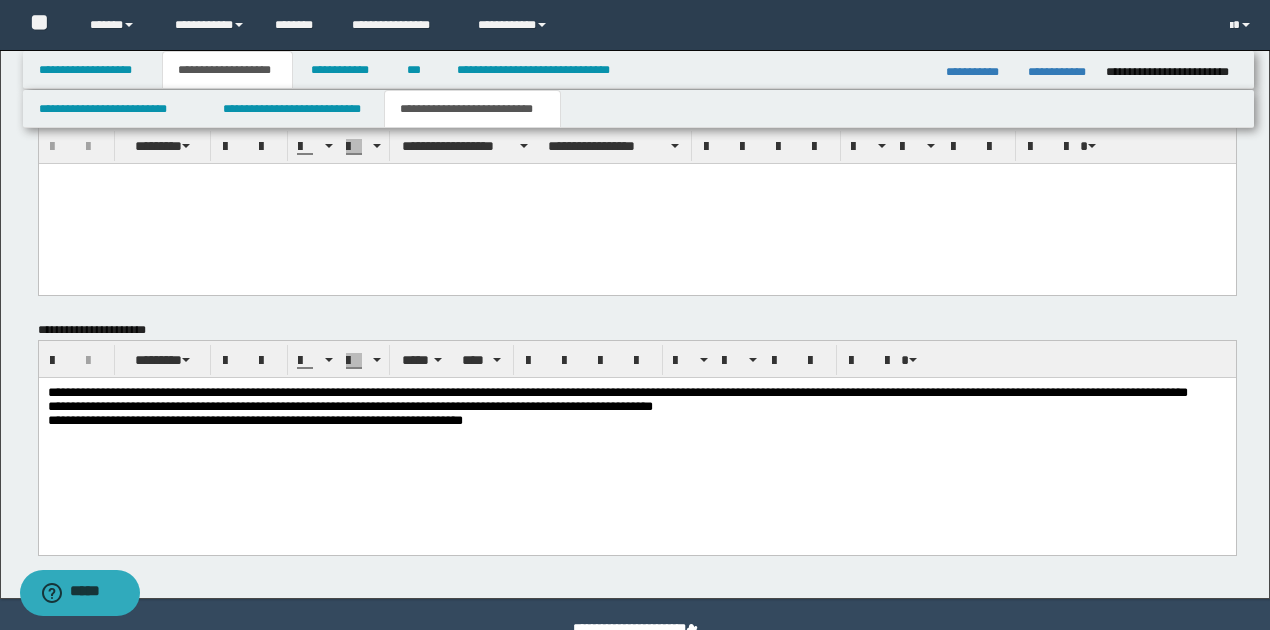 click on "**********" at bounding box center (637, 415) 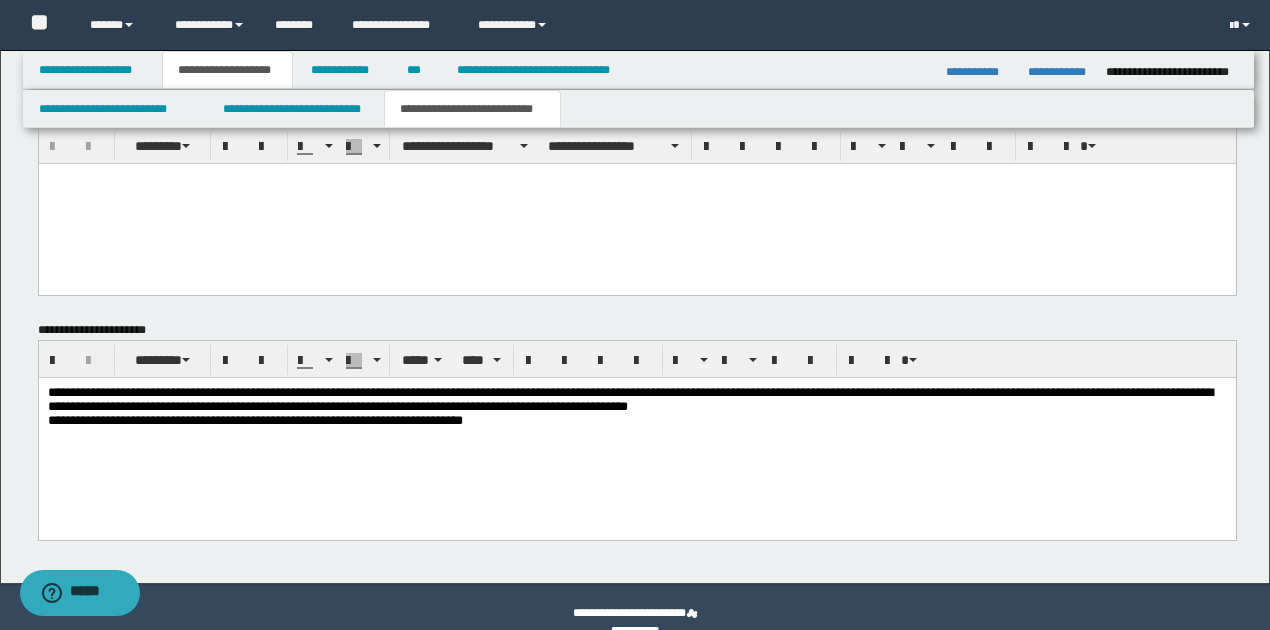 click on "**********" at bounding box center [637, 408] 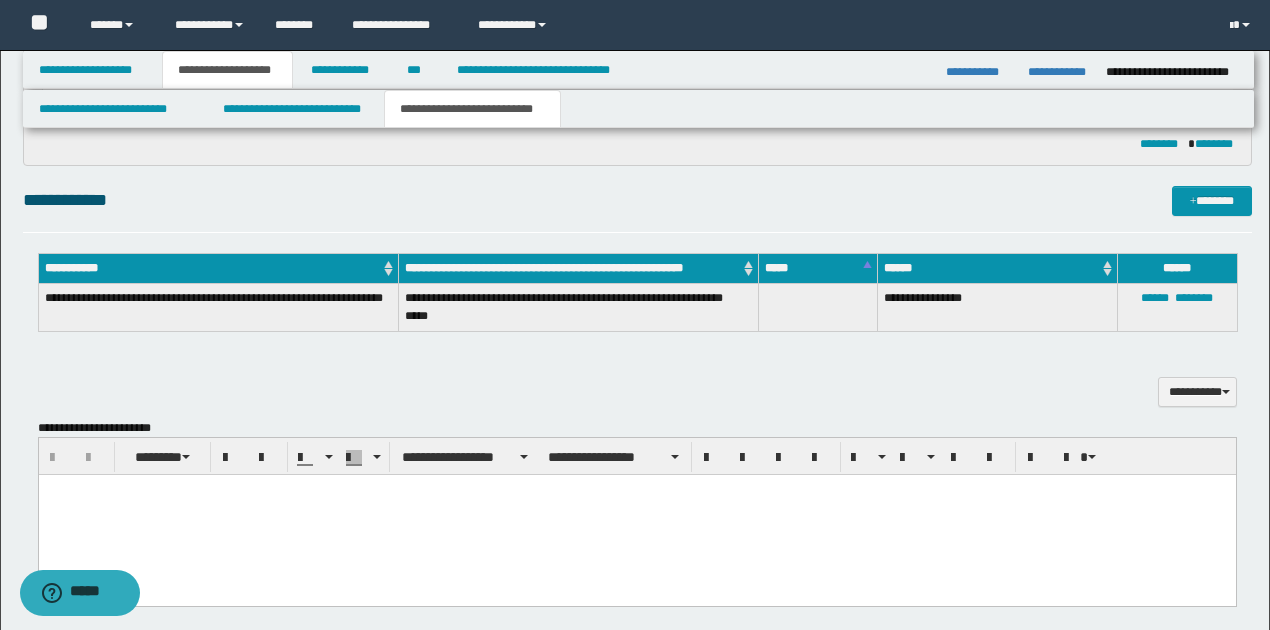 scroll, scrollTop: 188, scrollLeft: 0, axis: vertical 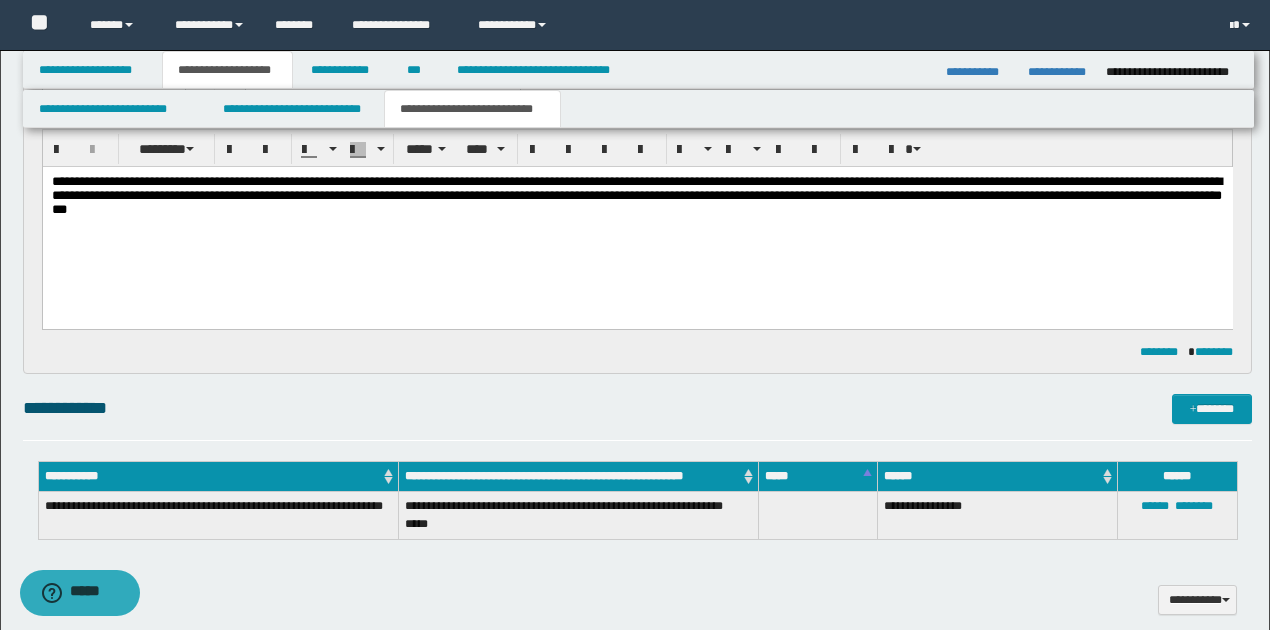 click on "**********" at bounding box center [637, 222] 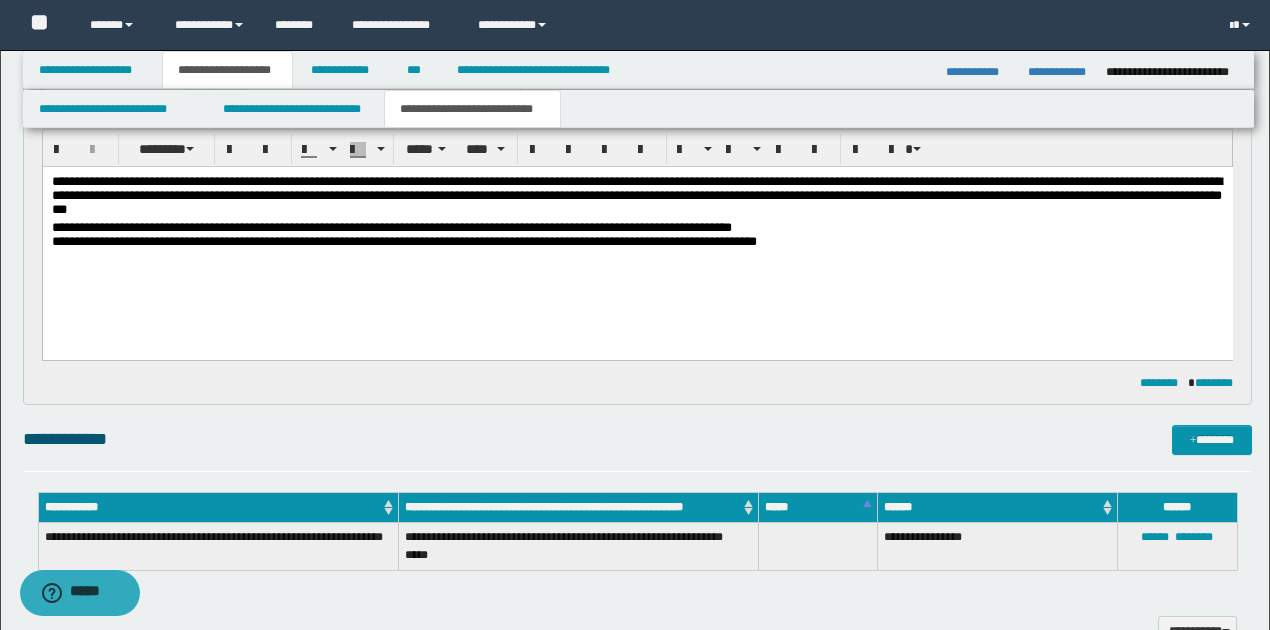 click on "**********" at bounding box center [403, 240] 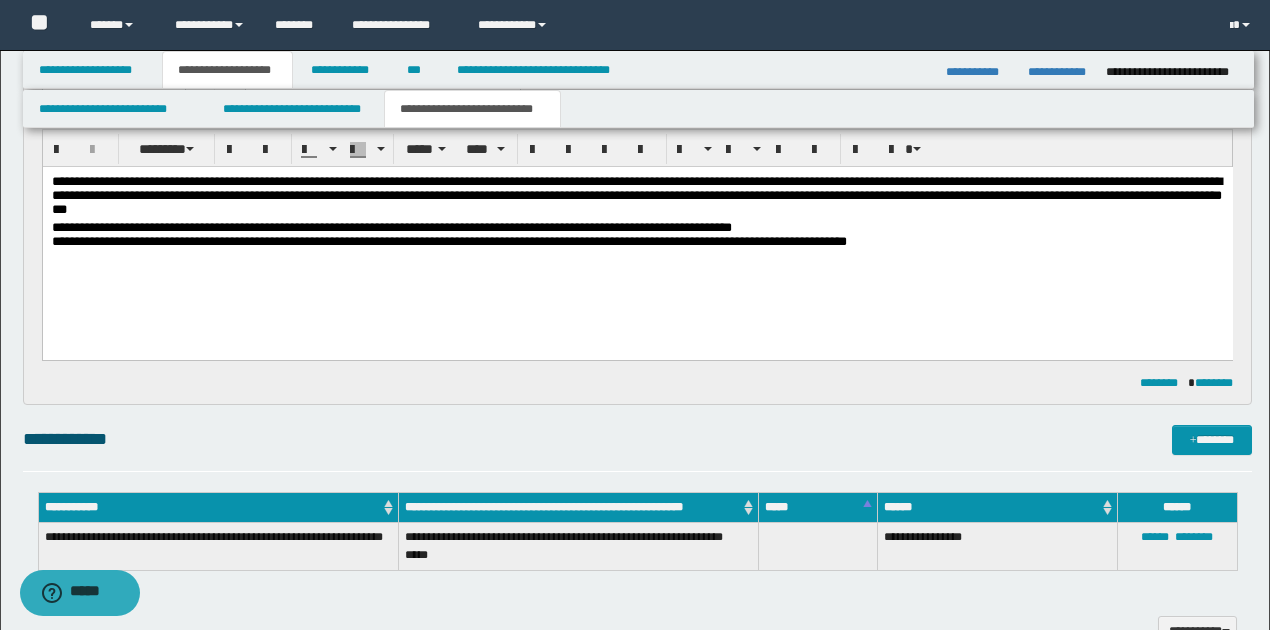 click on "**********" at bounding box center (637, 241) 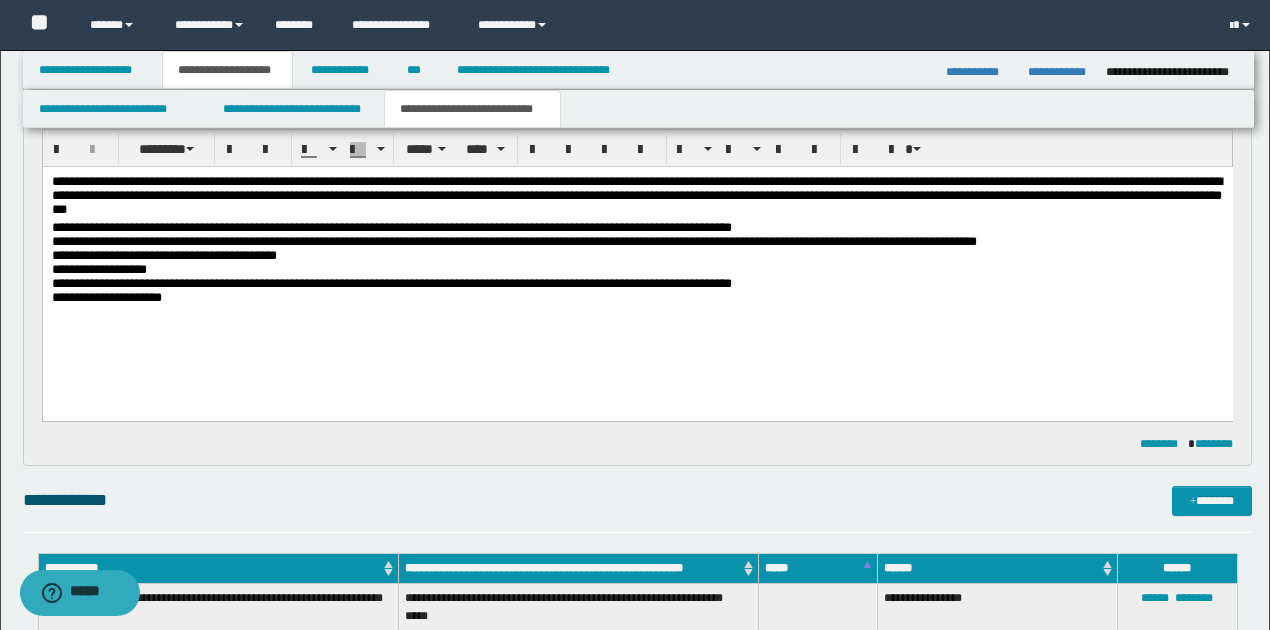 click on "**********" at bounding box center [637, 255] 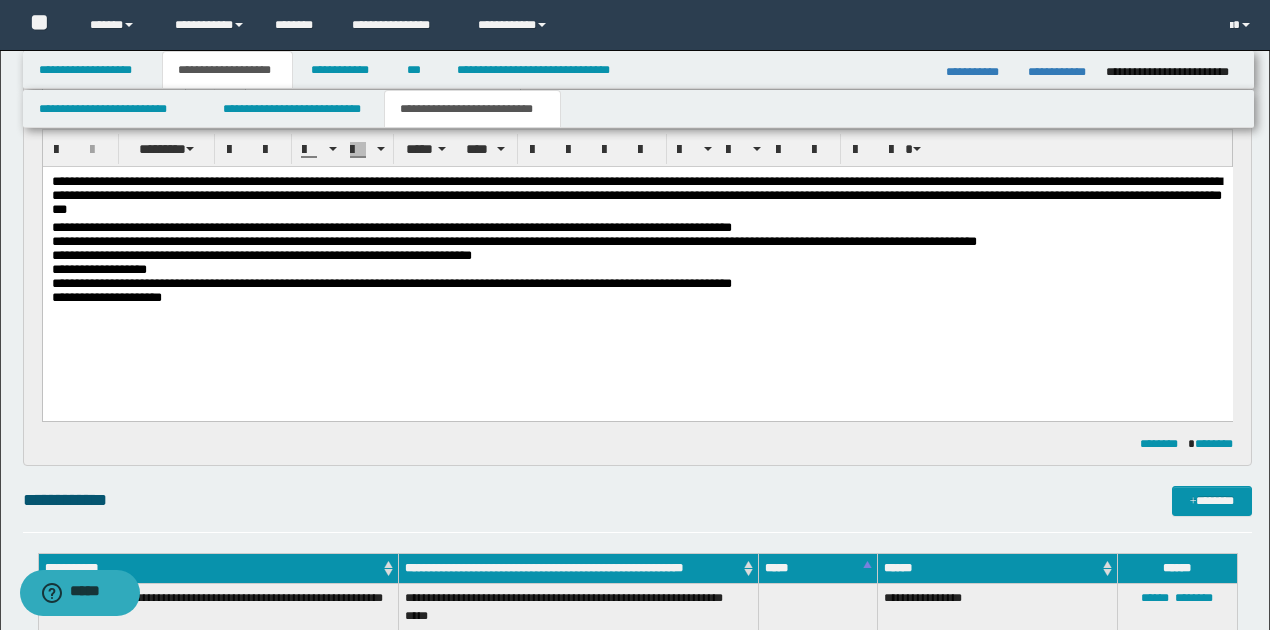 click on "**********" at bounding box center (391, 282) 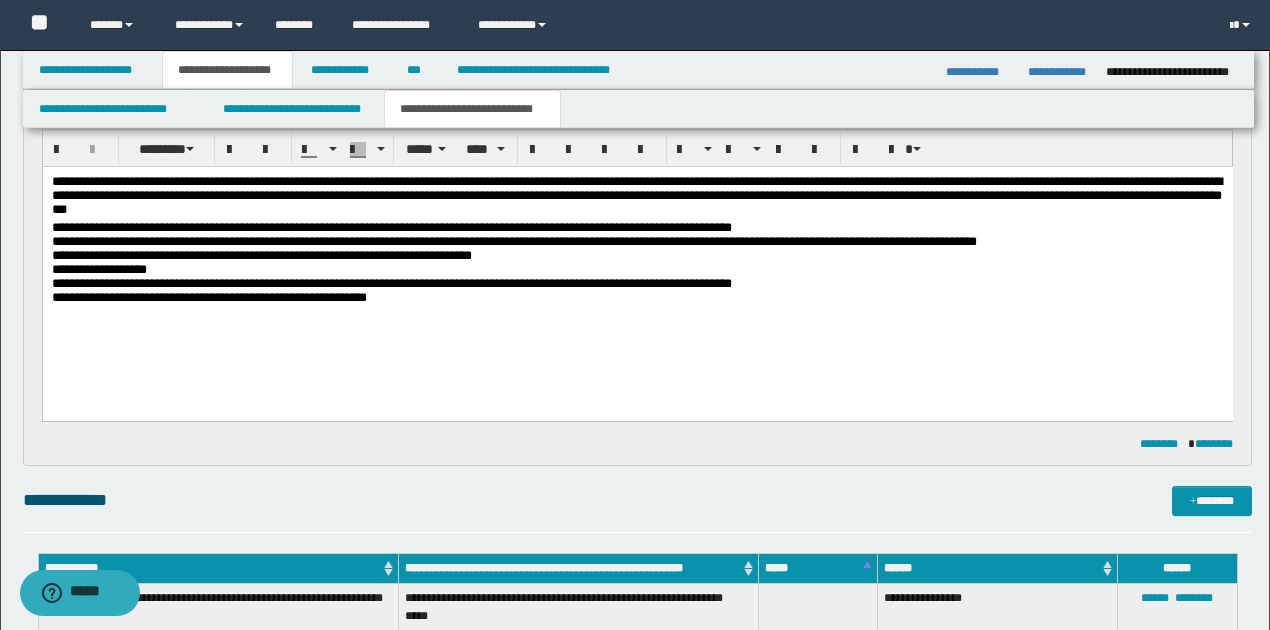 click on "**********" at bounding box center [208, 296] 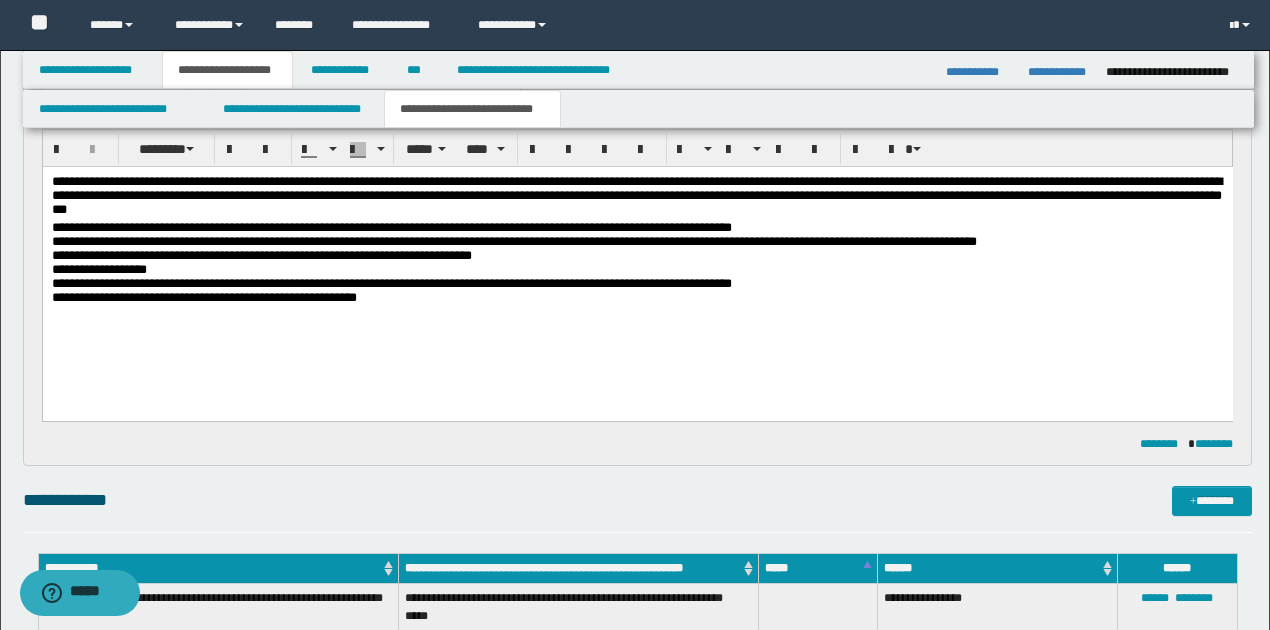 click on "**********" at bounding box center [637, 297] 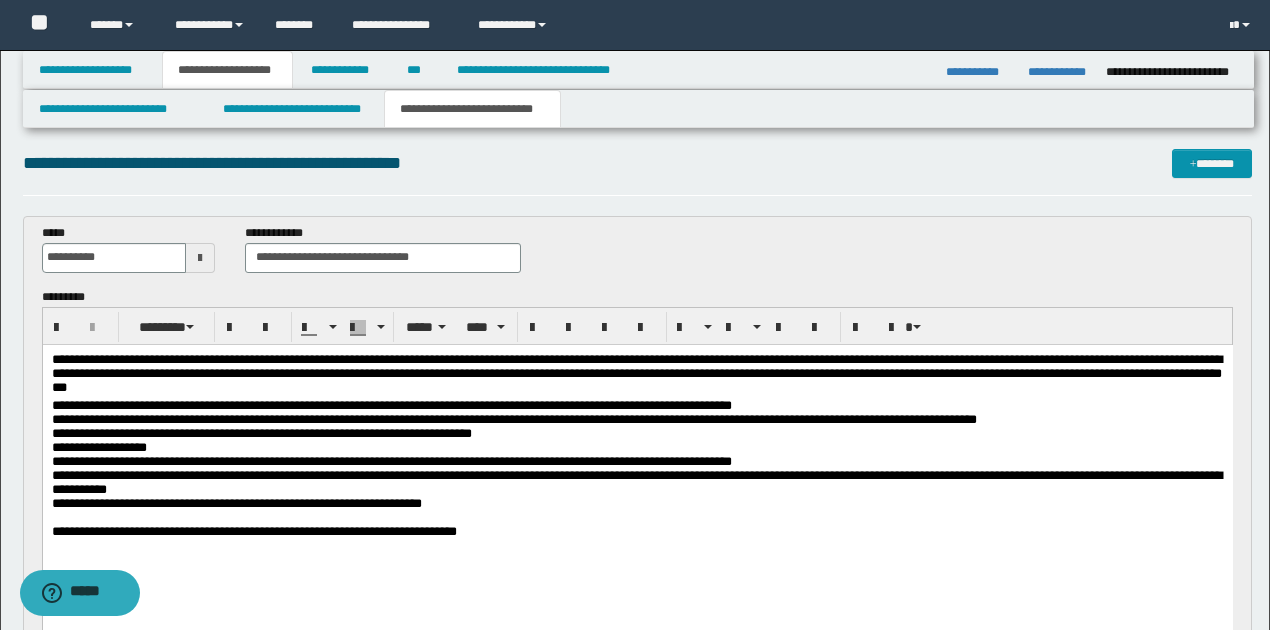 scroll, scrollTop: 0, scrollLeft: 0, axis: both 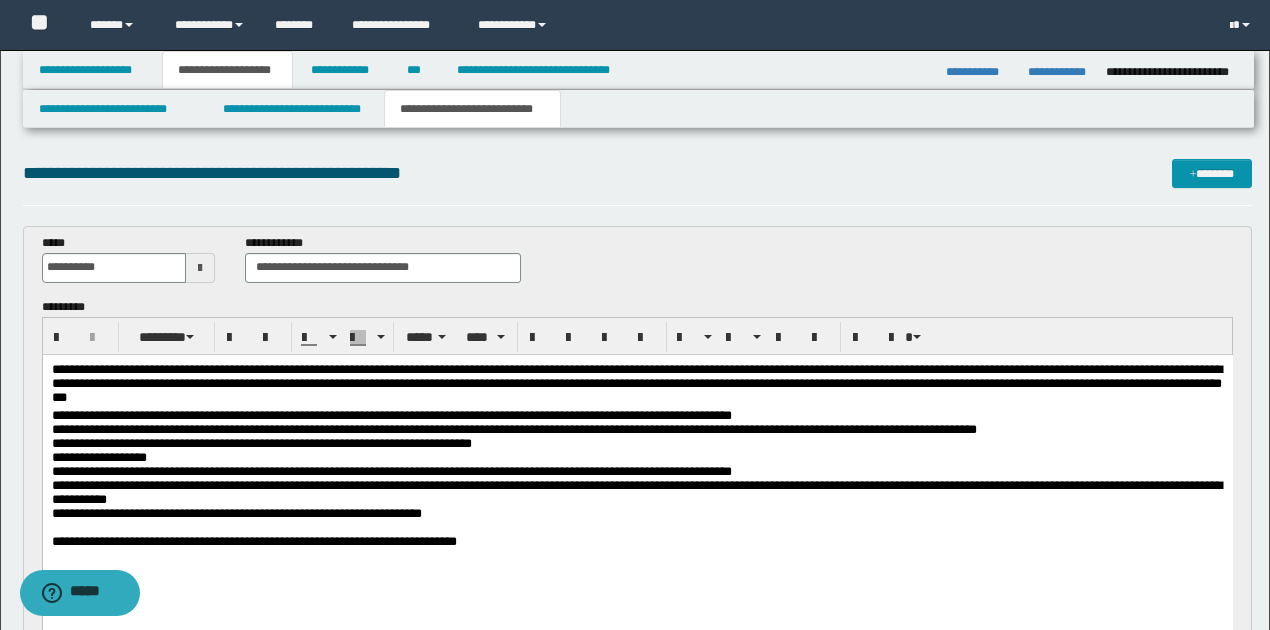click on "**********" at bounding box center (636, 382) 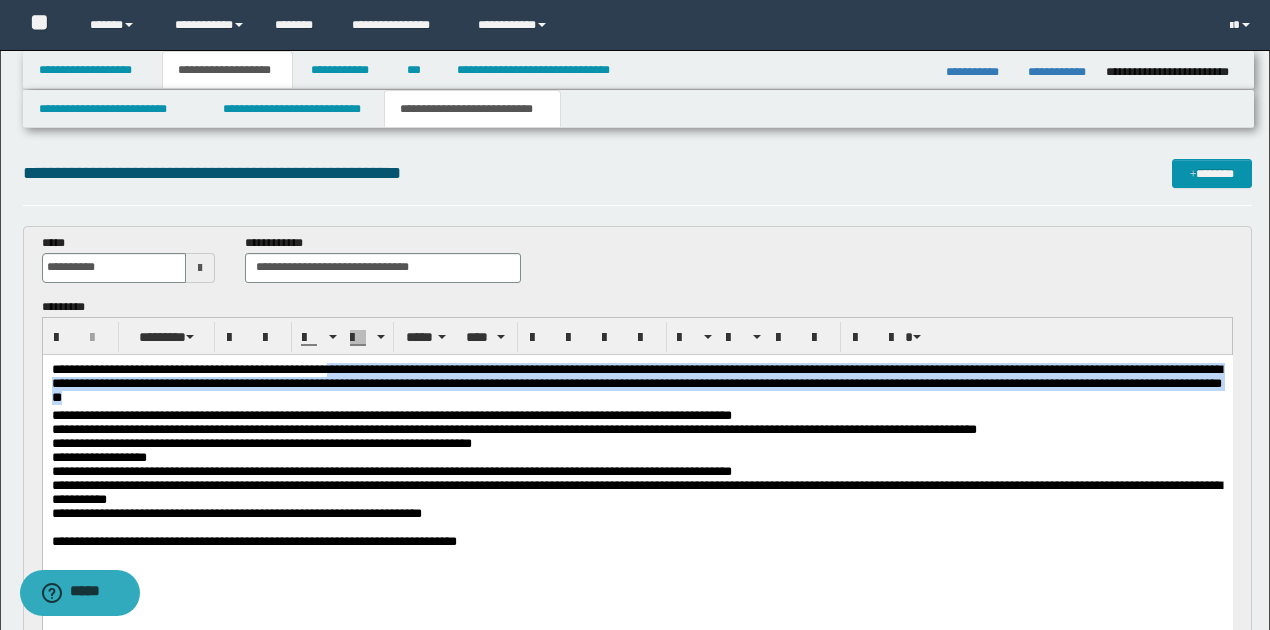 drag, startPoint x: 388, startPoint y: 371, endPoint x: 669, endPoint y: 403, distance: 282.8162 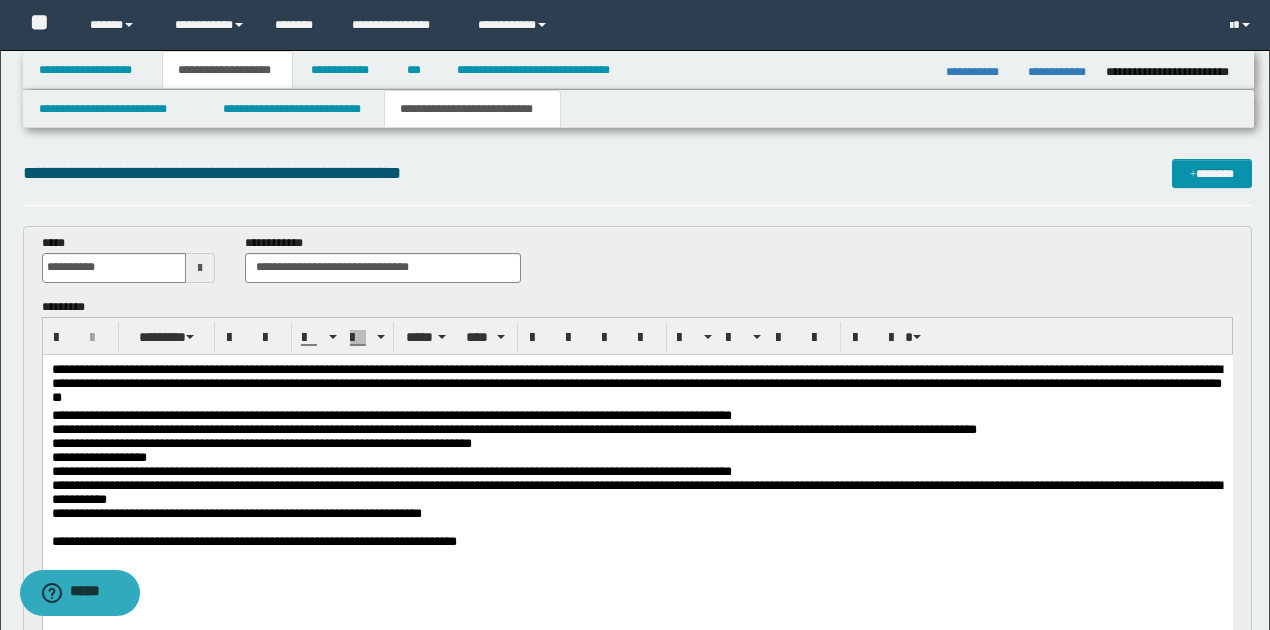 click on "**********" at bounding box center (637, 457) 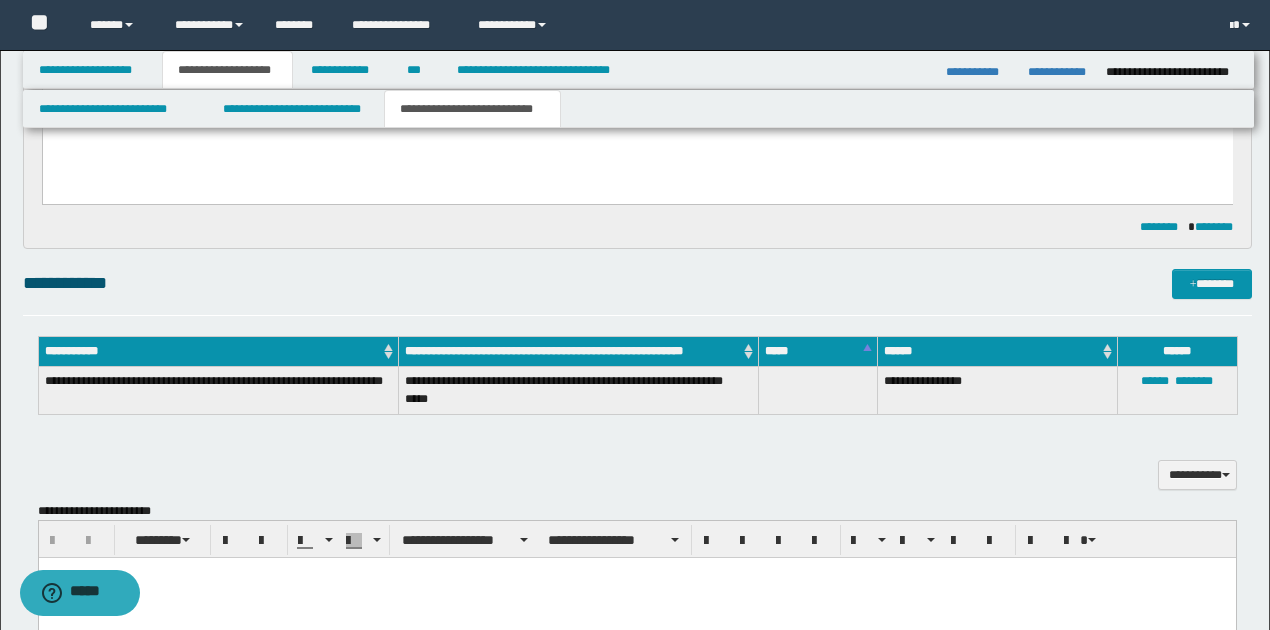 scroll, scrollTop: 600, scrollLeft: 0, axis: vertical 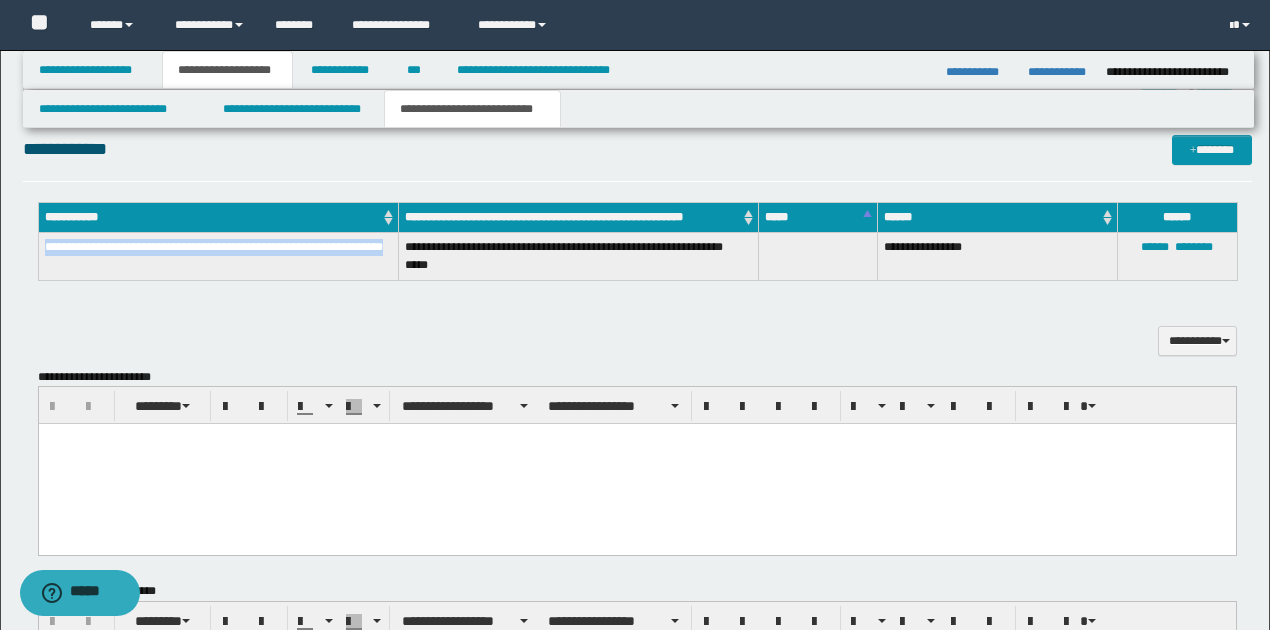 drag, startPoint x: 44, startPoint y: 246, endPoint x: 142, endPoint y: 264, distance: 99.63935 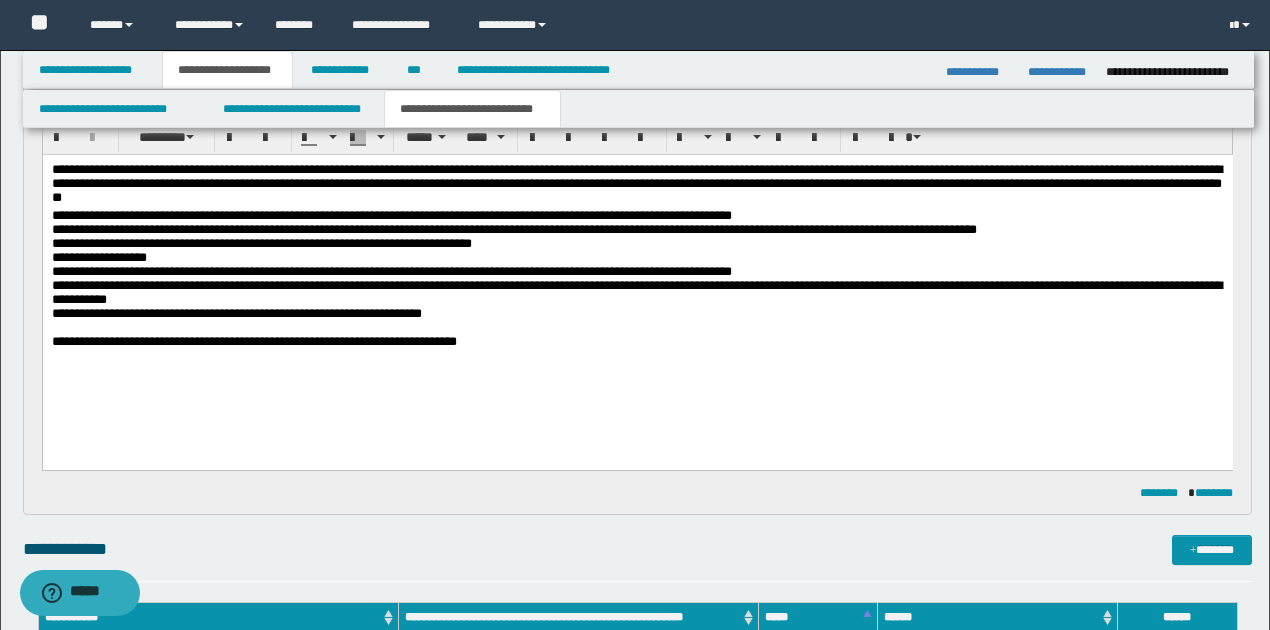 scroll, scrollTop: 0, scrollLeft: 0, axis: both 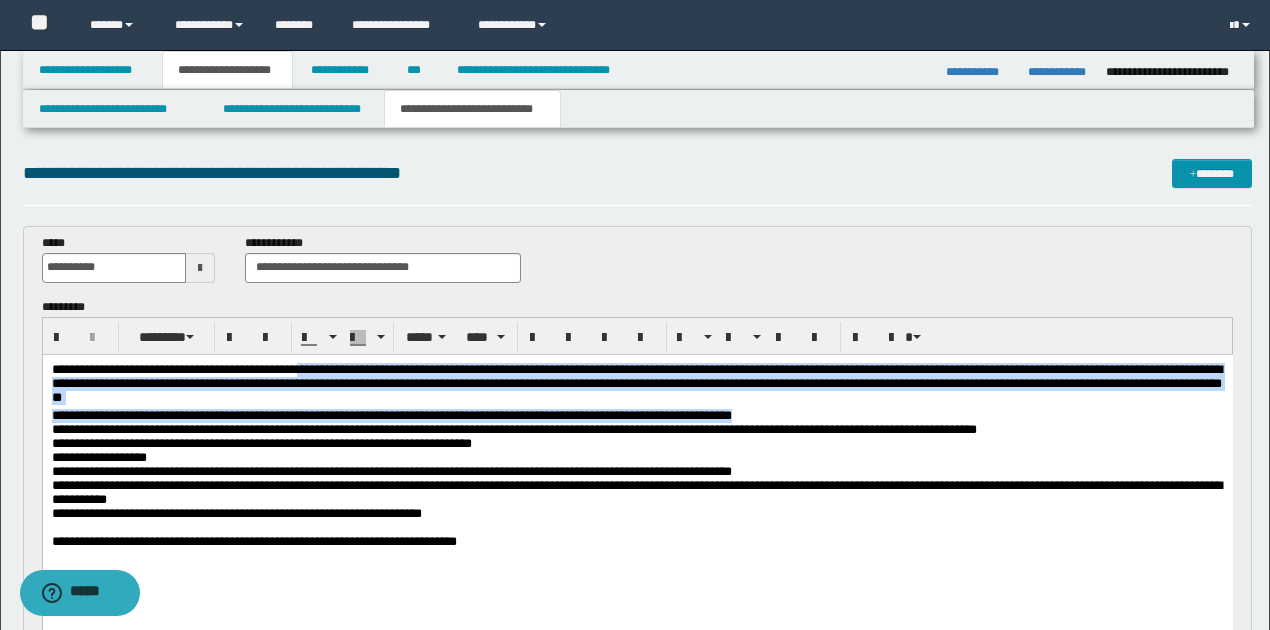 drag, startPoint x: 351, startPoint y: 371, endPoint x: 859, endPoint y: 420, distance: 510.35773 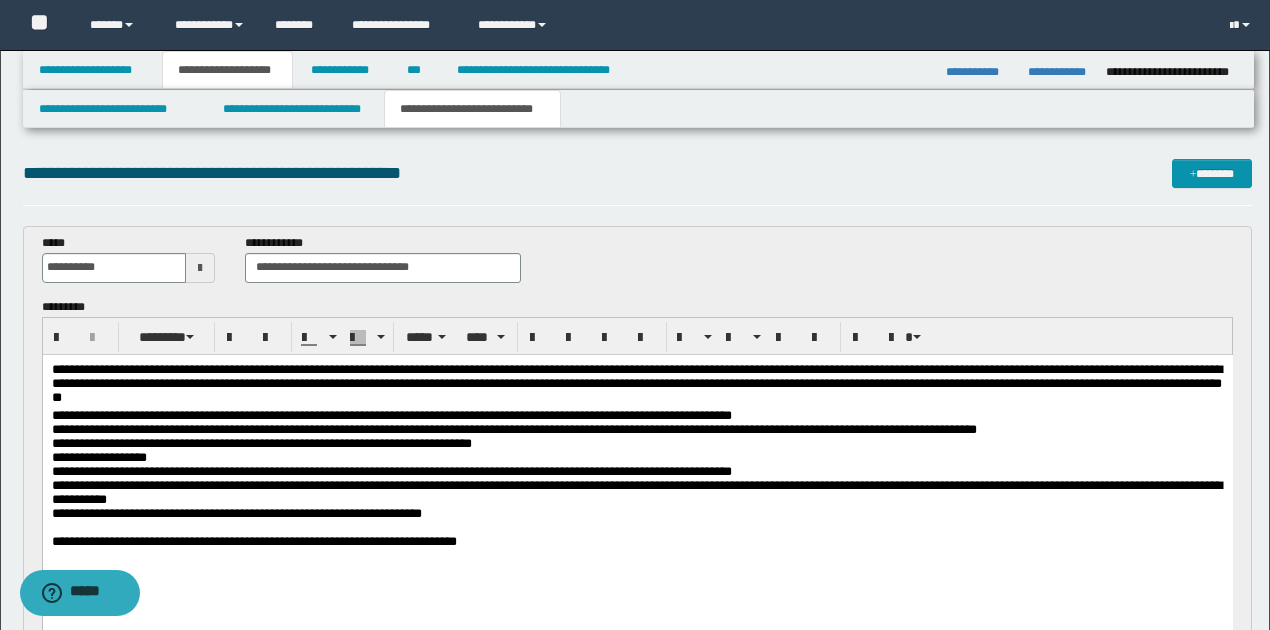 click on "**********" at bounding box center (637, 457) 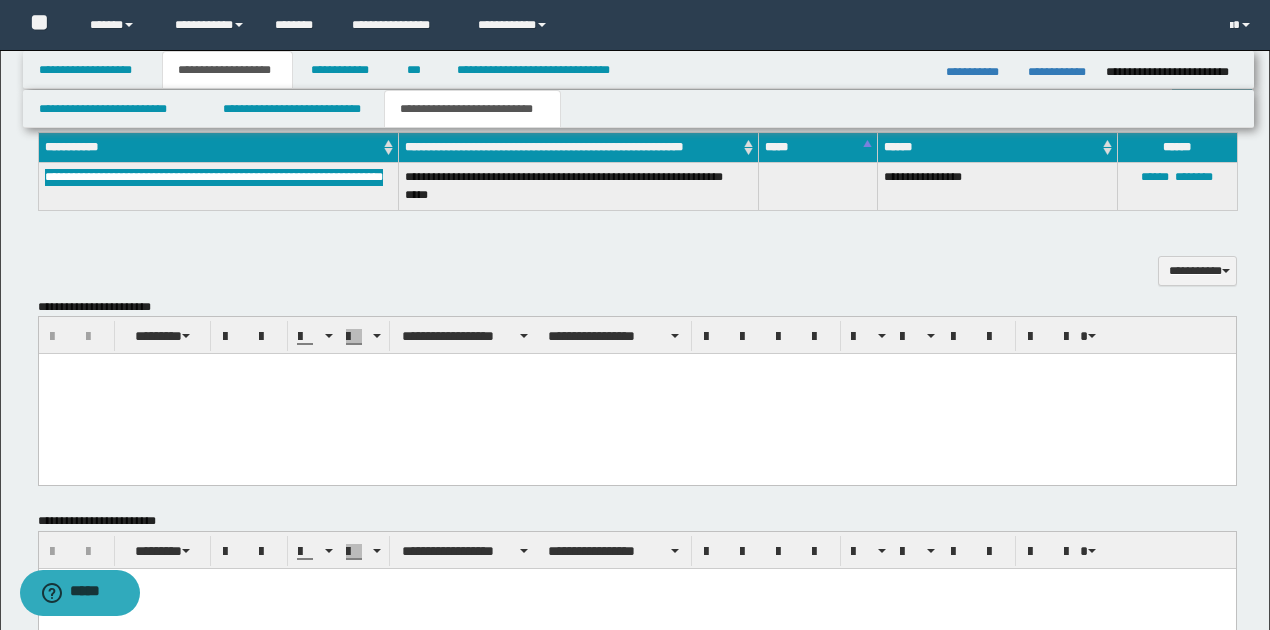 scroll, scrollTop: 800, scrollLeft: 0, axis: vertical 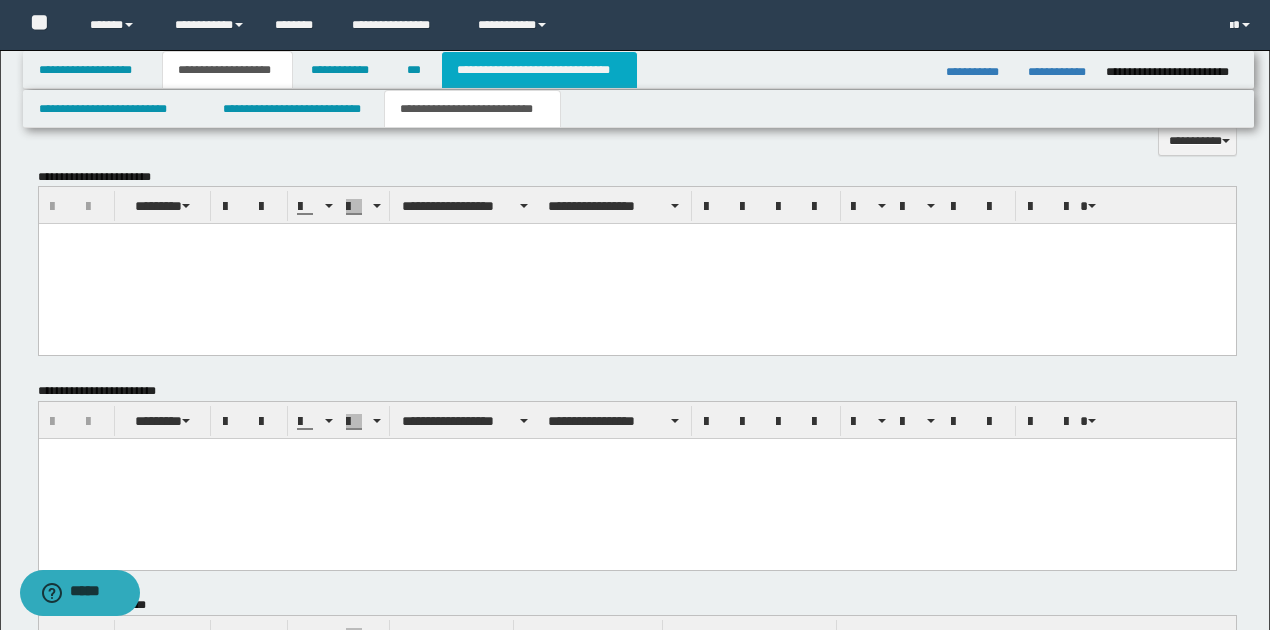 click on "**********" at bounding box center [539, 70] 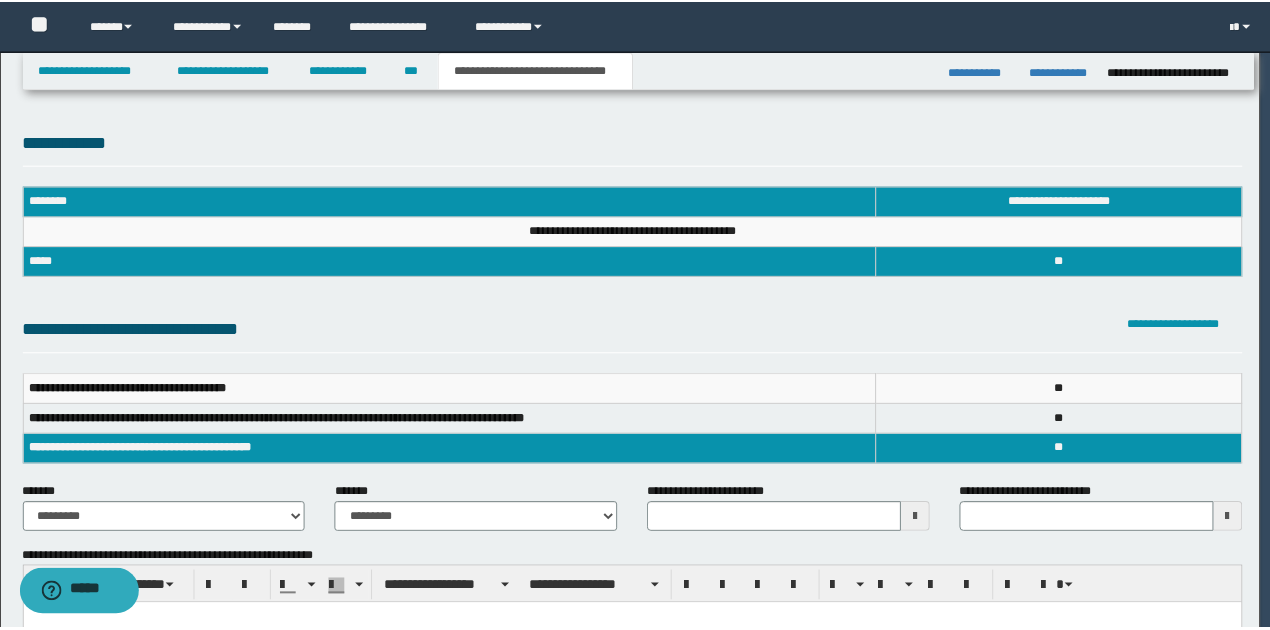 scroll, scrollTop: 0, scrollLeft: 0, axis: both 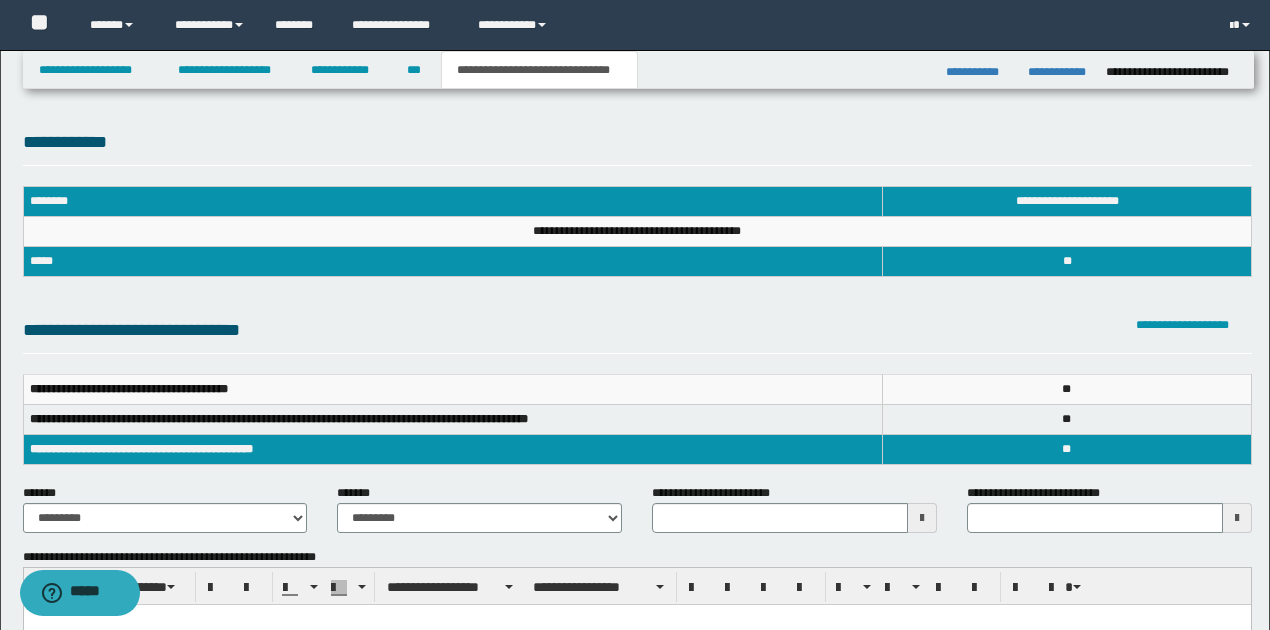 type 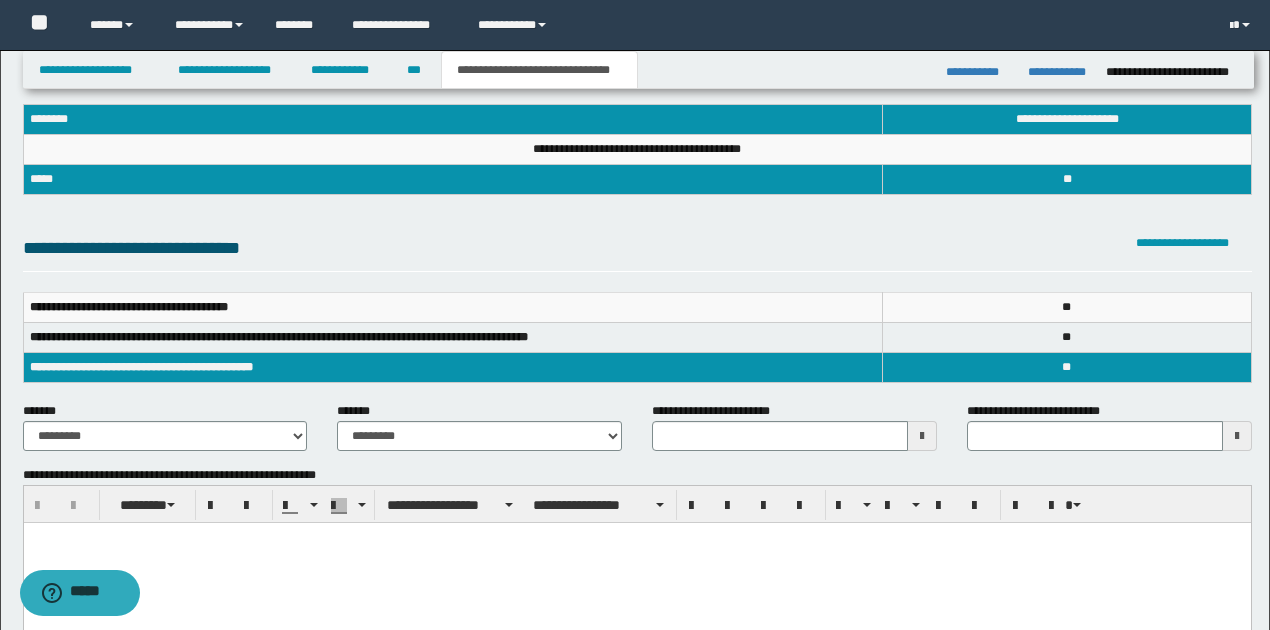 scroll, scrollTop: 333, scrollLeft: 0, axis: vertical 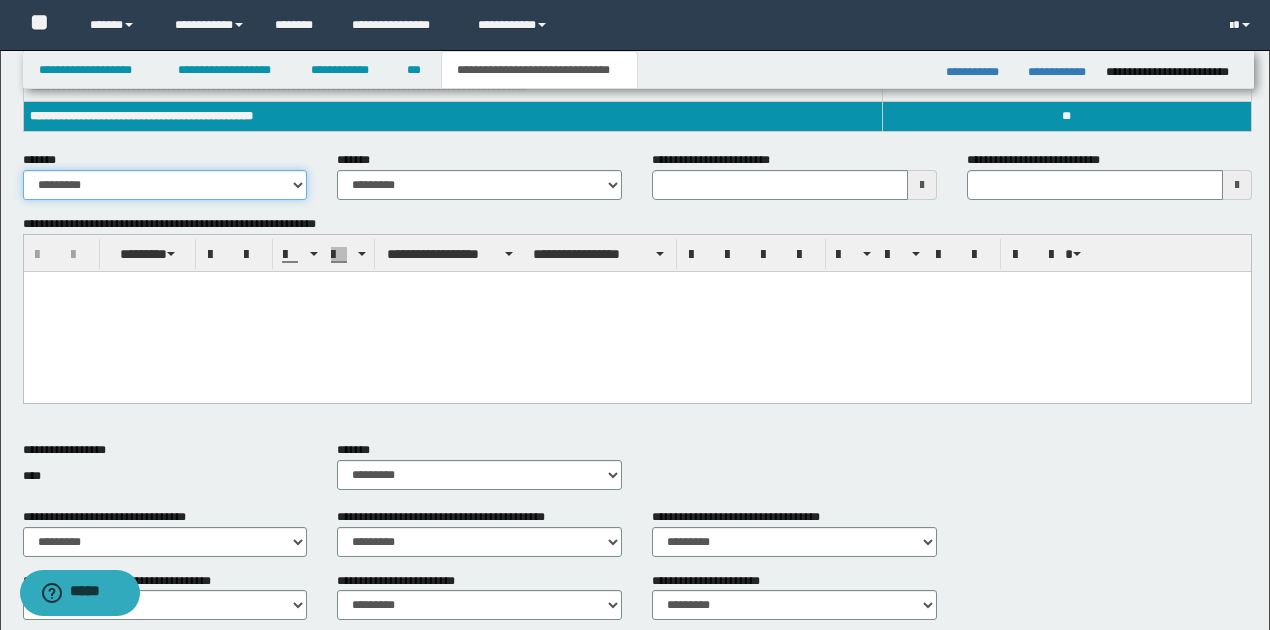 click on "**********" at bounding box center [165, 185] 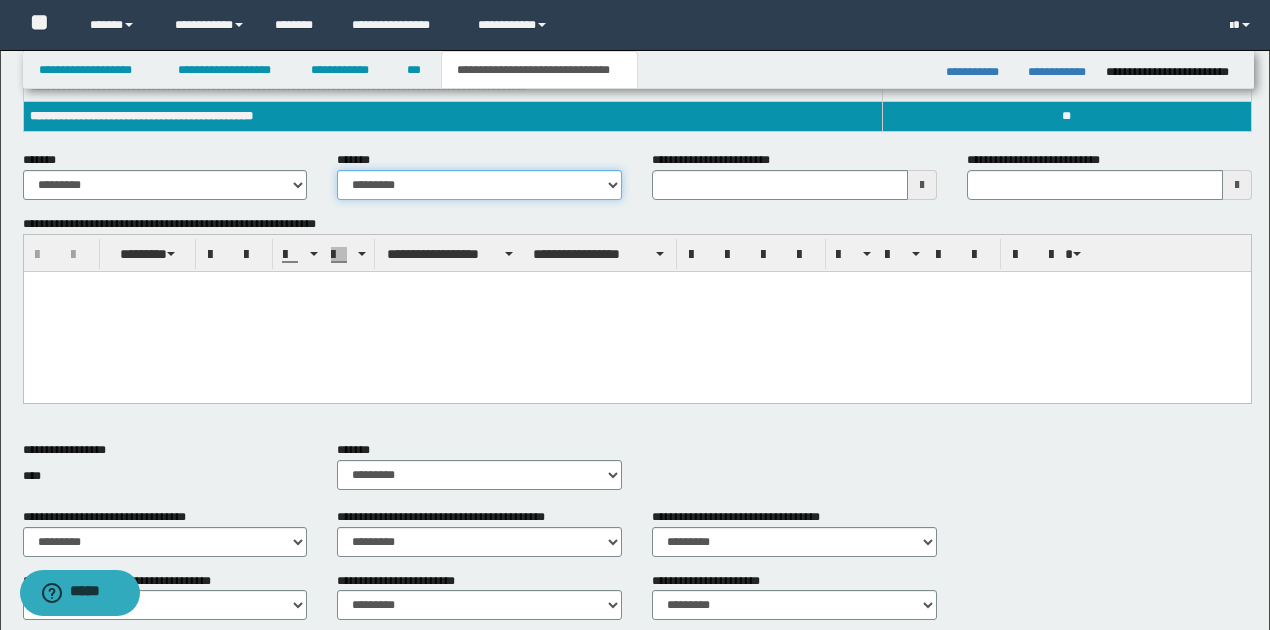 click on "**********" at bounding box center (479, 185) 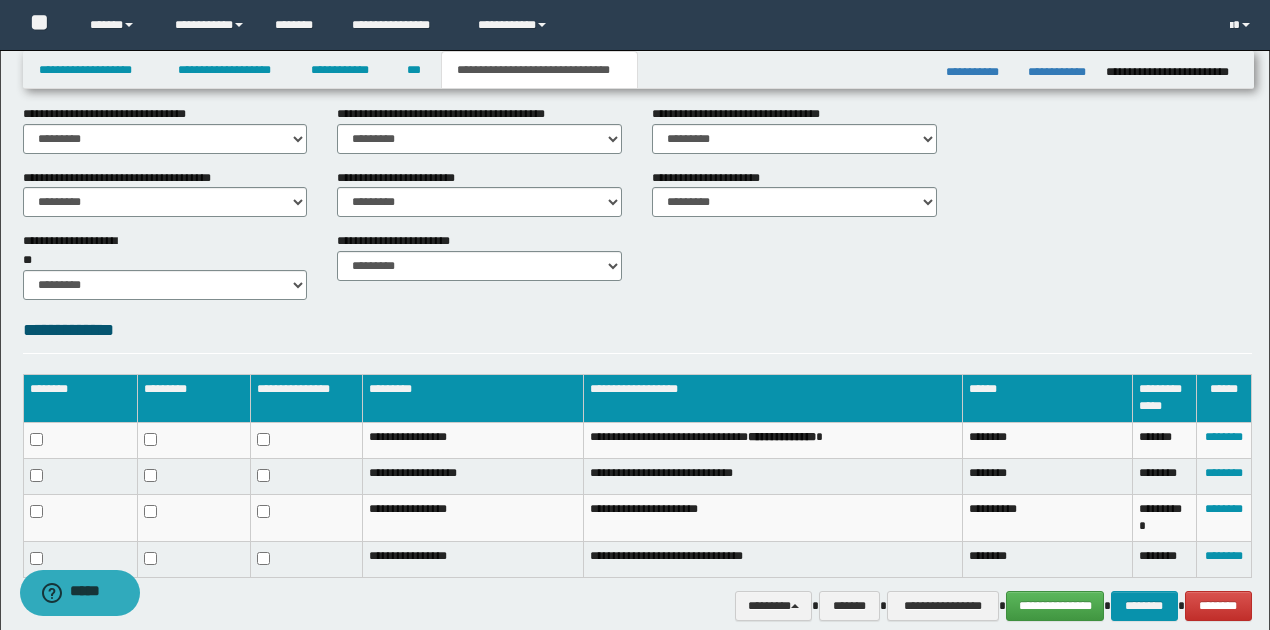 scroll, scrollTop: 822, scrollLeft: 0, axis: vertical 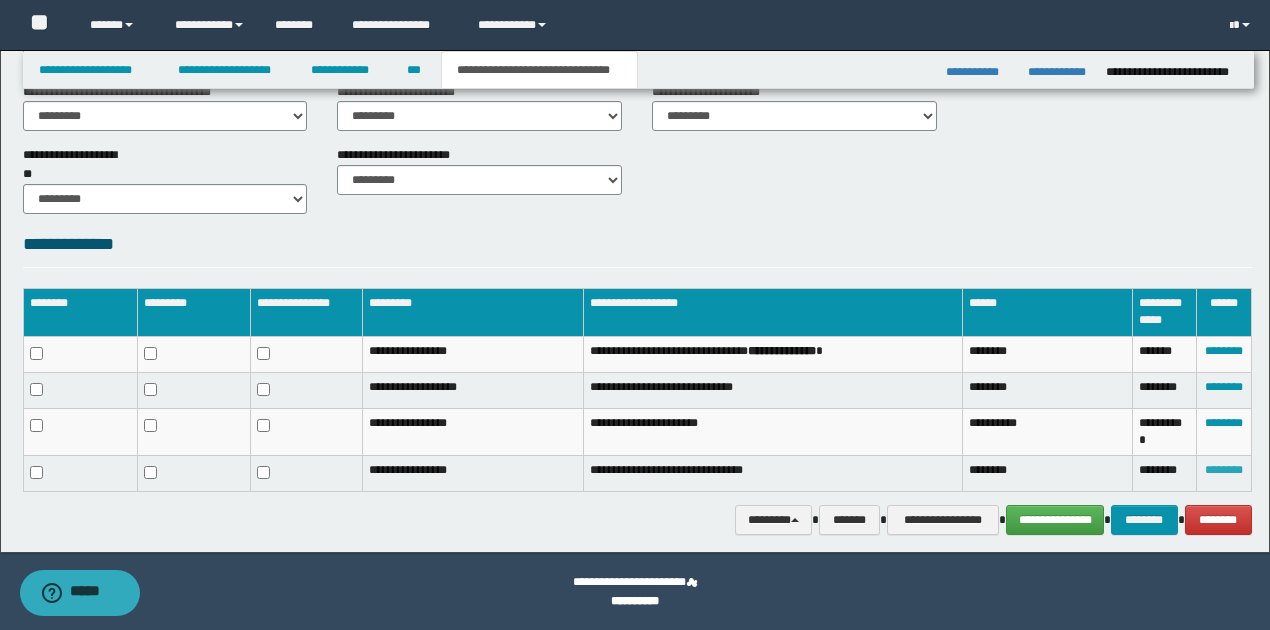 click on "********" at bounding box center (1224, 470) 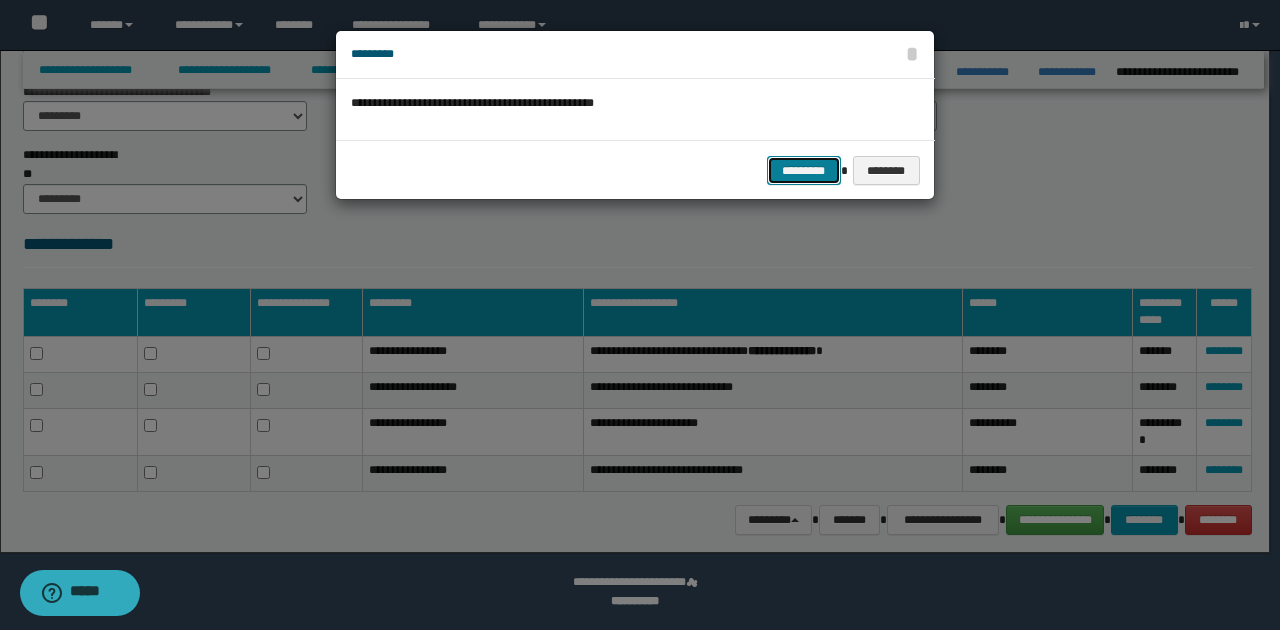 click on "*********" at bounding box center [804, 170] 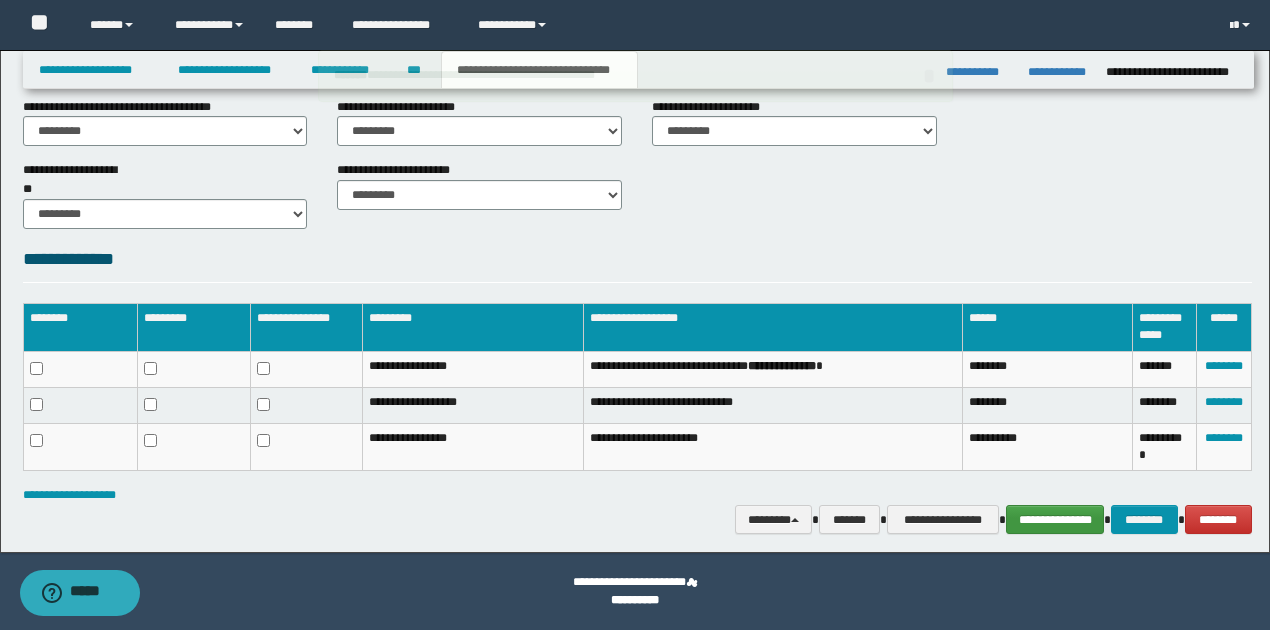 scroll, scrollTop: 807, scrollLeft: 0, axis: vertical 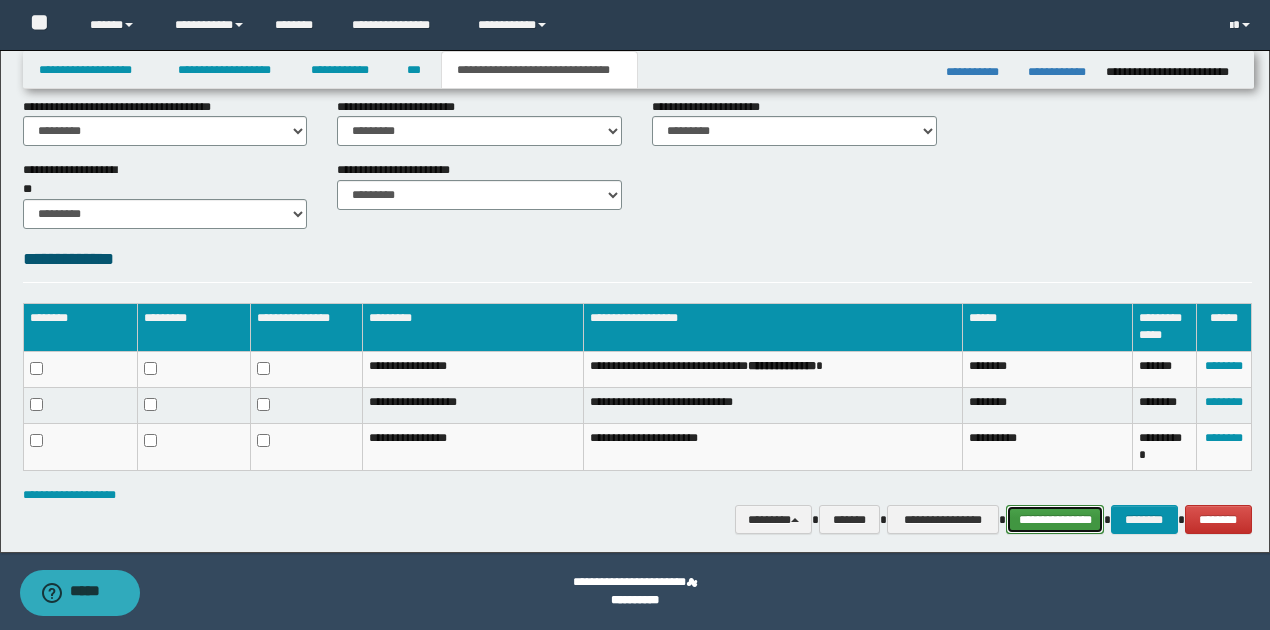 click on "**********" at bounding box center (1055, 519) 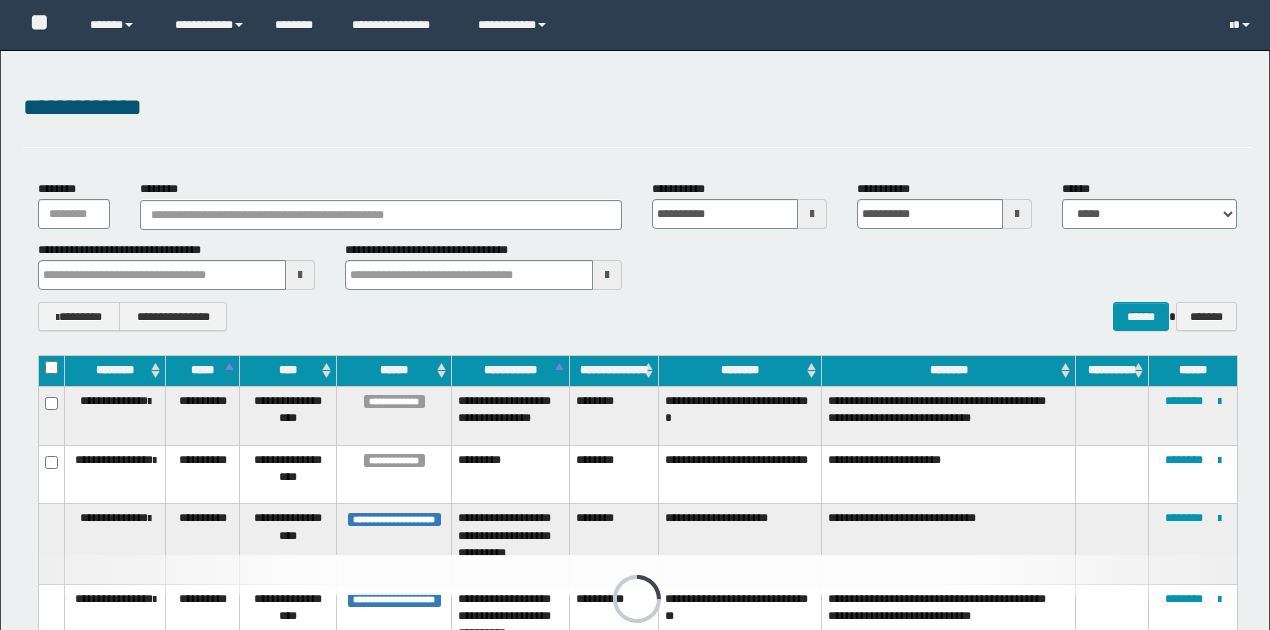 scroll, scrollTop: 263, scrollLeft: 0, axis: vertical 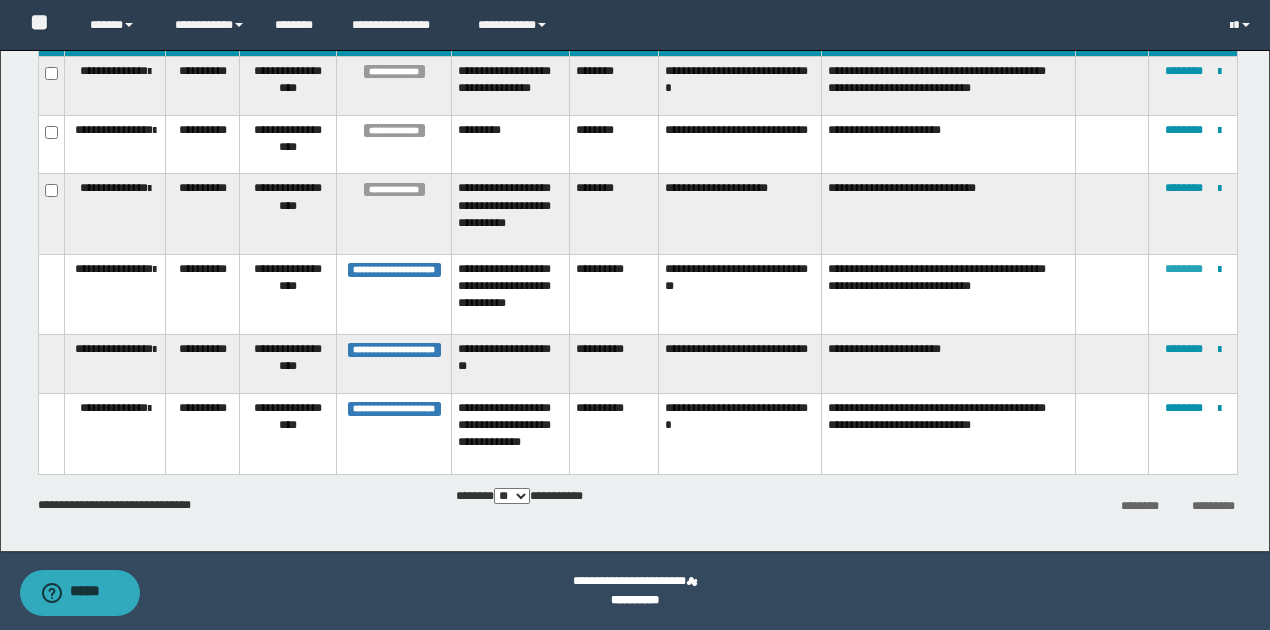 click on "********" at bounding box center (1184, 269) 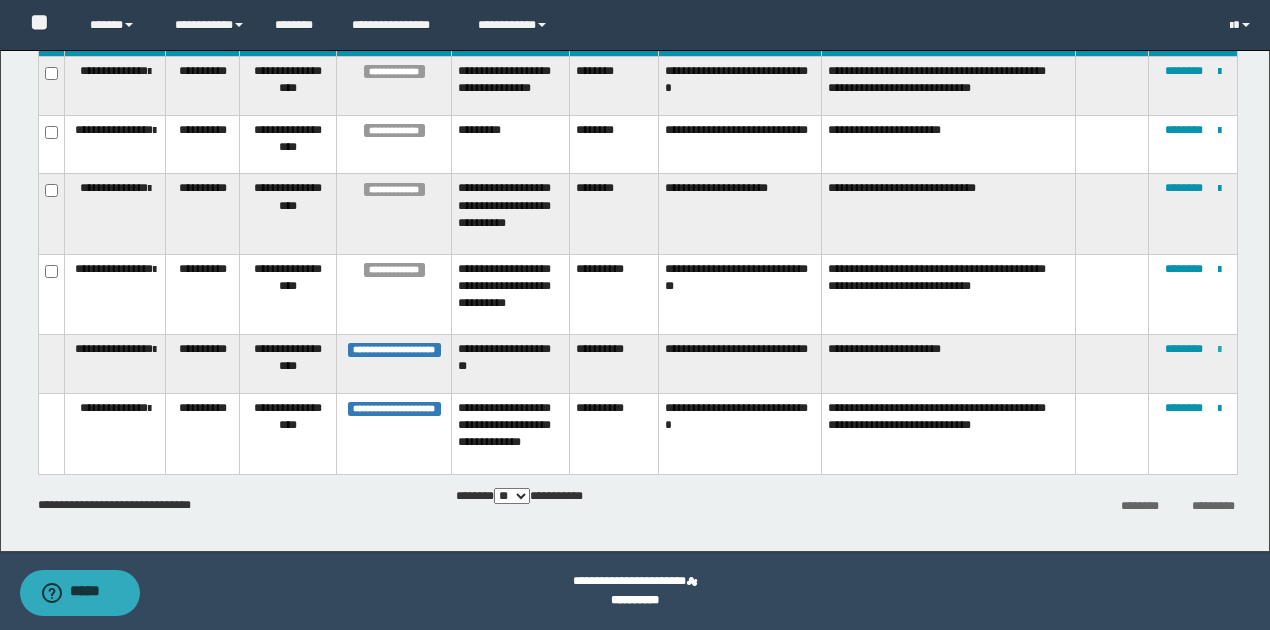 click at bounding box center (1219, 350) 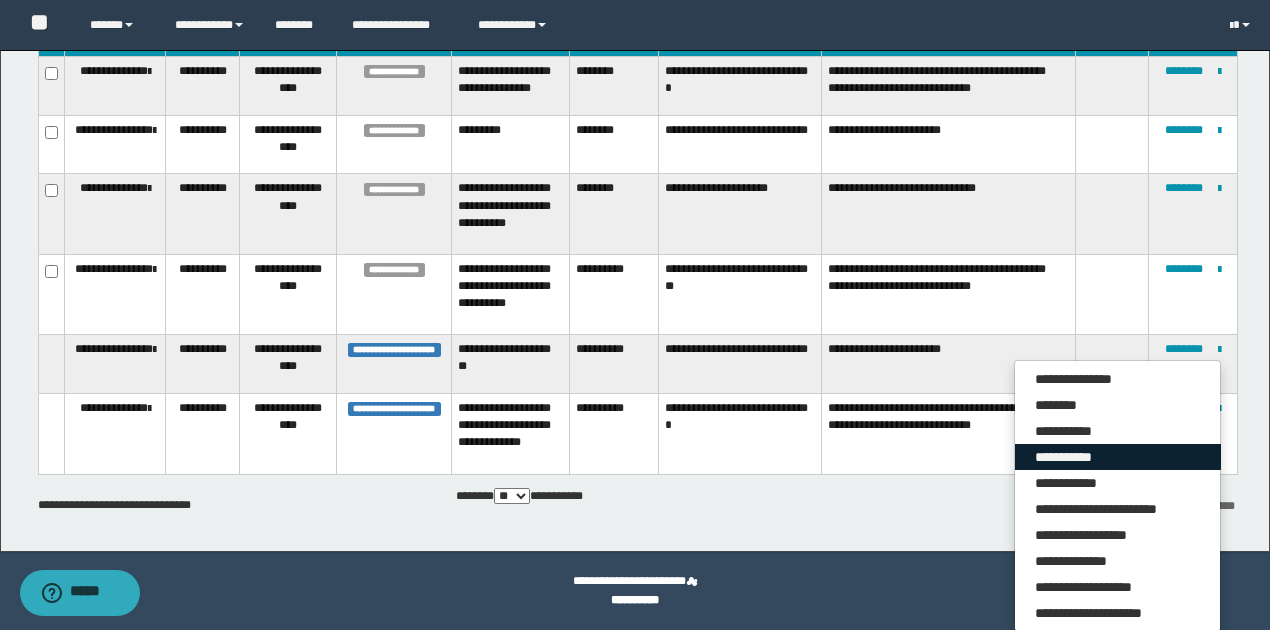 click on "**********" at bounding box center [1118, 457] 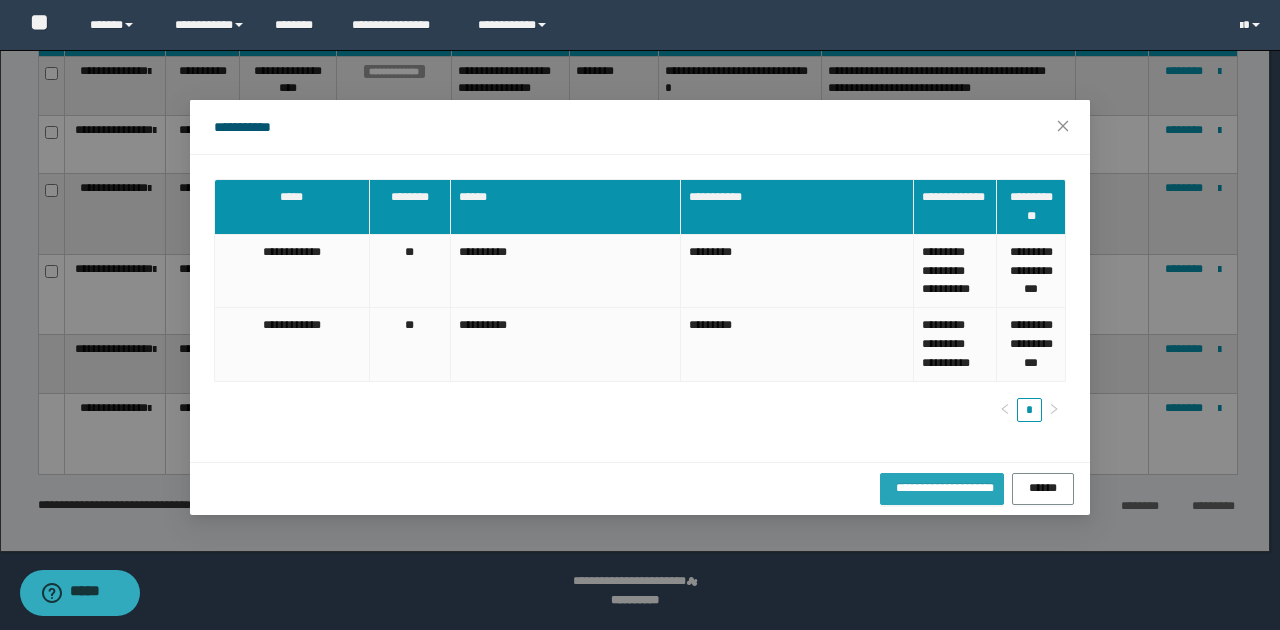 click on "**********" at bounding box center [942, 487] 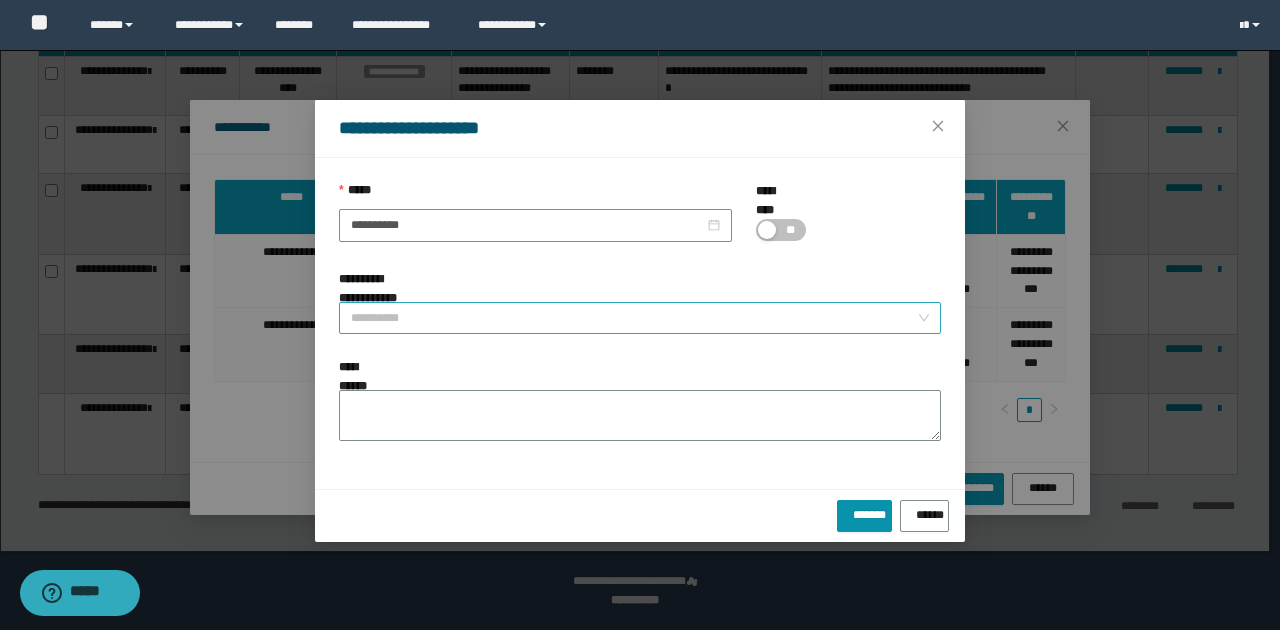 click on "**********" at bounding box center [634, 318] 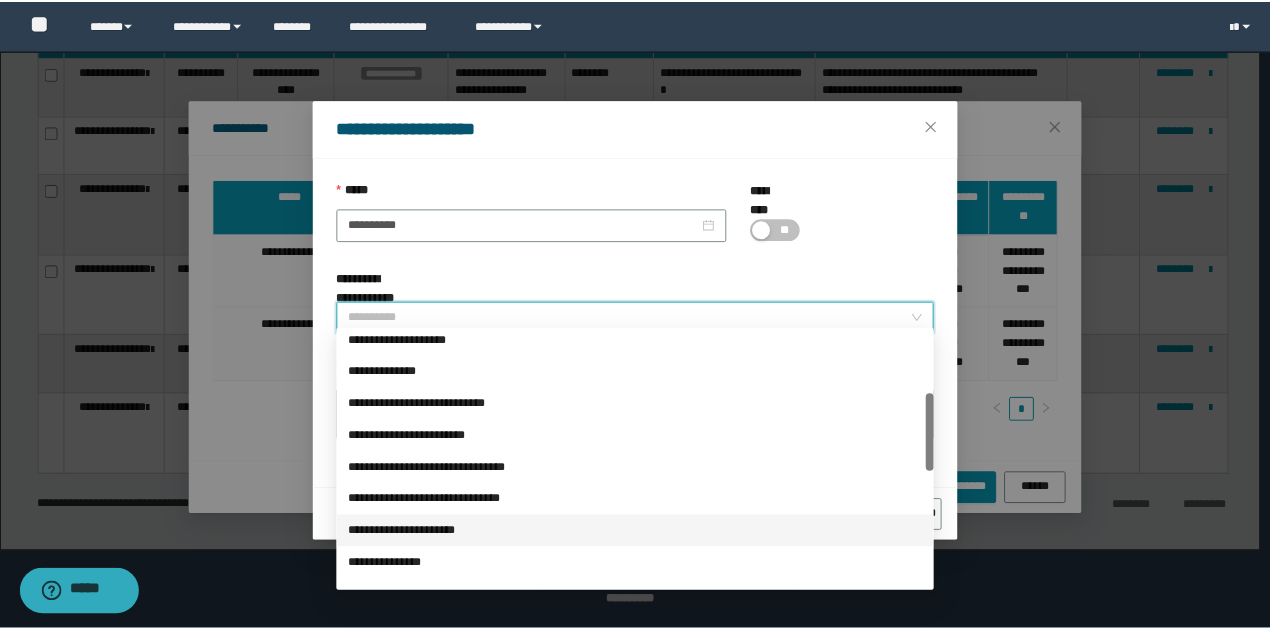 scroll, scrollTop: 333, scrollLeft: 0, axis: vertical 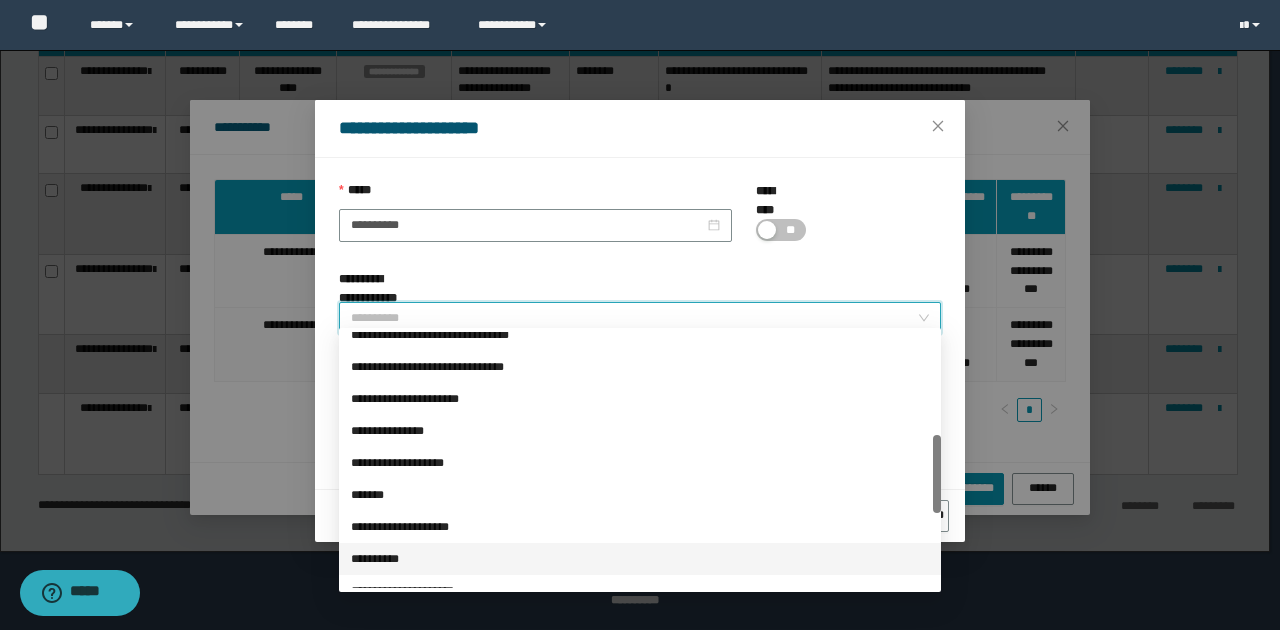 click on "**********" at bounding box center (640, 559) 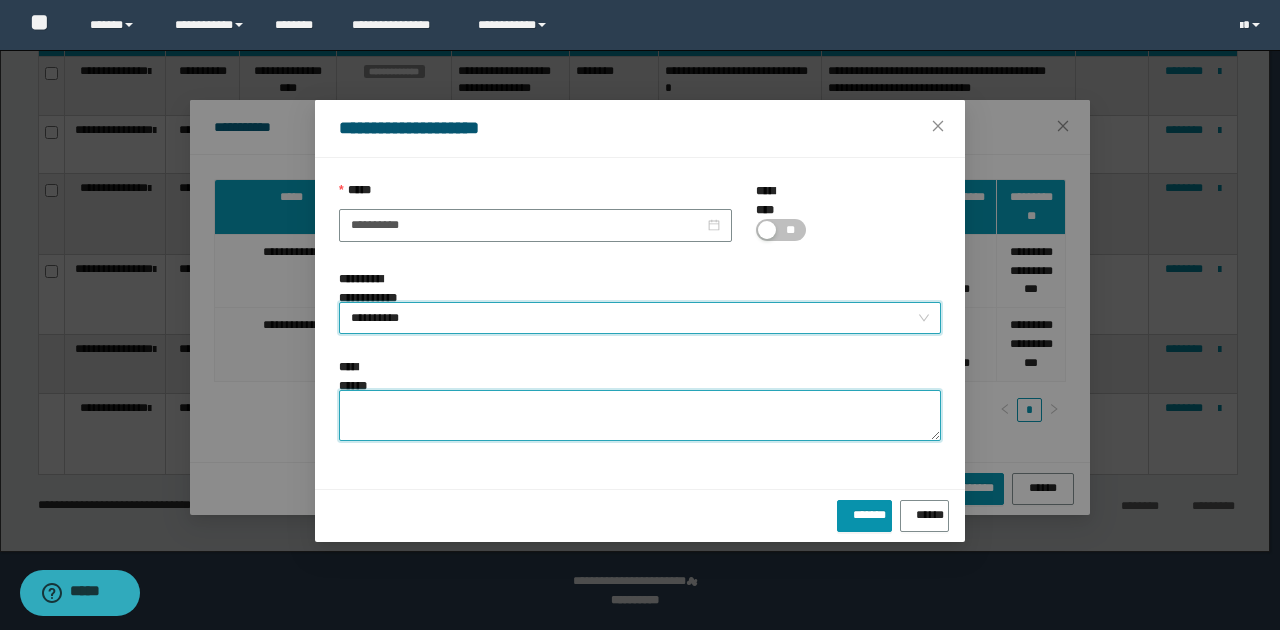click on "**********" at bounding box center [640, 415] 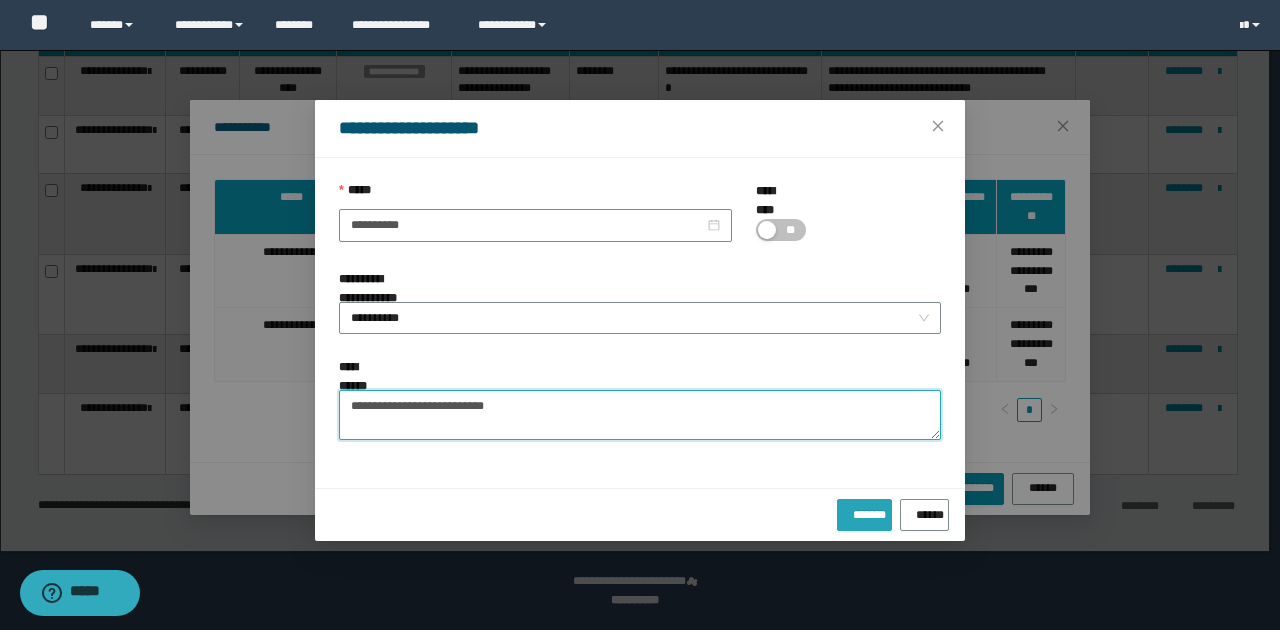 type on "**********" 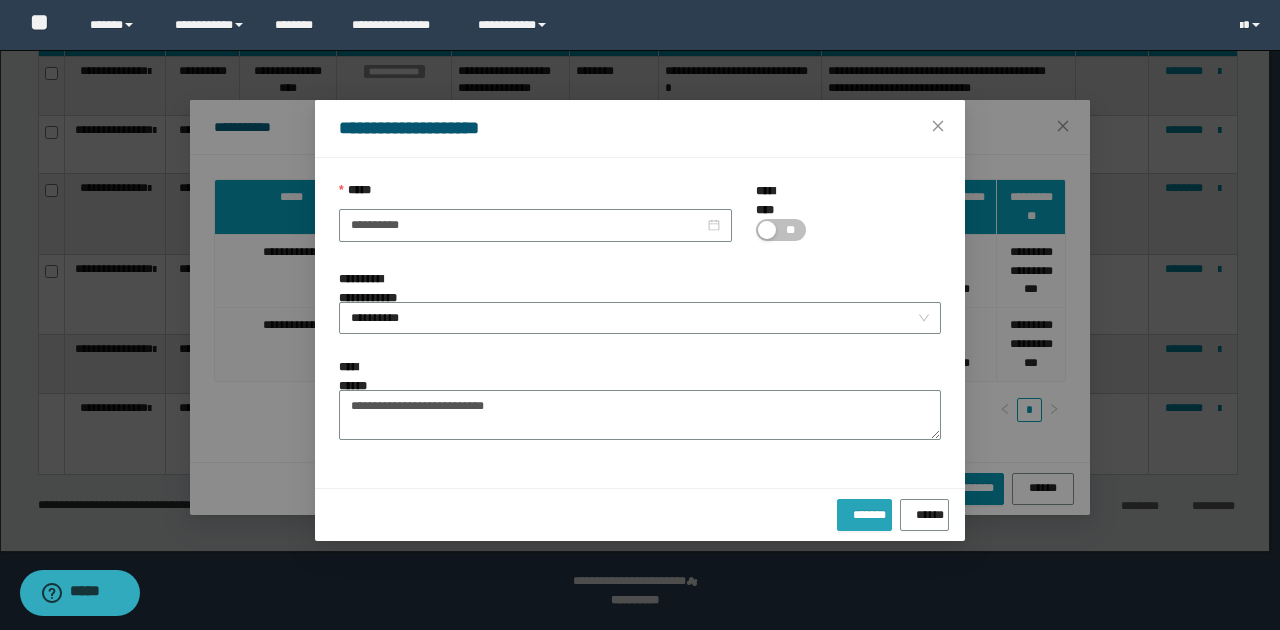 click on "*******" at bounding box center (864, 511) 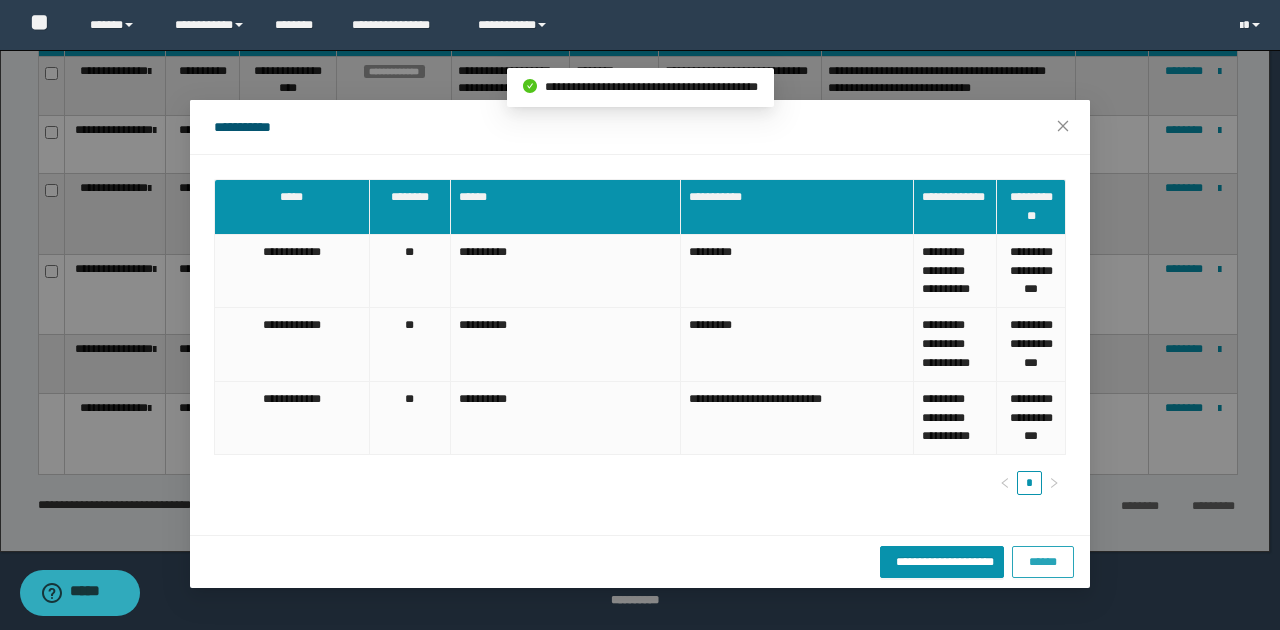 click on "******" at bounding box center [1043, 561] 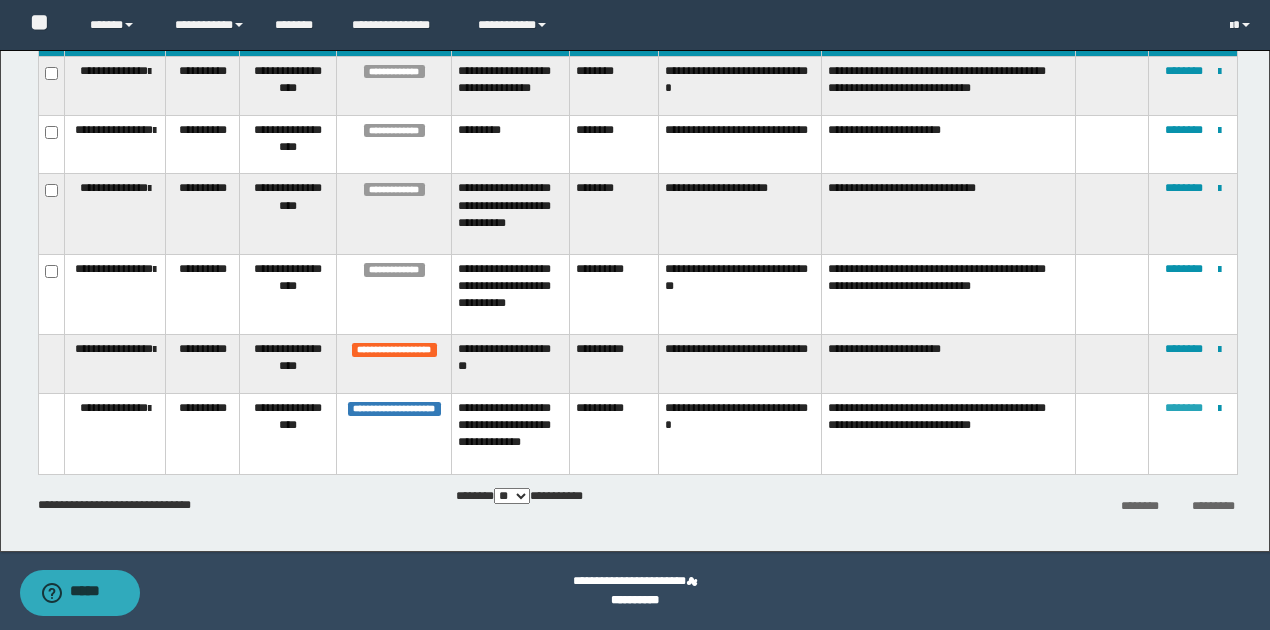 click on "********" at bounding box center (1184, 408) 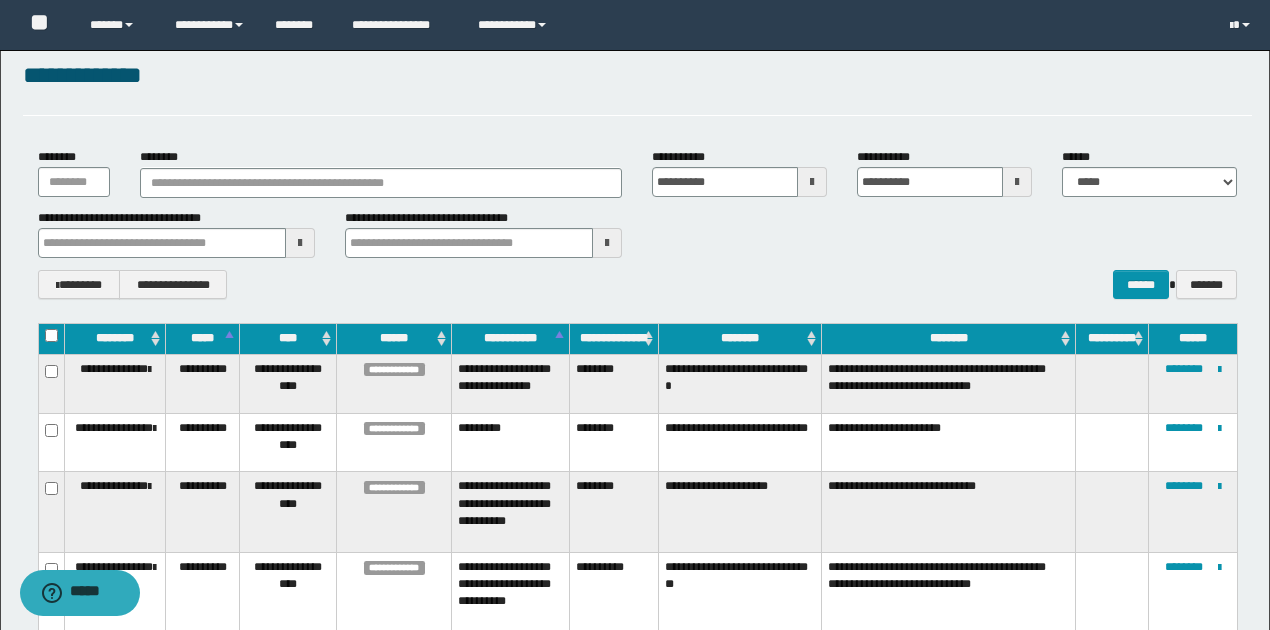 scroll, scrollTop: 0, scrollLeft: 0, axis: both 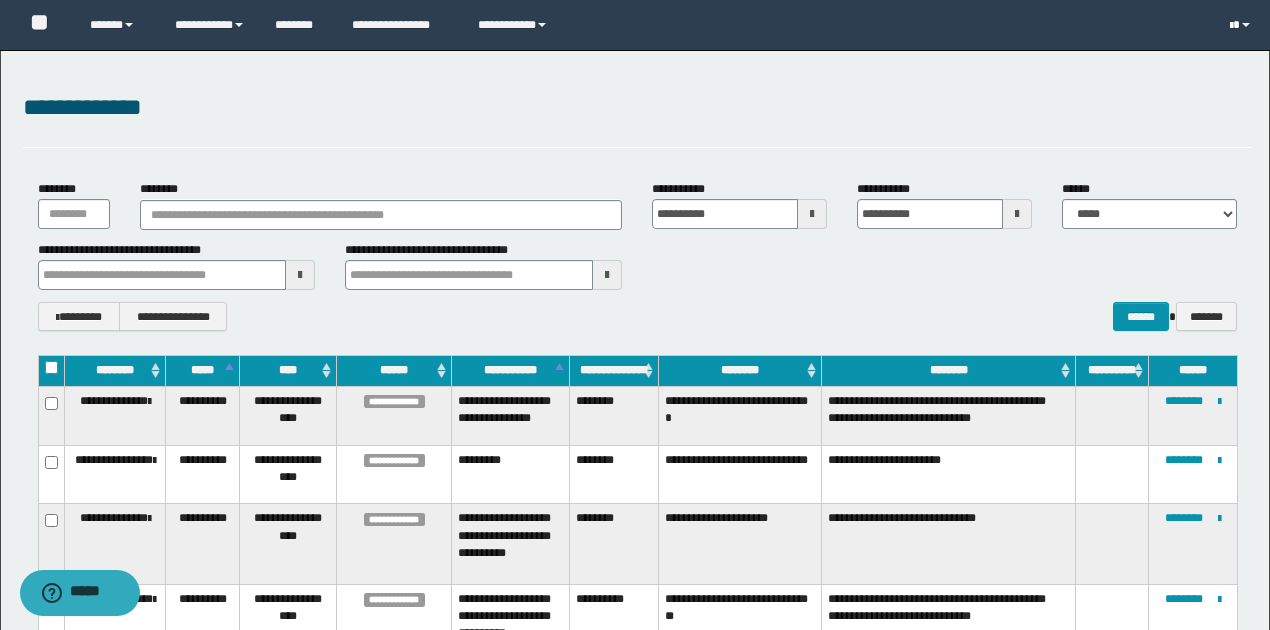 click at bounding box center (1242, 25) 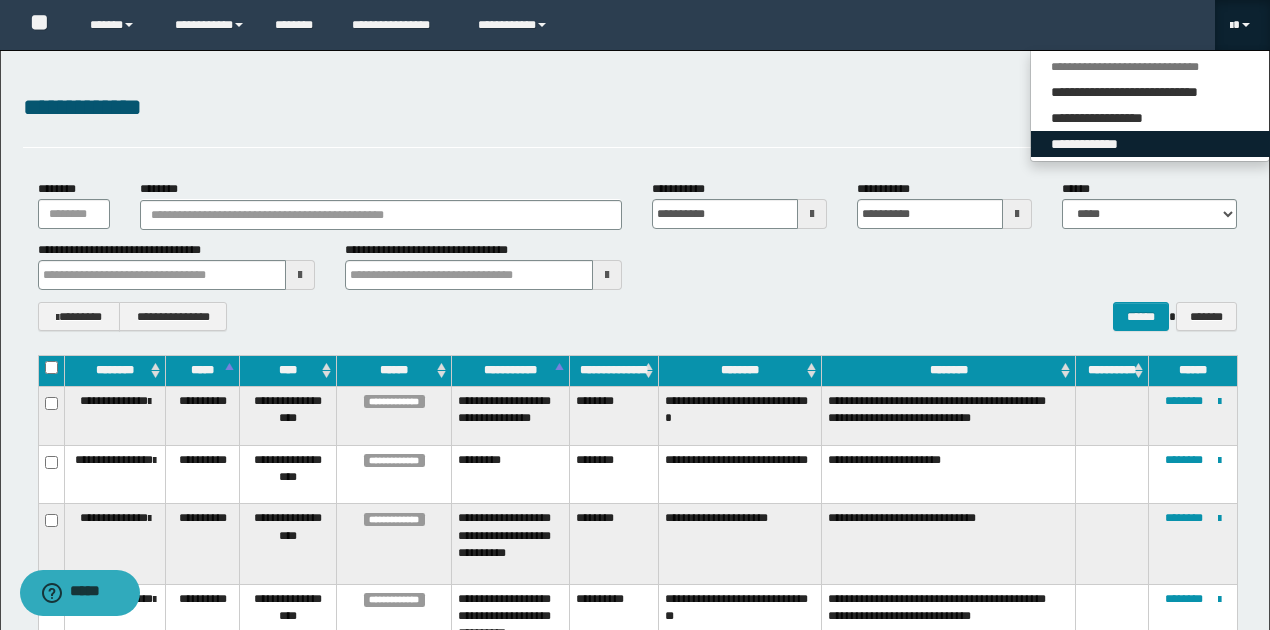 click on "**********" at bounding box center (1150, 144) 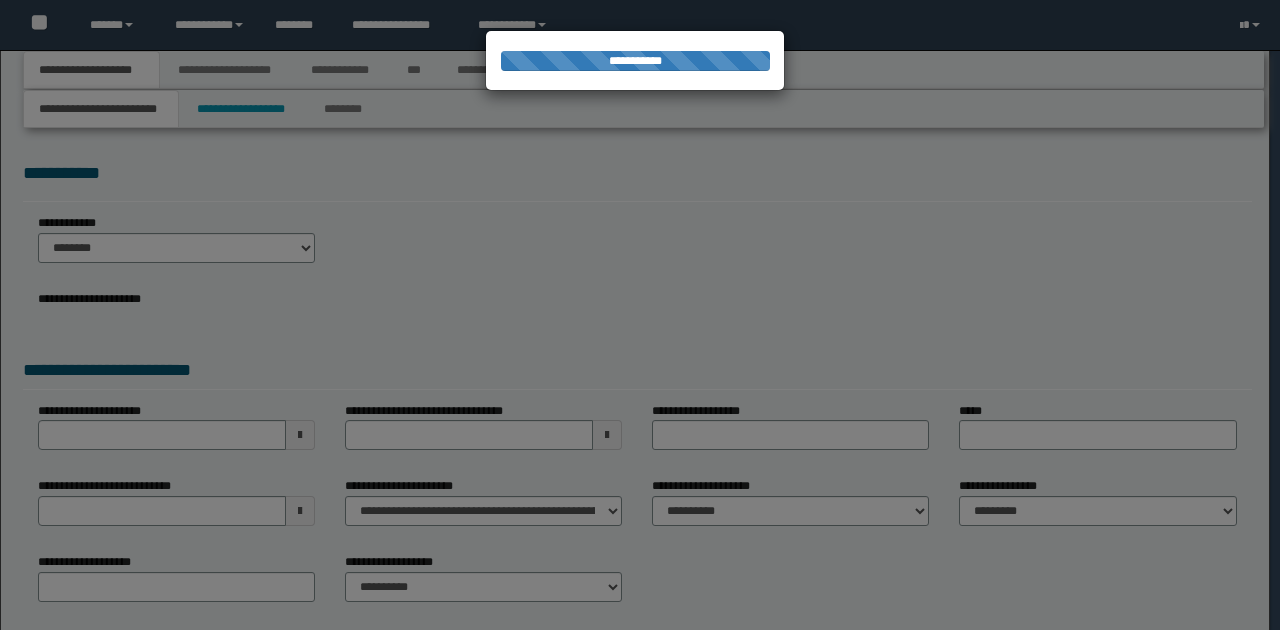 scroll, scrollTop: 0, scrollLeft: 0, axis: both 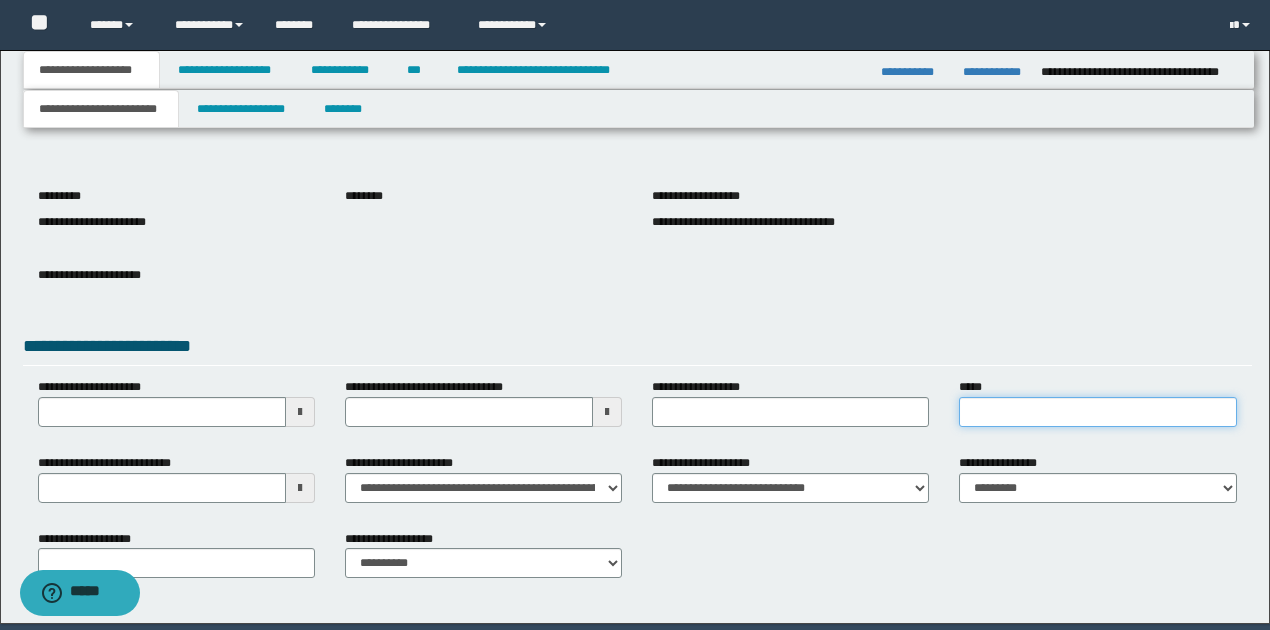 click on "*****" at bounding box center [1097, 412] 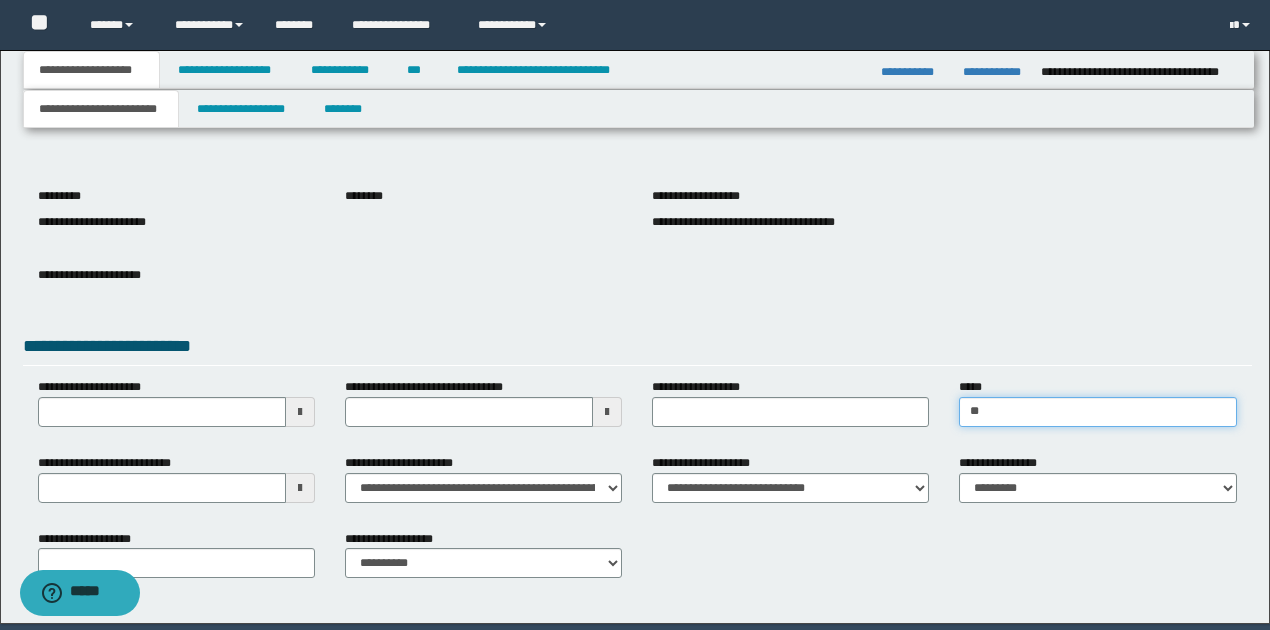 type on "*" 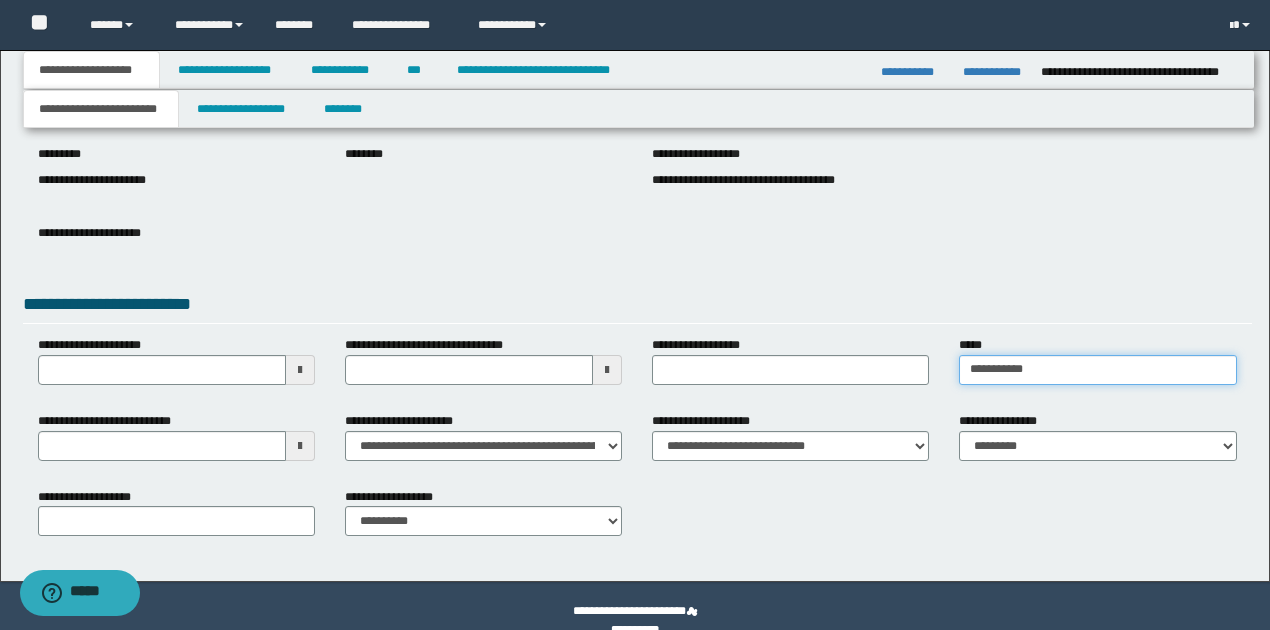 scroll, scrollTop: 266, scrollLeft: 0, axis: vertical 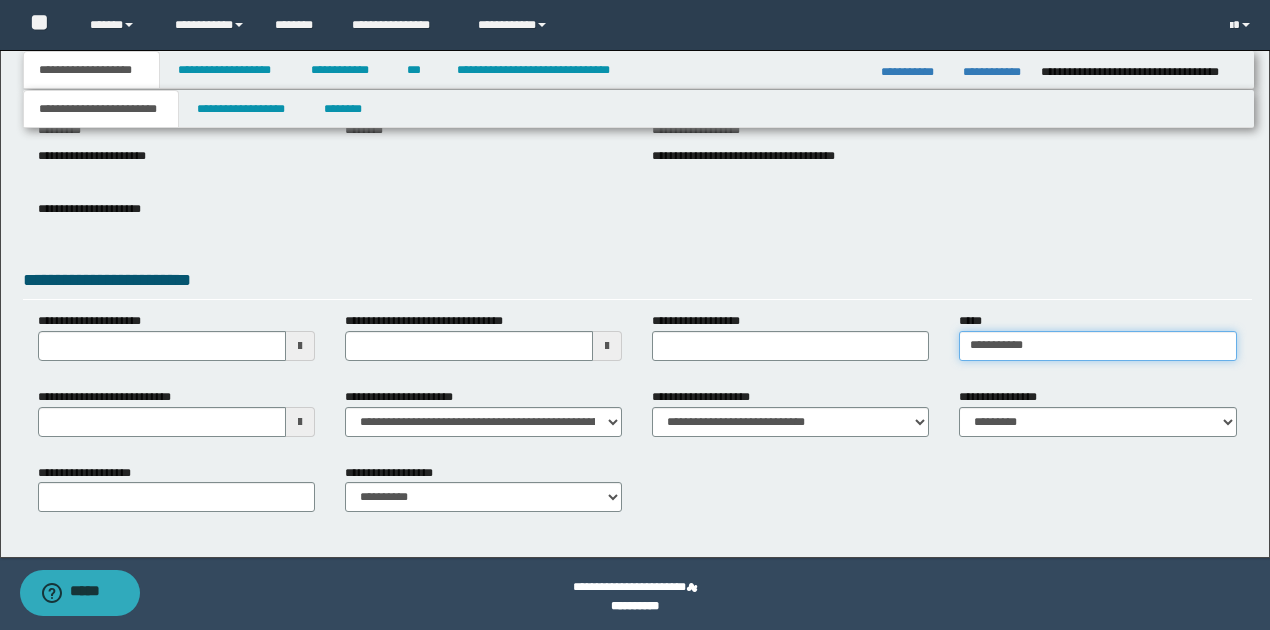 type on "**********" 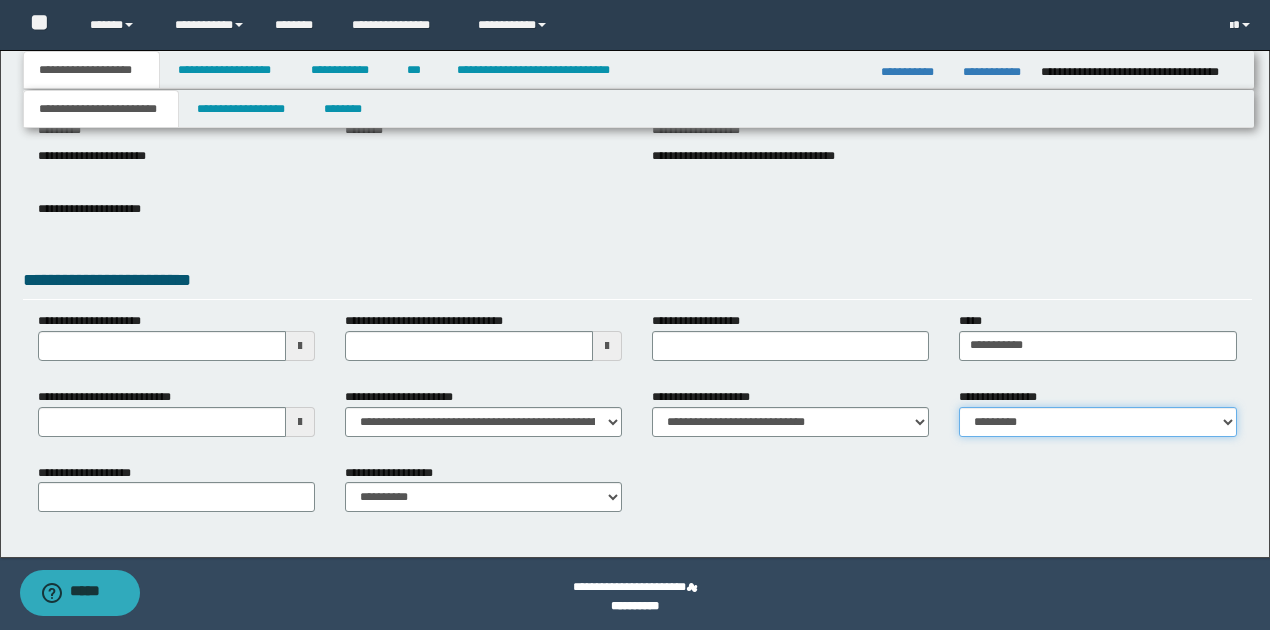 click on "**********" at bounding box center [1097, 422] 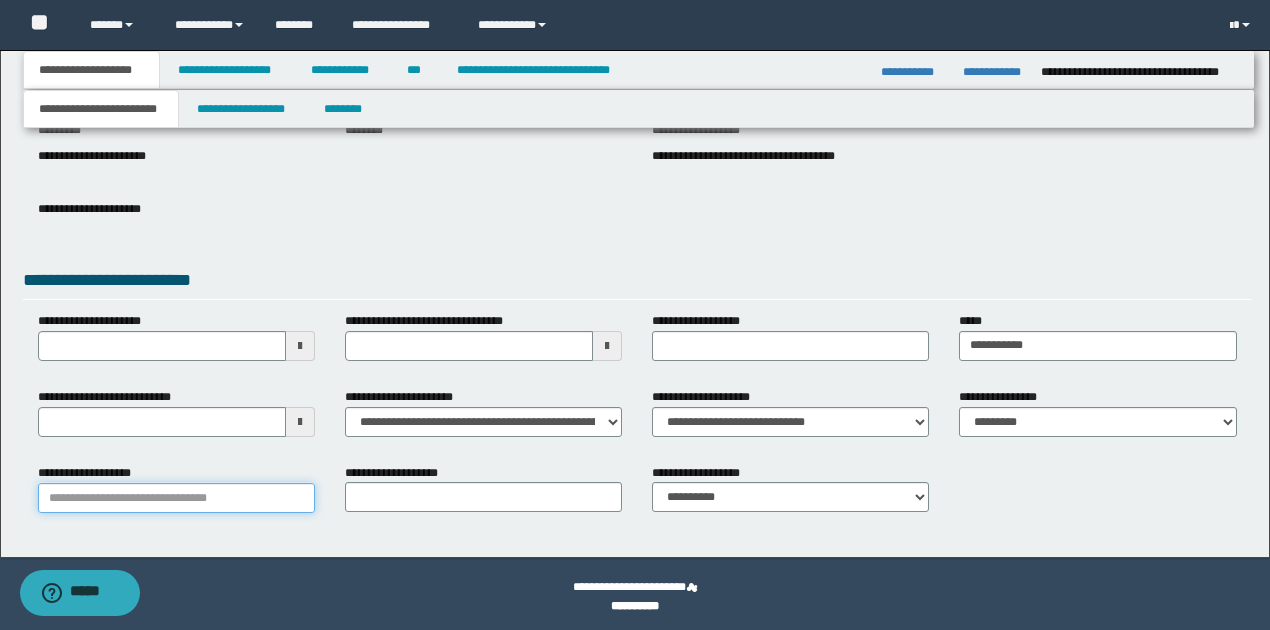 click on "**********" at bounding box center (176, 498) 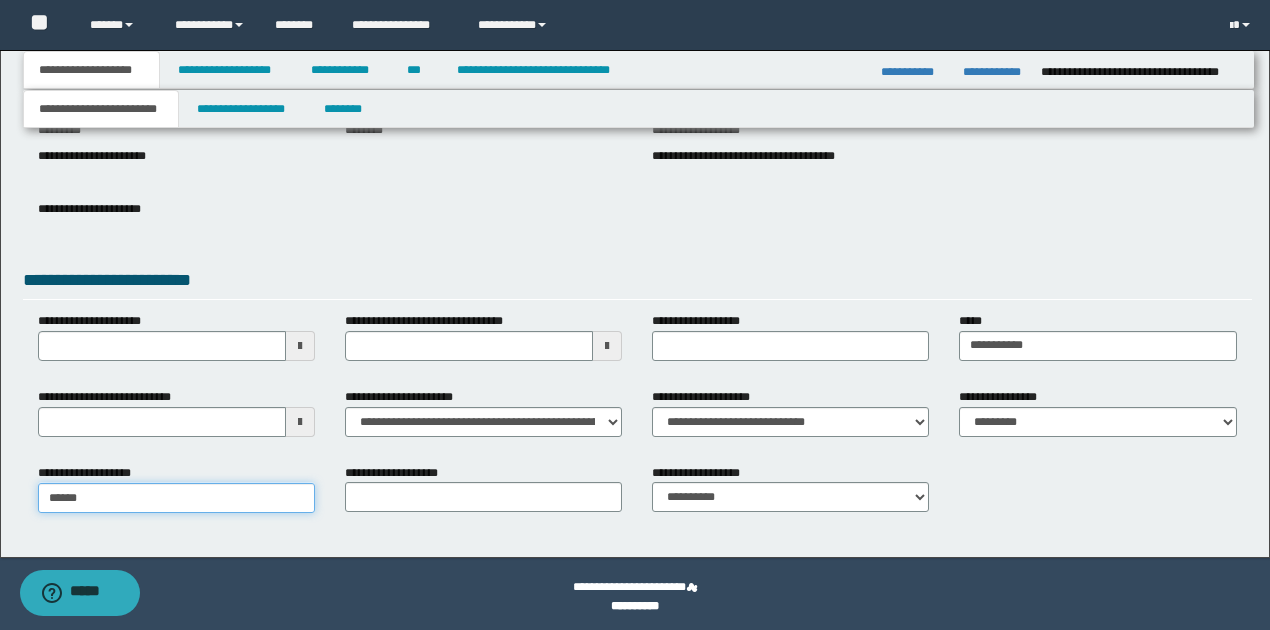 type on "*******" 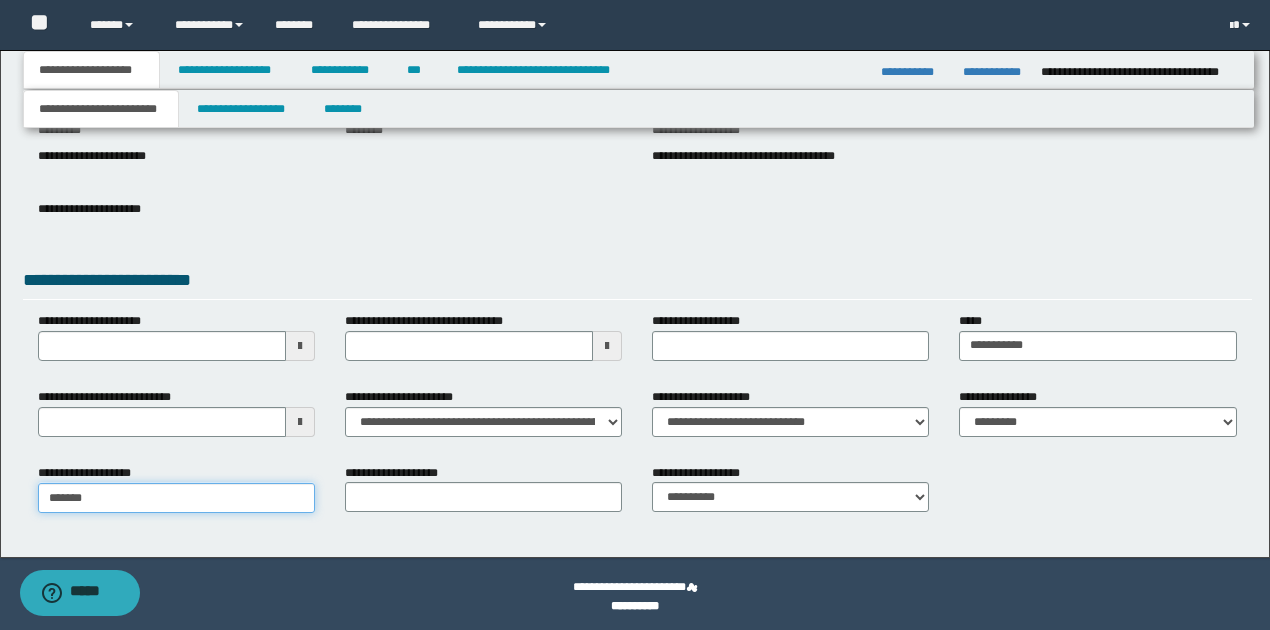 type on "*******" 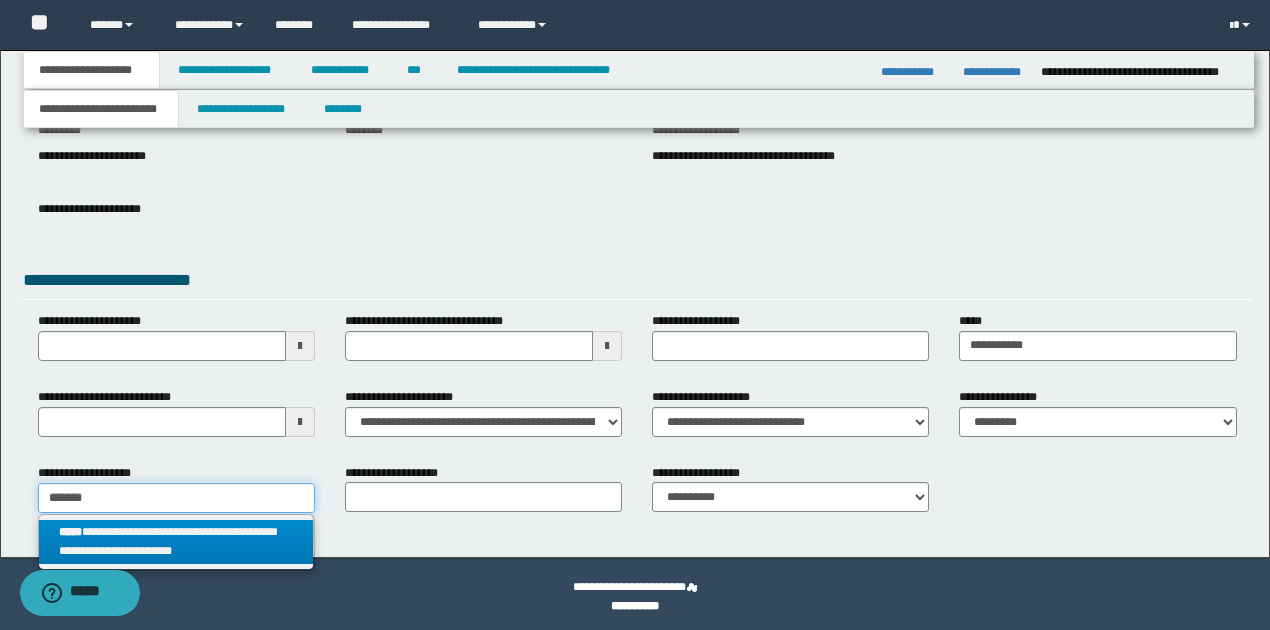 type on "*******" 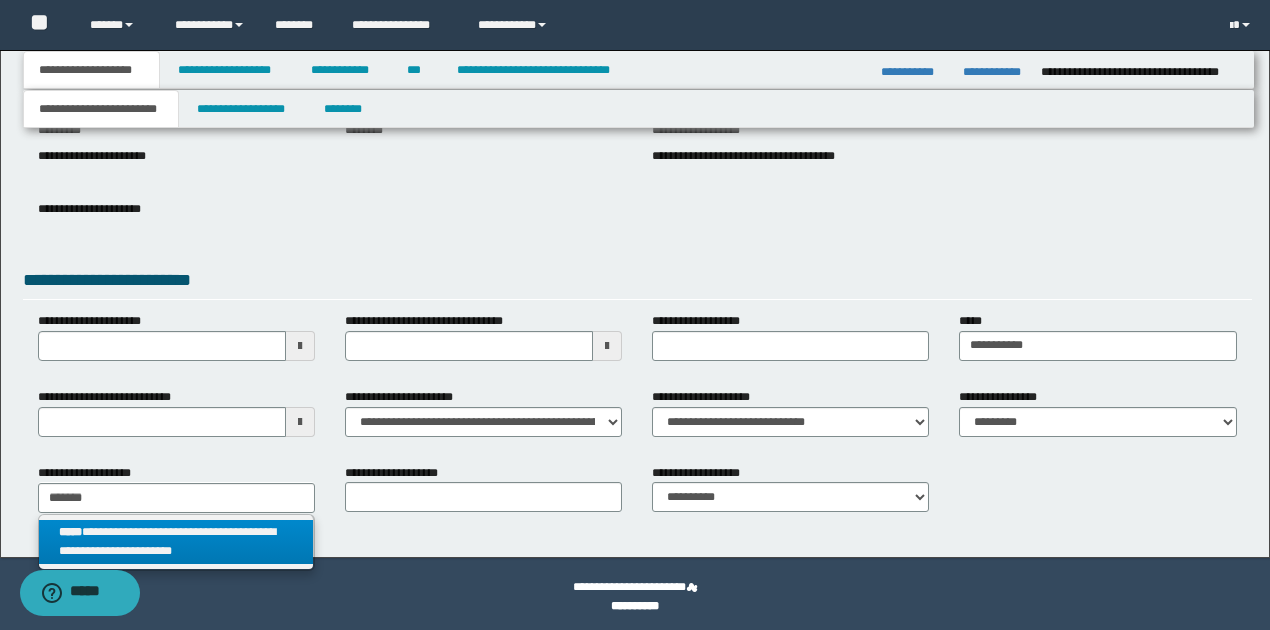 click on "**********" at bounding box center (176, 542) 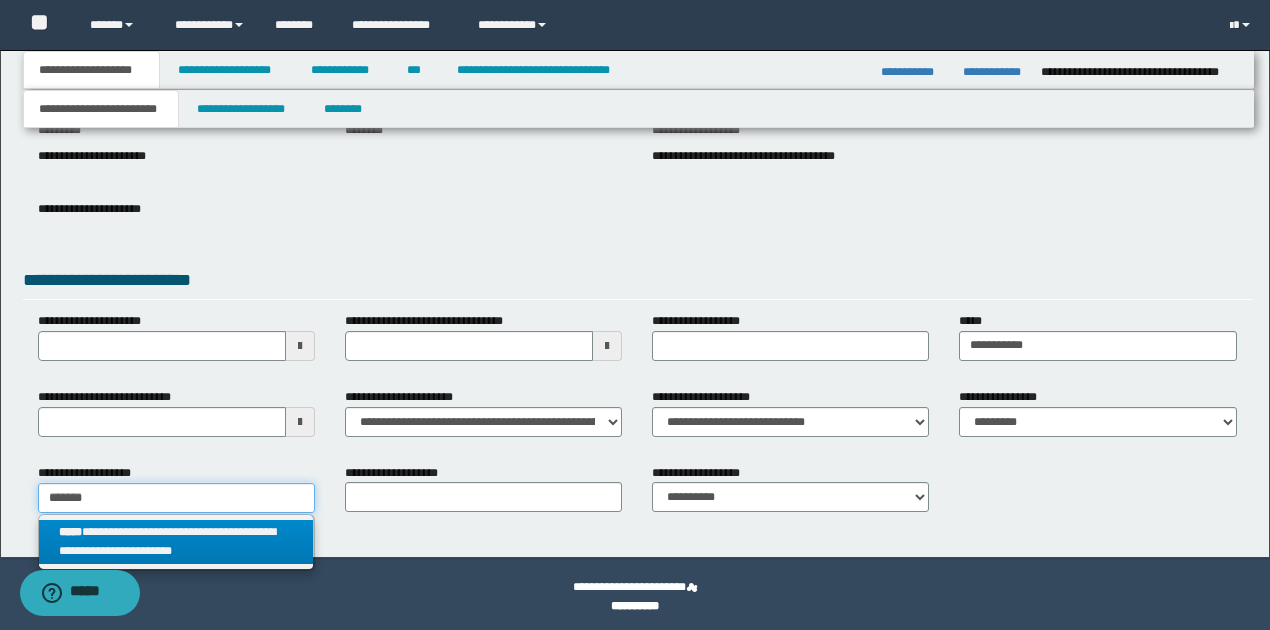 type 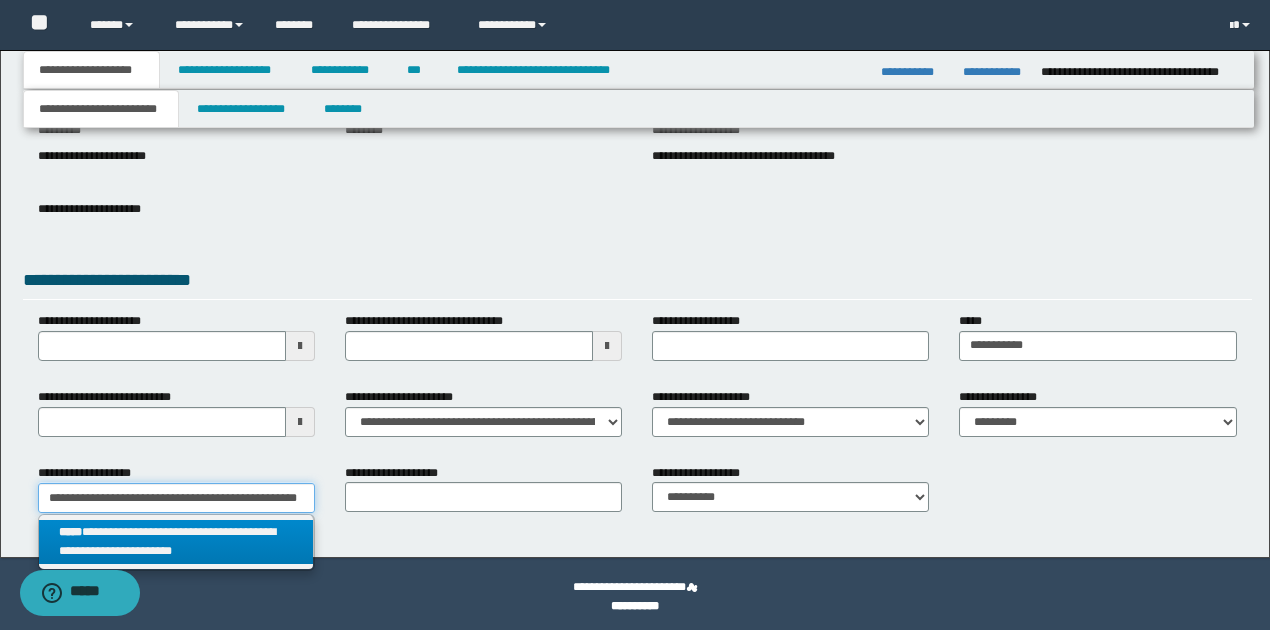 scroll, scrollTop: 0, scrollLeft: 86, axis: horizontal 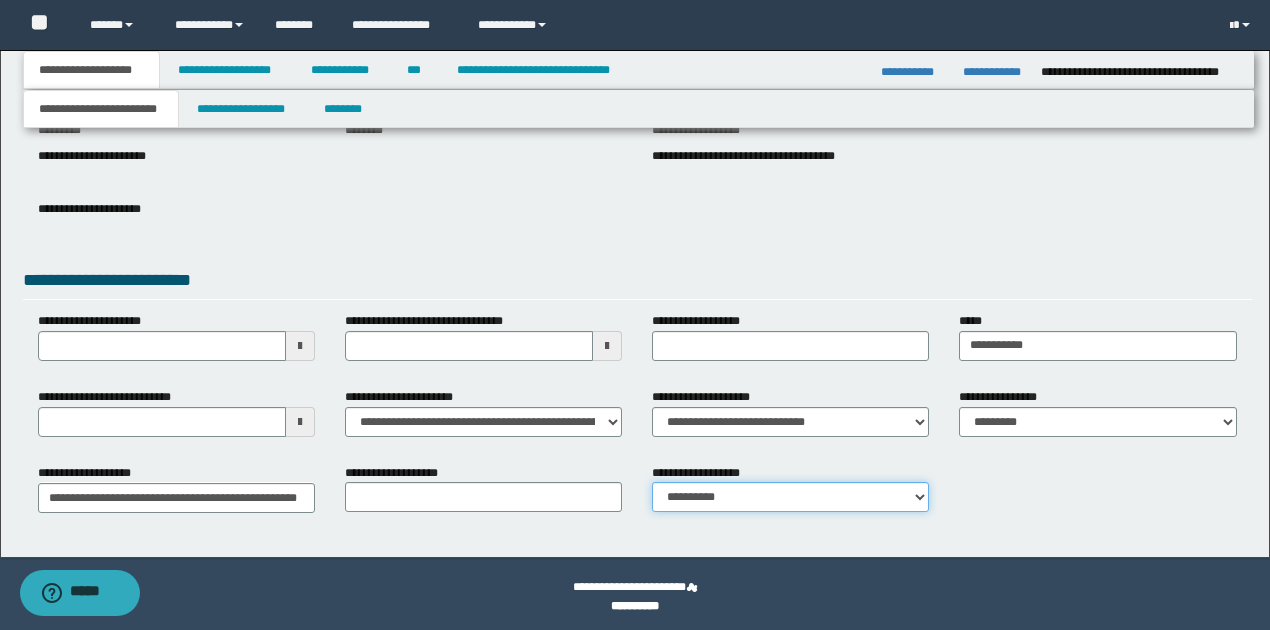 click on "**********" at bounding box center (790, 497) 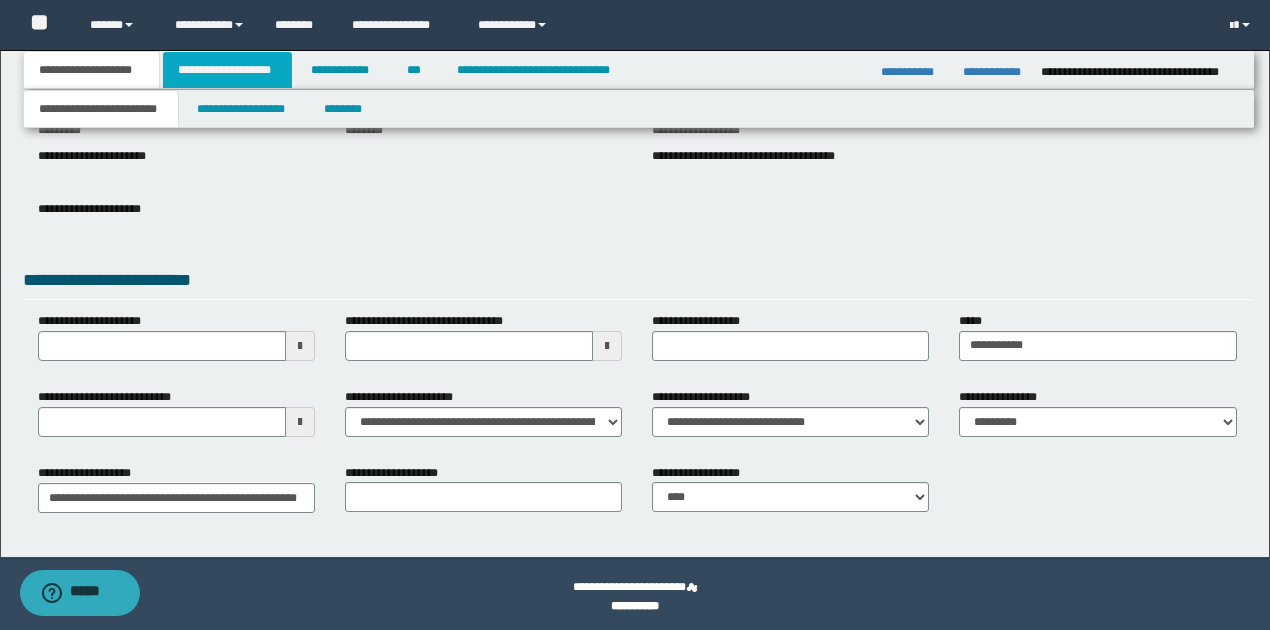 click on "**********" at bounding box center (227, 70) 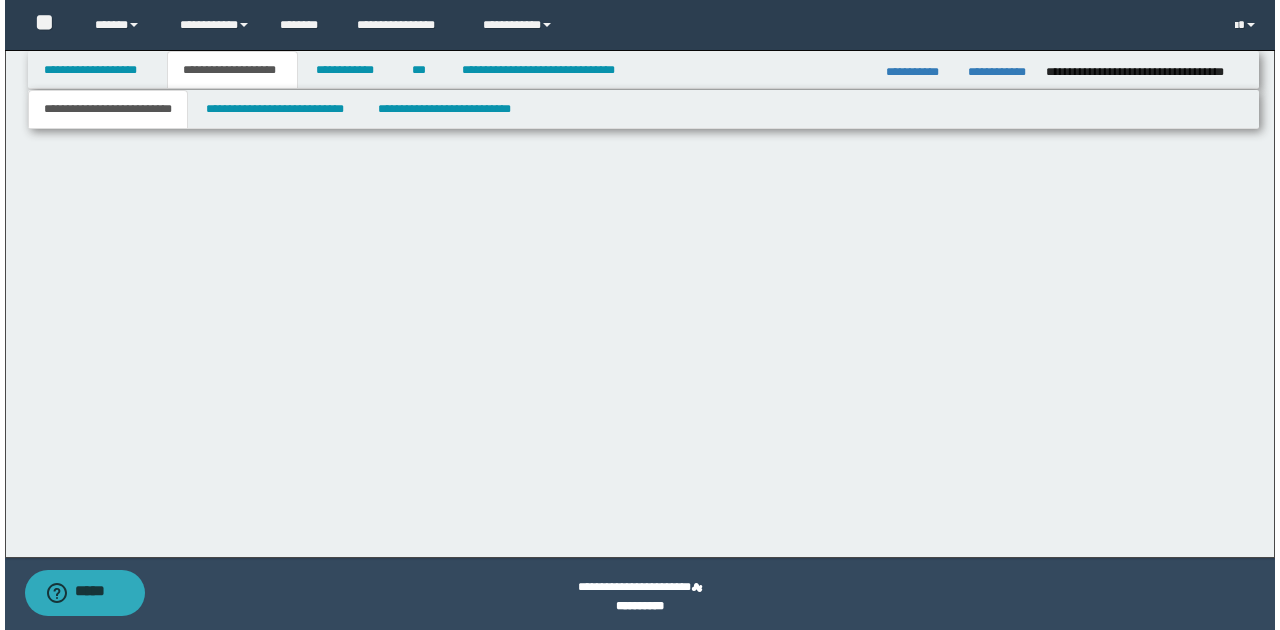 scroll, scrollTop: 0, scrollLeft: 0, axis: both 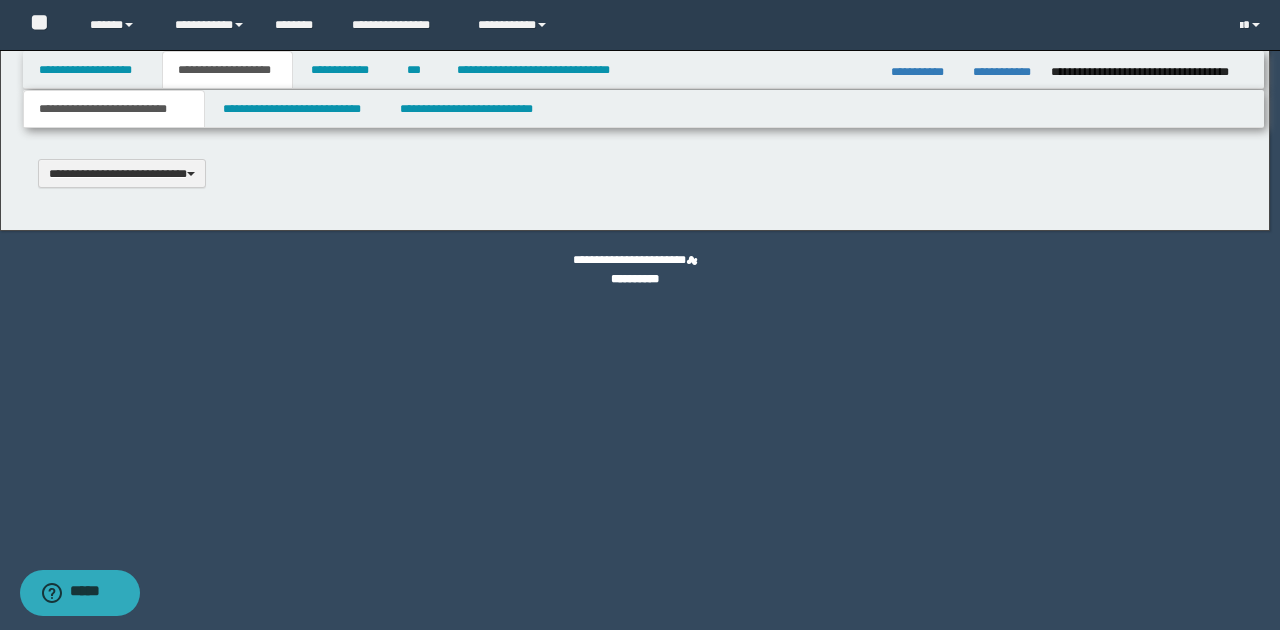 type 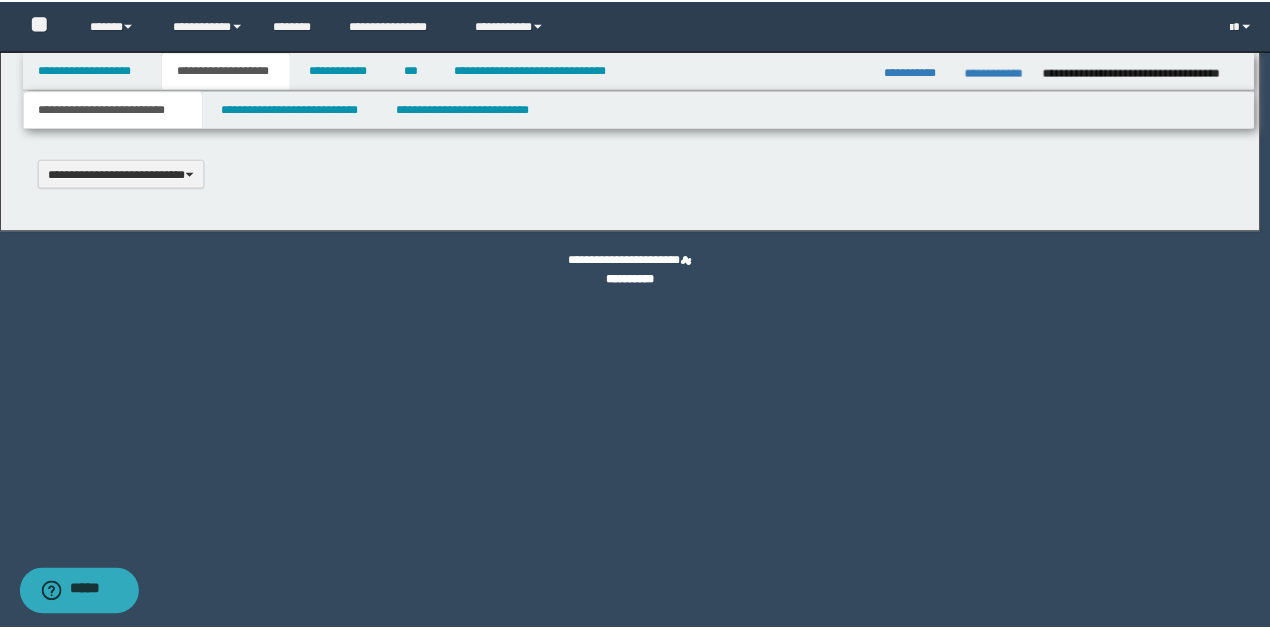 scroll, scrollTop: 0, scrollLeft: 0, axis: both 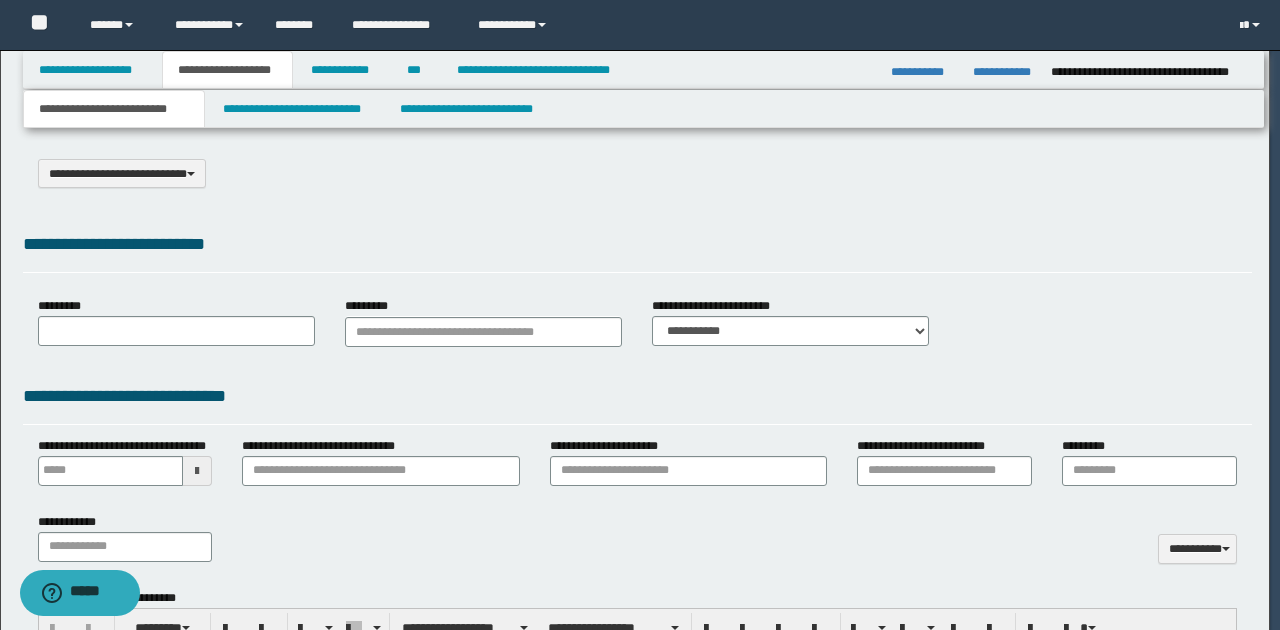 select on "*" 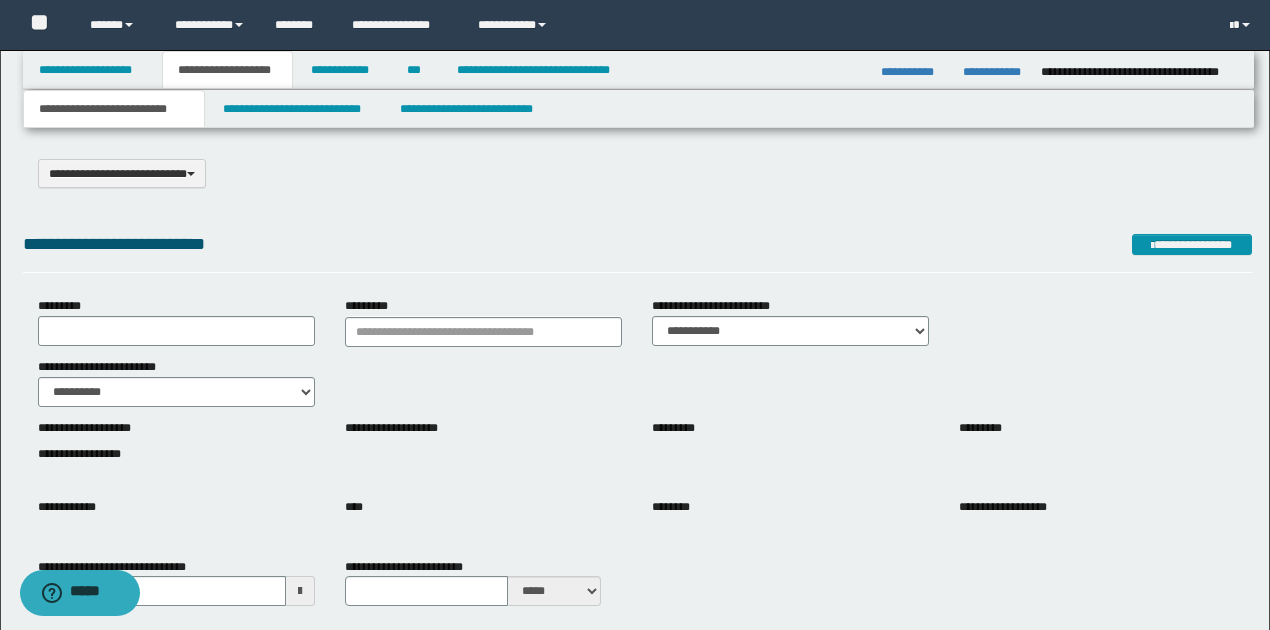 click on "**********" at bounding box center (637, 1051) 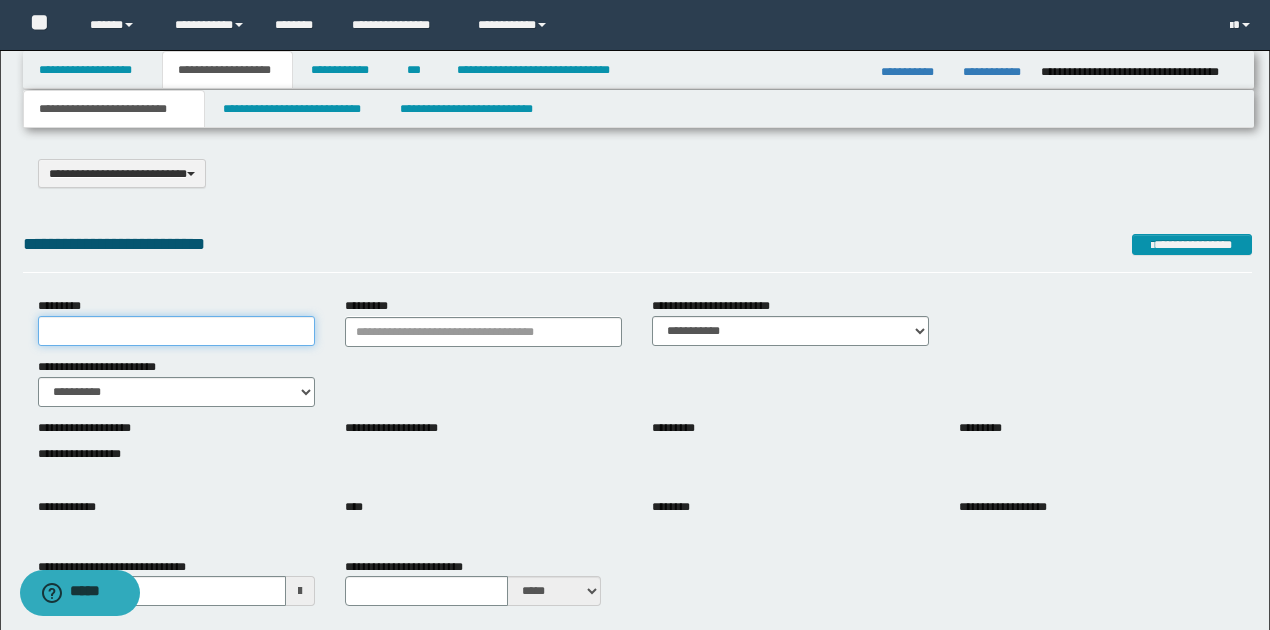 click on "*********" at bounding box center [176, 331] 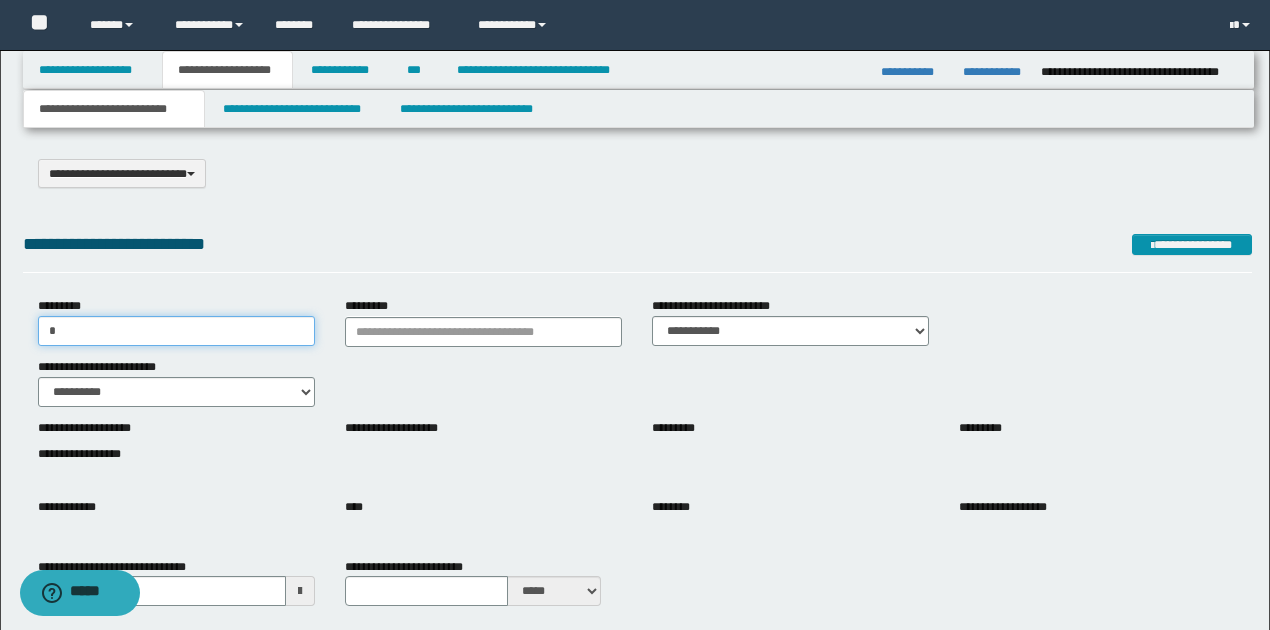 type on "*********" 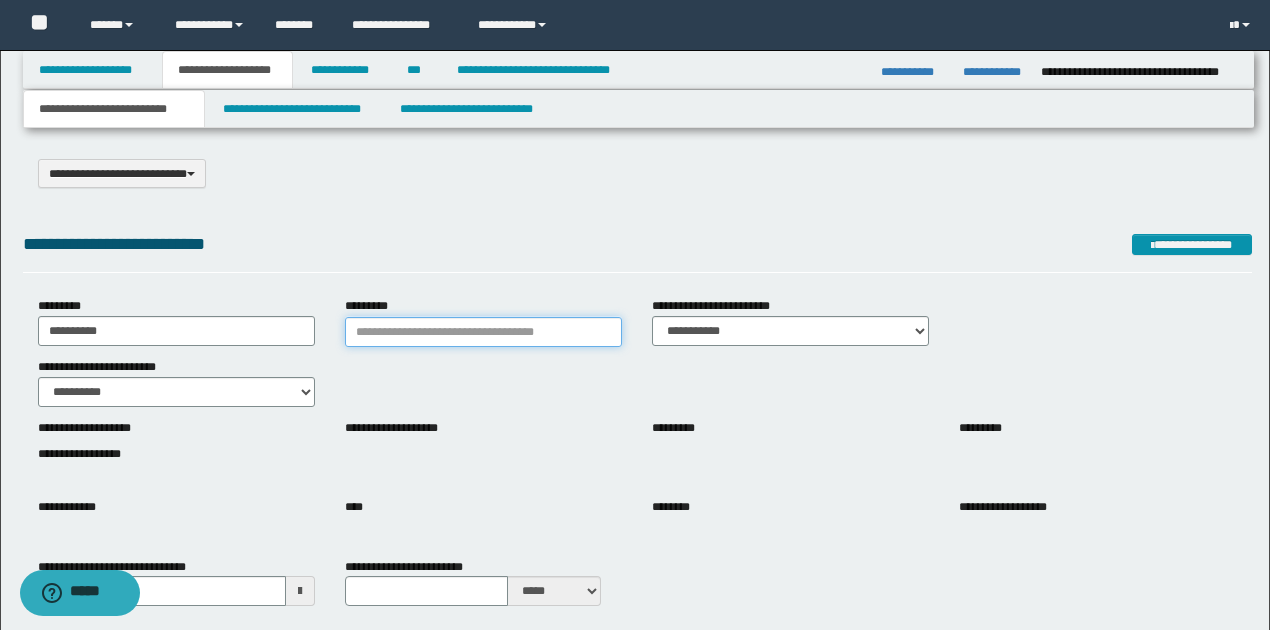 click on "*********" at bounding box center [483, 332] 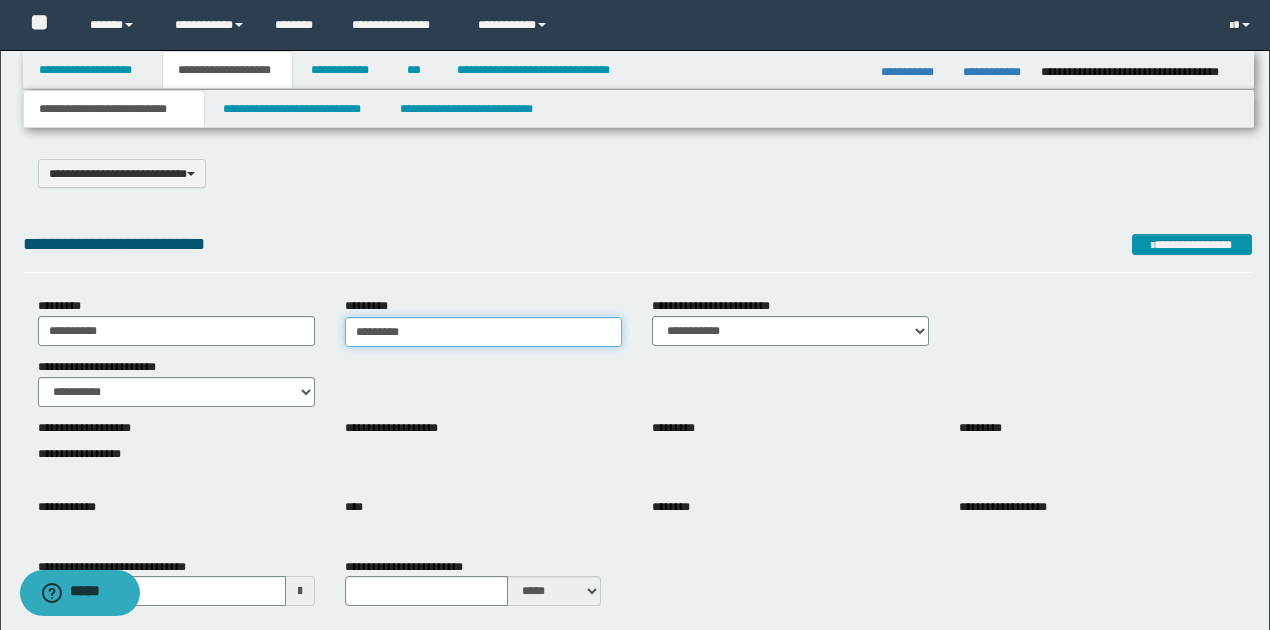 type on "**********" 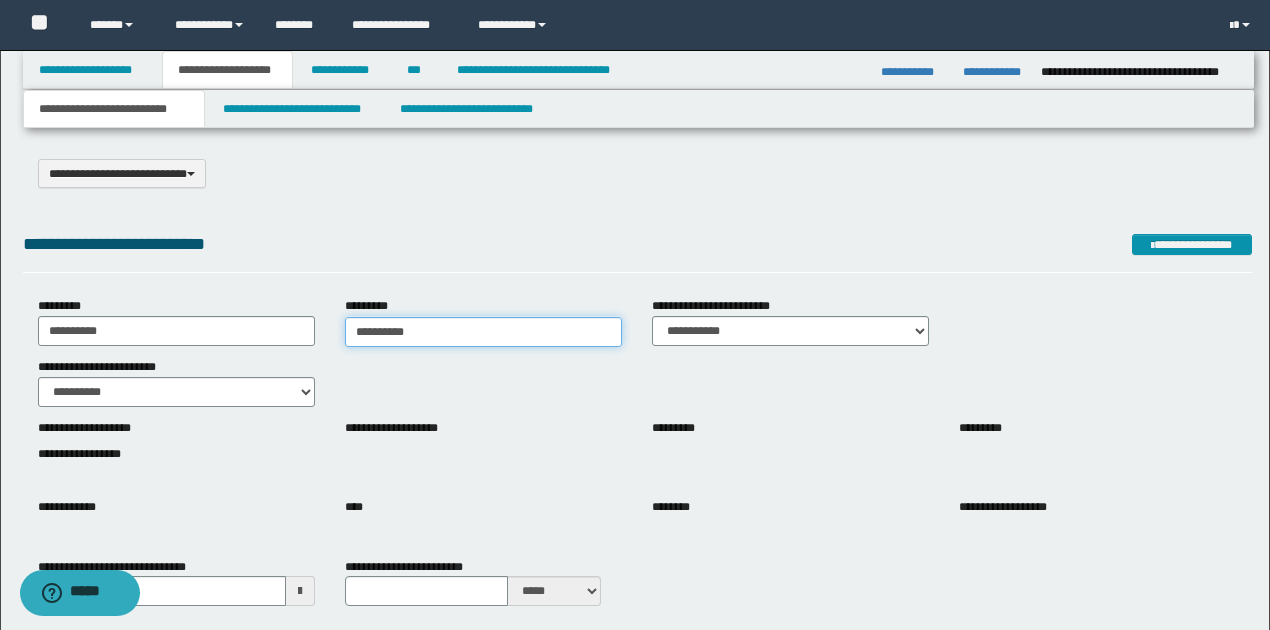type on "**********" 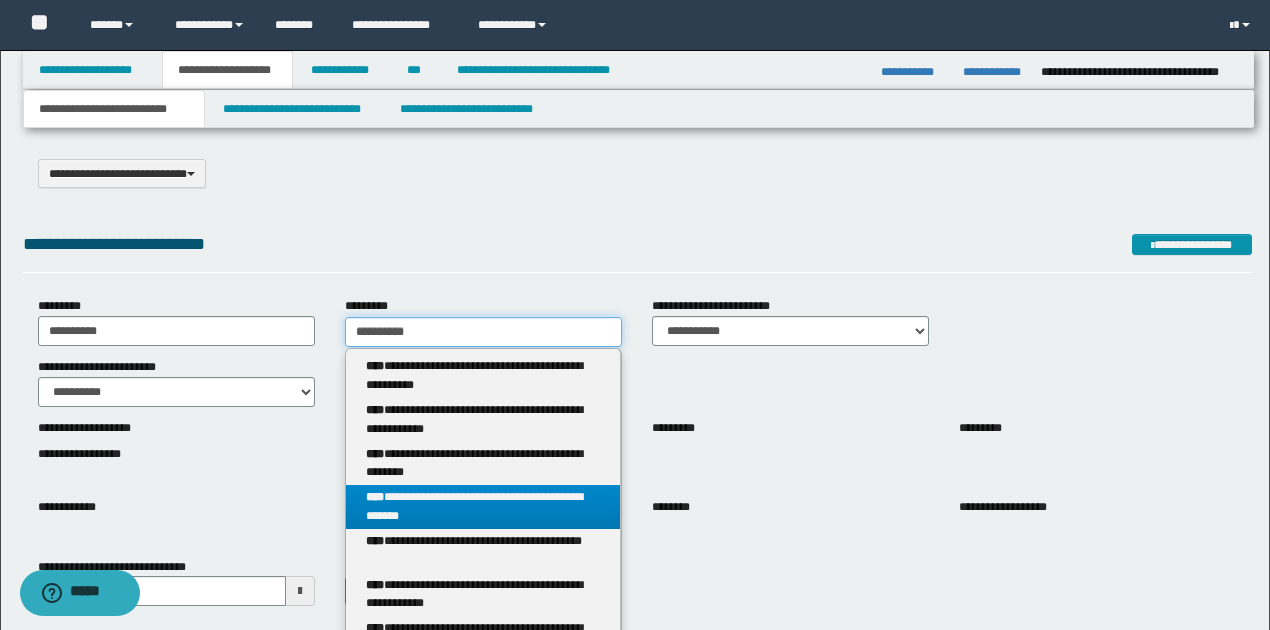 type on "**********" 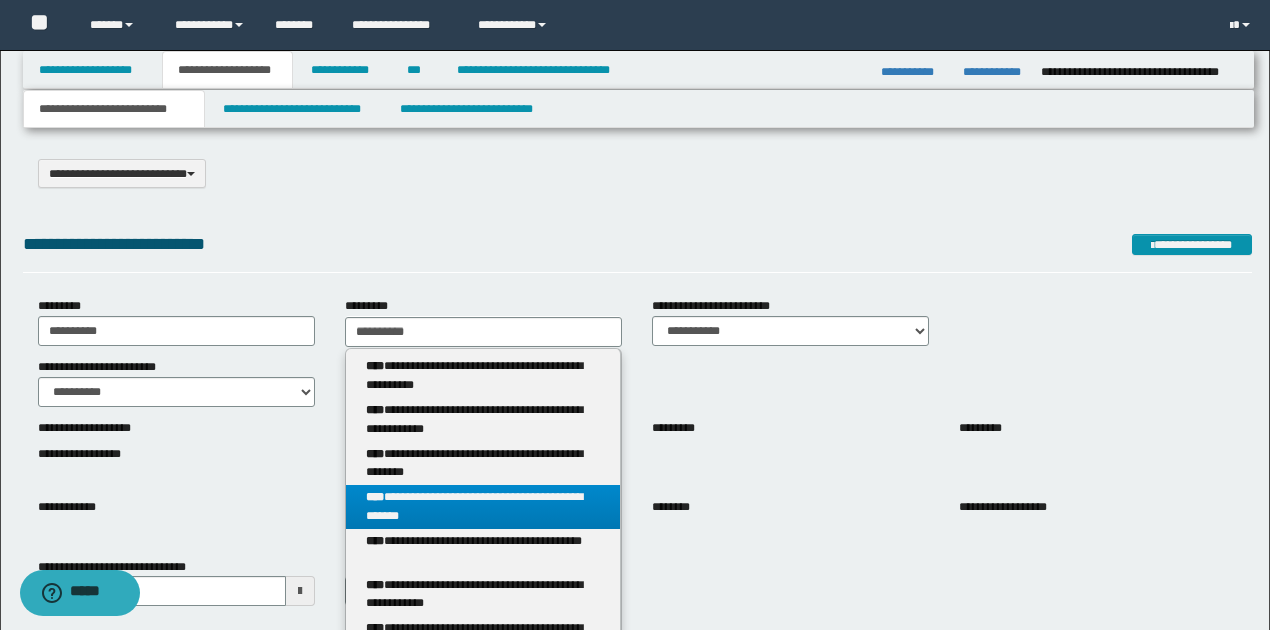 click on "**********" at bounding box center (483, 507) 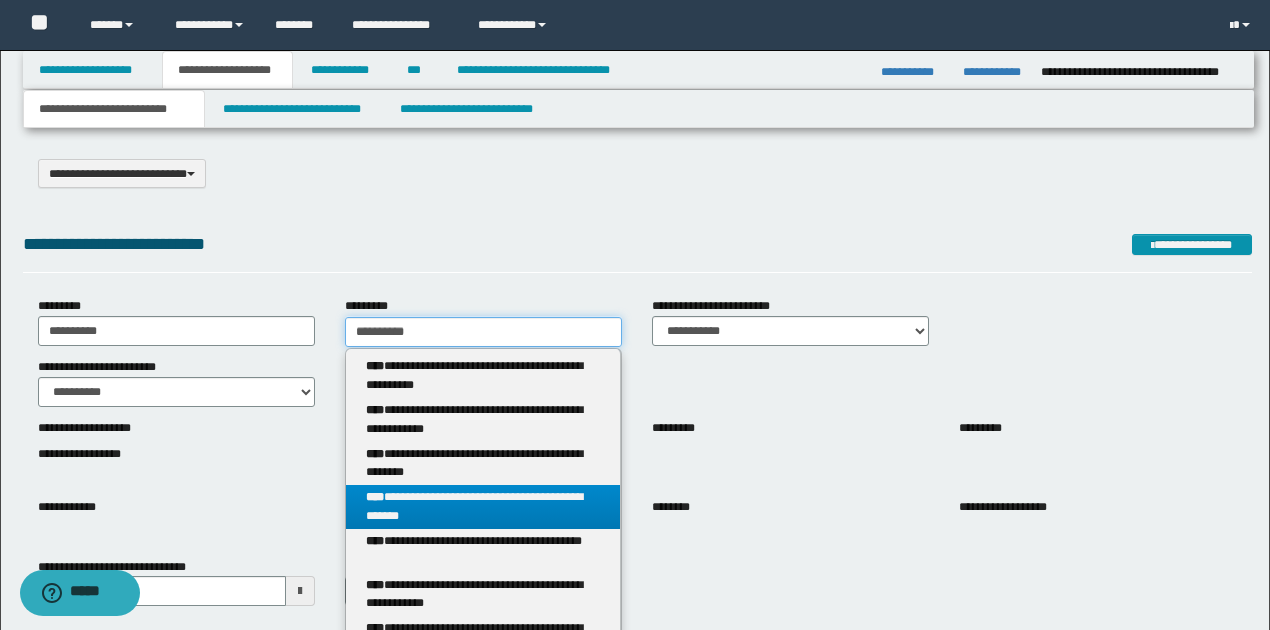 type 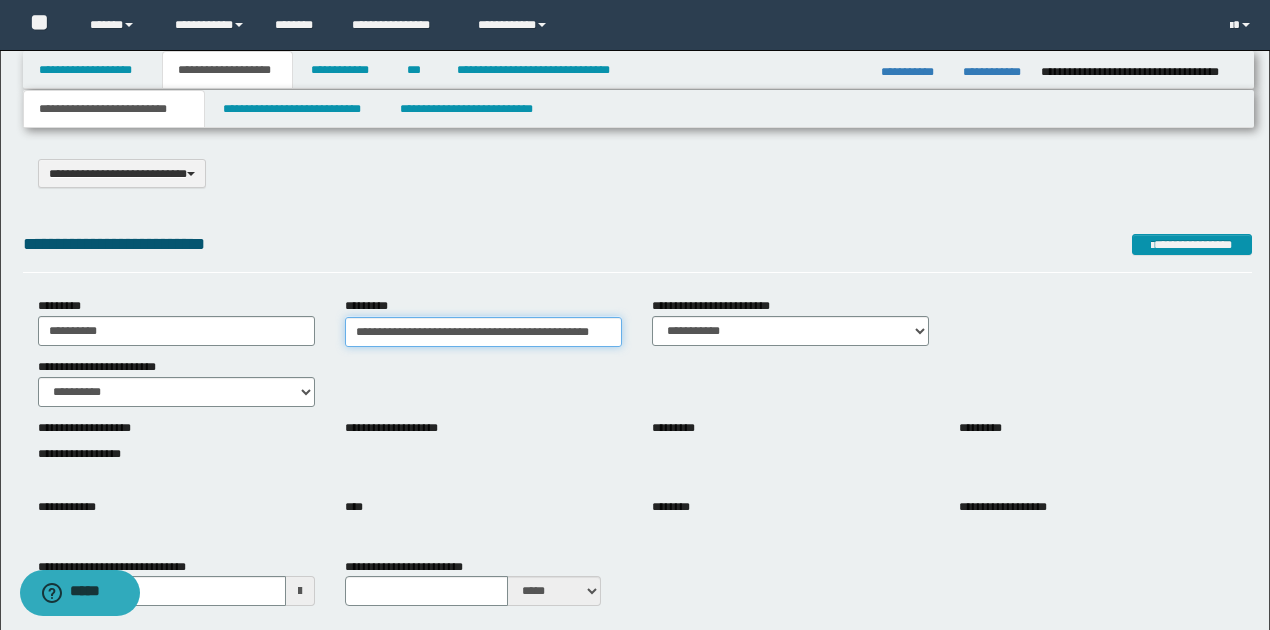scroll, scrollTop: 0, scrollLeft: 4, axis: horizontal 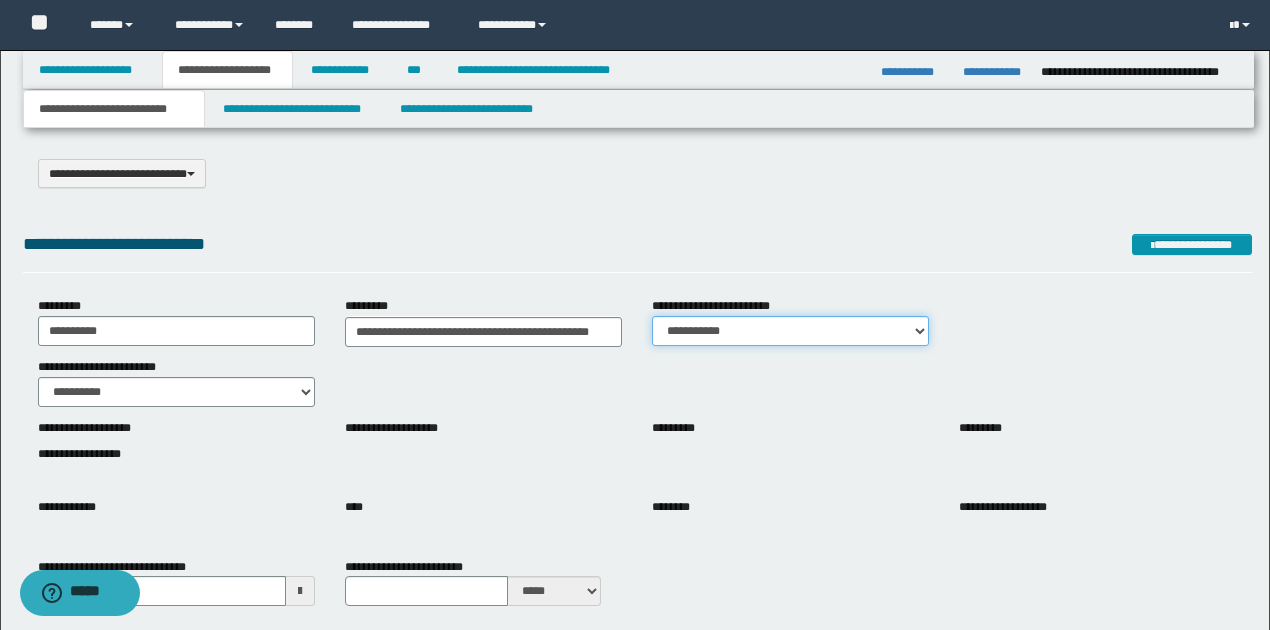 click on "**********" at bounding box center (790, 331) 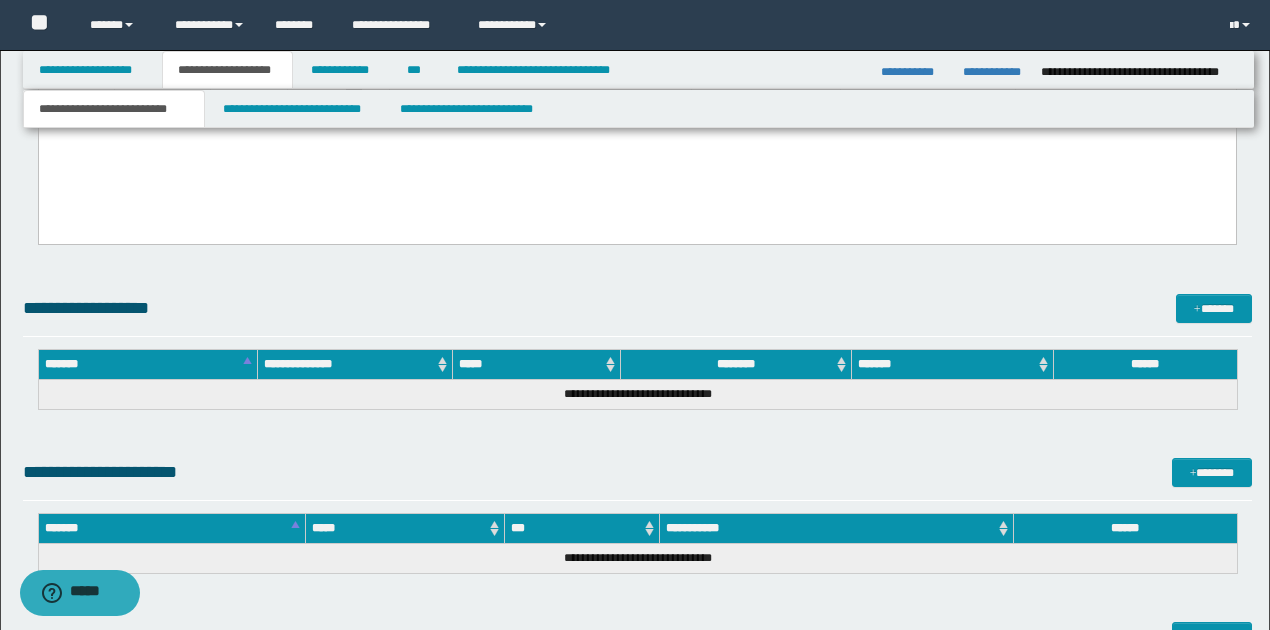 scroll, scrollTop: 333, scrollLeft: 0, axis: vertical 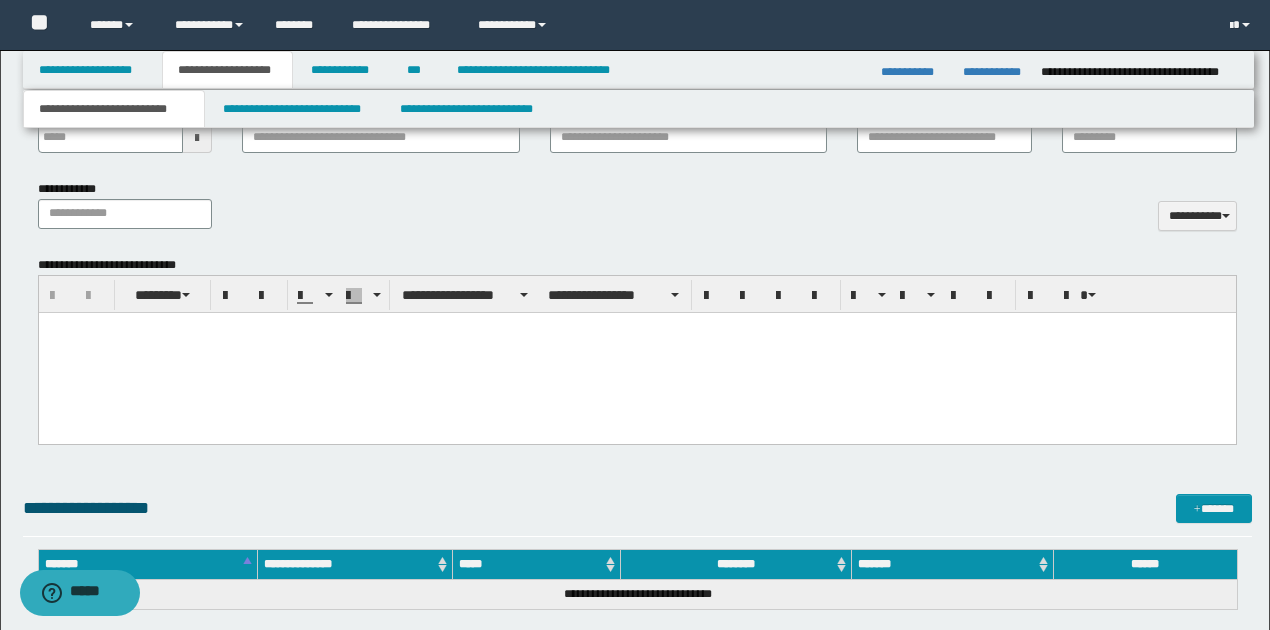 click at bounding box center [636, 352] 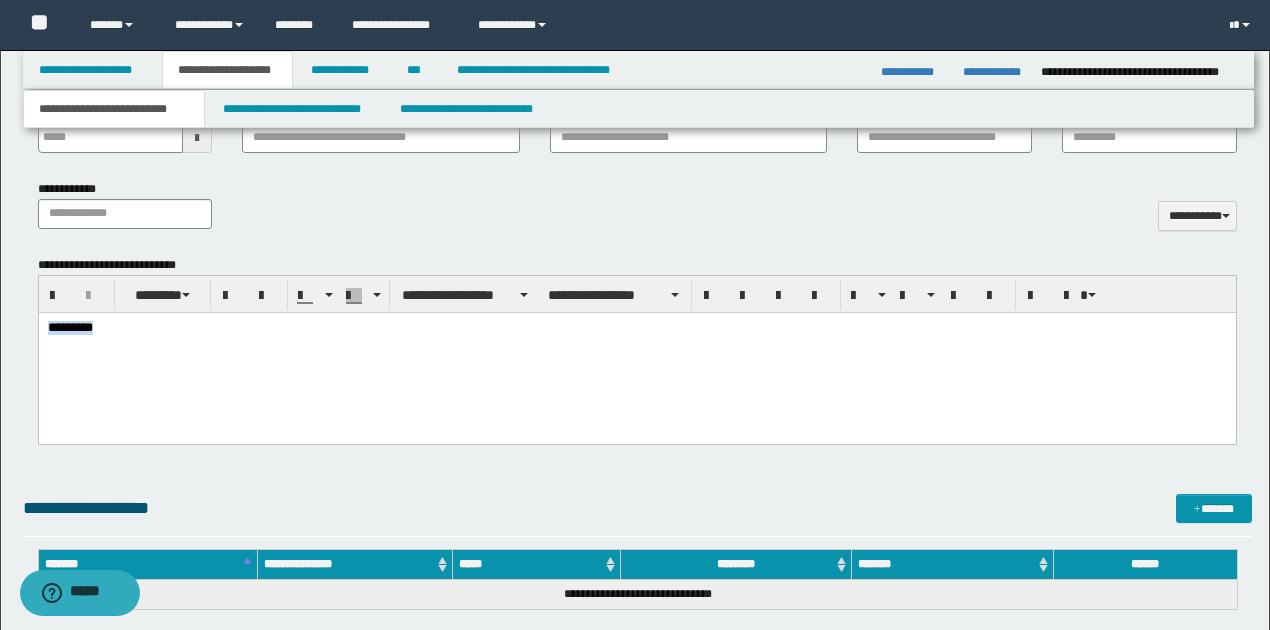 drag, startPoint x: 45, startPoint y: 325, endPoint x: 130, endPoint y: 328, distance: 85.052925 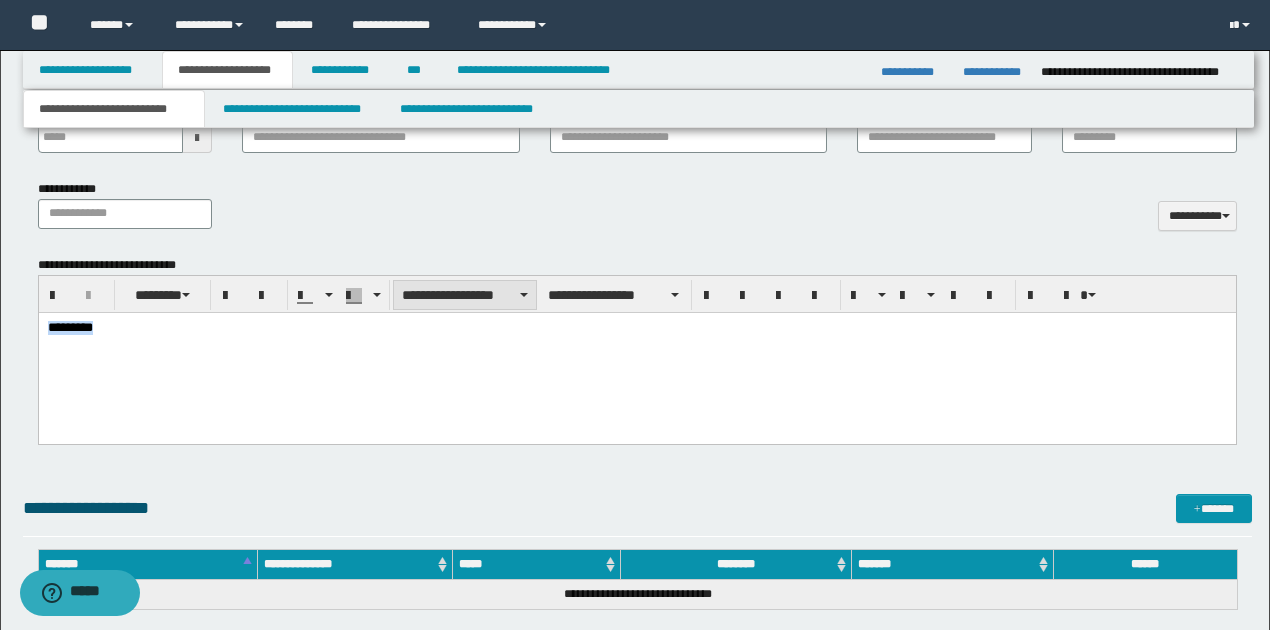 click on "**********" at bounding box center (465, 295) 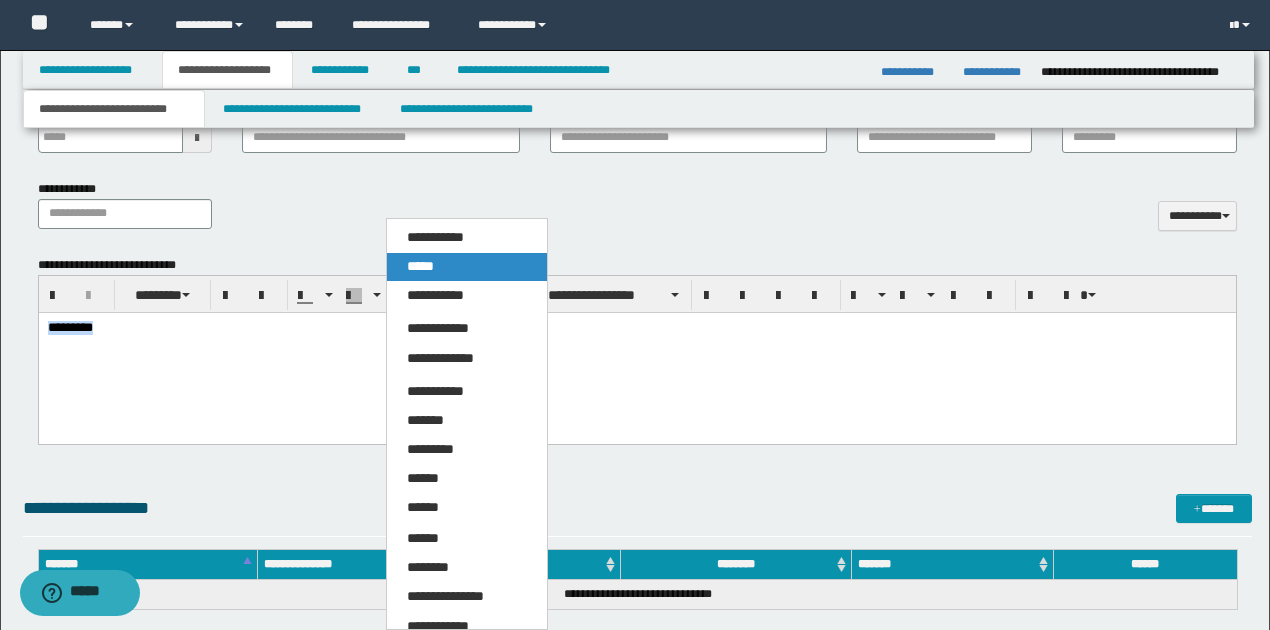 click on "*****" at bounding box center (420, 266) 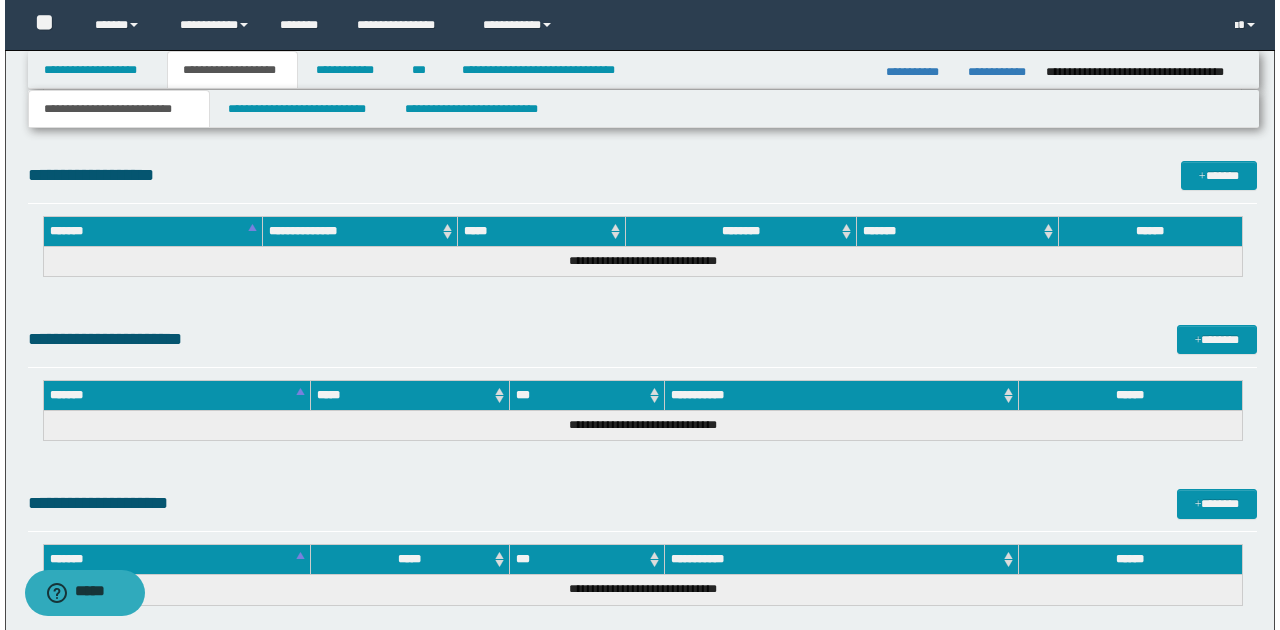 scroll, scrollTop: 546, scrollLeft: 0, axis: vertical 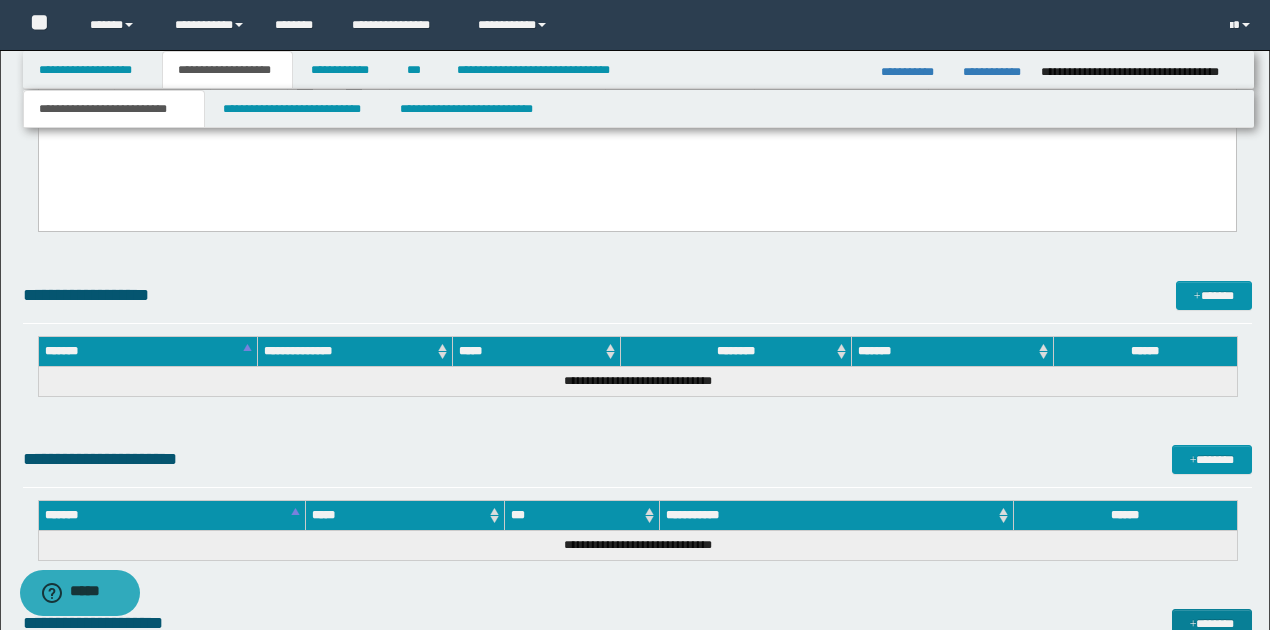 click on "*******" at bounding box center (1211, 623) 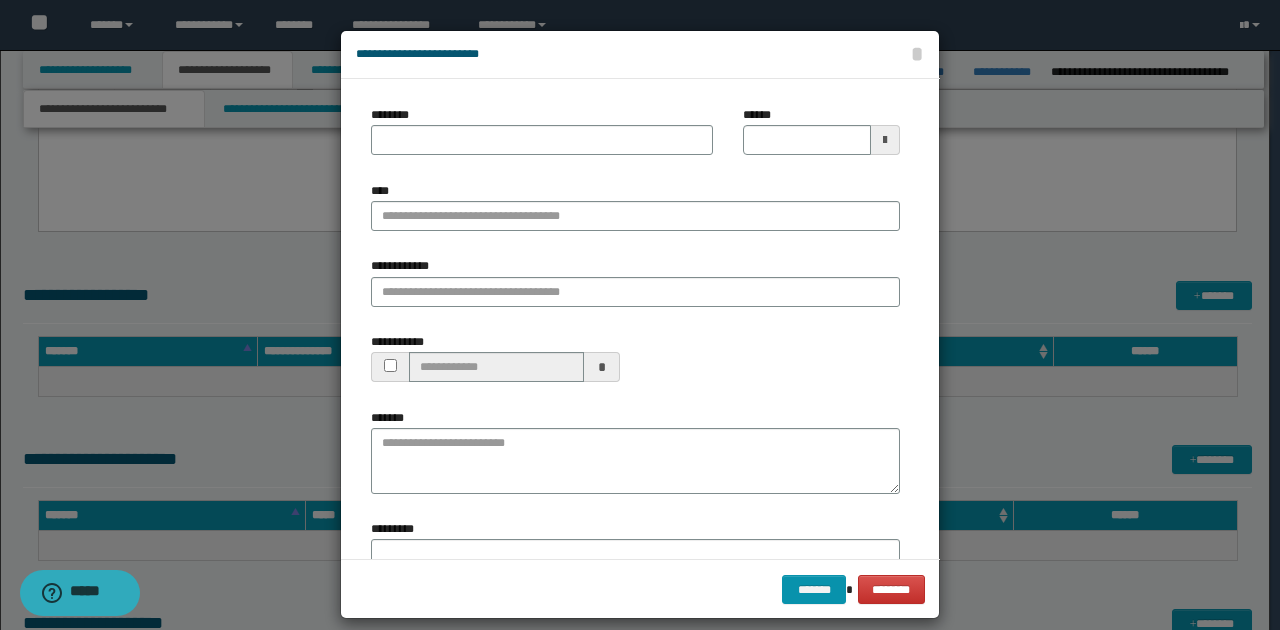 type 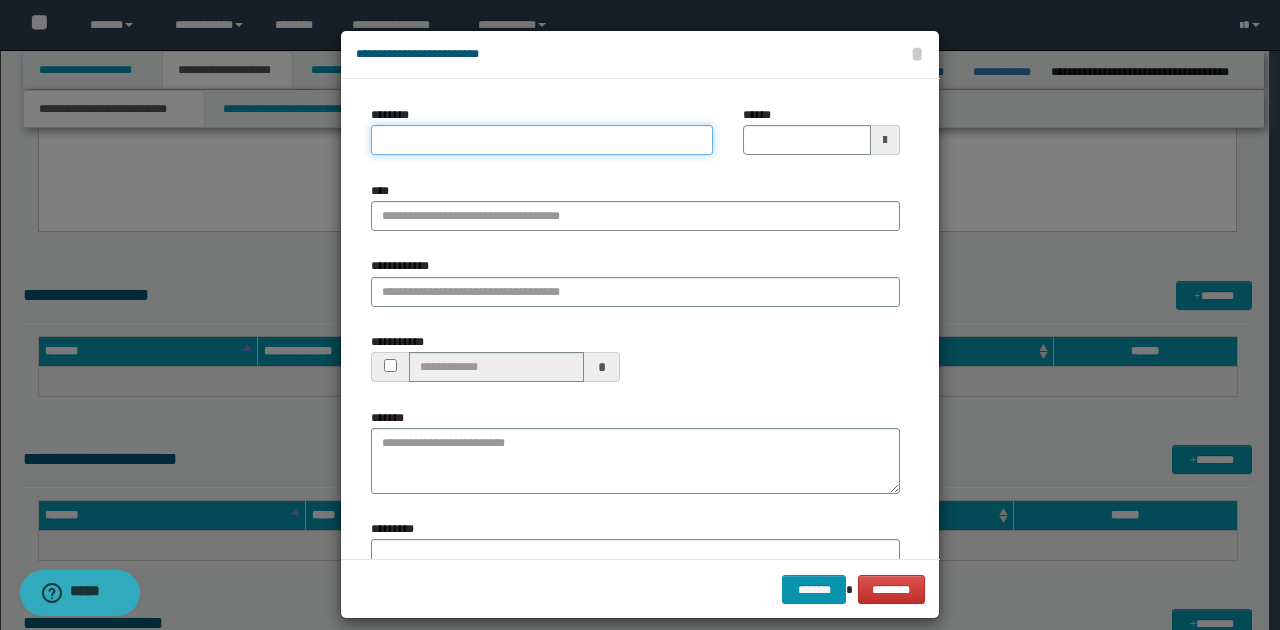 click on "********" at bounding box center (542, 140) 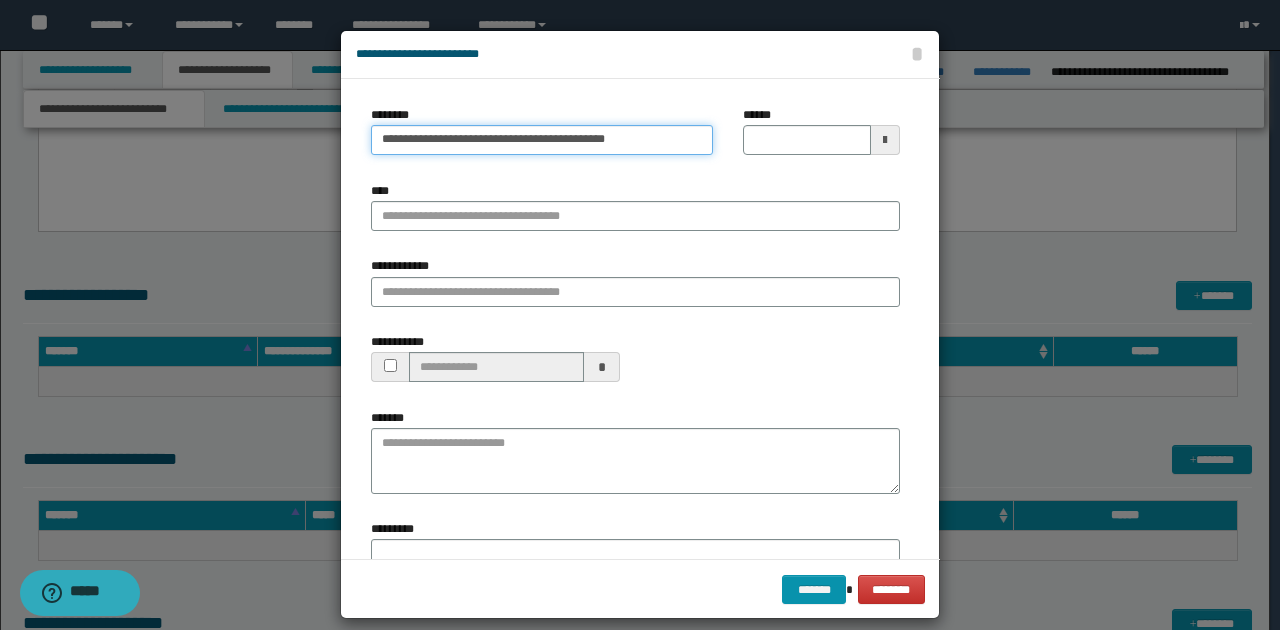 type on "**********" 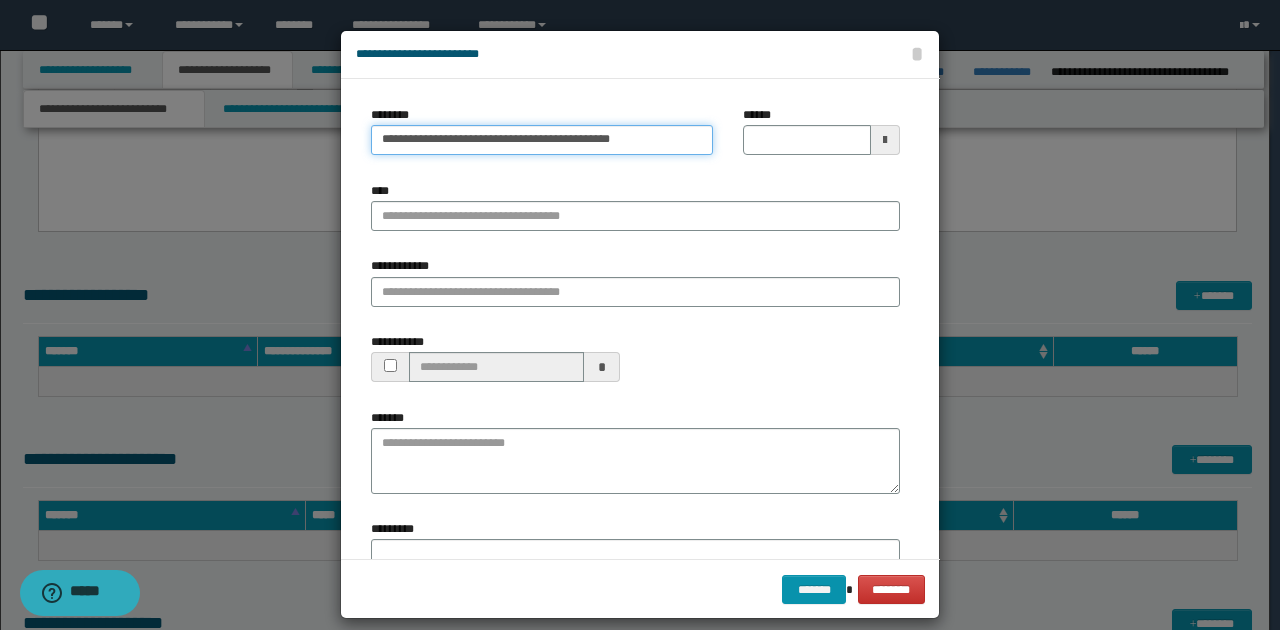 type 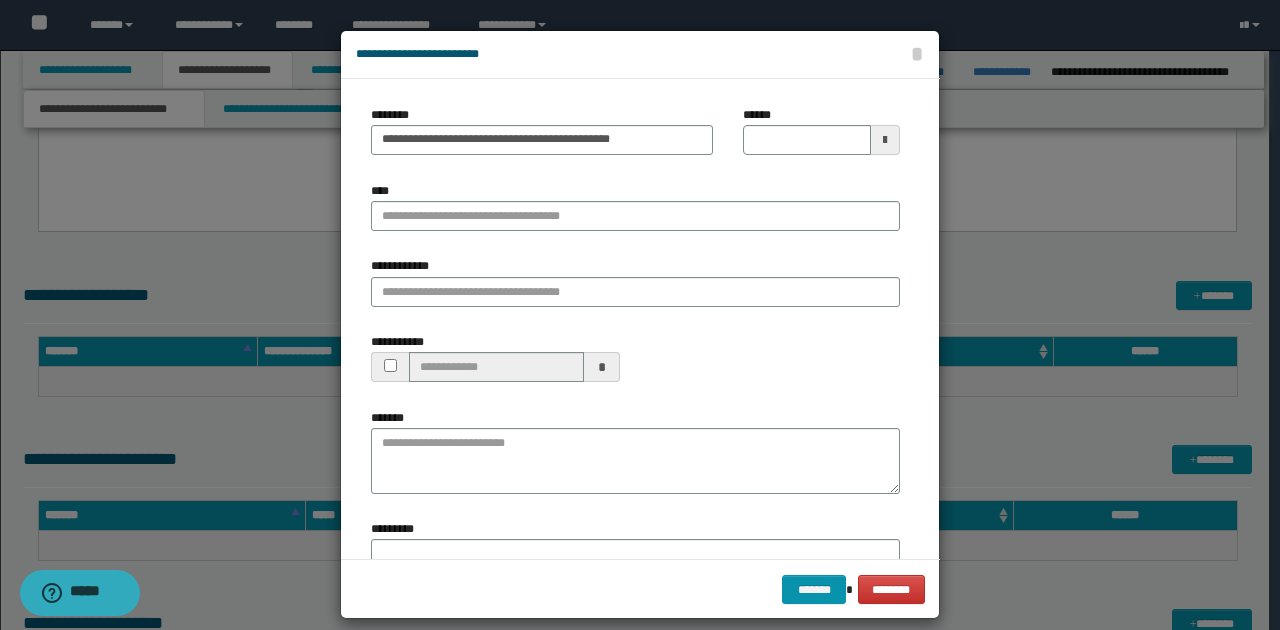 click on "******" at bounding box center [821, 138] 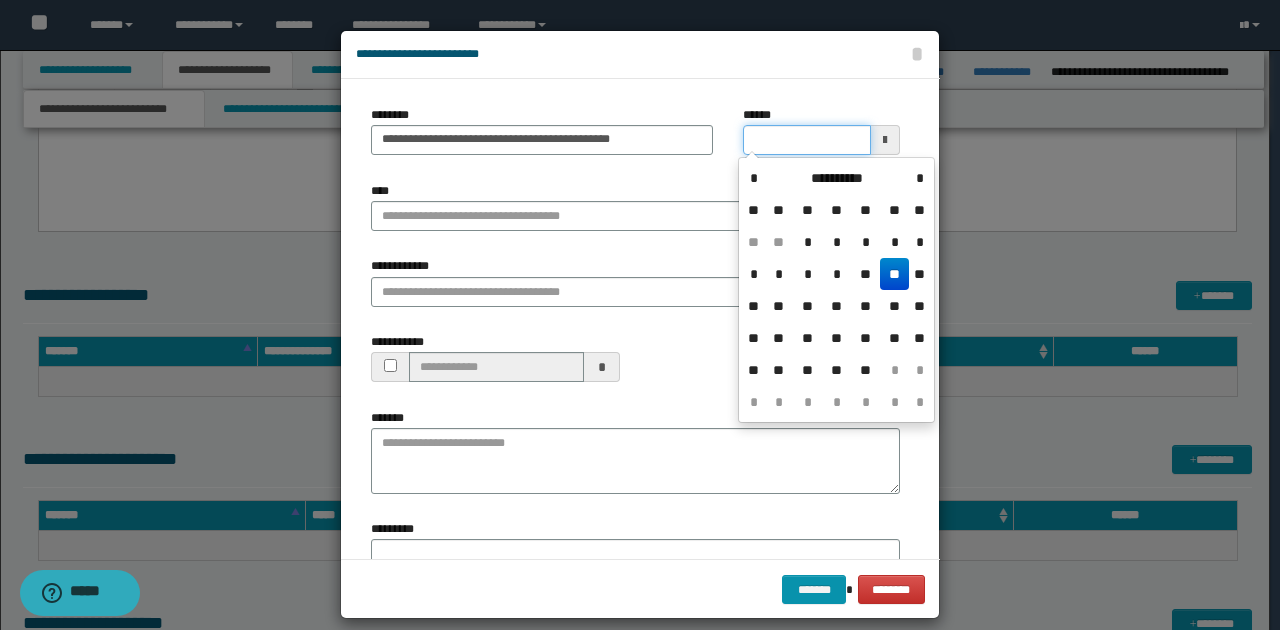 click on "******" at bounding box center [806, 140] 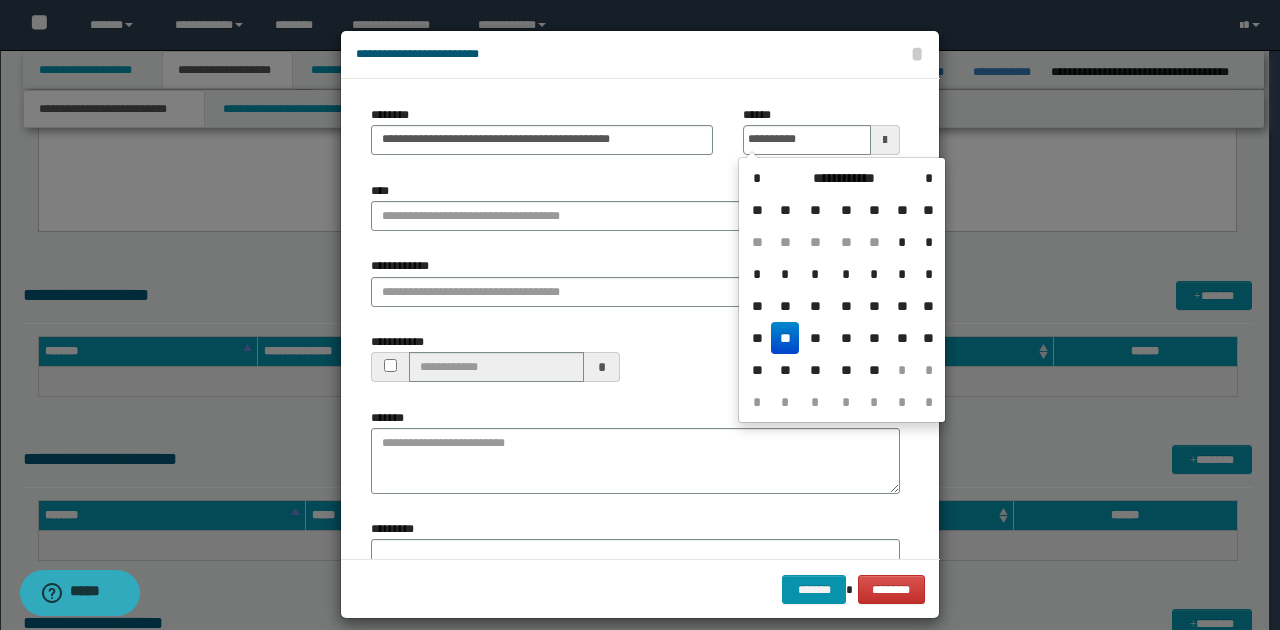 click on "**" at bounding box center (785, 338) 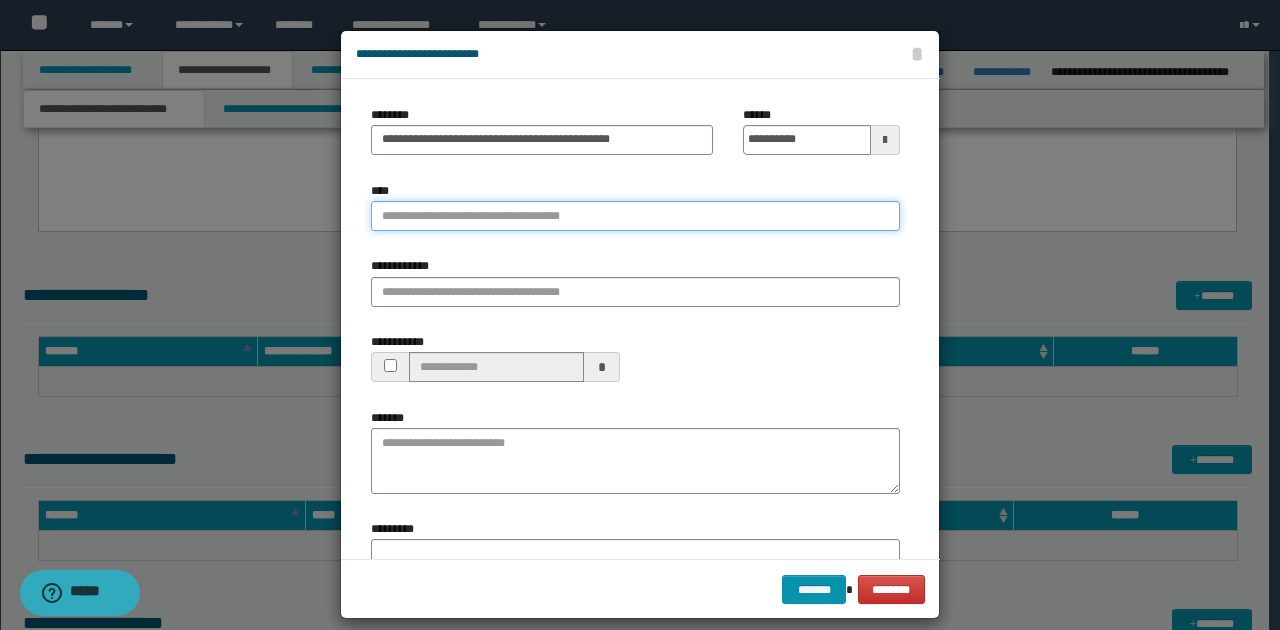 click on "****" at bounding box center [635, 216] 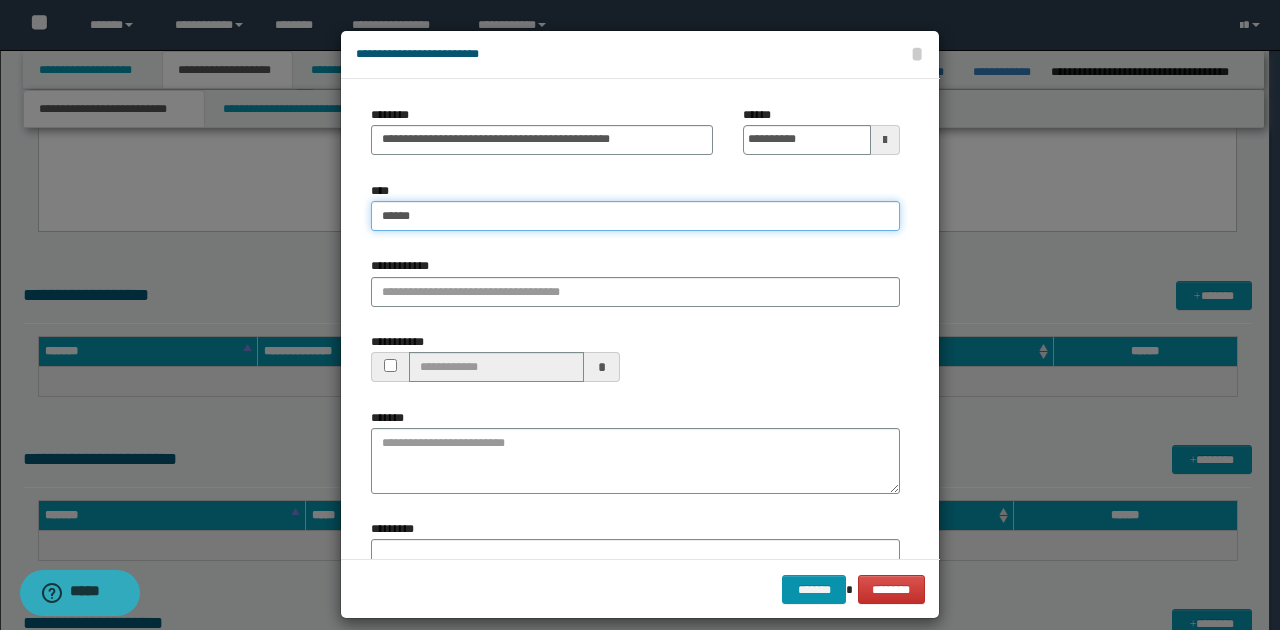 type on "*******" 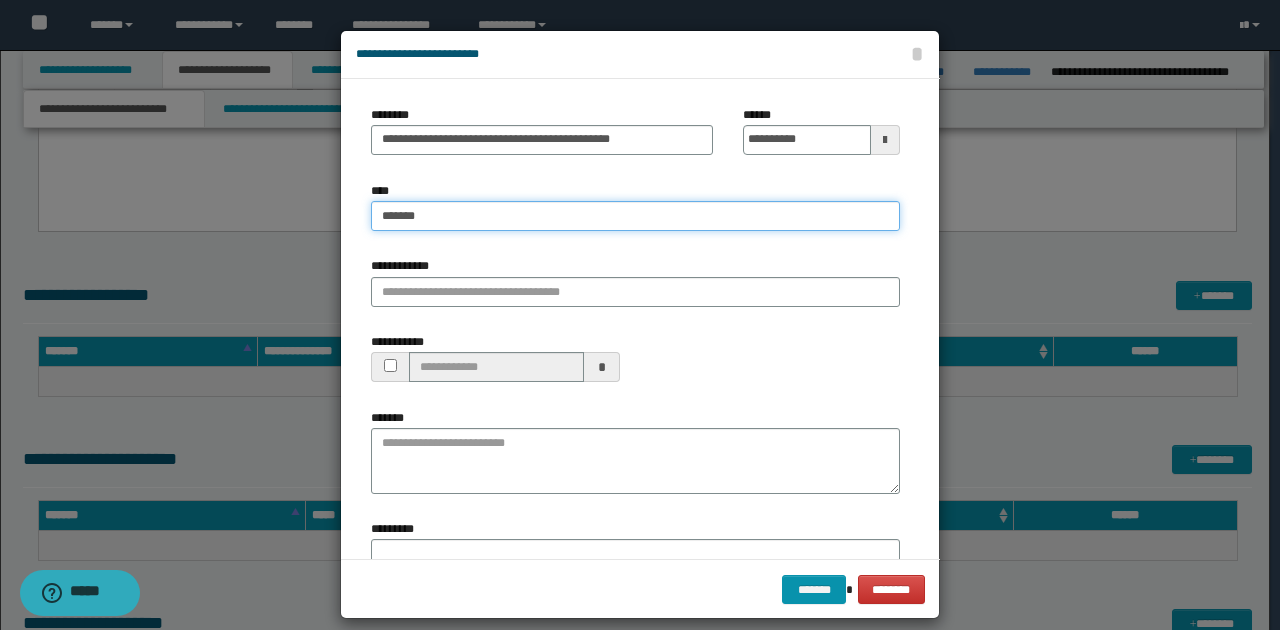 type on "*******" 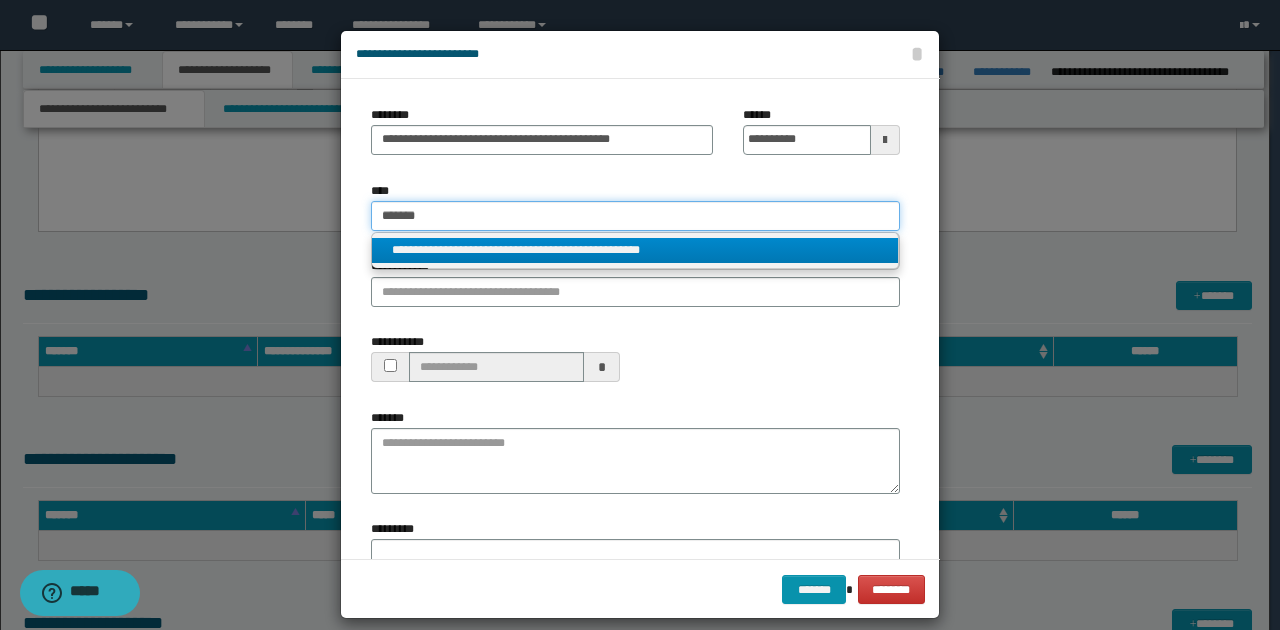 type on "*******" 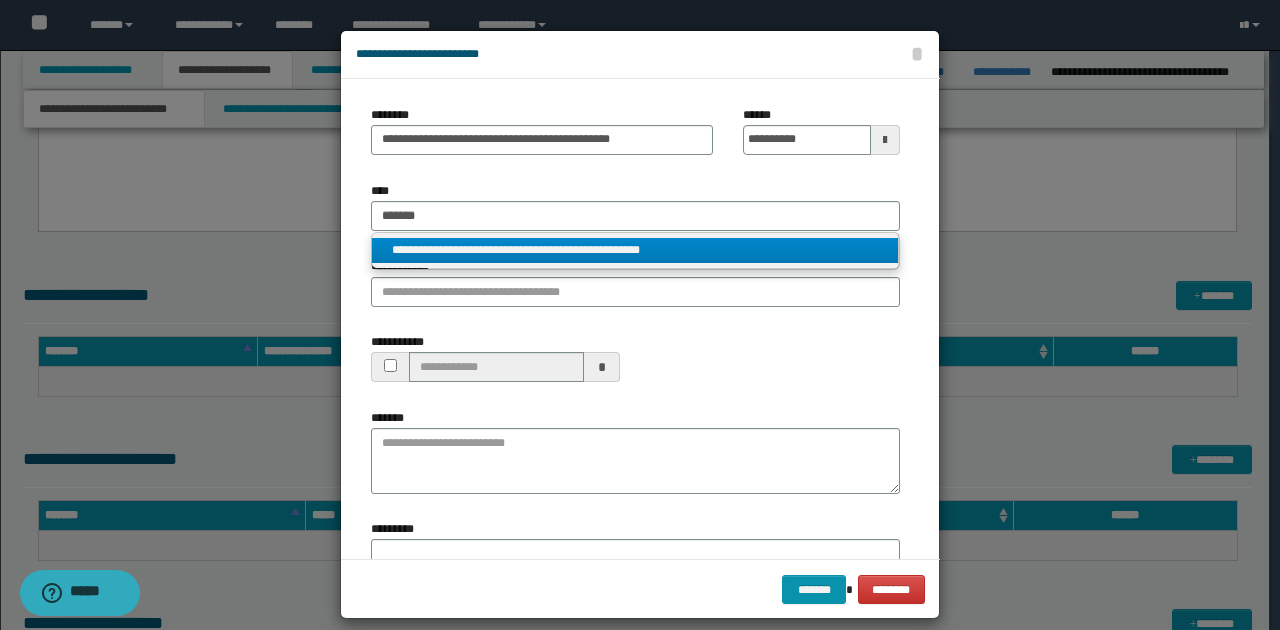 click on "**********" at bounding box center (635, 250) 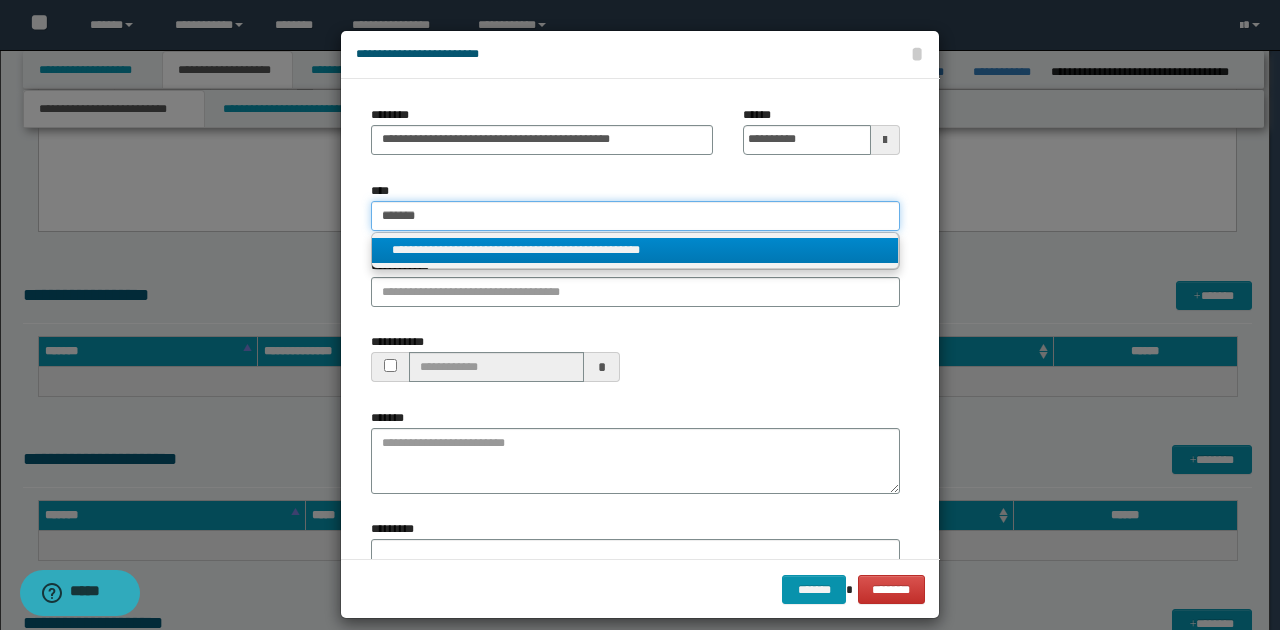 type 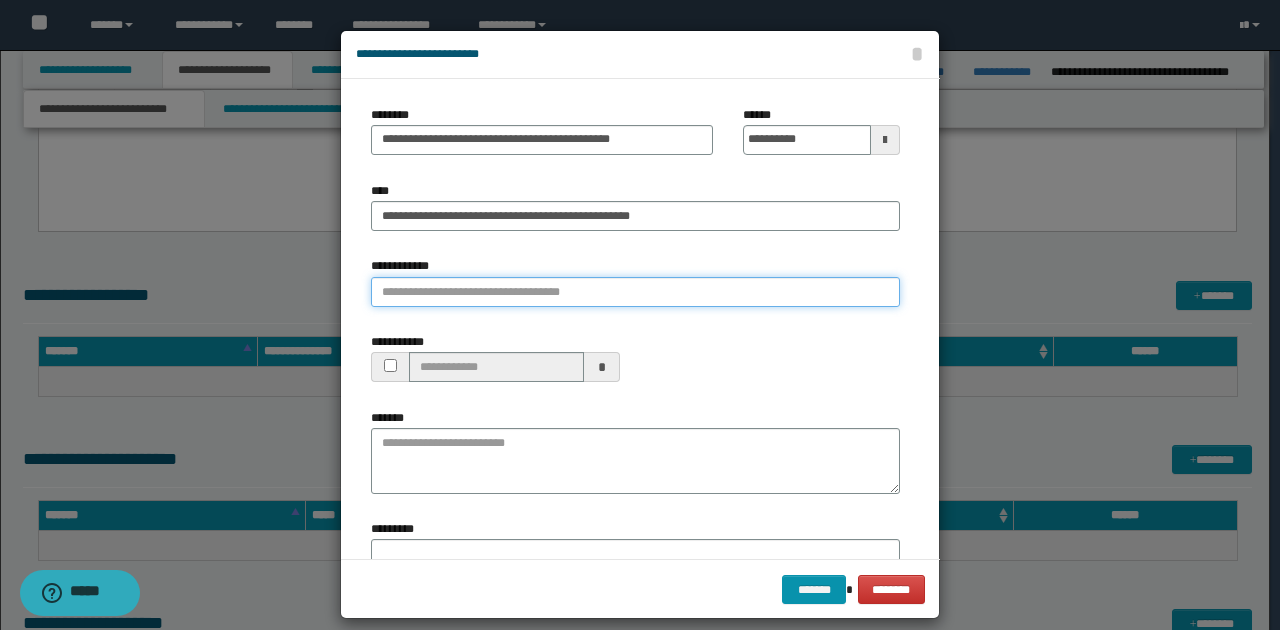 click on "**********" at bounding box center (635, 292) 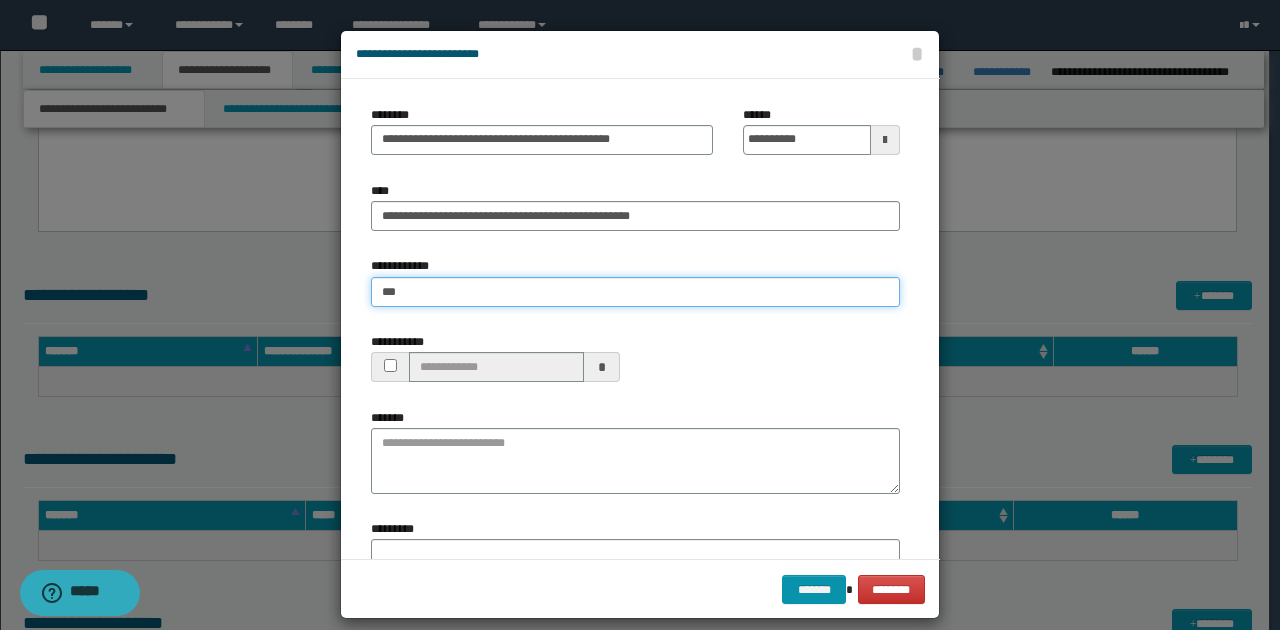 type on "****" 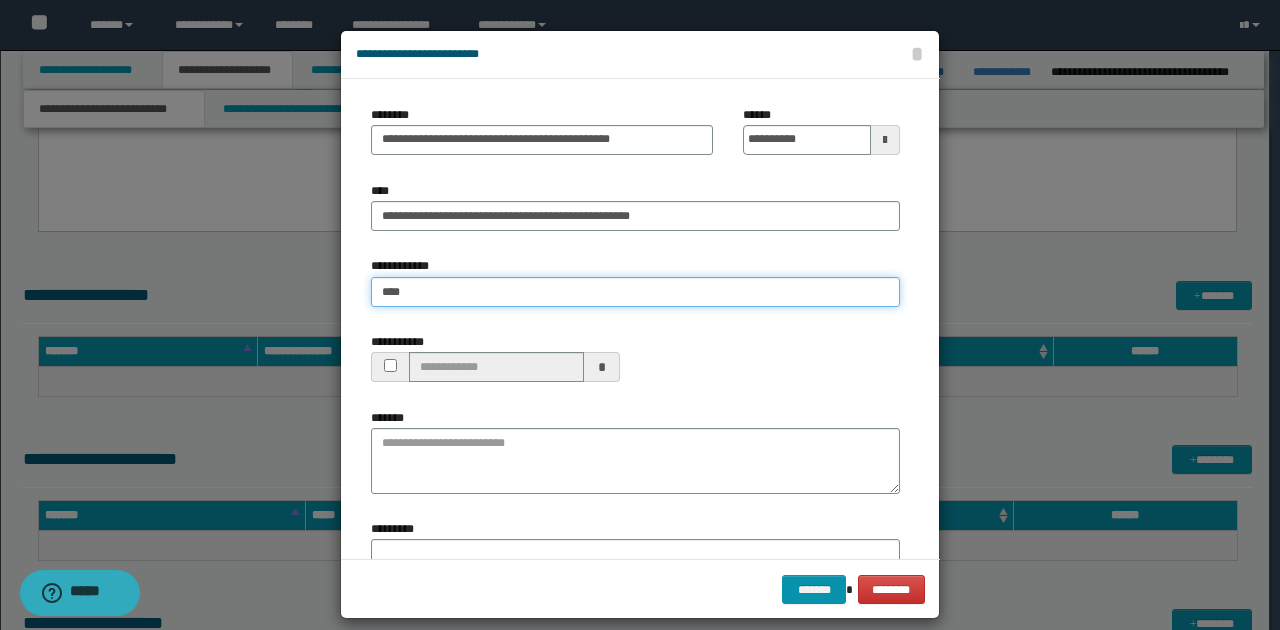 type on "****" 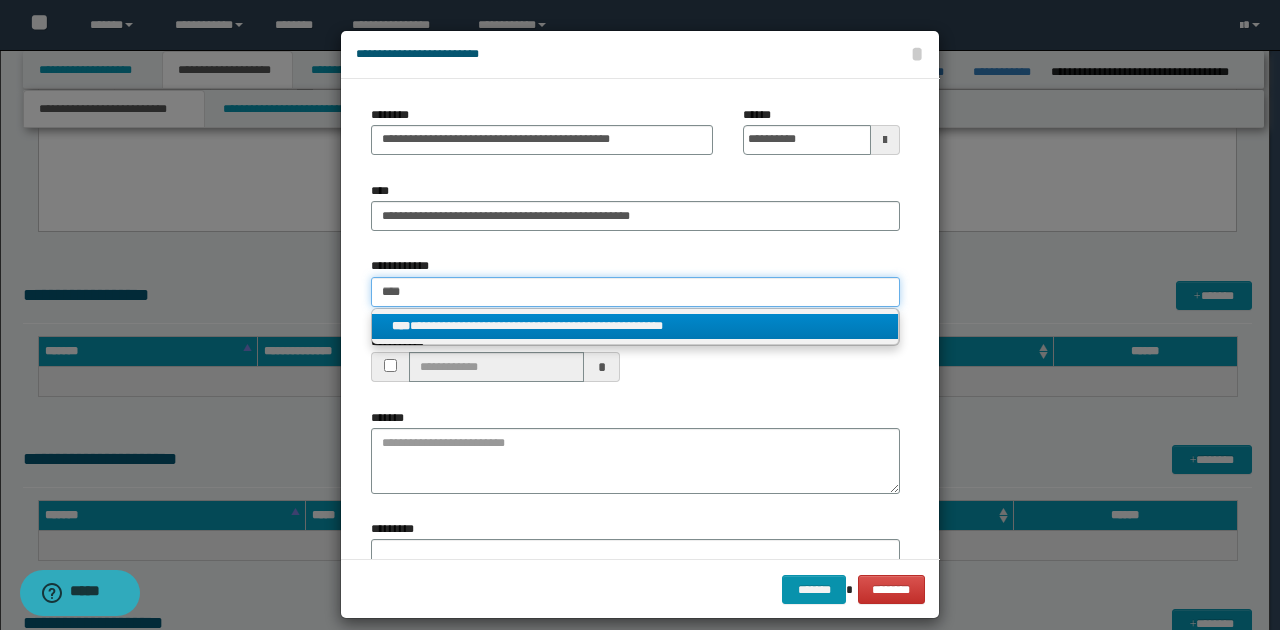 type on "****" 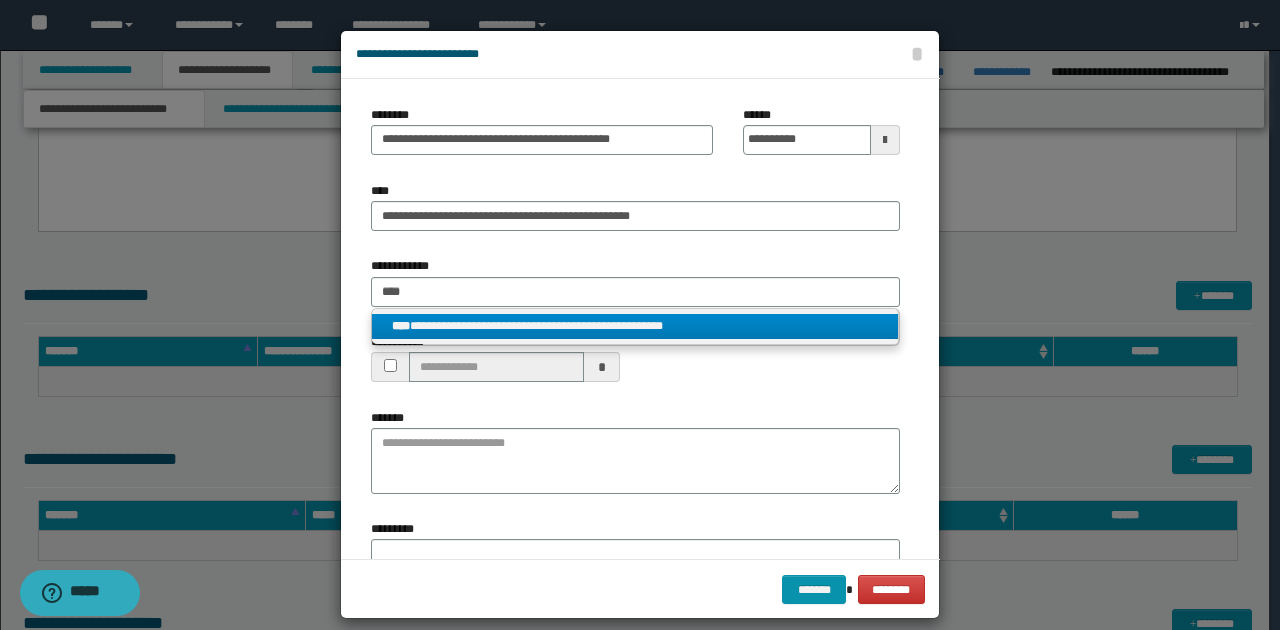 click on "**********" at bounding box center [635, 326] 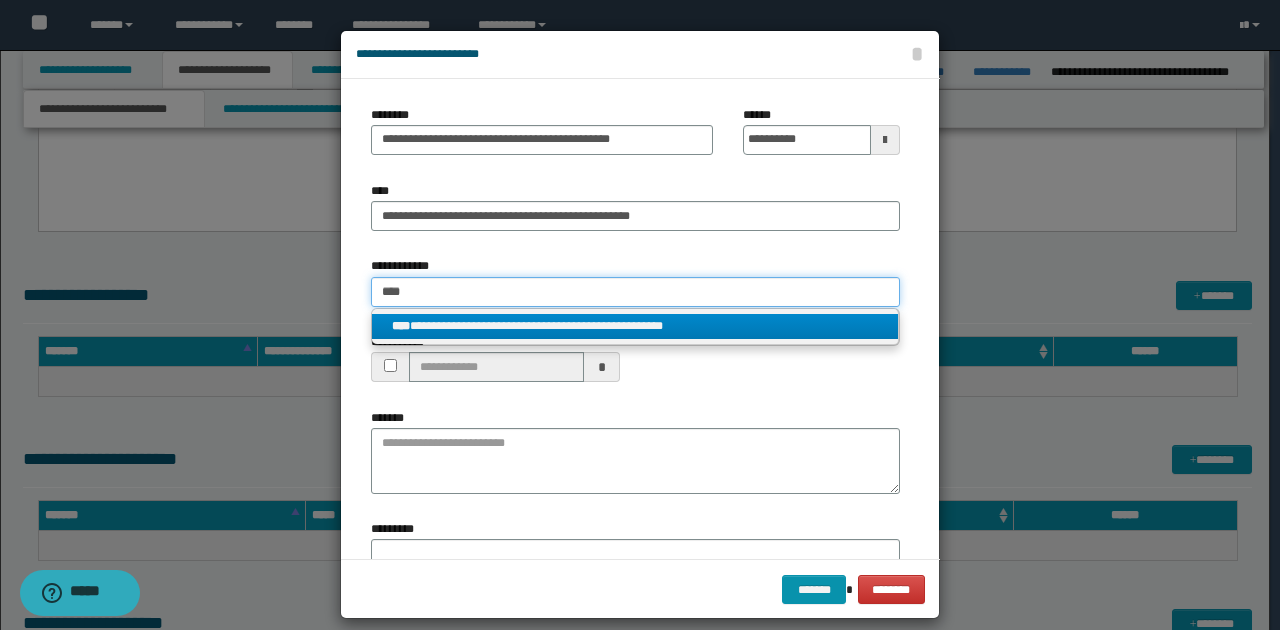type 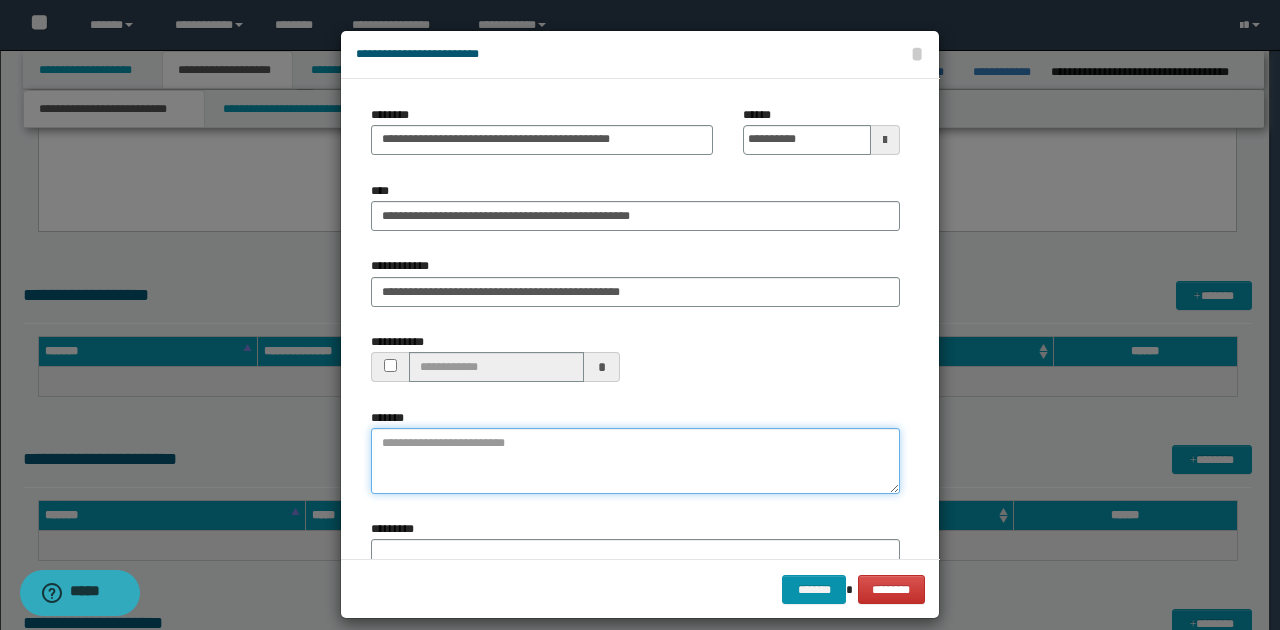 click on "*******" at bounding box center (635, 461) 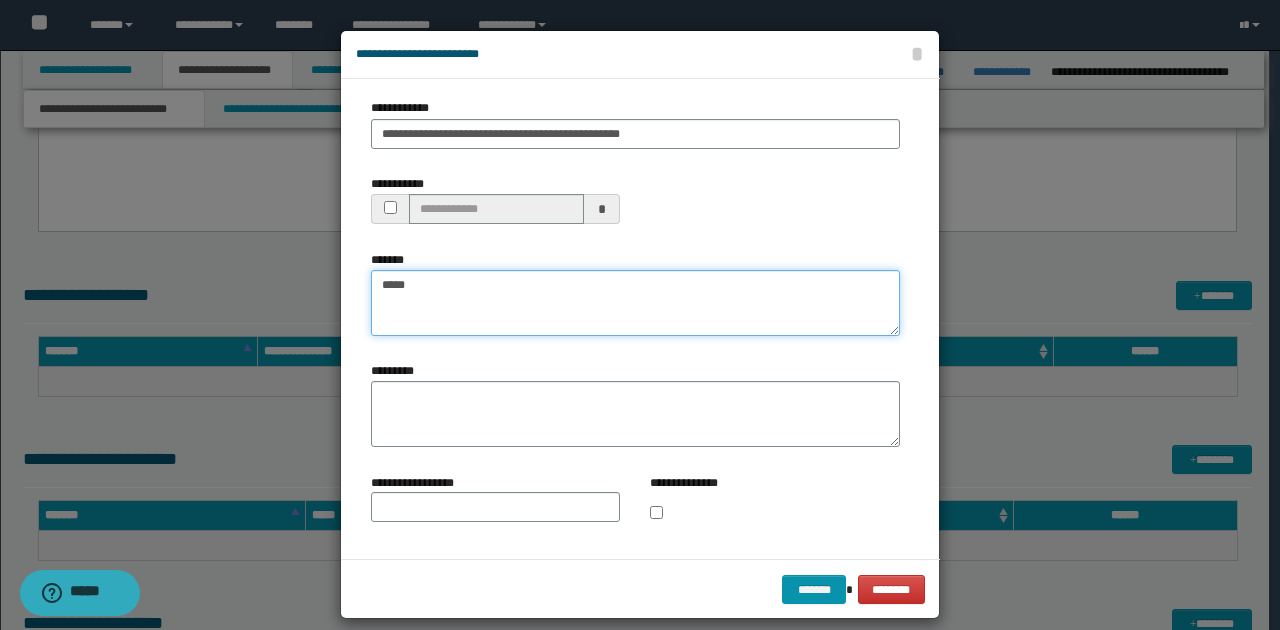 scroll, scrollTop: 168, scrollLeft: 0, axis: vertical 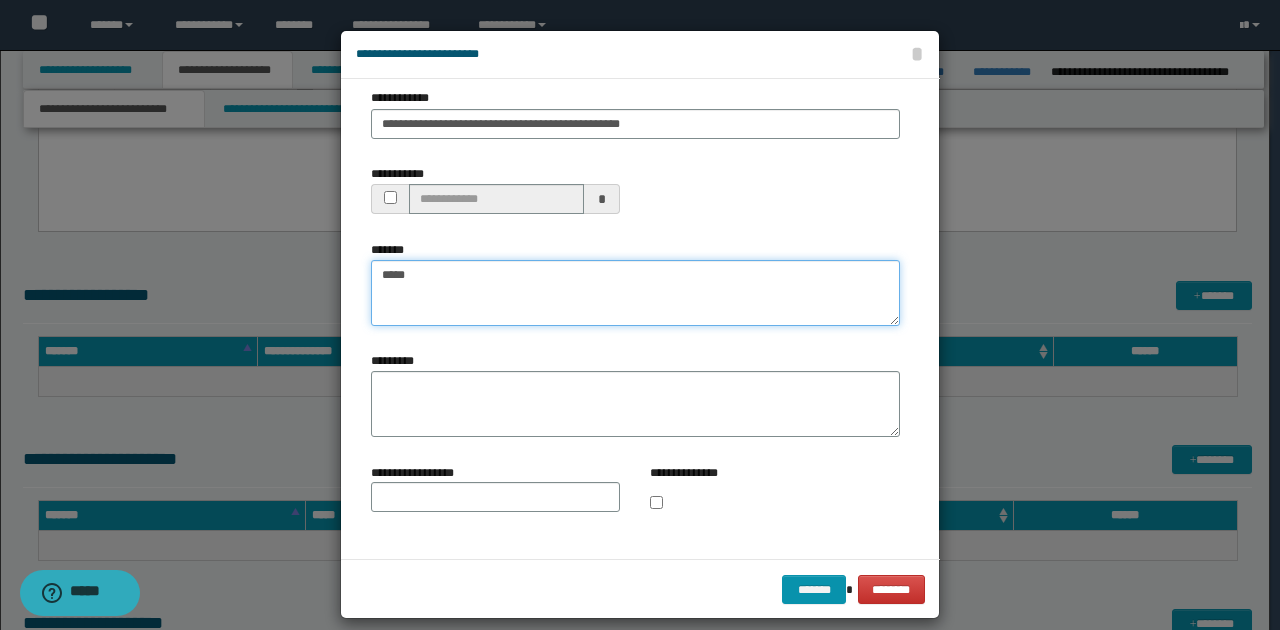 type on "*****" 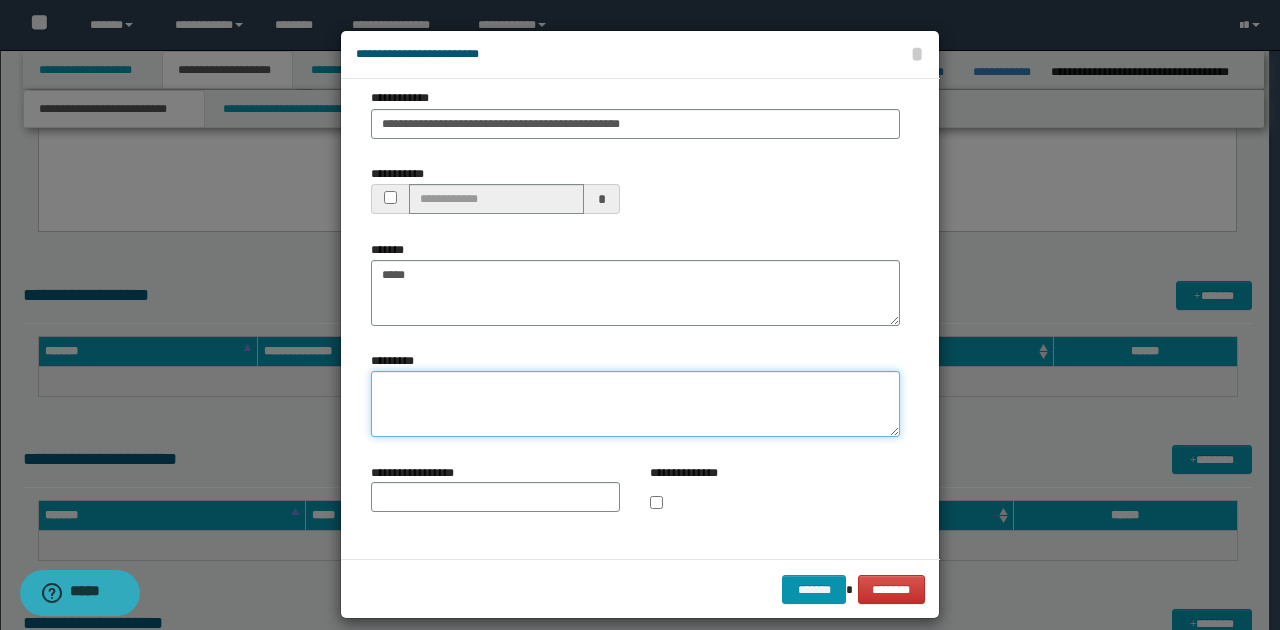 click on "*********" at bounding box center (635, 404) 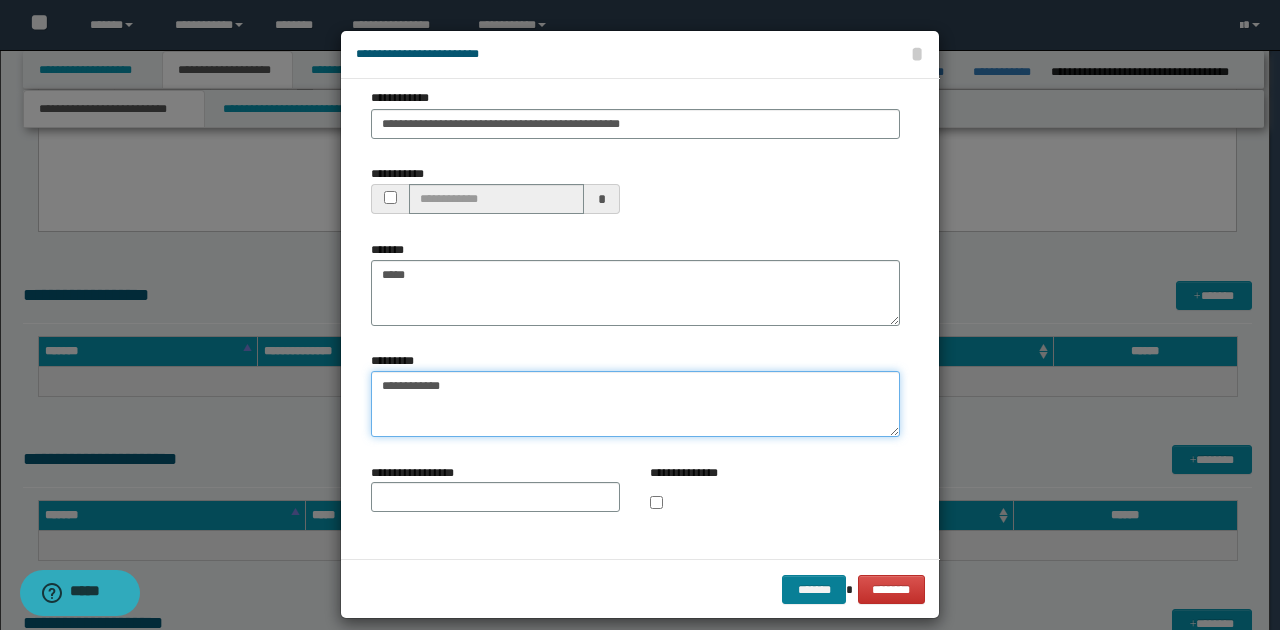 type on "**********" 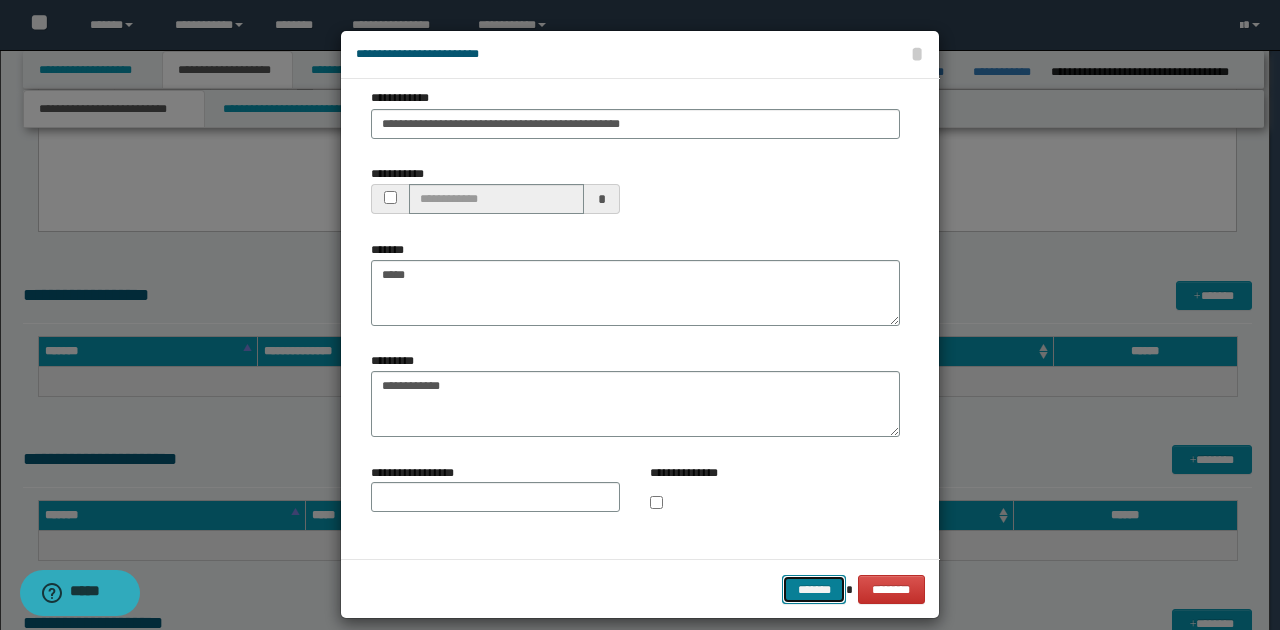 click on "*******" at bounding box center (814, 589) 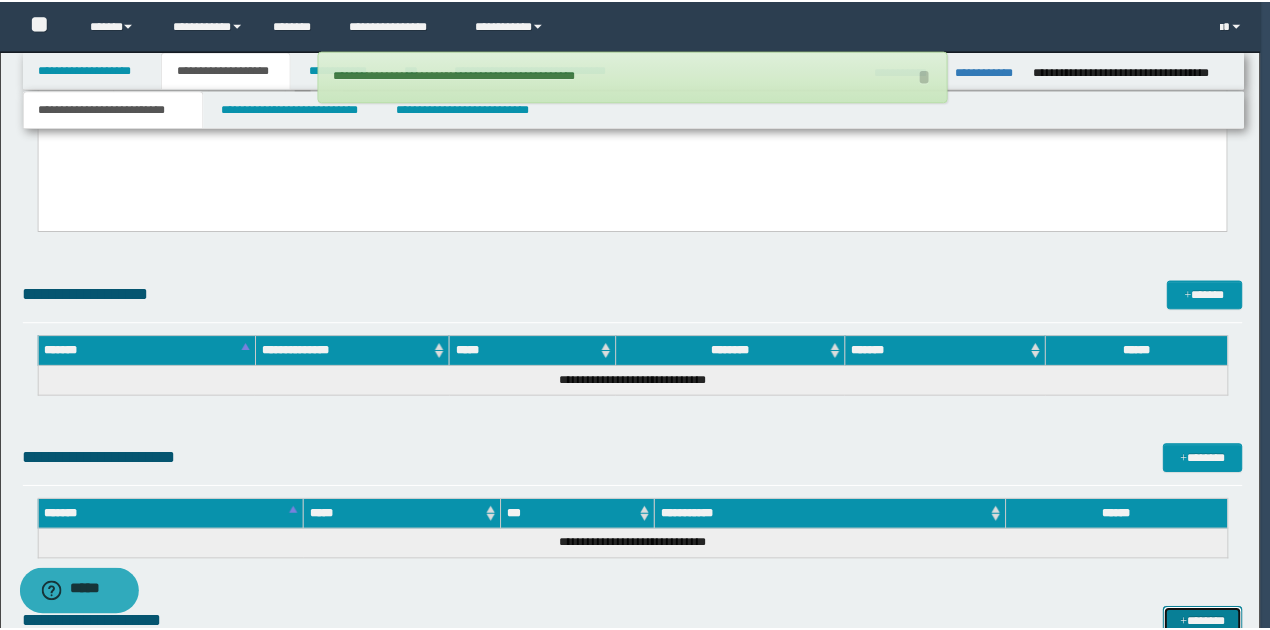 scroll, scrollTop: 552, scrollLeft: 0, axis: vertical 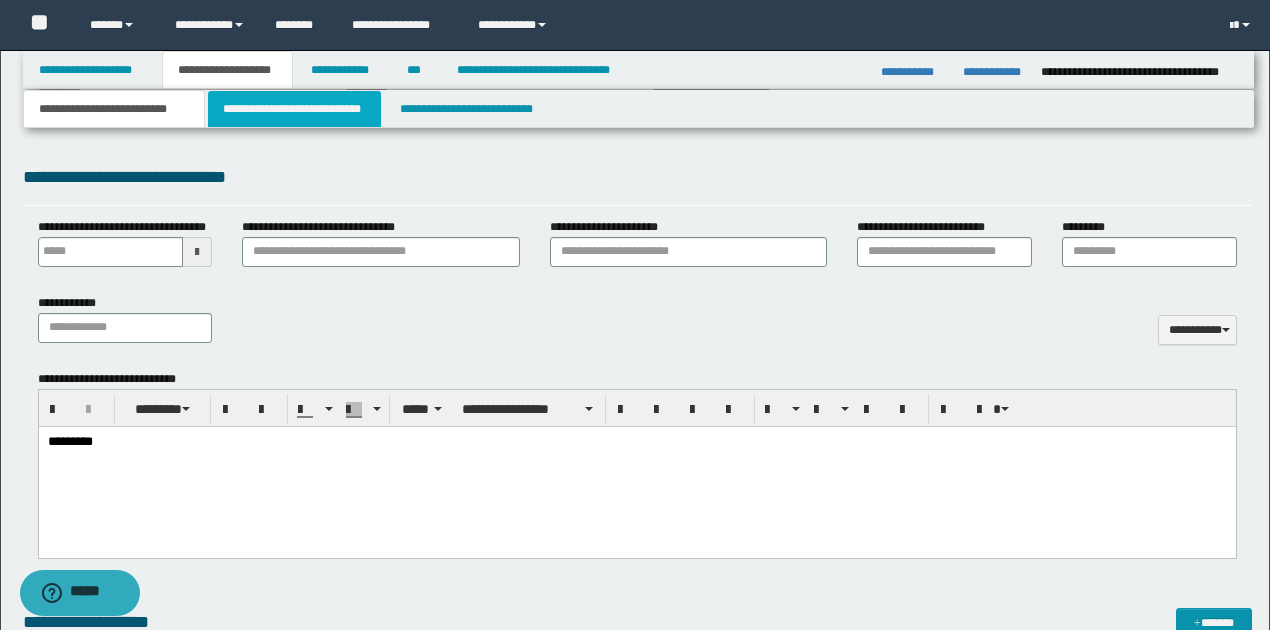 click on "**********" at bounding box center [294, 109] 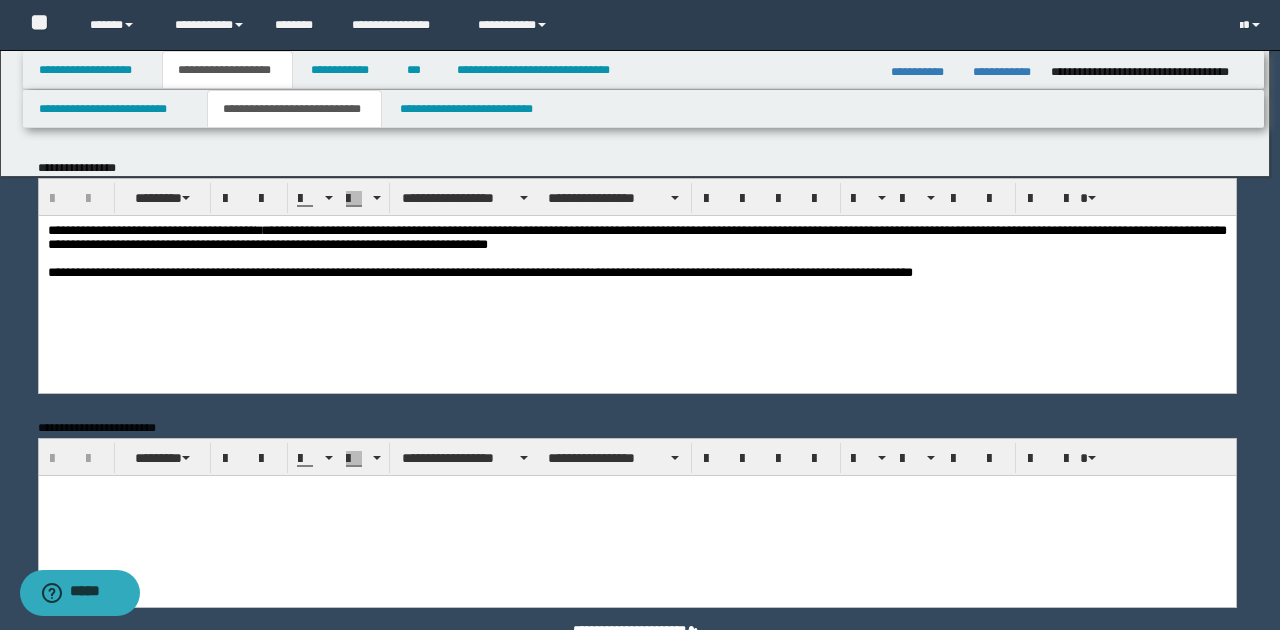 scroll, scrollTop: 0, scrollLeft: 0, axis: both 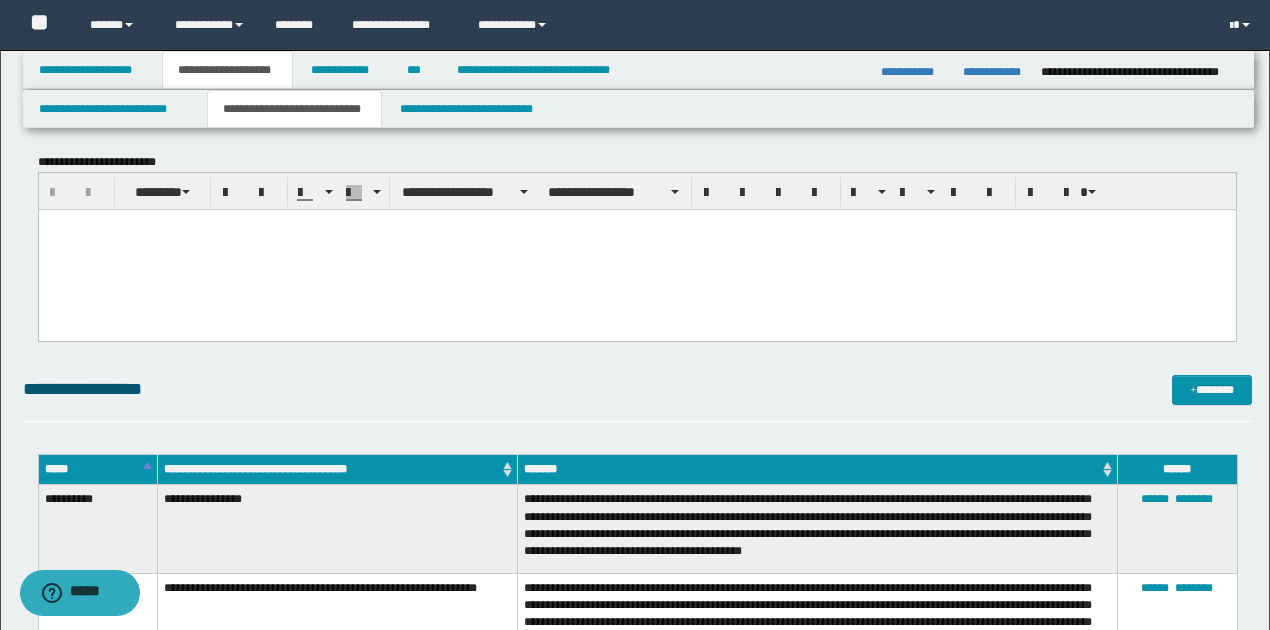 click at bounding box center [636, 250] 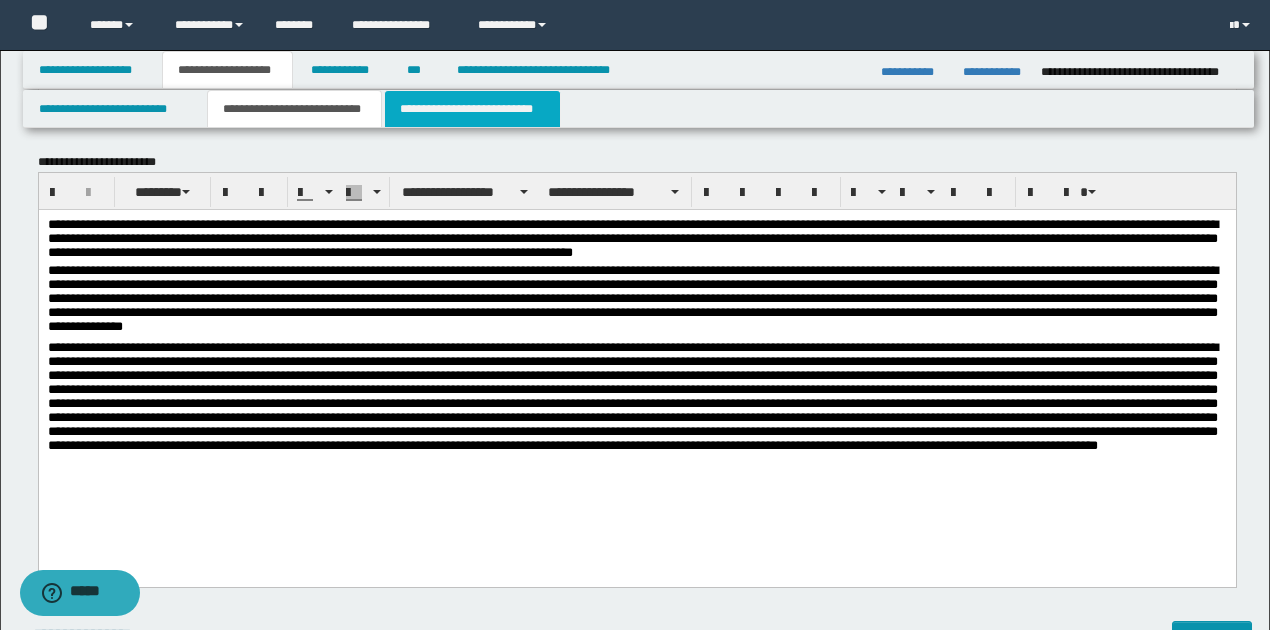 click on "**********" at bounding box center (472, 109) 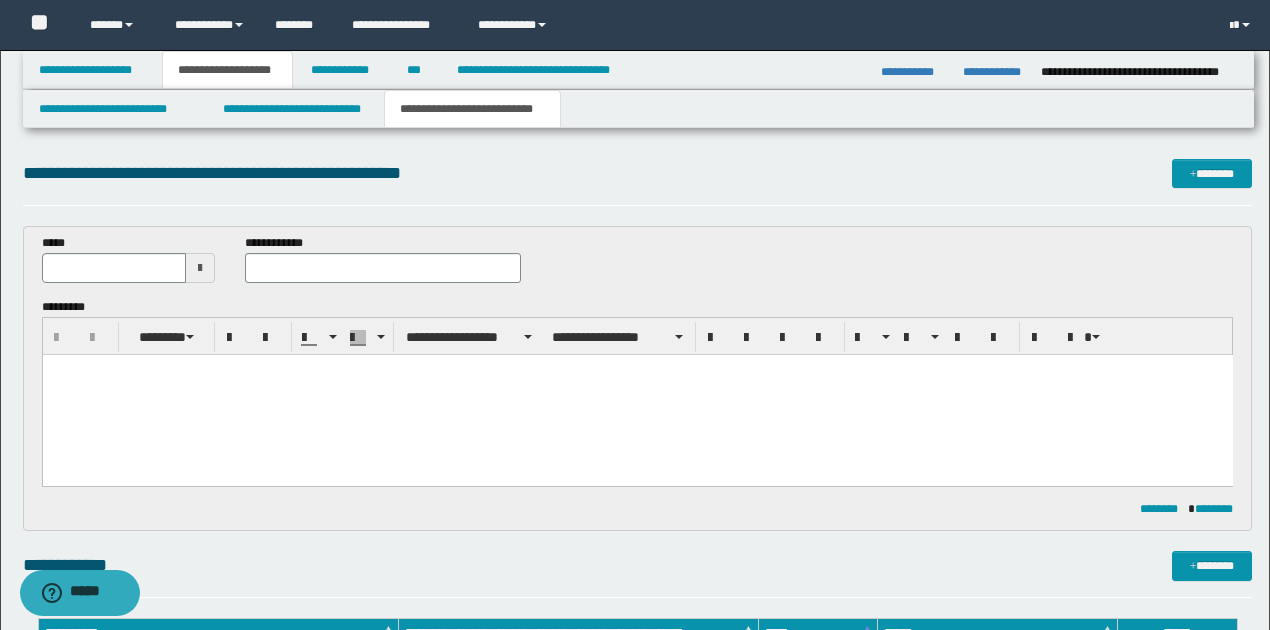 scroll, scrollTop: 0, scrollLeft: 0, axis: both 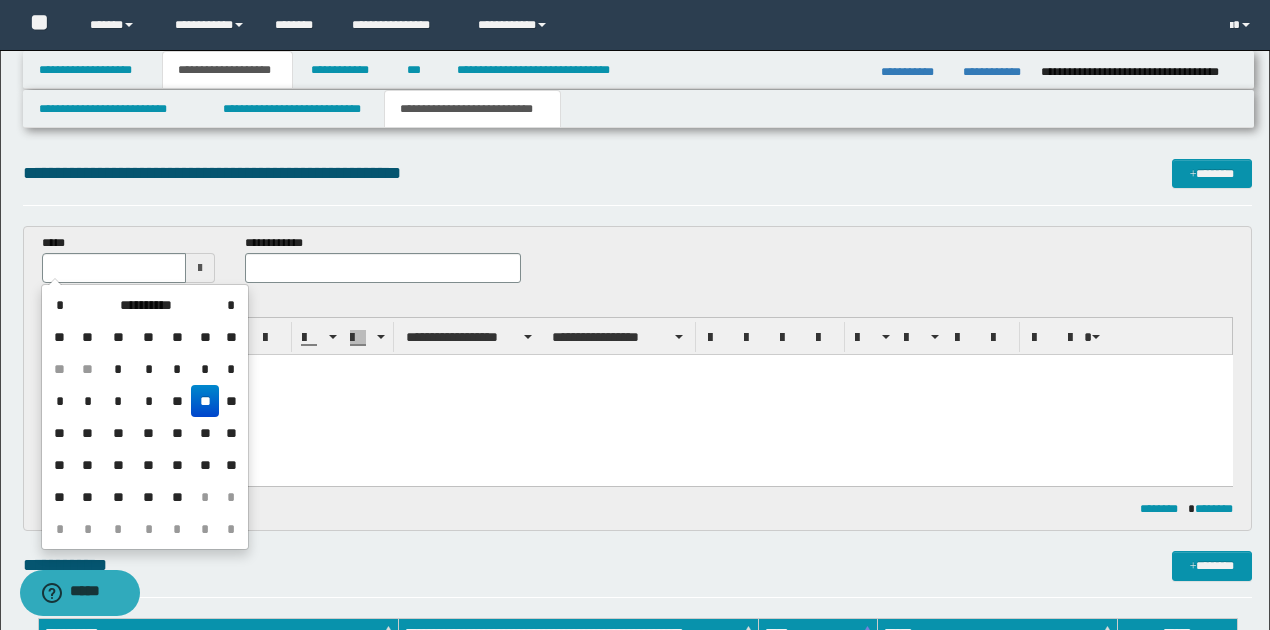 click on "**" at bounding box center (205, 401) 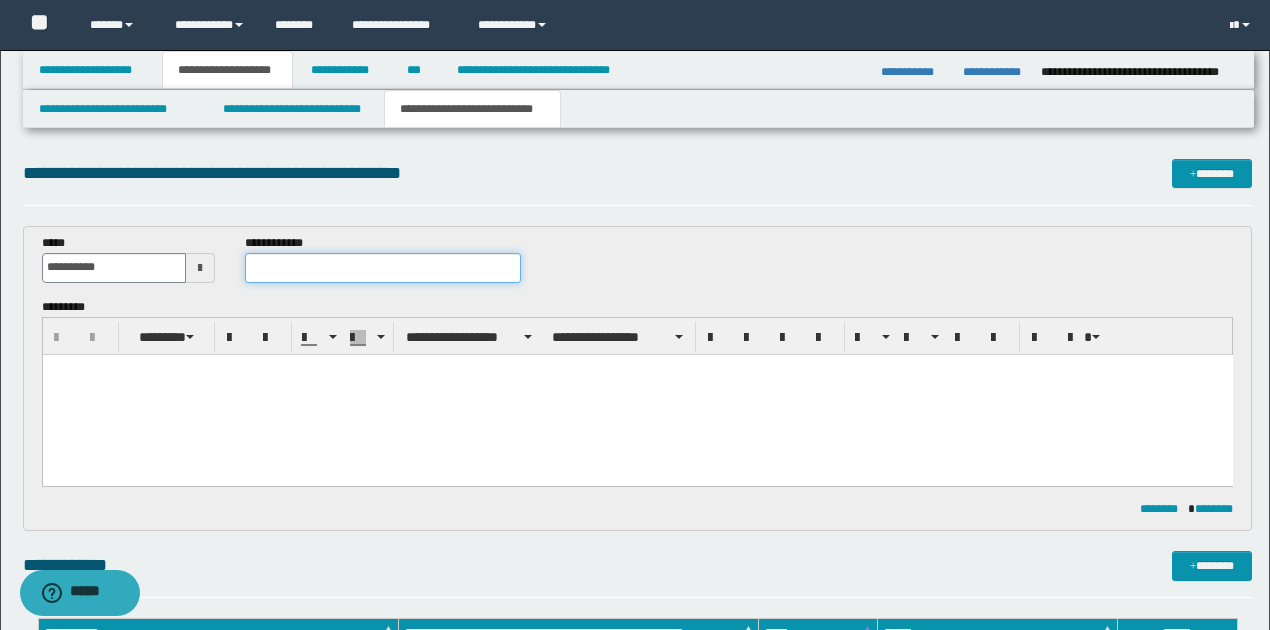 click at bounding box center [382, 268] 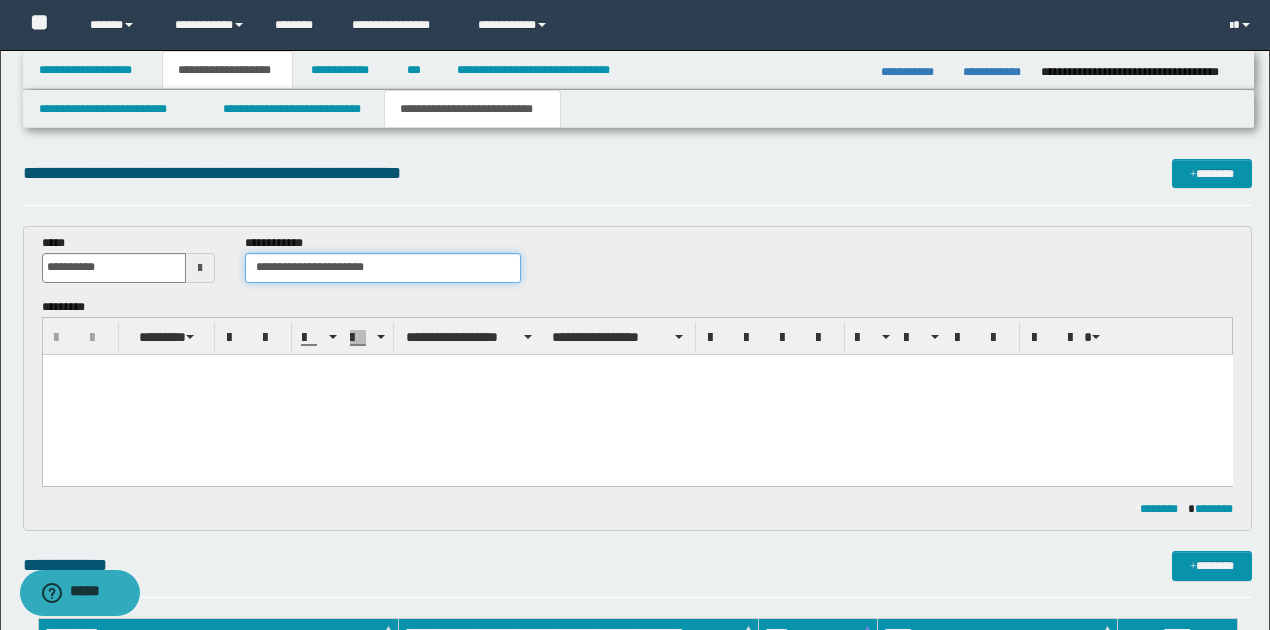 type on "**********" 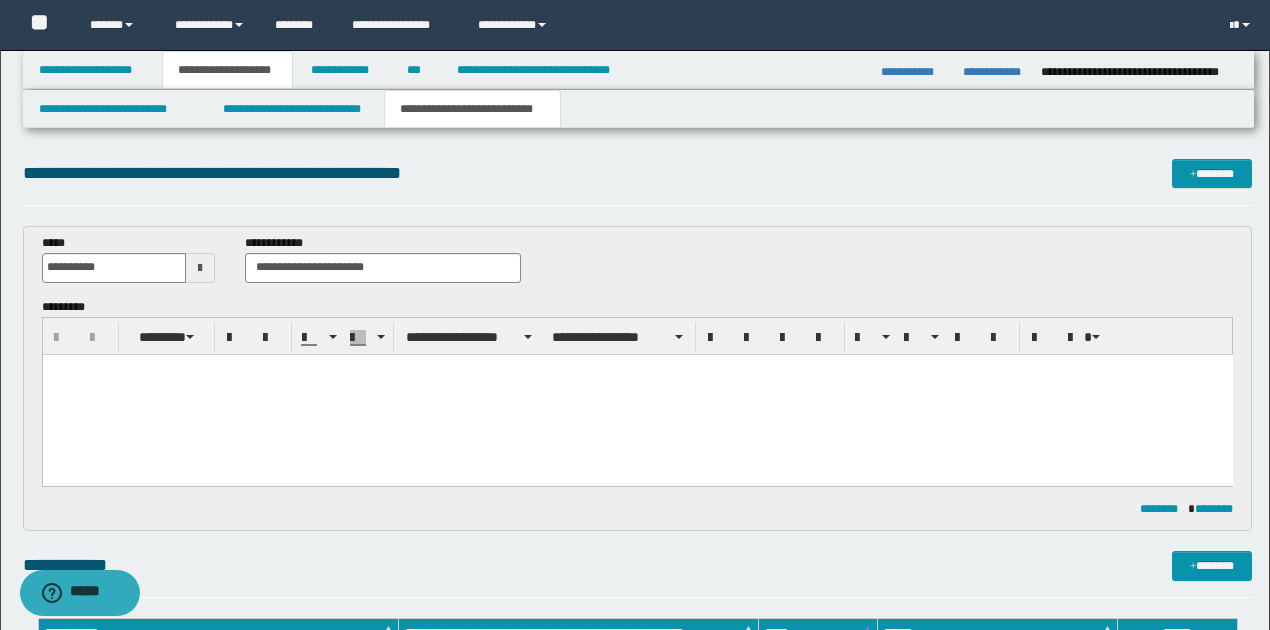 click at bounding box center [637, 394] 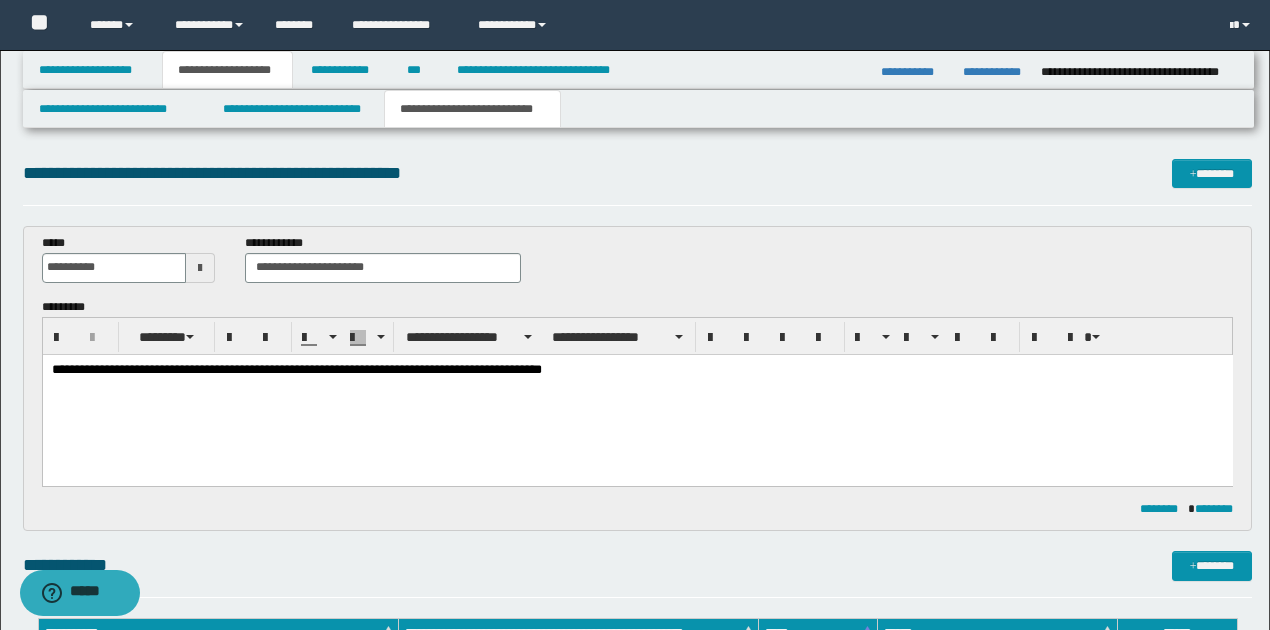 click on "**********" at bounding box center (637, 369) 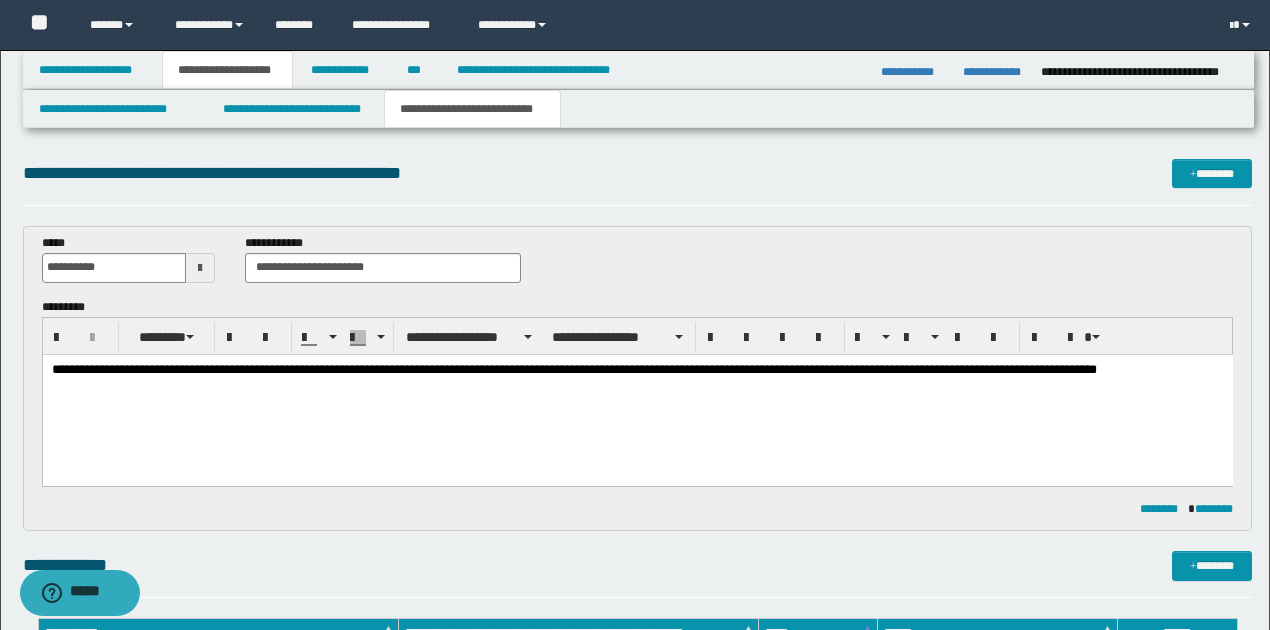 click on "**********" at bounding box center [637, 369] 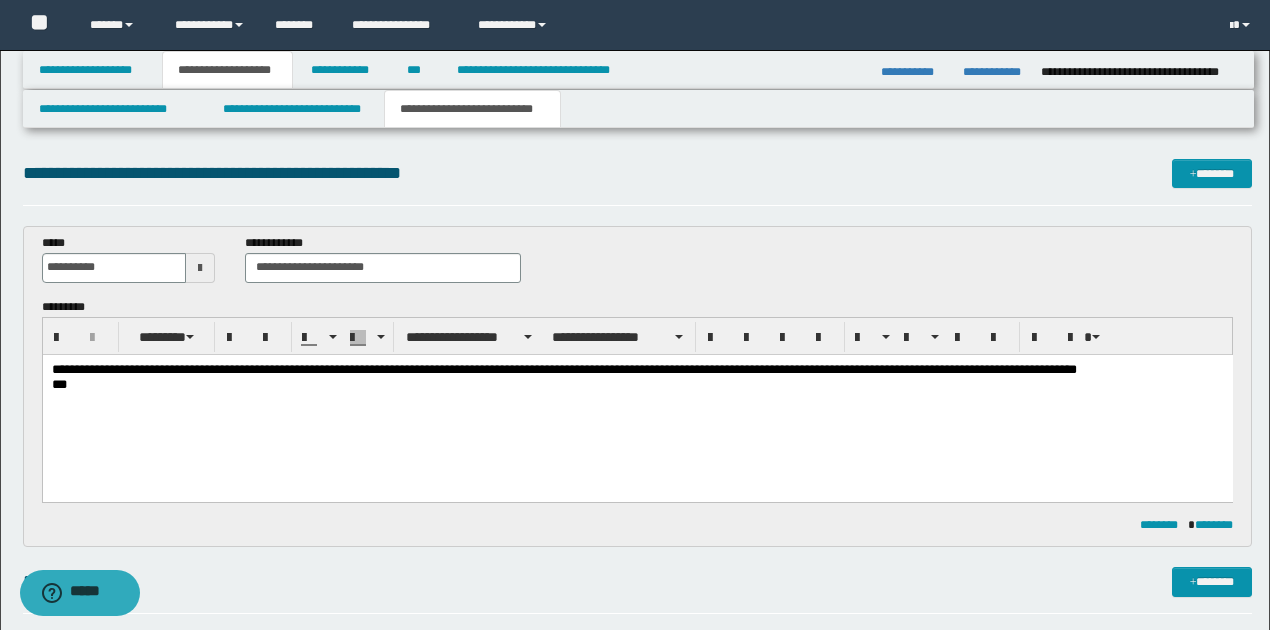 click on "***" at bounding box center (637, 384) 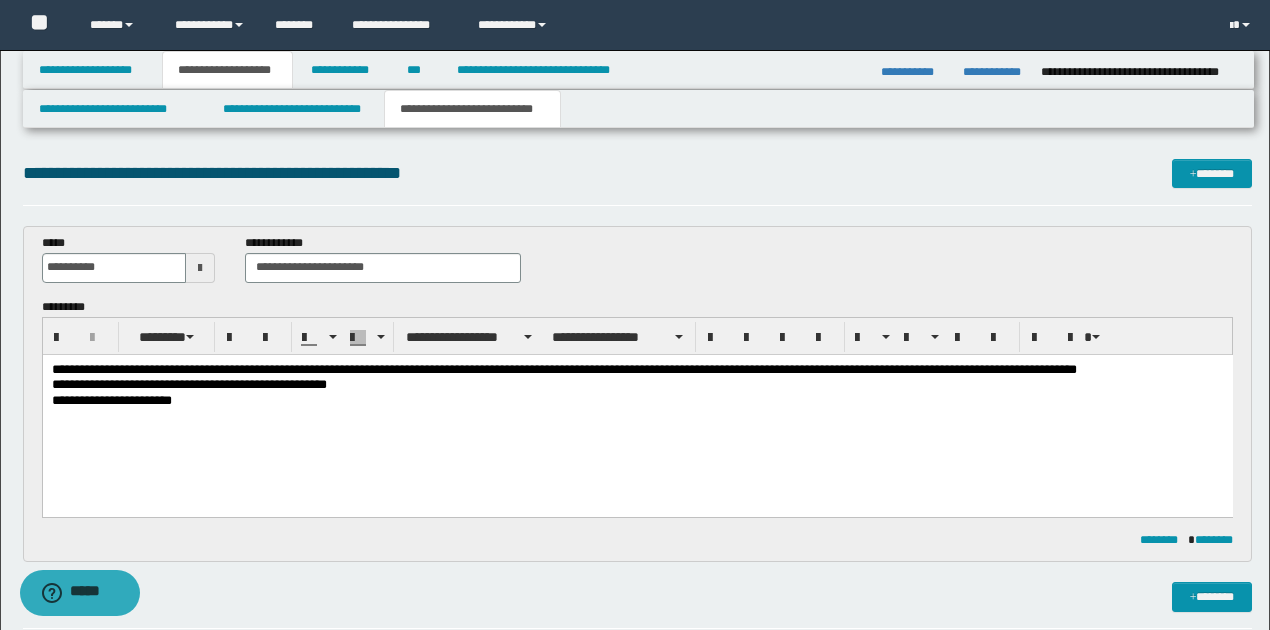 click on "**********" at bounding box center [637, 400] 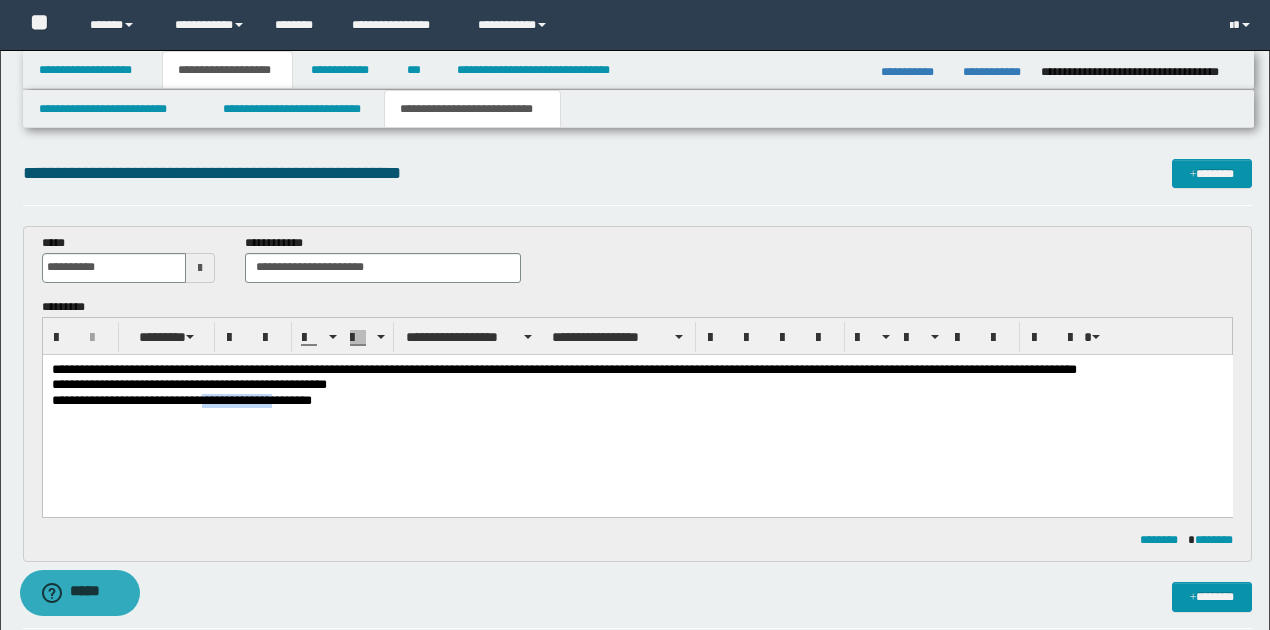 drag, startPoint x: 221, startPoint y: 403, endPoint x: 299, endPoint y: 405, distance: 78.025635 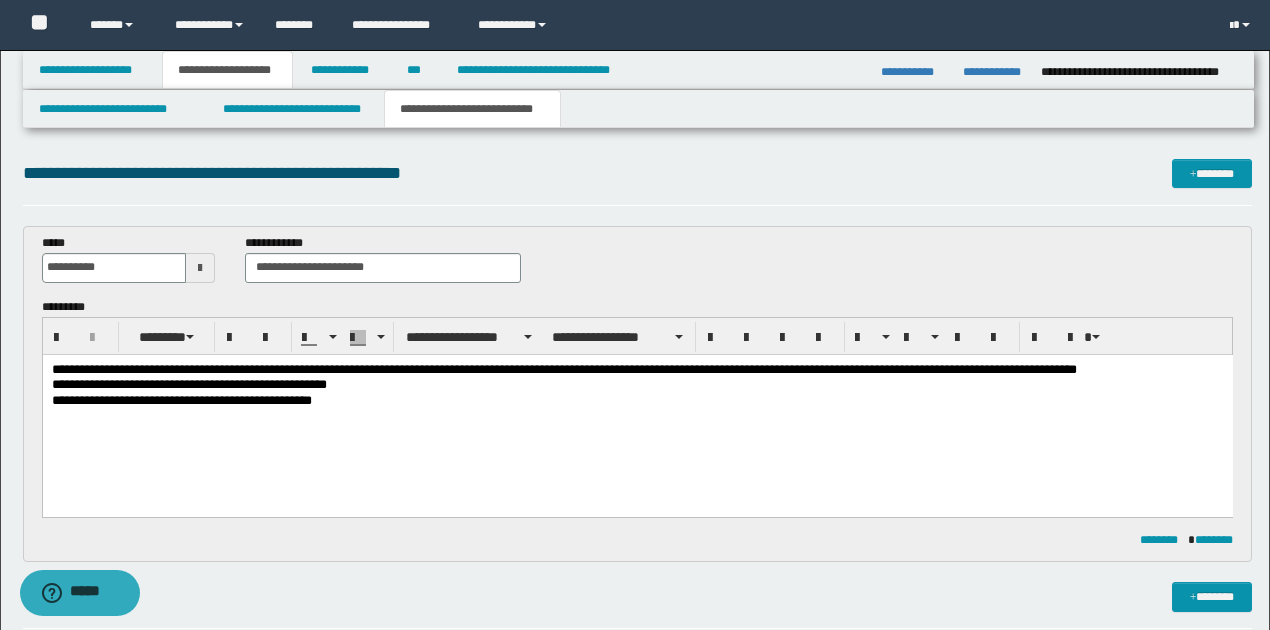 click on "**********" at bounding box center (637, 400) 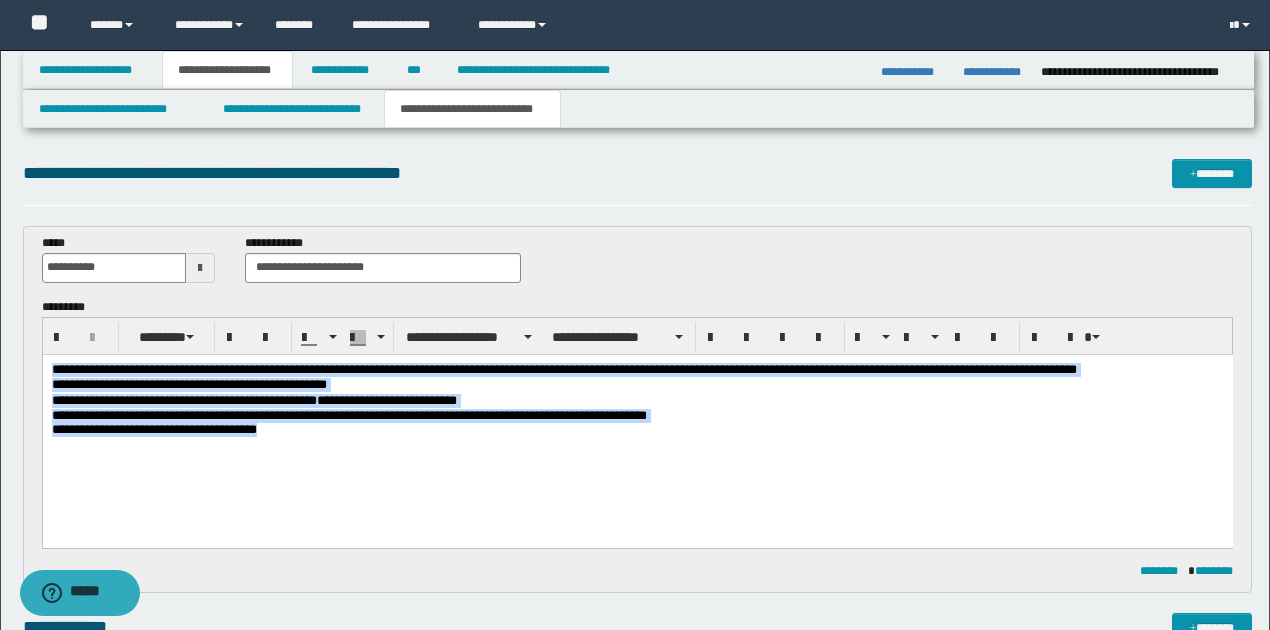 drag, startPoint x: 52, startPoint y: 369, endPoint x: 307, endPoint y: 457, distance: 269.7573 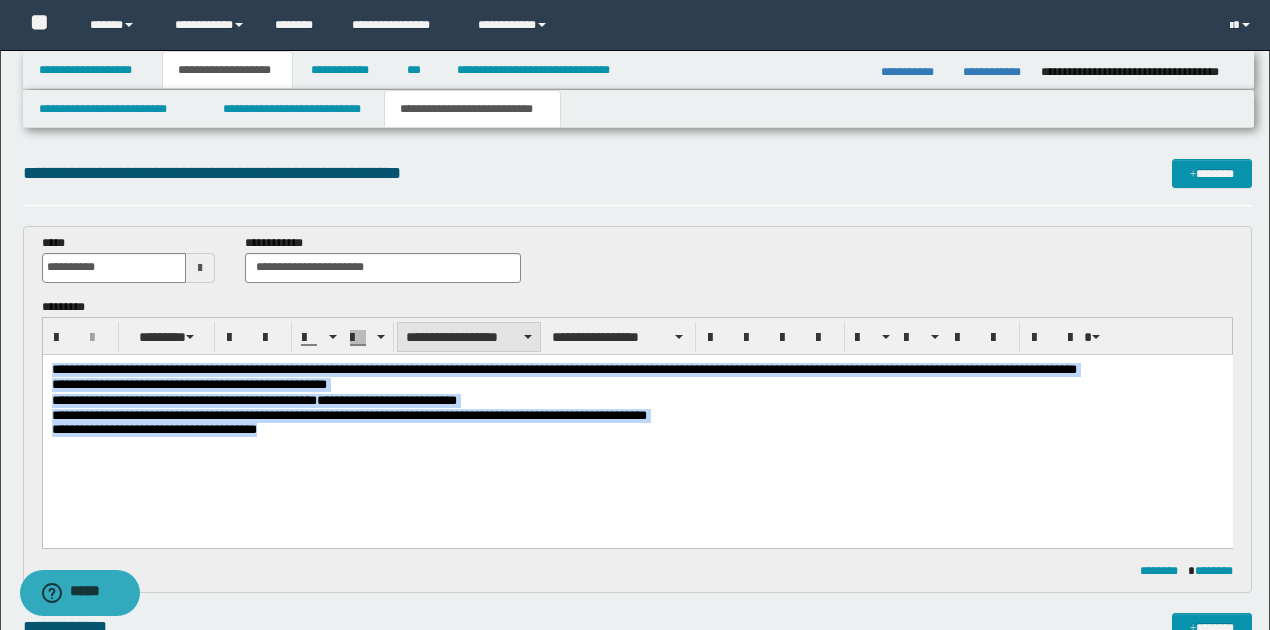 click on "**********" at bounding box center [469, 337] 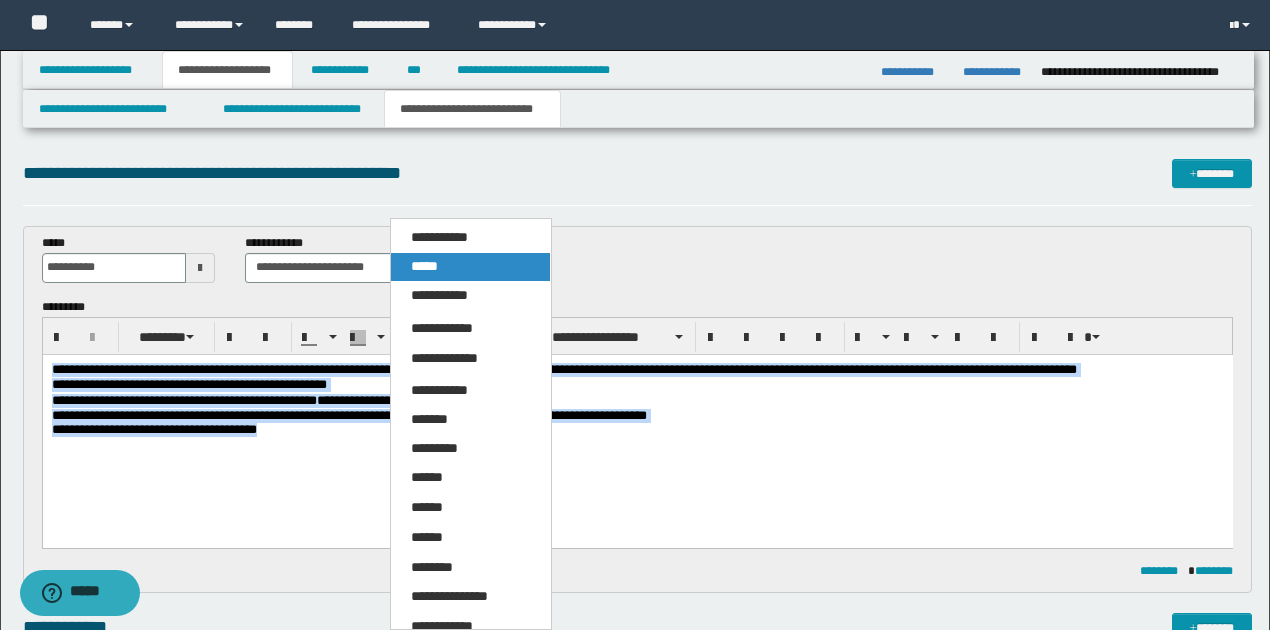 drag, startPoint x: 458, startPoint y: 262, endPoint x: 500, endPoint y: 294, distance: 52.801514 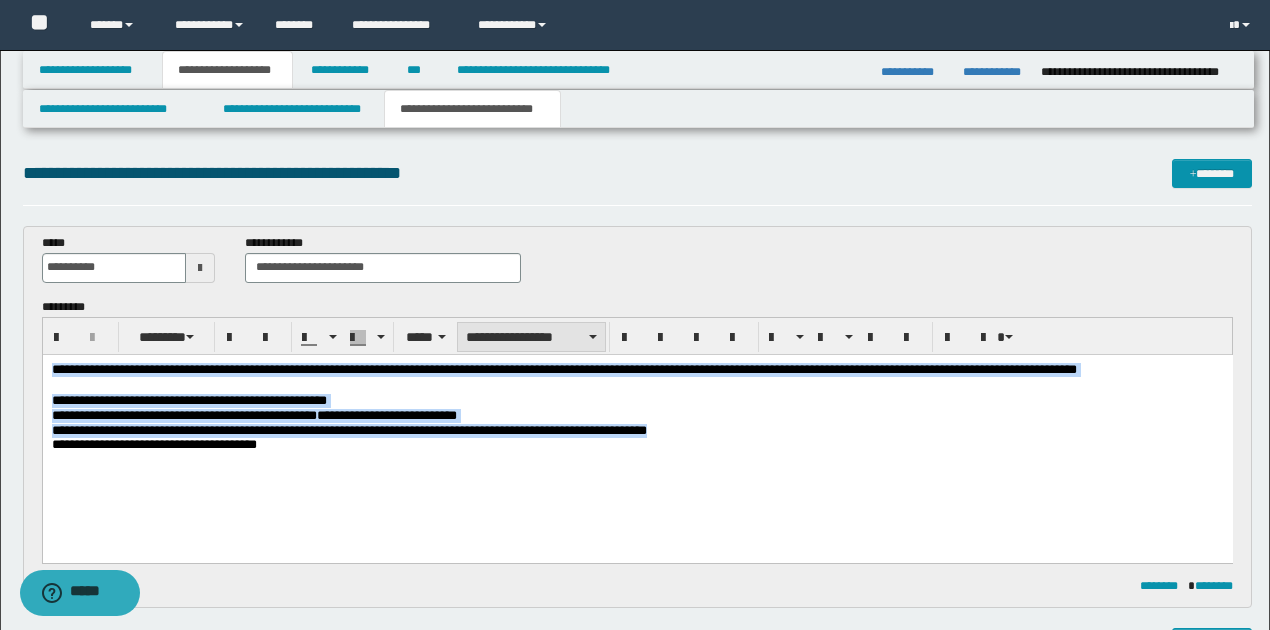 click on "**********" at bounding box center [531, 337] 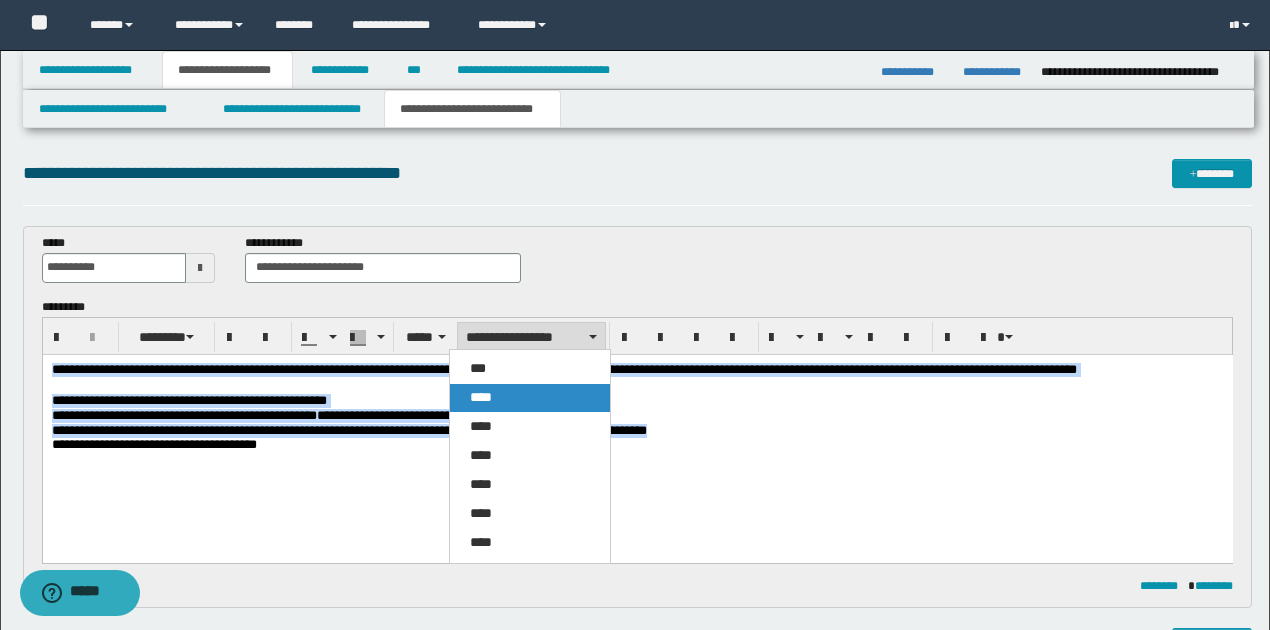 click on "****" at bounding box center (529, 398) 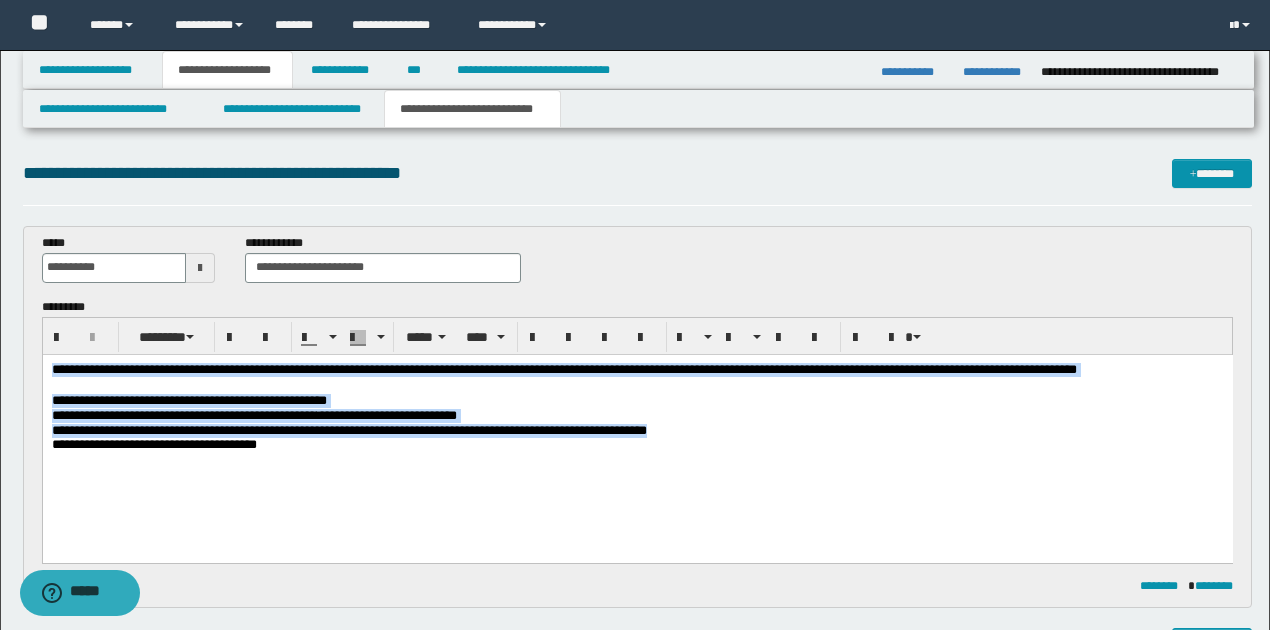 click on "**********" at bounding box center (637, 431) 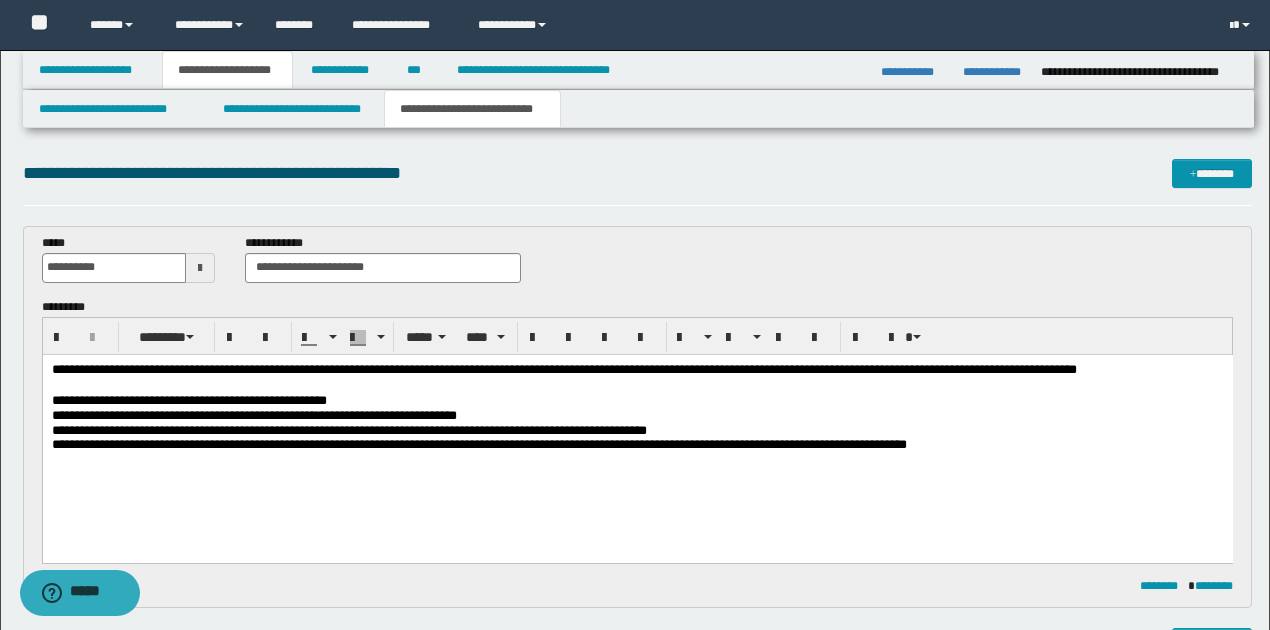 click on "**********" at bounding box center [637, 377] 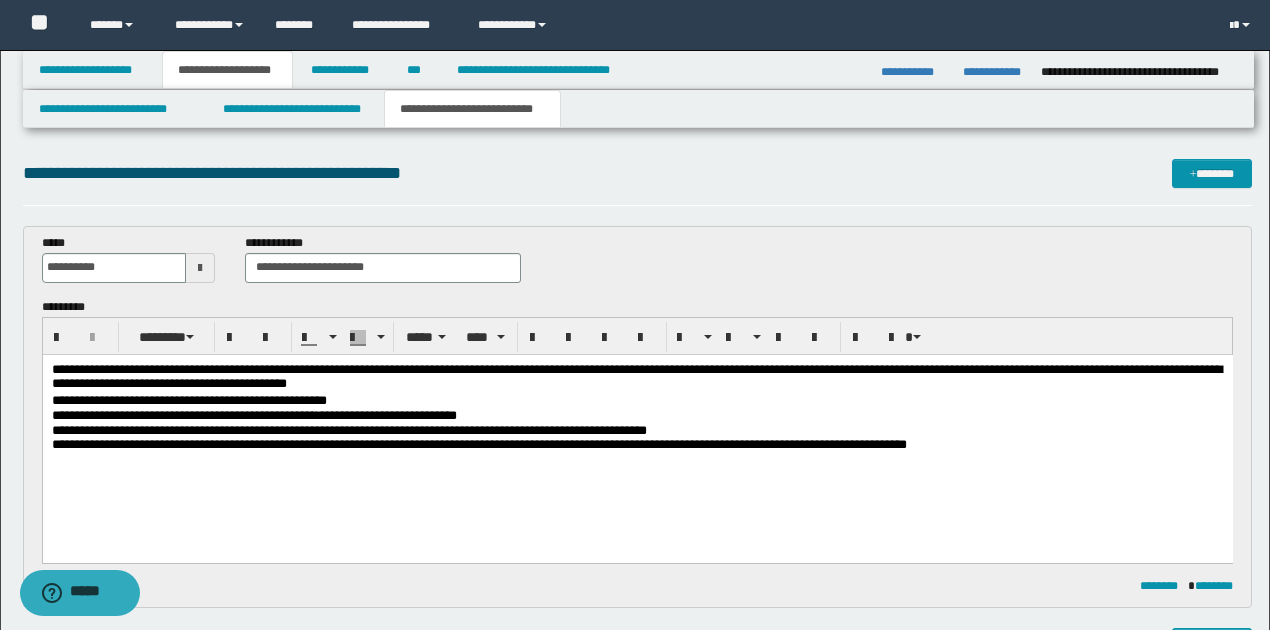 click on "**********" at bounding box center (636, 375) 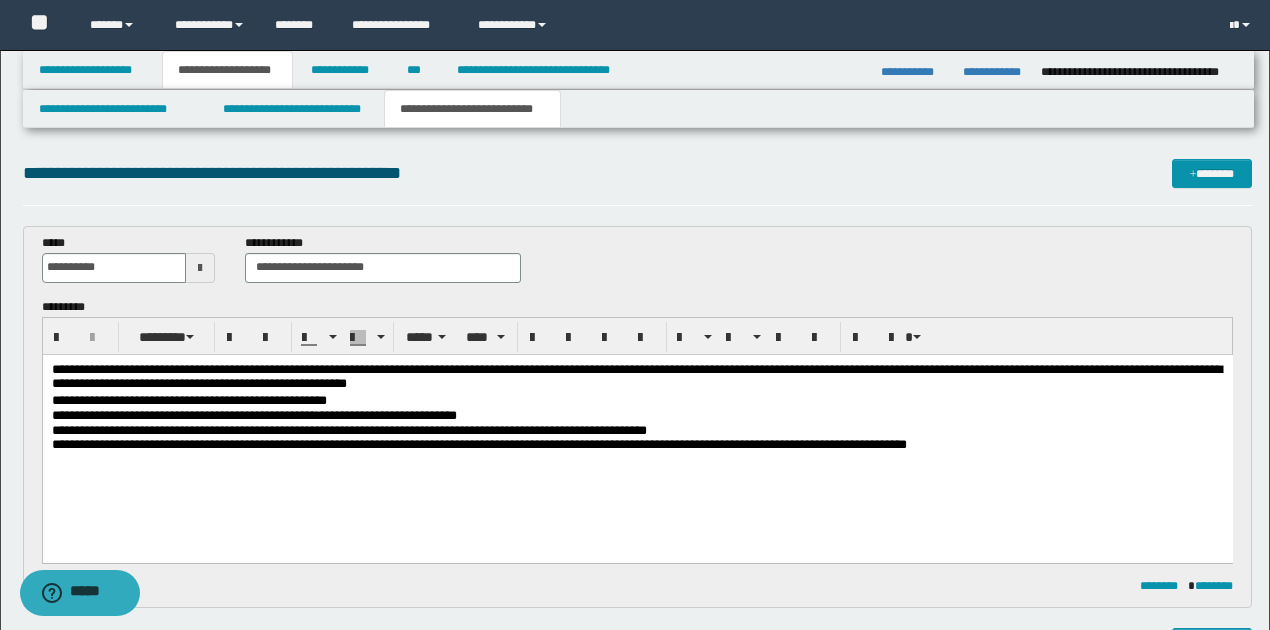 click on "**********" at bounding box center (637, 444) 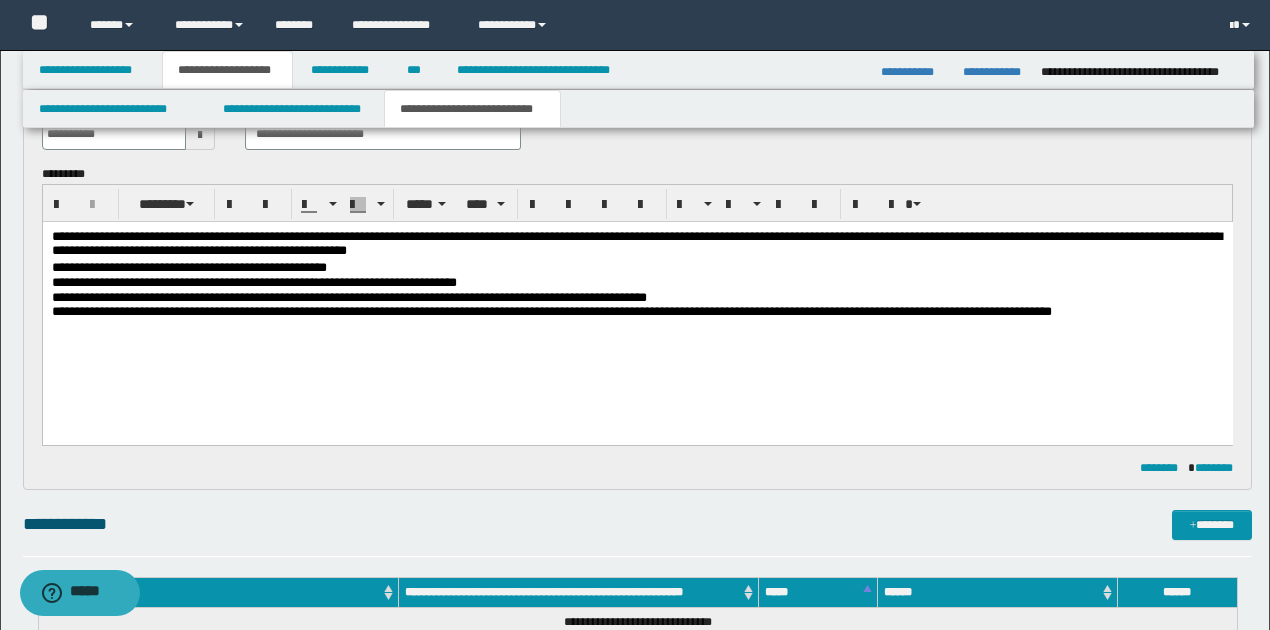 scroll, scrollTop: 266, scrollLeft: 0, axis: vertical 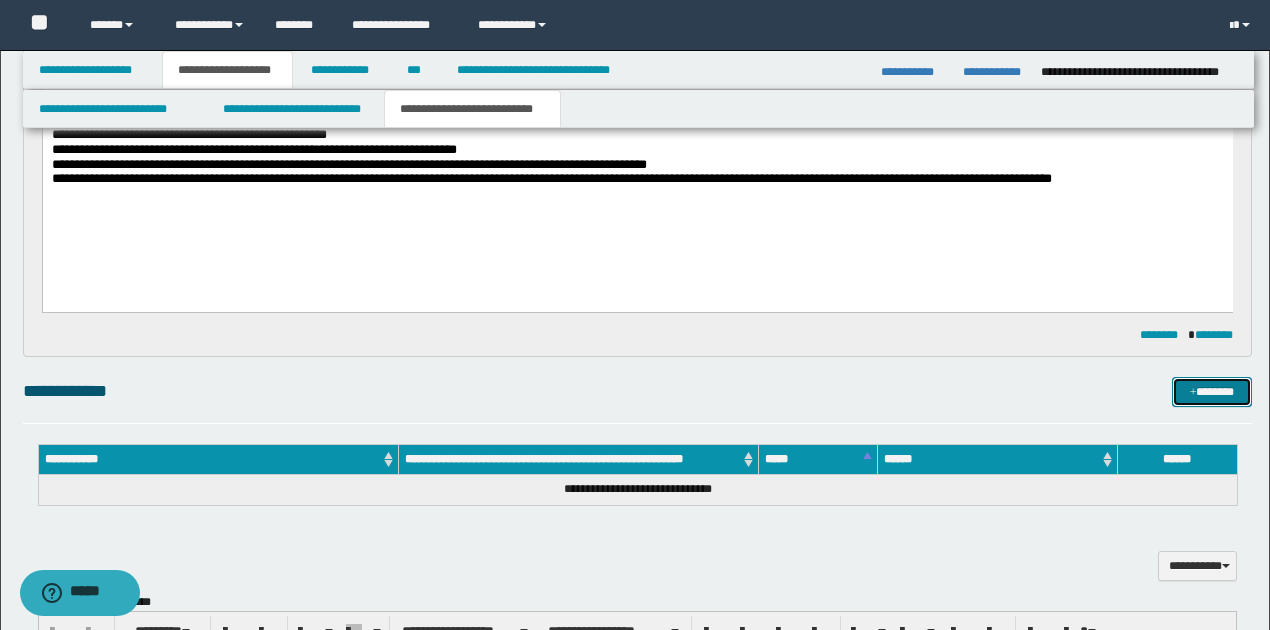 click on "*******" at bounding box center (1211, 391) 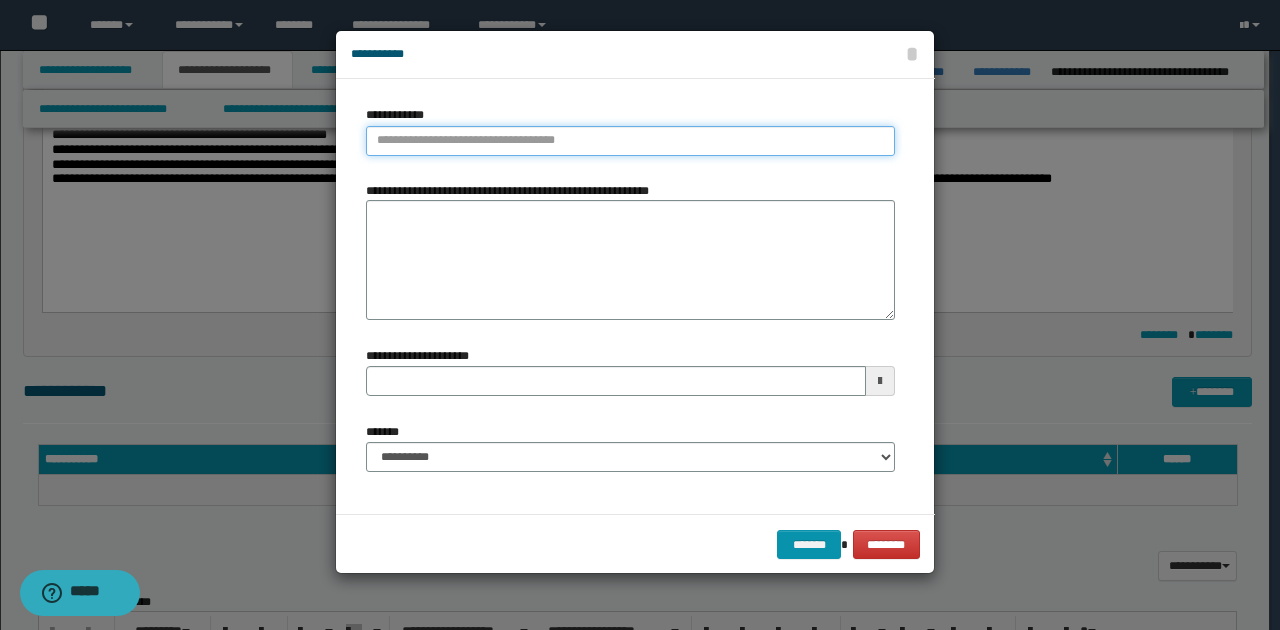 click on "**********" at bounding box center (630, 141) 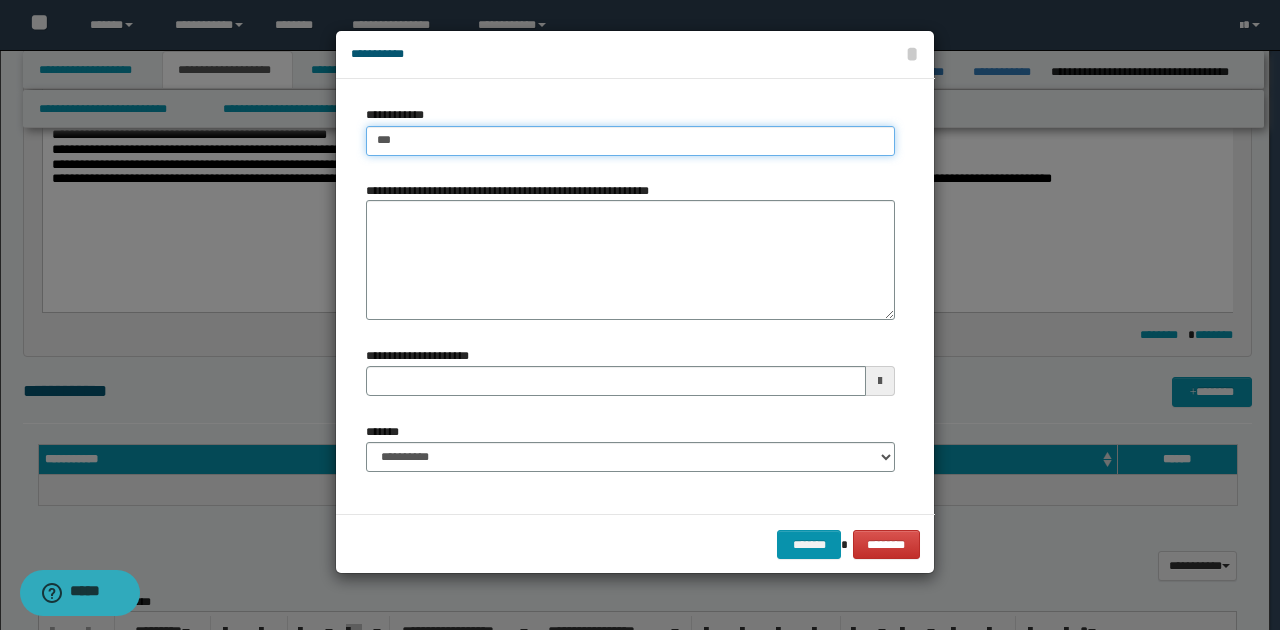 type on "****" 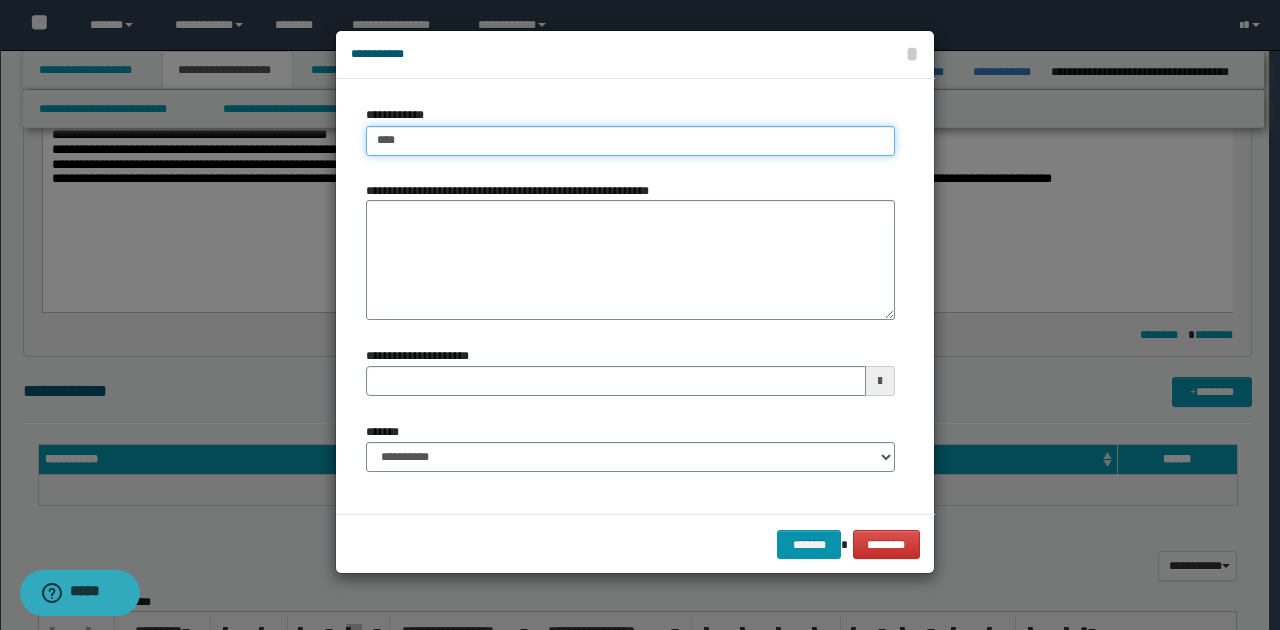 type on "****" 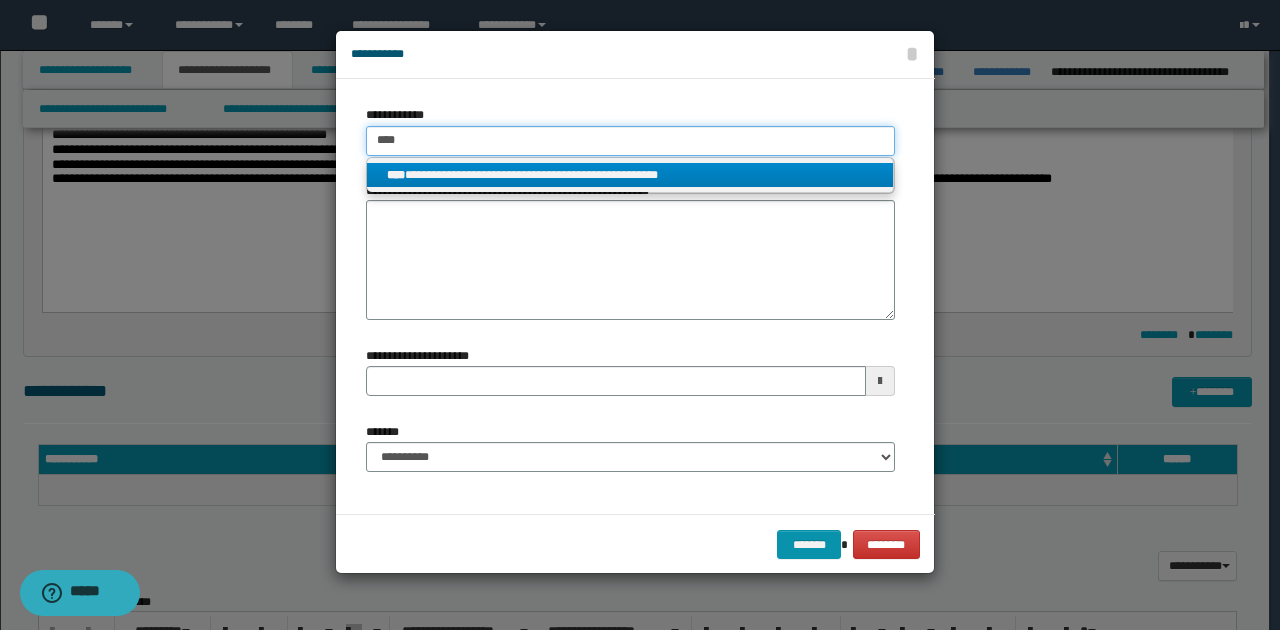 type on "****" 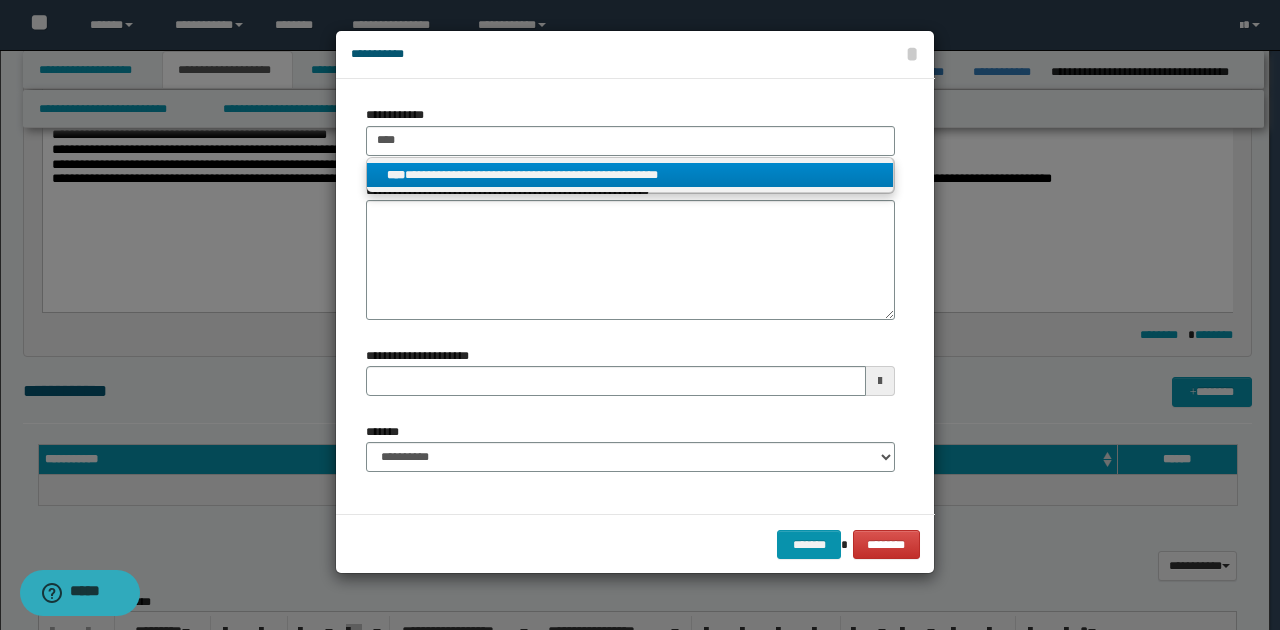click on "**********" at bounding box center [630, 175] 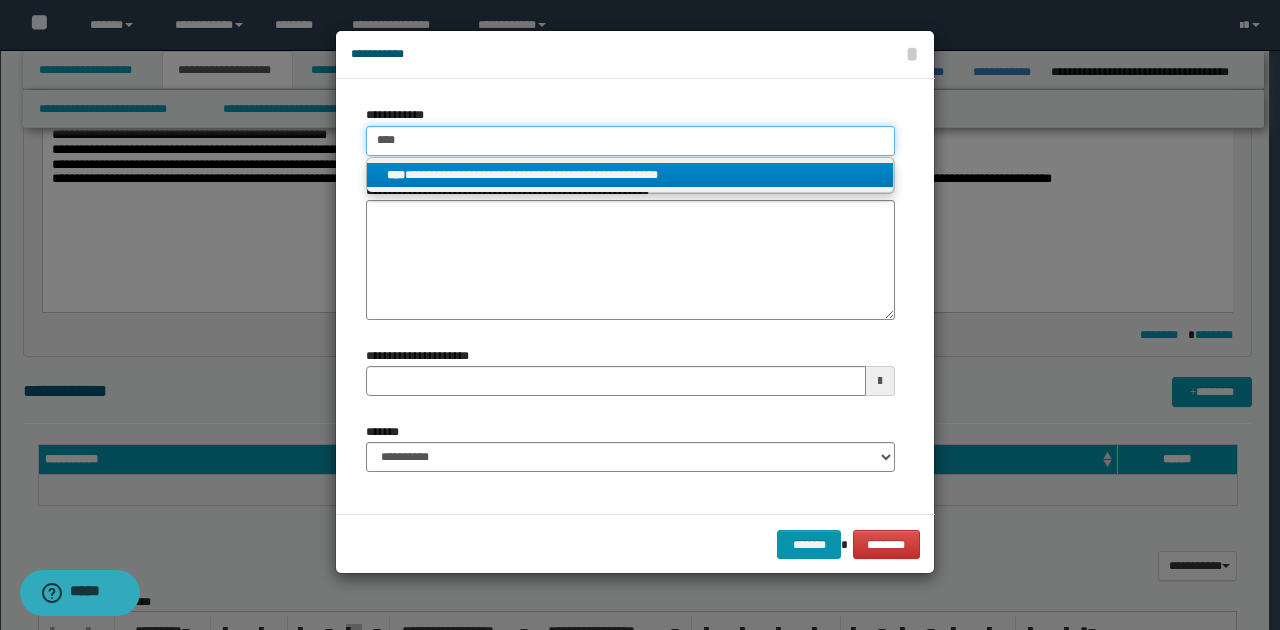 type 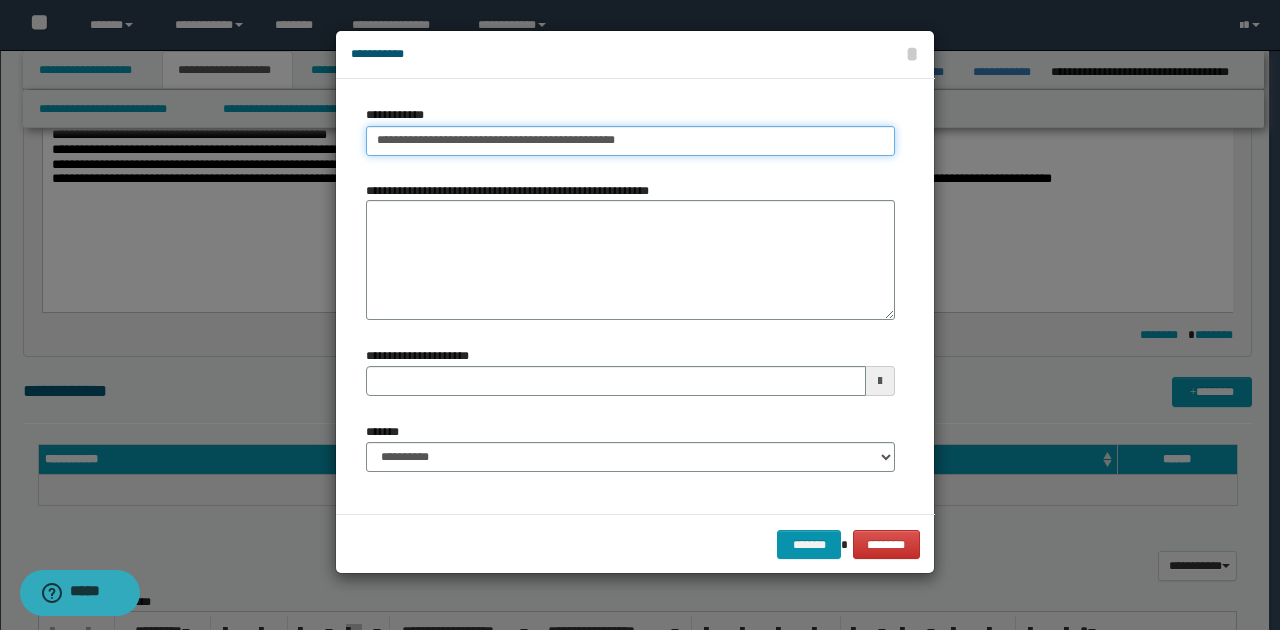 drag, startPoint x: 375, startPoint y: 143, endPoint x: 843, endPoint y: 148, distance: 468.0267 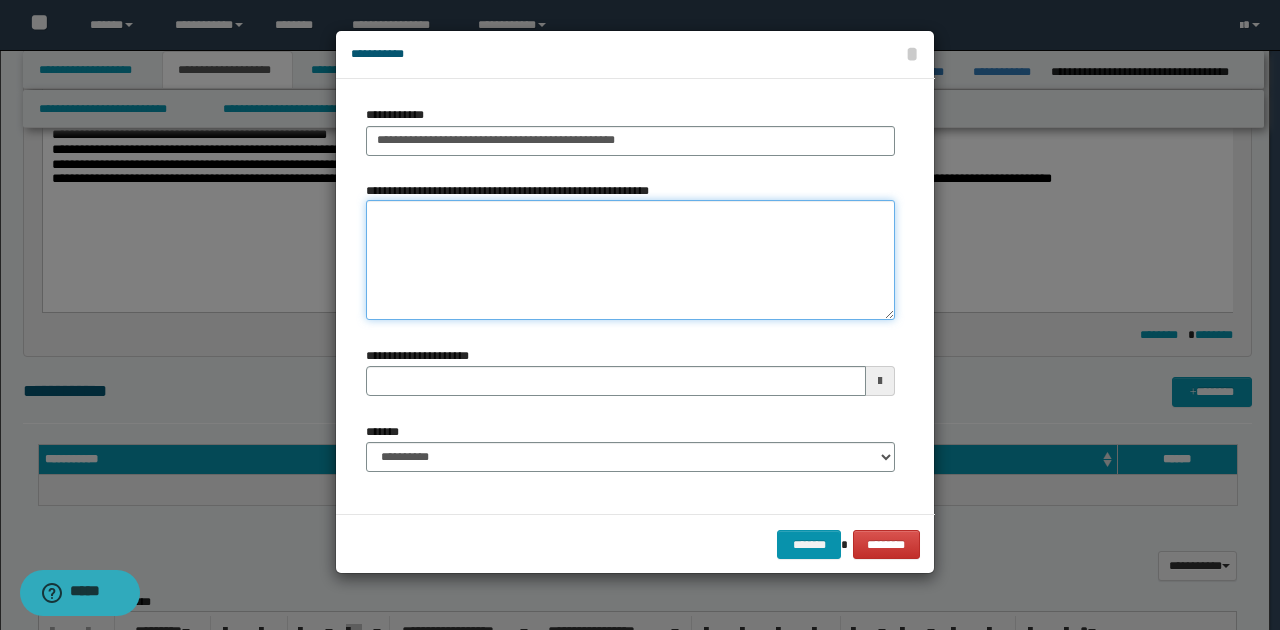 click on "**********" at bounding box center [630, 260] 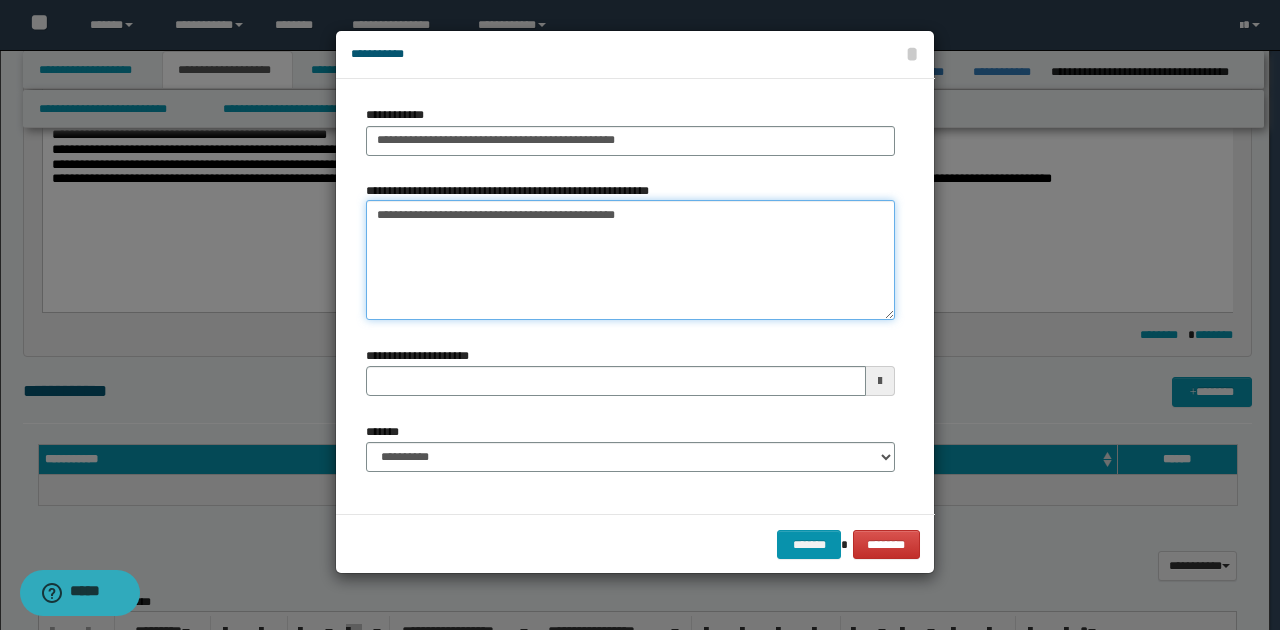 type 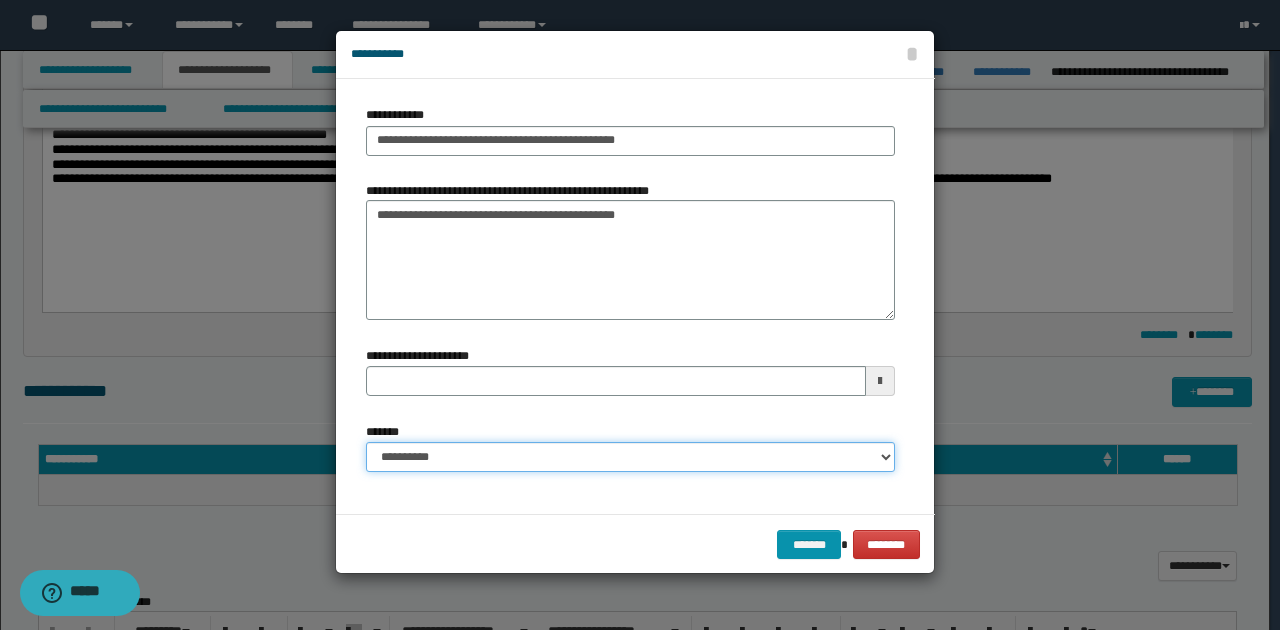 click on "**********" at bounding box center (630, 457) 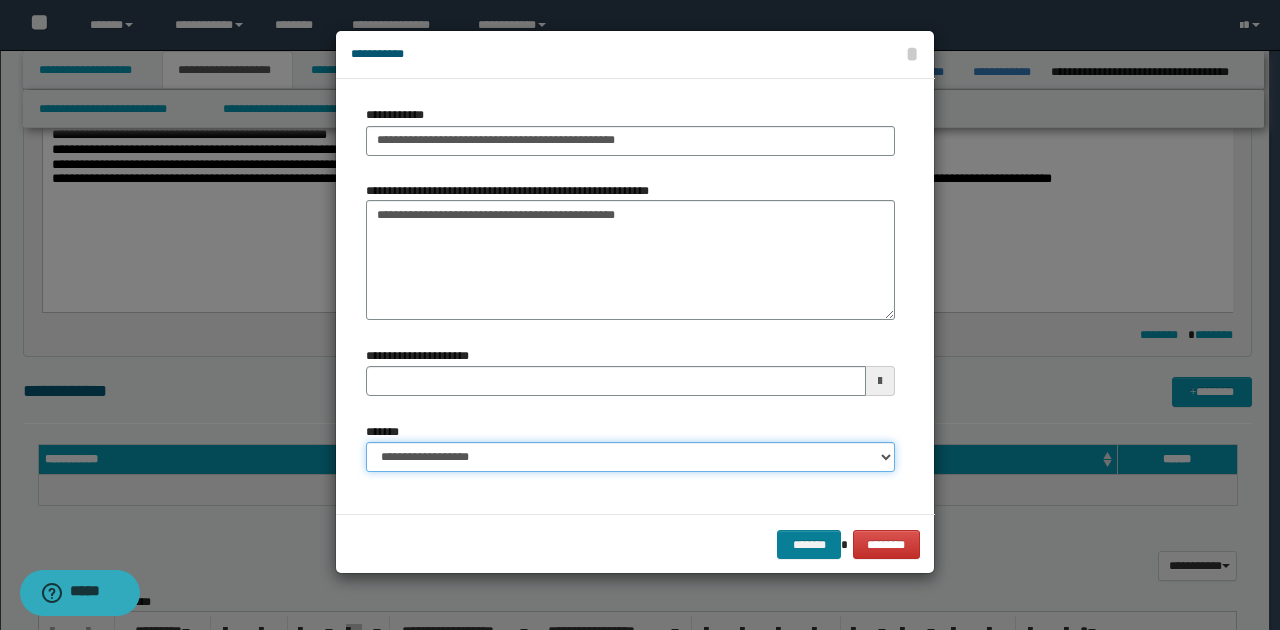 type 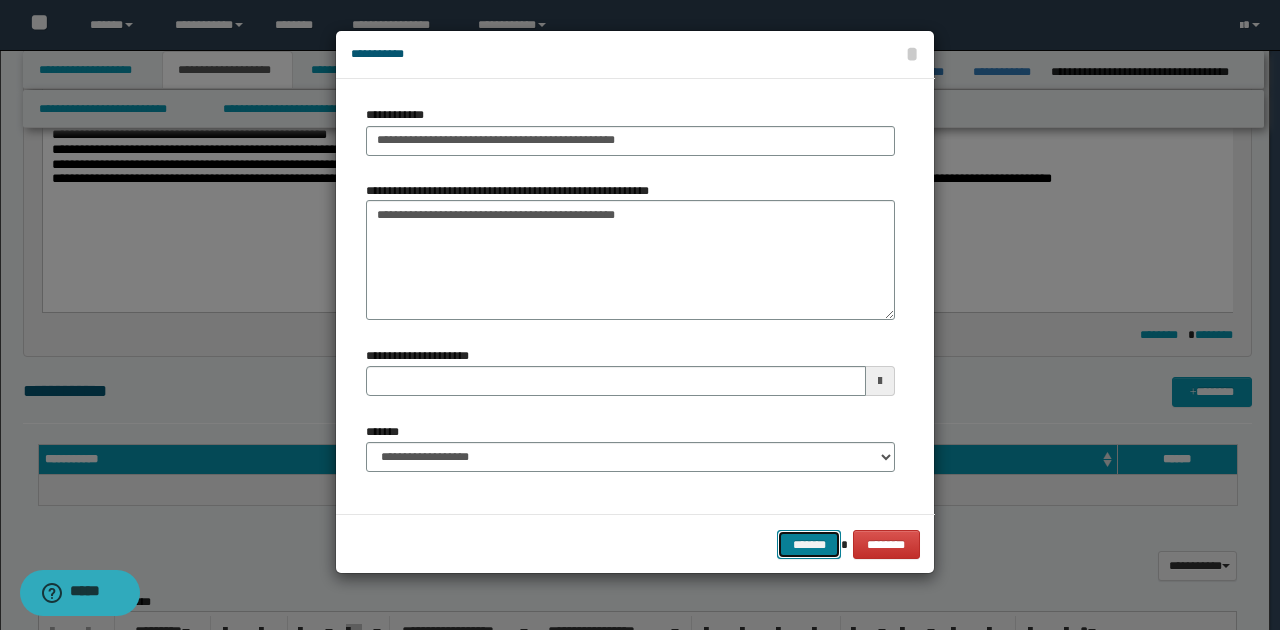 click on "*******" at bounding box center (809, 544) 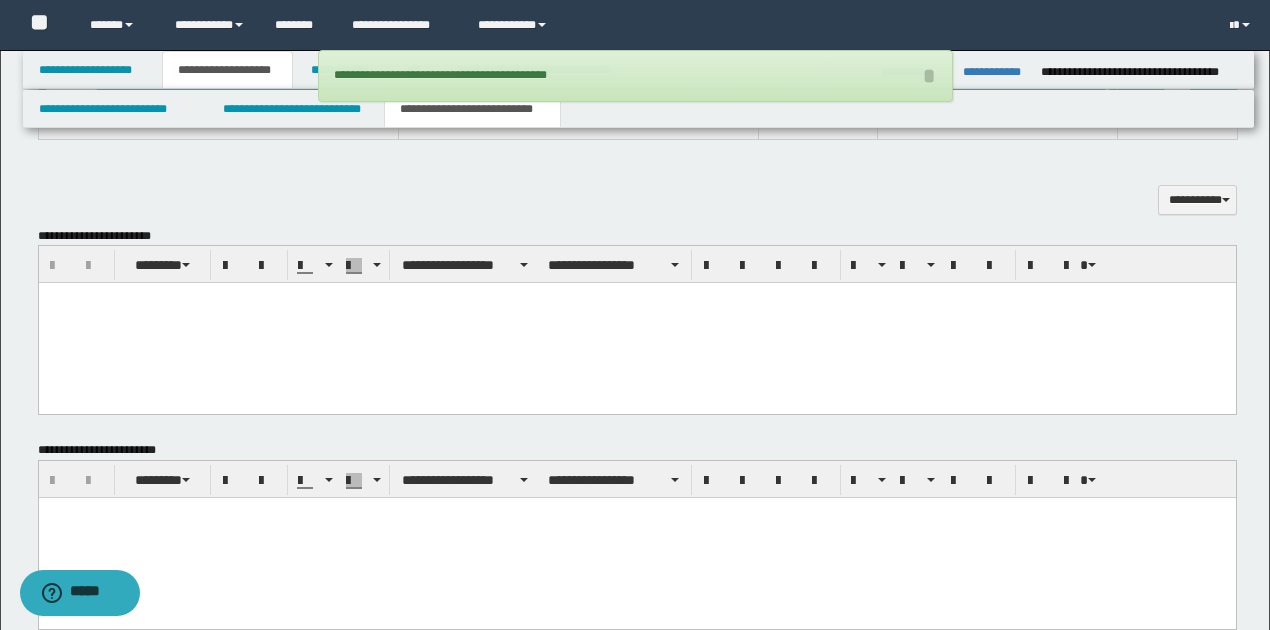 scroll, scrollTop: 666, scrollLeft: 0, axis: vertical 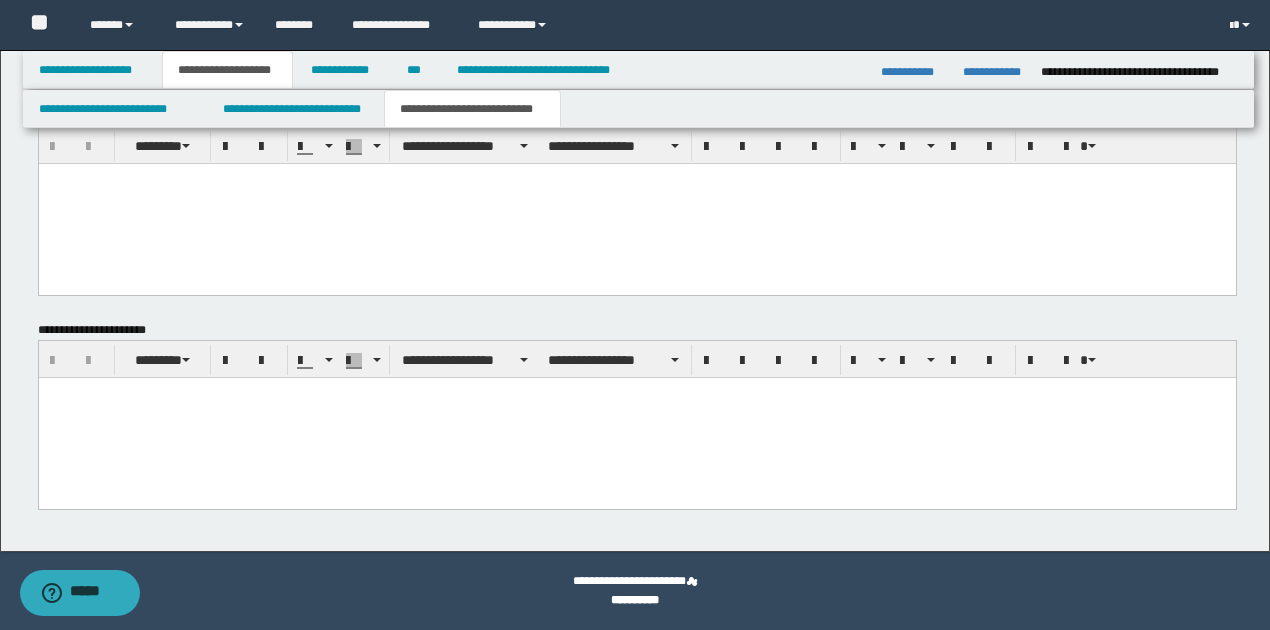 click at bounding box center [636, 417] 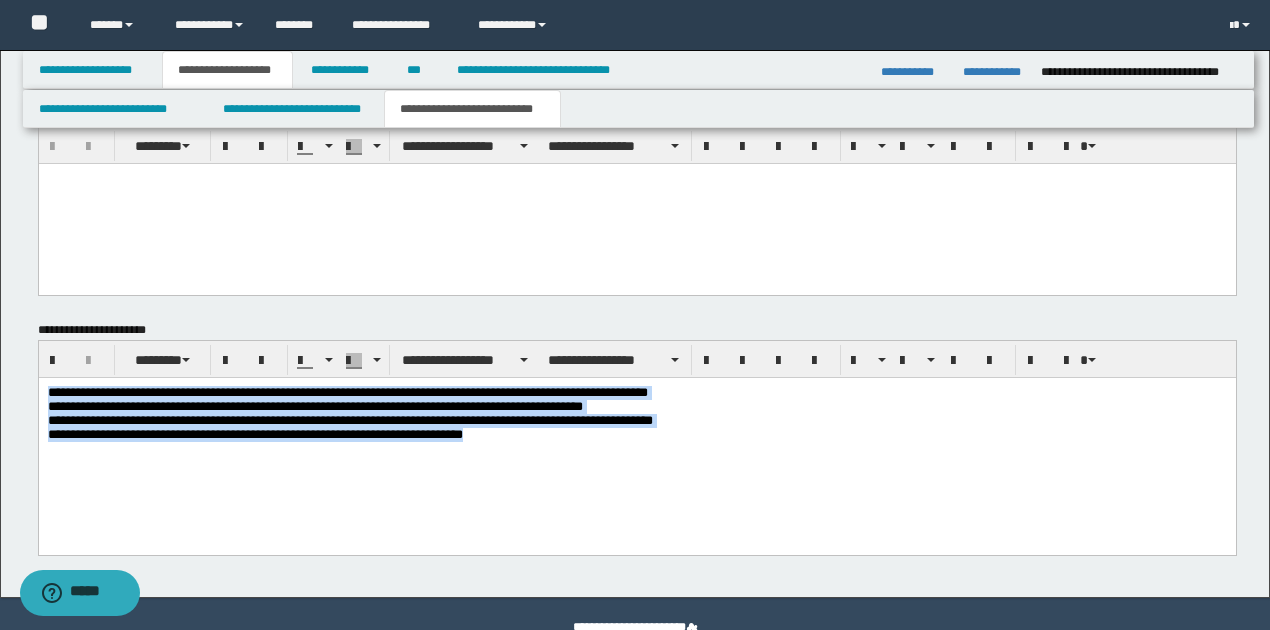 drag, startPoint x: 48, startPoint y: 391, endPoint x: 592, endPoint y: 451, distance: 547.2988 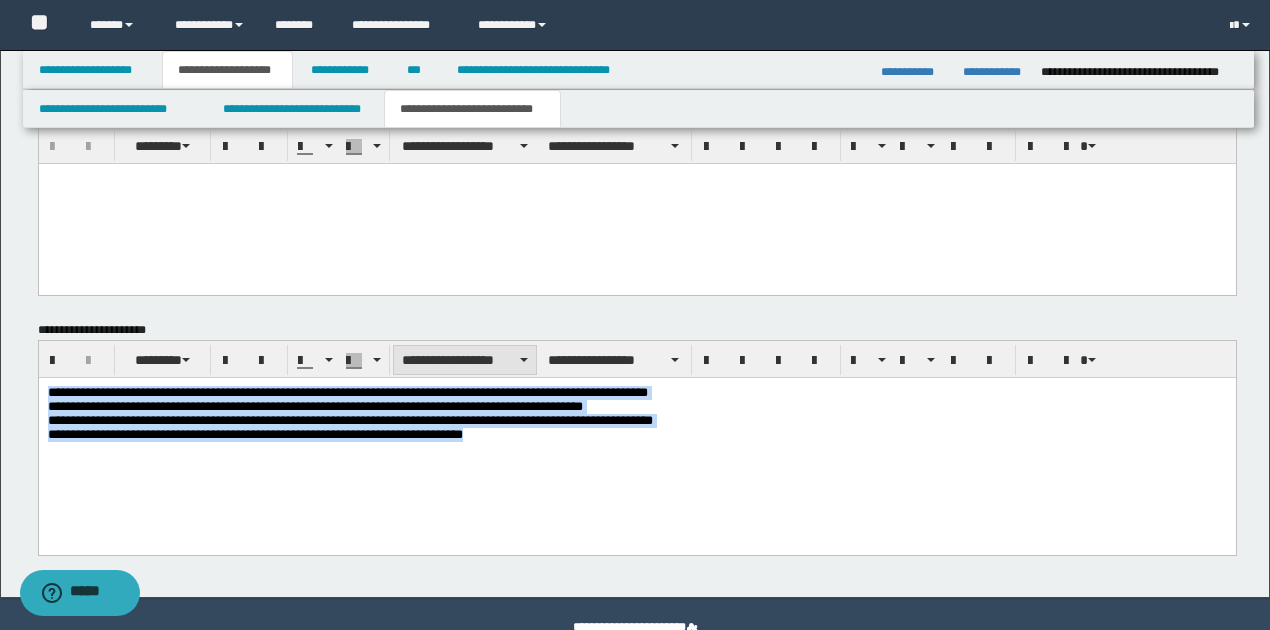 click on "**********" at bounding box center [465, 360] 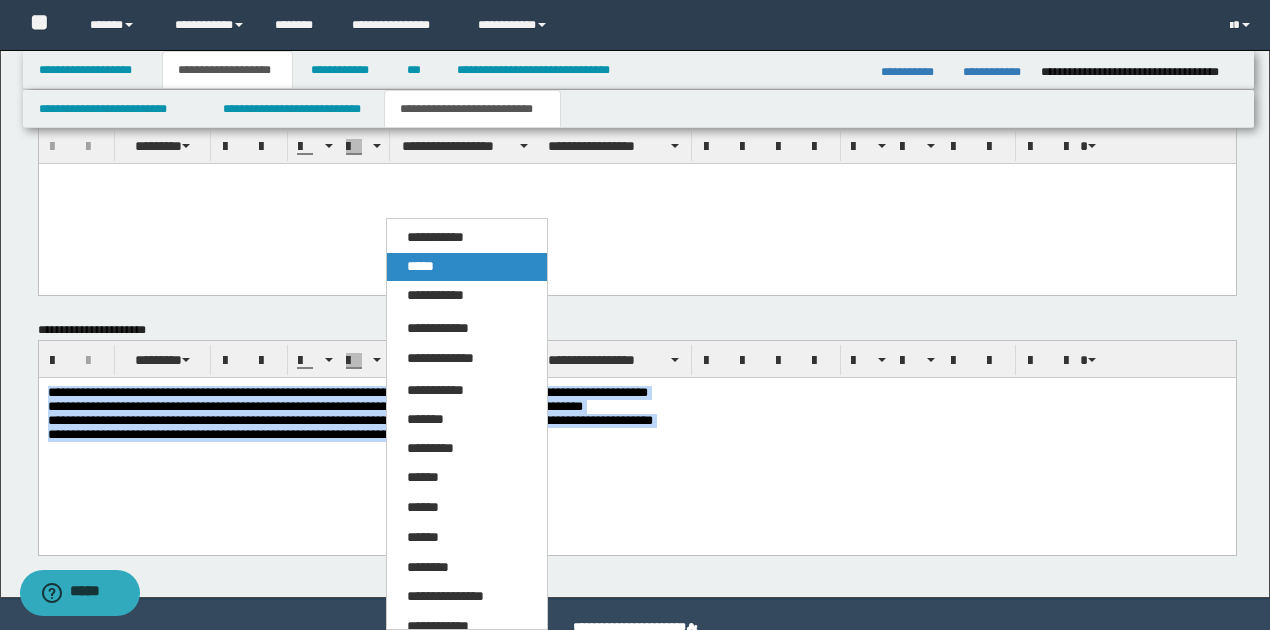 click on "*****" at bounding box center (420, 266) 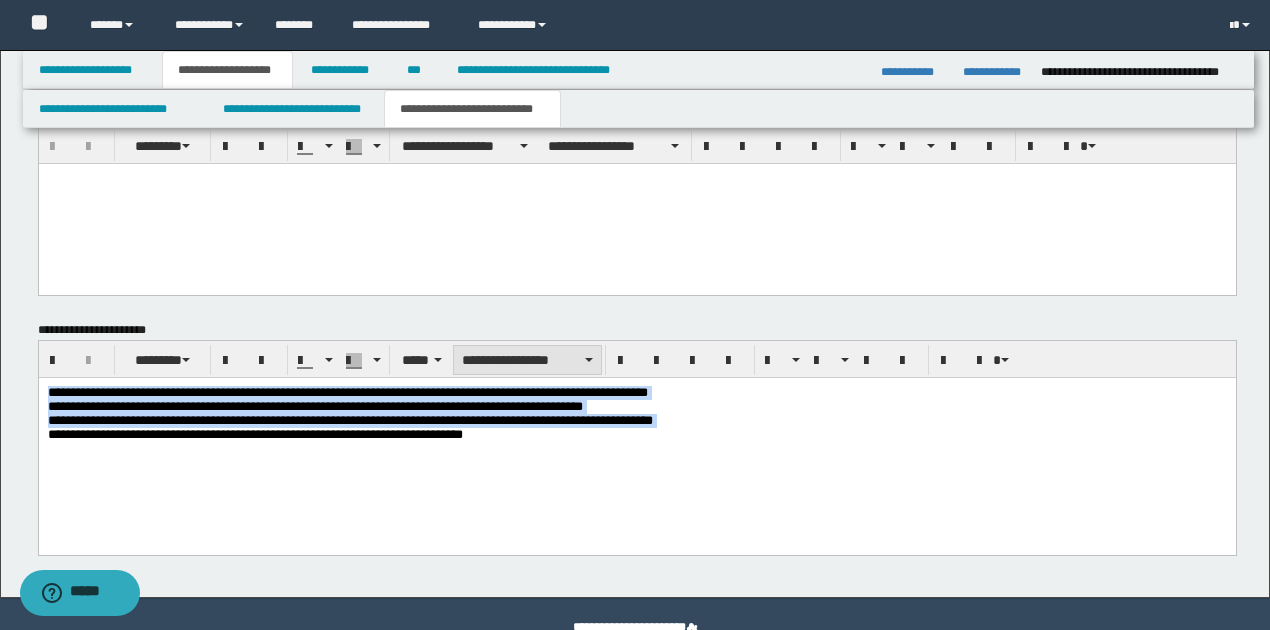 click on "**********" at bounding box center (527, 360) 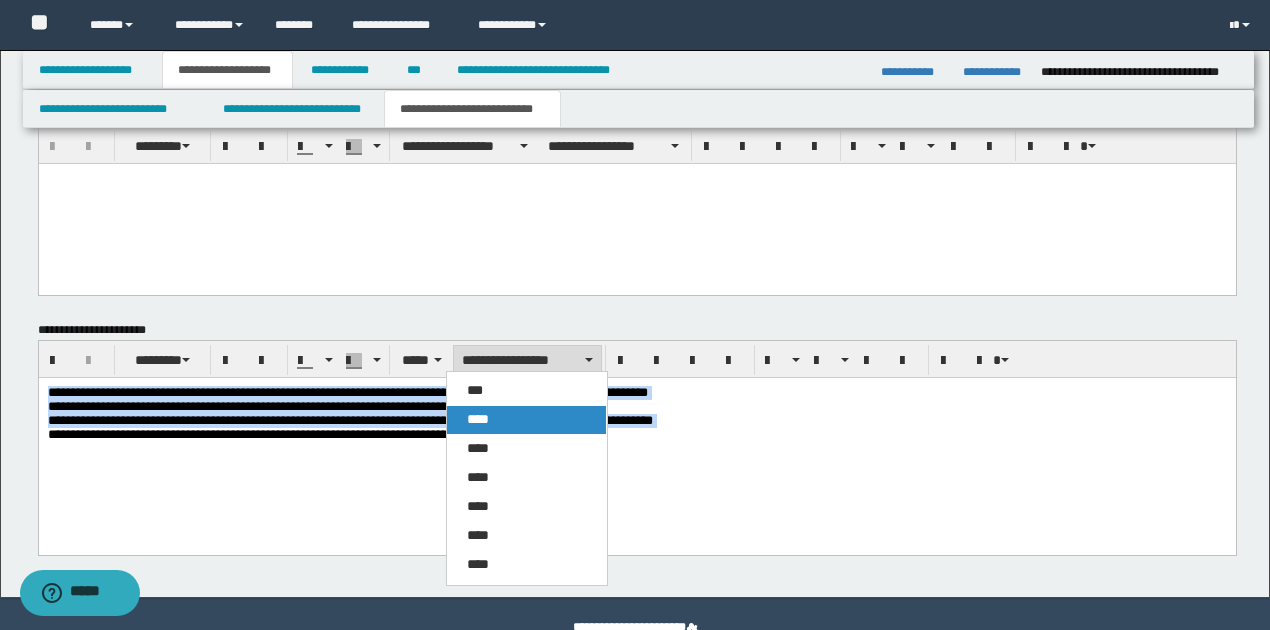 click on "****" at bounding box center [526, 420] 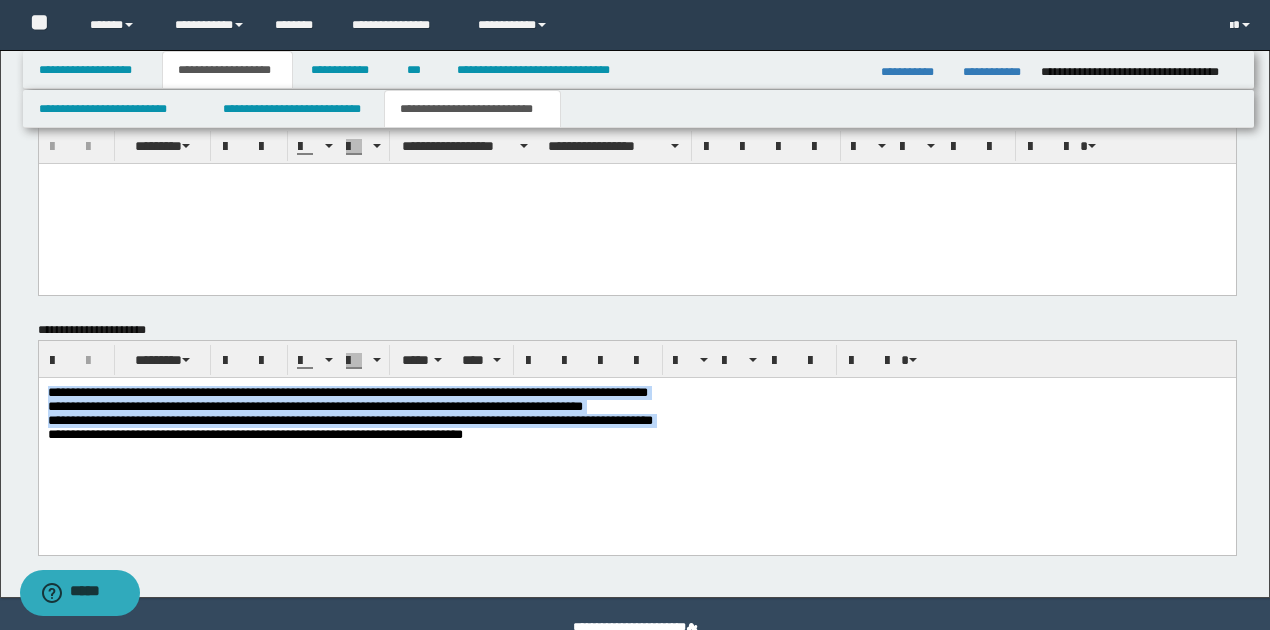 click on "**********" at bounding box center [637, 415] 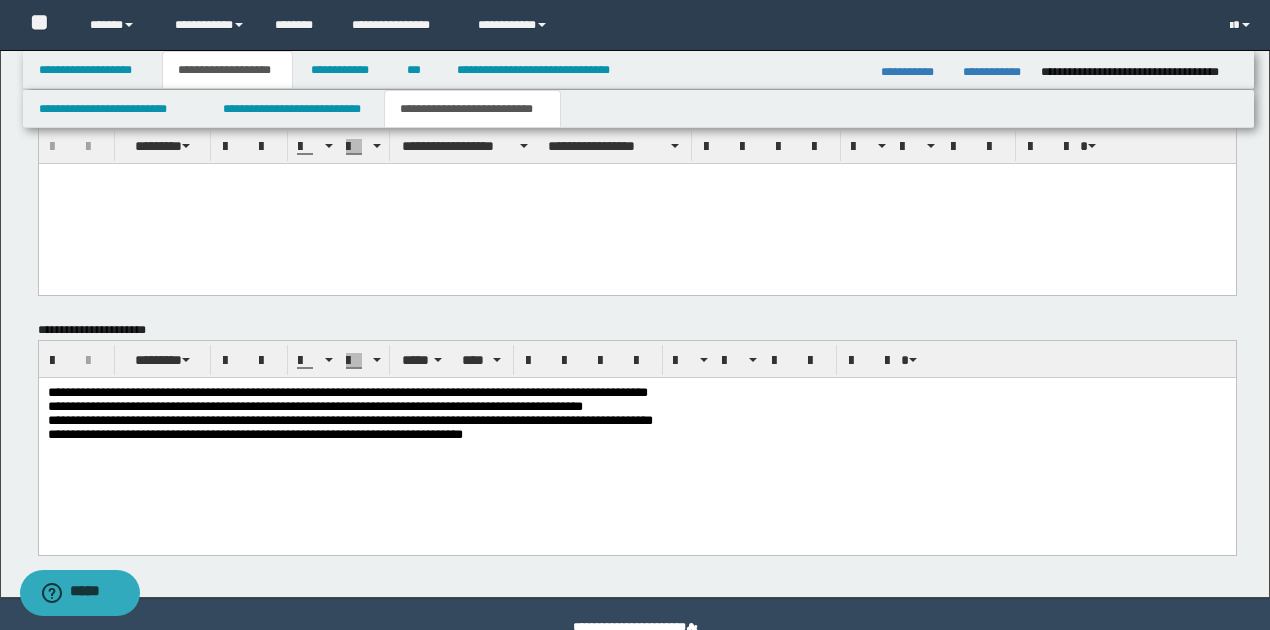 type 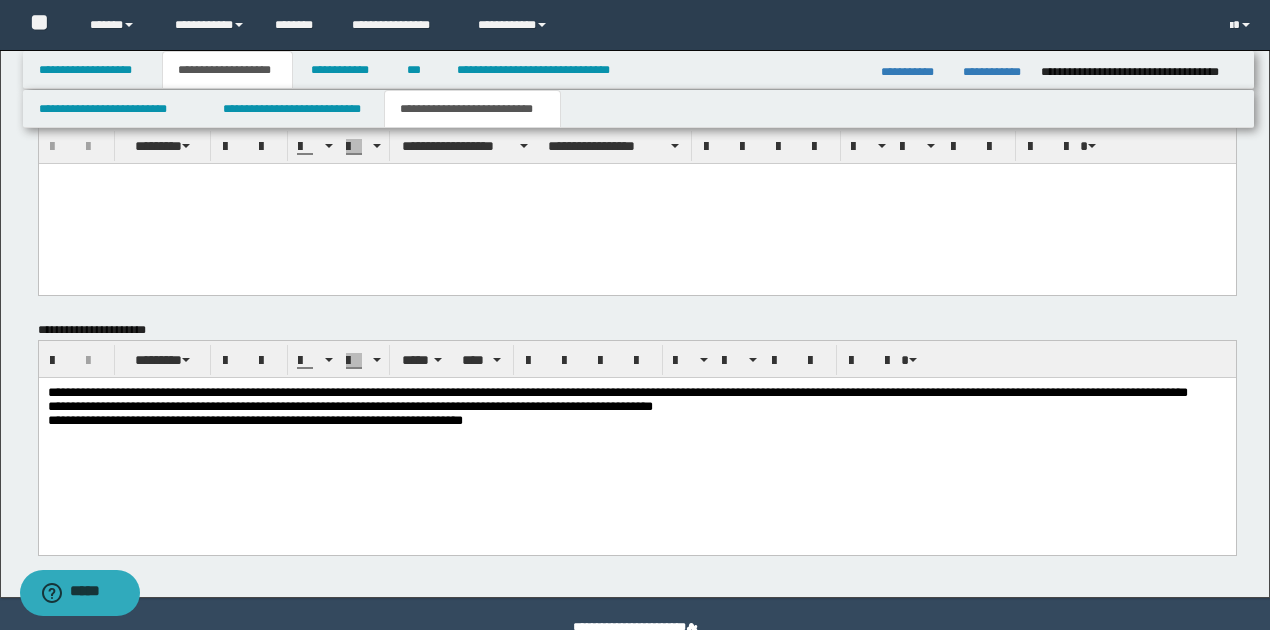 click on "**********" at bounding box center (637, 415) 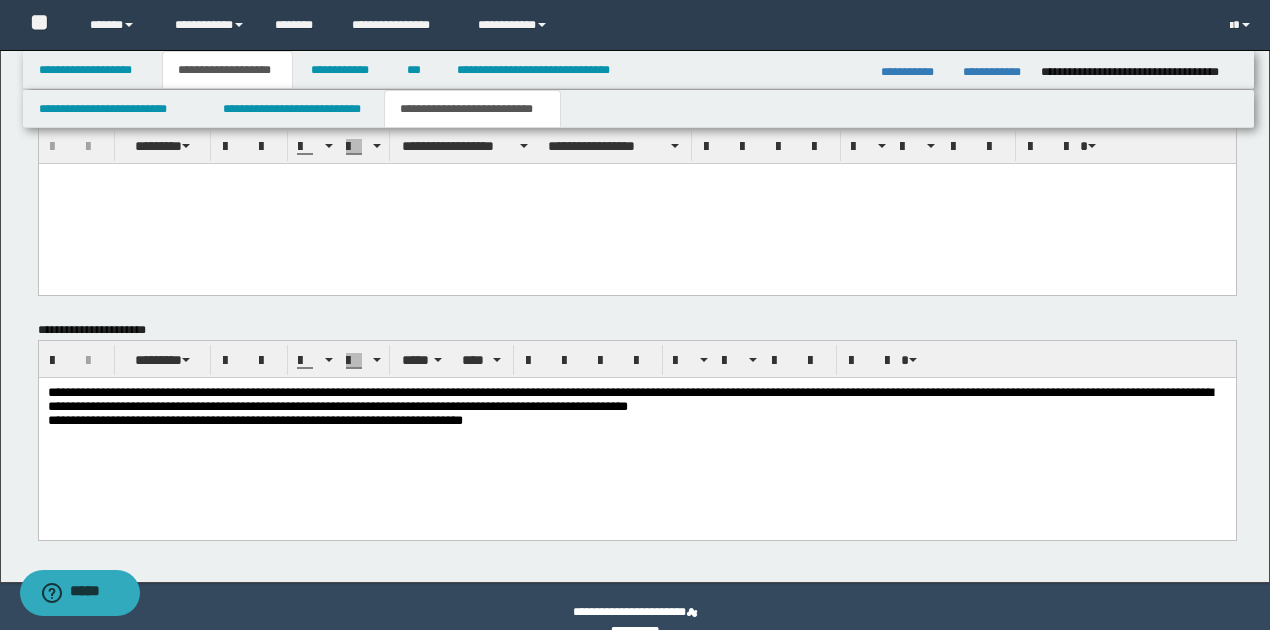 click on "**********" at bounding box center (637, 408) 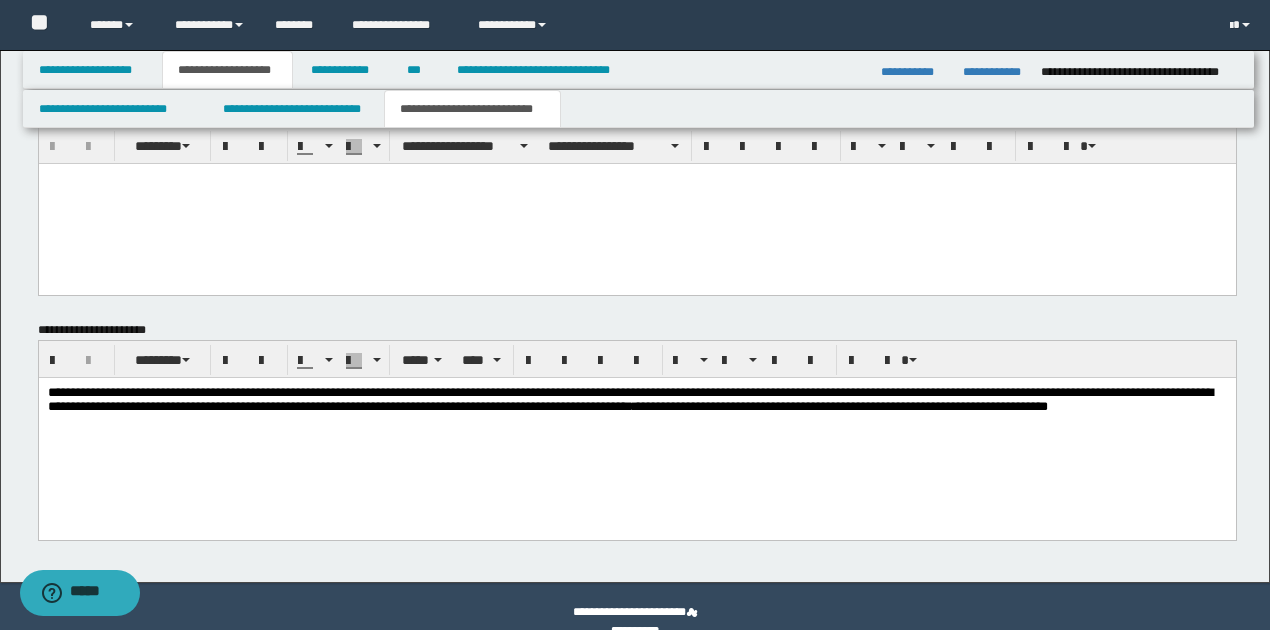 click on "**********" at bounding box center (629, 398) 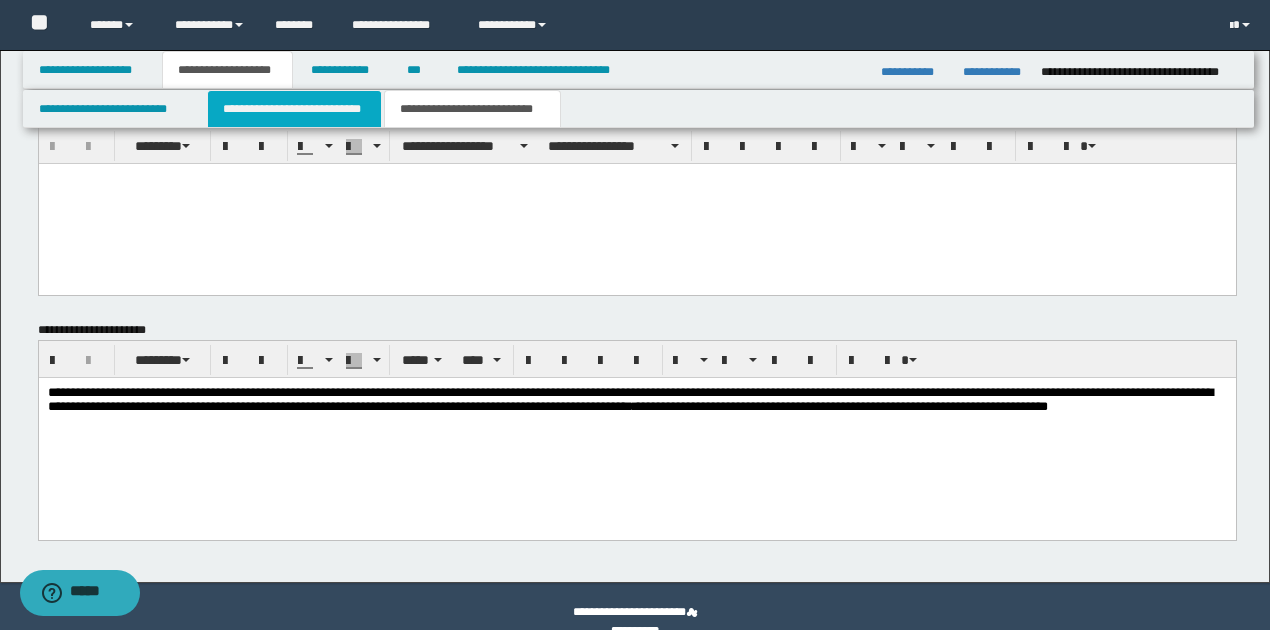 click on "**********" at bounding box center (294, 109) 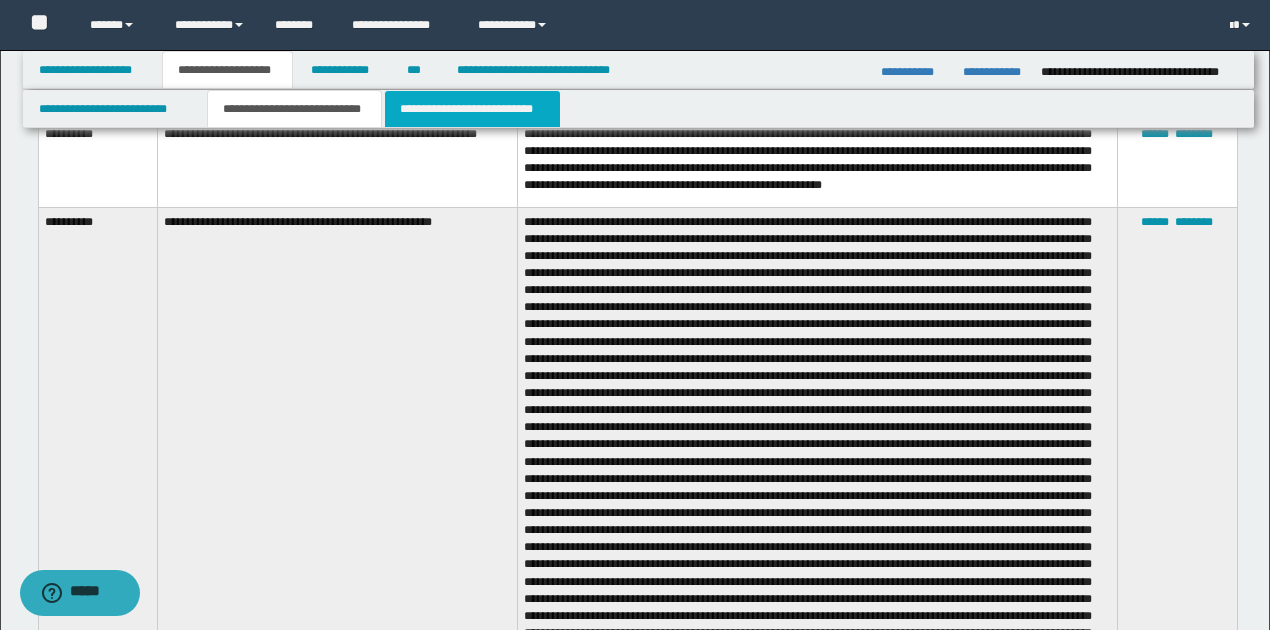 click on "**********" at bounding box center [472, 109] 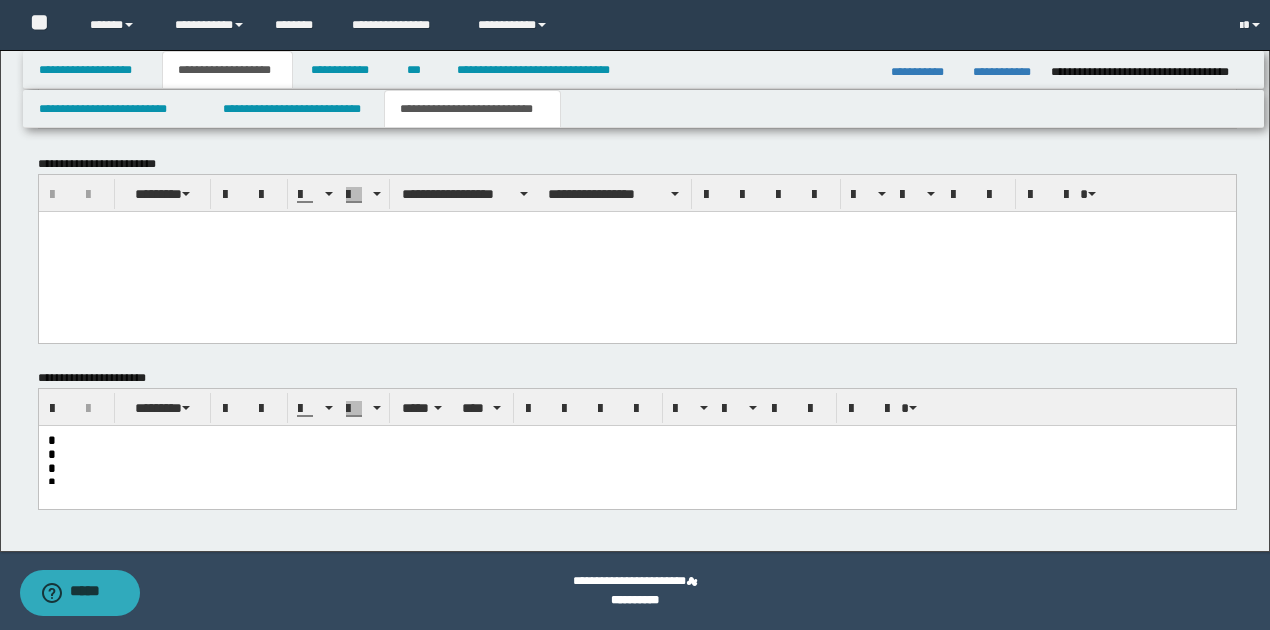 scroll, scrollTop: 918, scrollLeft: 0, axis: vertical 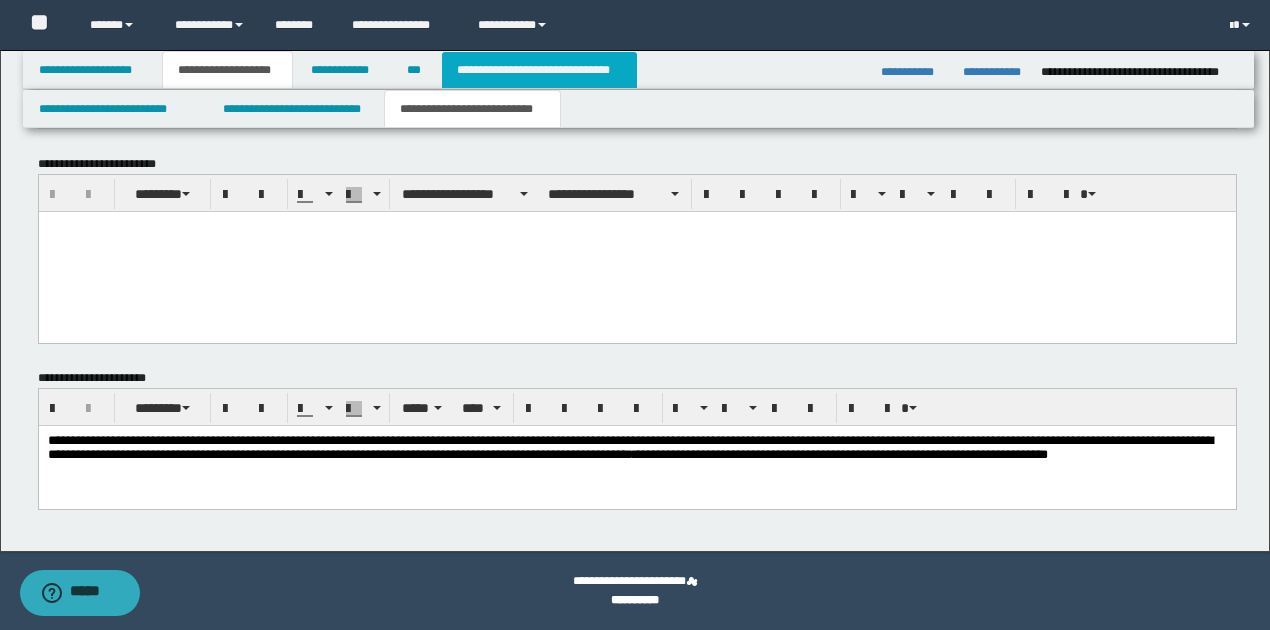 click on "**********" at bounding box center (539, 70) 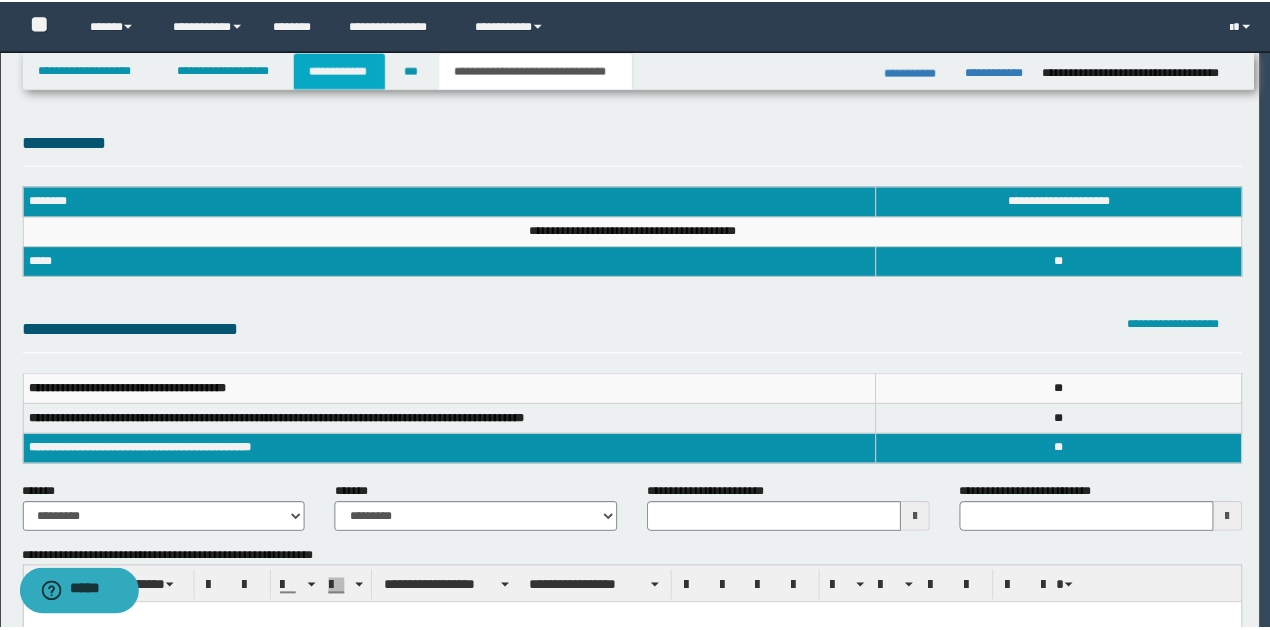 scroll, scrollTop: 0, scrollLeft: 0, axis: both 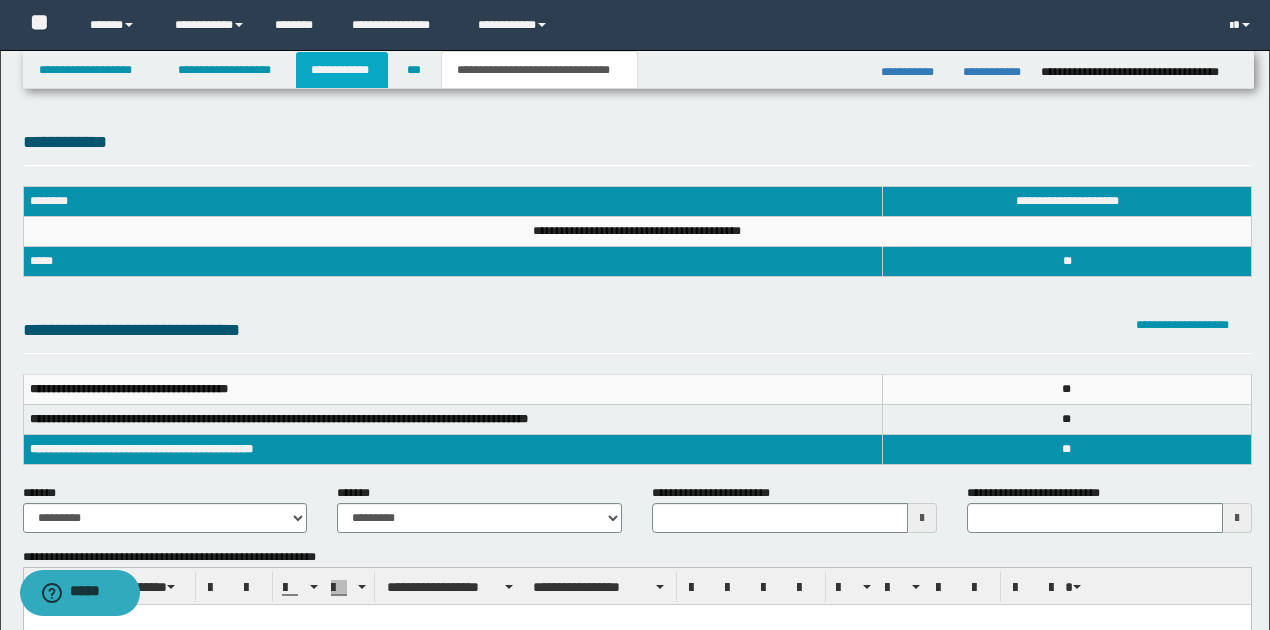 click on "**********" at bounding box center [342, 70] 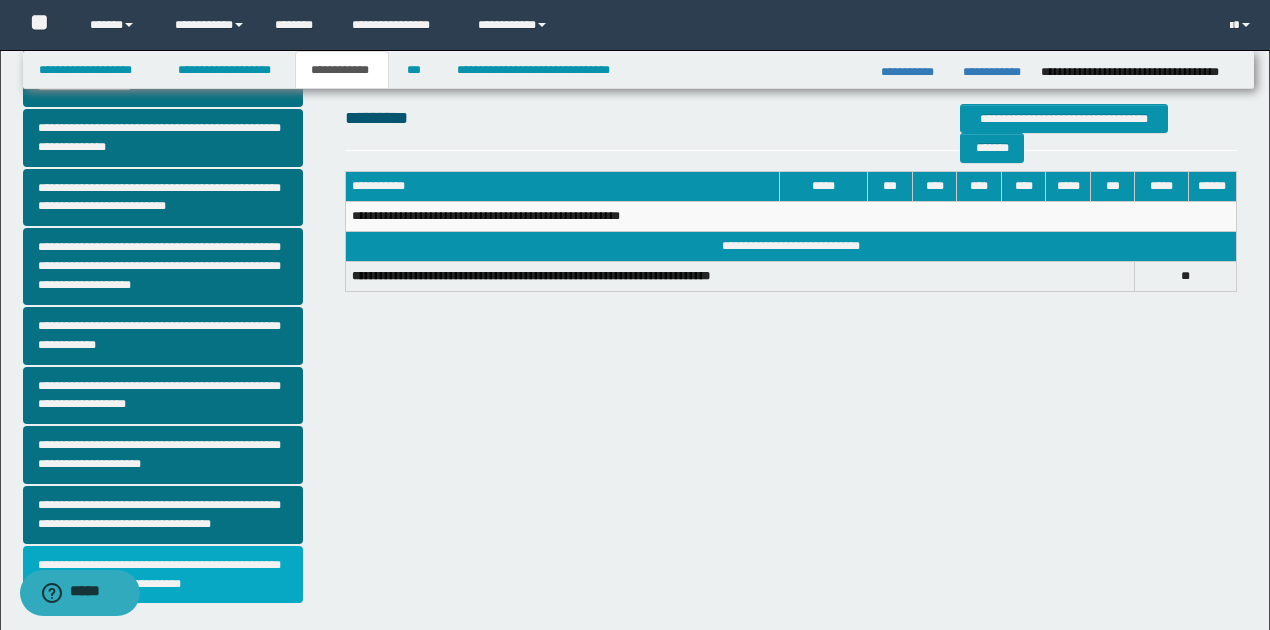 scroll, scrollTop: 518, scrollLeft: 0, axis: vertical 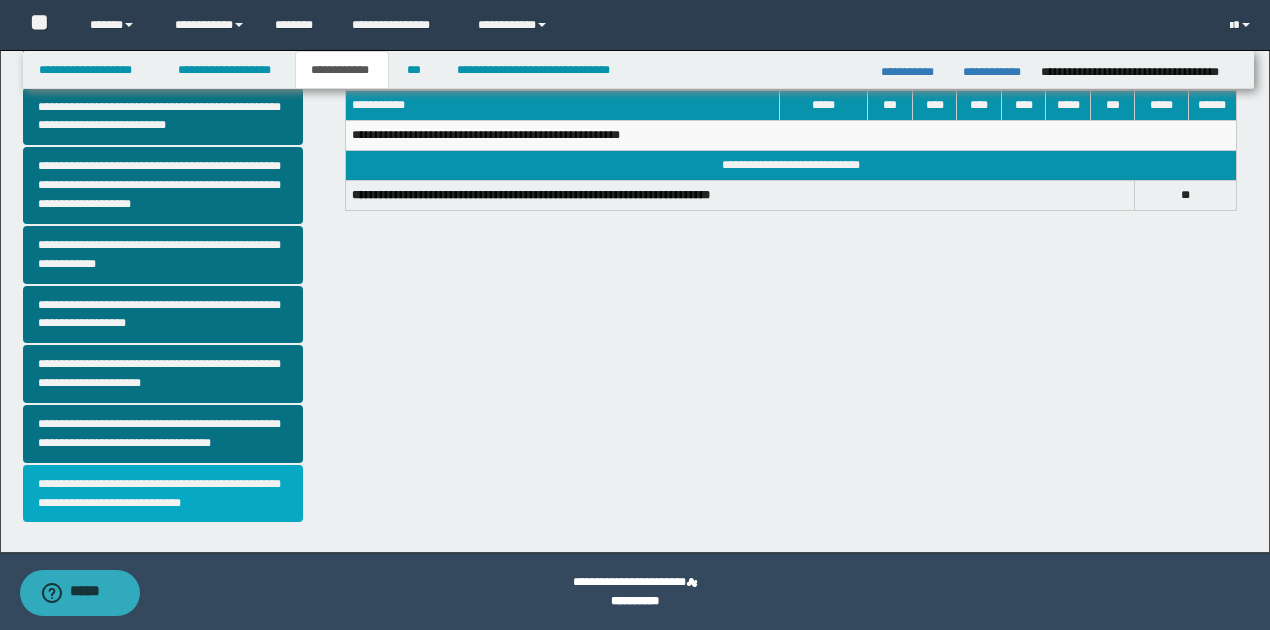 drag, startPoint x: 252, startPoint y: 486, endPoint x: 273, endPoint y: 471, distance: 25.806976 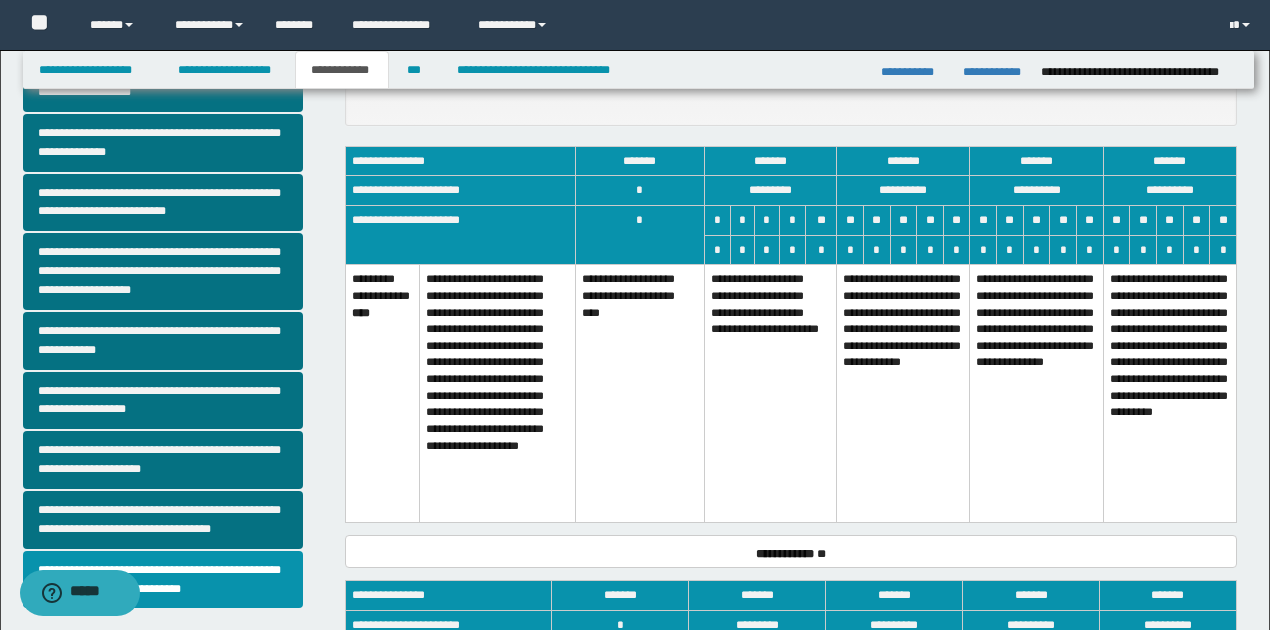 scroll, scrollTop: 533, scrollLeft: 0, axis: vertical 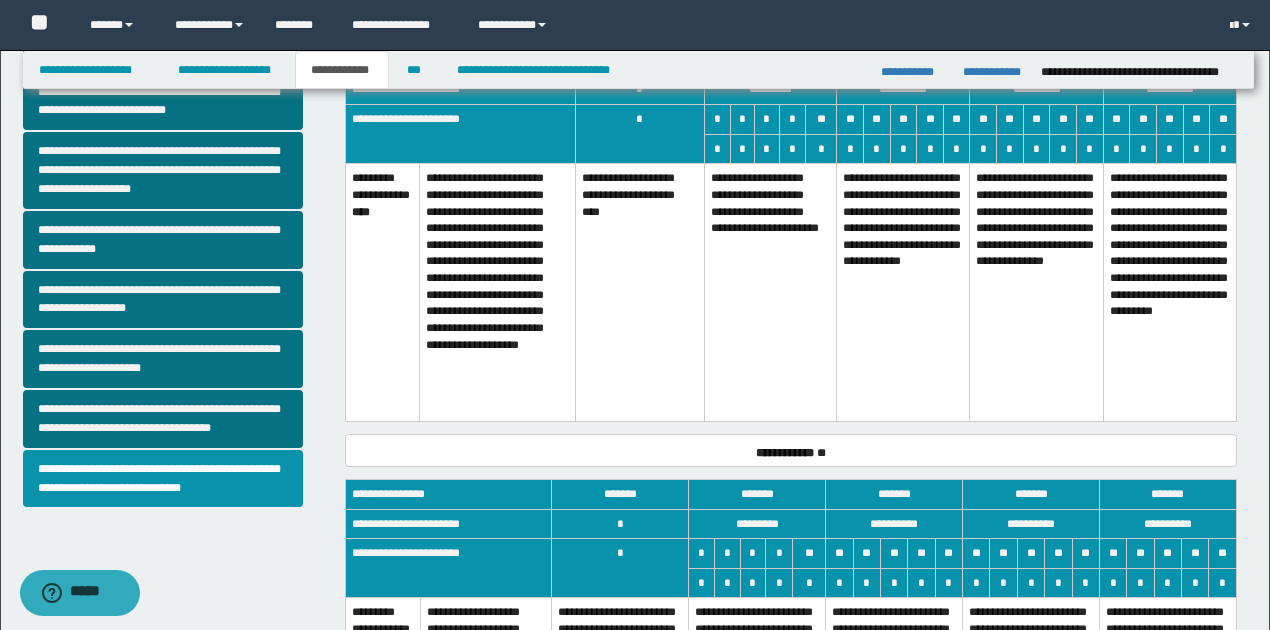 click on "**********" at bounding box center (640, 292) 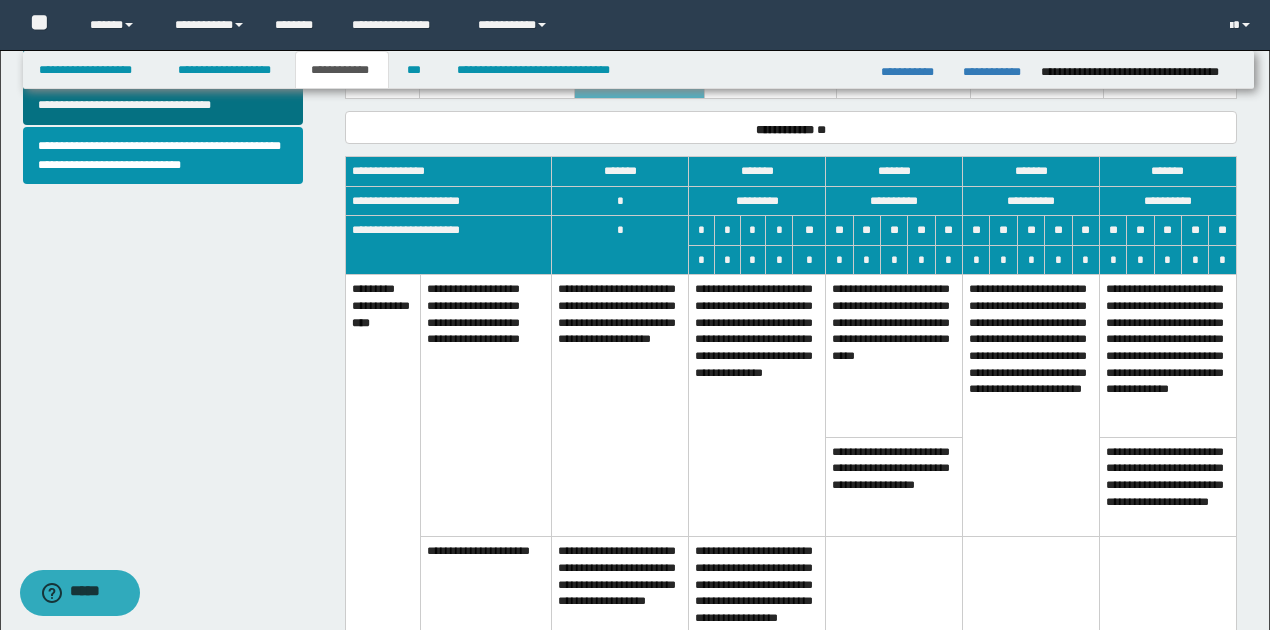 scroll, scrollTop: 933, scrollLeft: 0, axis: vertical 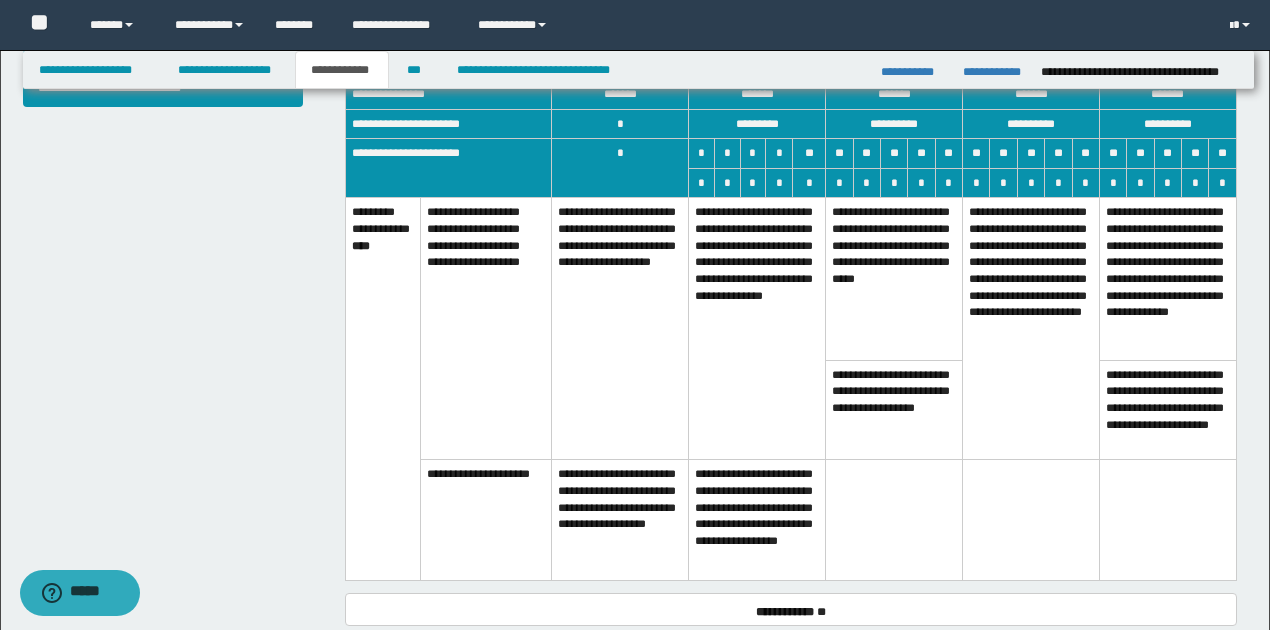click on "**********" at bounding box center (620, 329) 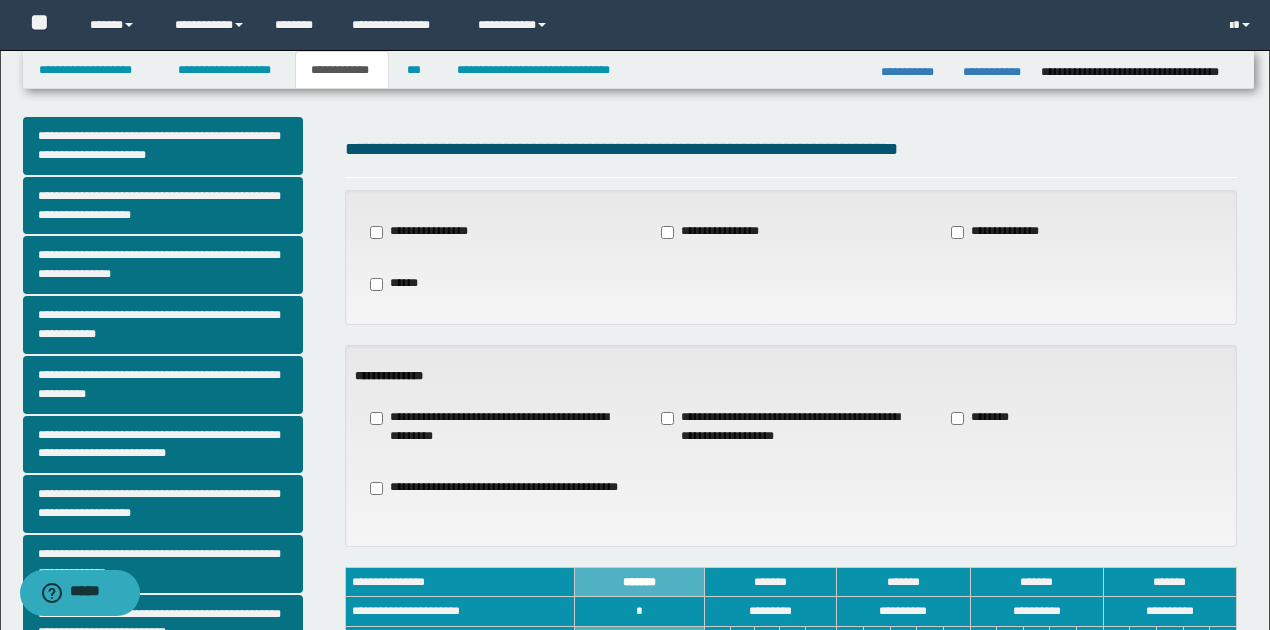 scroll, scrollTop: 0, scrollLeft: 0, axis: both 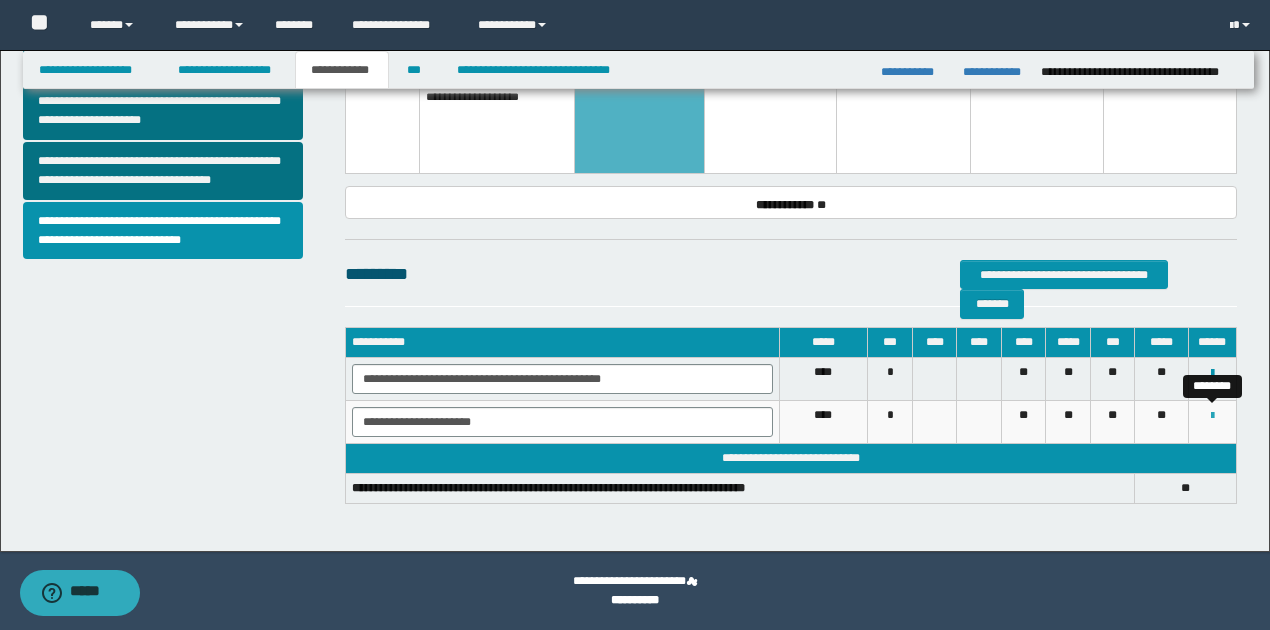 click at bounding box center (1212, 416) 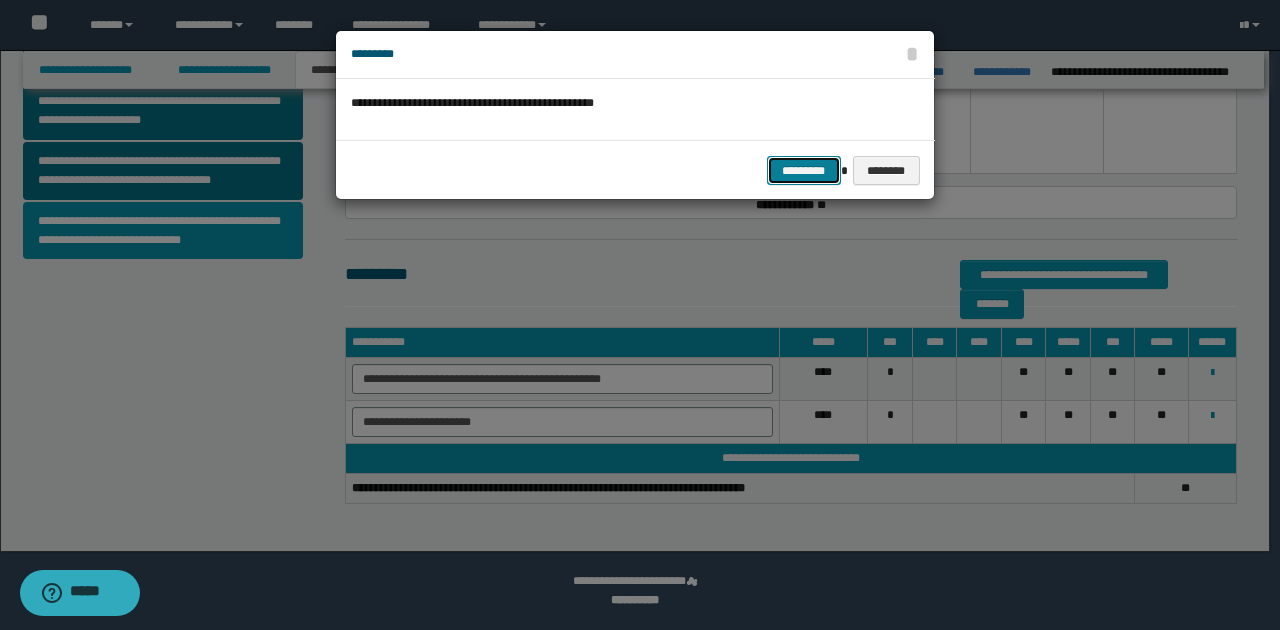 click on "*********" at bounding box center (804, 170) 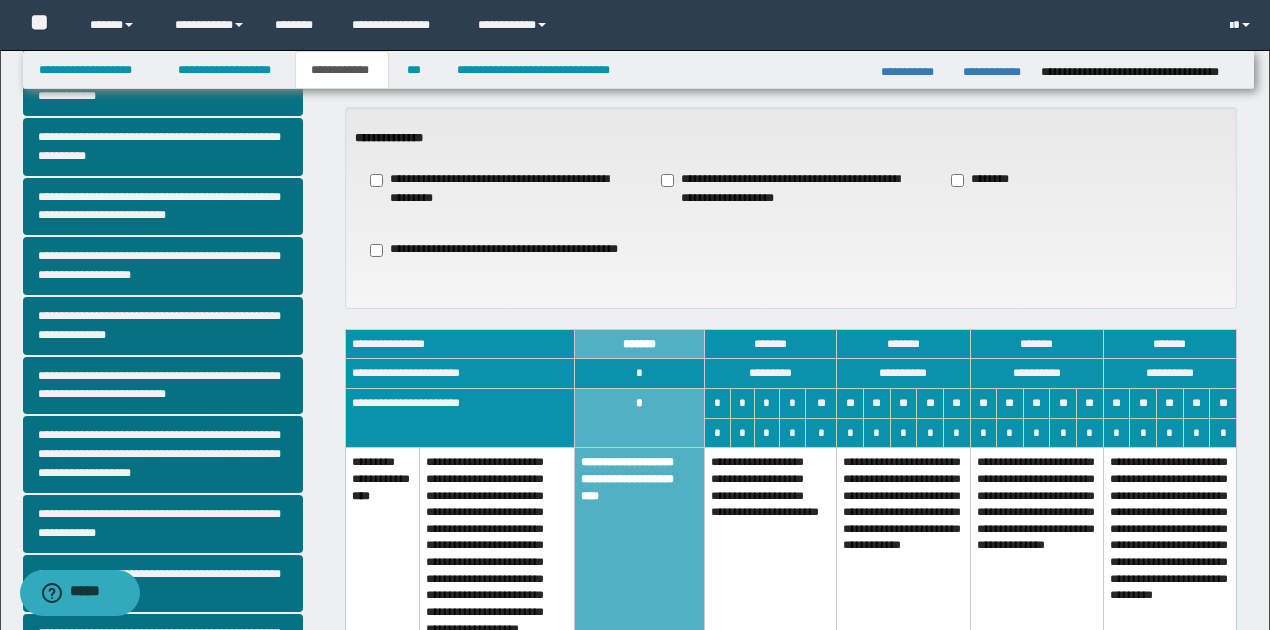 scroll, scrollTop: 55, scrollLeft: 0, axis: vertical 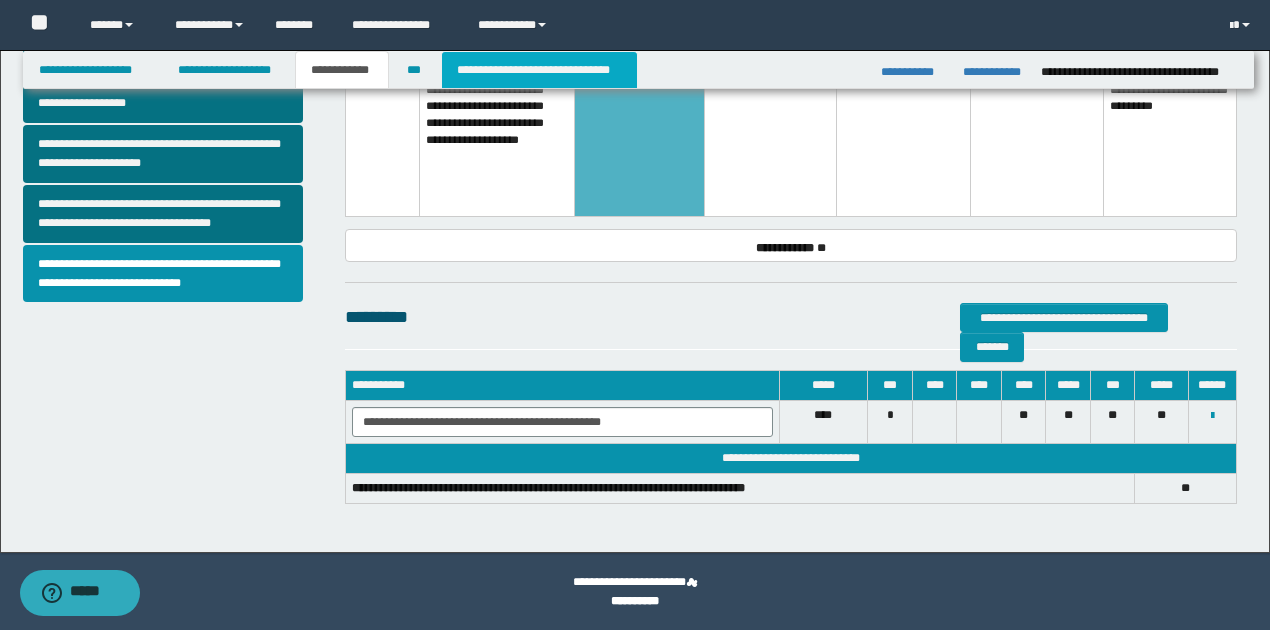 click on "**********" at bounding box center (539, 70) 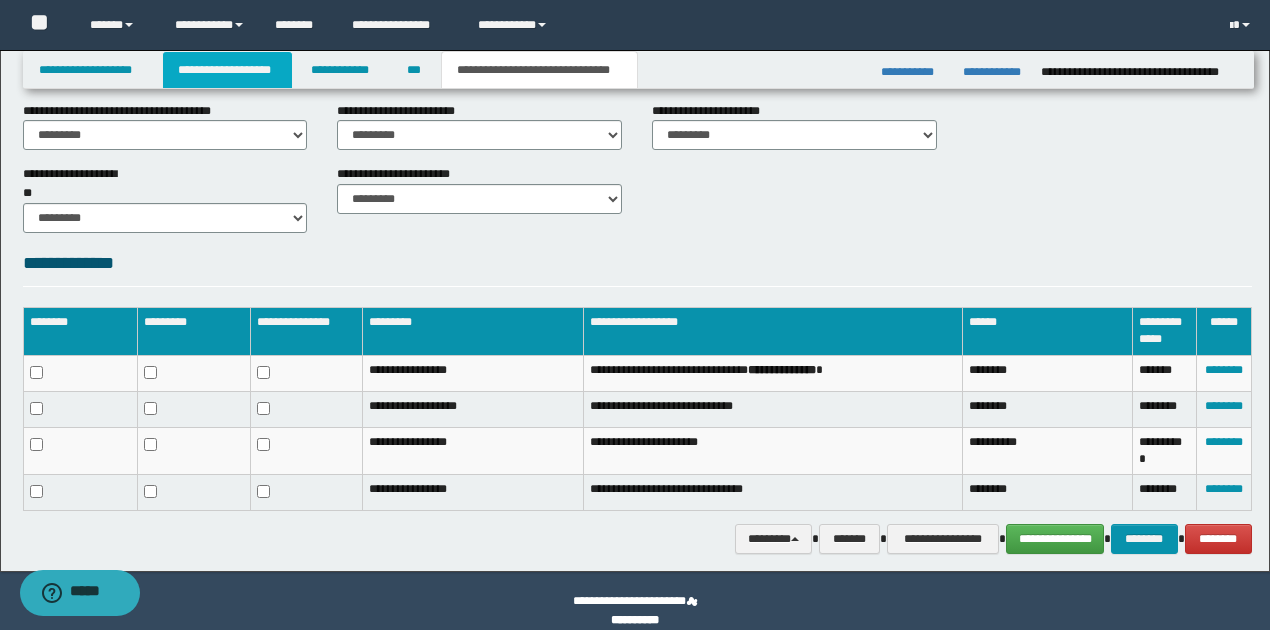 click on "**********" at bounding box center [227, 70] 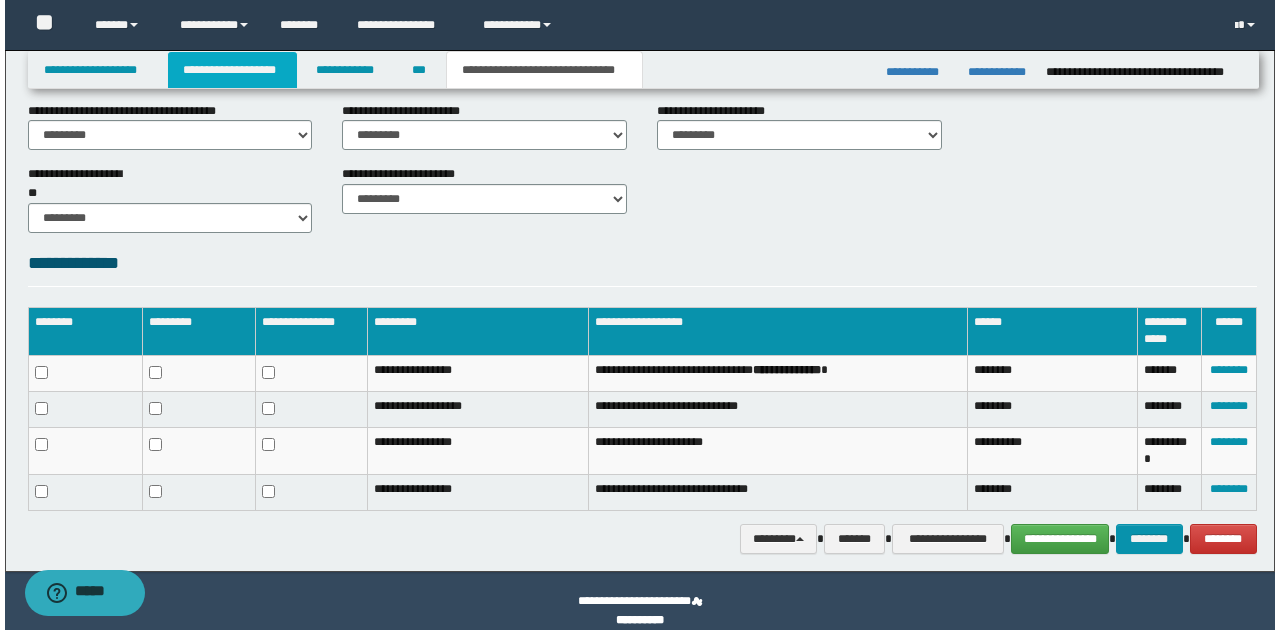 scroll, scrollTop: 769, scrollLeft: 0, axis: vertical 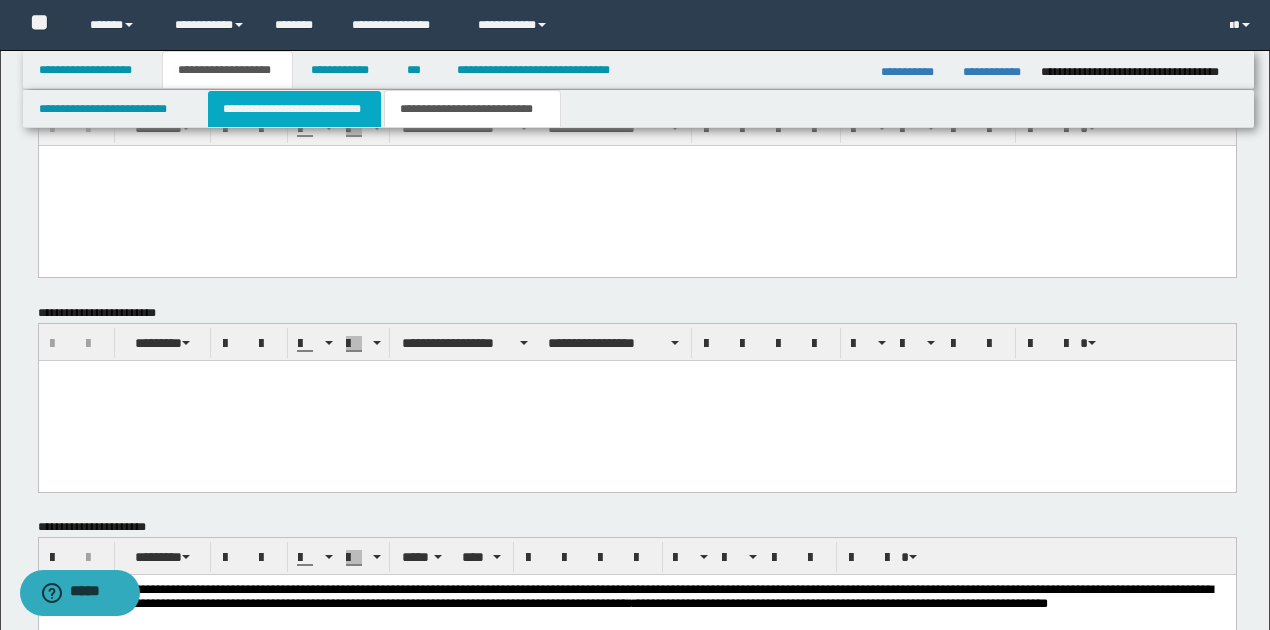 click on "**********" at bounding box center (294, 109) 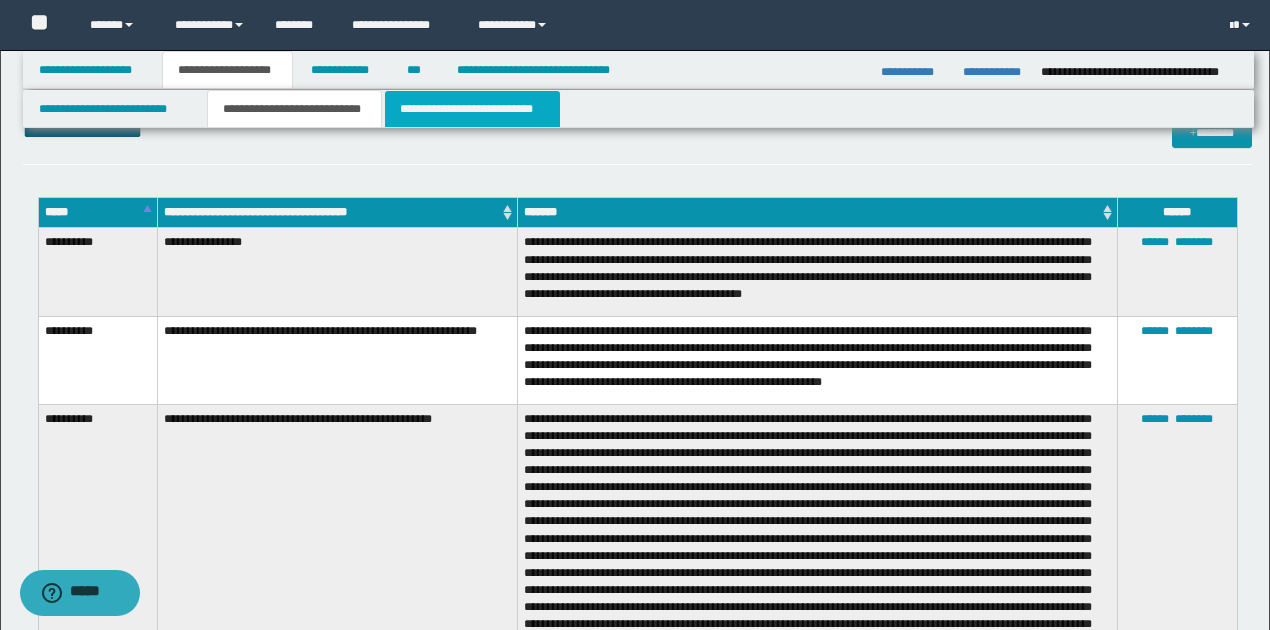 click on "**********" at bounding box center [472, 109] 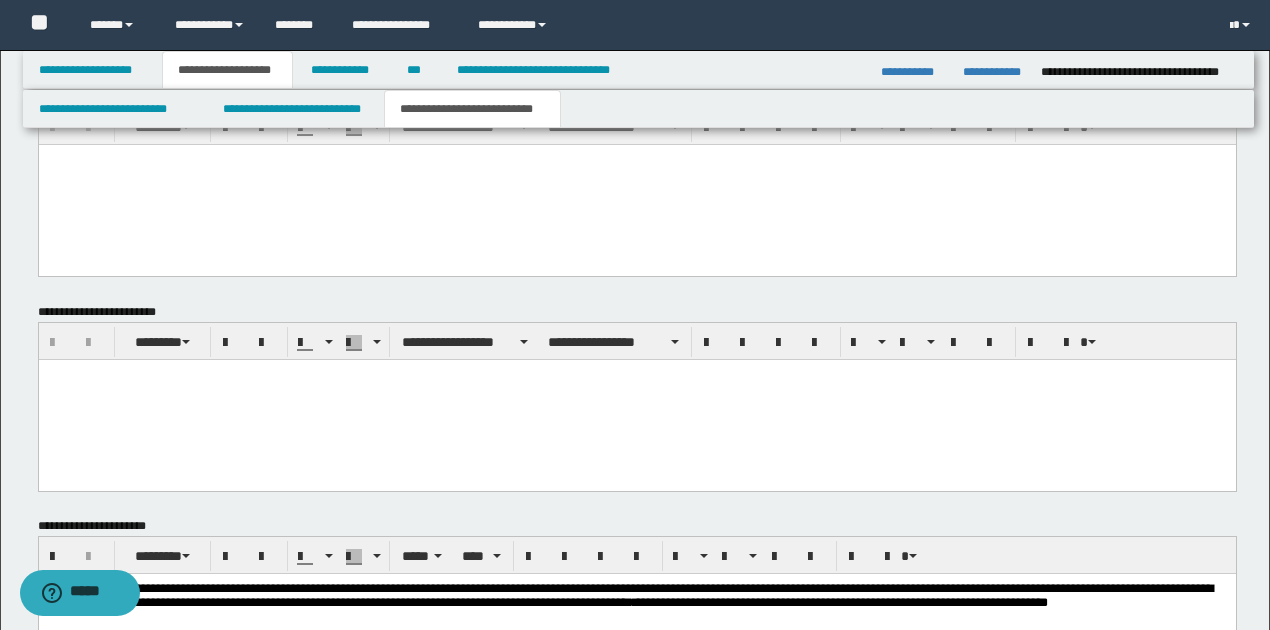 scroll, scrollTop: 569, scrollLeft: 0, axis: vertical 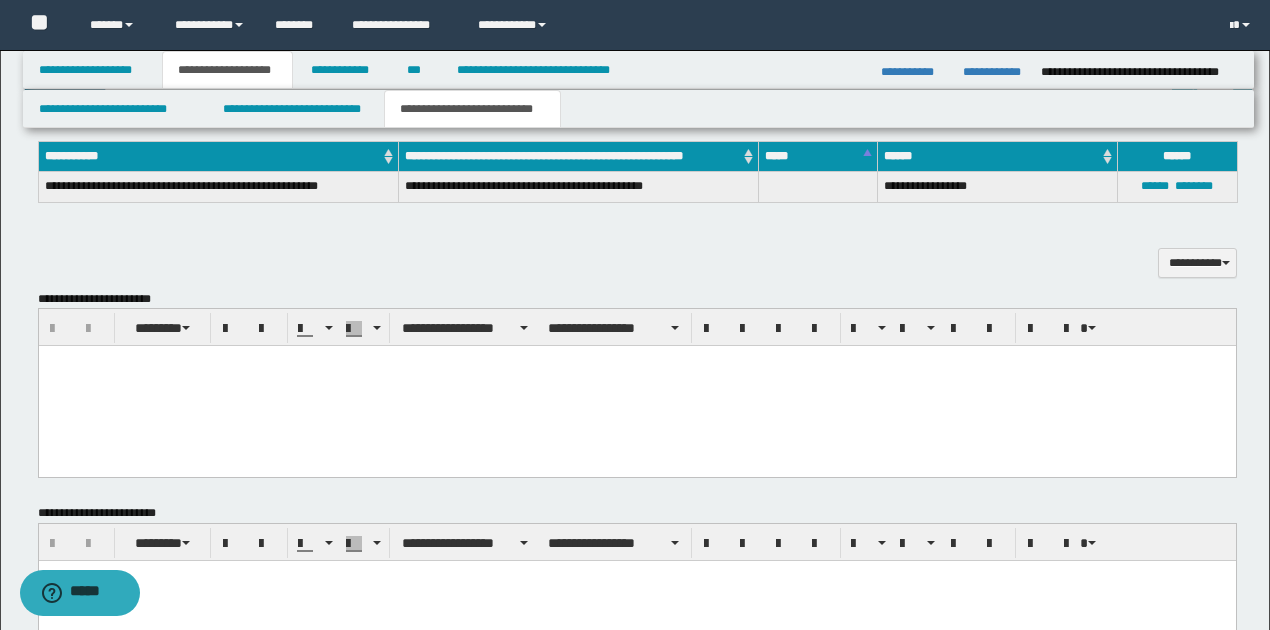 click at bounding box center (636, 386) 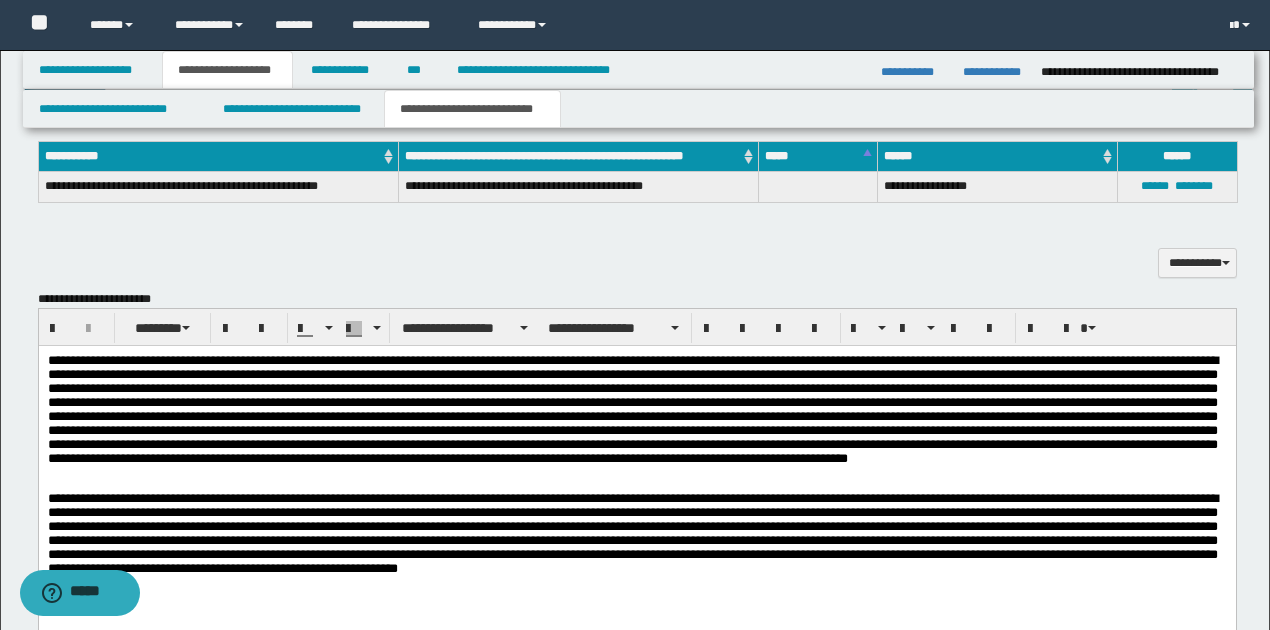 type 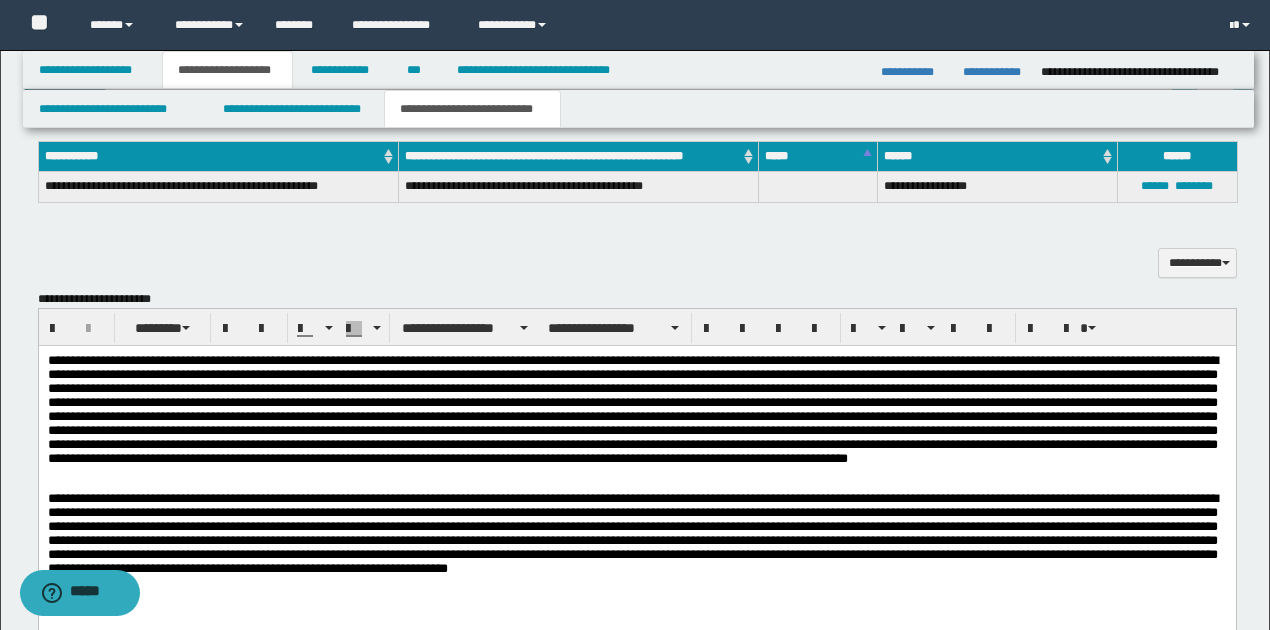 click at bounding box center (637, 423) 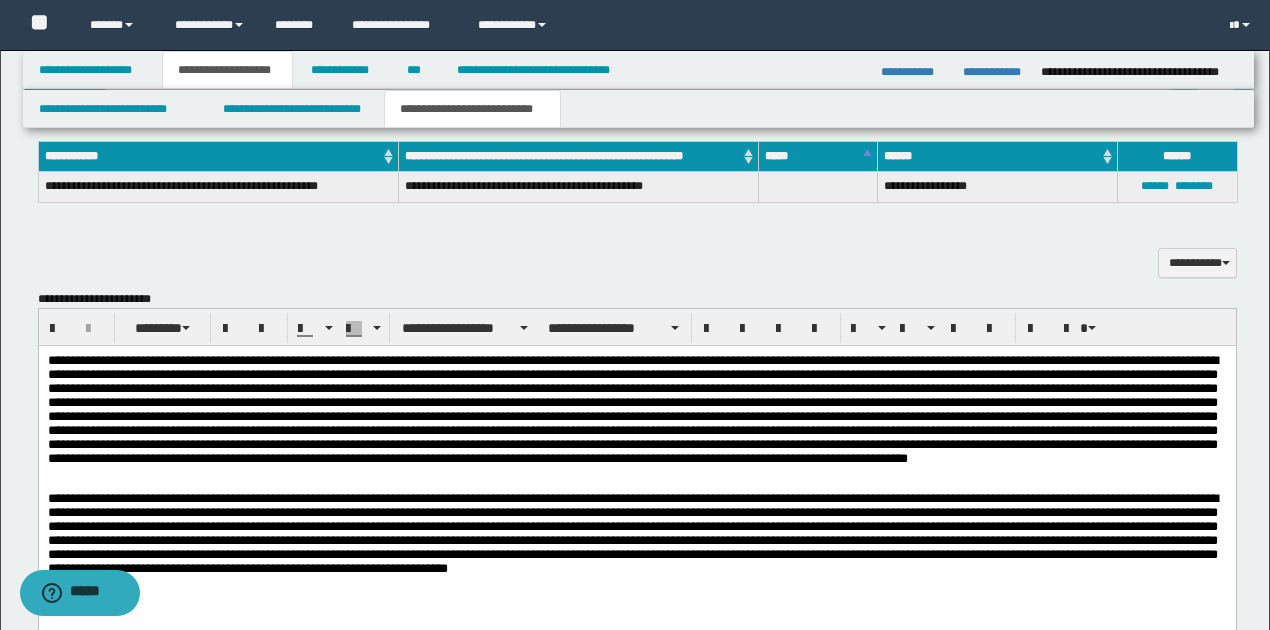 click at bounding box center [637, 423] 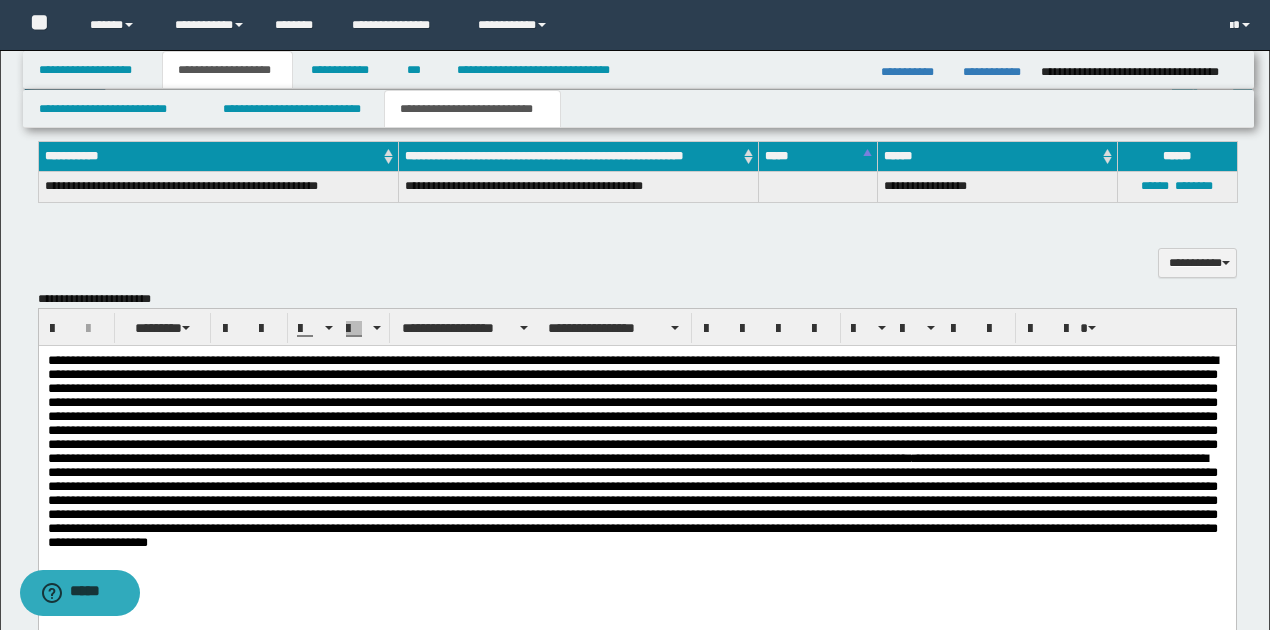 click at bounding box center (637, 469) 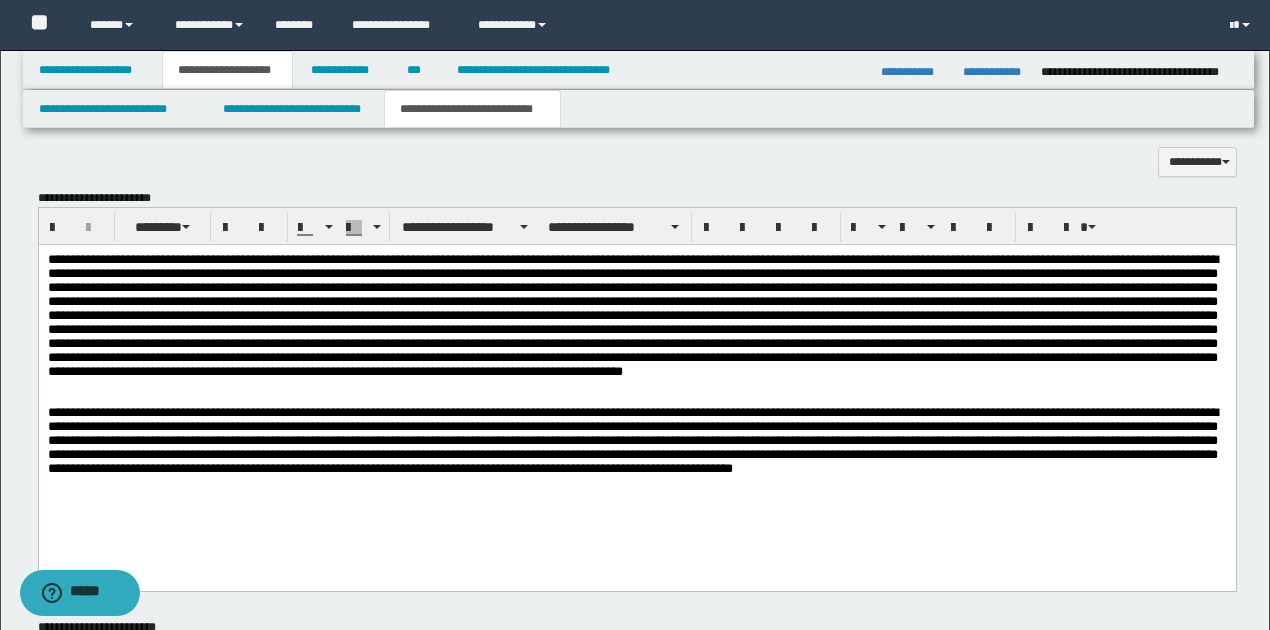 scroll, scrollTop: 836, scrollLeft: 0, axis: vertical 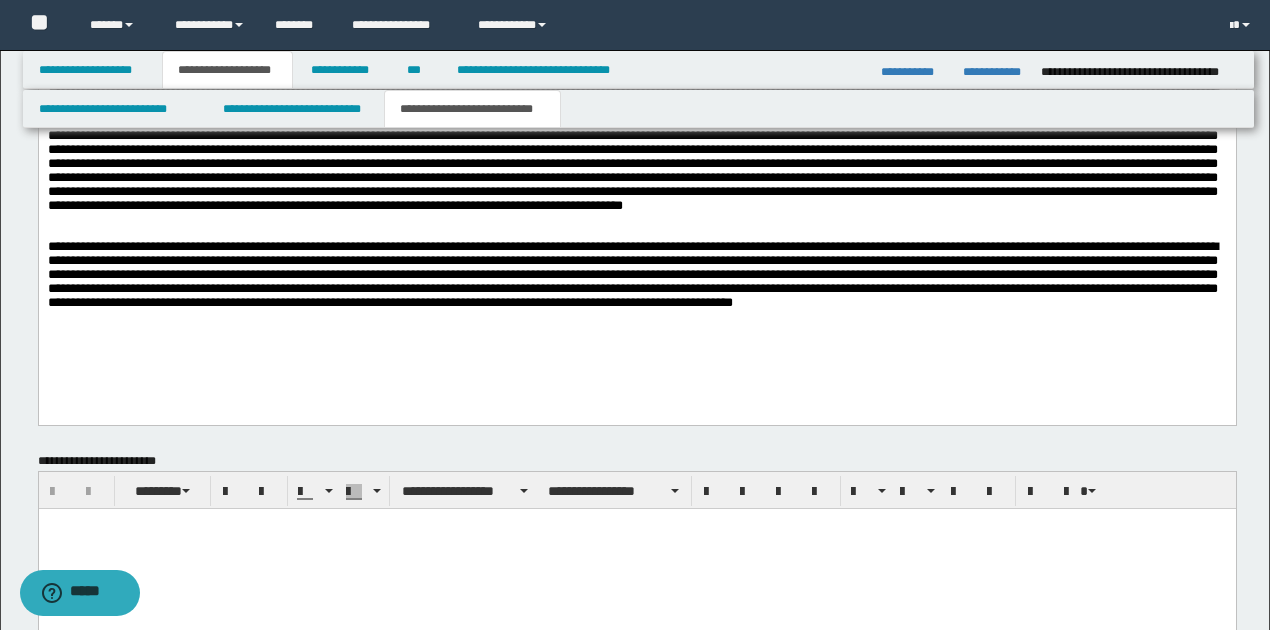 click at bounding box center [637, 278] 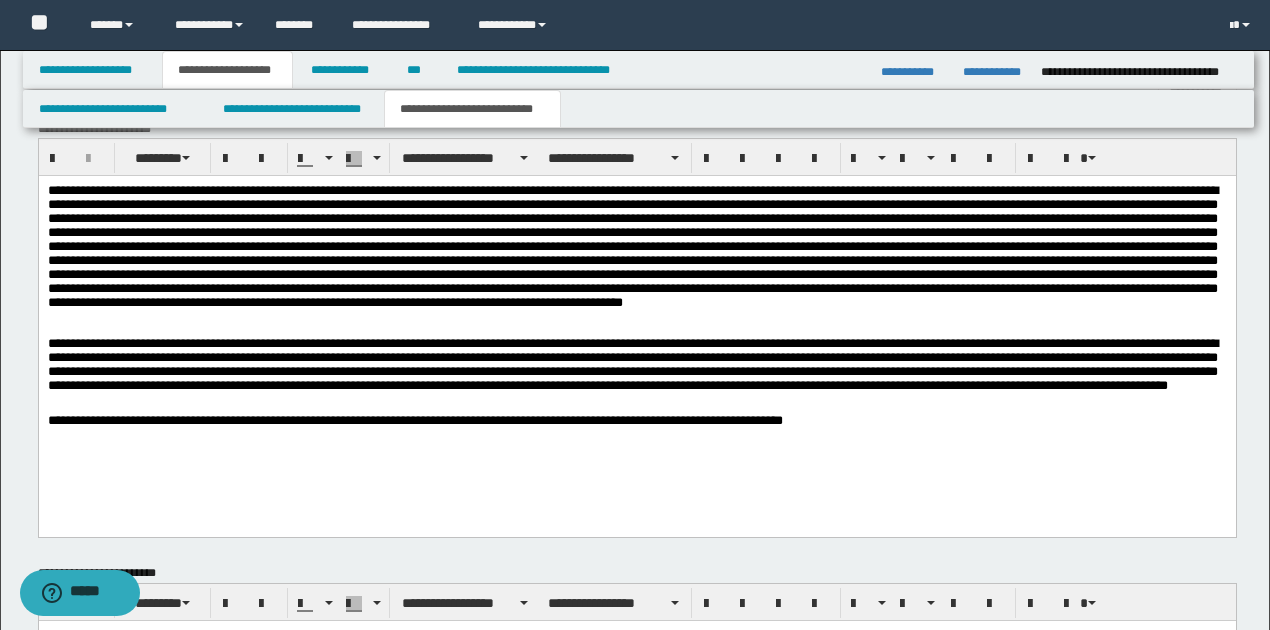 scroll, scrollTop: 636, scrollLeft: 0, axis: vertical 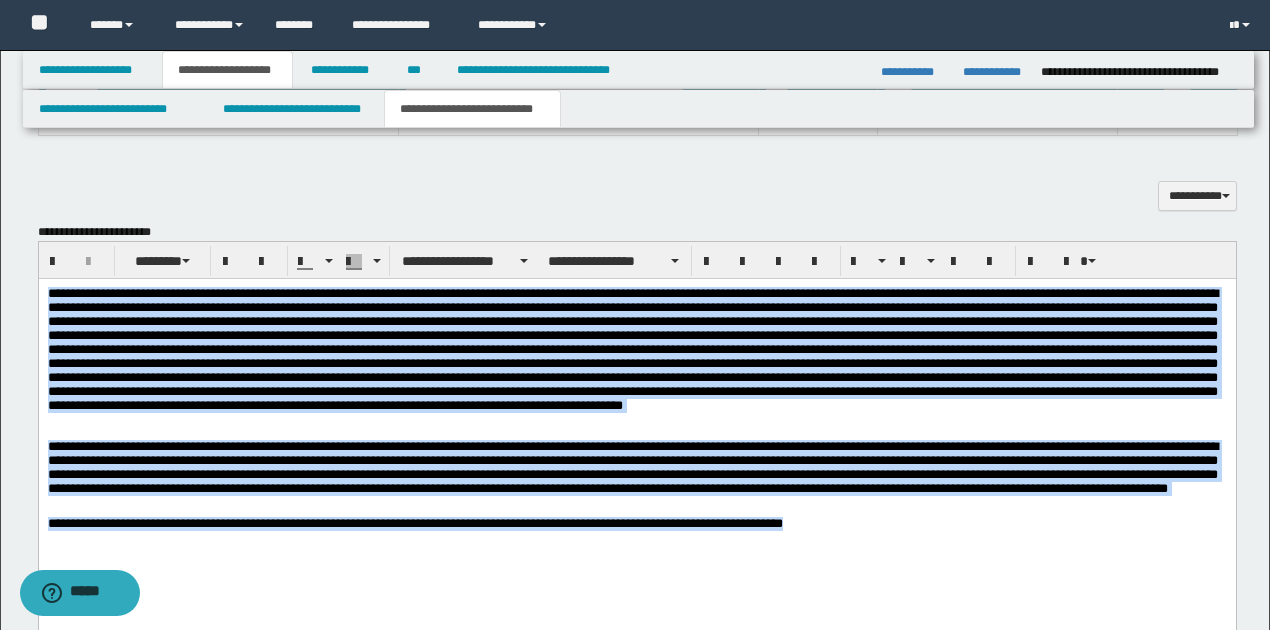 drag, startPoint x: 48, startPoint y: 291, endPoint x: 849, endPoint y: 536, distance: 837.63116 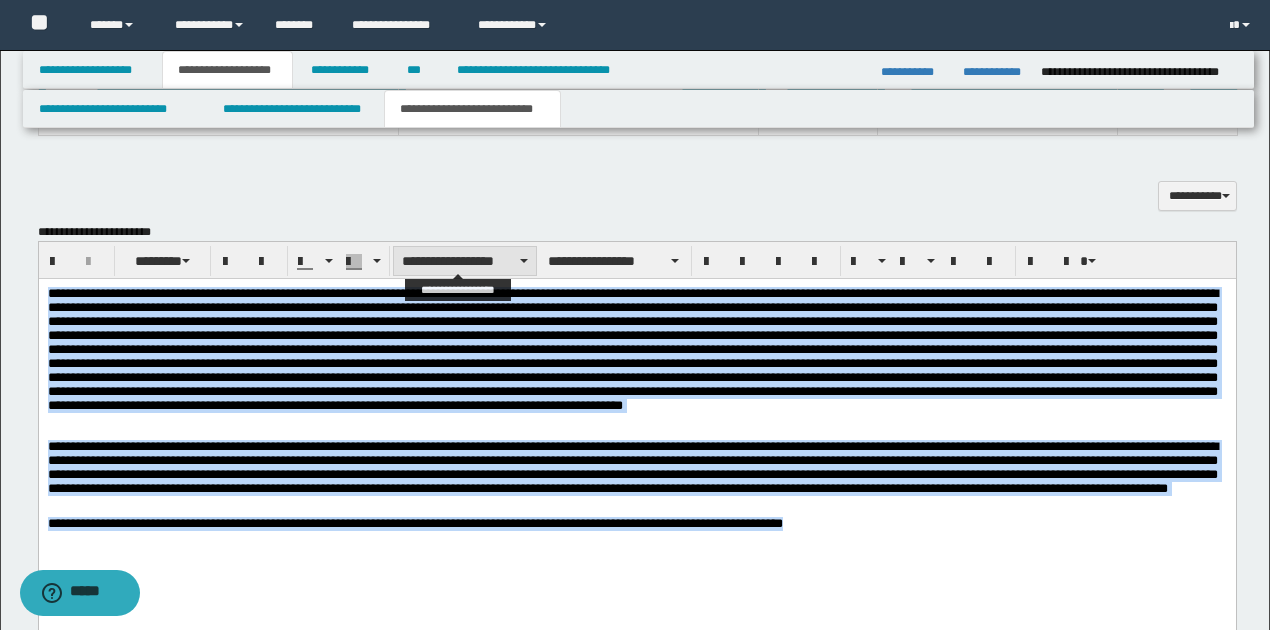 click on "**********" at bounding box center [465, 261] 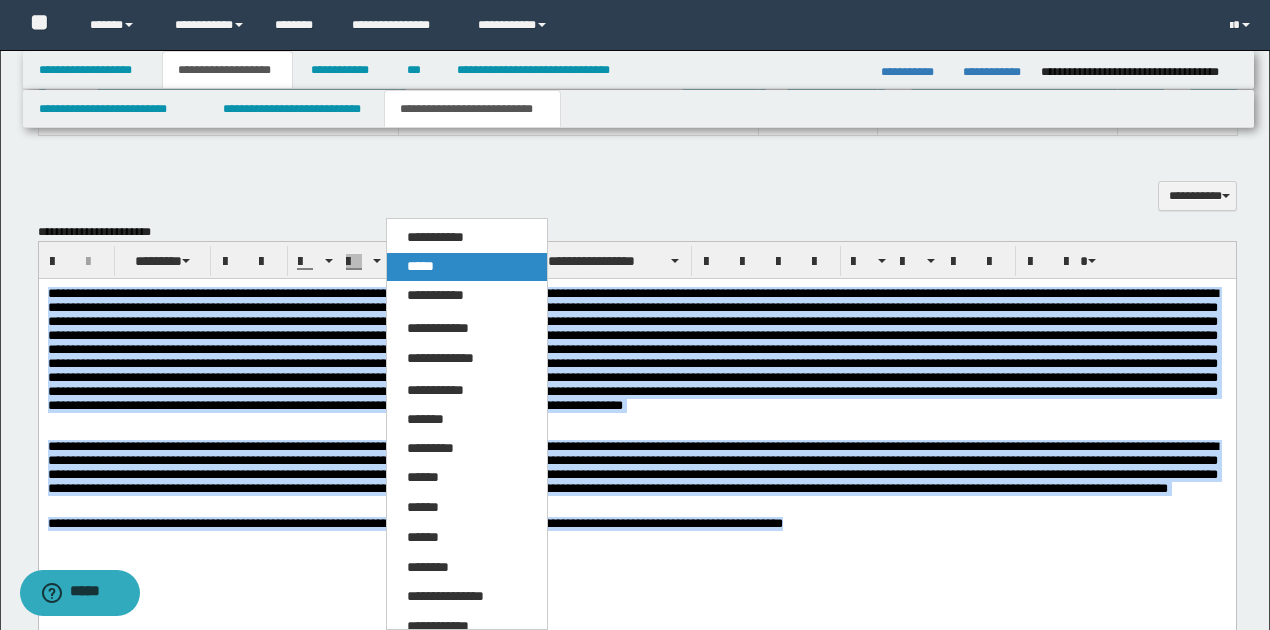 click on "*****" at bounding box center (466, 267) 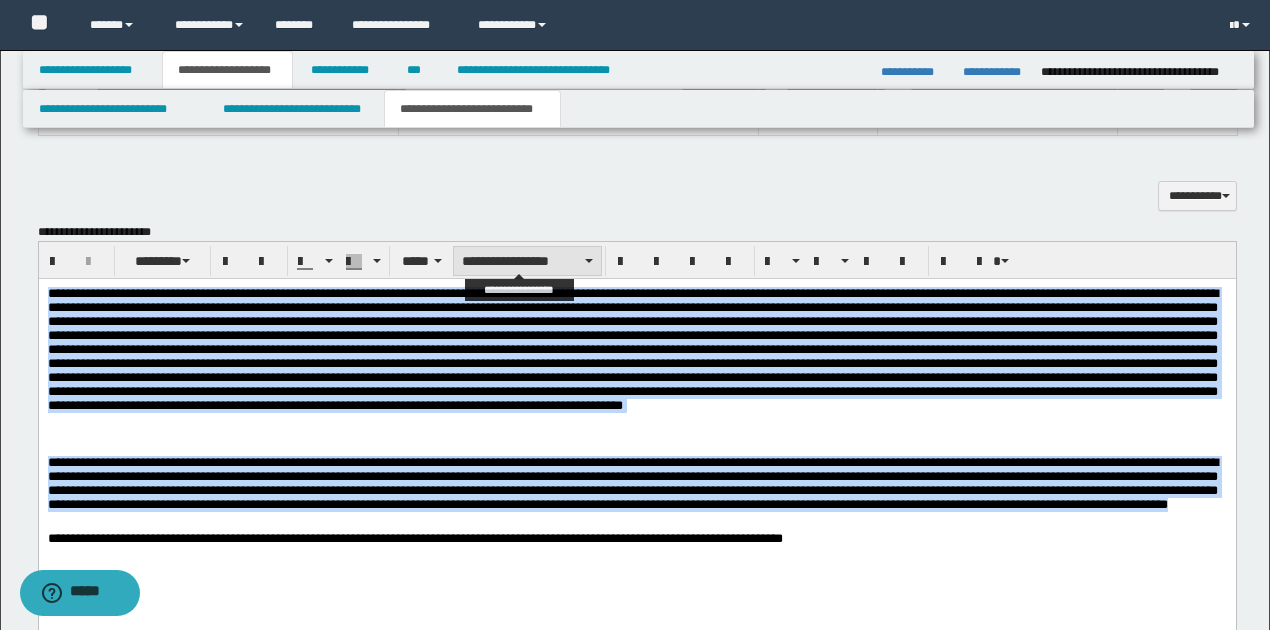 click on "**********" at bounding box center (527, 261) 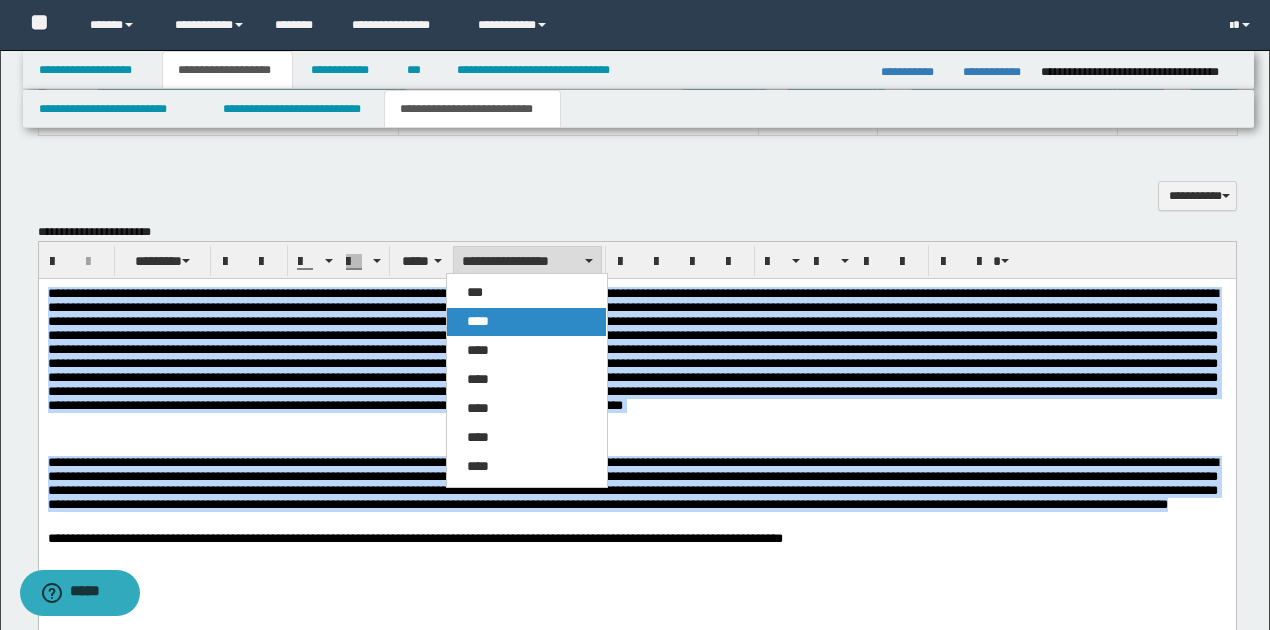 click on "****" at bounding box center [478, 321] 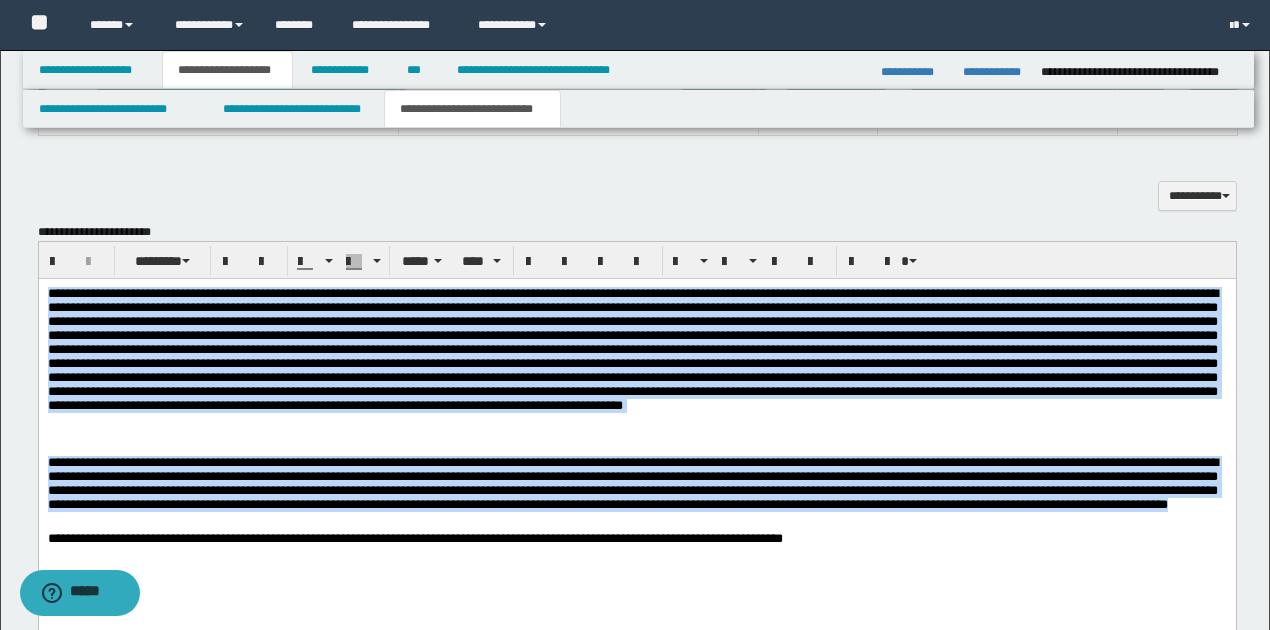 click on "**********" at bounding box center [636, 442] 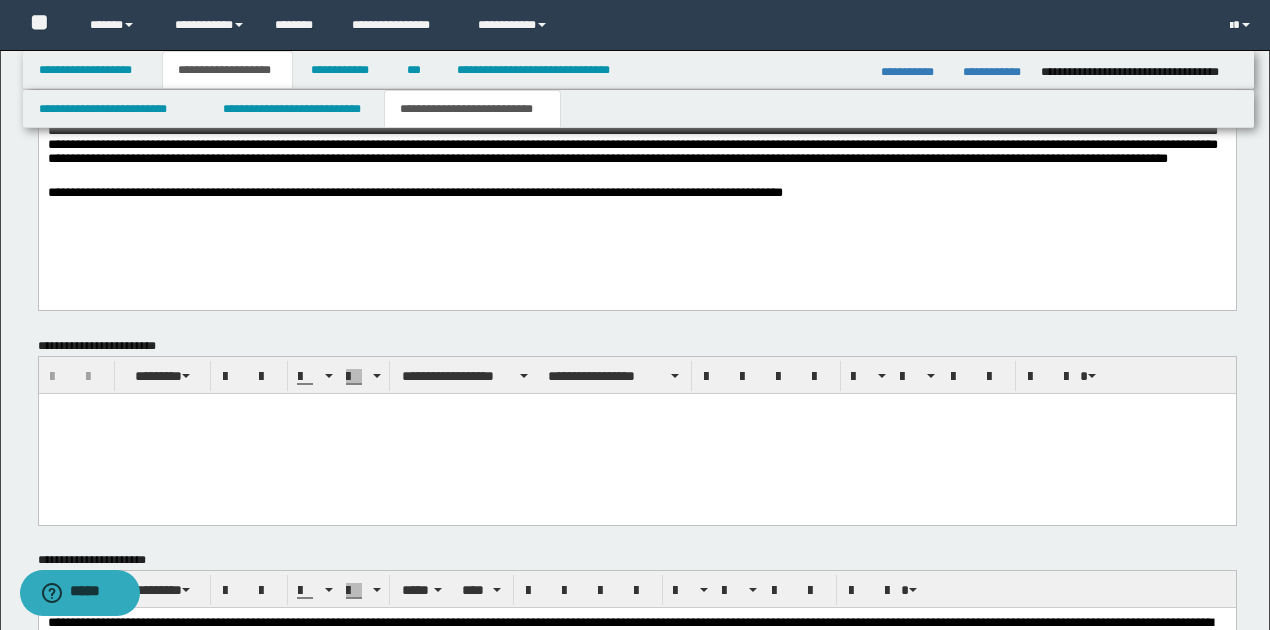 scroll, scrollTop: 1133, scrollLeft: 0, axis: vertical 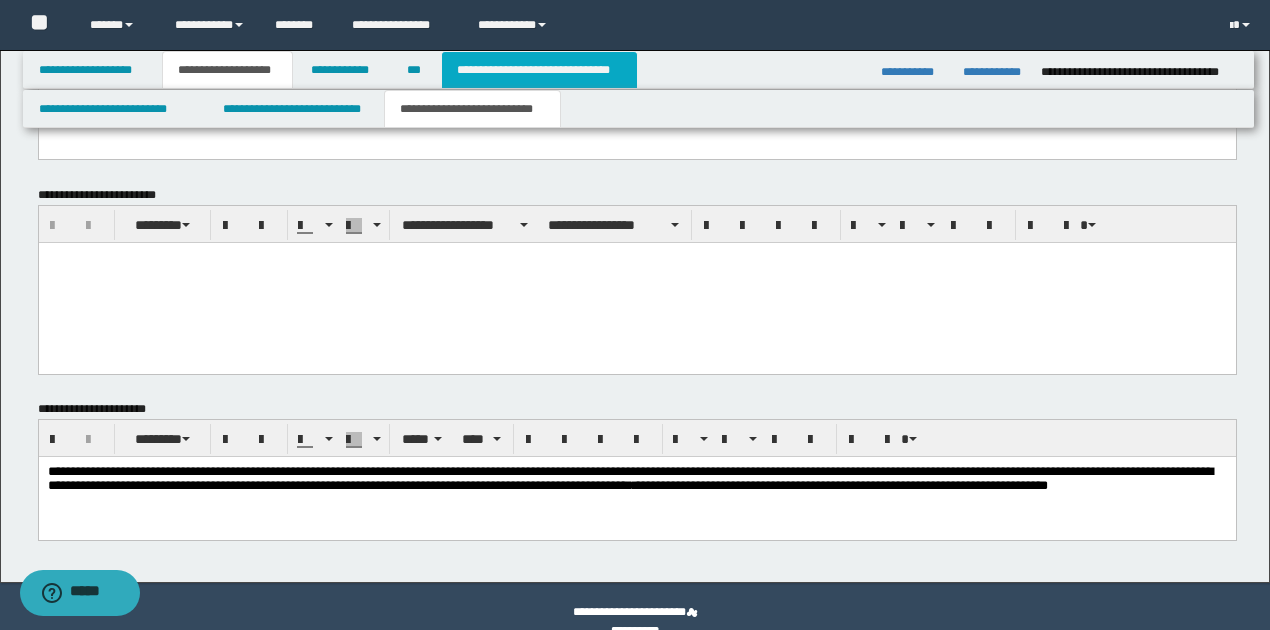 click on "**********" at bounding box center (539, 70) 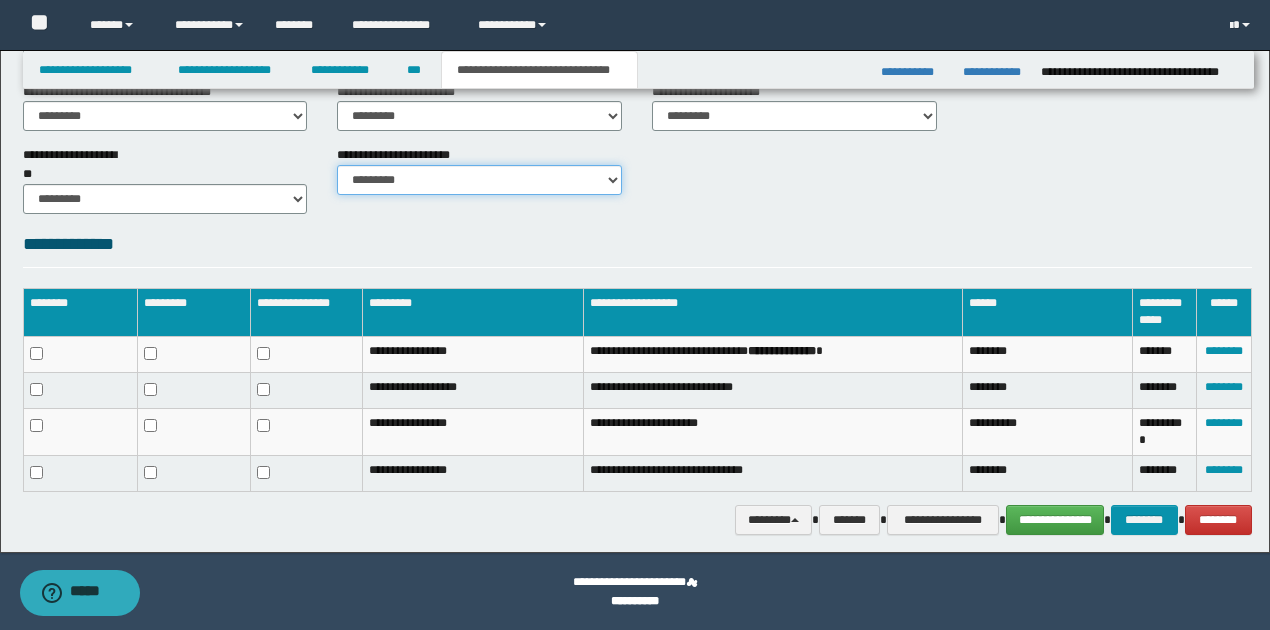 click on "*********
*********
*********" at bounding box center [479, 180] 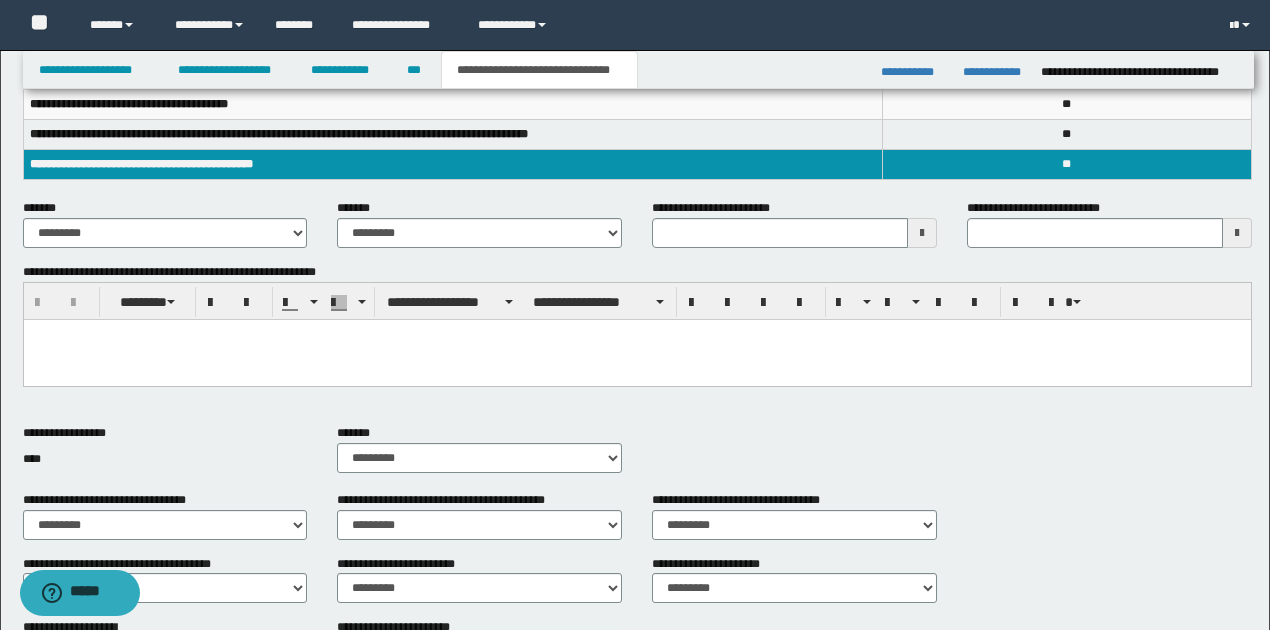 scroll, scrollTop: 90, scrollLeft: 0, axis: vertical 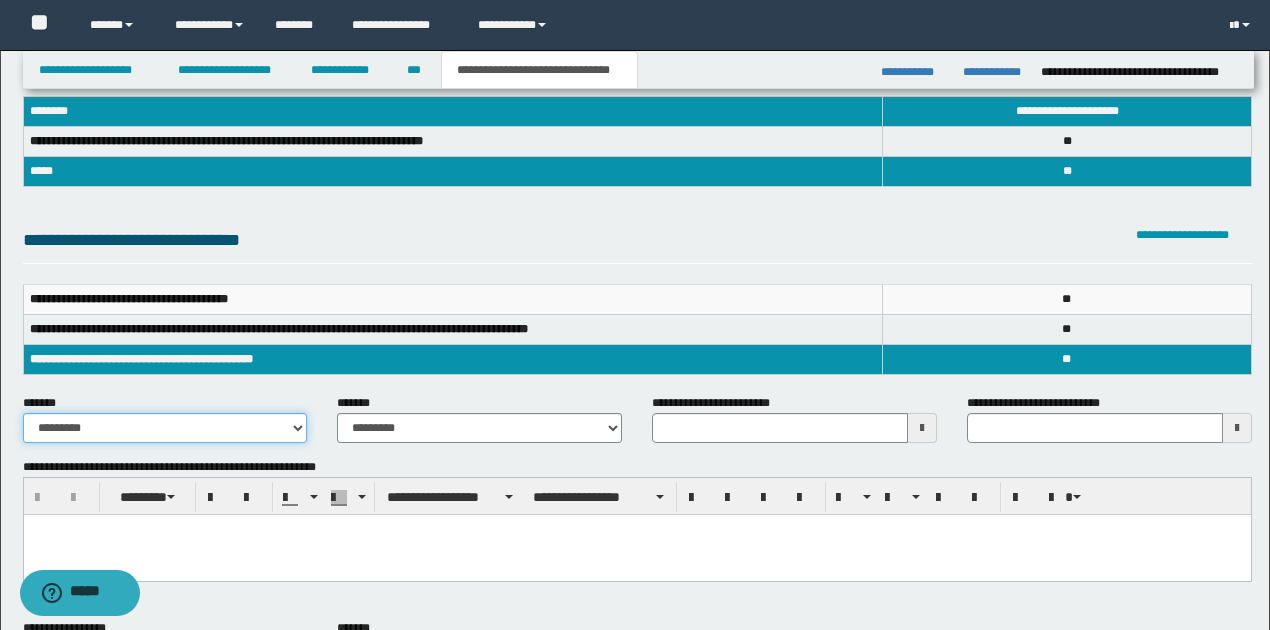 click on "**********" at bounding box center (165, 428) 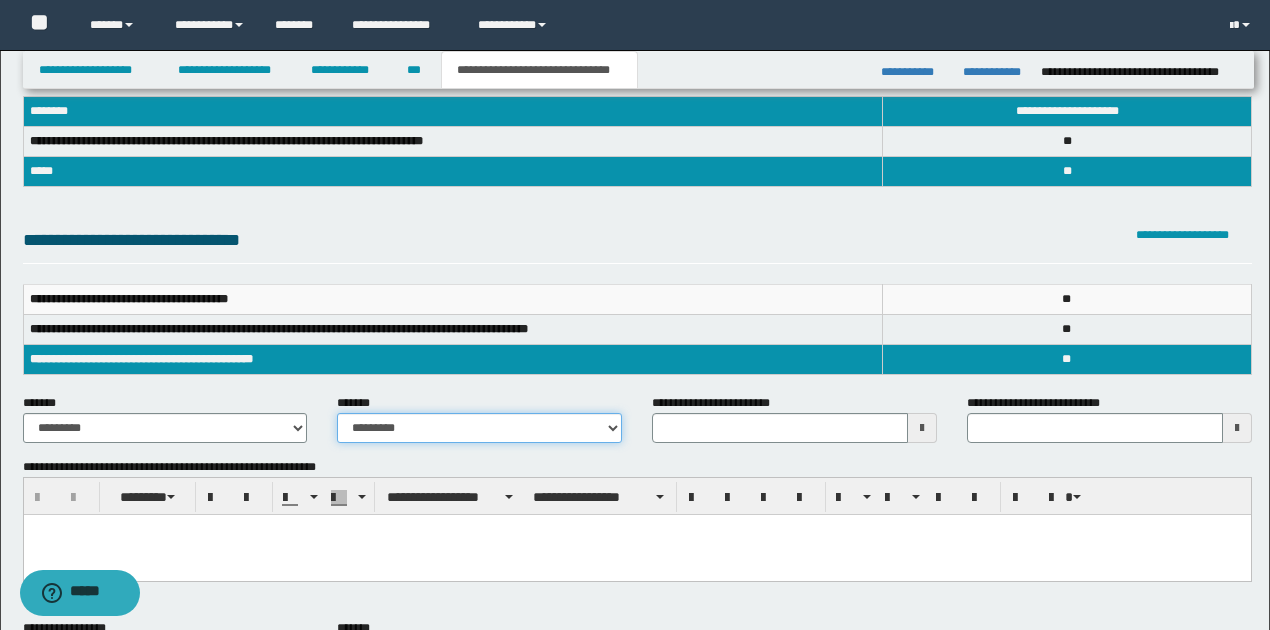 click on "**********" at bounding box center [479, 428] 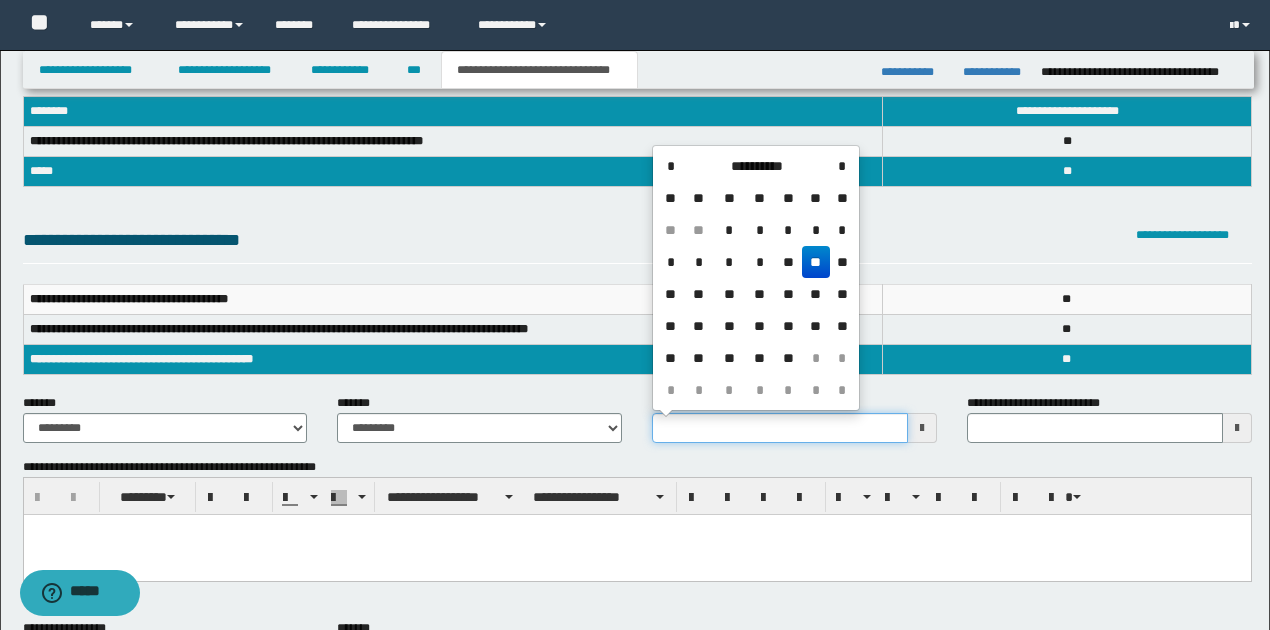 click on "**********" at bounding box center (780, 428) 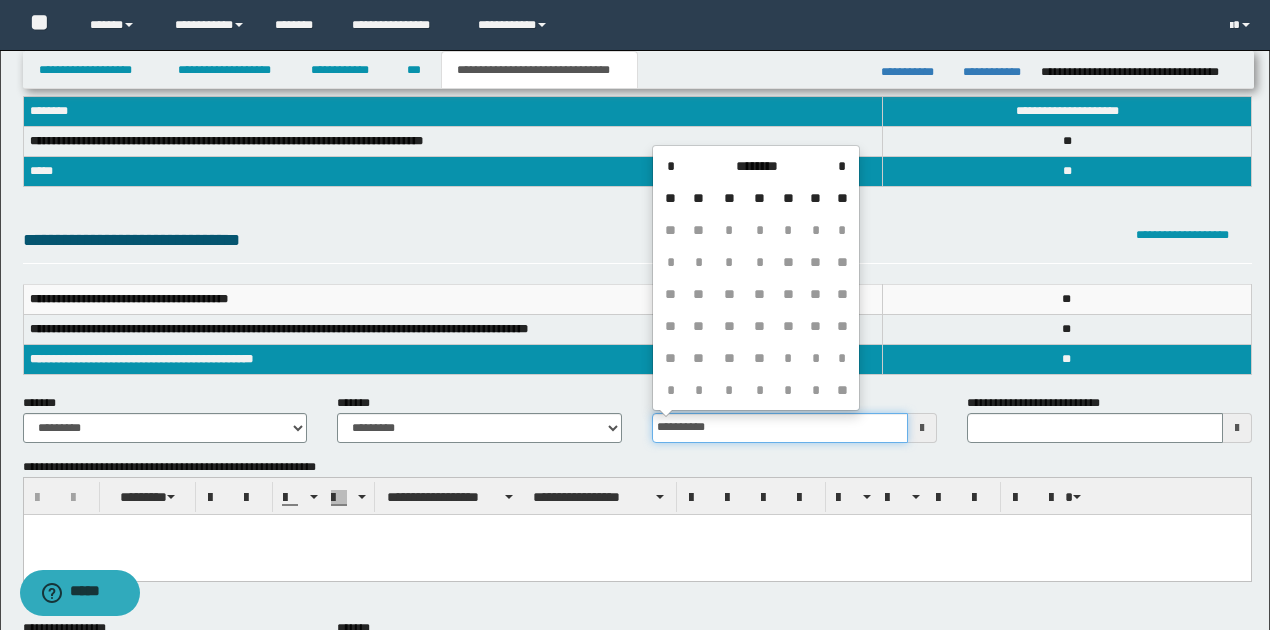 type on "**********" 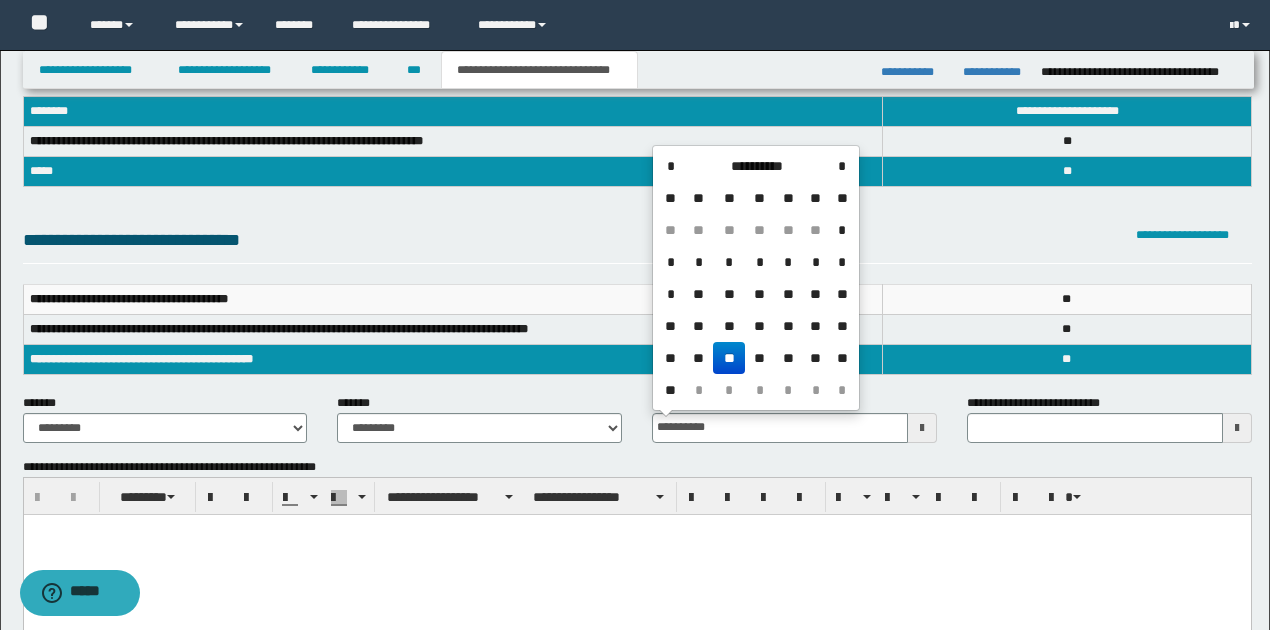 click at bounding box center [636, 554] 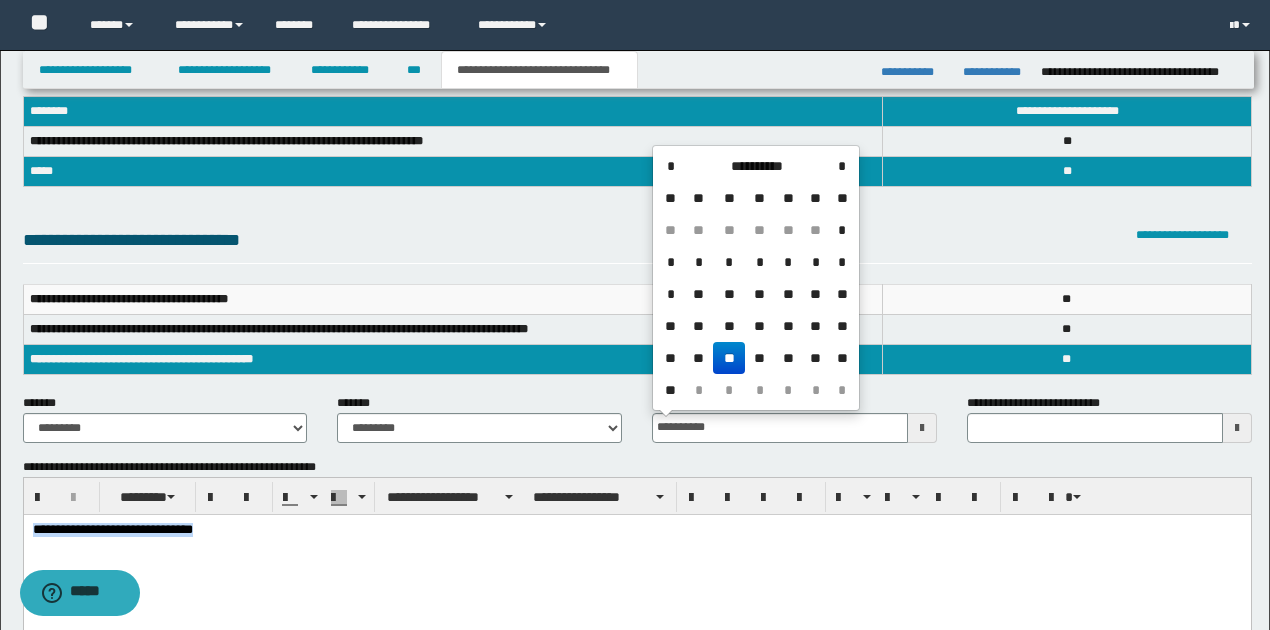 drag, startPoint x: 31, startPoint y: 528, endPoint x: 253, endPoint y: 529, distance: 222.00226 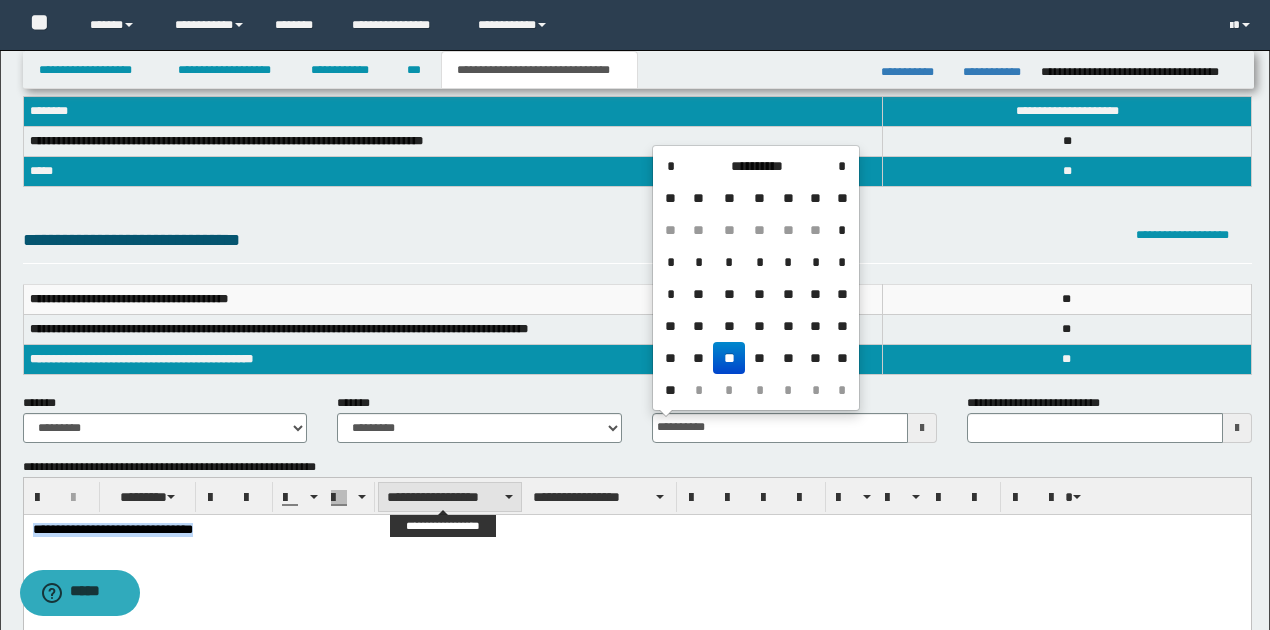 click on "**********" at bounding box center (450, 497) 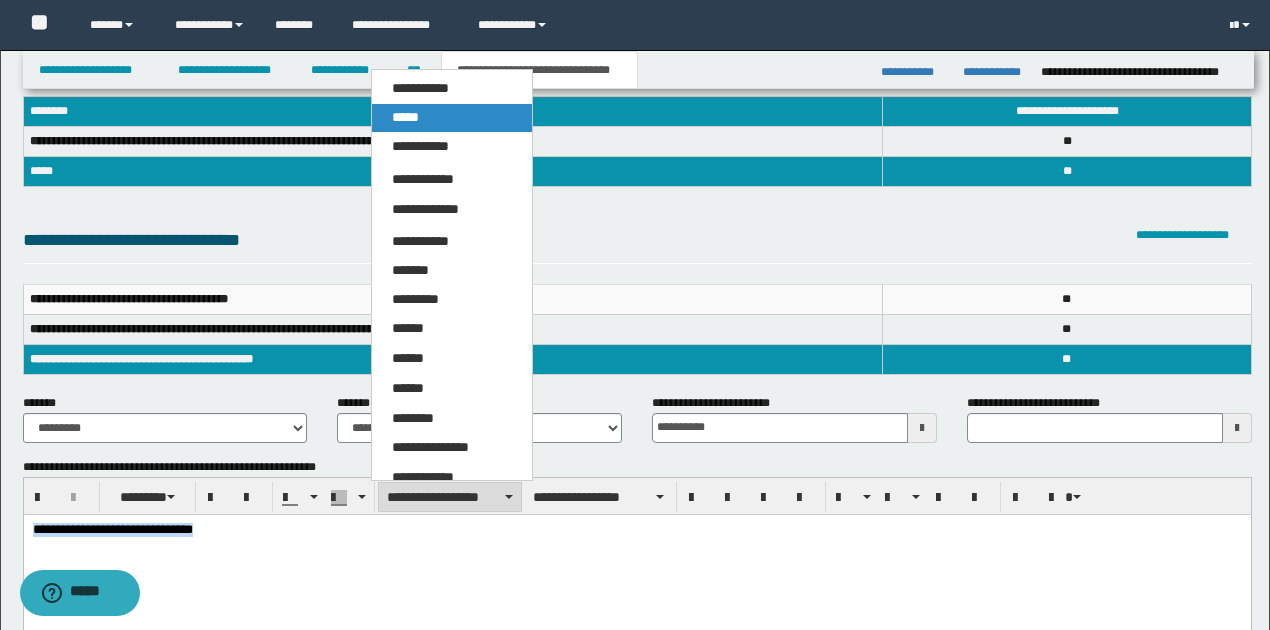 click on "*****" at bounding box center (451, 118) 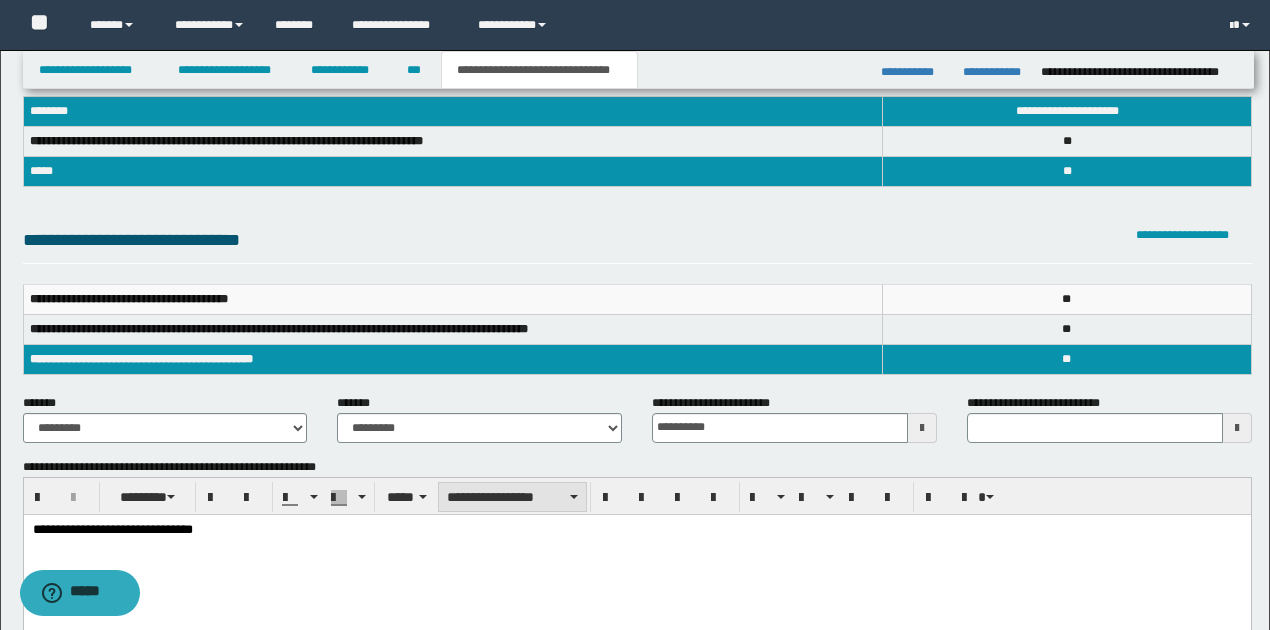 click on "**********" at bounding box center [512, 497] 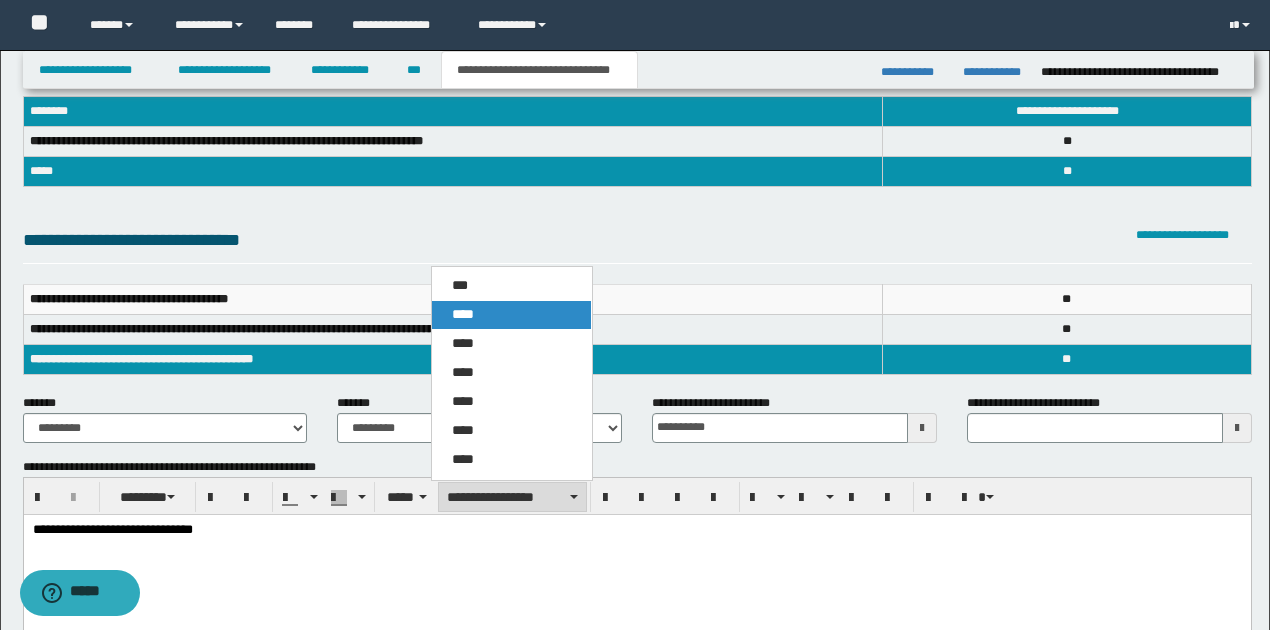 drag, startPoint x: 474, startPoint y: 312, endPoint x: 520, endPoint y: 454, distance: 149.26486 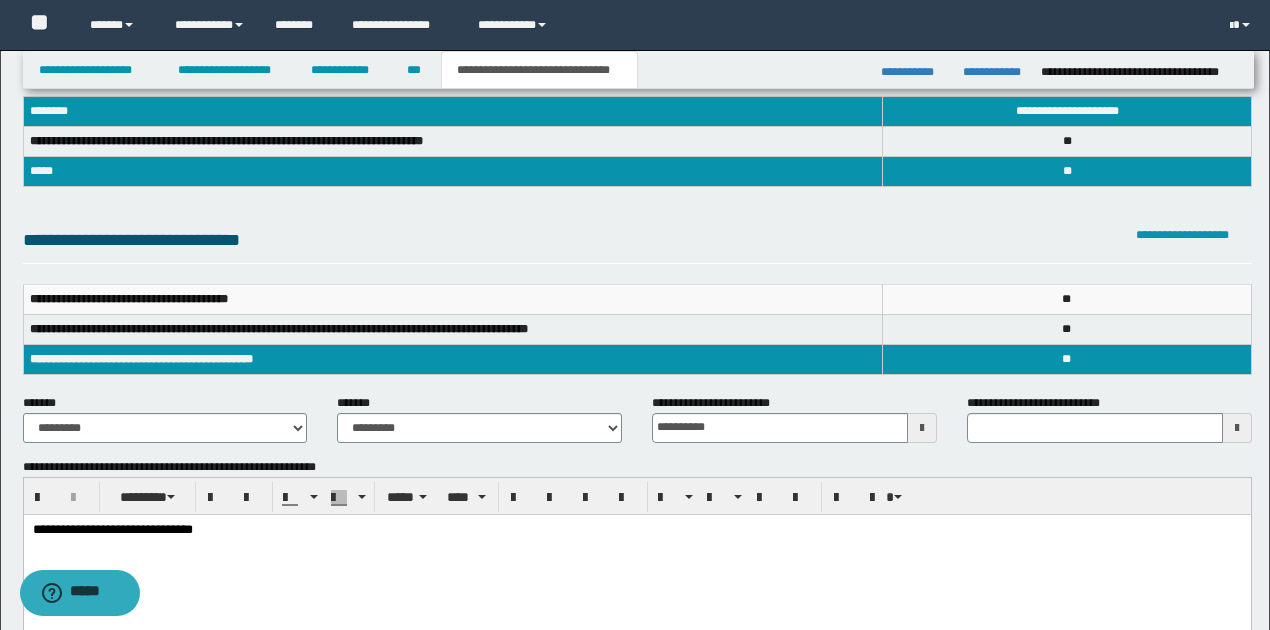 click on "**********" at bounding box center [636, 554] 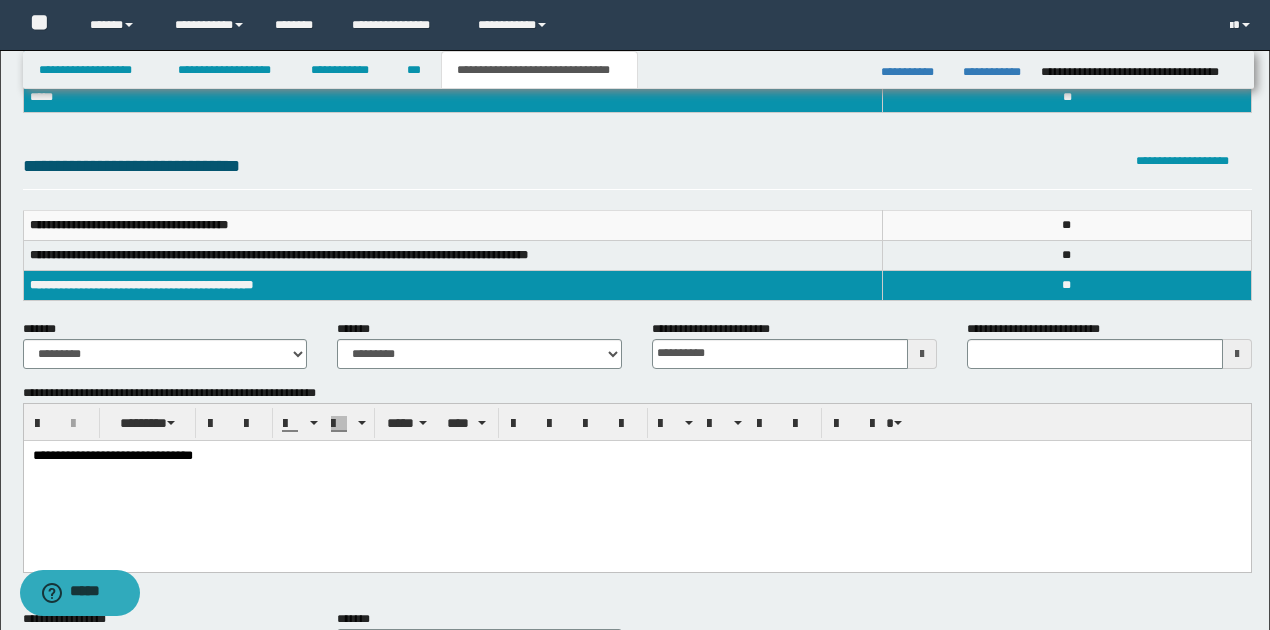scroll, scrollTop: 357, scrollLeft: 0, axis: vertical 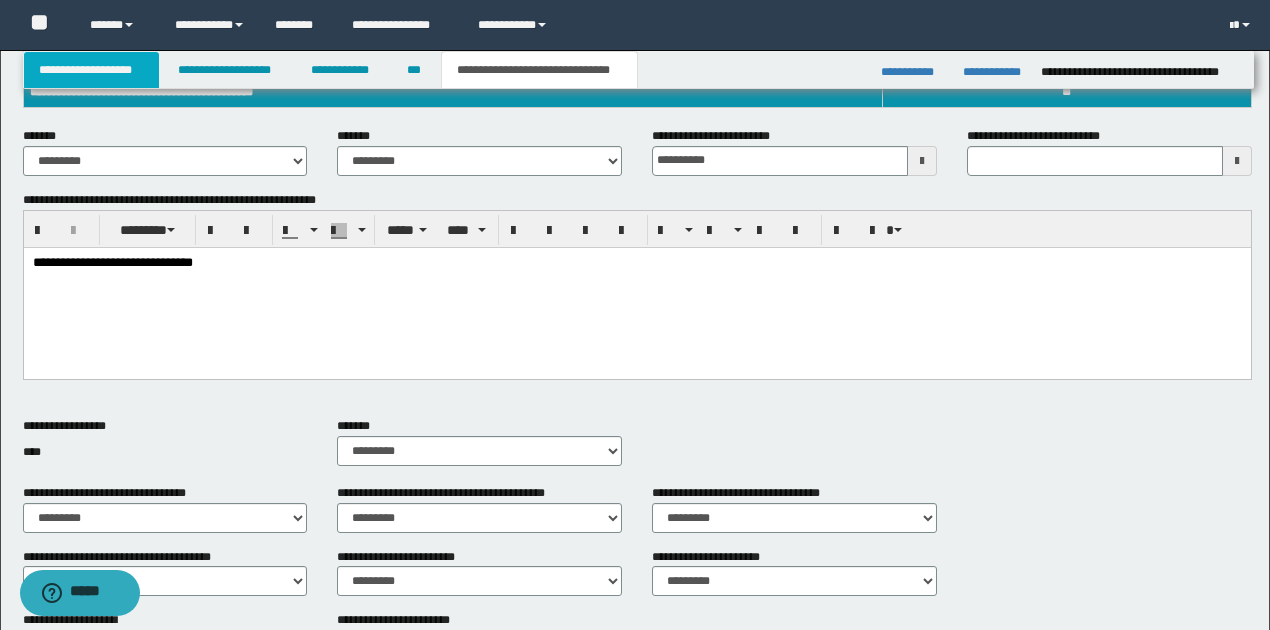 click on "**********" at bounding box center (92, 70) 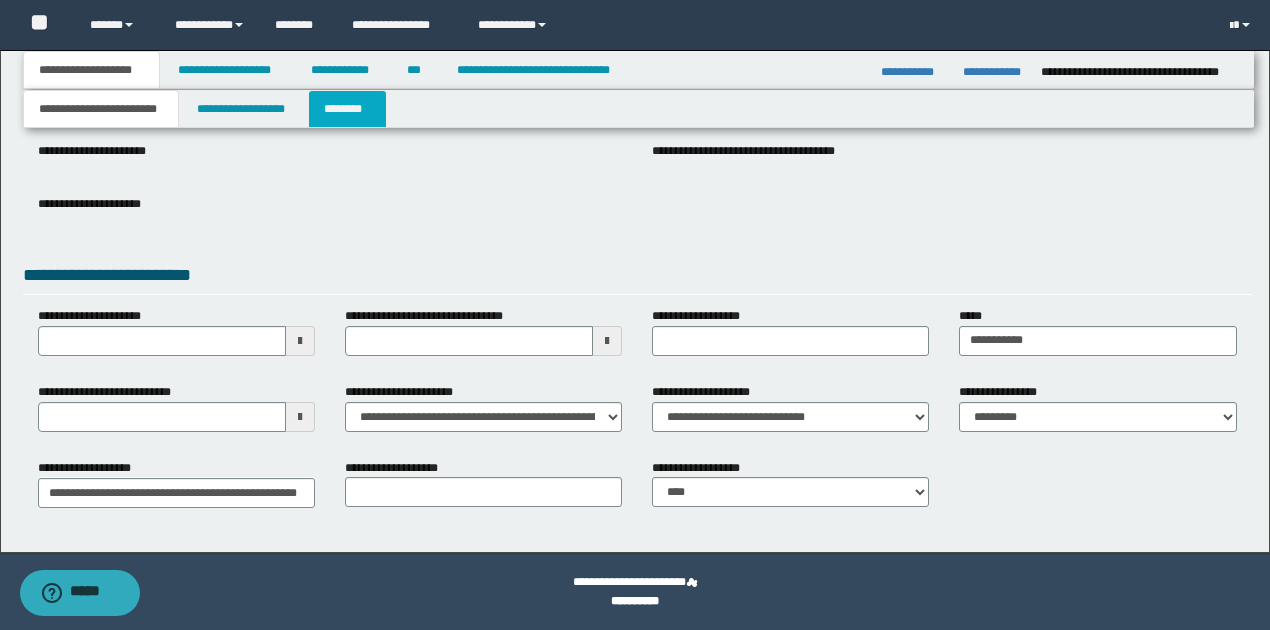 click on "********" at bounding box center (347, 109) 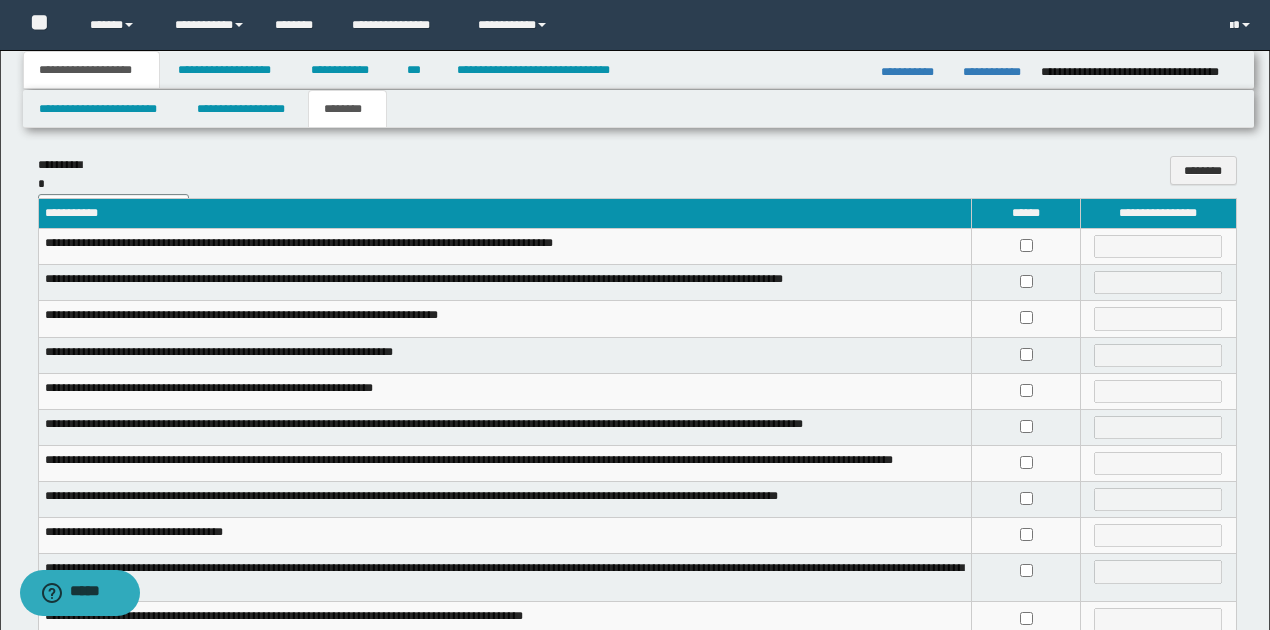 scroll, scrollTop: 0, scrollLeft: 0, axis: both 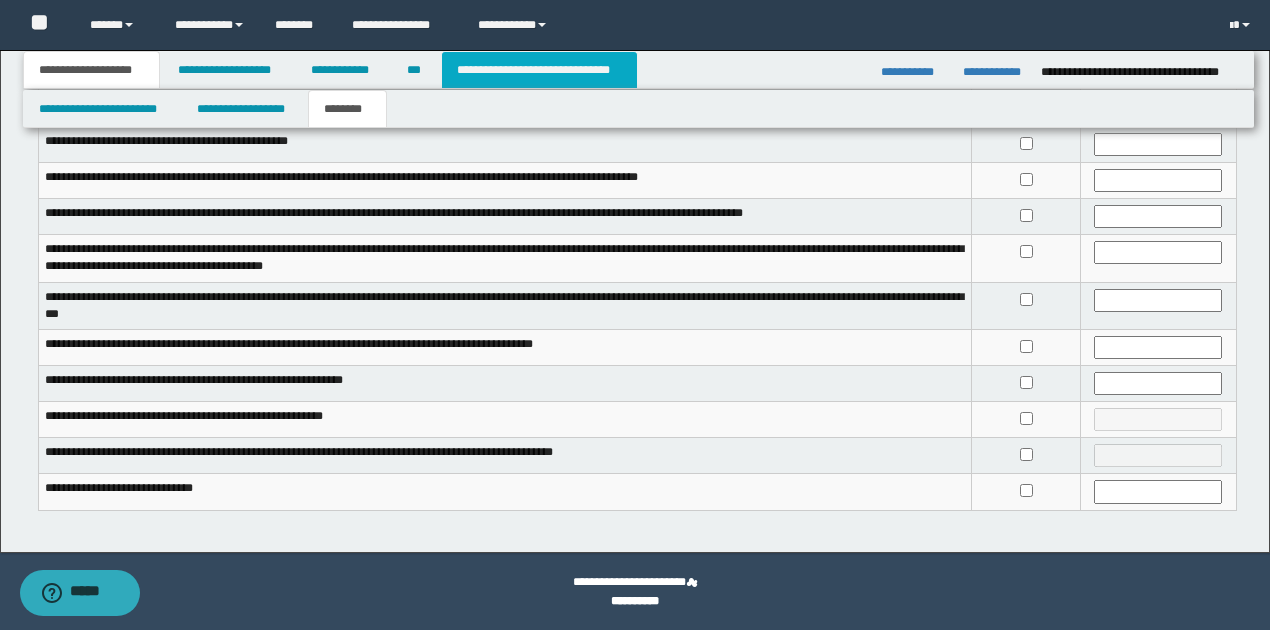 click on "**********" at bounding box center (539, 70) 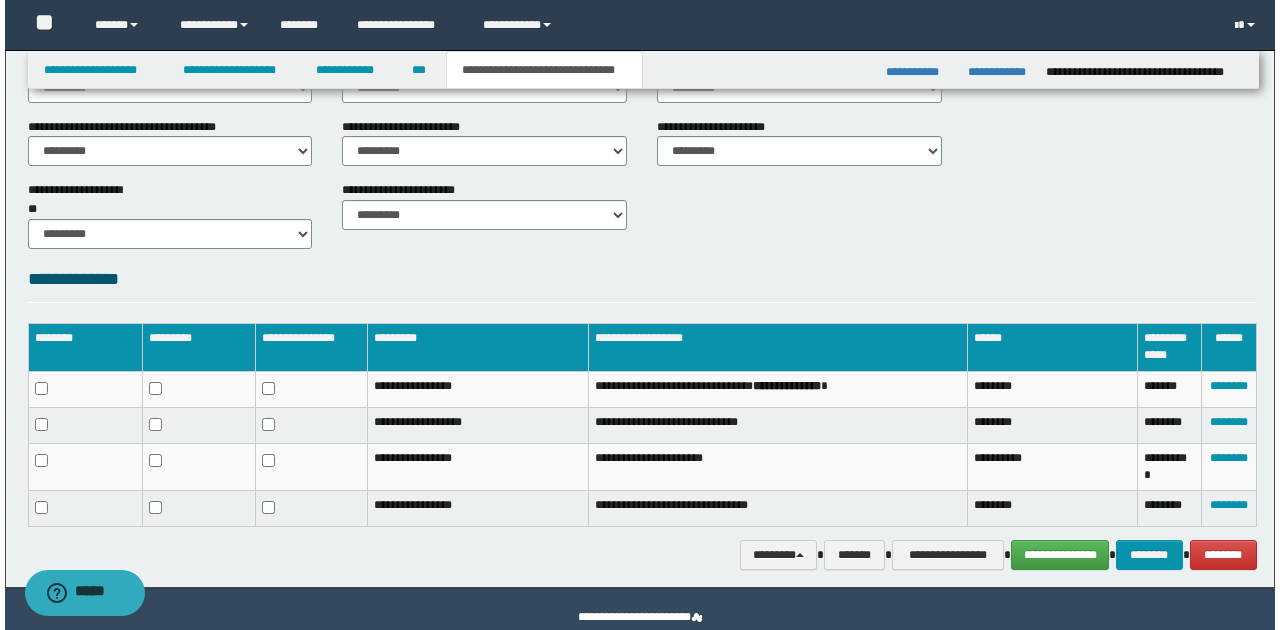 scroll, scrollTop: 822, scrollLeft: 0, axis: vertical 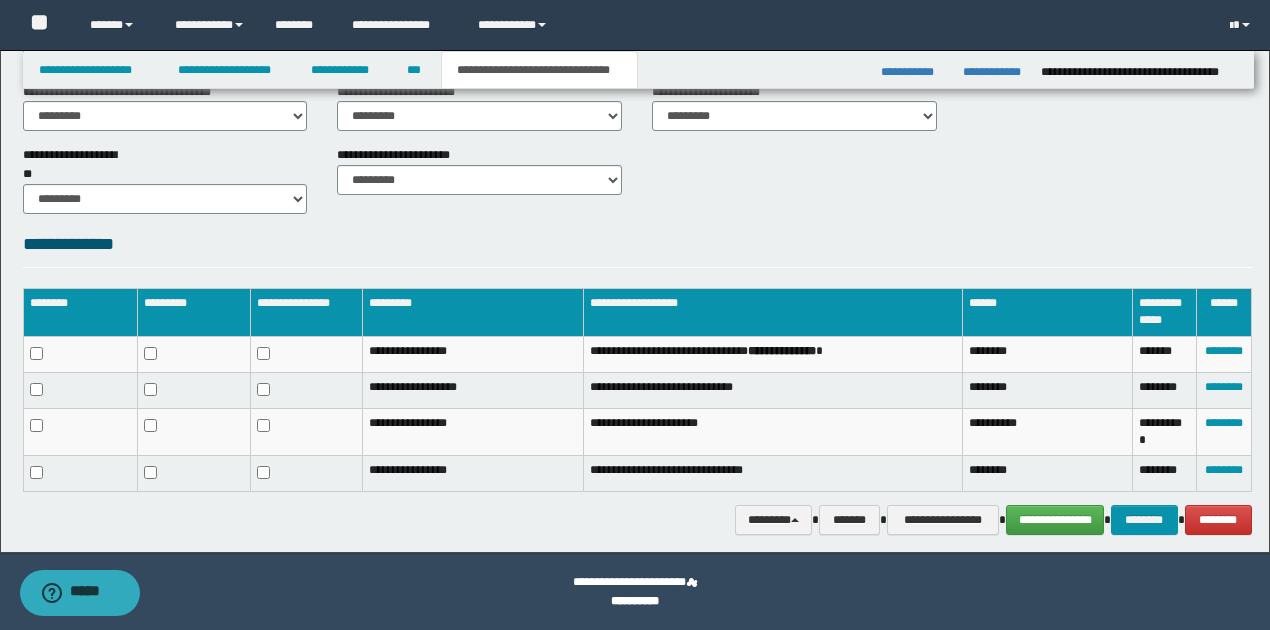 click on "********" at bounding box center [1224, 474] 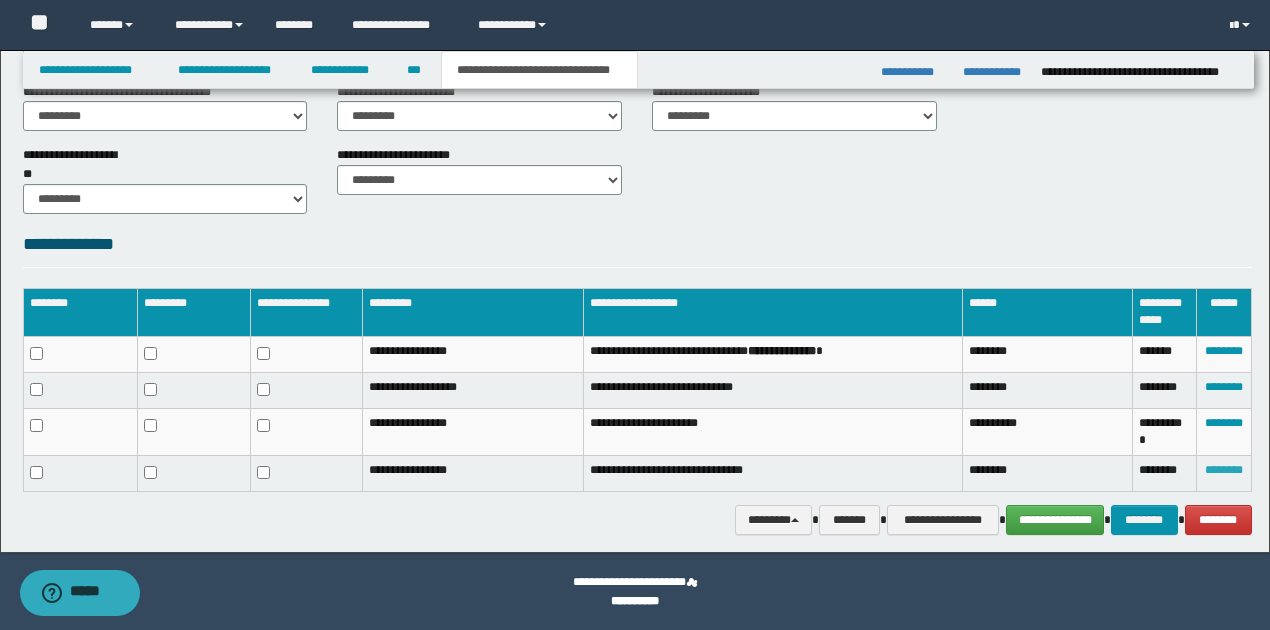 click on "********" at bounding box center (1224, 470) 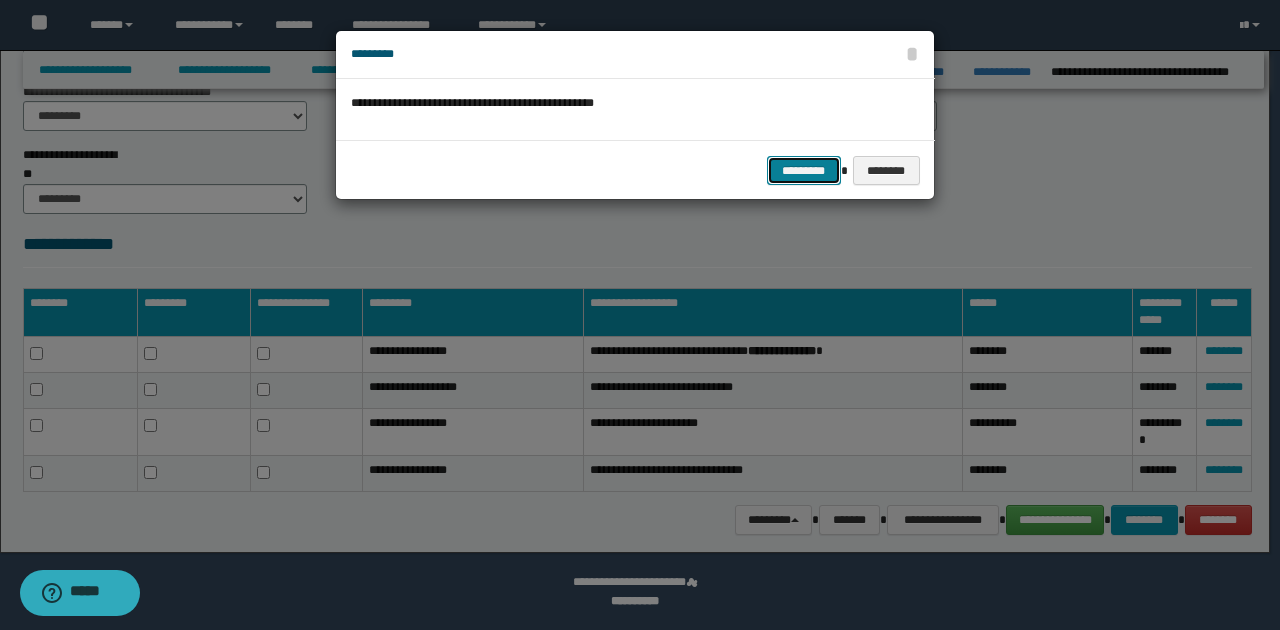 click on "*********" at bounding box center [804, 170] 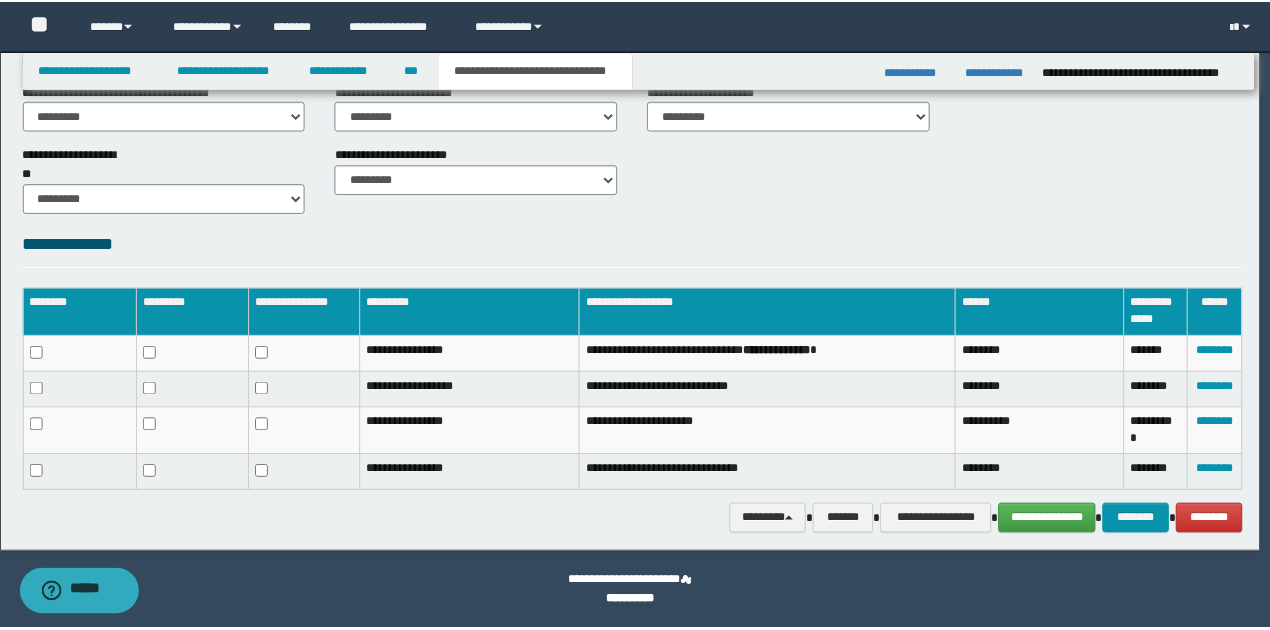 scroll, scrollTop: 807, scrollLeft: 0, axis: vertical 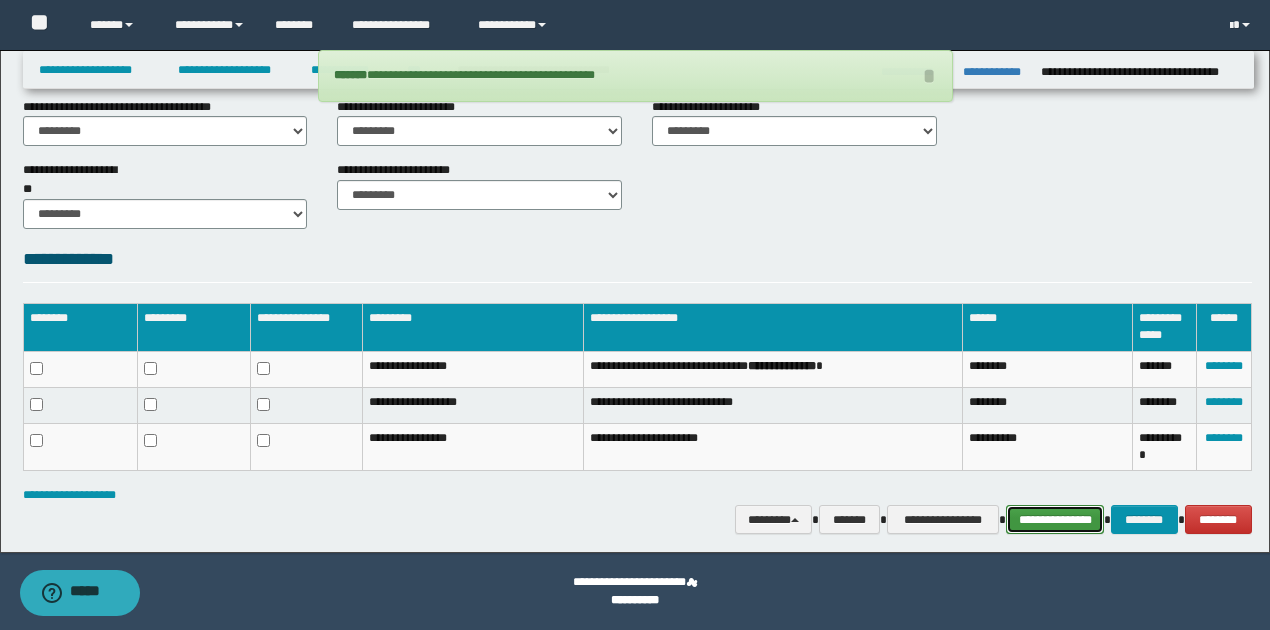 click on "**********" at bounding box center [1055, 519] 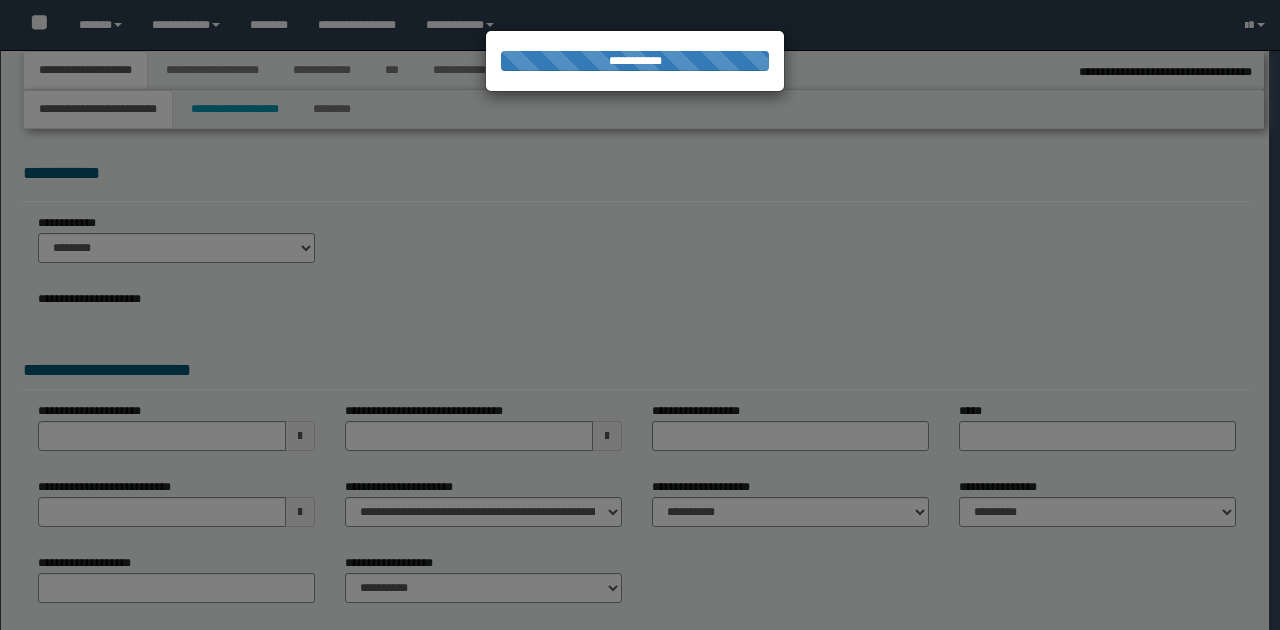 select on "**" 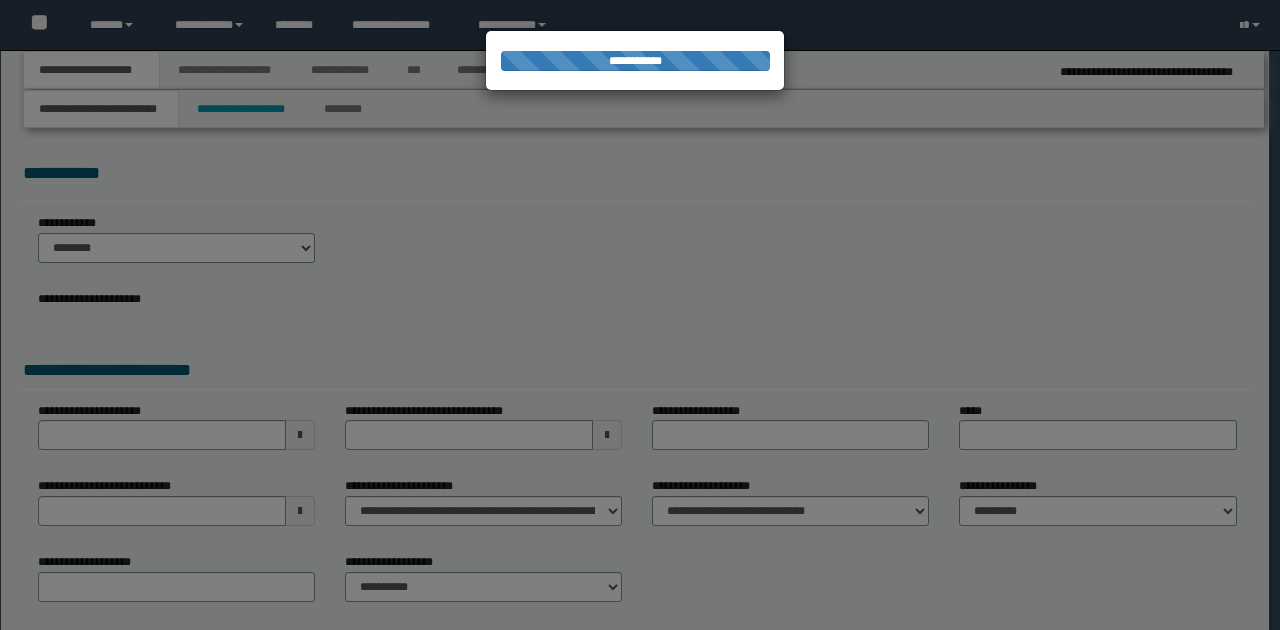 scroll, scrollTop: 0, scrollLeft: 0, axis: both 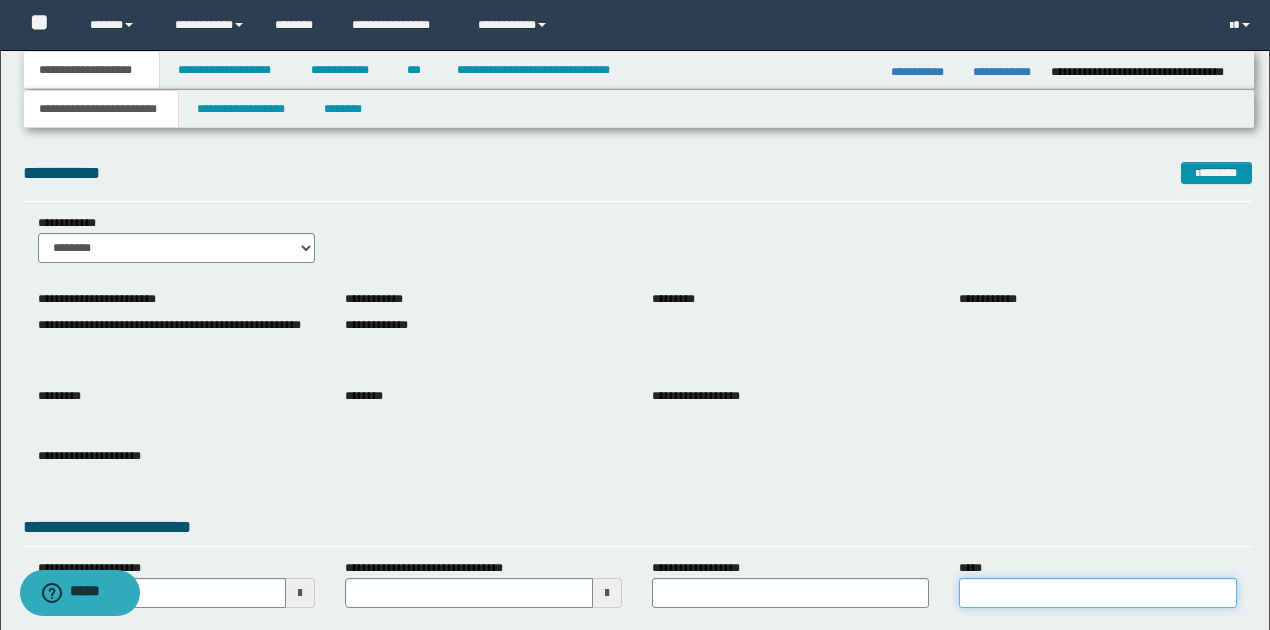 click on "*****" at bounding box center [1097, 593] 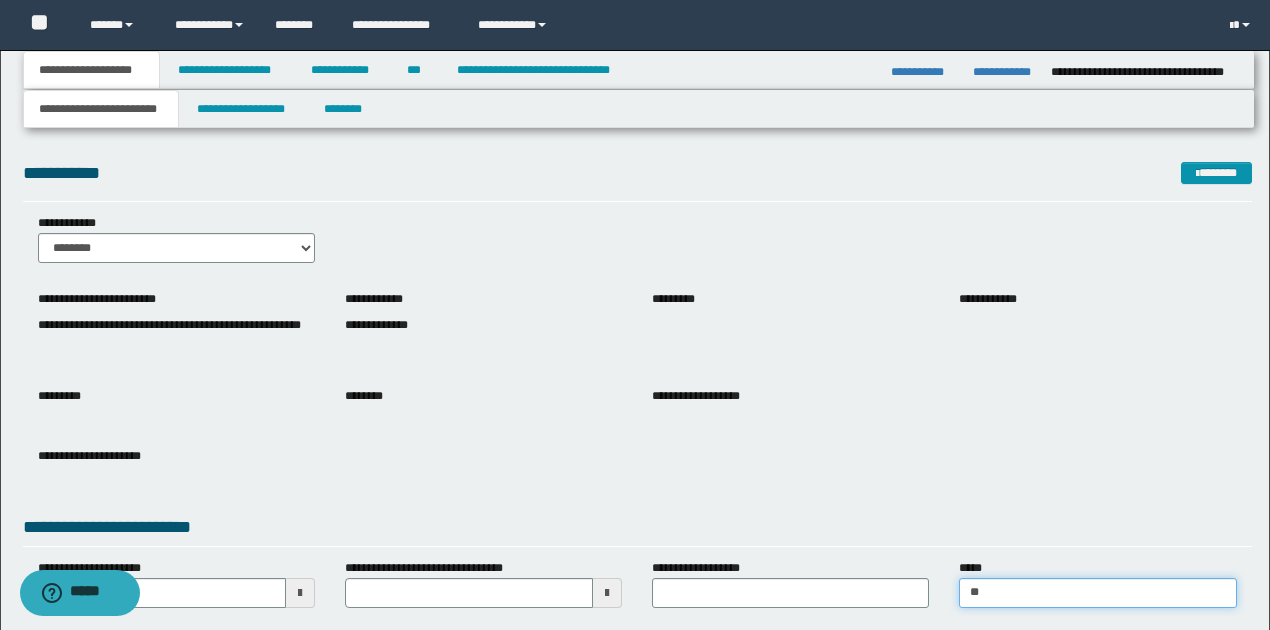 type on "*" 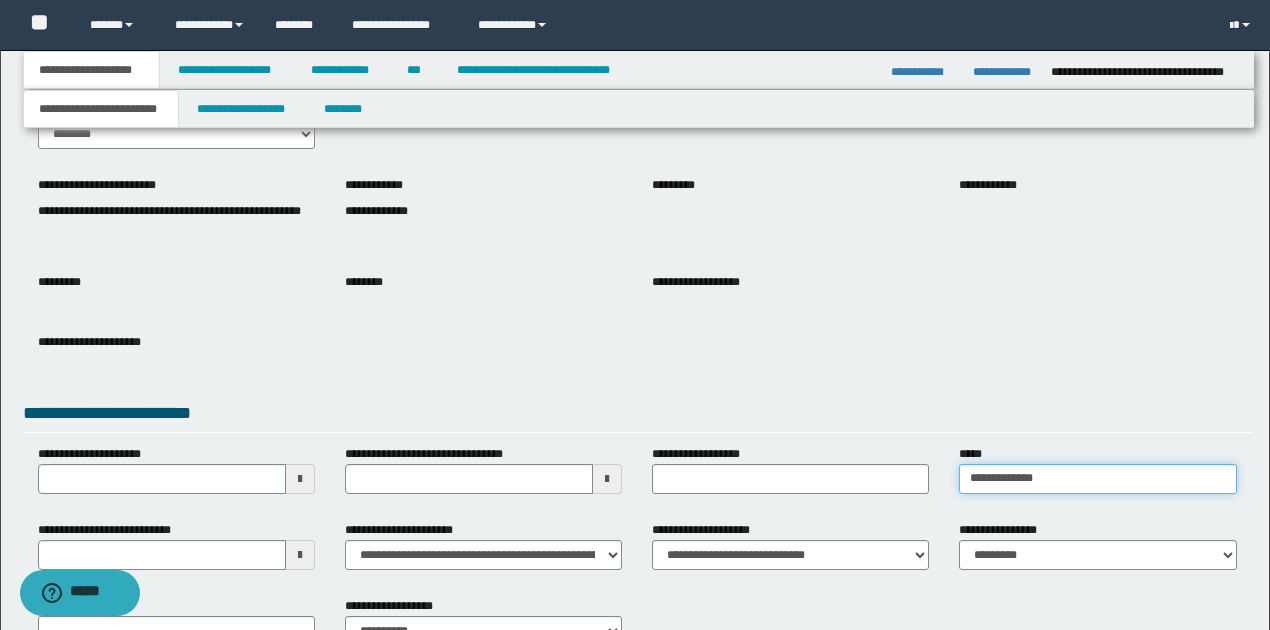 scroll, scrollTop: 133, scrollLeft: 0, axis: vertical 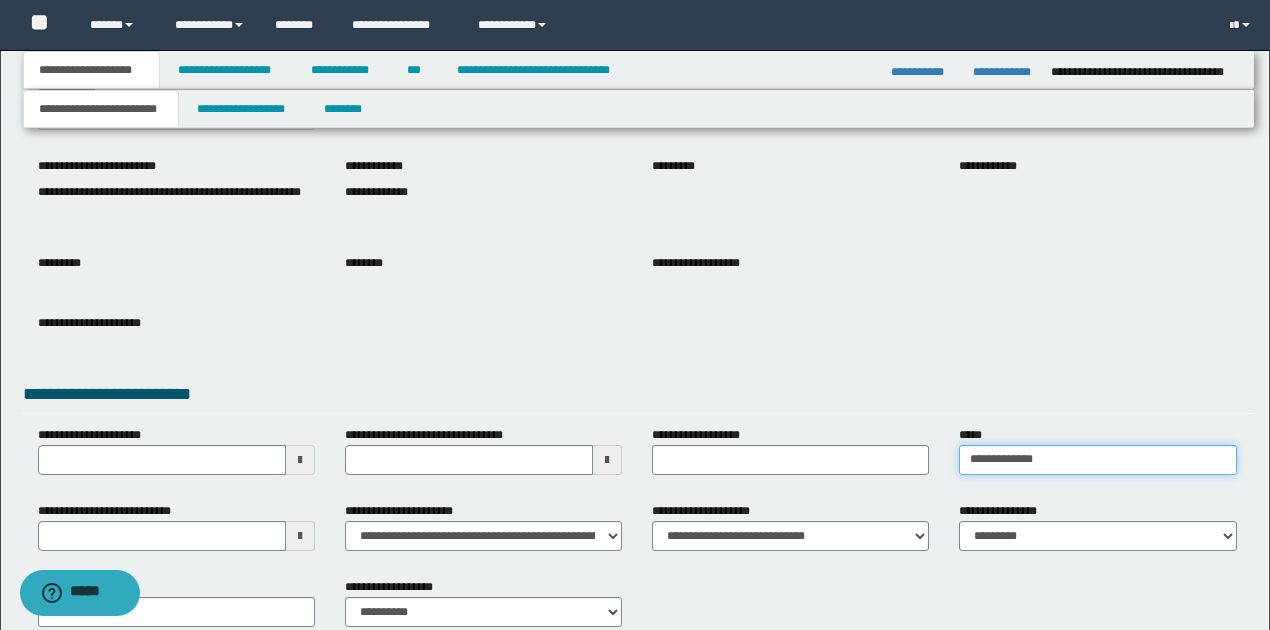 type on "**********" 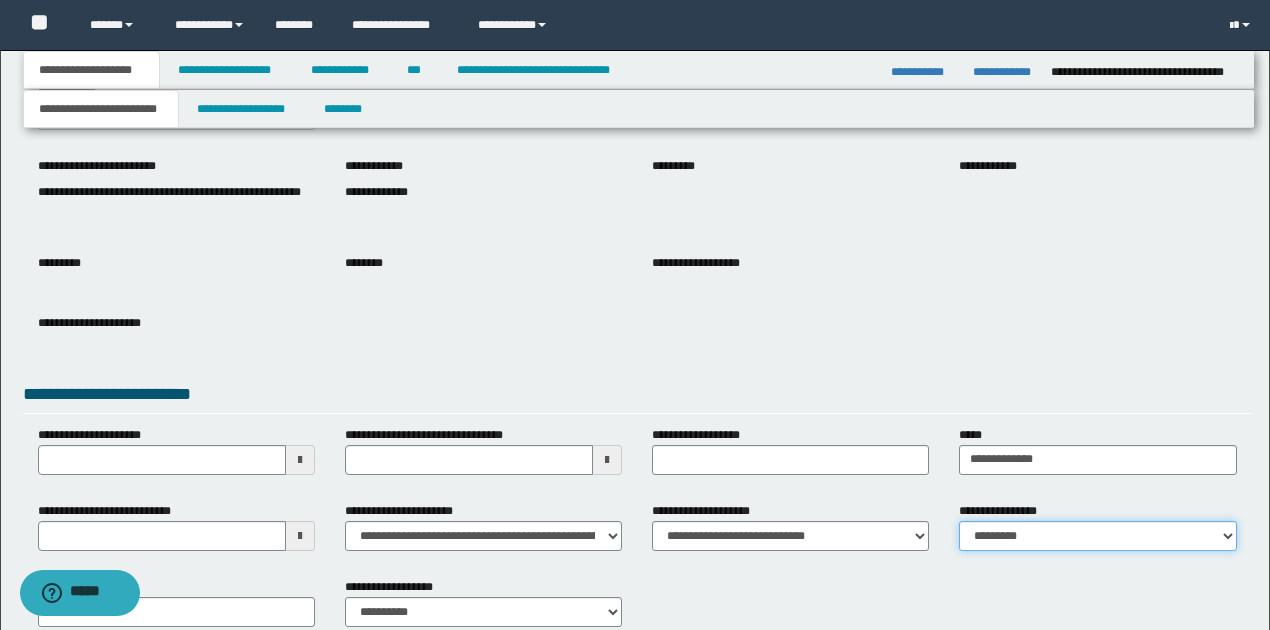 click on "**********" at bounding box center [1097, 536] 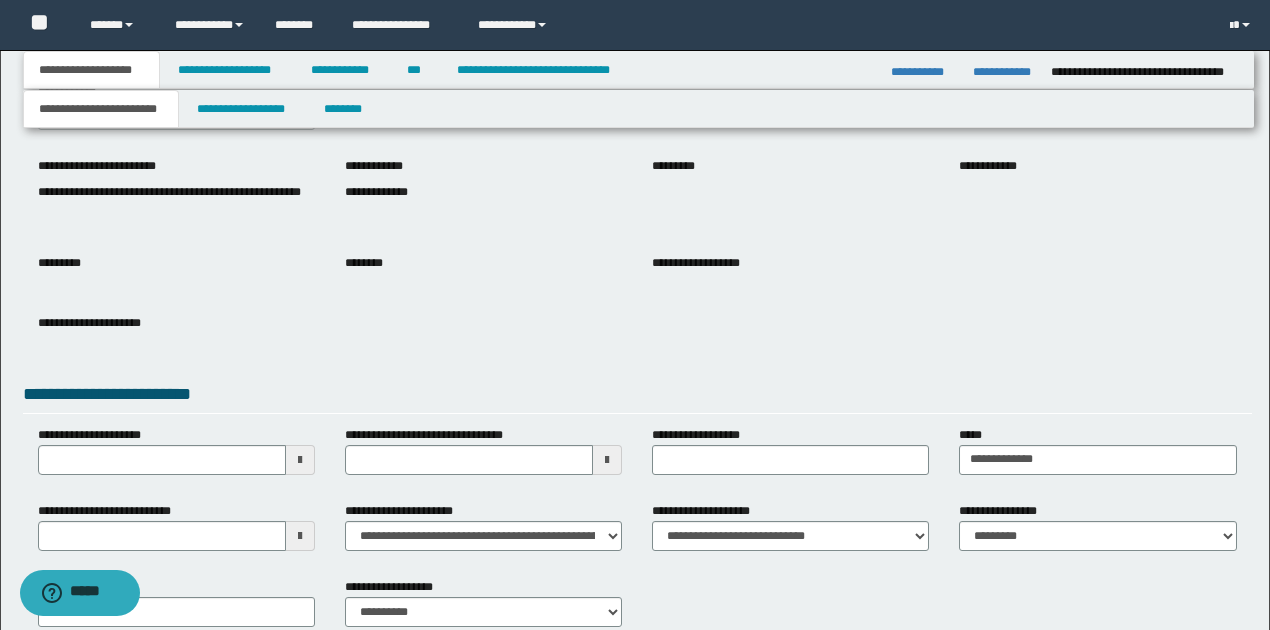 click on "**********" at bounding box center (637, 610) 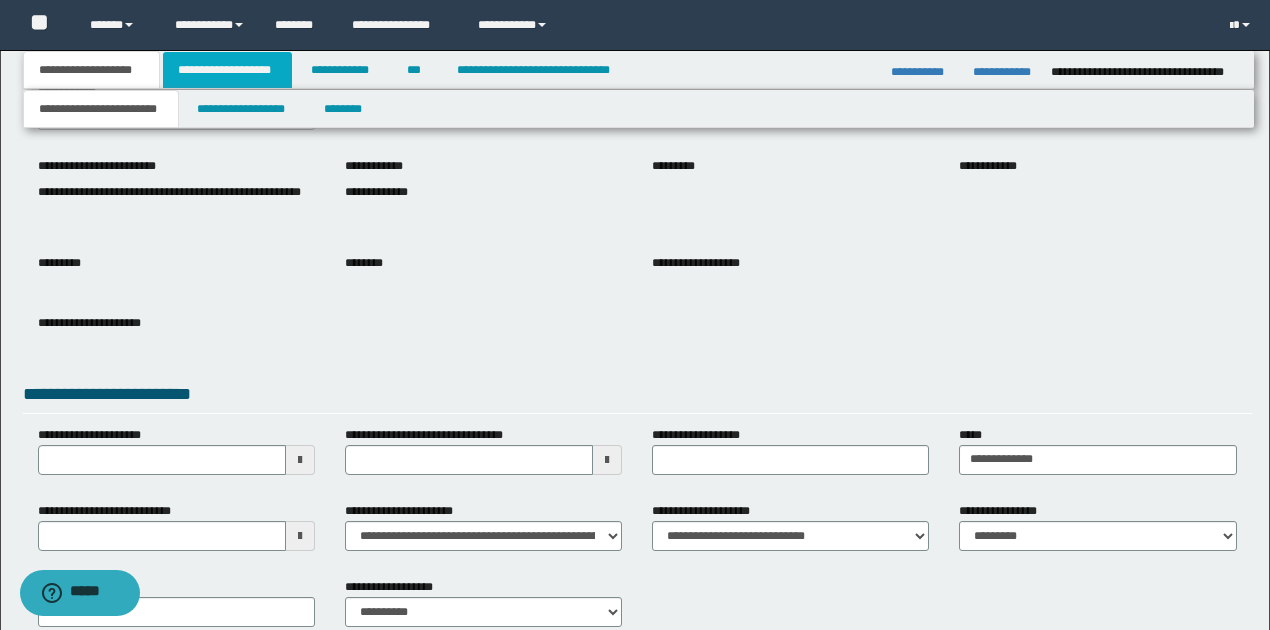 click on "**********" at bounding box center [227, 70] 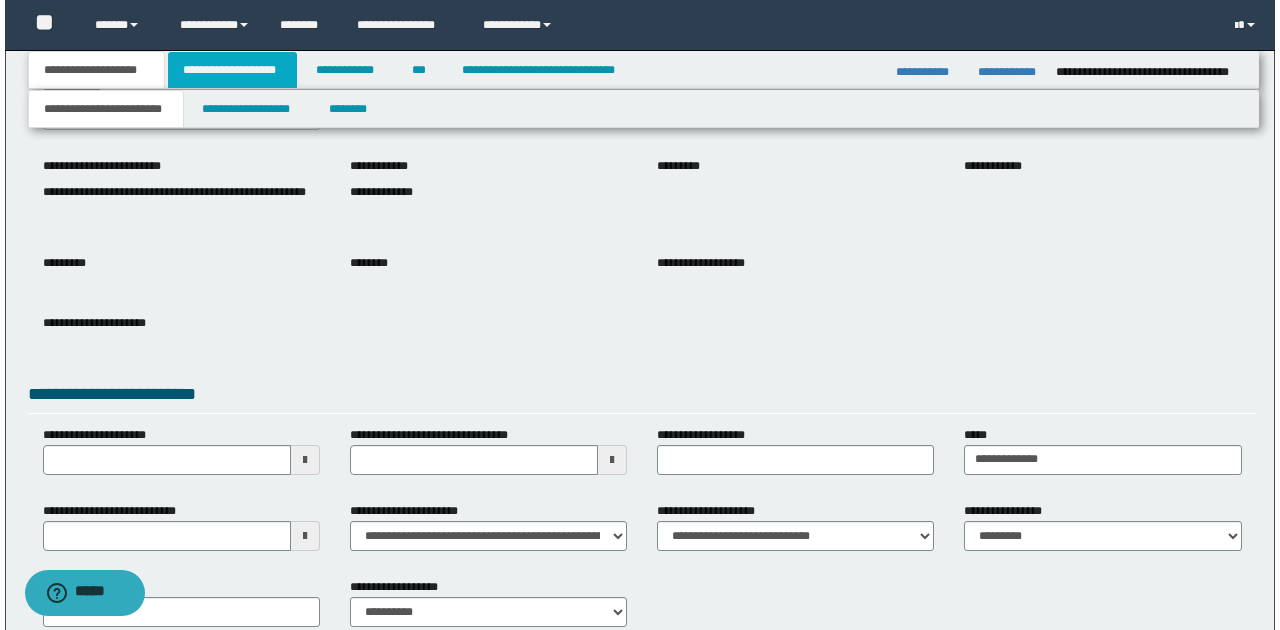 scroll, scrollTop: 0, scrollLeft: 0, axis: both 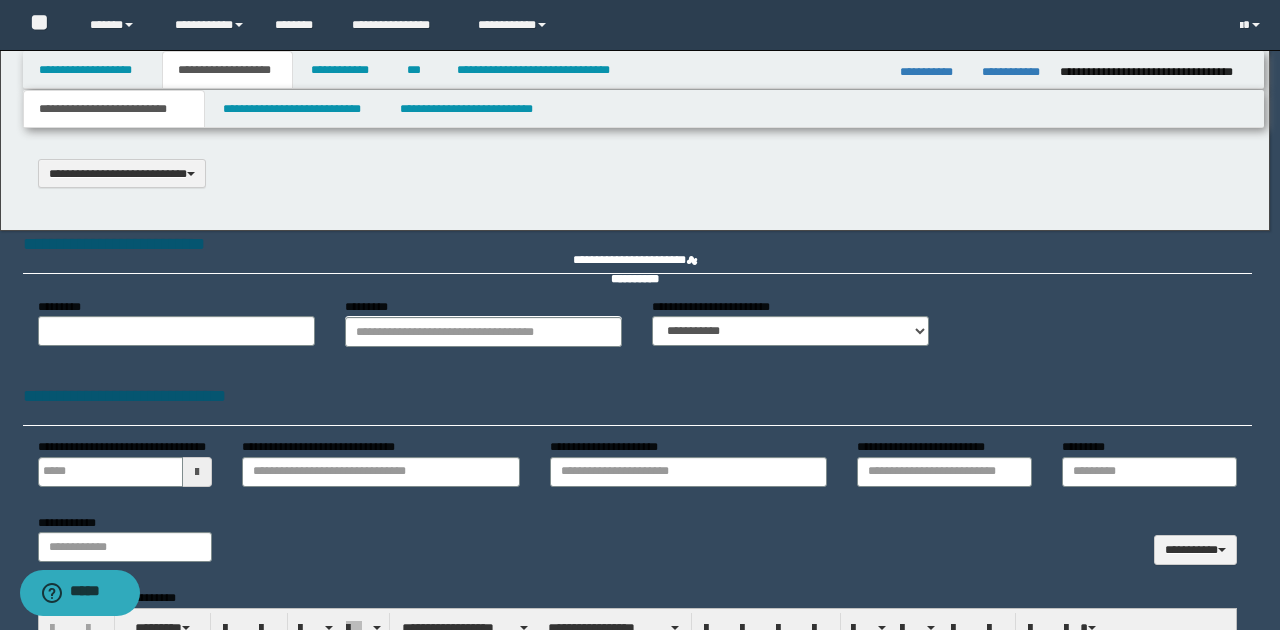 select on "*" 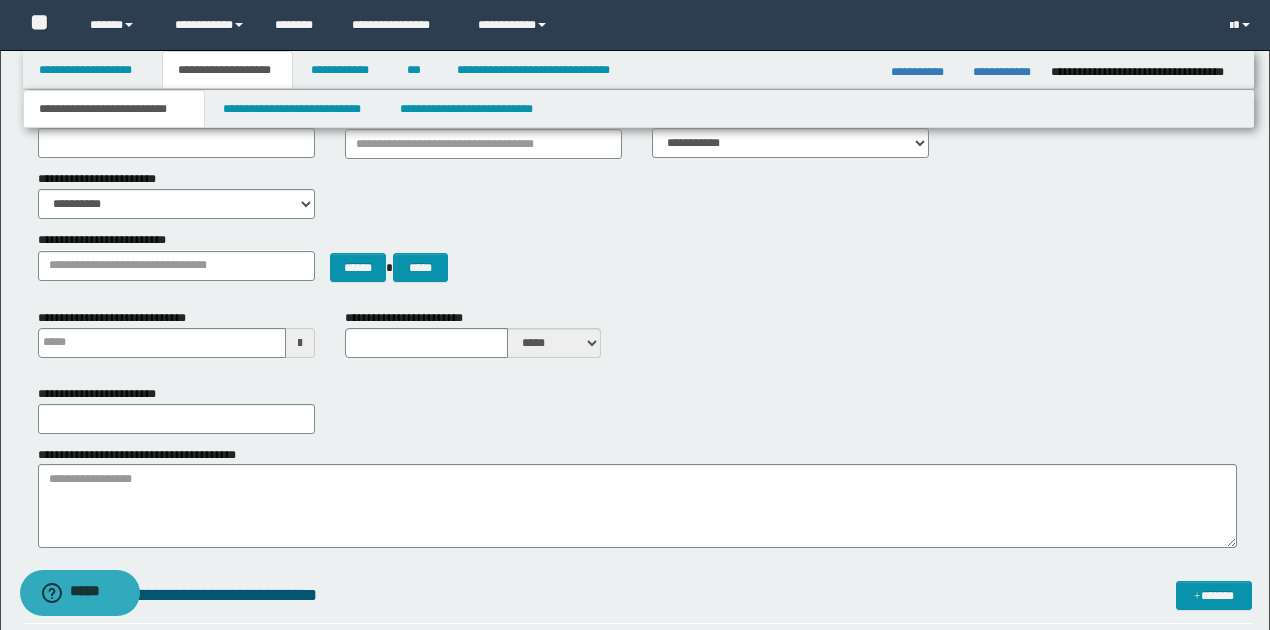 scroll, scrollTop: 66, scrollLeft: 0, axis: vertical 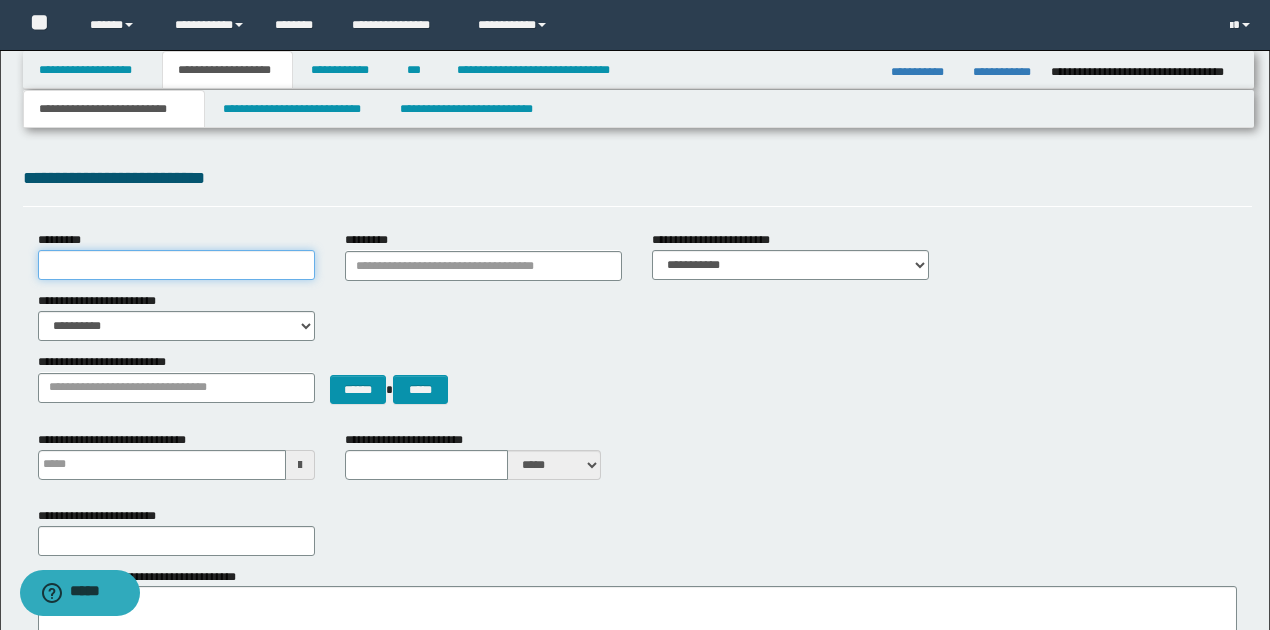 click on "*********" at bounding box center (176, 265) 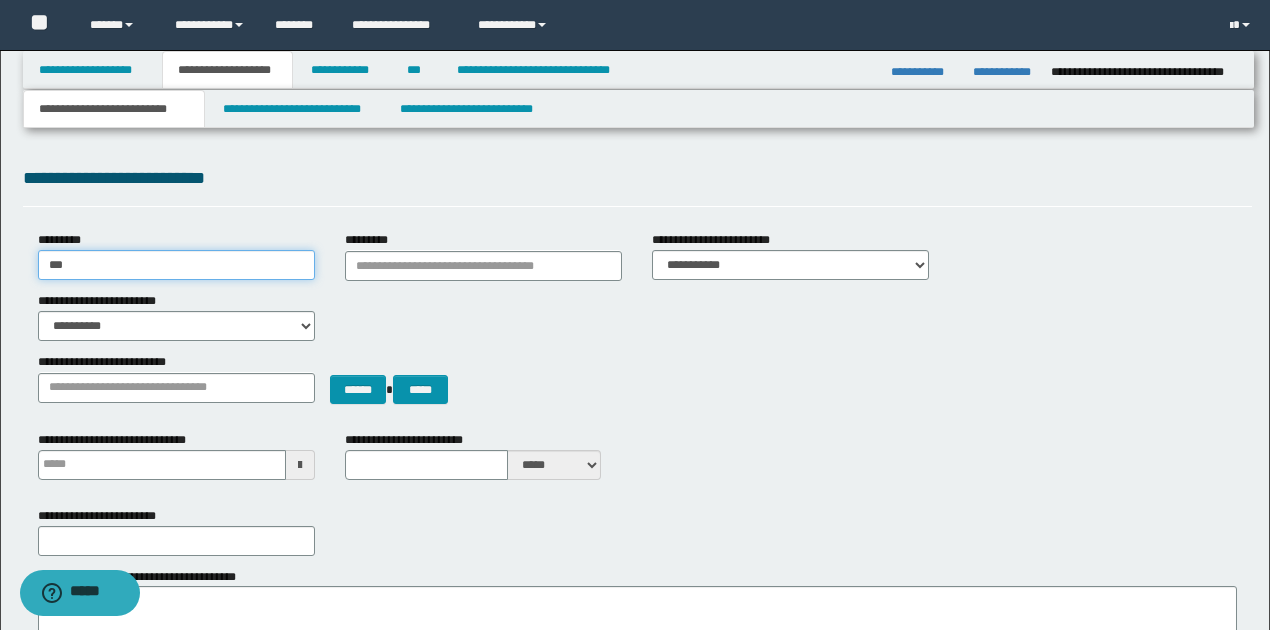 type on "*********" 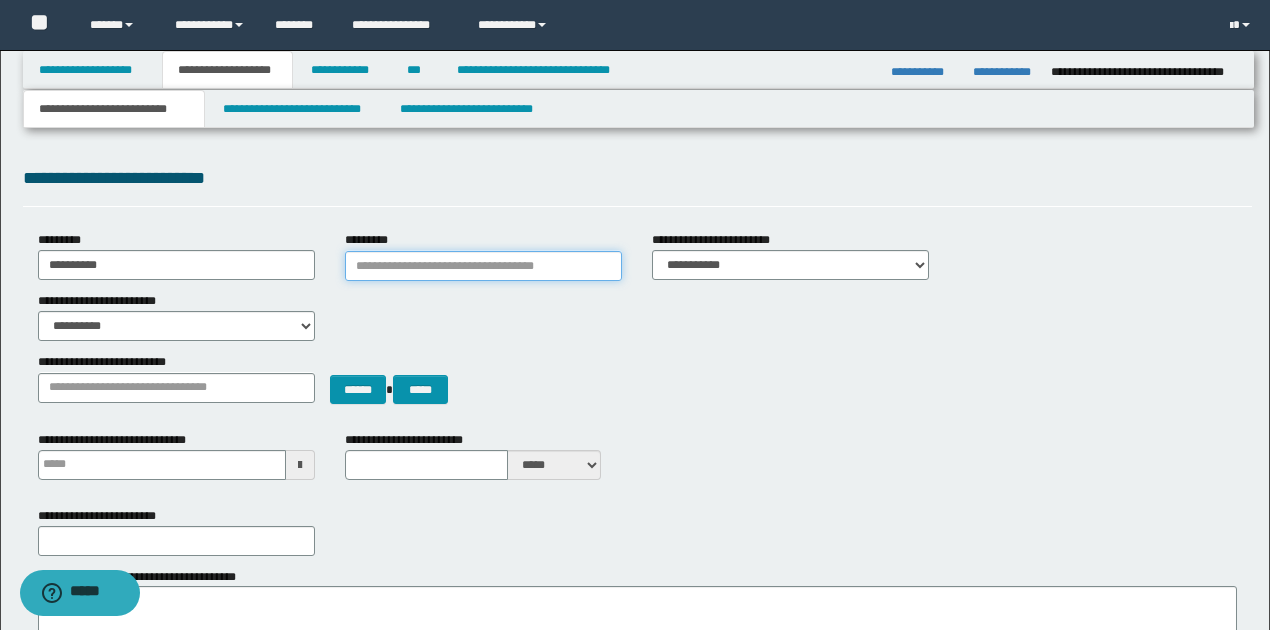click on "*********" at bounding box center (483, 266) 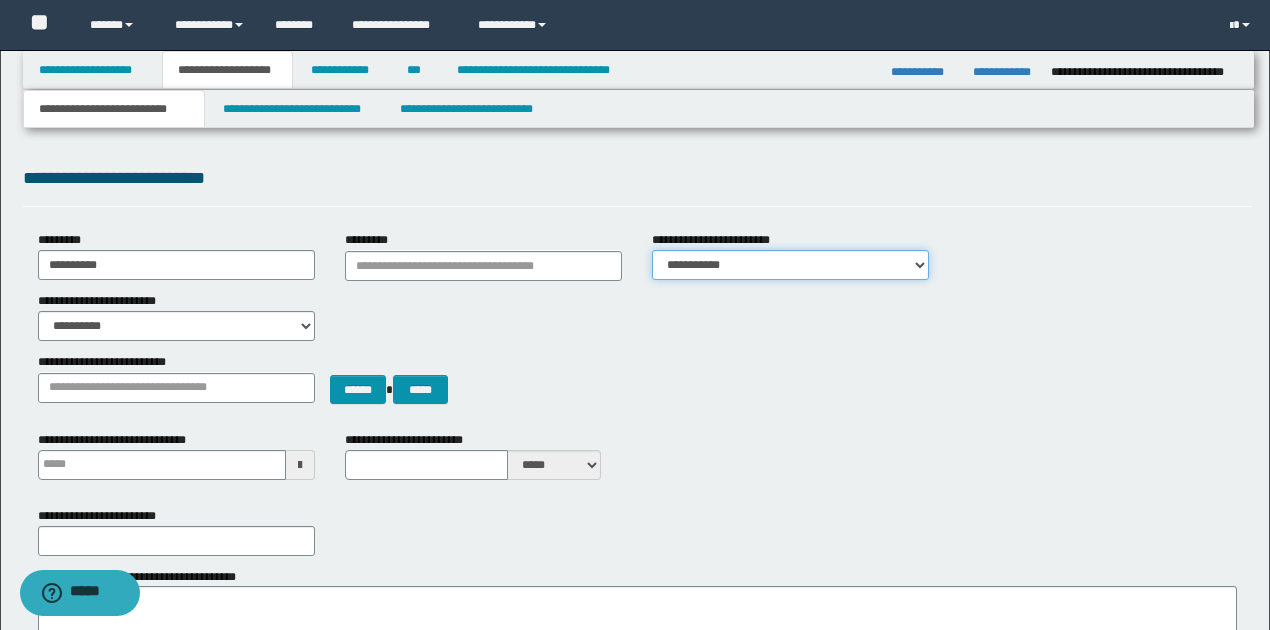 click on "**********" at bounding box center [790, 265] 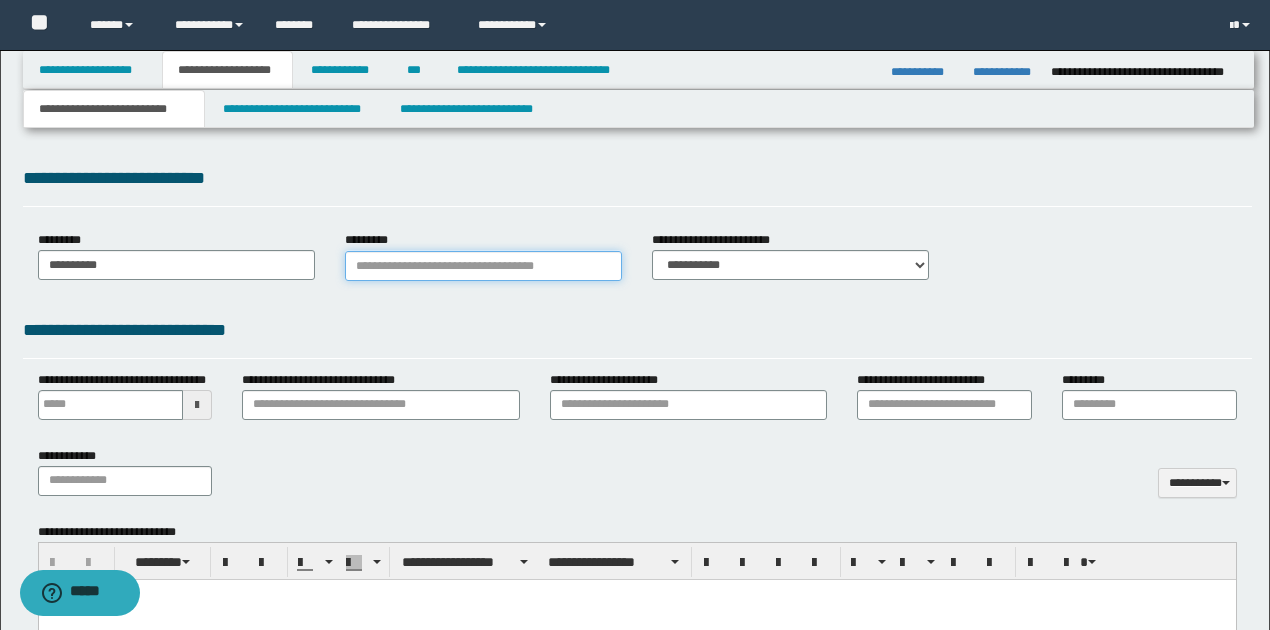 click on "*********" at bounding box center [483, 266] 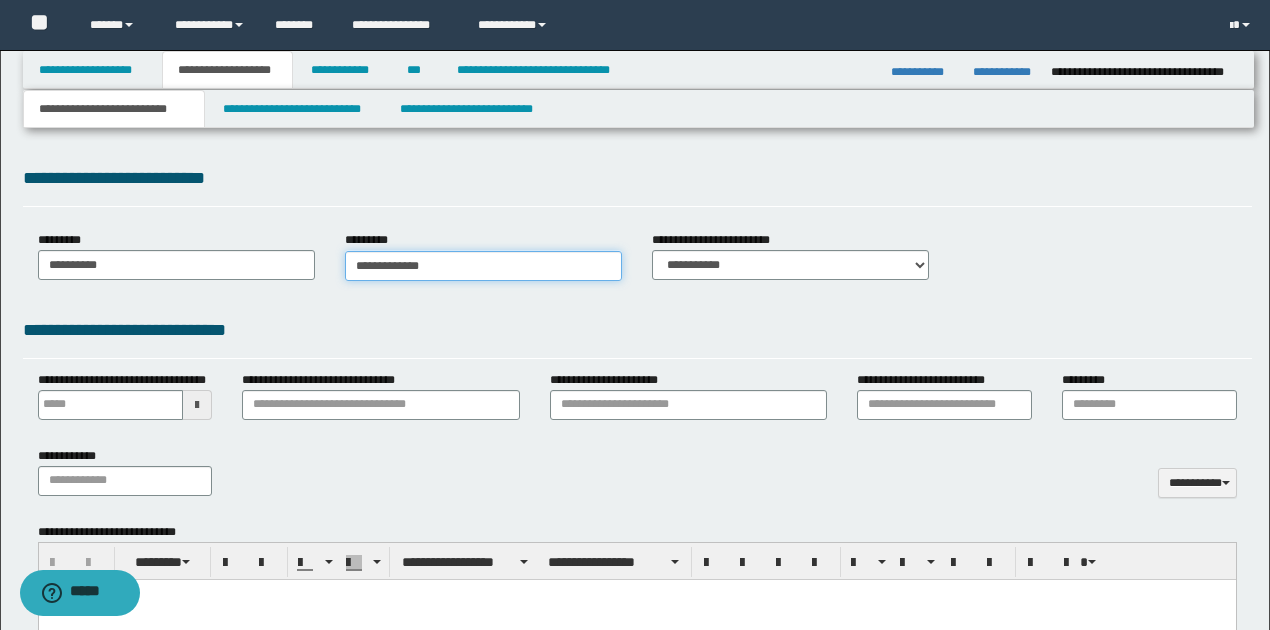 type on "**********" 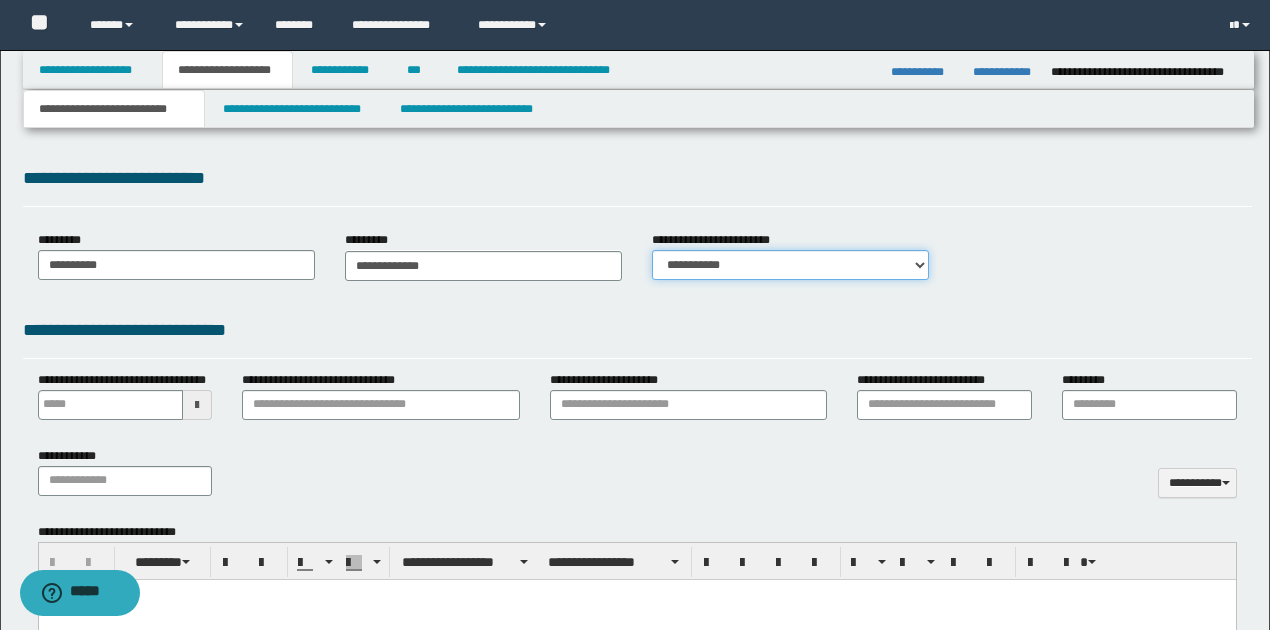 click on "**********" at bounding box center [790, 265] 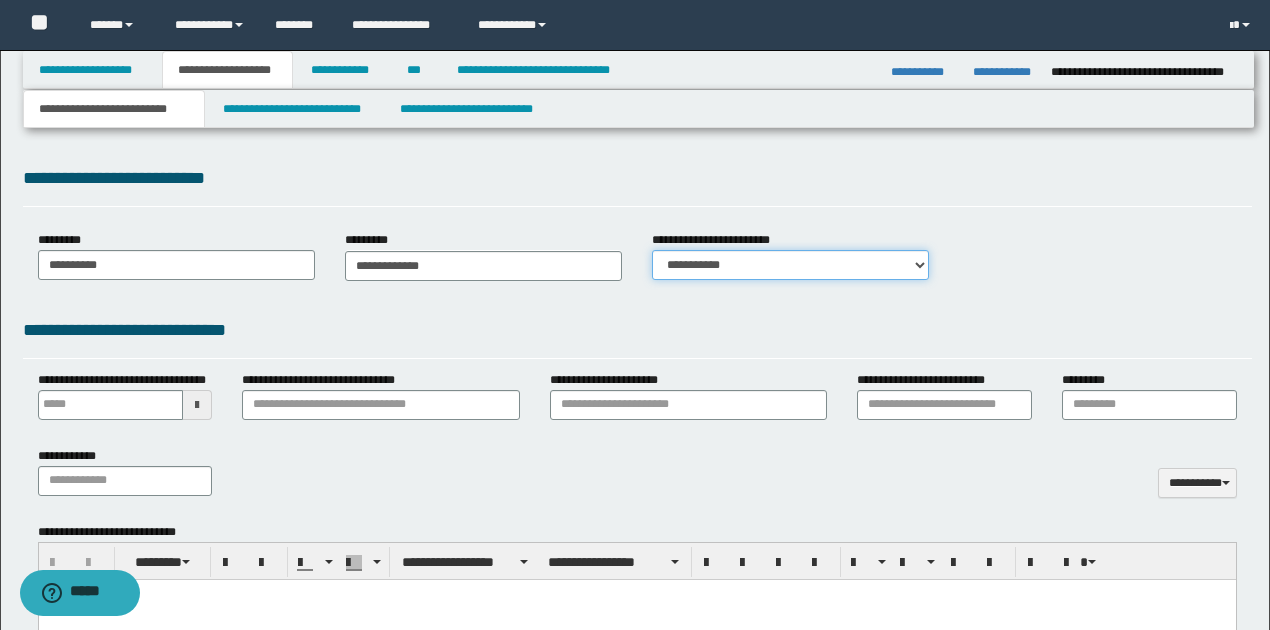 click on "**********" at bounding box center [790, 265] 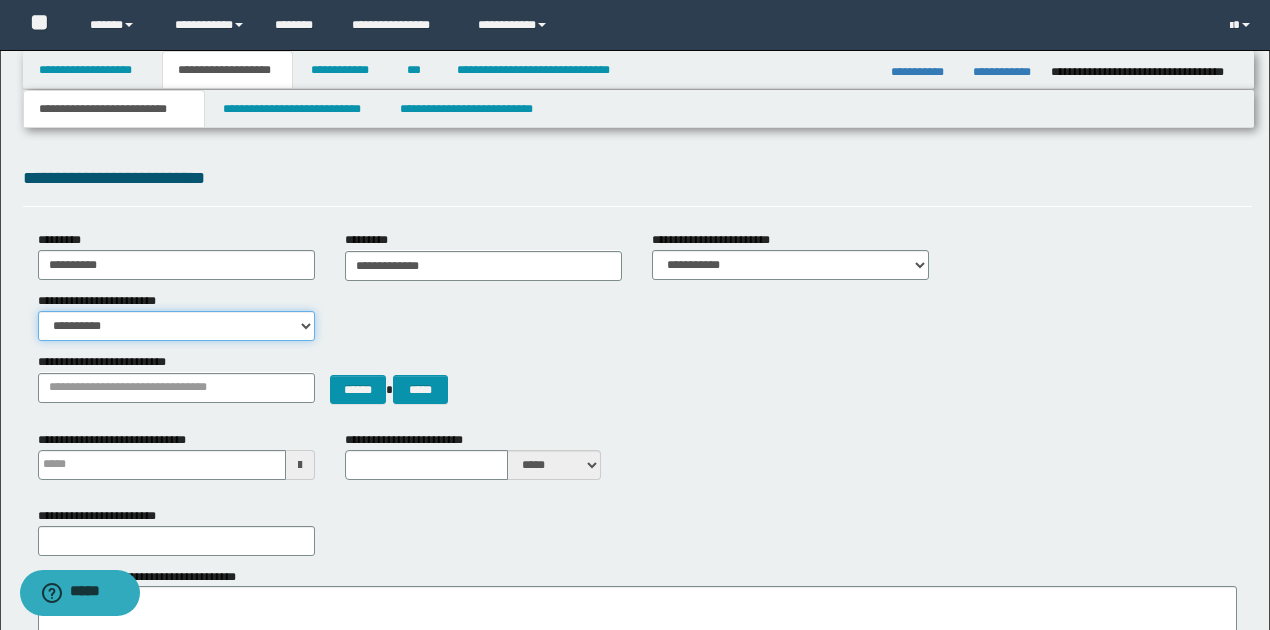 click on "**********" at bounding box center (176, 326) 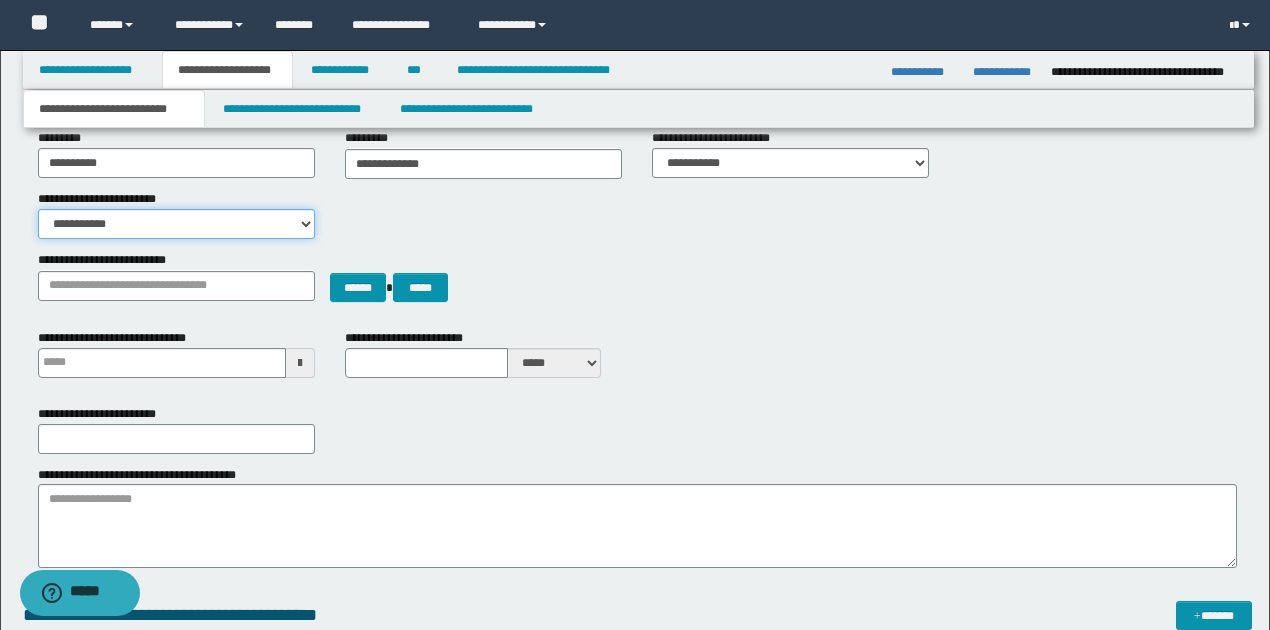 scroll, scrollTop: 200, scrollLeft: 0, axis: vertical 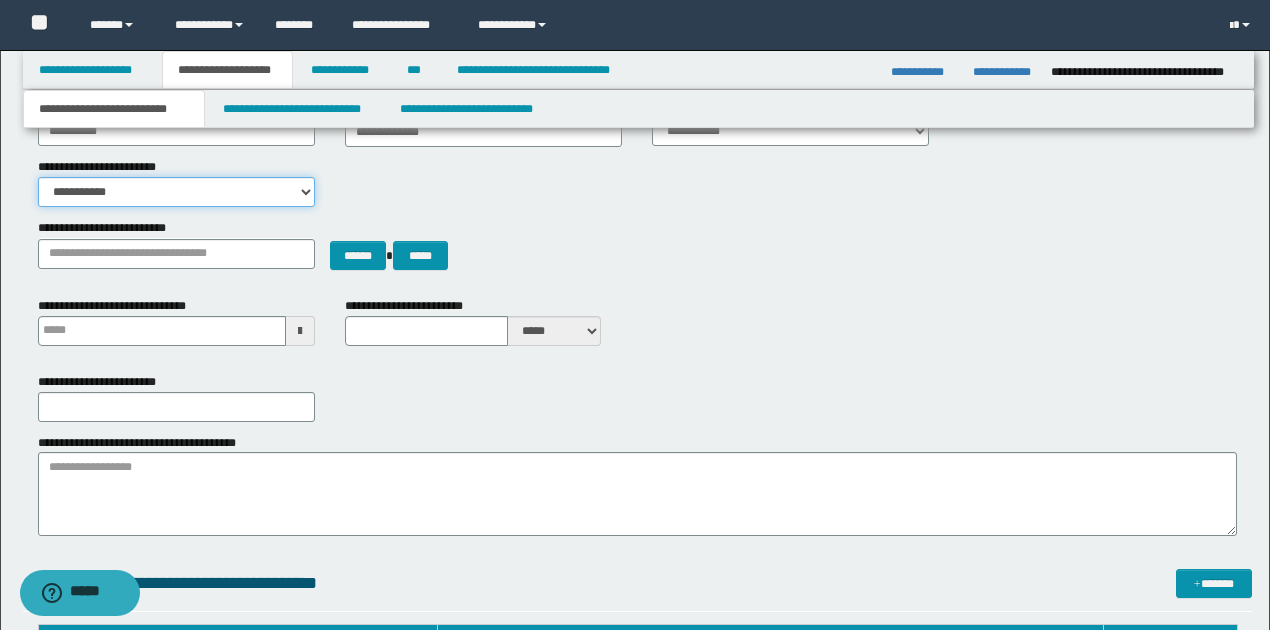 type 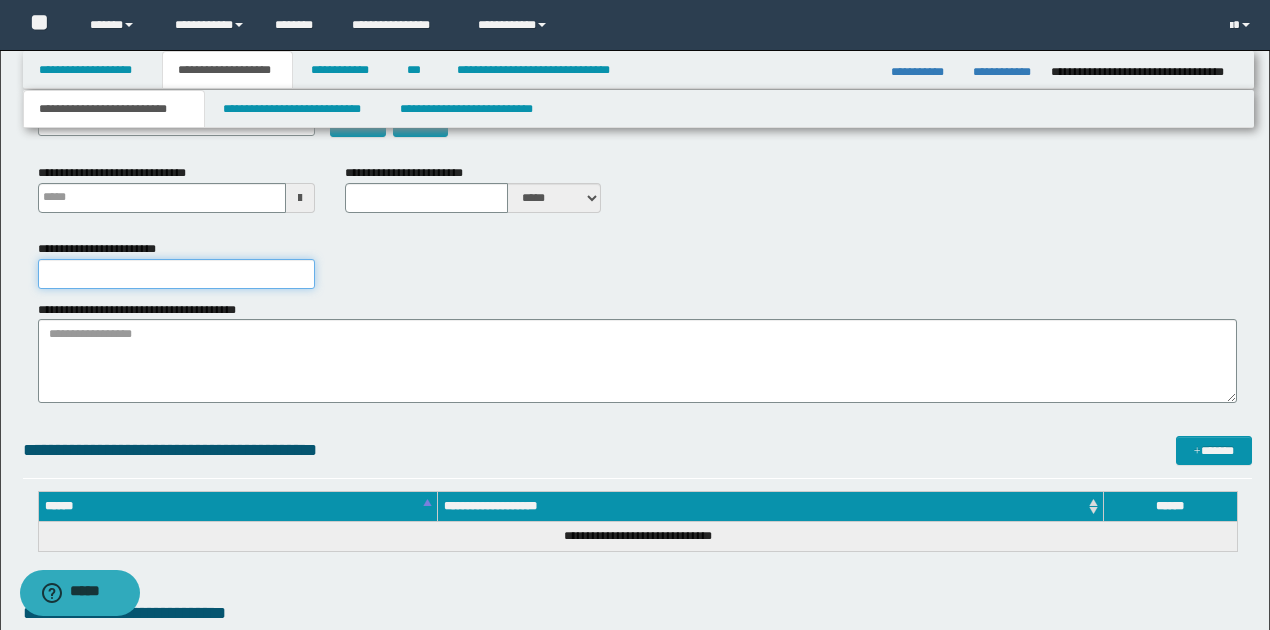click on "**********" at bounding box center [176, 274] 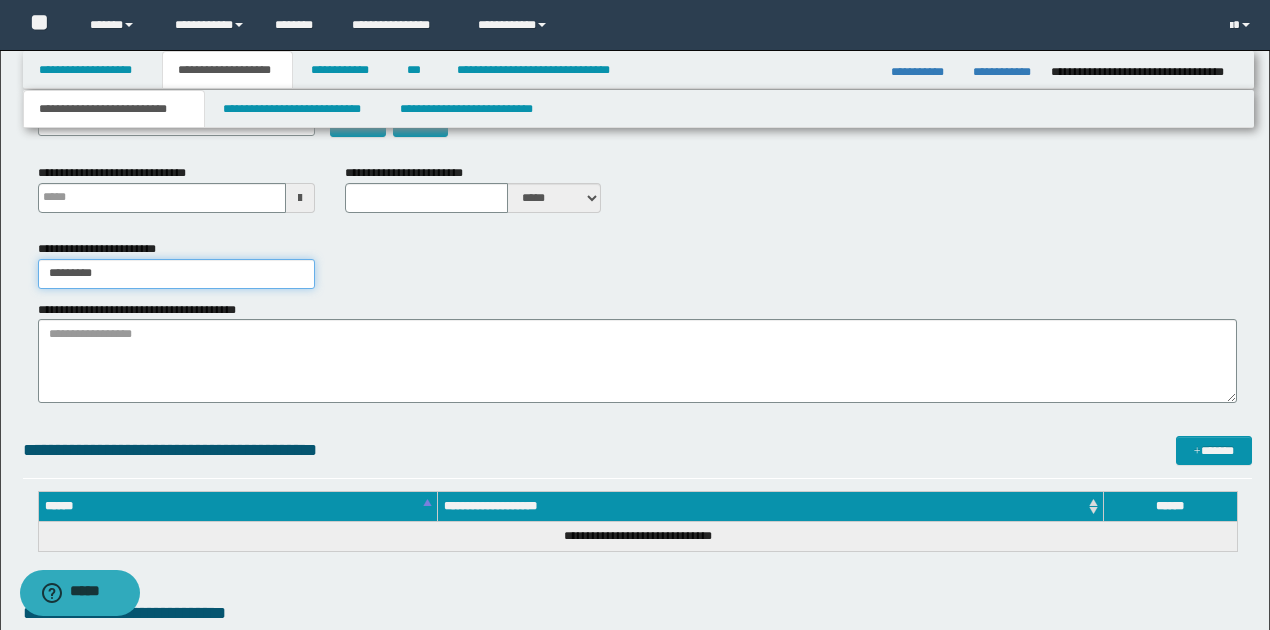 type on "*********" 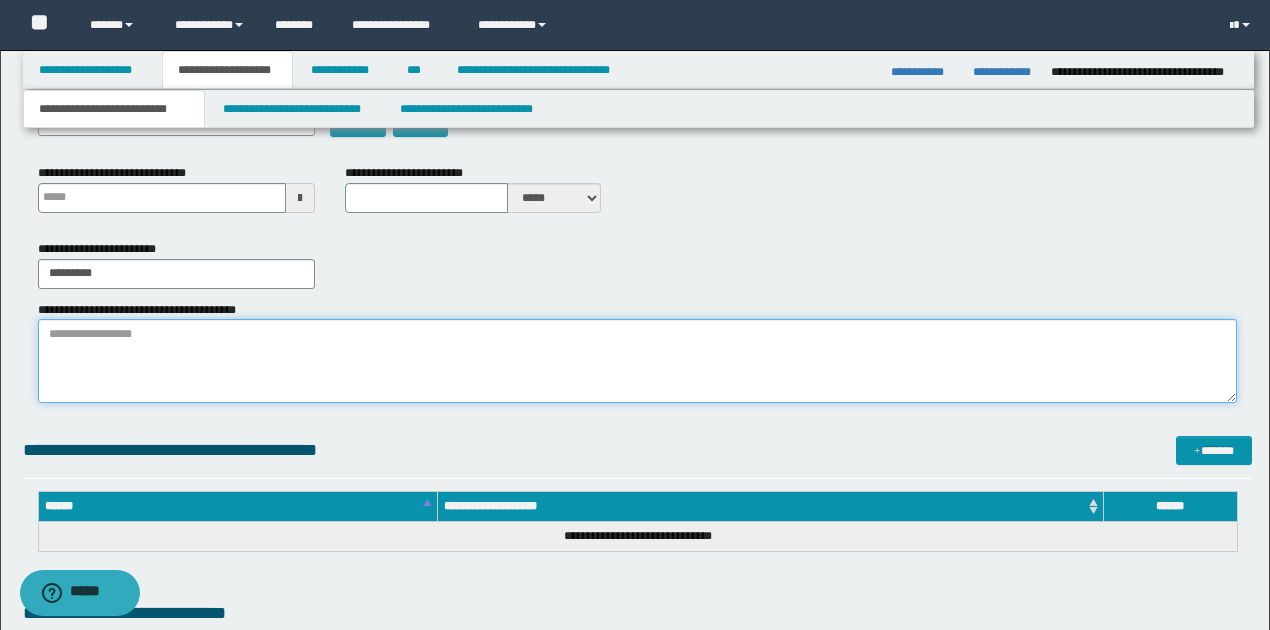 click on "**********" at bounding box center [637, 361] 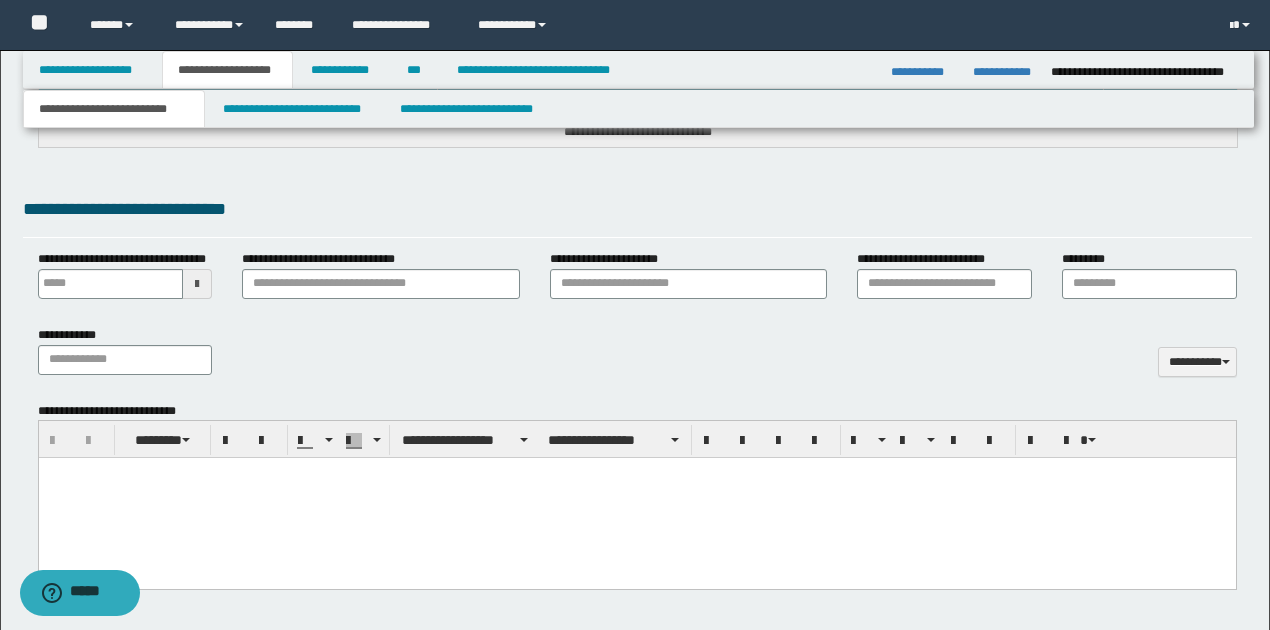 scroll, scrollTop: 866, scrollLeft: 0, axis: vertical 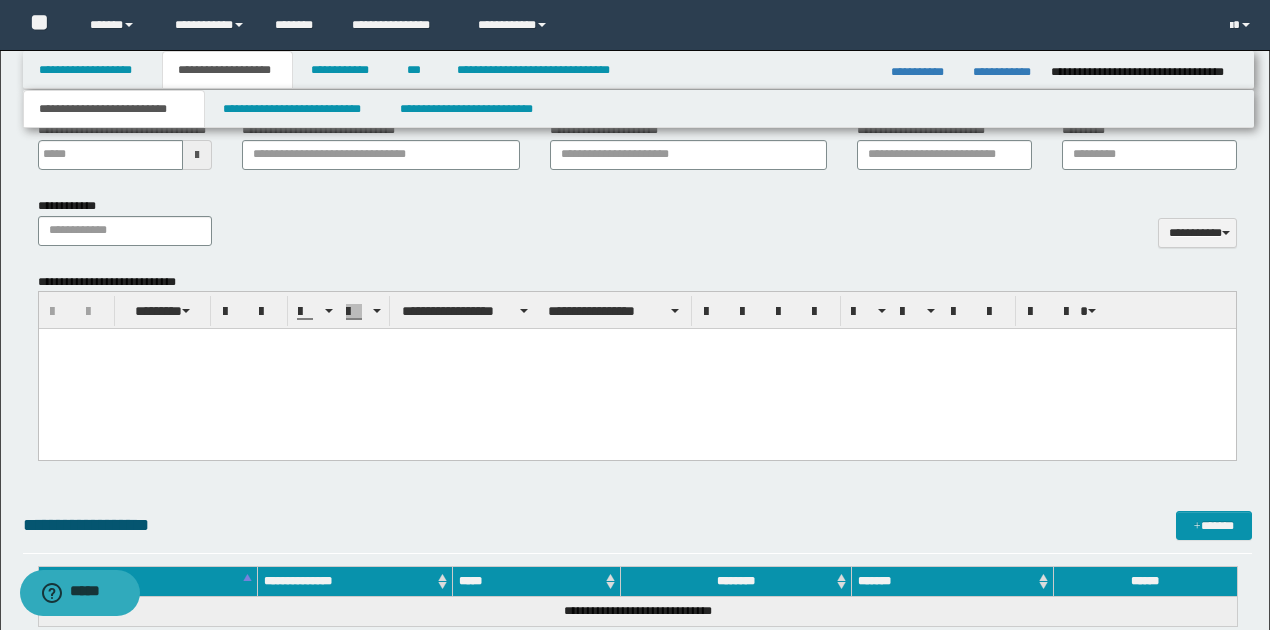 type on "*********" 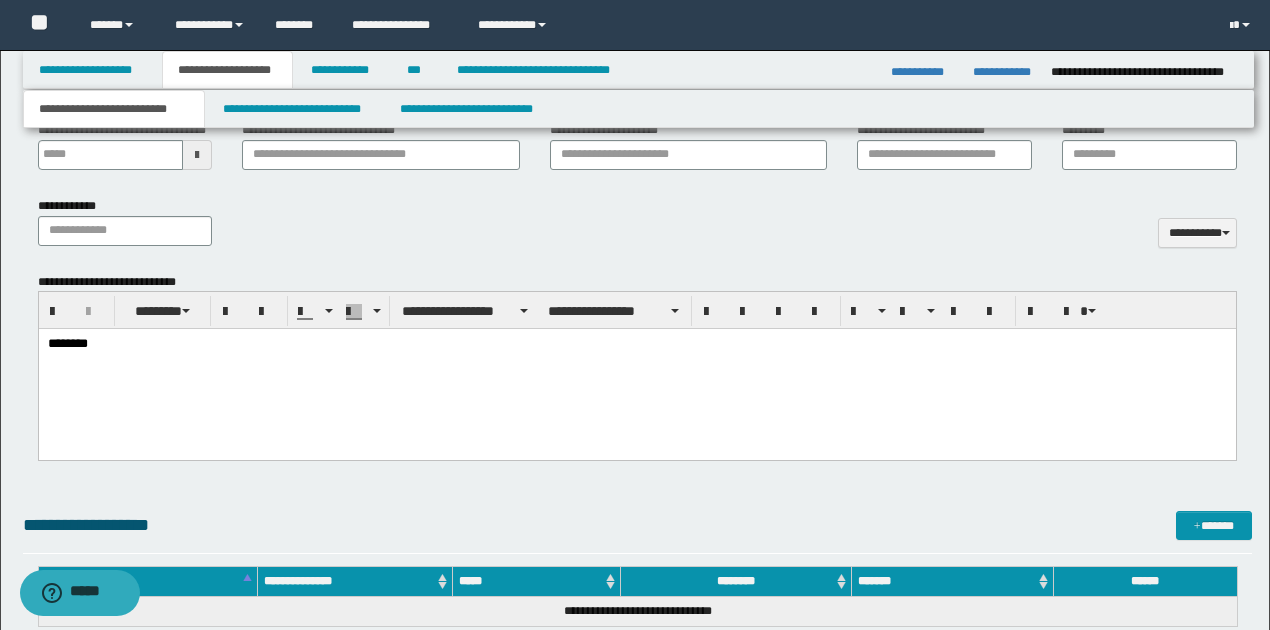 click on "********" at bounding box center (637, 344) 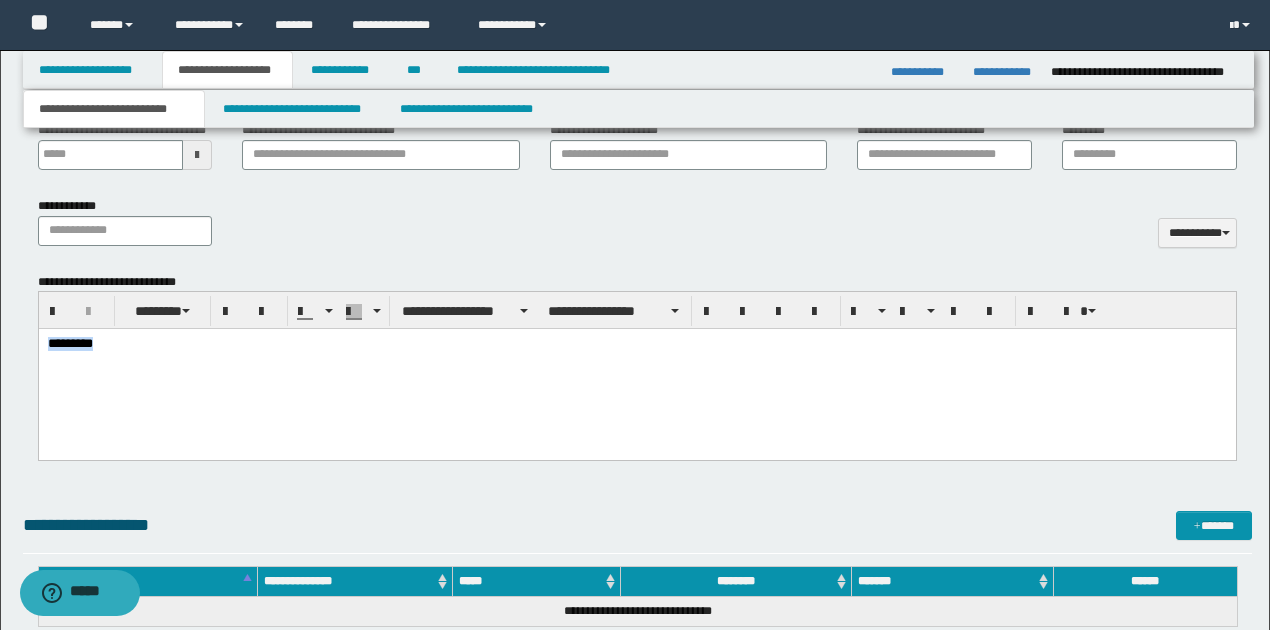 drag, startPoint x: 46, startPoint y: 342, endPoint x: 112, endPoint y: 355, distance: 67.26812 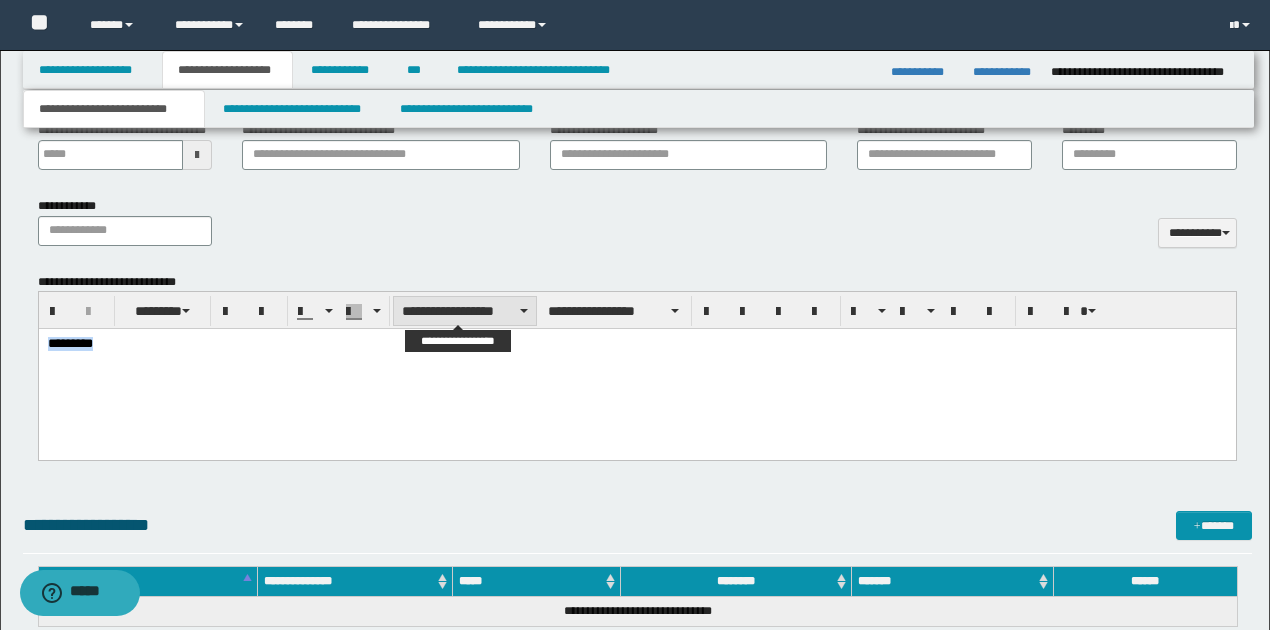 click on "**********" at bounding box center [465, 311] 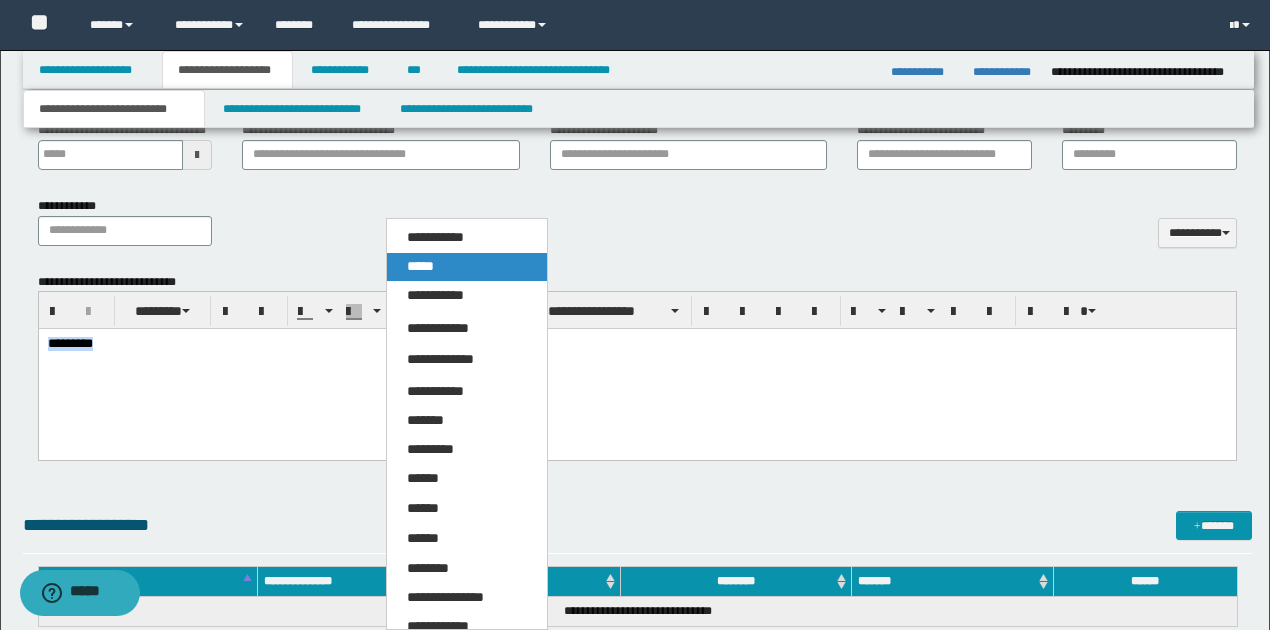 click on "*****" at bounding box center [420, 266] 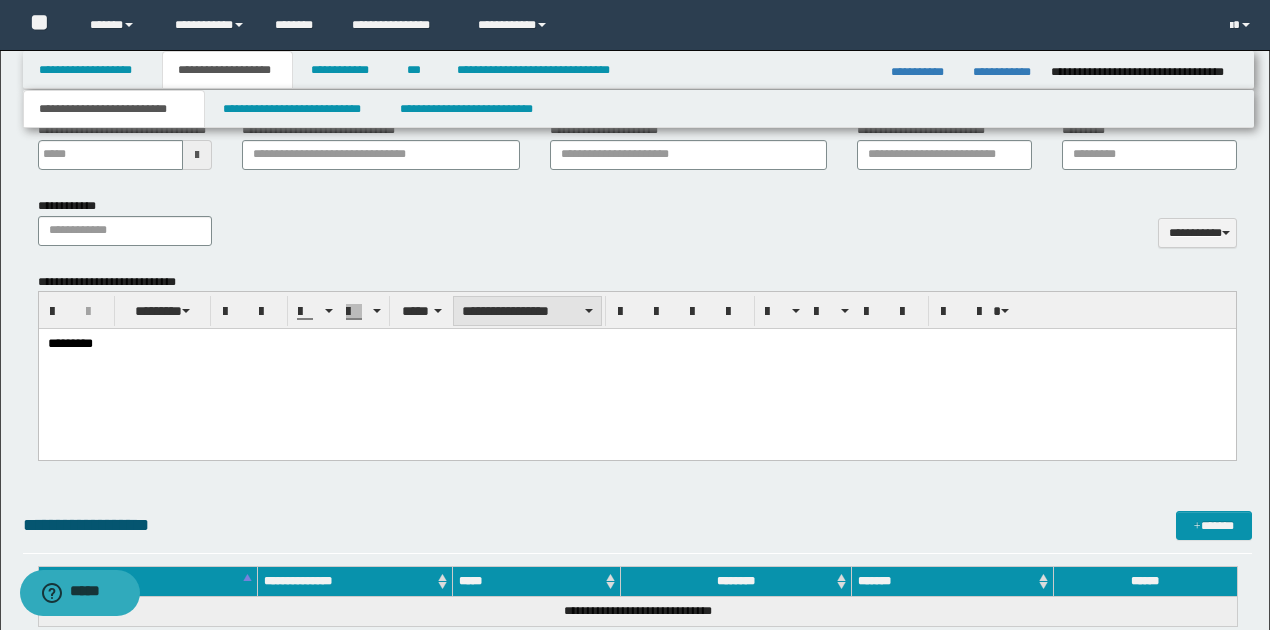 click on "**********" at bounding box center [527, 311] 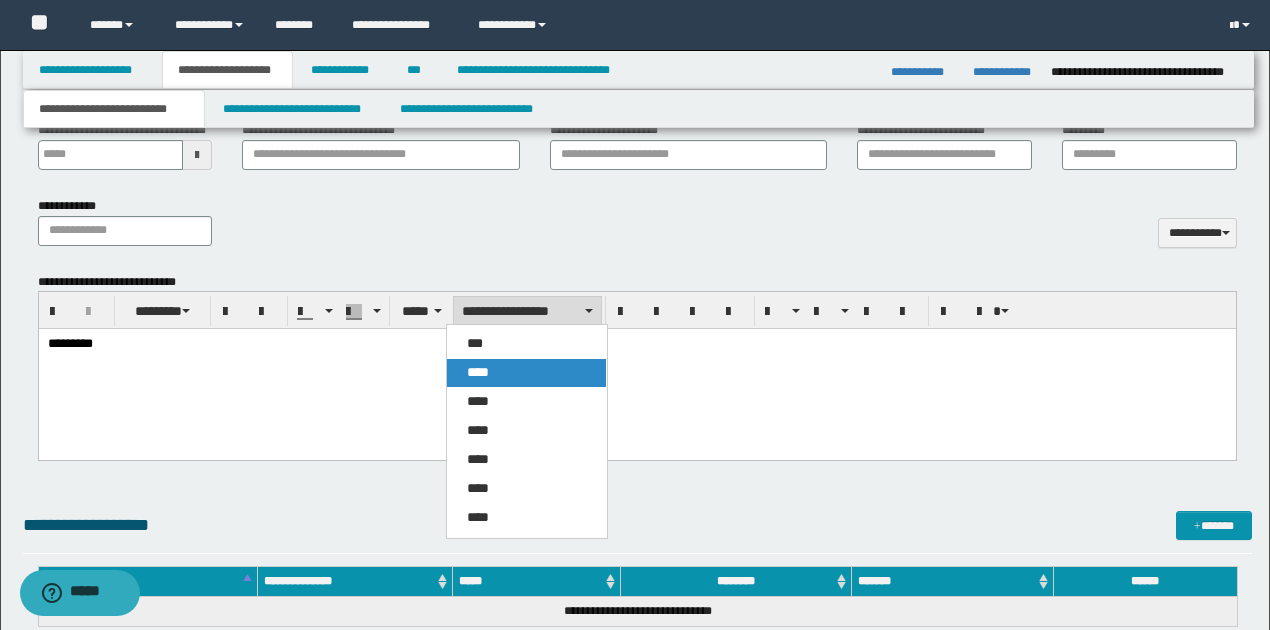 click on "****" at bounding box center (478, 372) 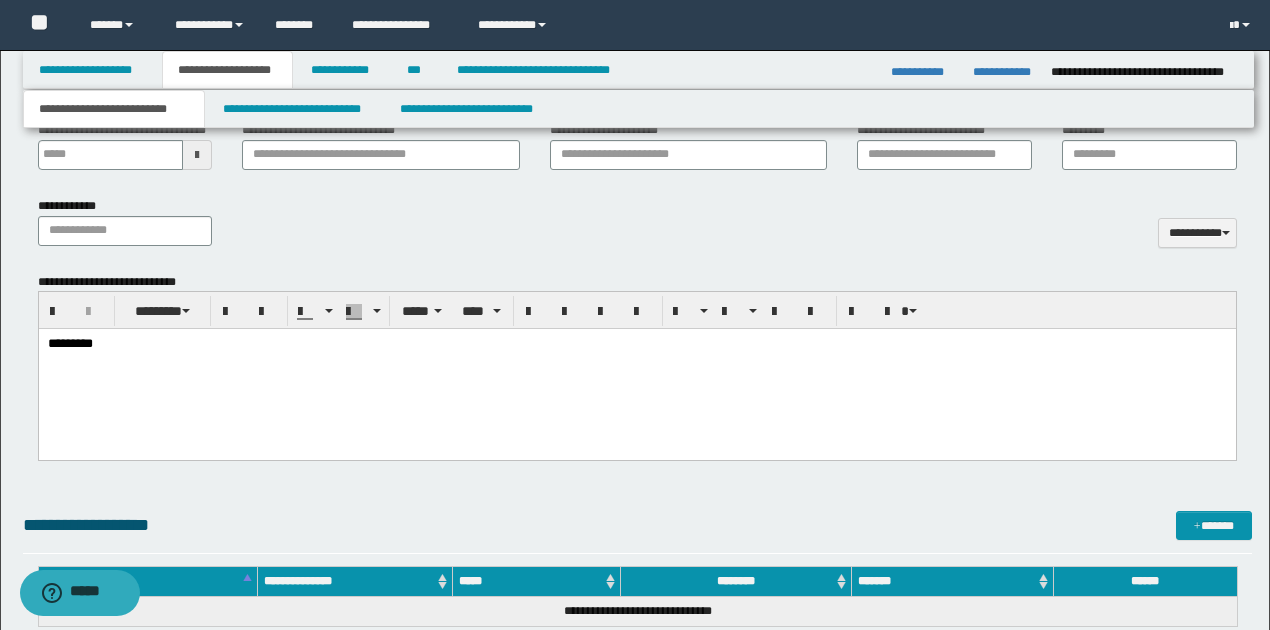 click on "*********" at bounding box center (637, 344) 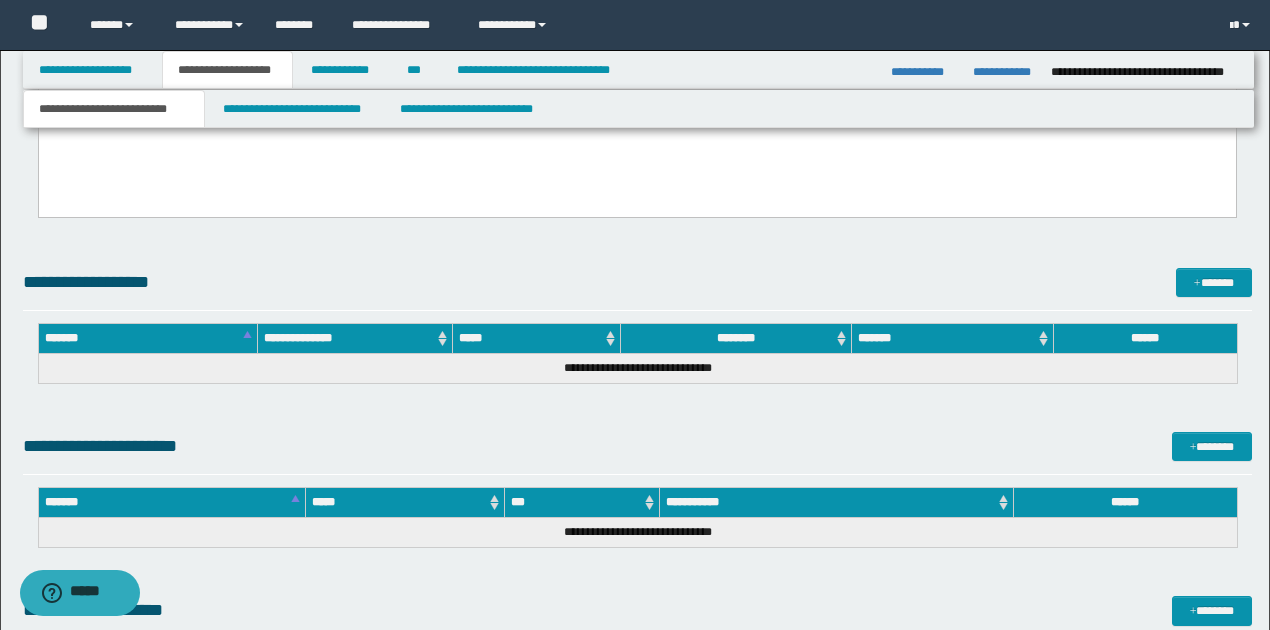 scroll, scrollTop: 1133, scrollLeft: 0, axis: vertical 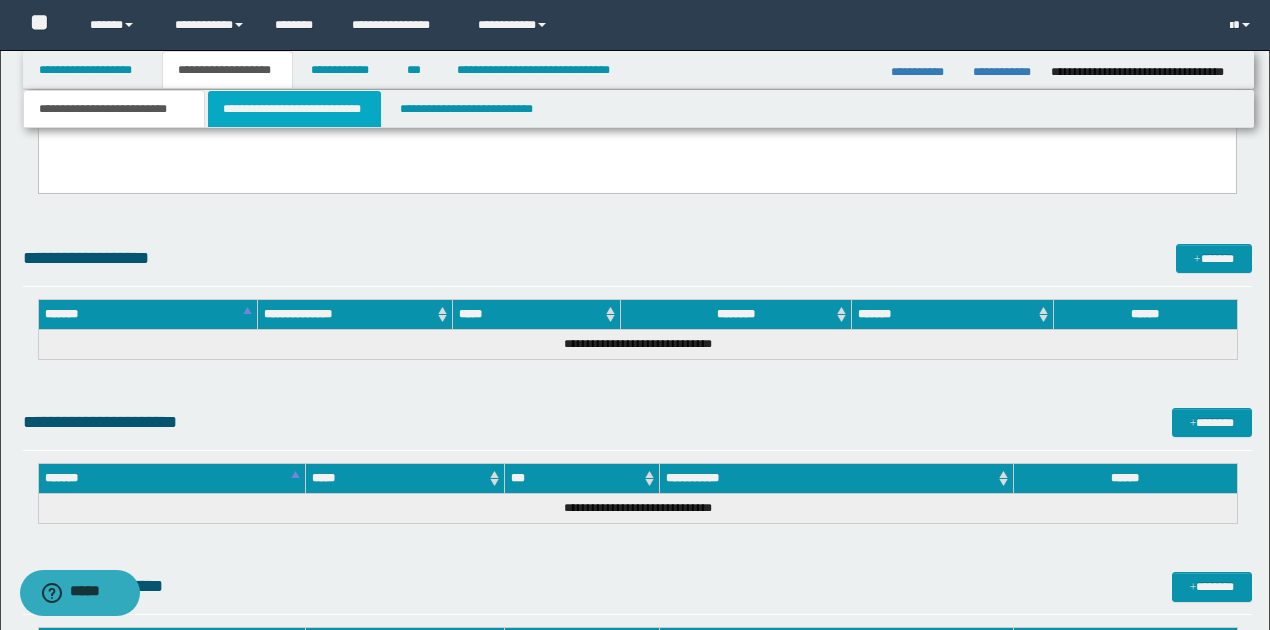 click on "**********" at bounding box center (294, 109) 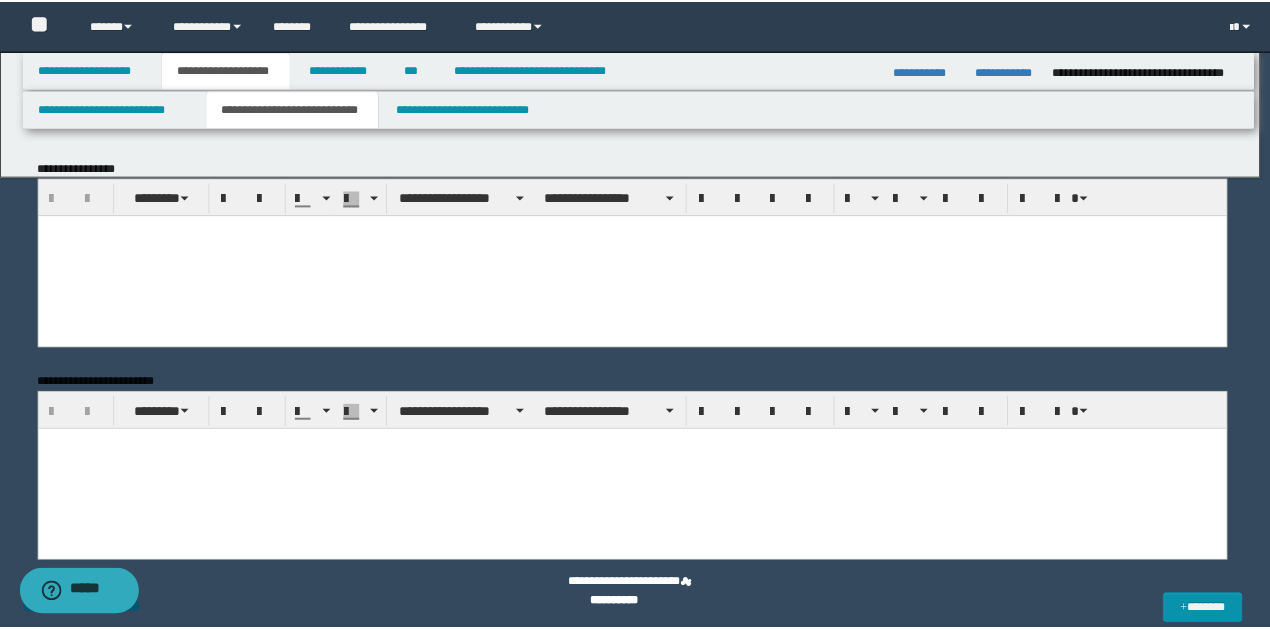 scroll, scrollTop: 0, scrollLeft: 0, axis: both 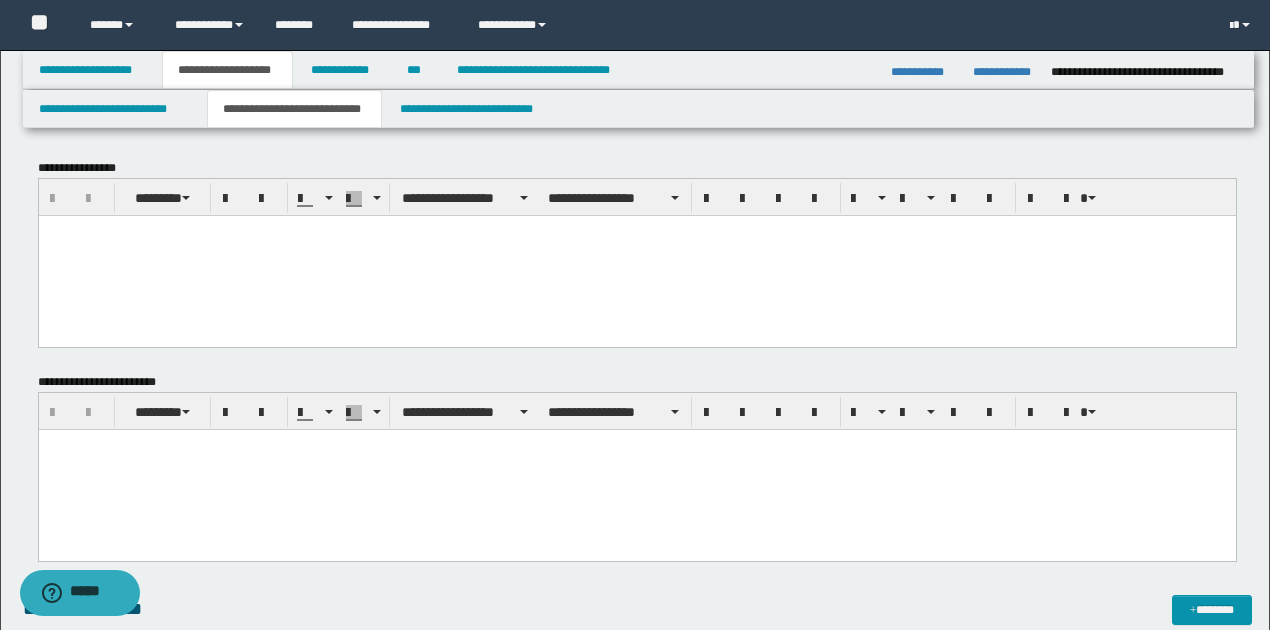 click at bounding box center [636, 470] 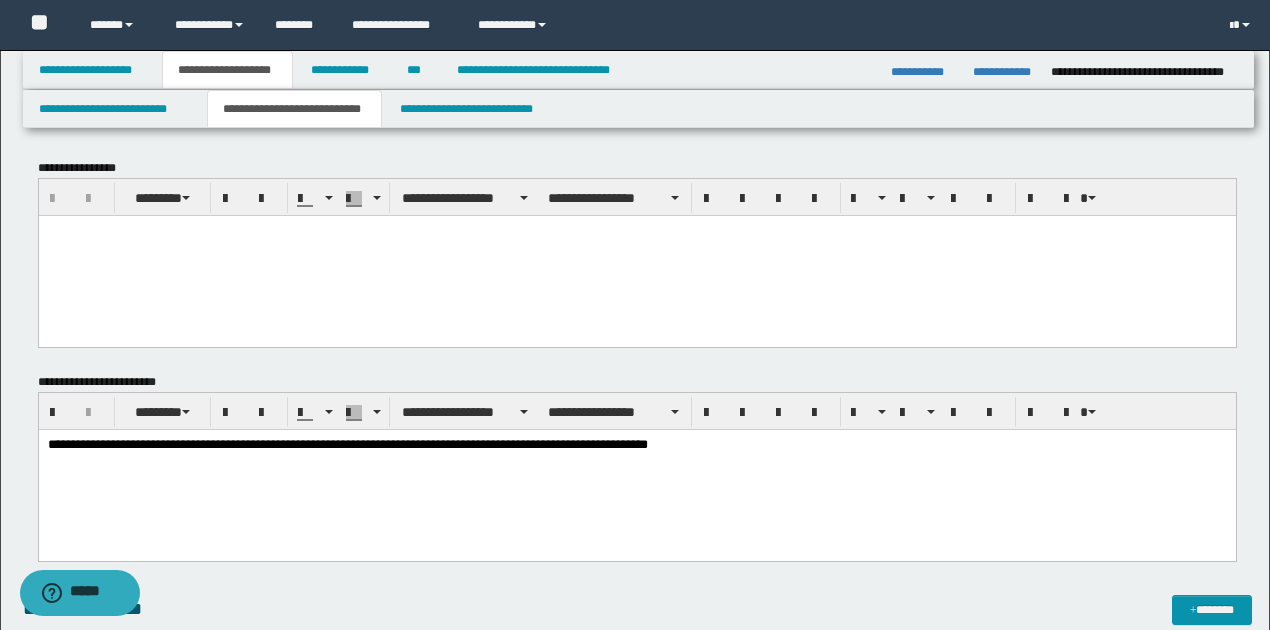 click on "**********" at bounding box center [637, 445] 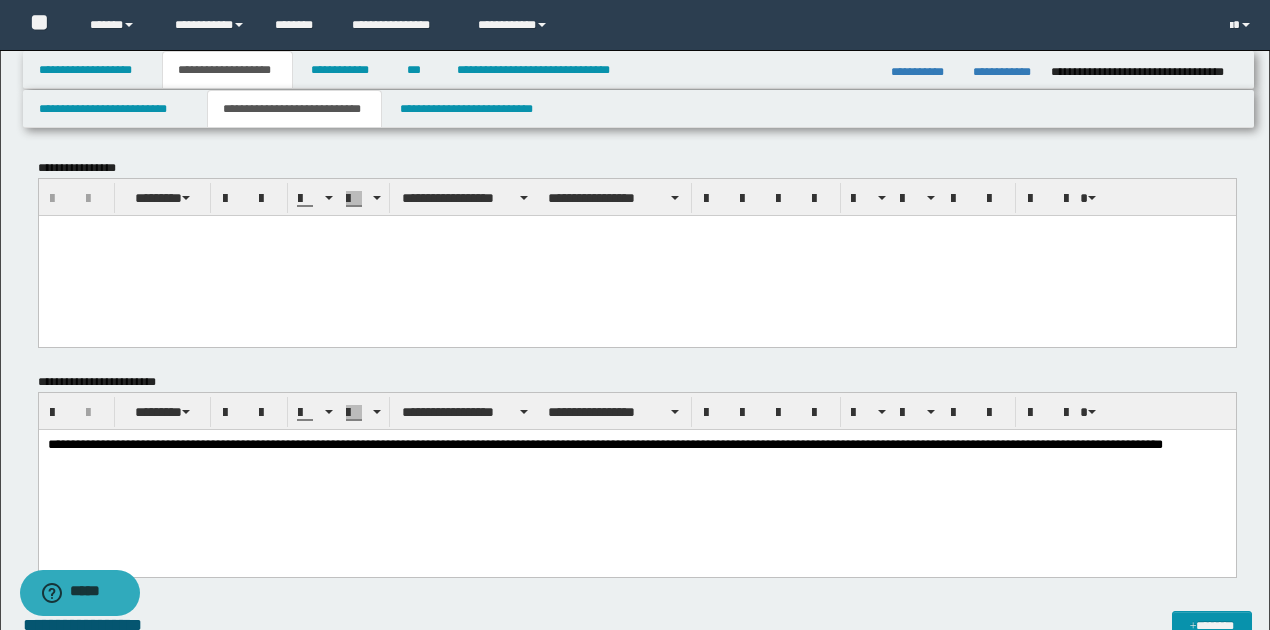 click on "**********" at bounding box center [637, 453] 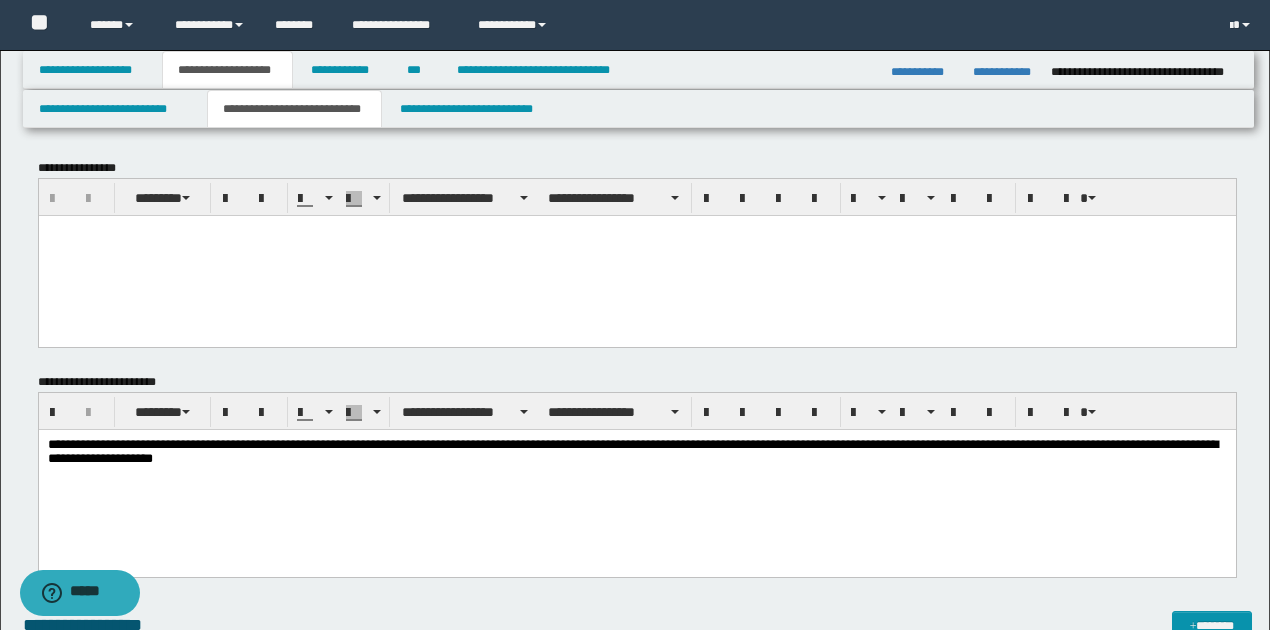click on "**********" at bounding box center [637, 453] 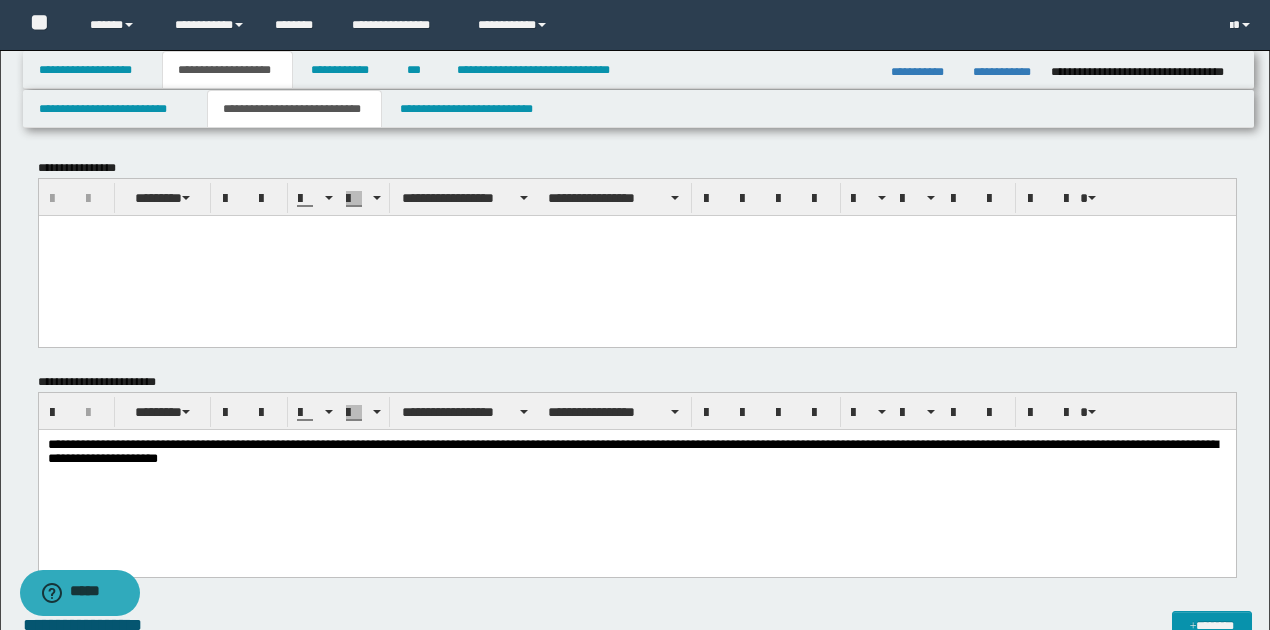 click on "**********" at bounding box center [637, 453] 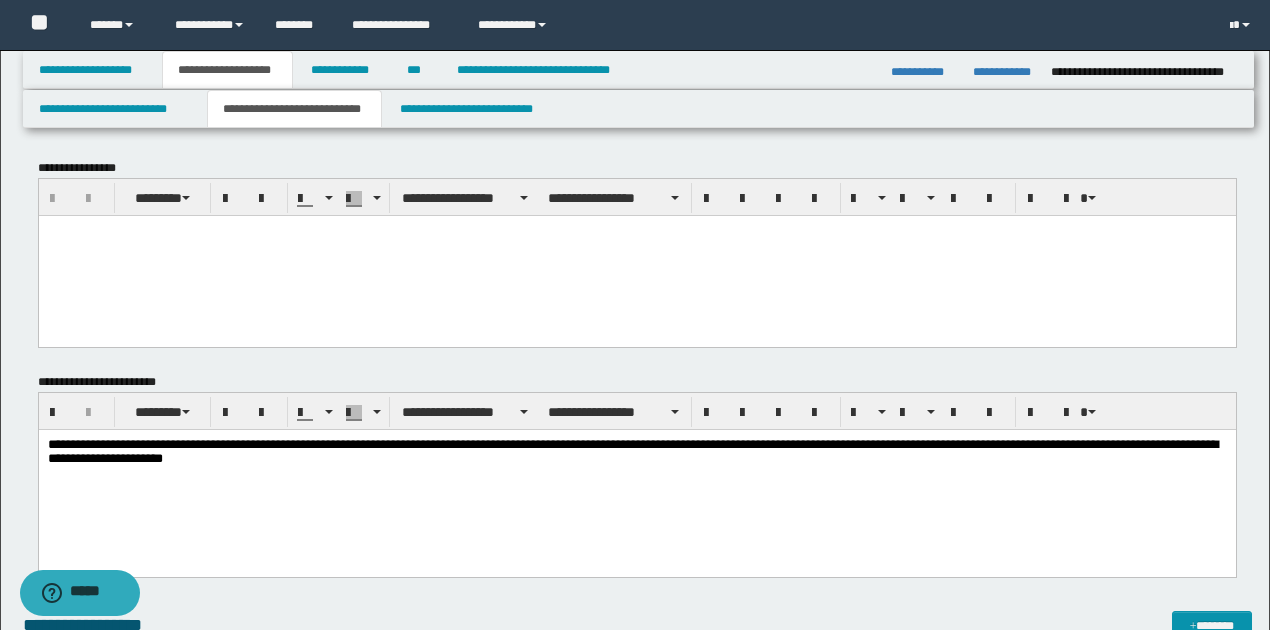 click on "**********" at bounding box center (637, 453) 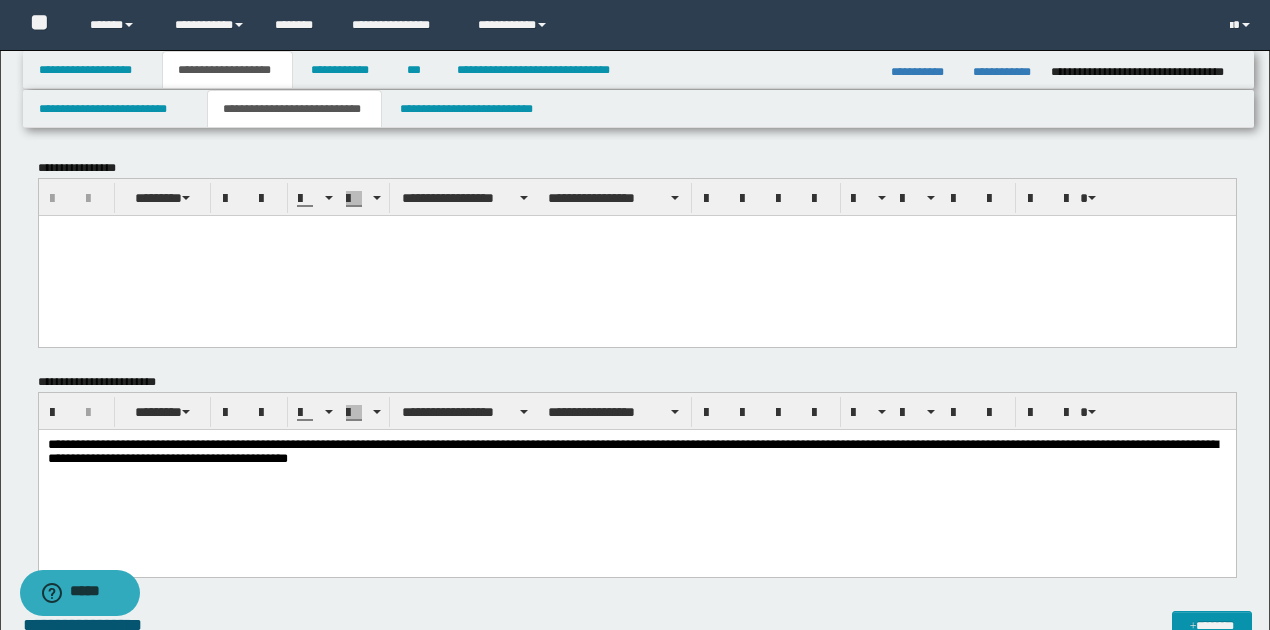 click on "**********" at bounding box center (637, 453) 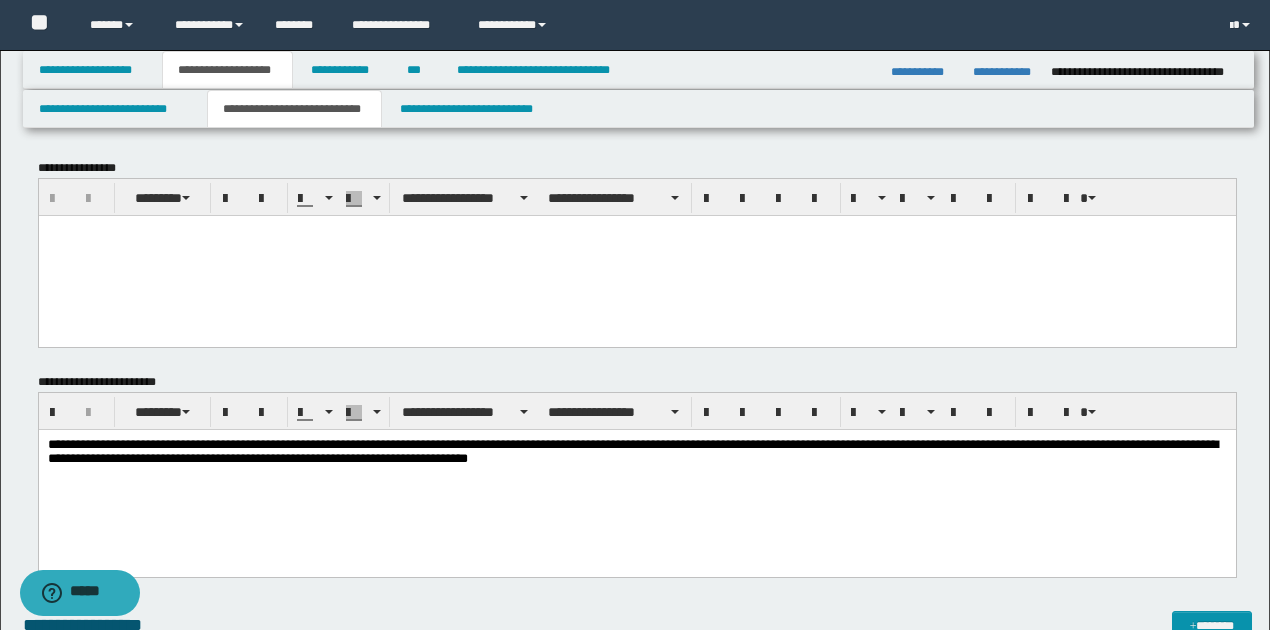 click on "**********" at bounding box center (637, 453) 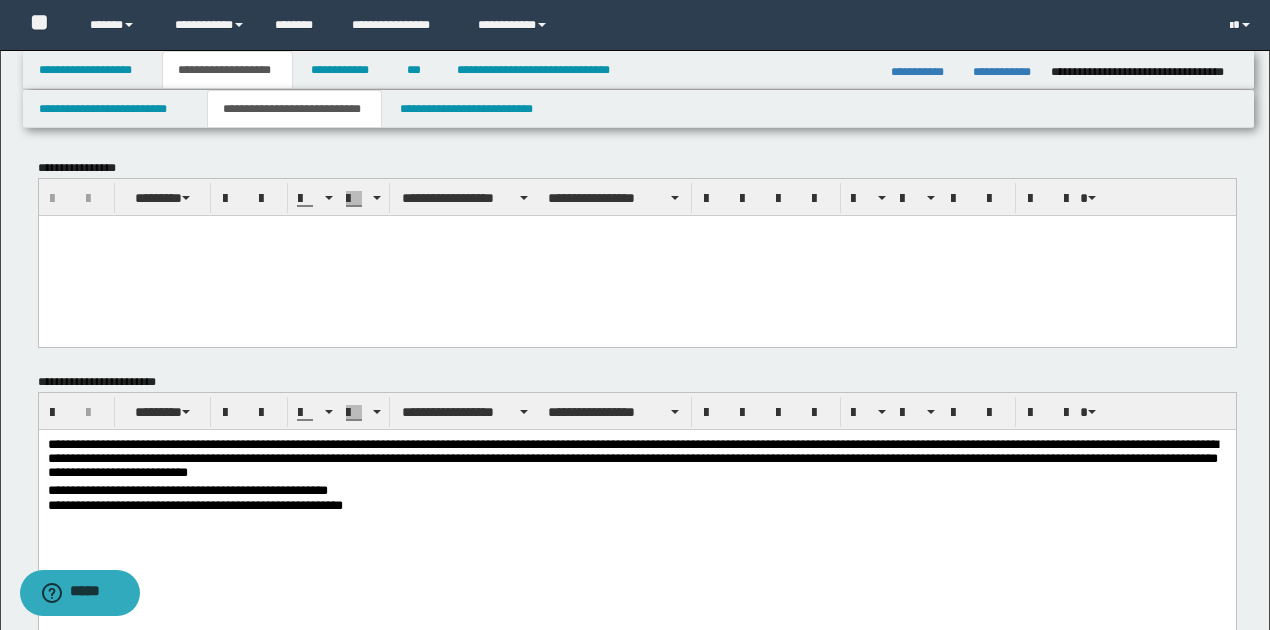 click on "**********" at bounding box center (637, 461) 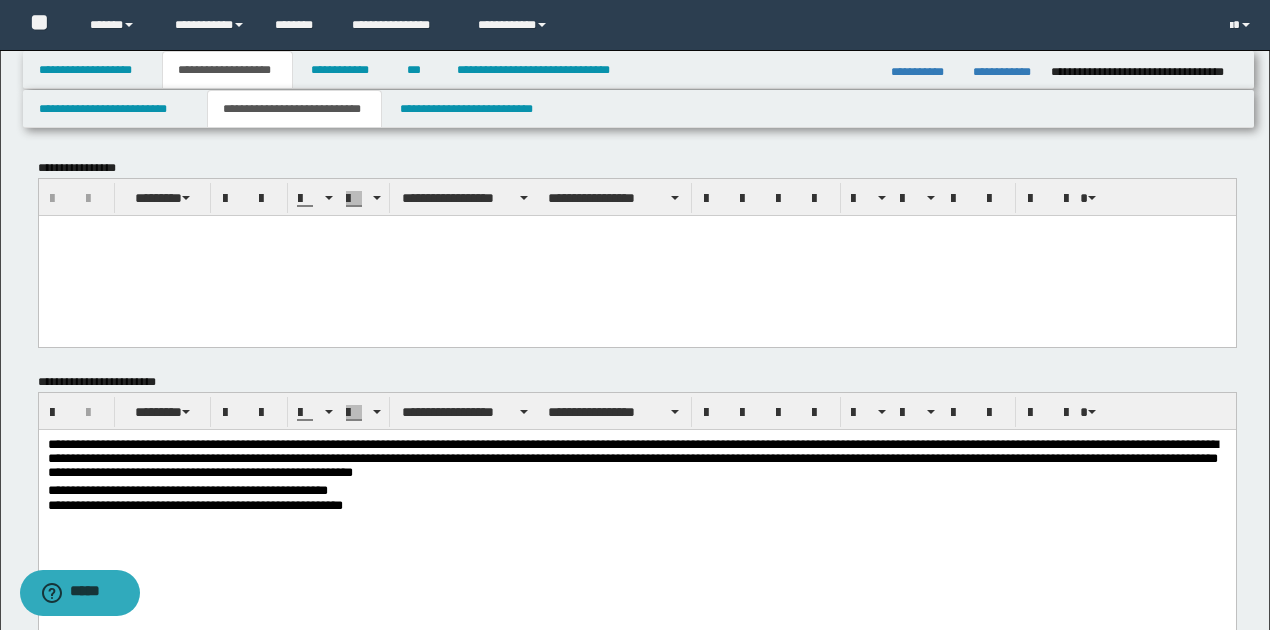 click on "**********" at bounding box center (637, 506) 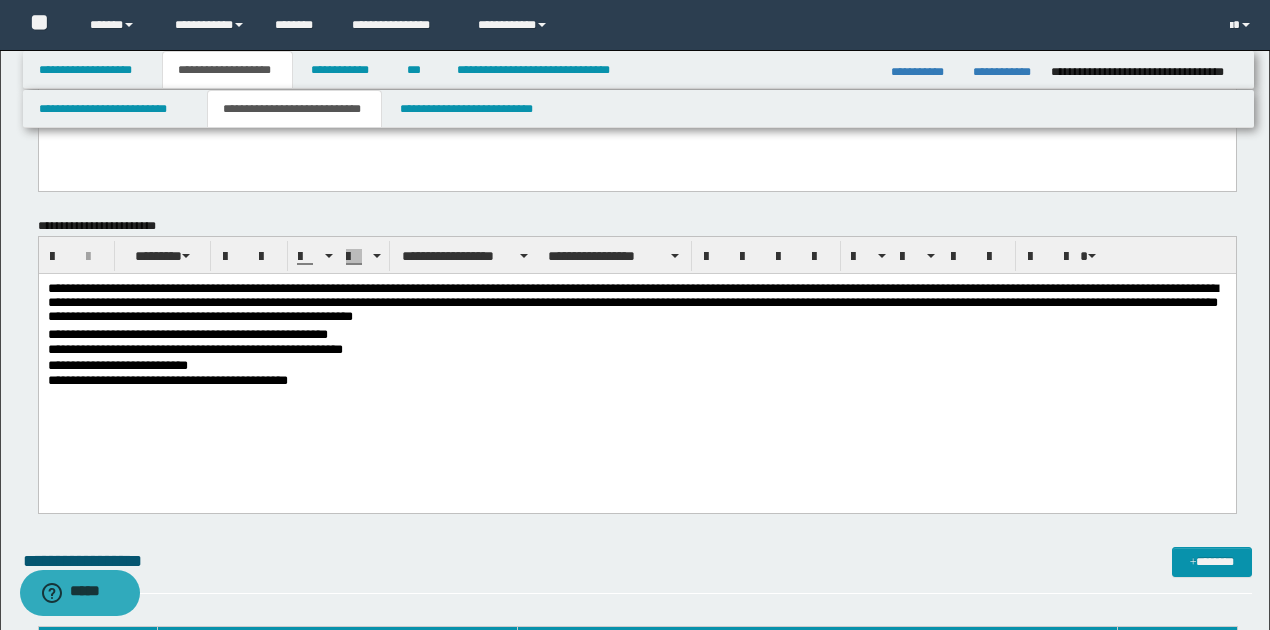 scroll, scrollTop: 200, scrollLeft: 0, axis: vertical 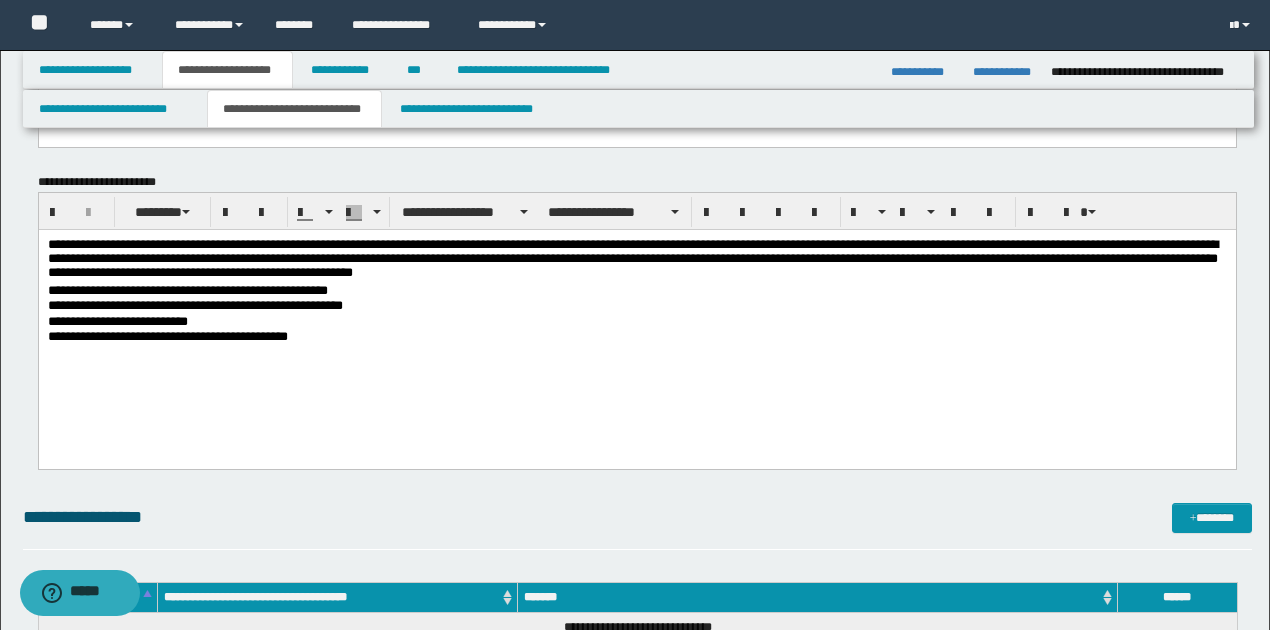 click on "**********" at bounding box center [637, 337] 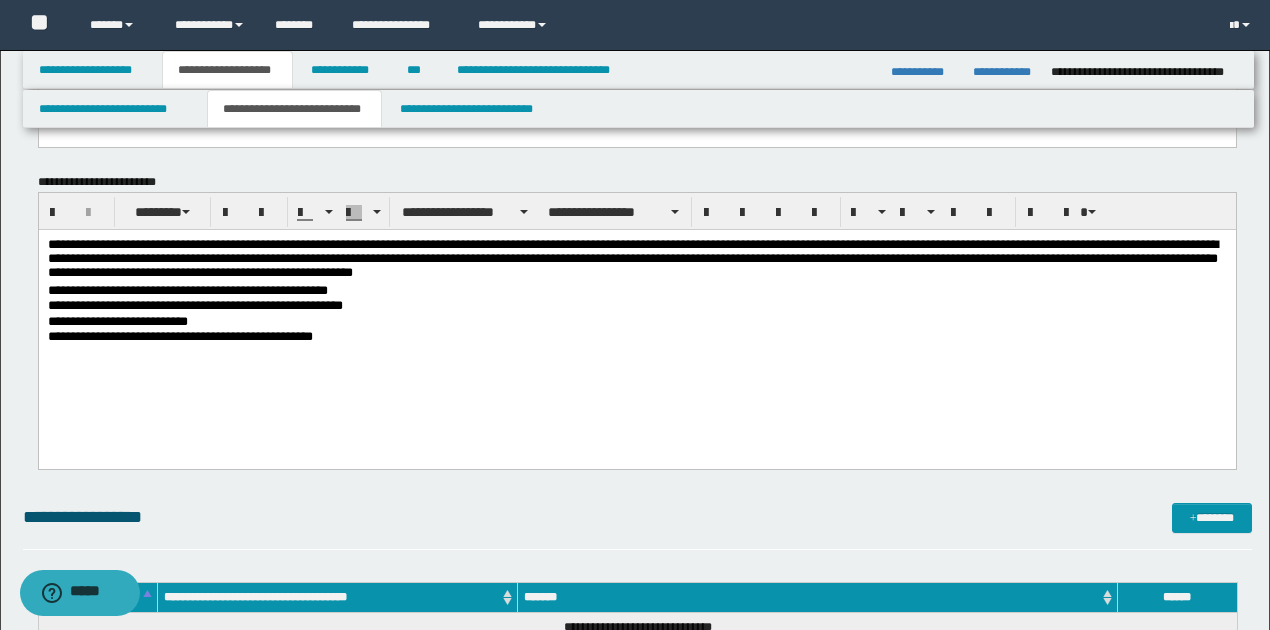 click on "**********" at bounding box center (637, 337) 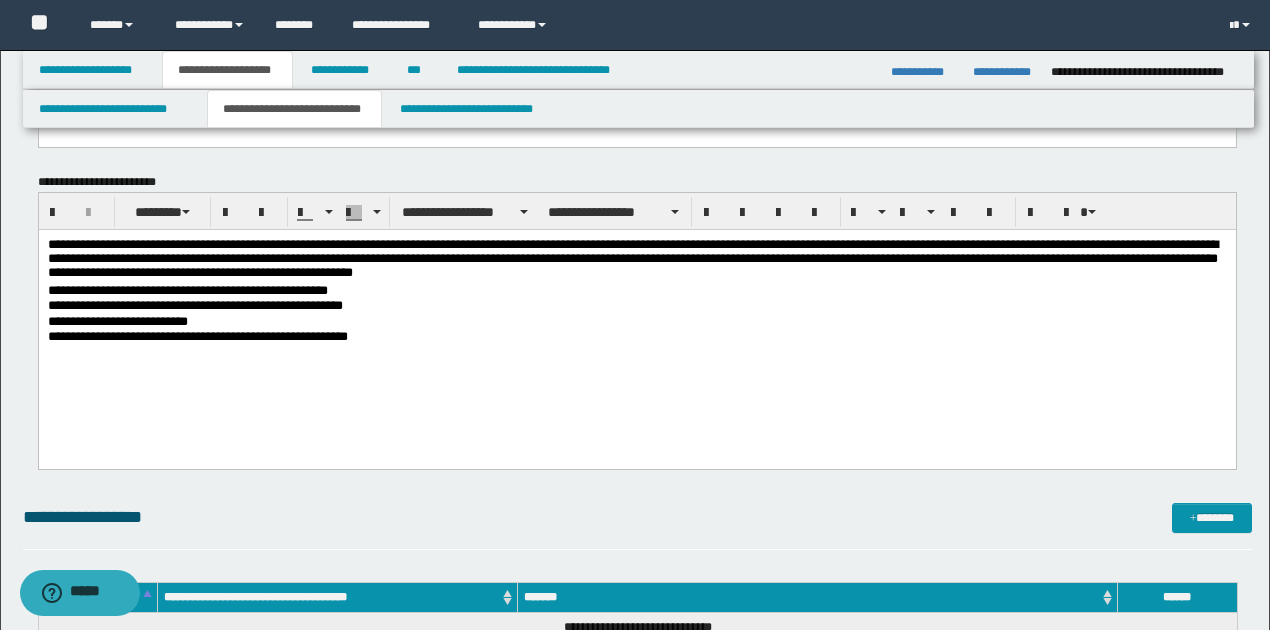 click on "**********" at bounding box center (637, 337) 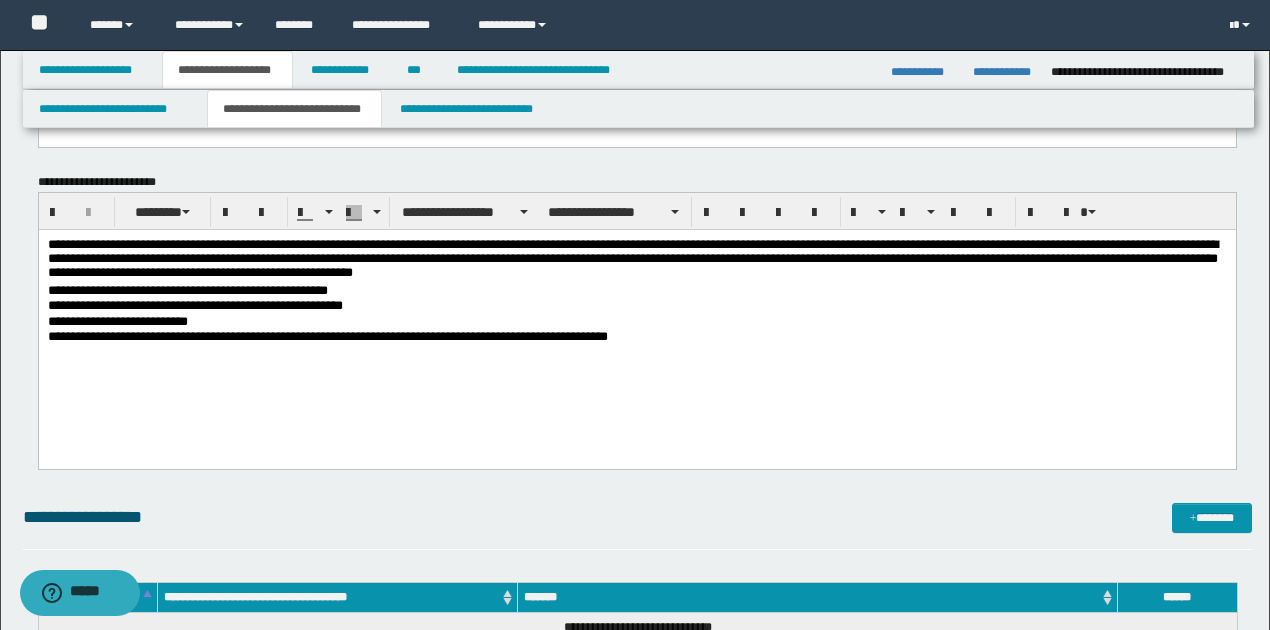 click on "**********" at bounding box center (637, 261) 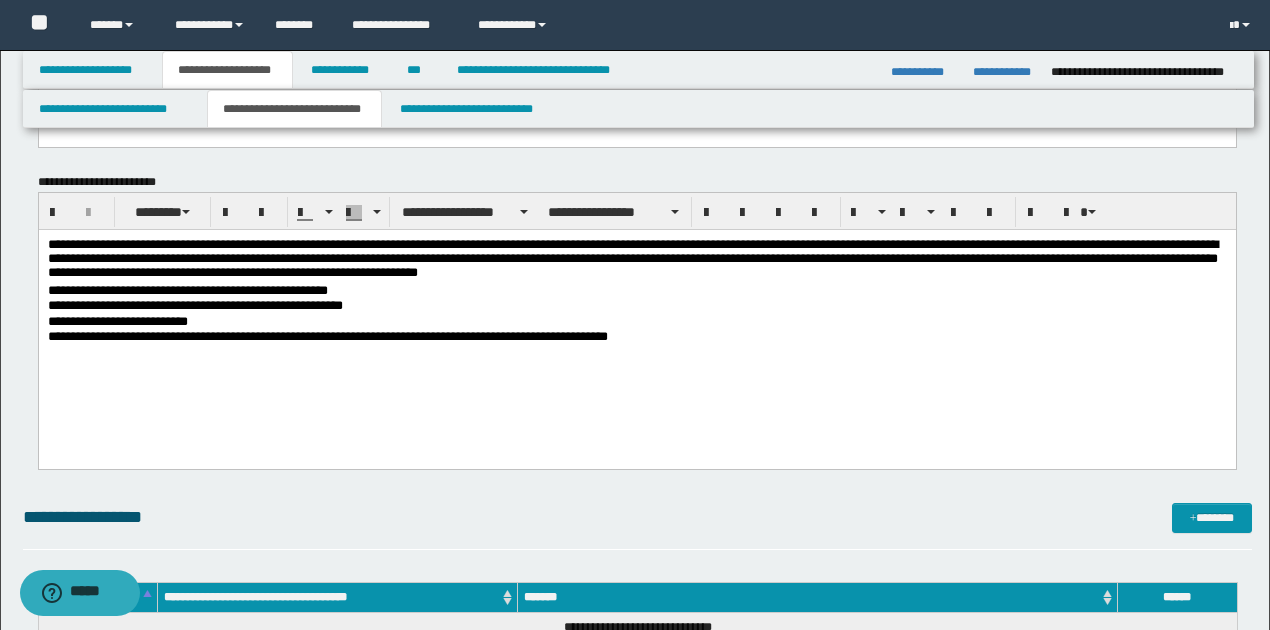 click on "**********" at bounding box center (637, 261) 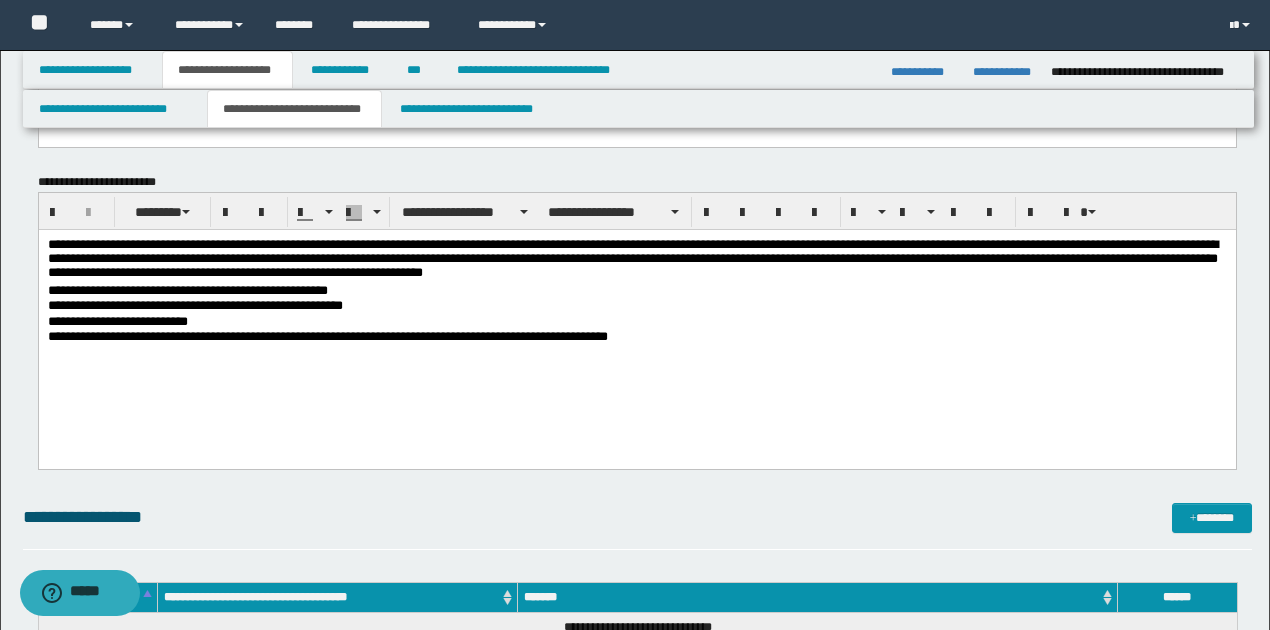 click on "**********" at bounding box center (637, 337) 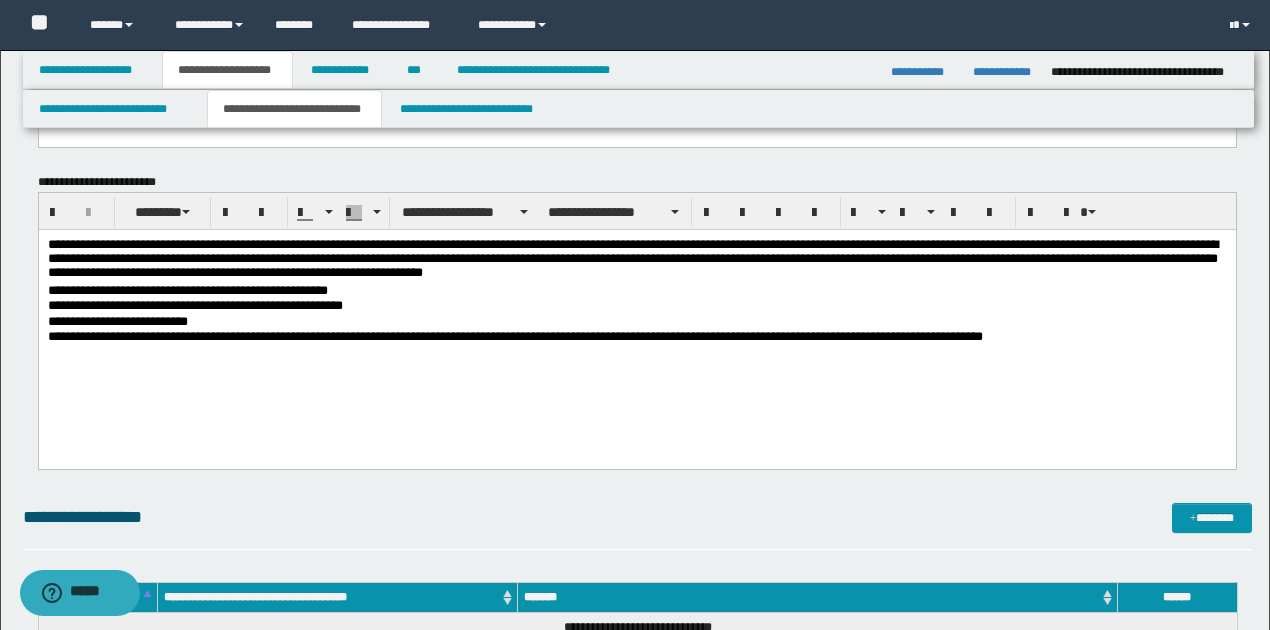 scroll, scrollTop: 466, scrollLeft: 0, axis: vertical 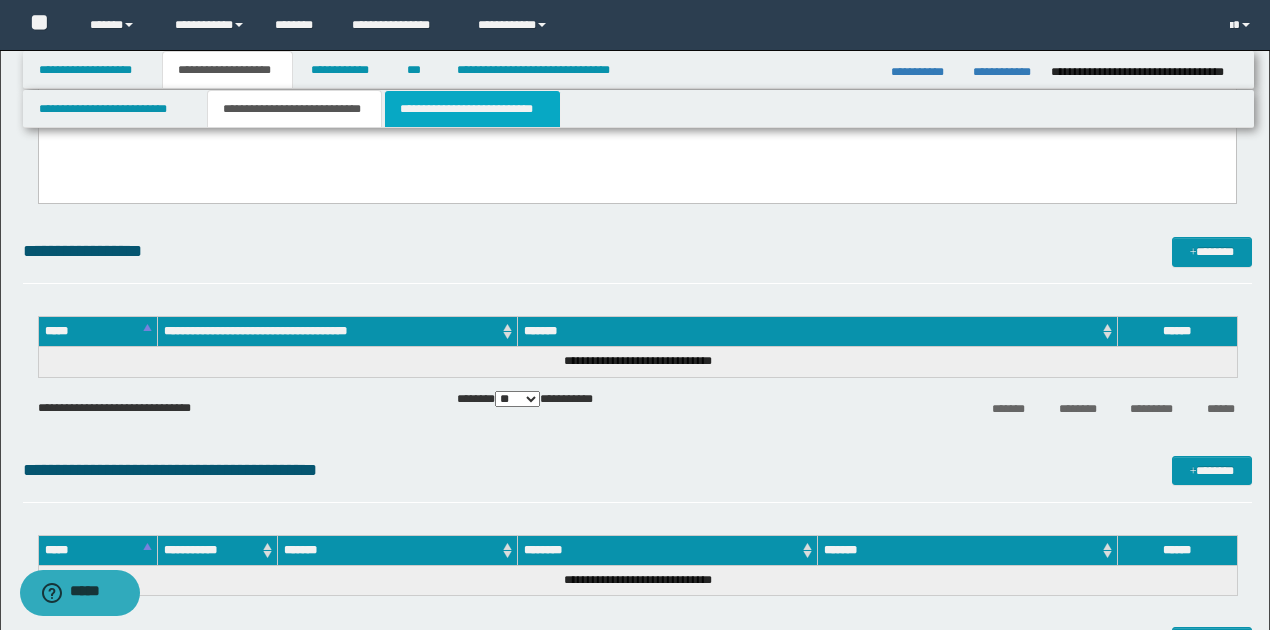 click on "**********" at bounding box center [472, 109] 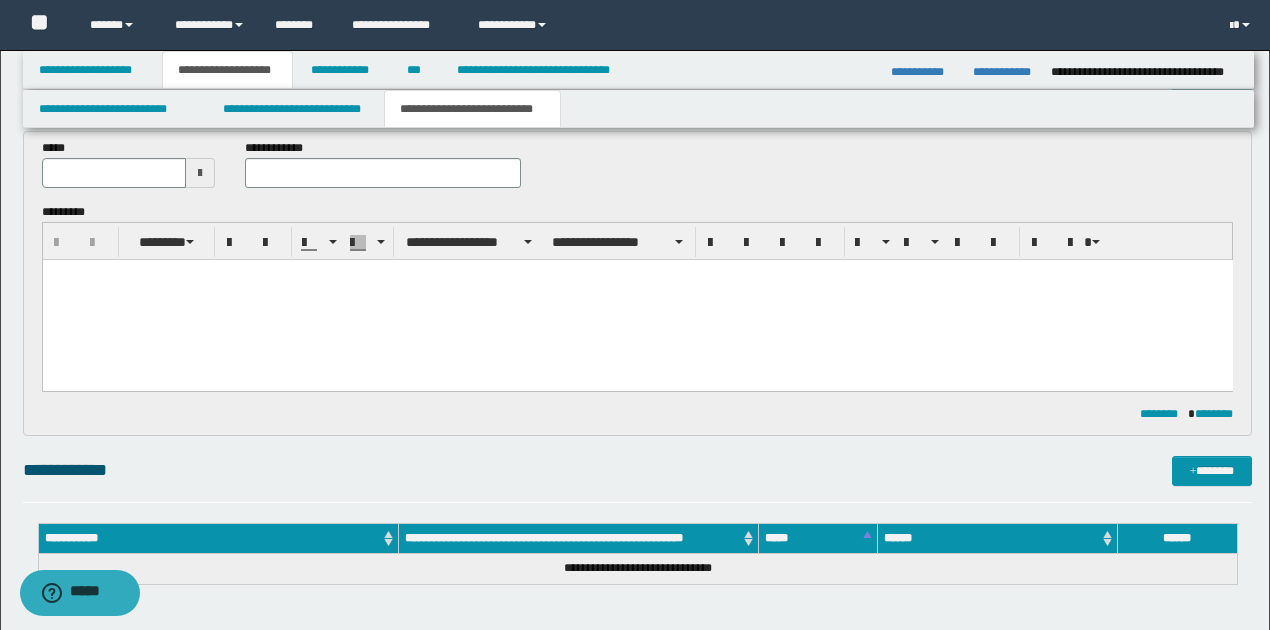 scroll, scrollTop: 200, scrollLeft: 0, axis: vertical 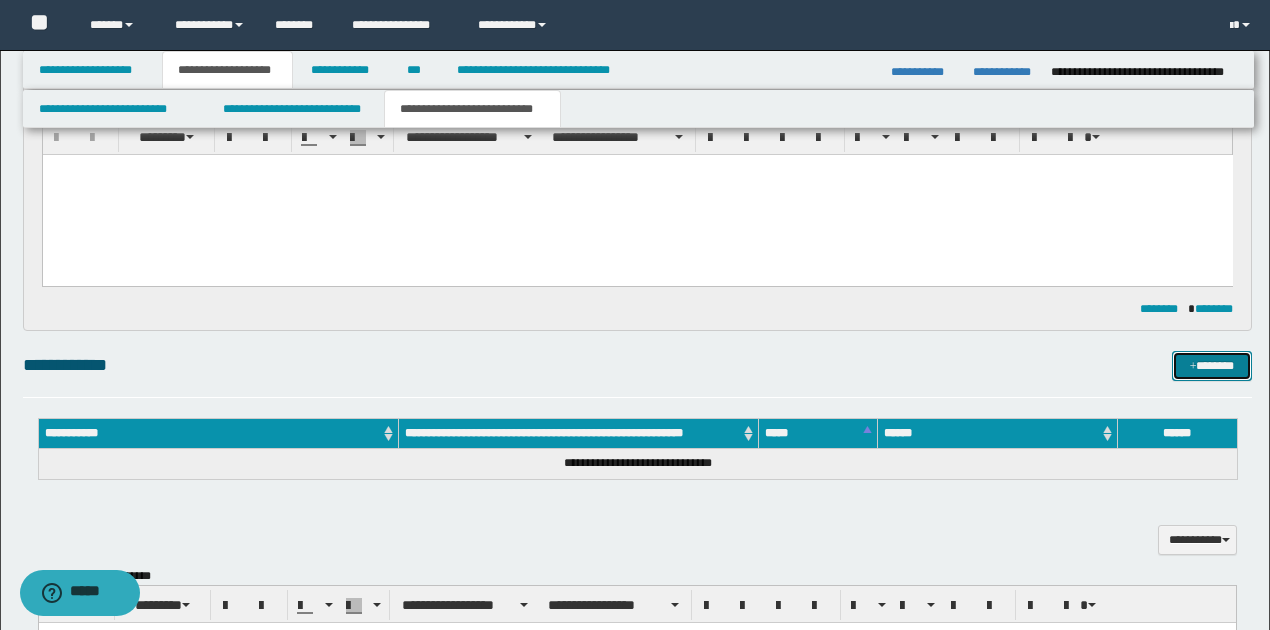 click on "*******" at bounding box center [1211, 365] 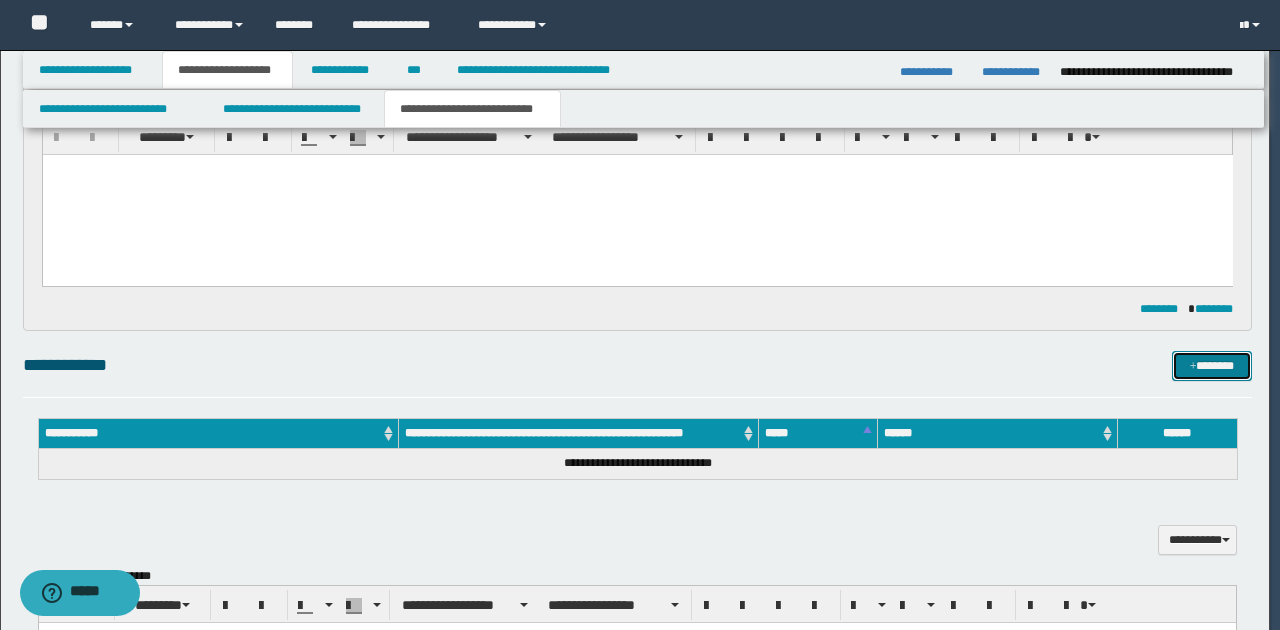type 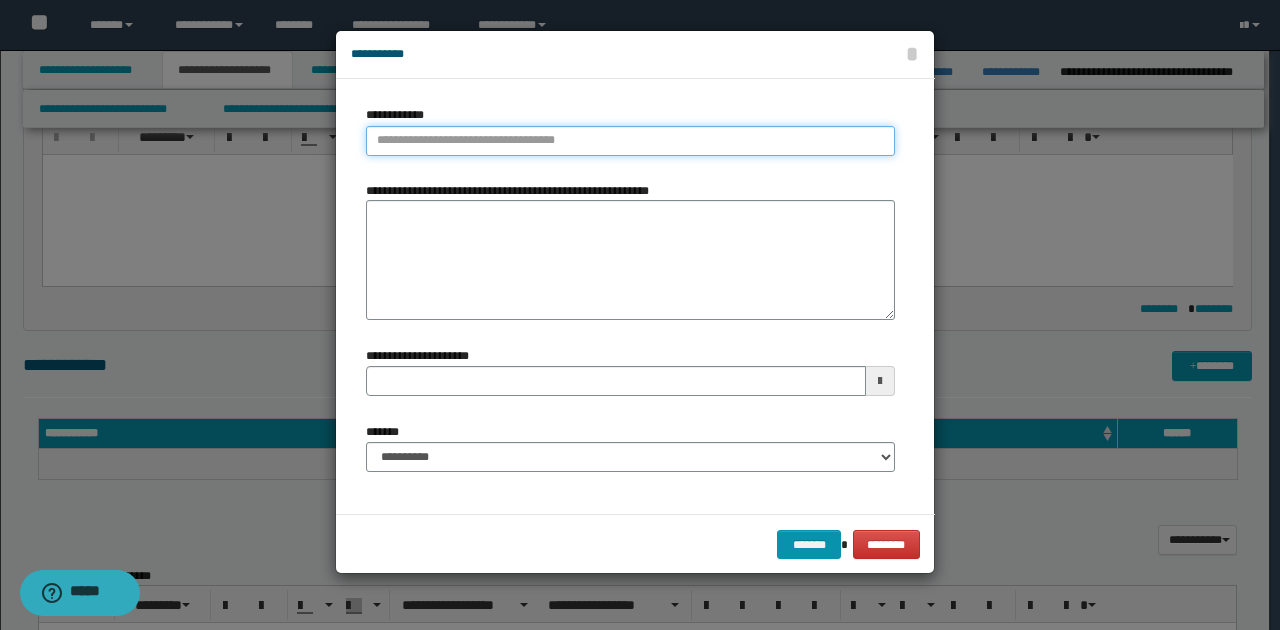click on "**********" at bounding box center [630, 141] 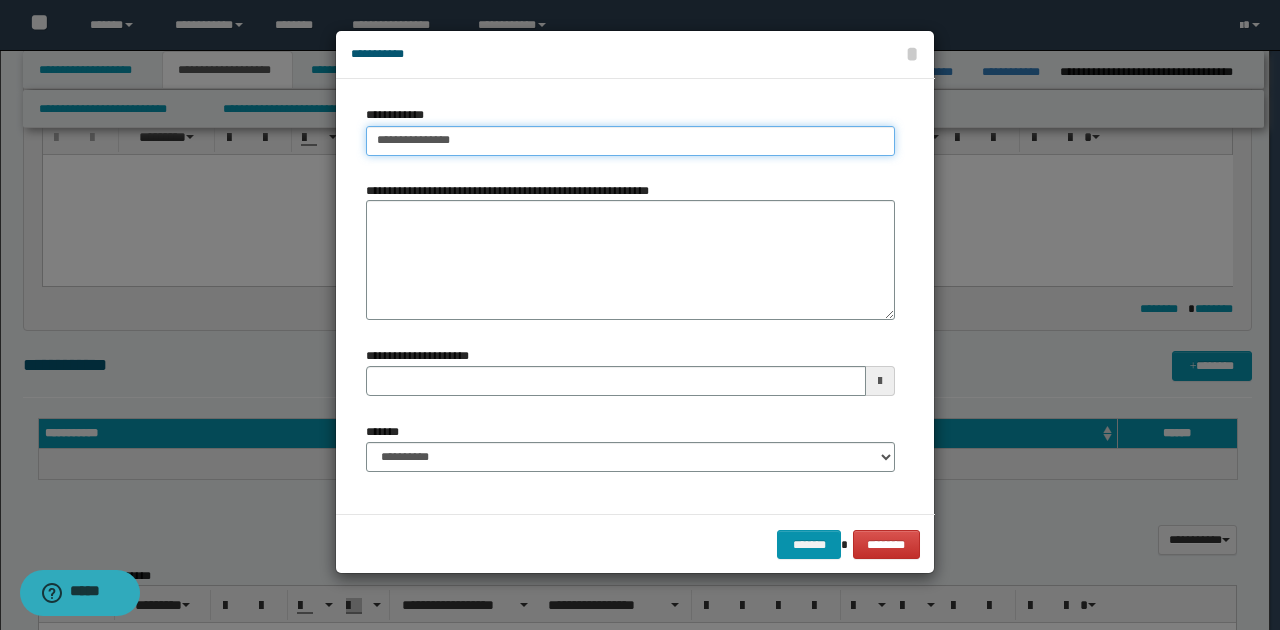 type on "**********" 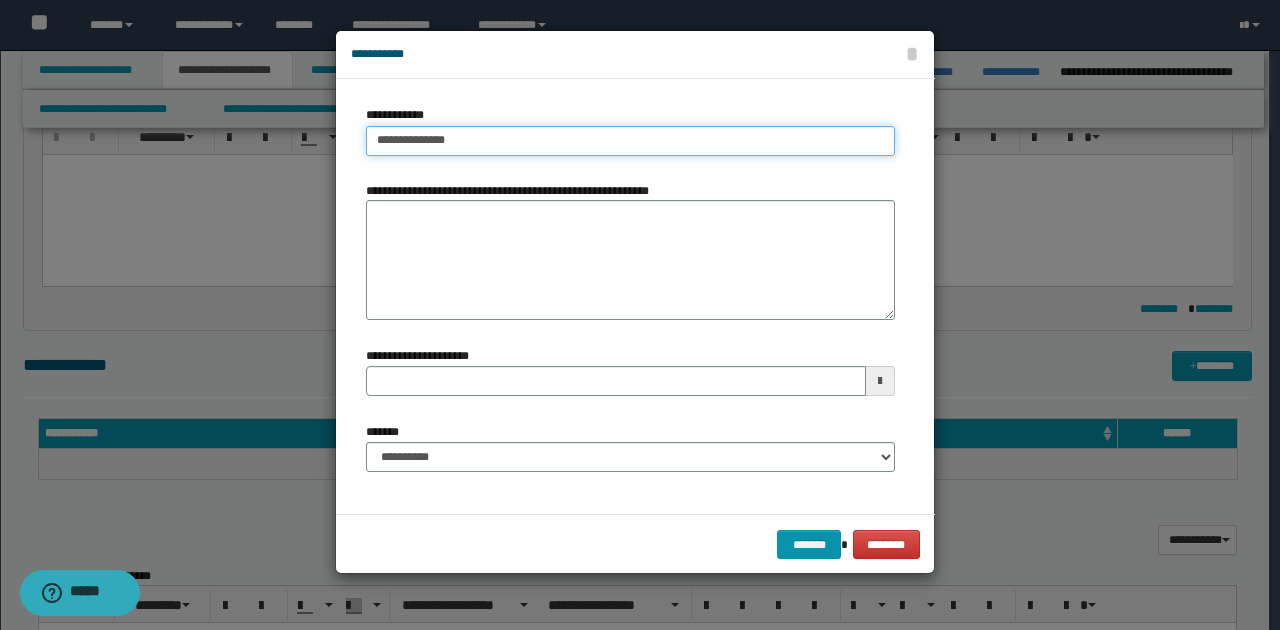 type on "**********" 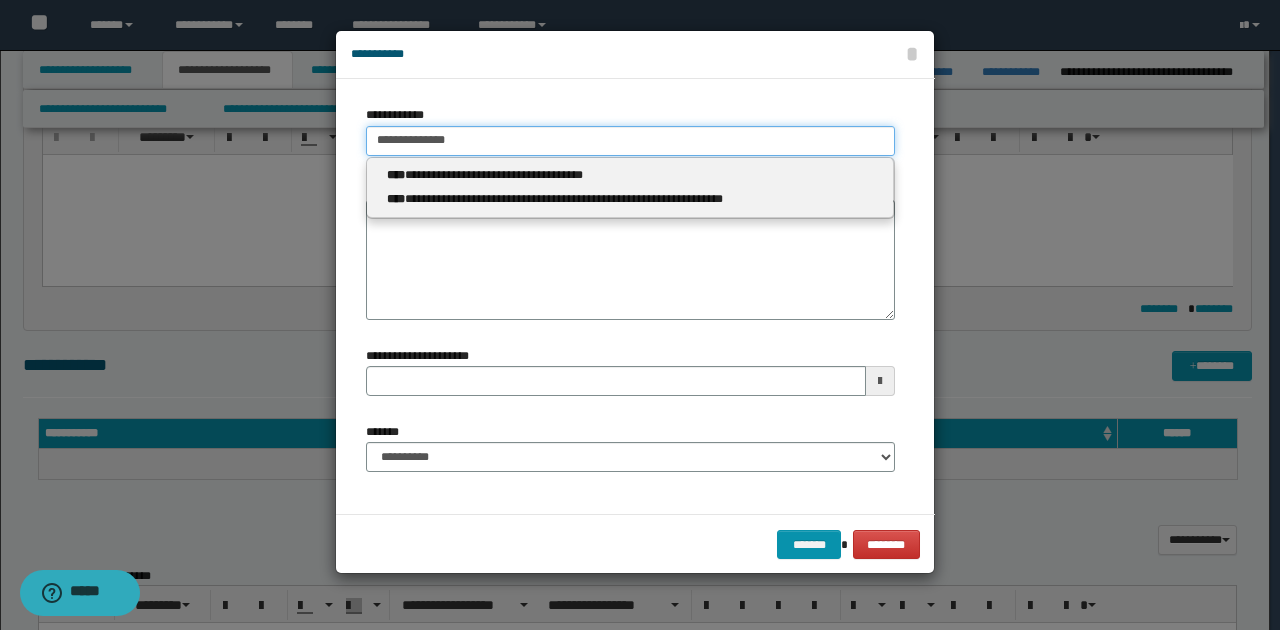 type 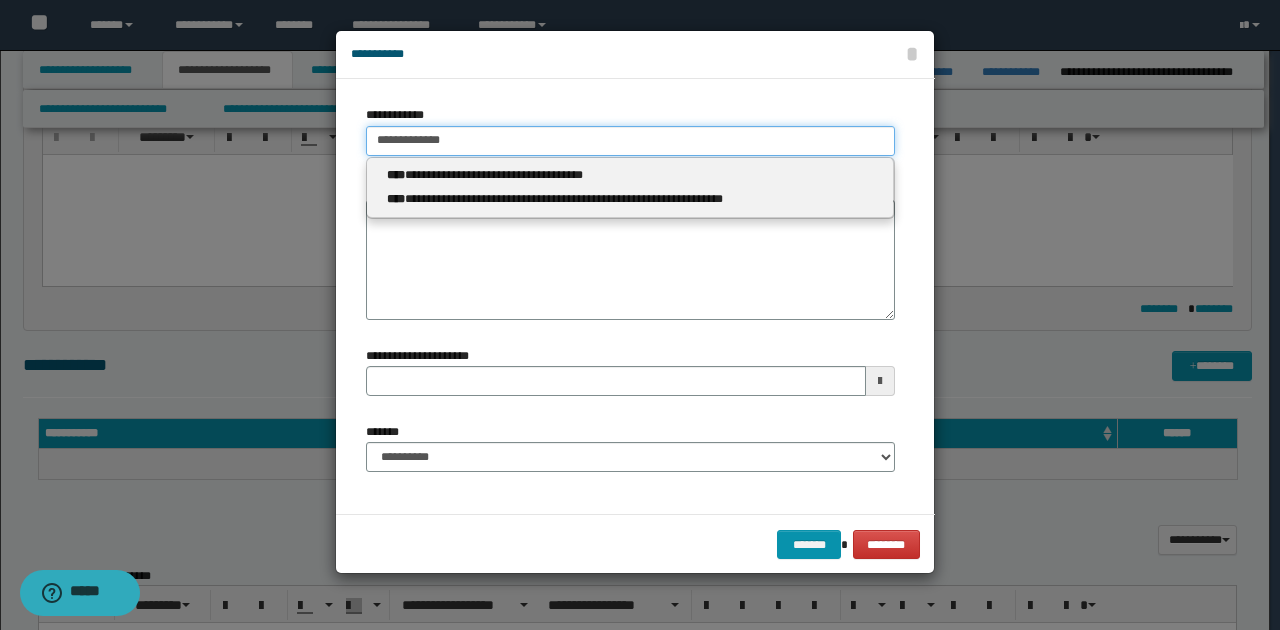 type on "**********" 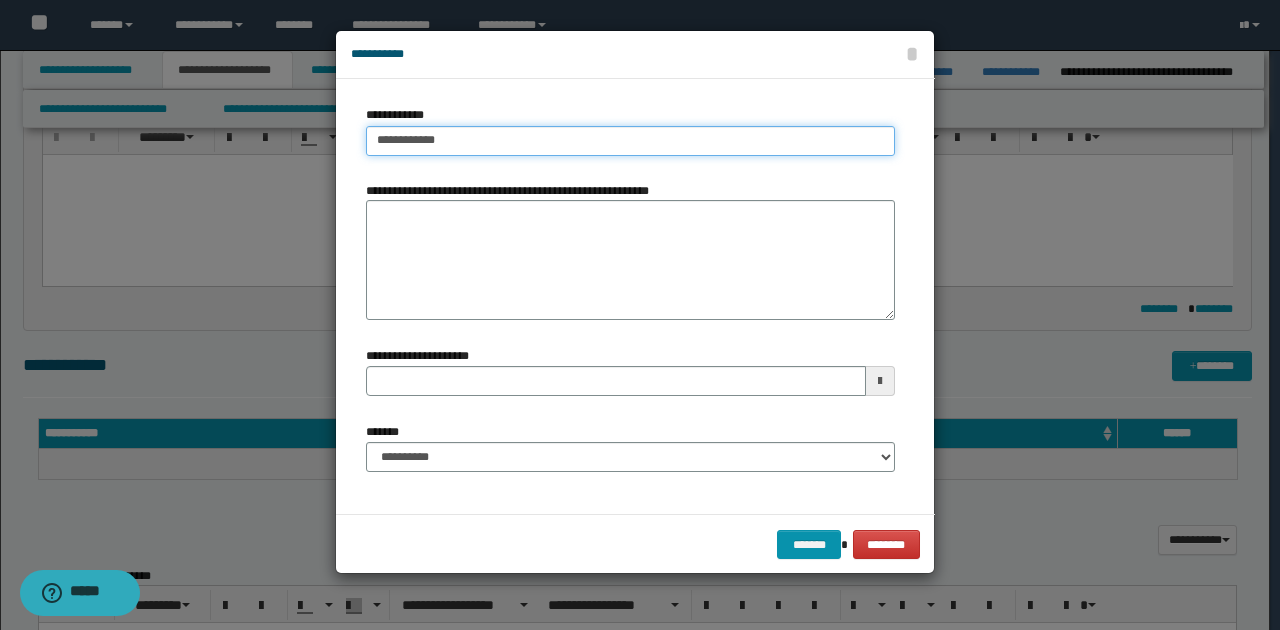 type on "**********" 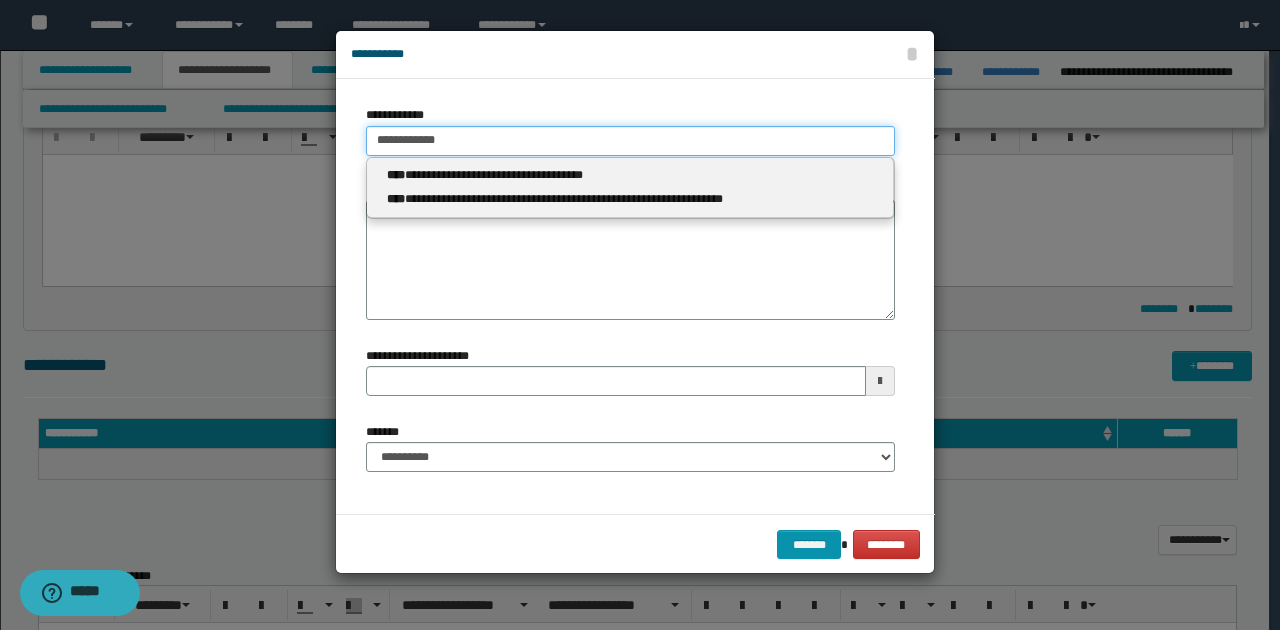 type 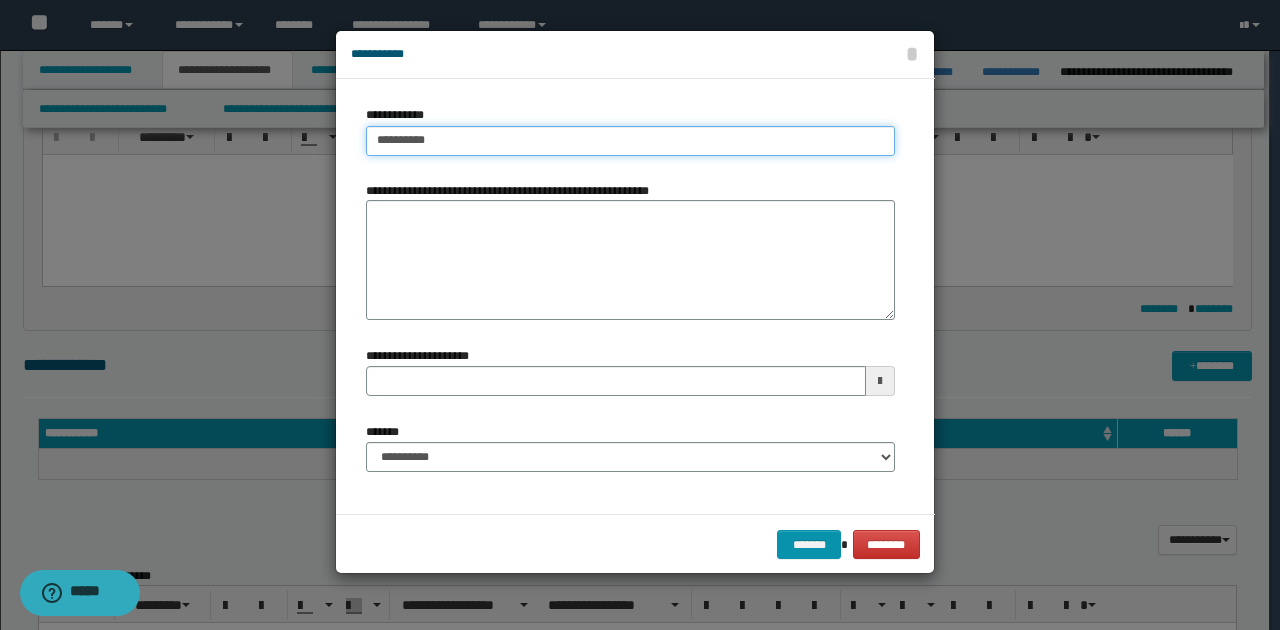 type on "********" 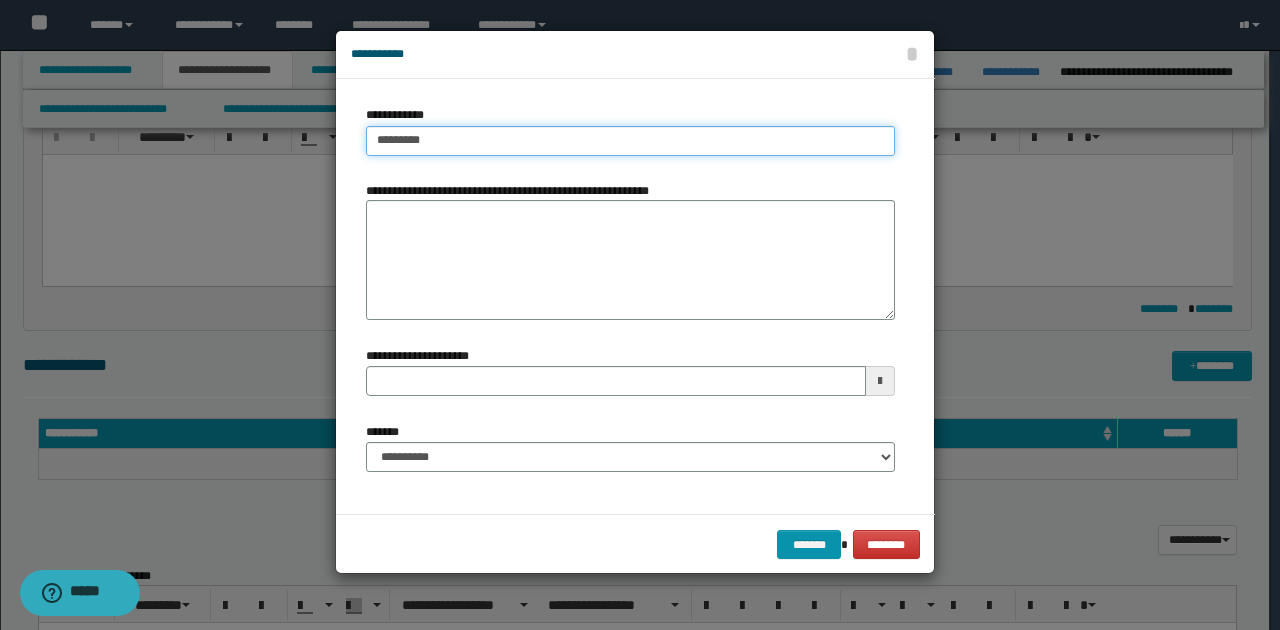 type on "**********" 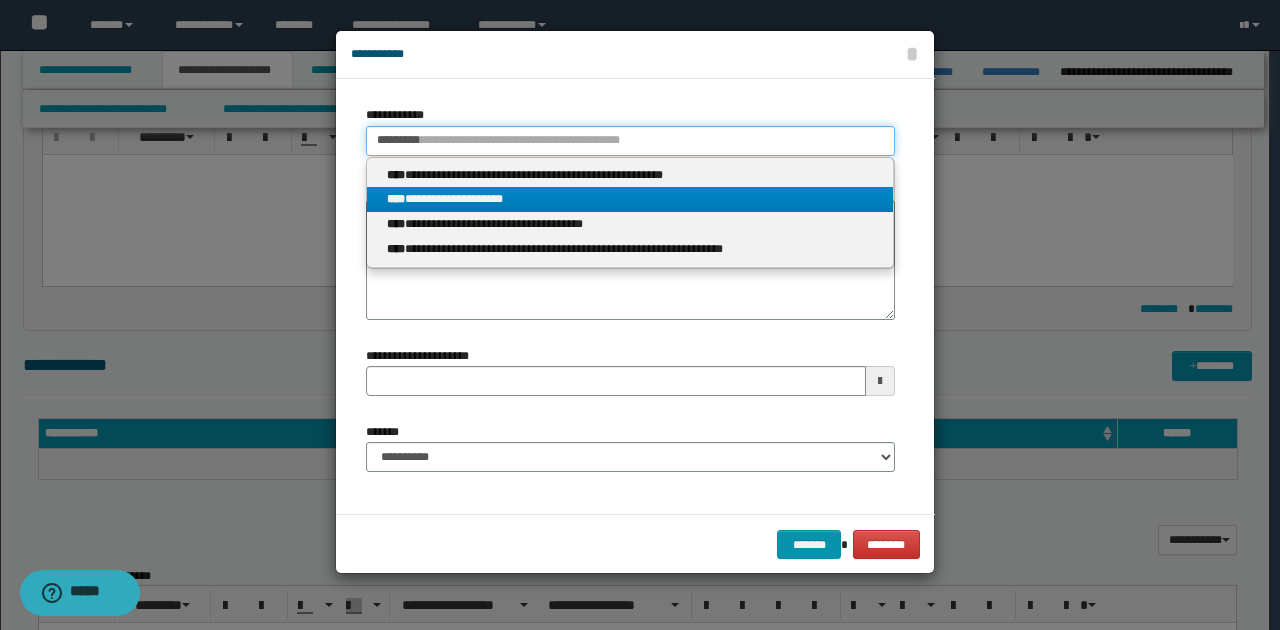 type on "********" 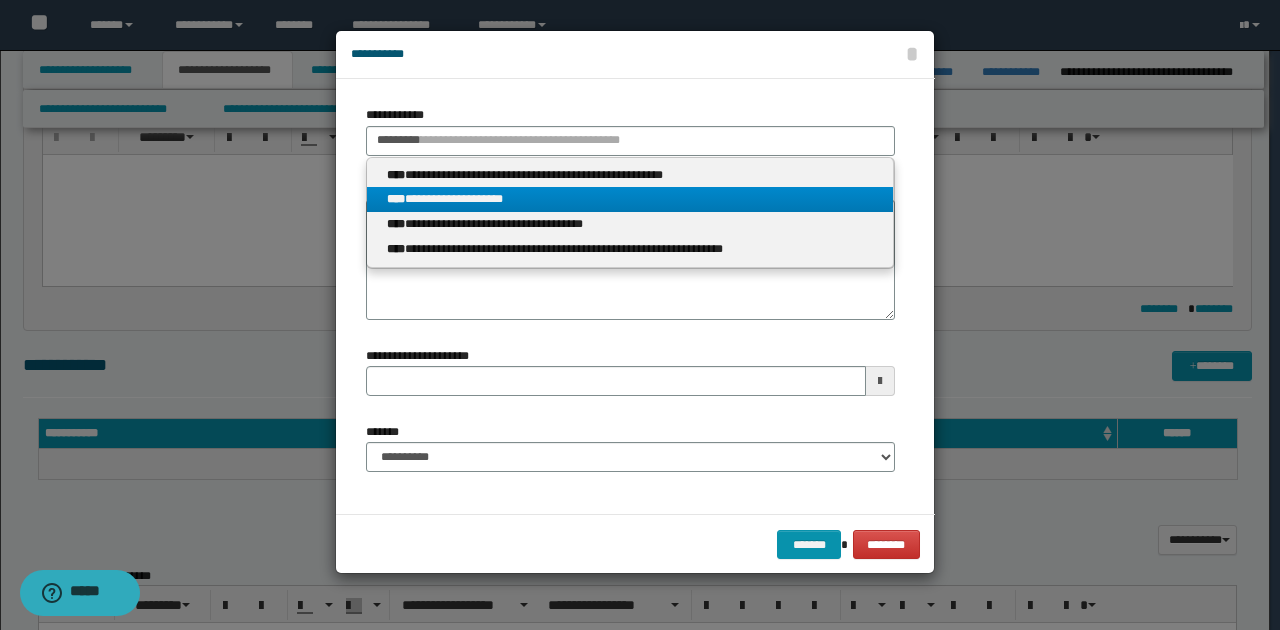 click on "**********" at bounding box center [630, 199] 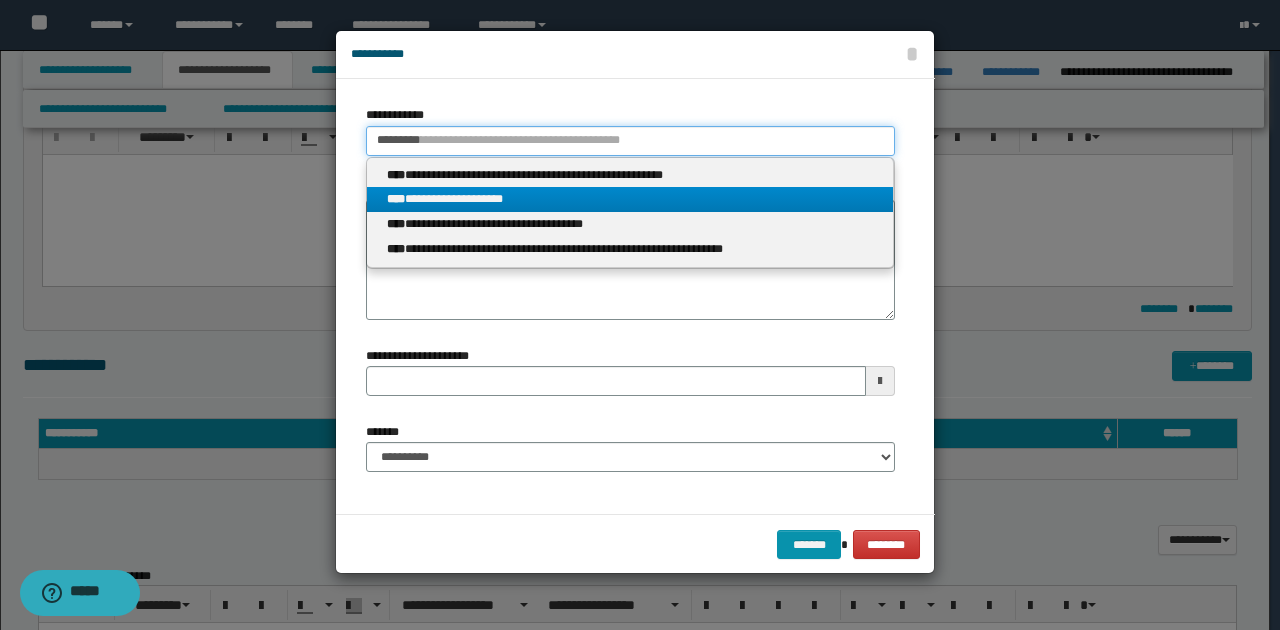 type 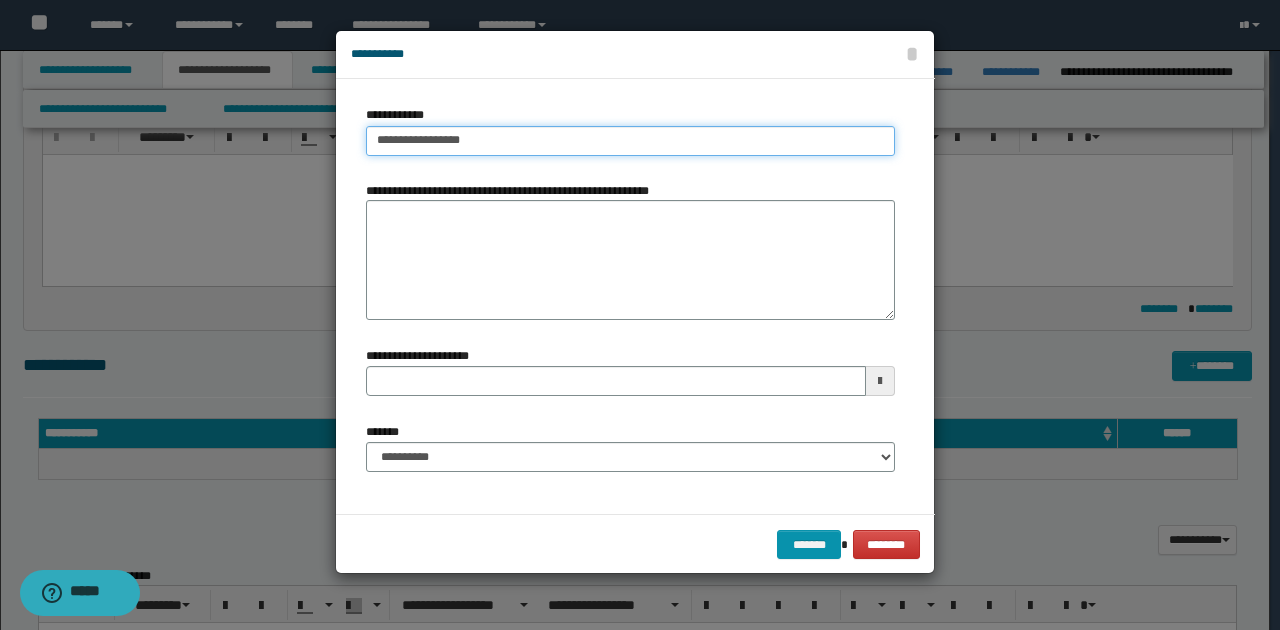 drag, startPoint x: 376, startPoint y: 138, endPoint x: 501, endPoint y: 141, distance: 125.035995 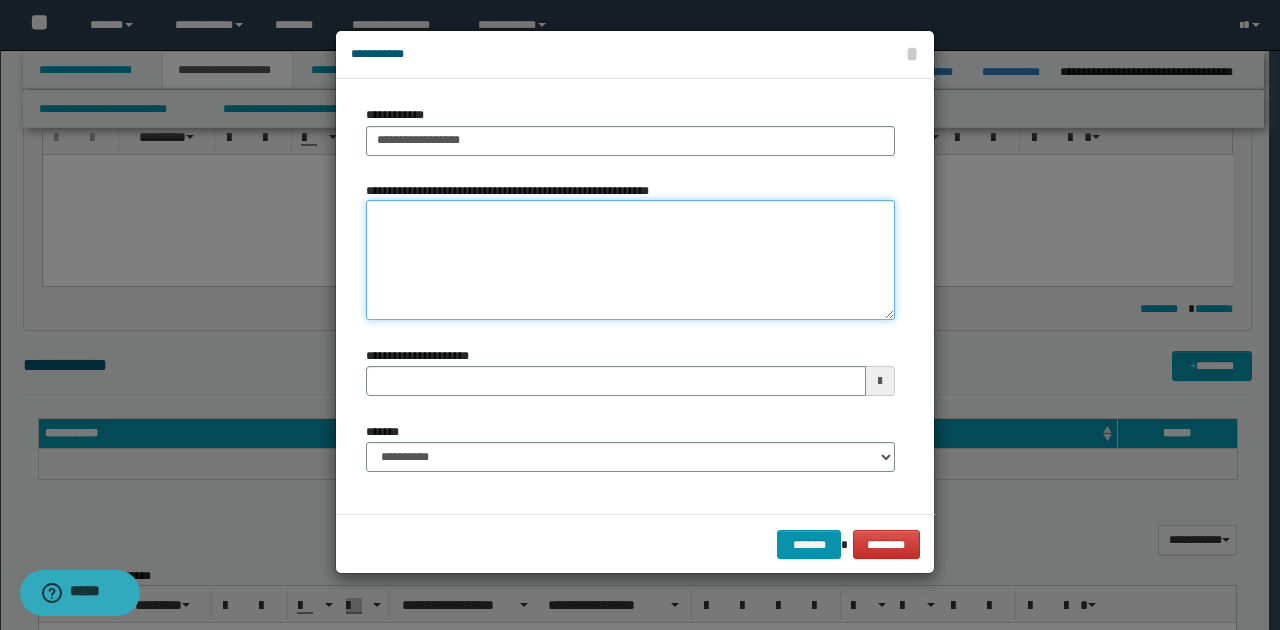 click on "**********" at bounding box center [630, 260] 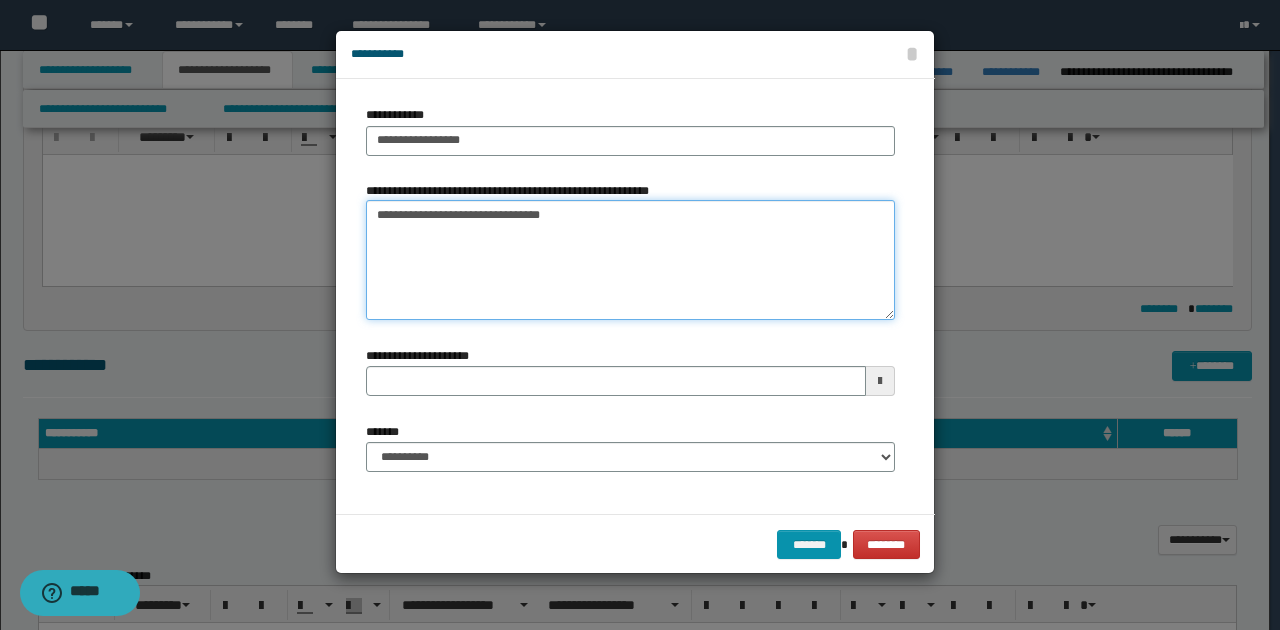 type on "**********" 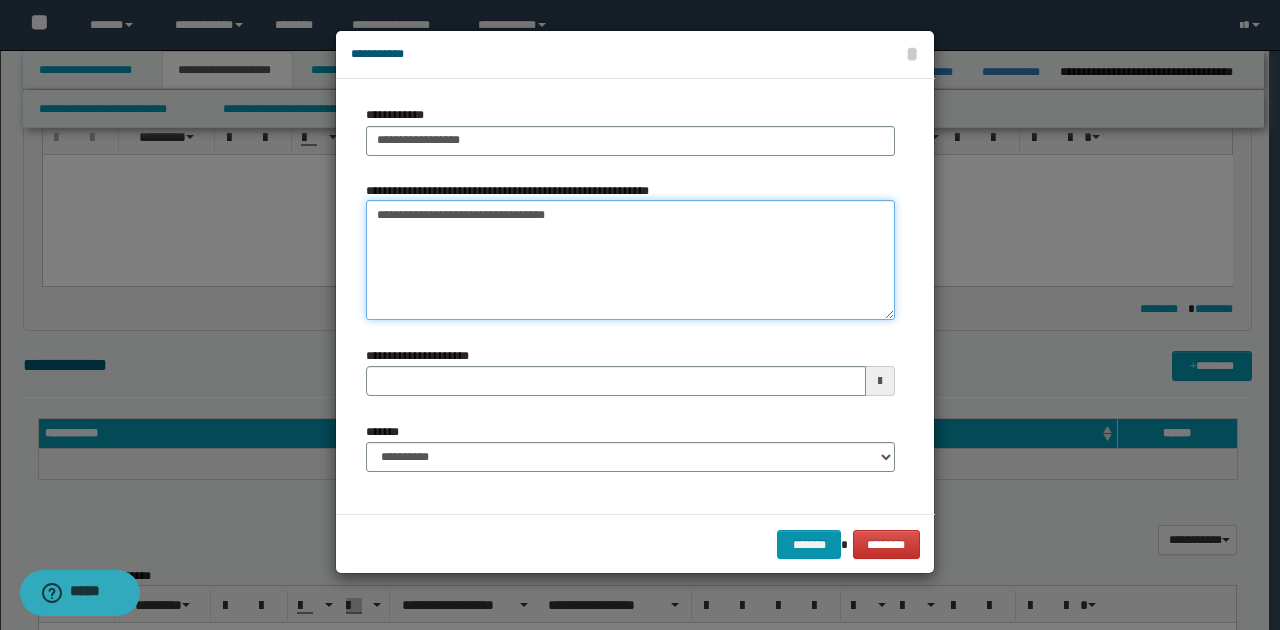 type 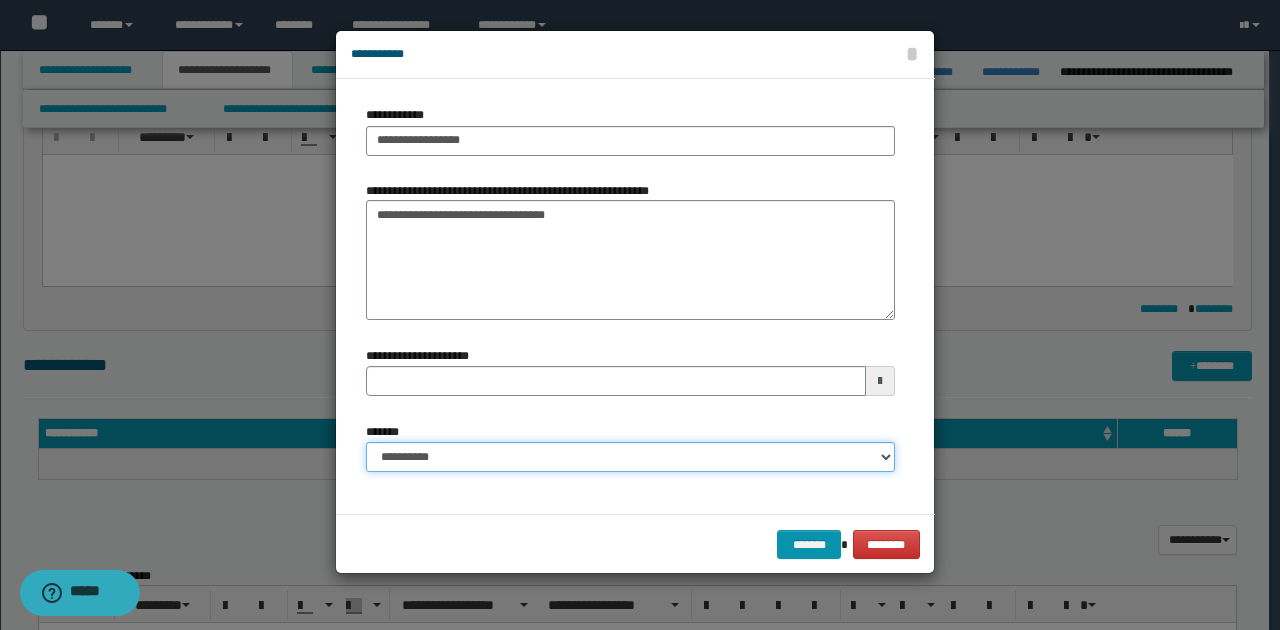 click on "**********" at bounding box center [630, 457] 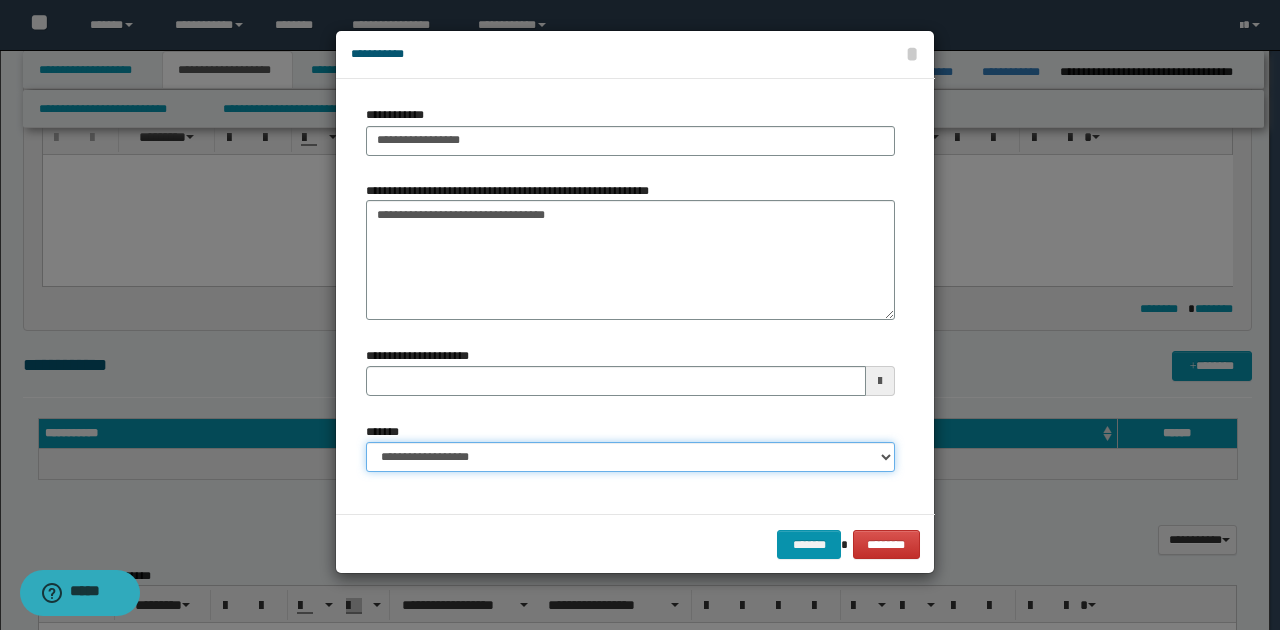 click on "**********" at bounding box center (630, 457) 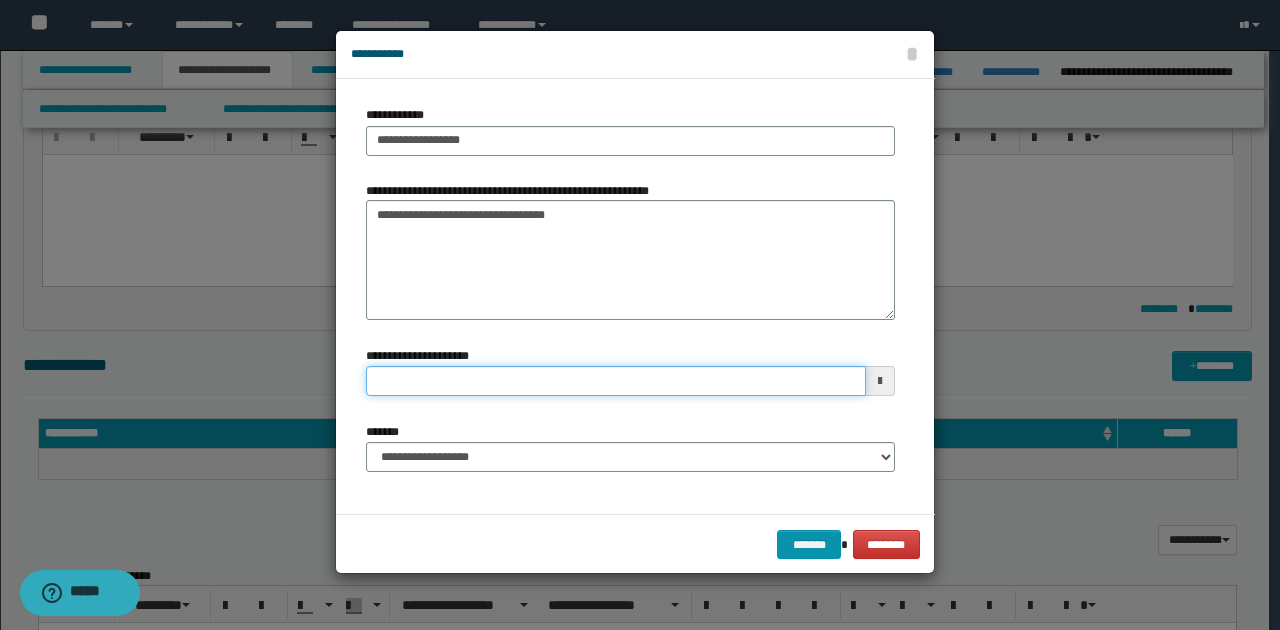 click on "**********" at bounding box center (616, 381) 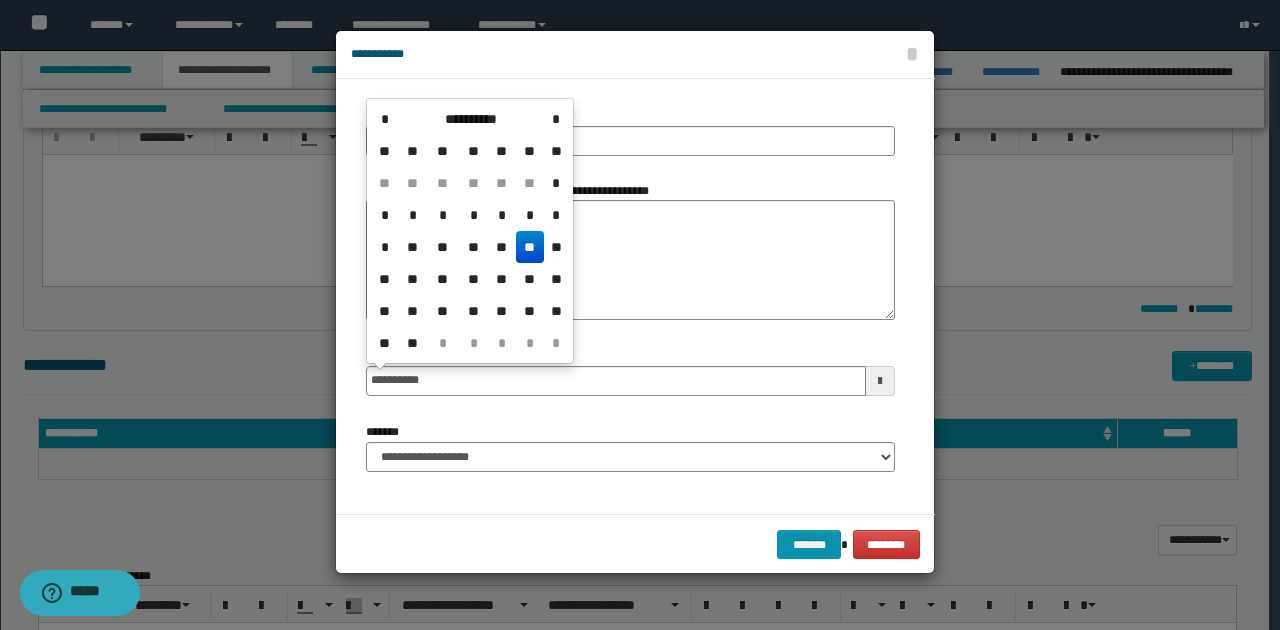 click on "**" at bounding box center (530, 247) 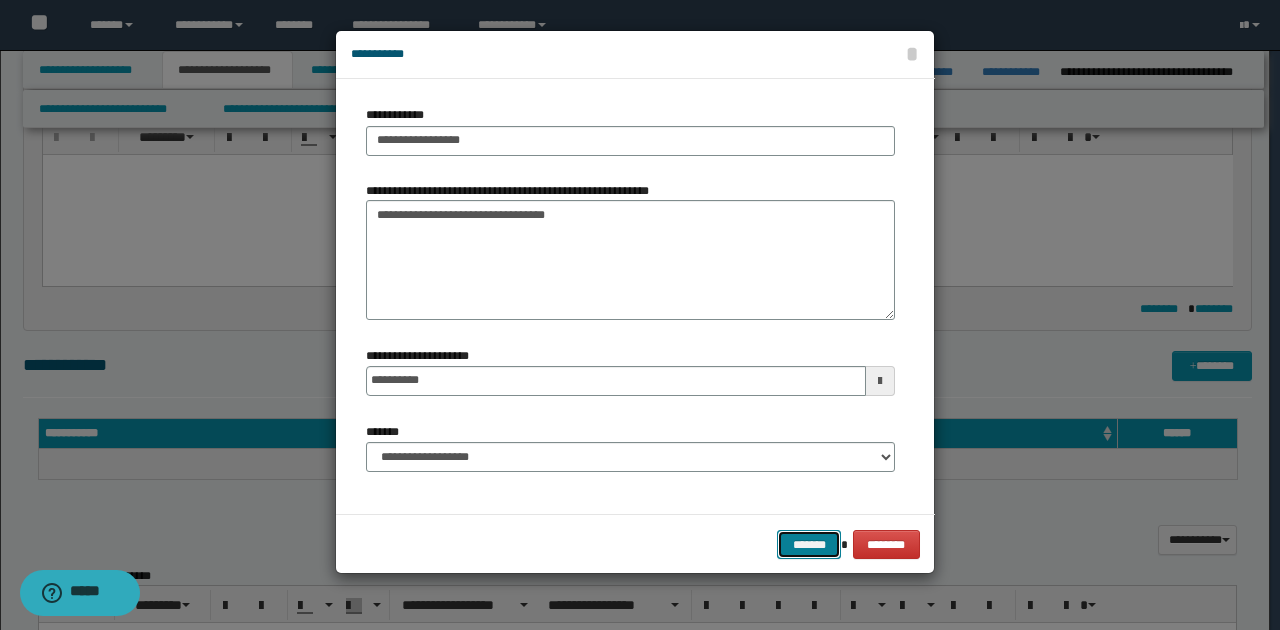 click on "*******" at bounding box center (809, 544) 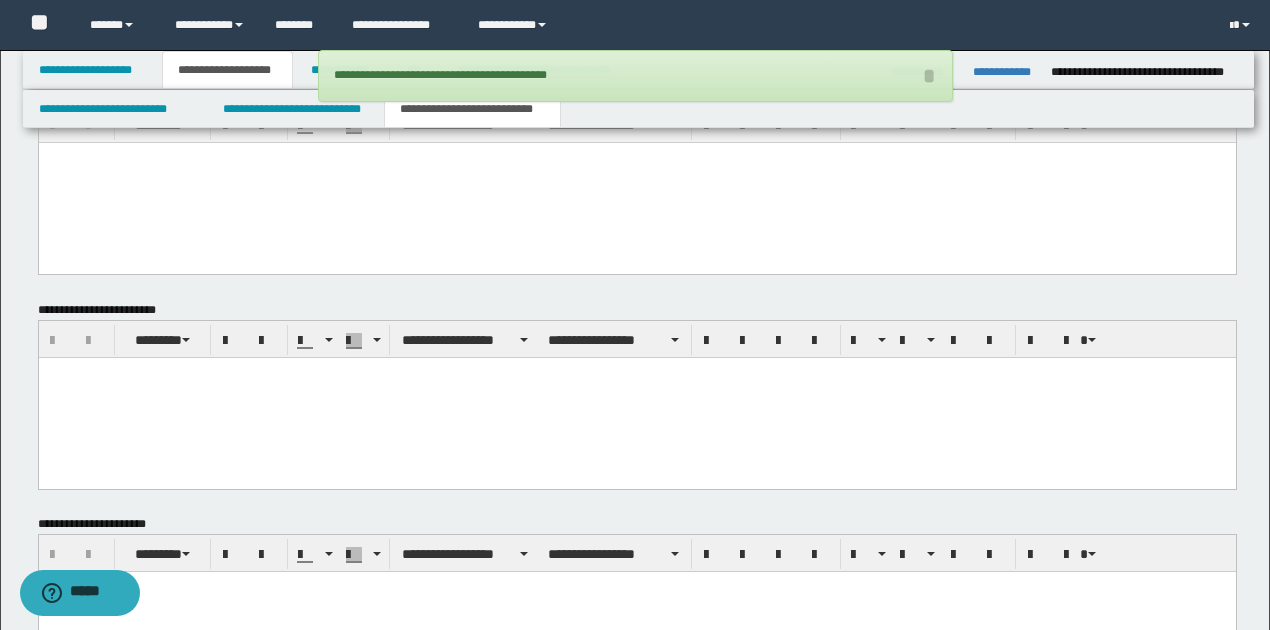 scroll, scrollTop: 733, scrollLeft: 0, axis: vertical 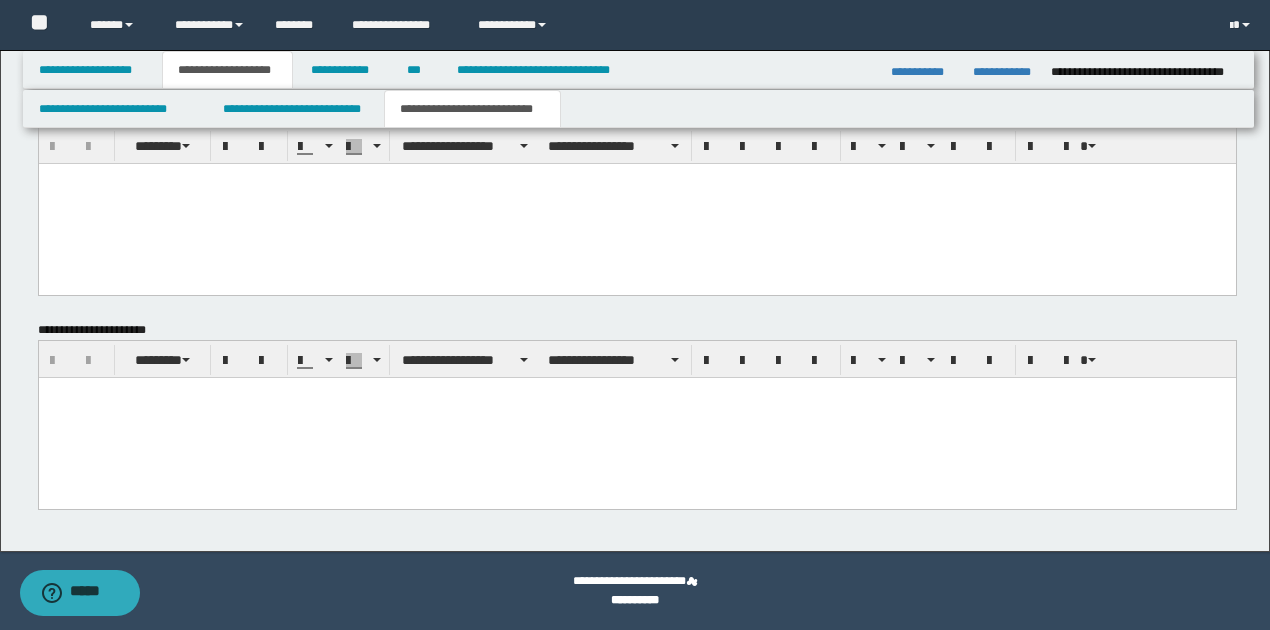 click at bounding box center (636, 417) 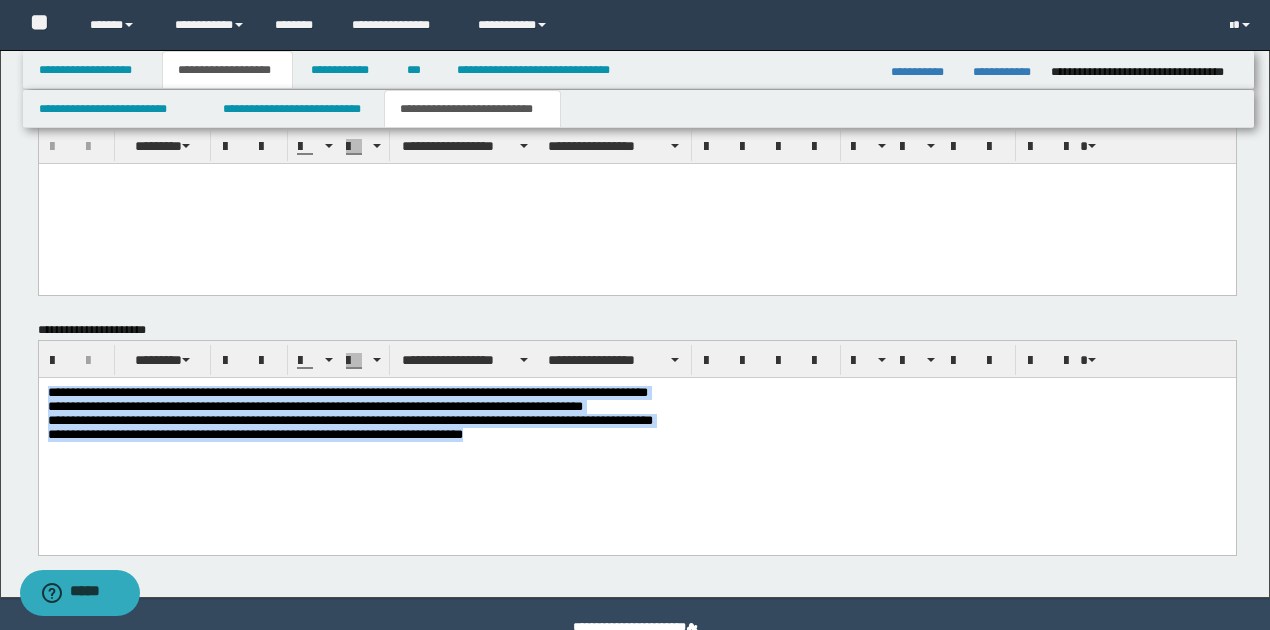 drag, startPoint x: 46, startPoint y: 389, endPoint x: 592, endPoint y: 453, distance: 549.7381 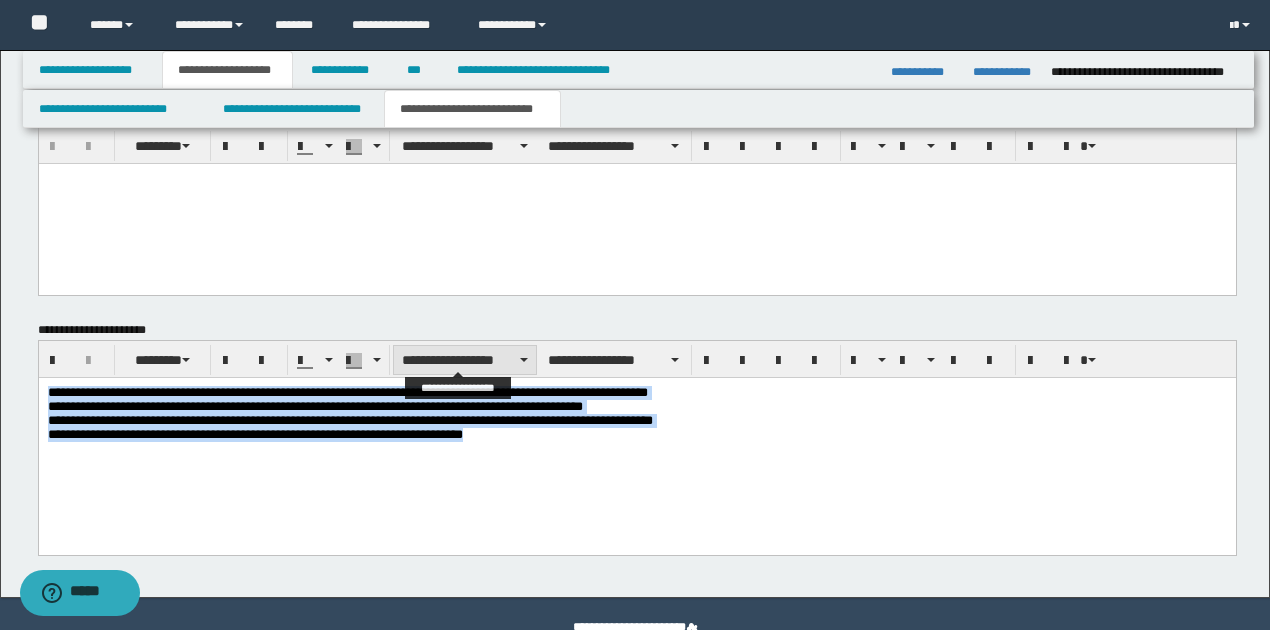 click on "**********" at bounding box center [465, 360] 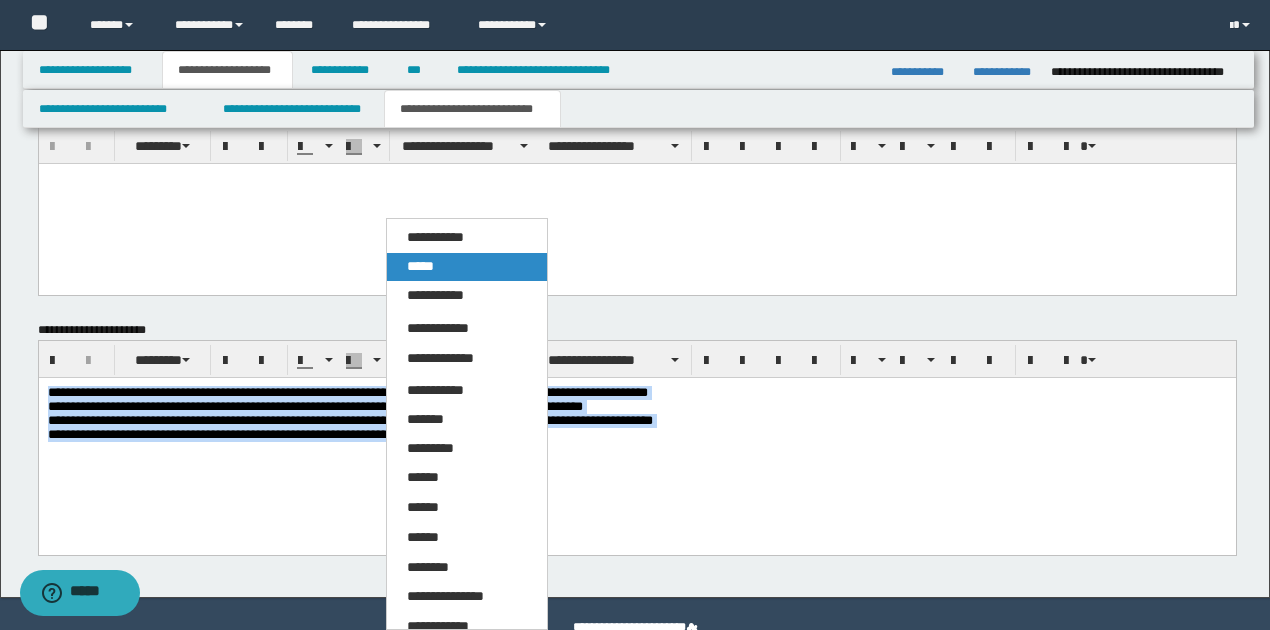 click on "*****" at bounding box center [420, 266] 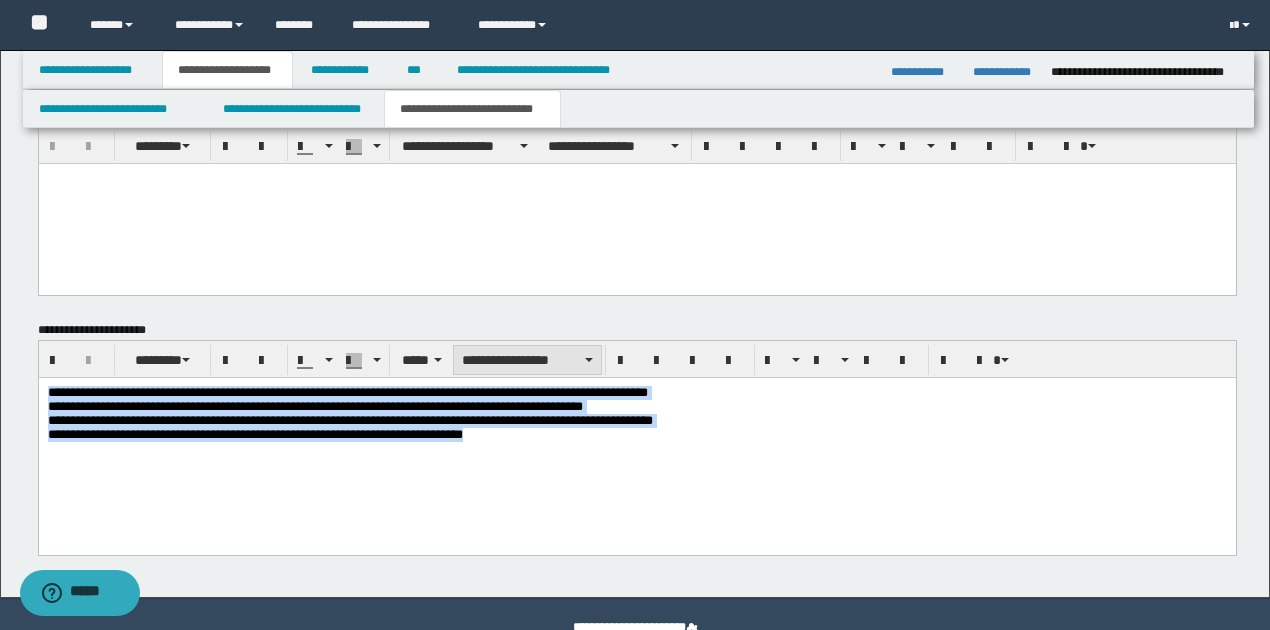 click on "**********" at bounding box center (527, 360) 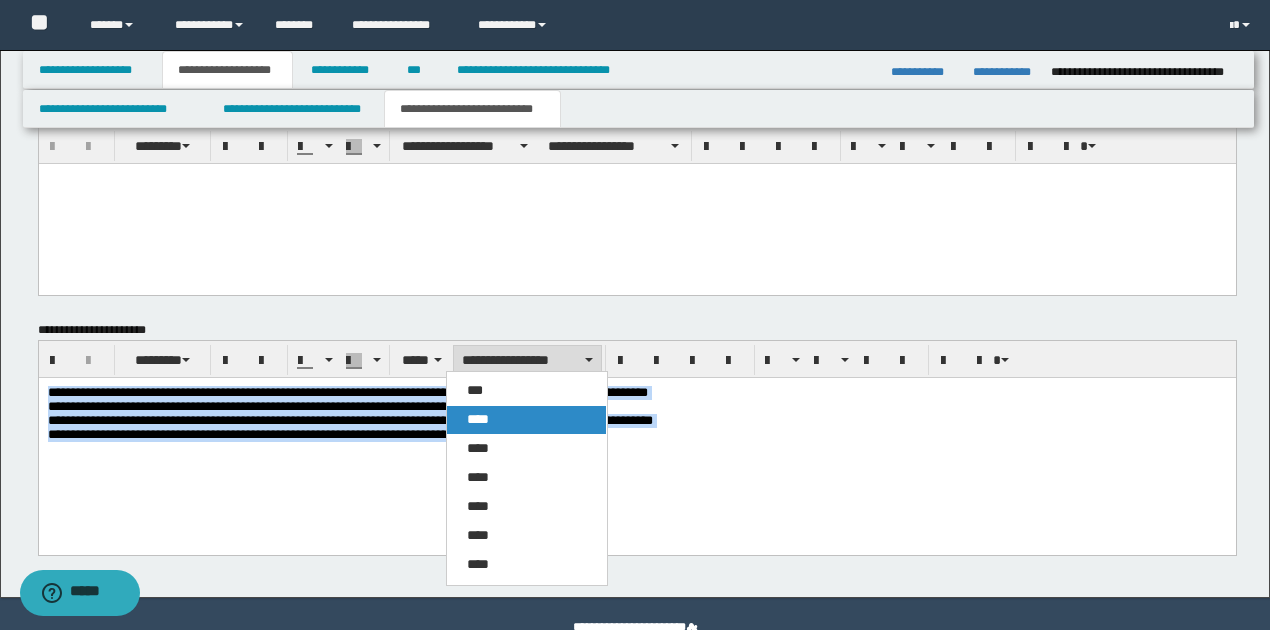 click on "****" at bounding box center [478, 419] 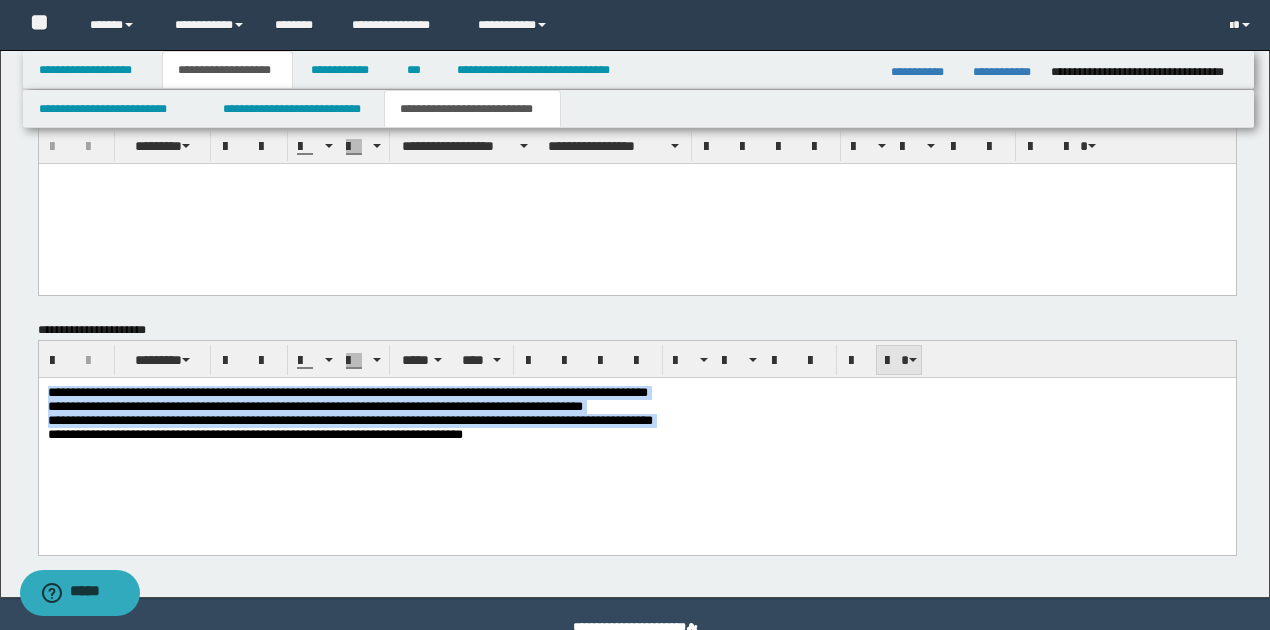 click at bounding box center [899, 360] 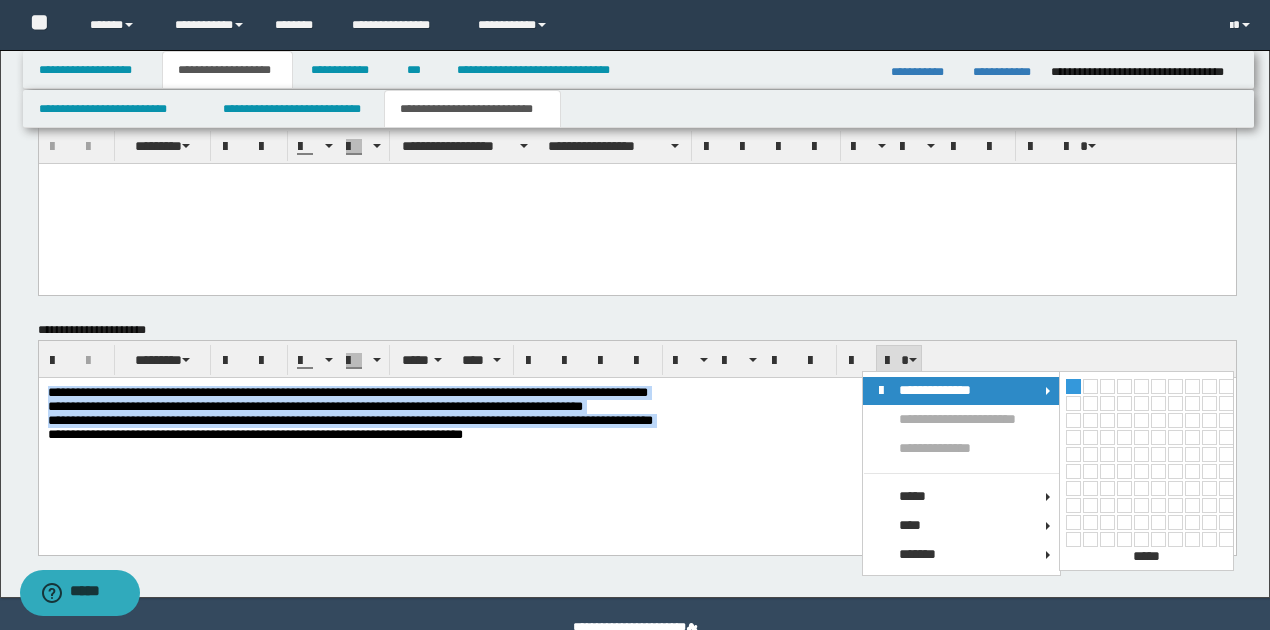 click on "**********" at bounding box center [637, 415] 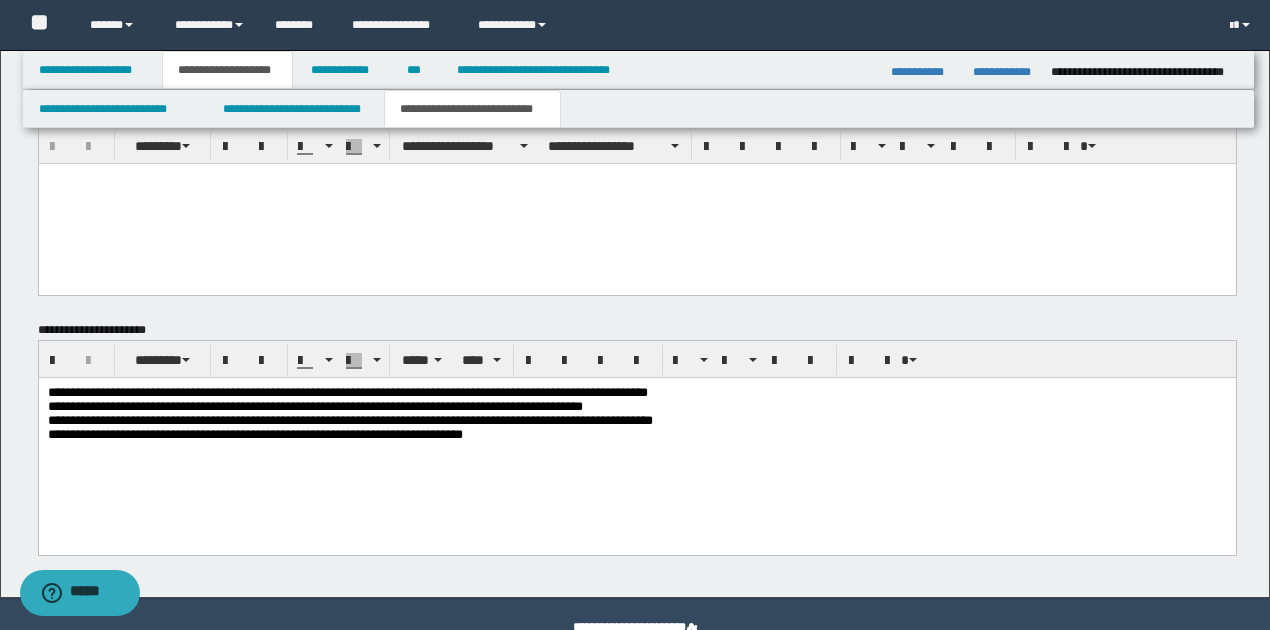 click on "**********" at bounding box center [637, 415] 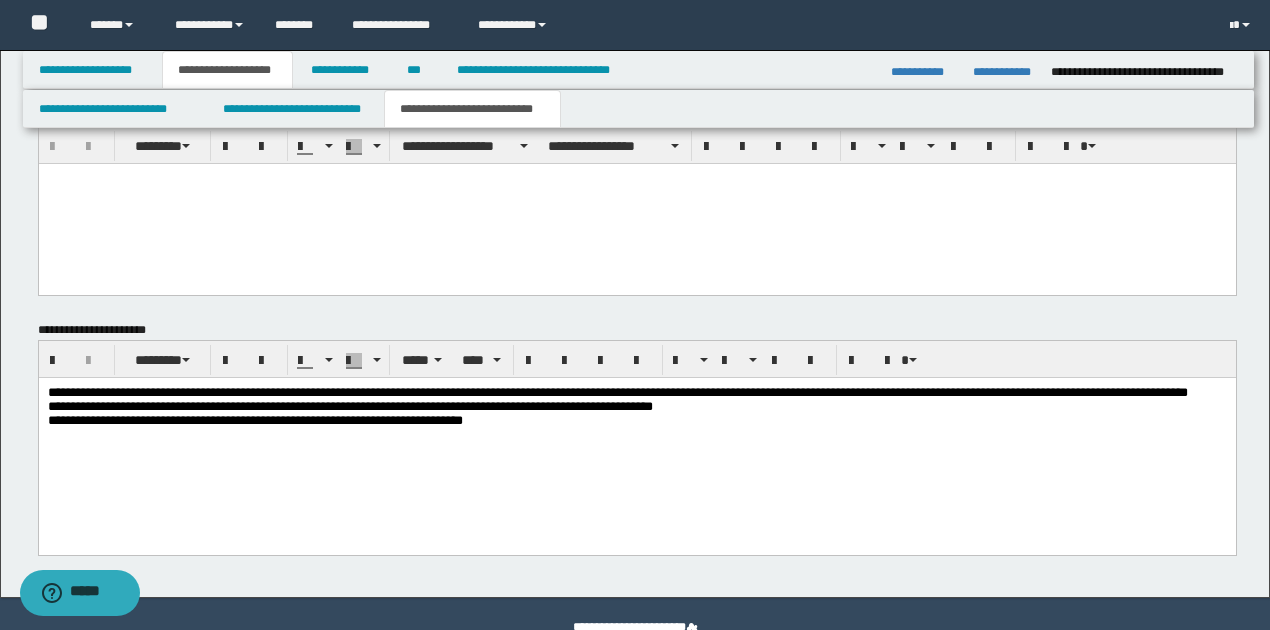 click on "**********" at bounding box center (637, 415) 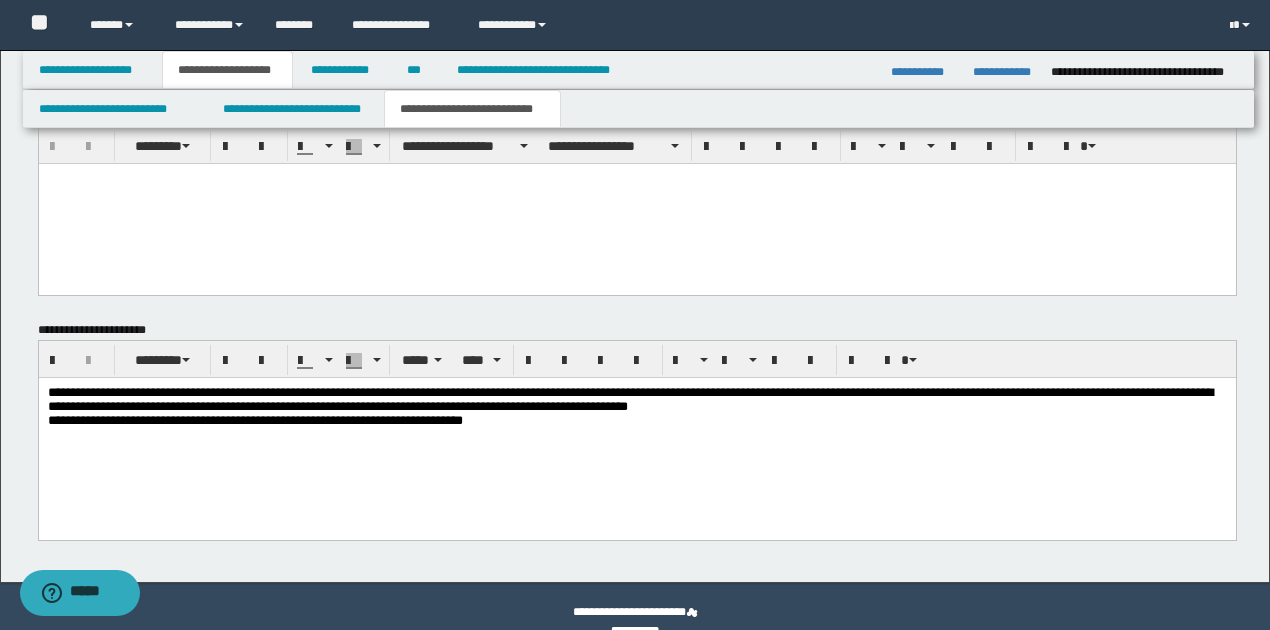 click on "**********" at bounding box center [637, 408] 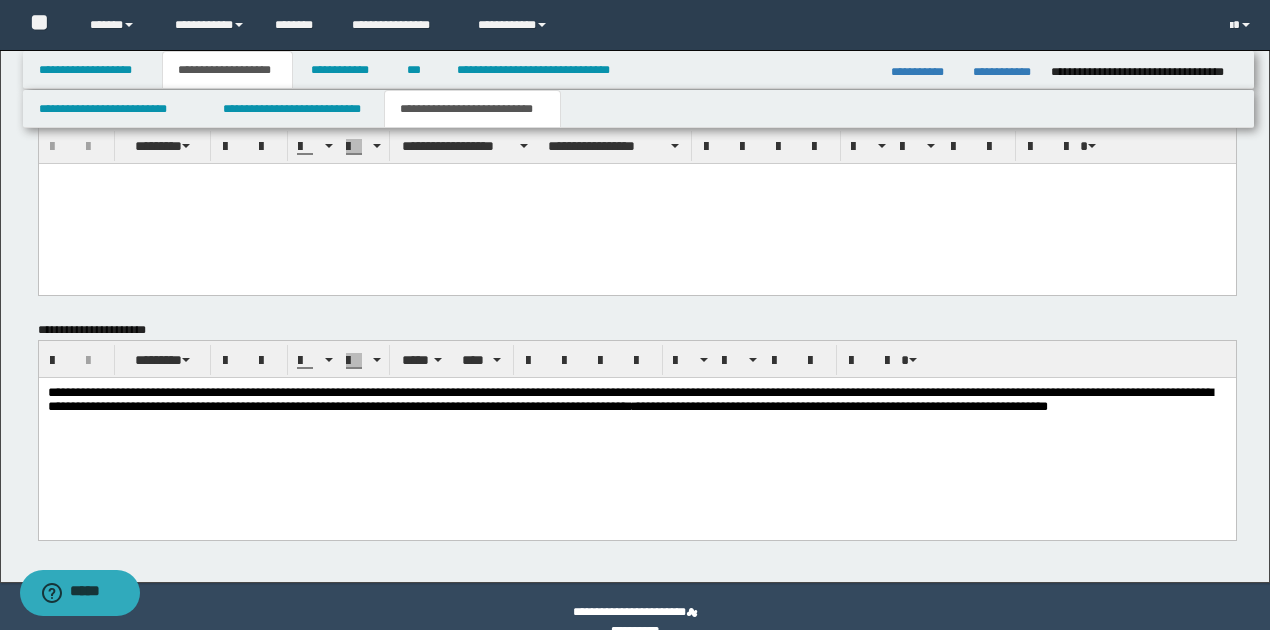 scroll, scrollTop: 540, scrollLeft: 0, axis: vertical 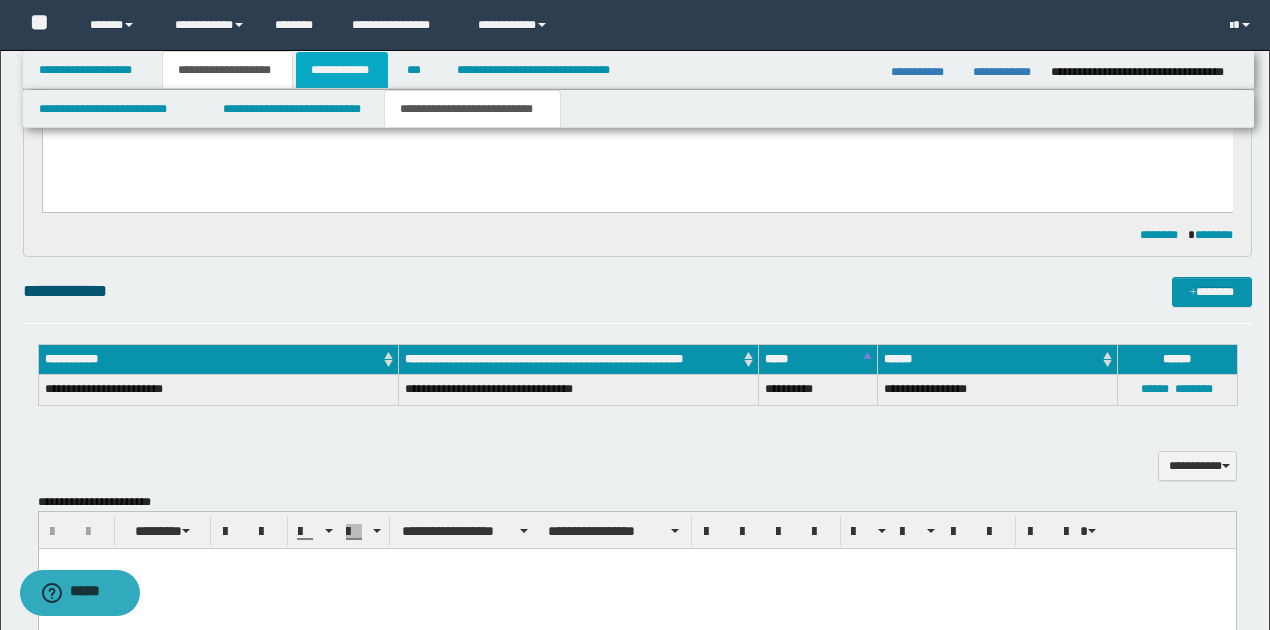 click on "**********" at bounding box center (342, 70) 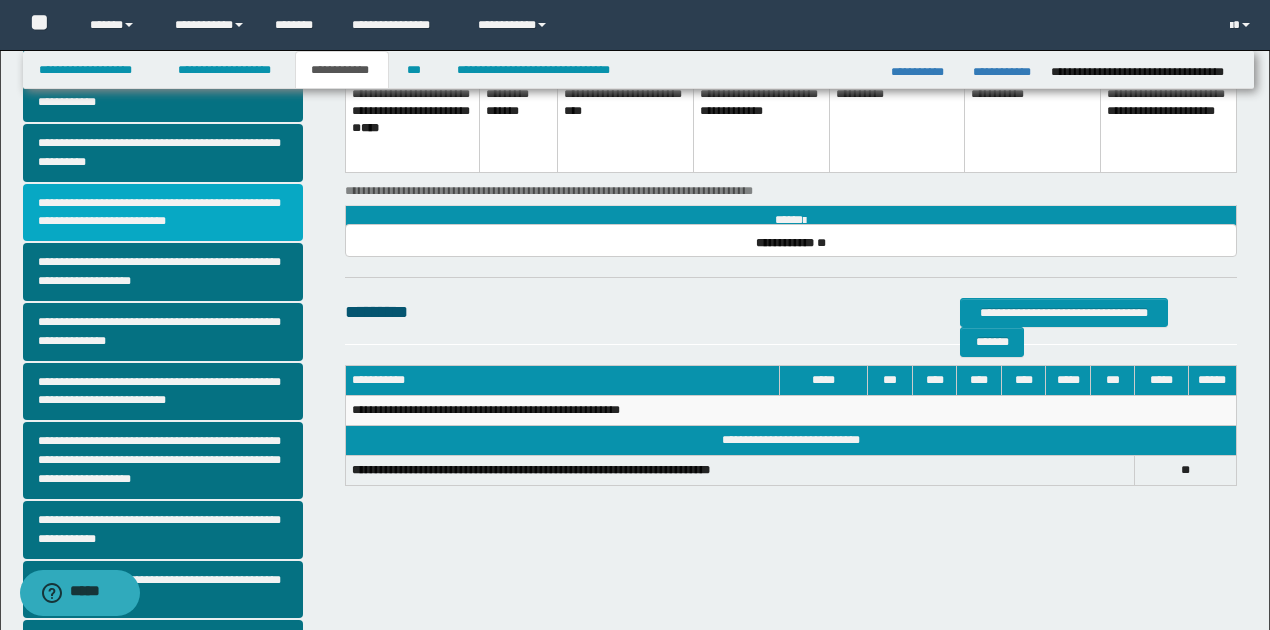 click on "**********" at bounding box center (163, 213) 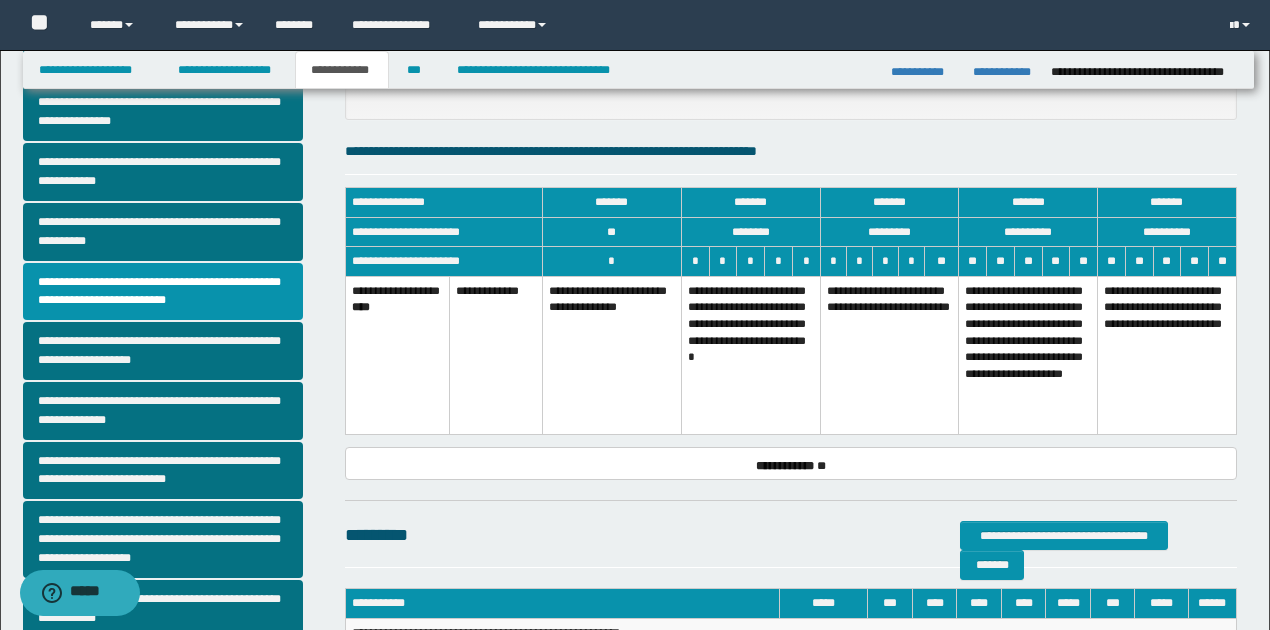 scroll, scrollTop: 200, scrollLeft: 0, axis: vertical 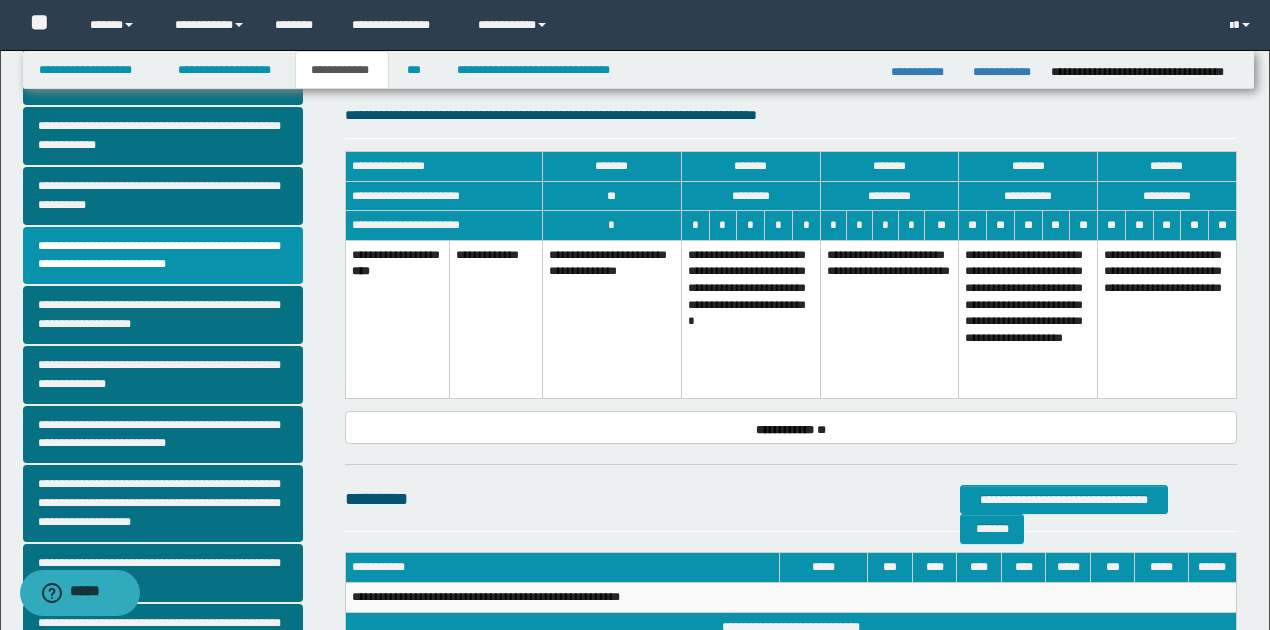 click on "**********" at bounding box center (750, 319) 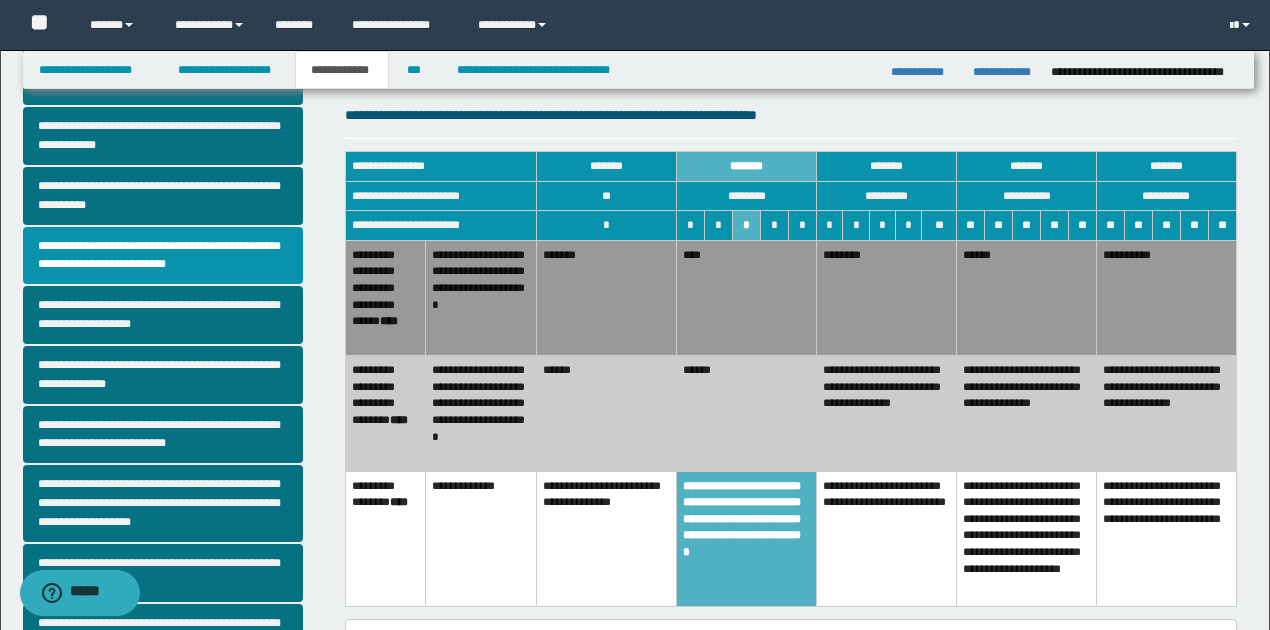 scroll, scrollTop: 266, scrollLeft: 0, axis: vertical 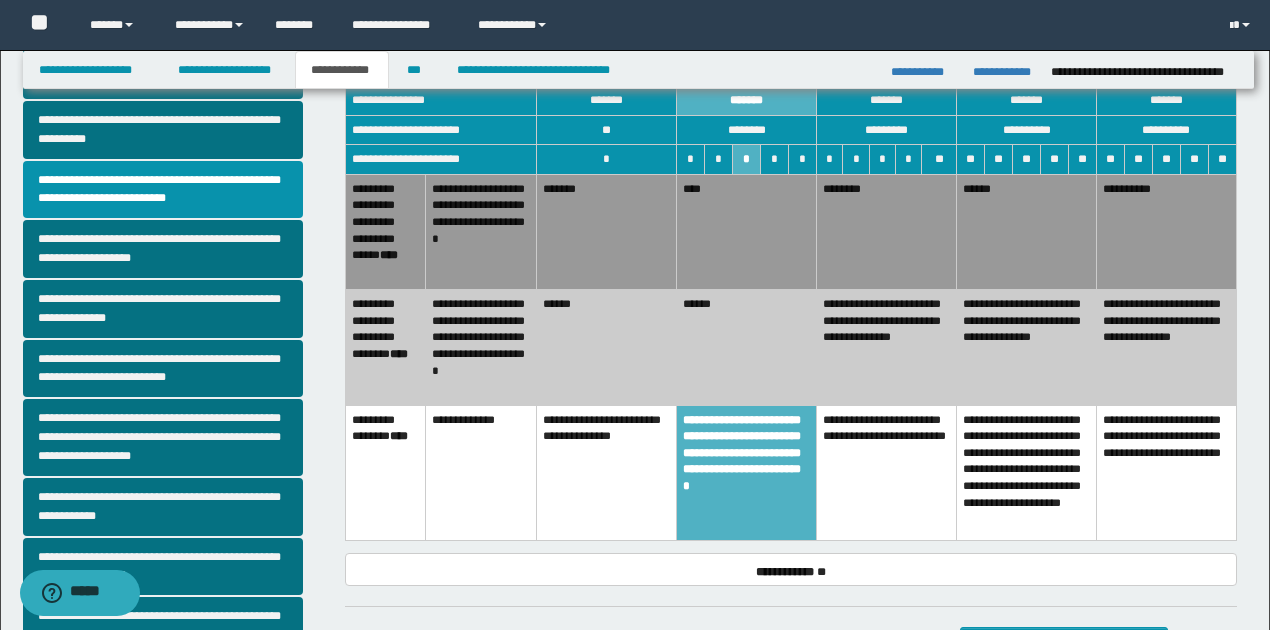 click on "********" at bounding box center [887, 231] 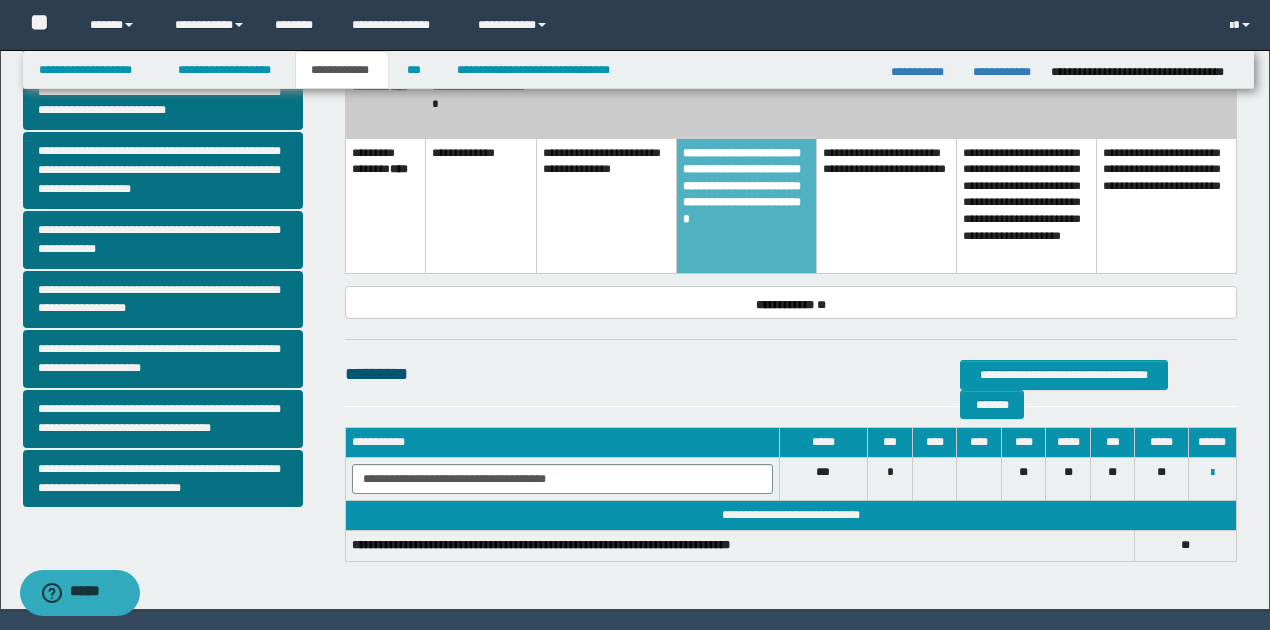 scroll, scrollTop: 590, scrollLeft: 0, axis: vertical 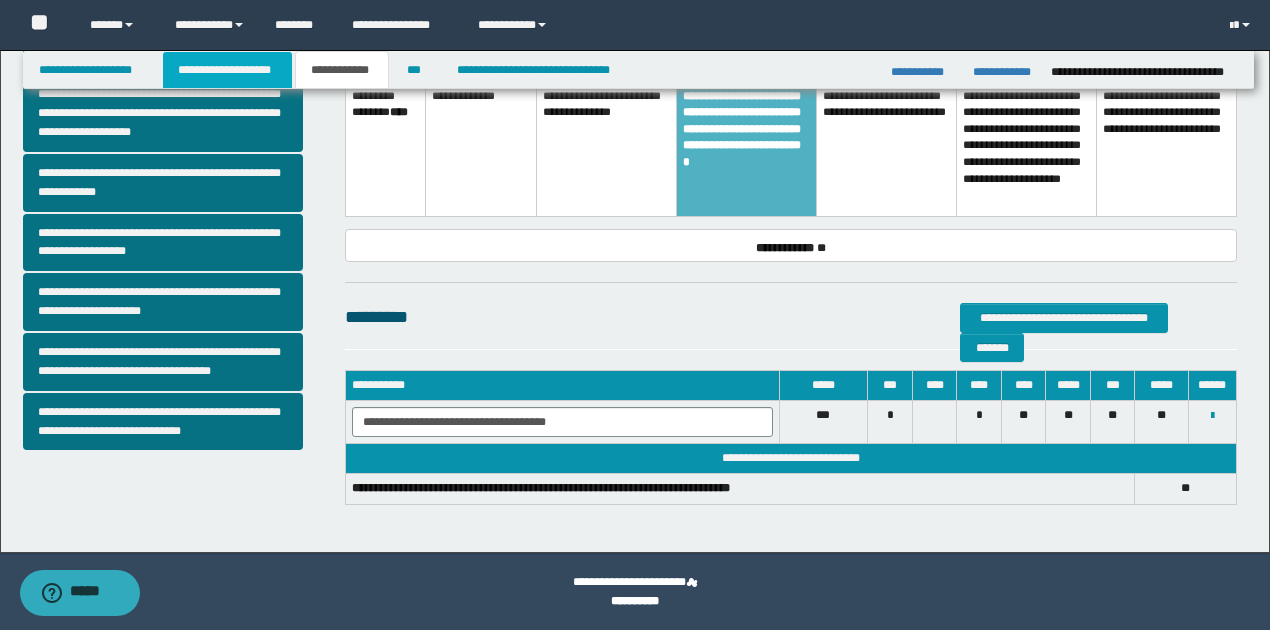 click on "**********" at bounding box center (227, 70) 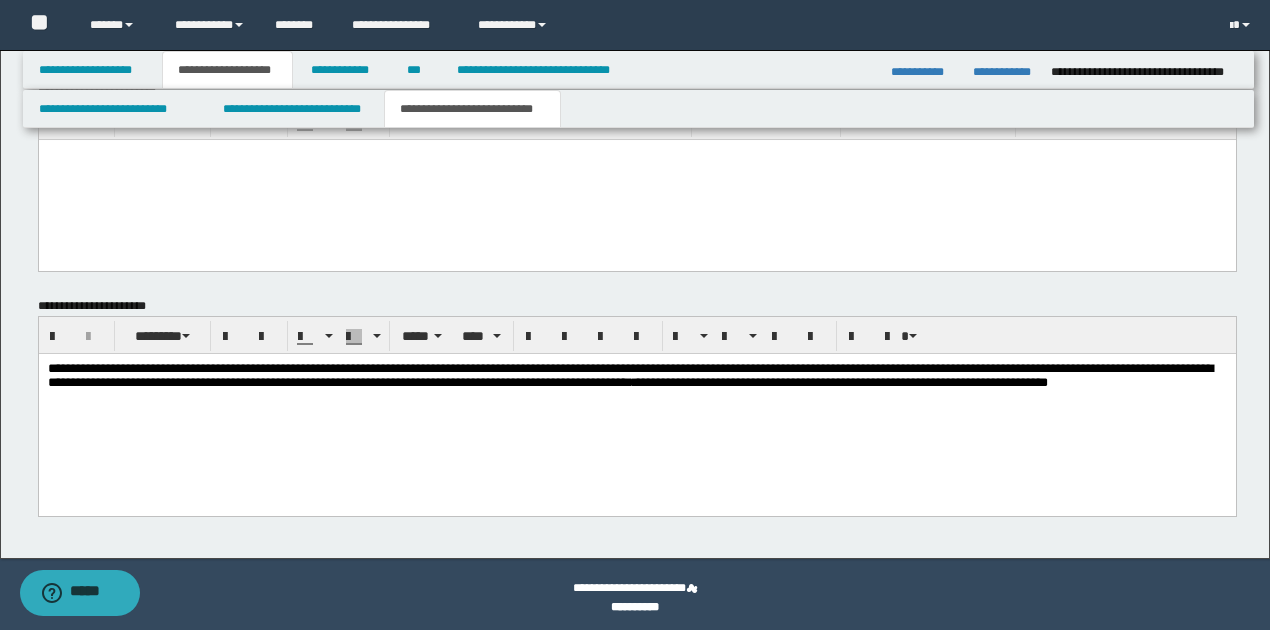 scroll, scrollTop: 905, scrollLeft: 0, axis: vertical 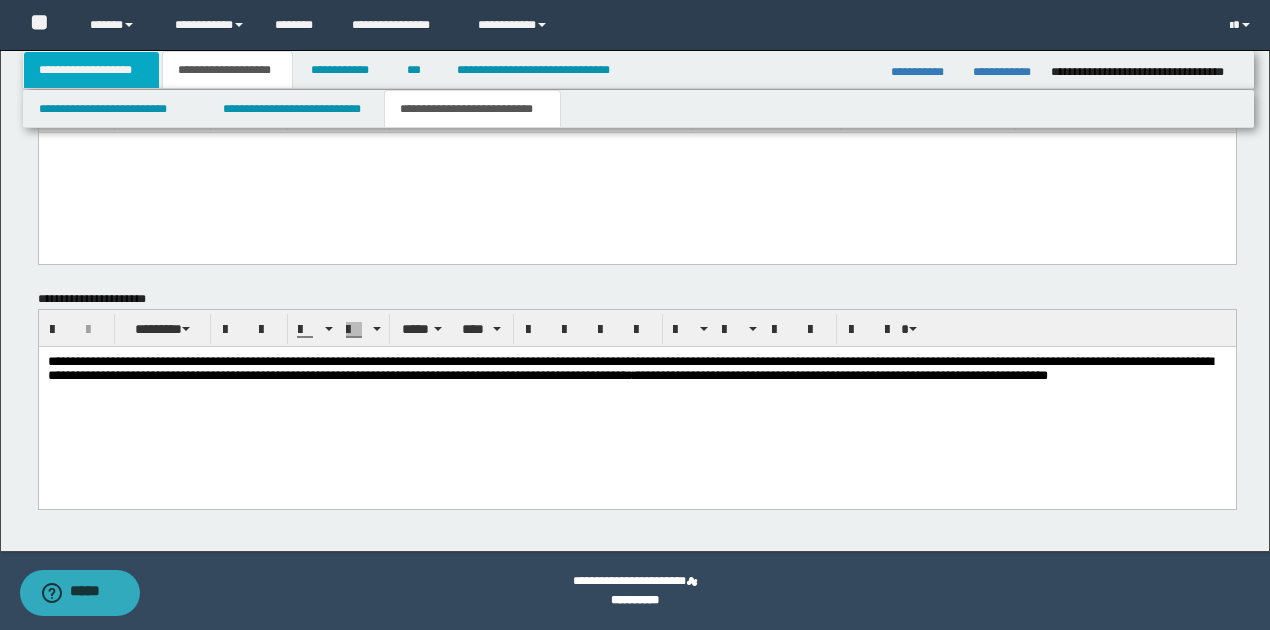 click on "**********" at bounding box center [92, 70] 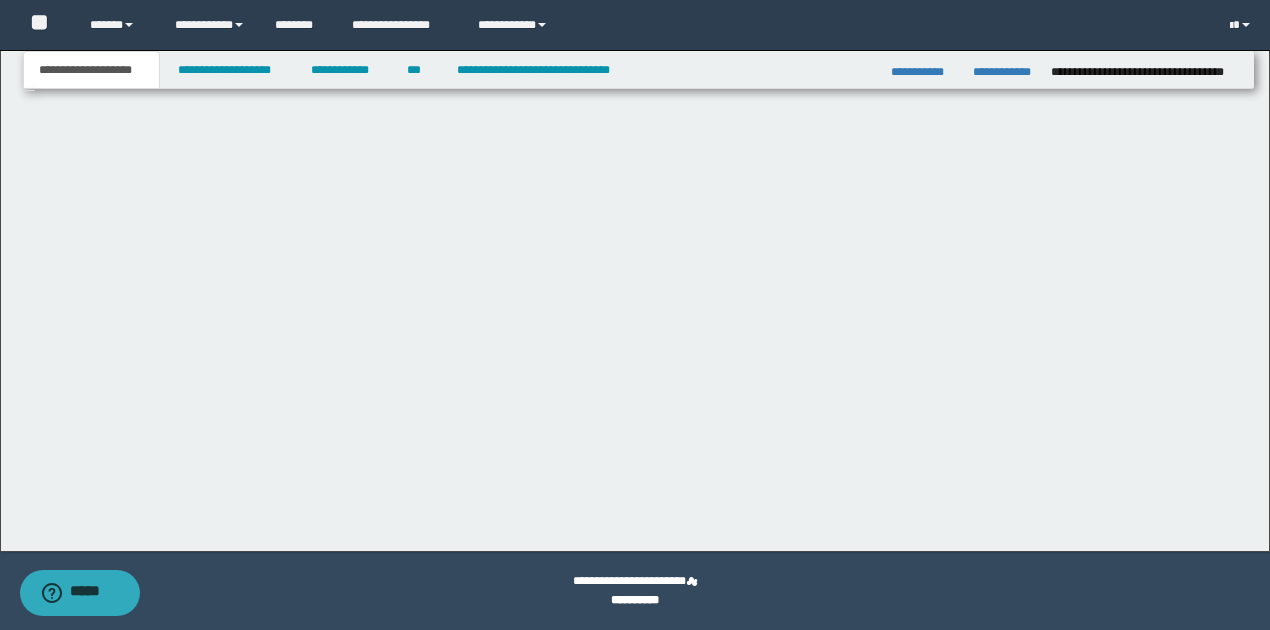 scroll, scrollTop: 252, scrollLeft: 0, axis: vertical 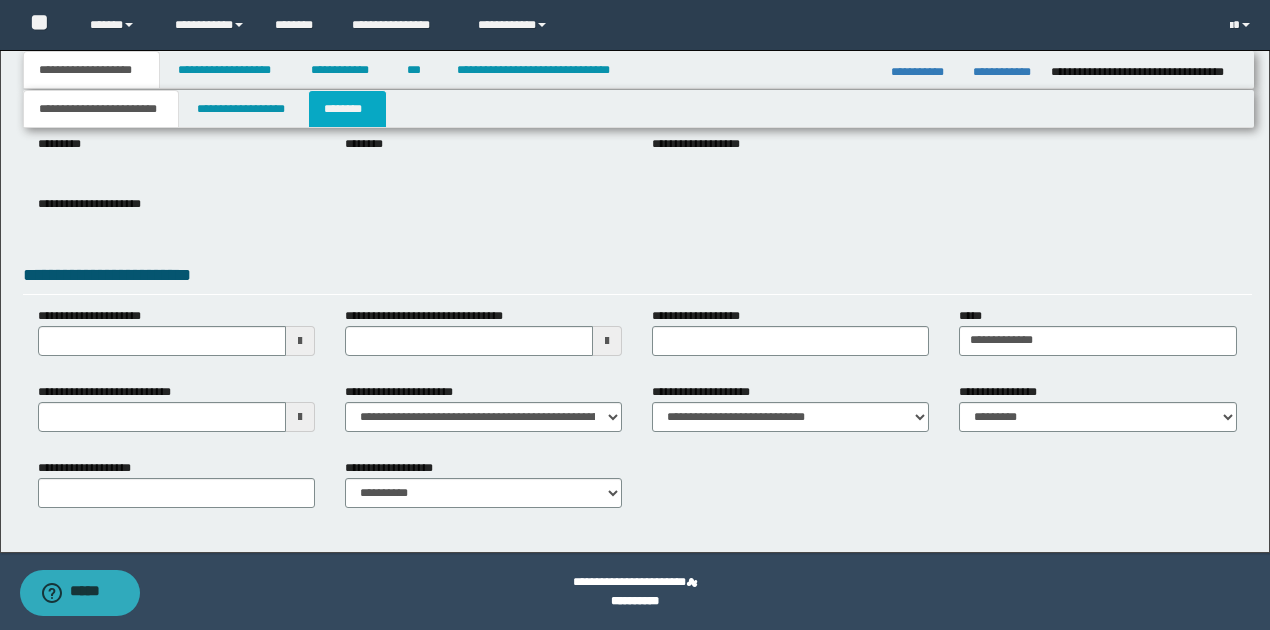click on "********" at bounding box center [347, 109] 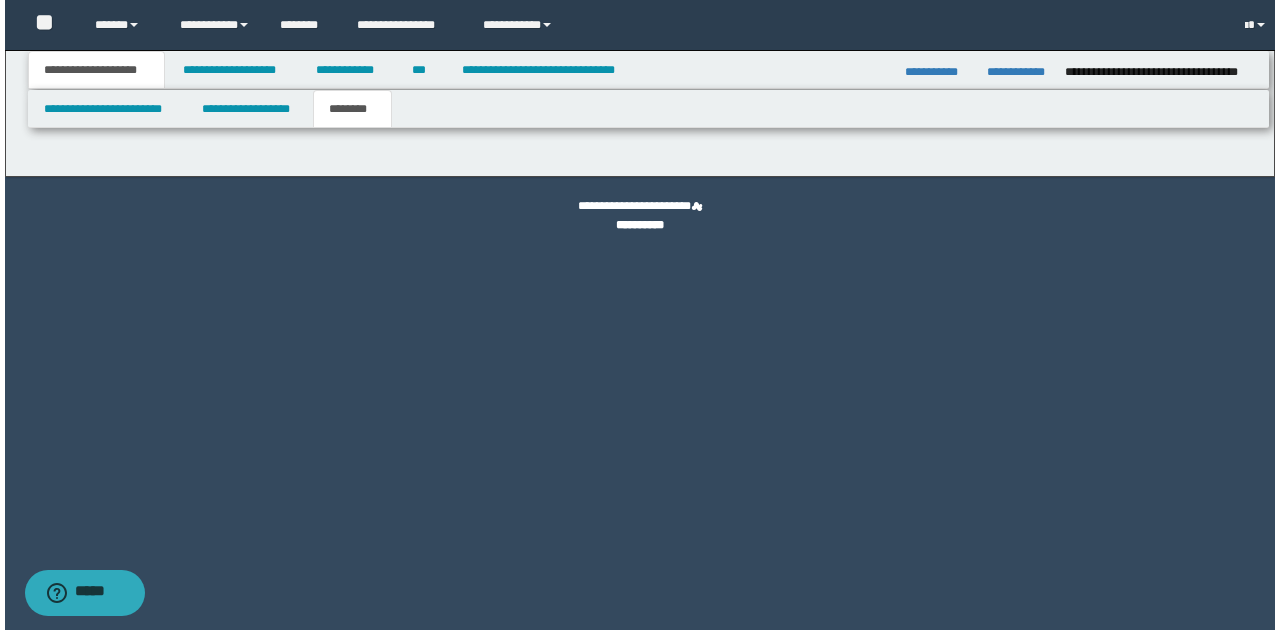 scroll, scrollTop: 0, scrollLeft: 0, axis: both 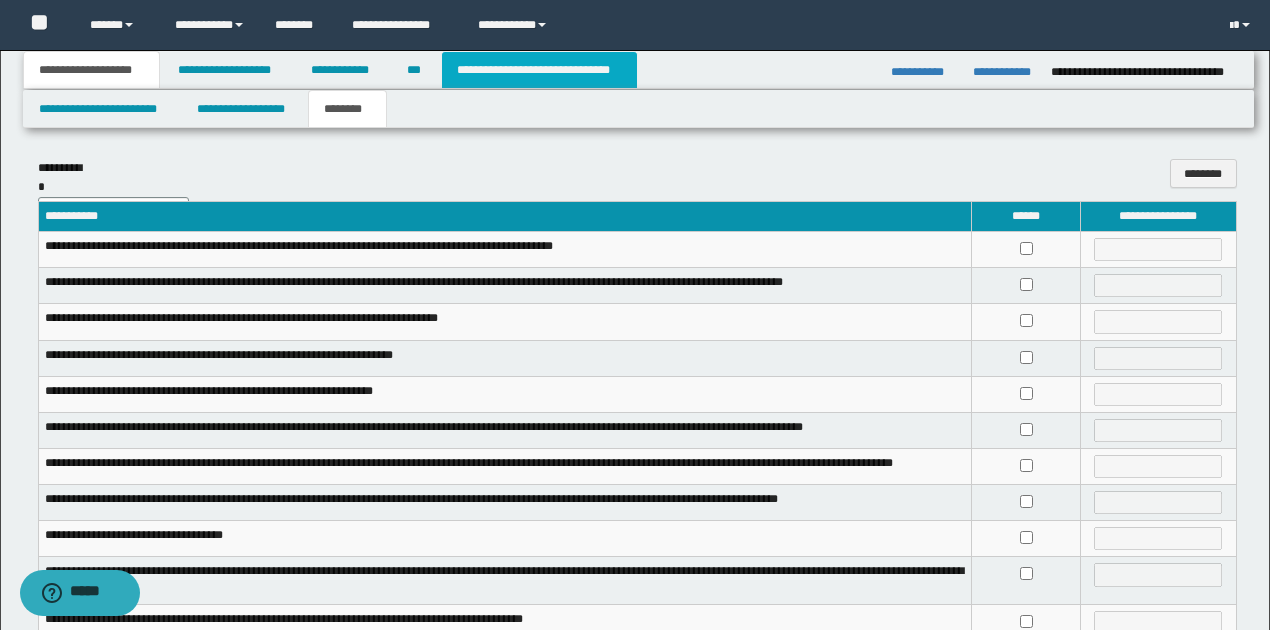 click on "**********" at bounding box center [539, 70] 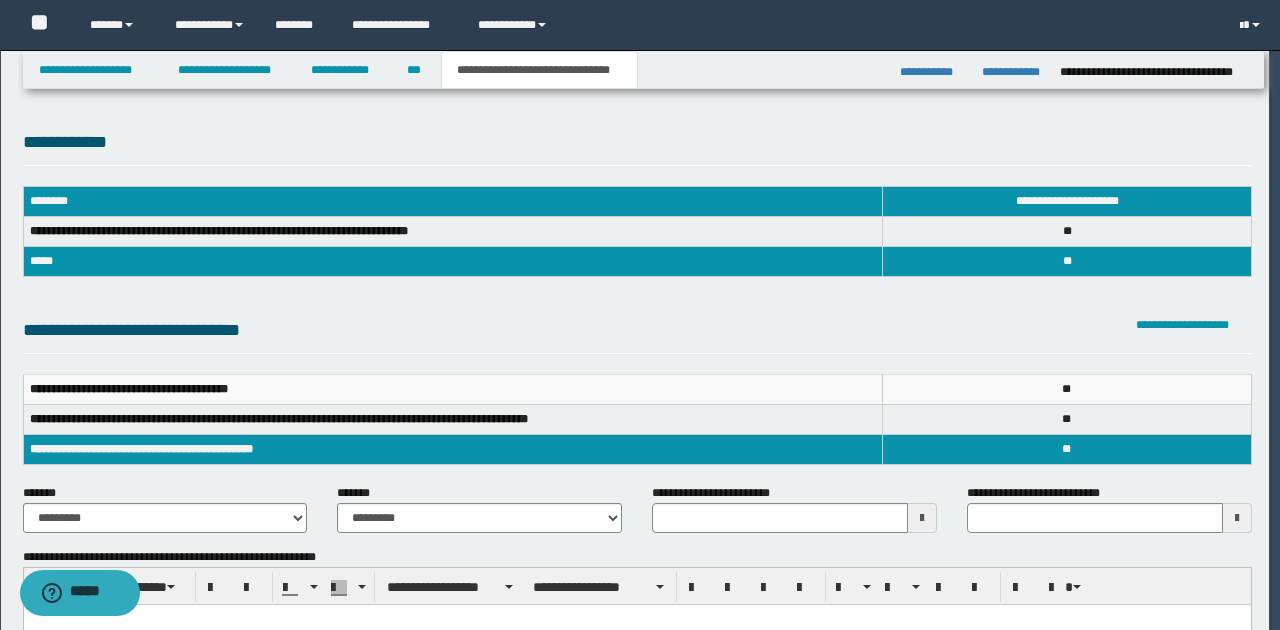 scroll, scrollTop: 0, scrollLeft: 0, axis: both 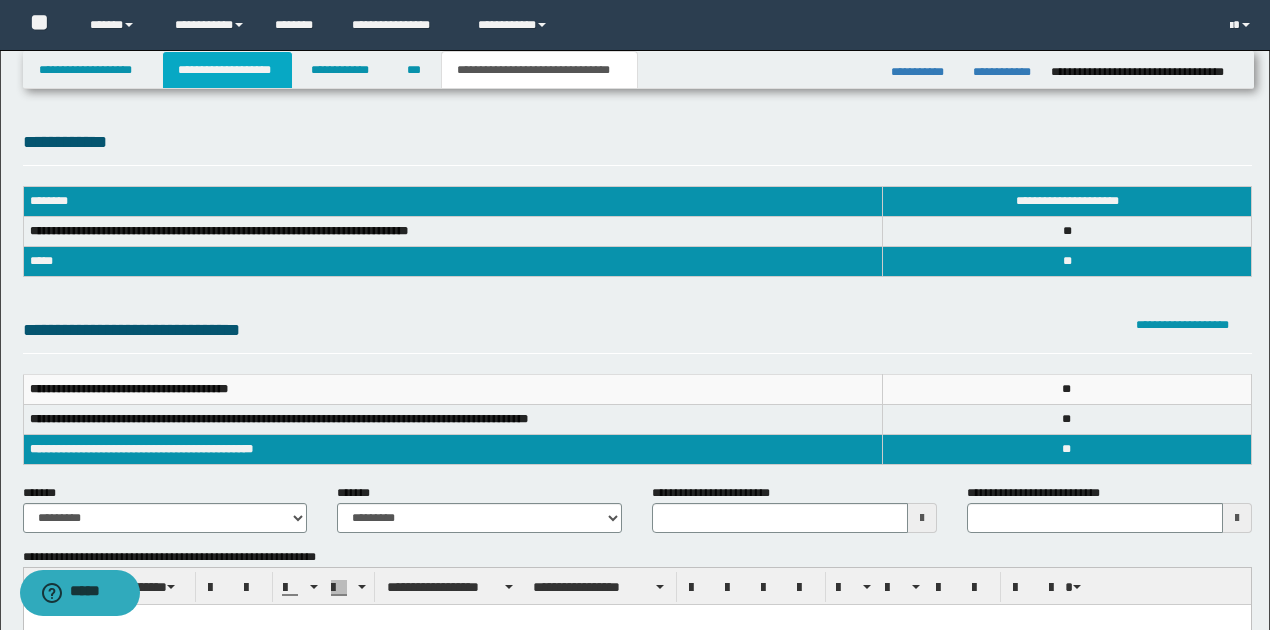 click on "**********" at bounding box center [227, 70] 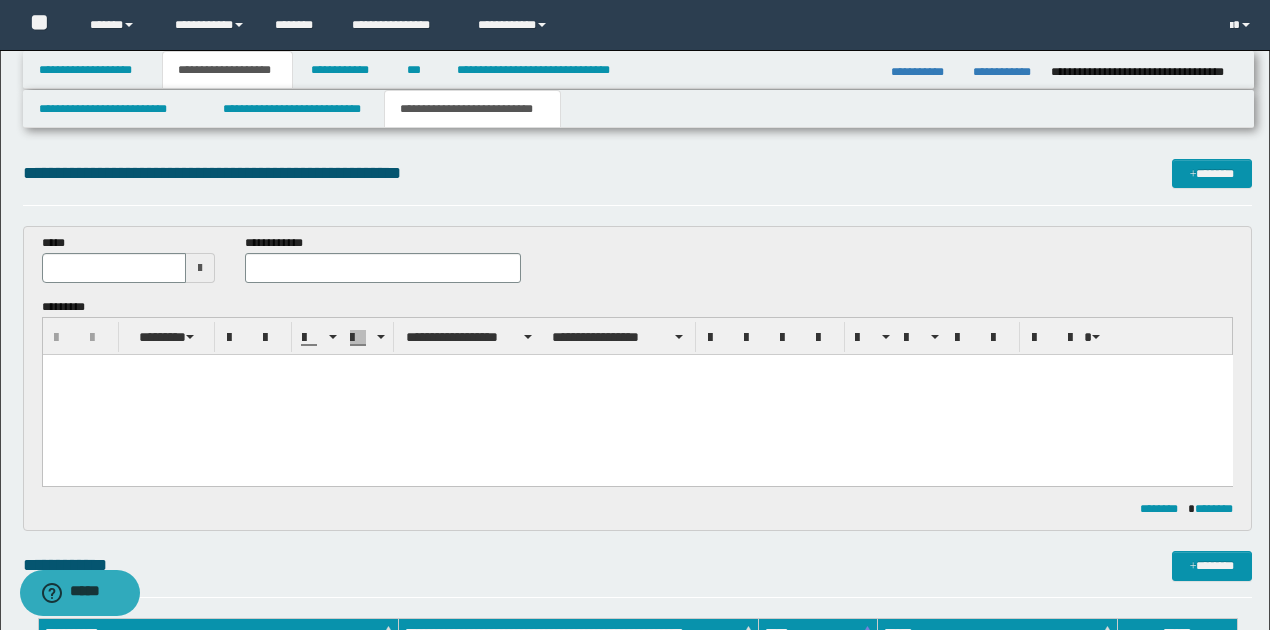 click at bounding box center (200, 268) 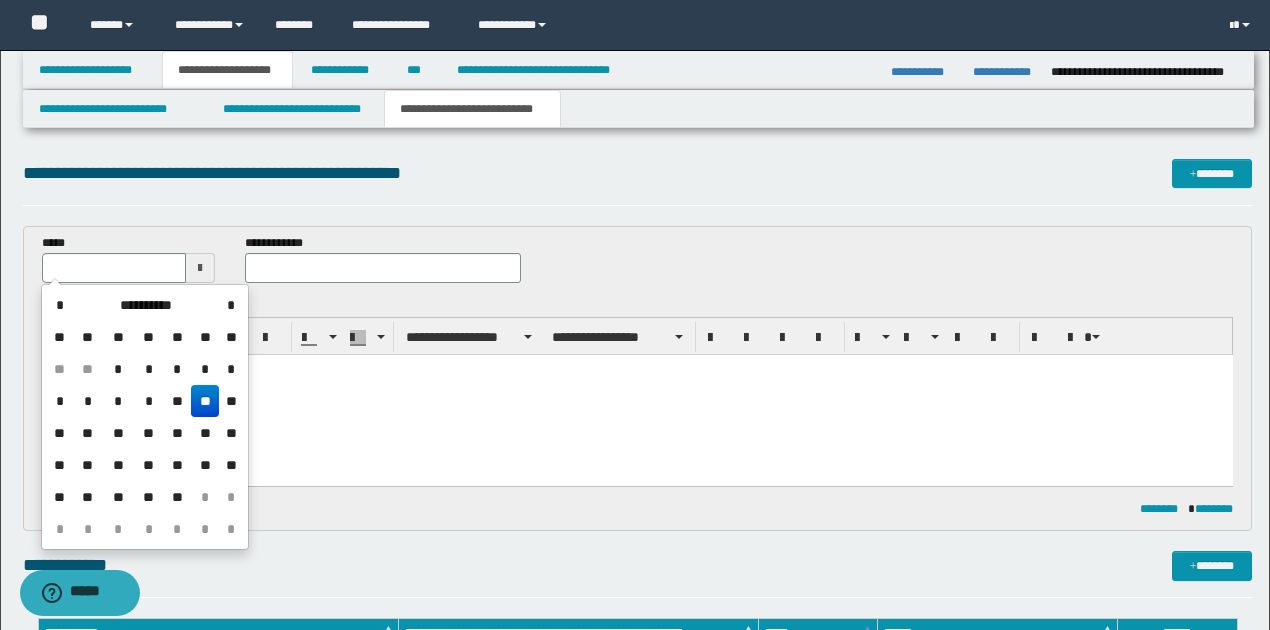 click on "**" at bounding box center [205, 401] 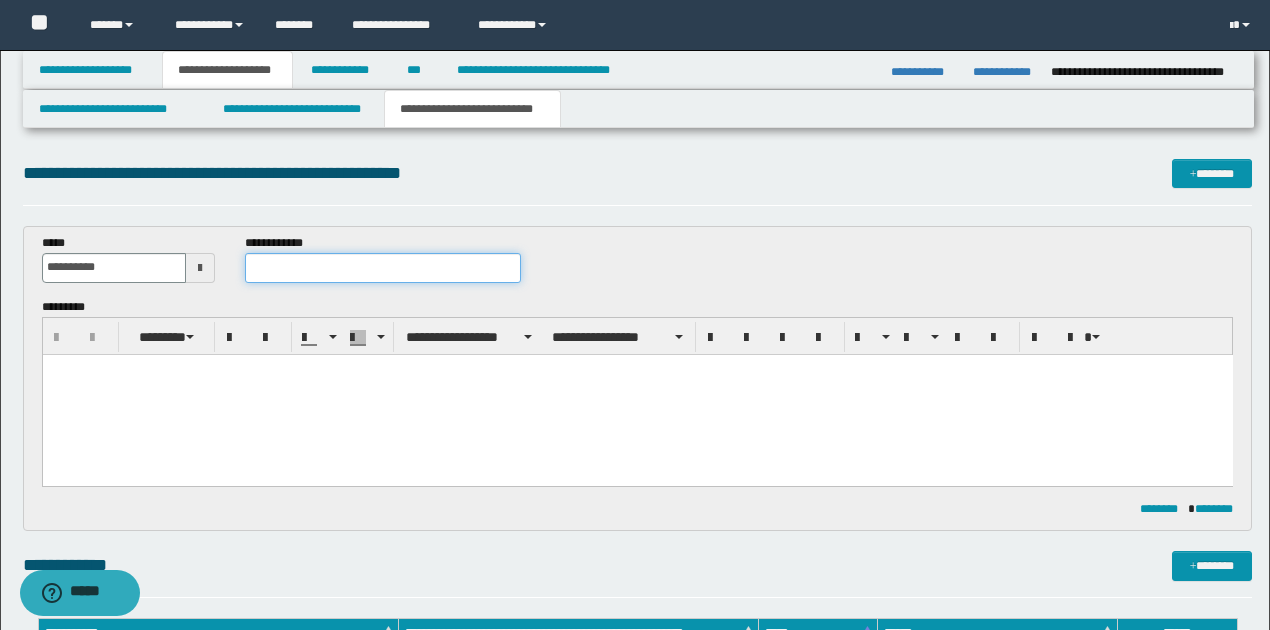 click at bounding box center [382, 268] 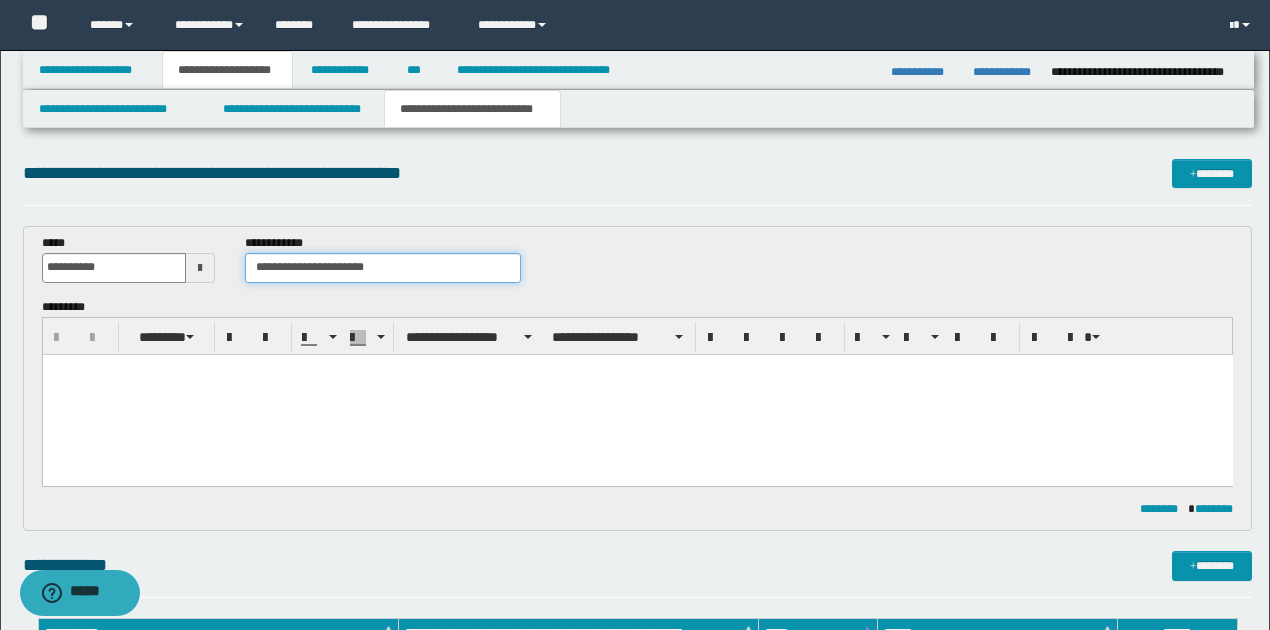 type on "**********" 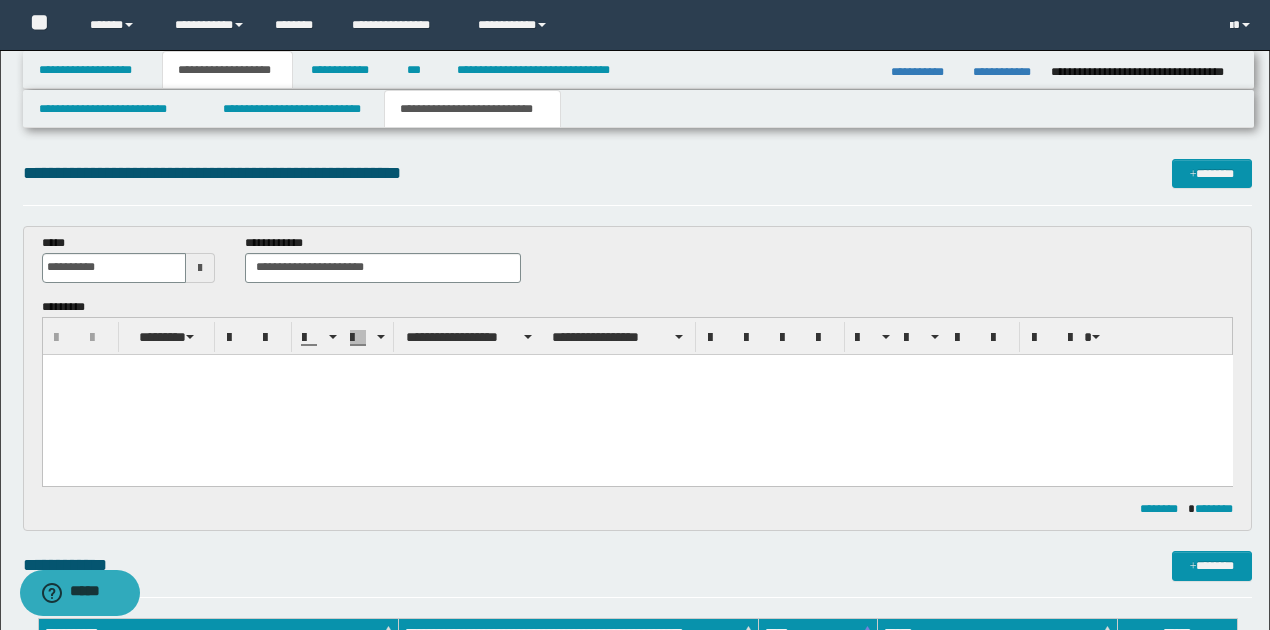 click at bounding box center [637, 394] 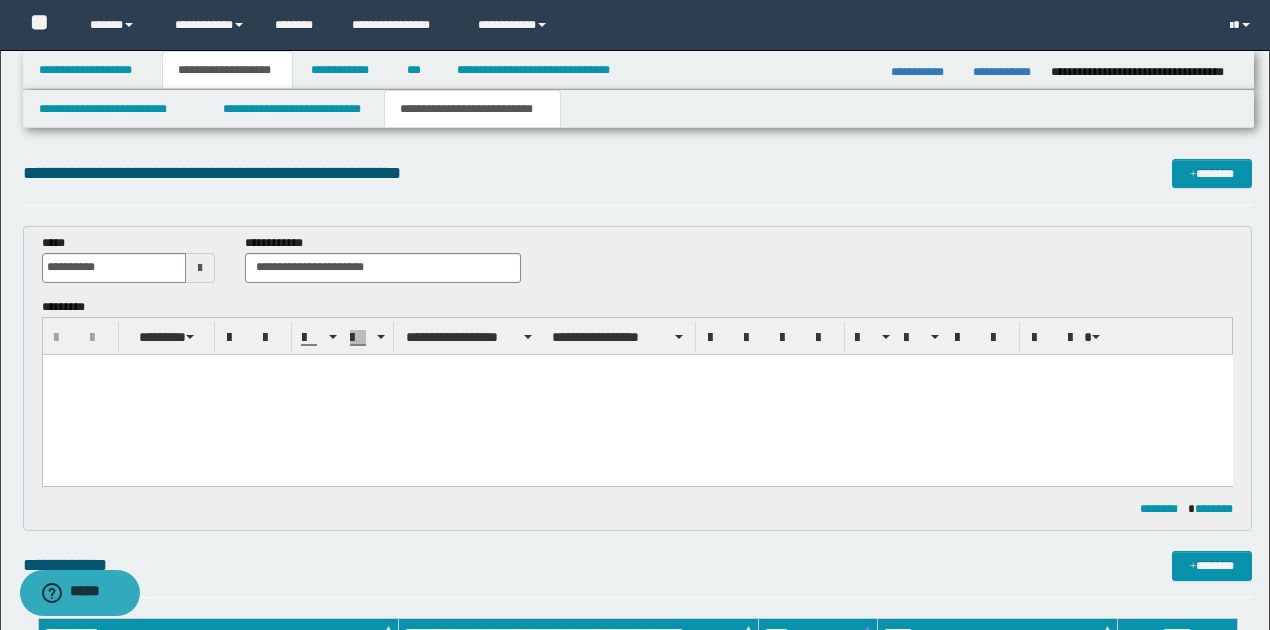 type 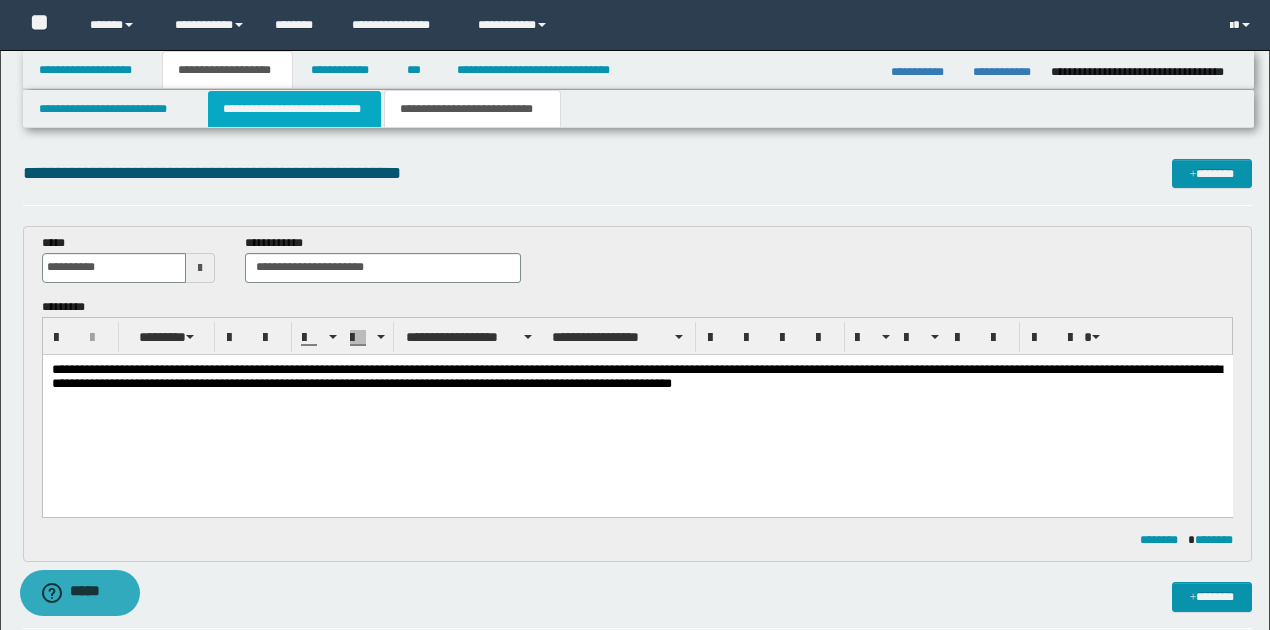 click on "**********" at bounding box center (294, 109) 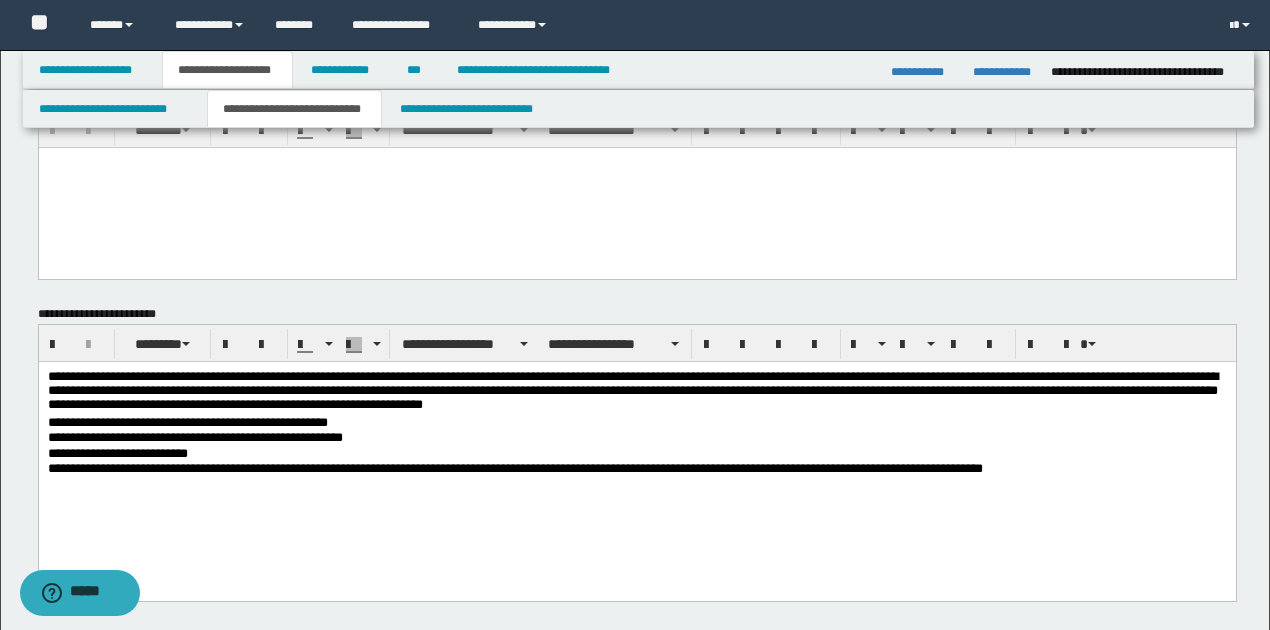 scroll, scrollTop: 133, scrollLeft: 0, axis: vertical 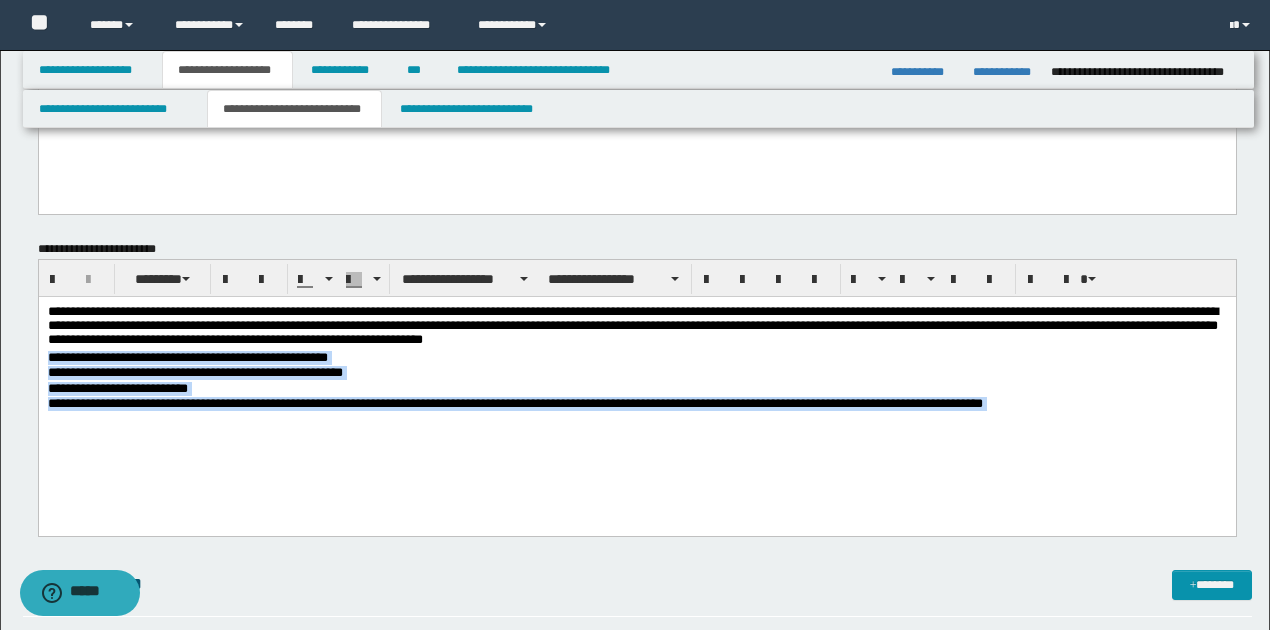 drag, startPoint x: 49, startPoint y: 360, endPoint x: 740, endPoint y: 423, distance: 693.86597 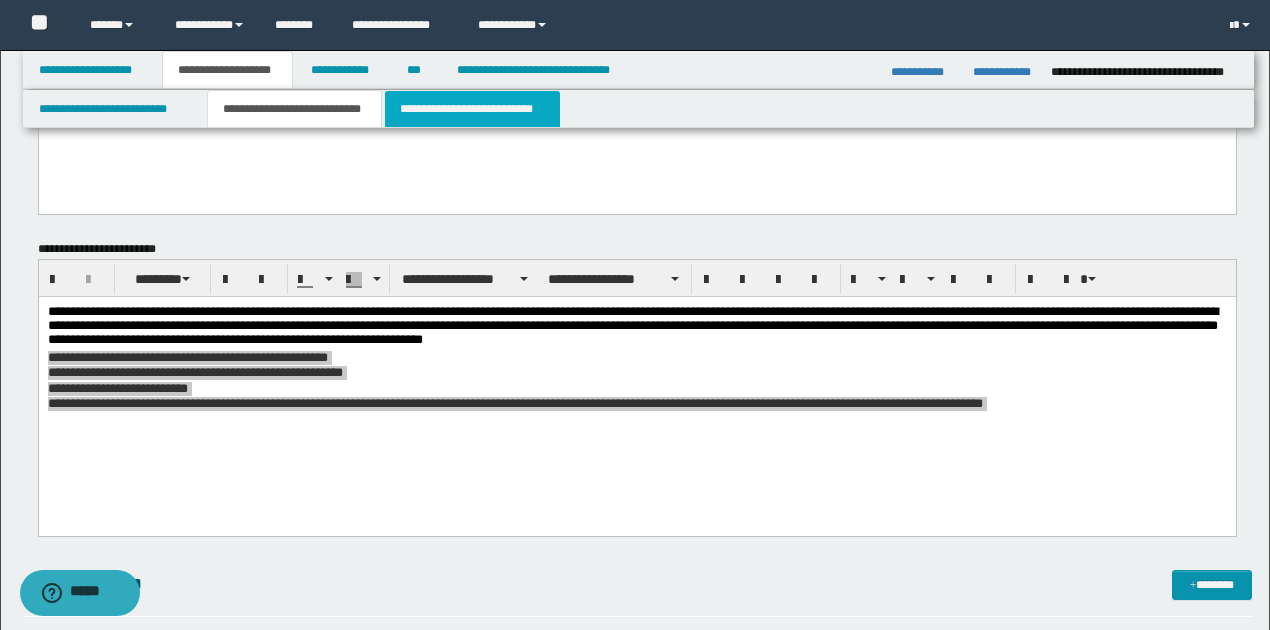 click on "**********" at bounding box center (472, 109) 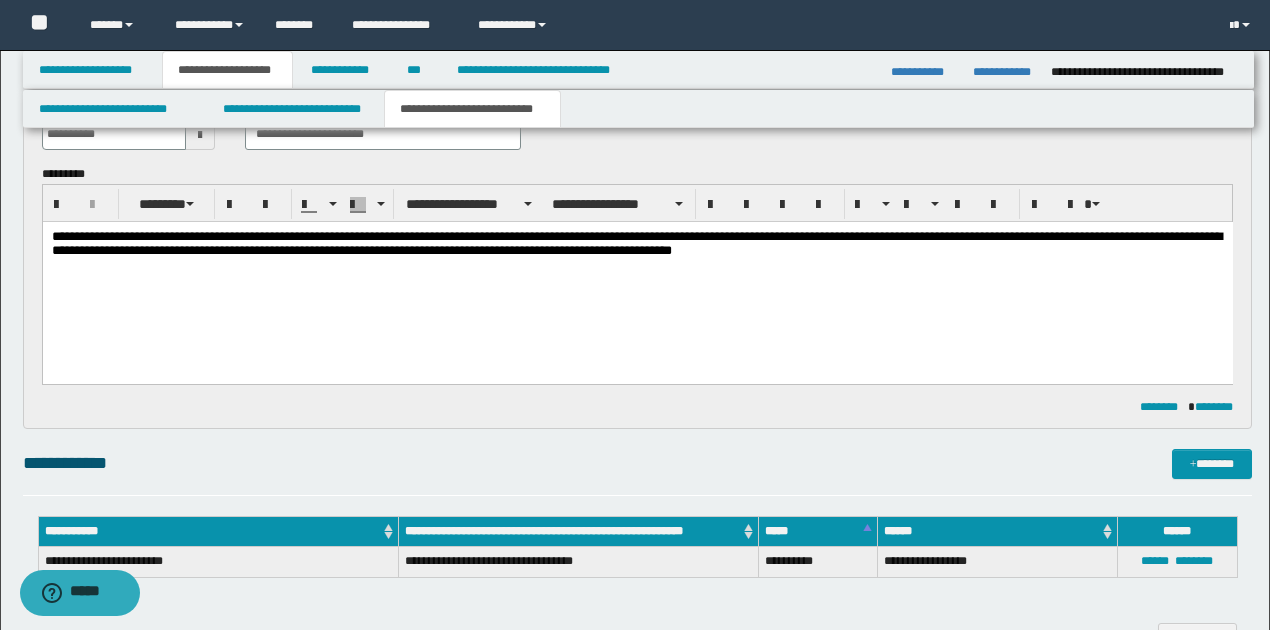 click at bounding box center (637, 267) 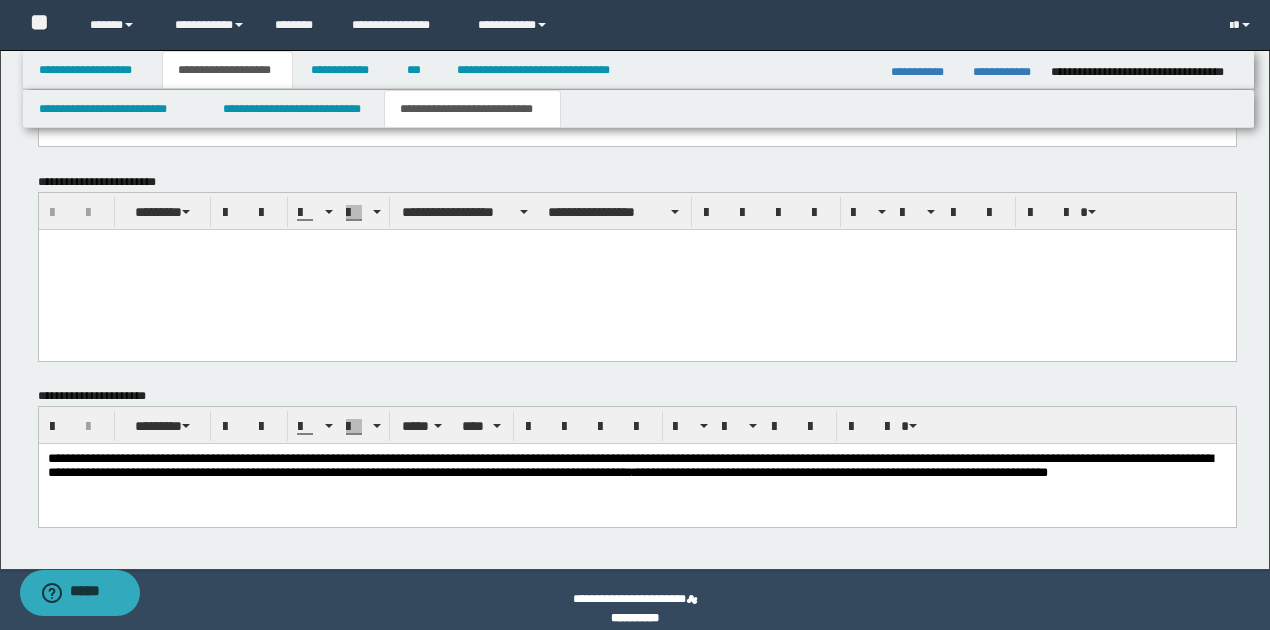 scroll, scrollTop: 918, scrollLeft: 0, axis: vertical 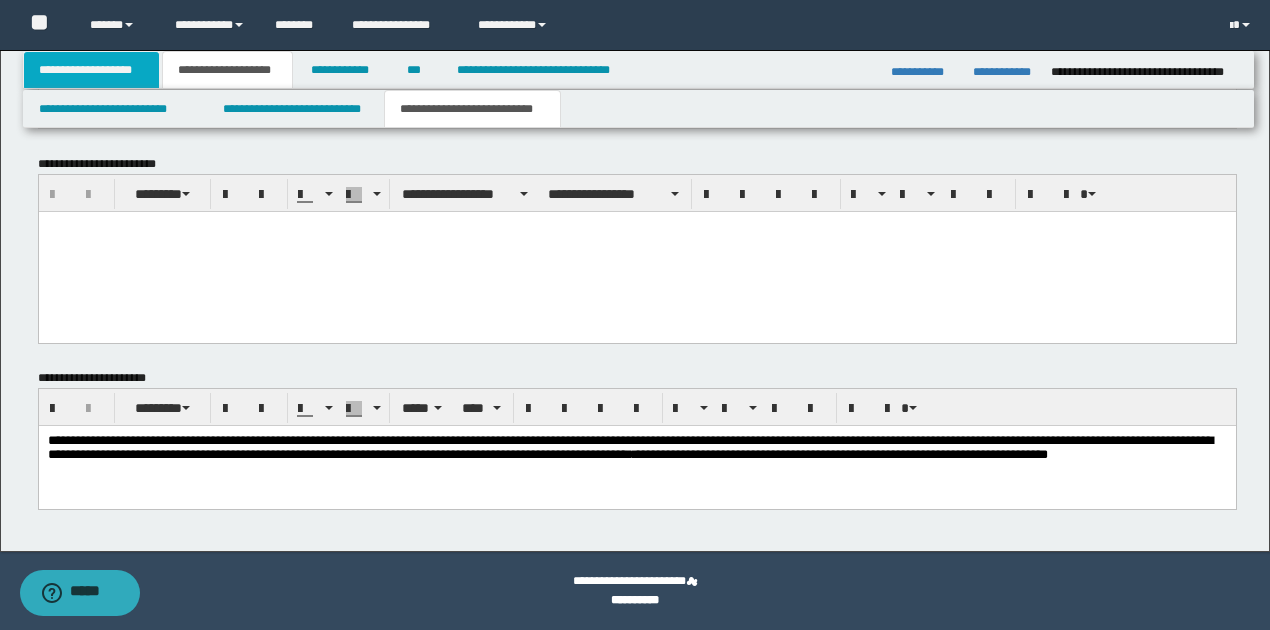 click on "**********" at bounding box center [92, 70] 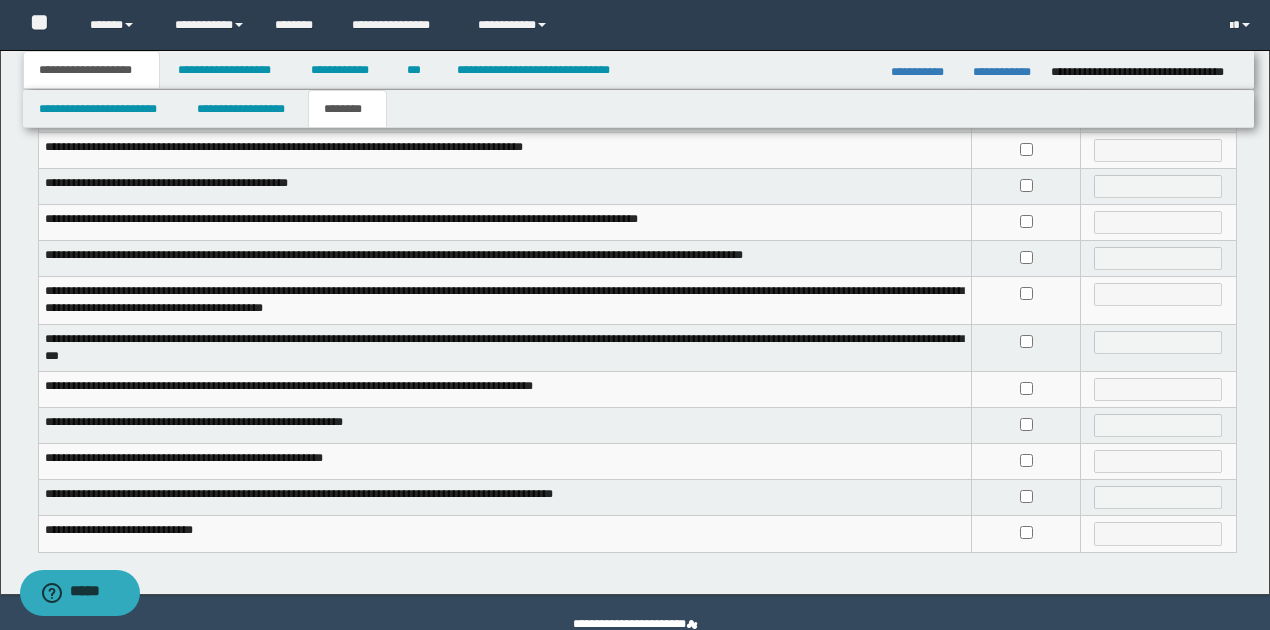 scroll, scrollTop: 448, scrollLeft: 0, axis: vertical 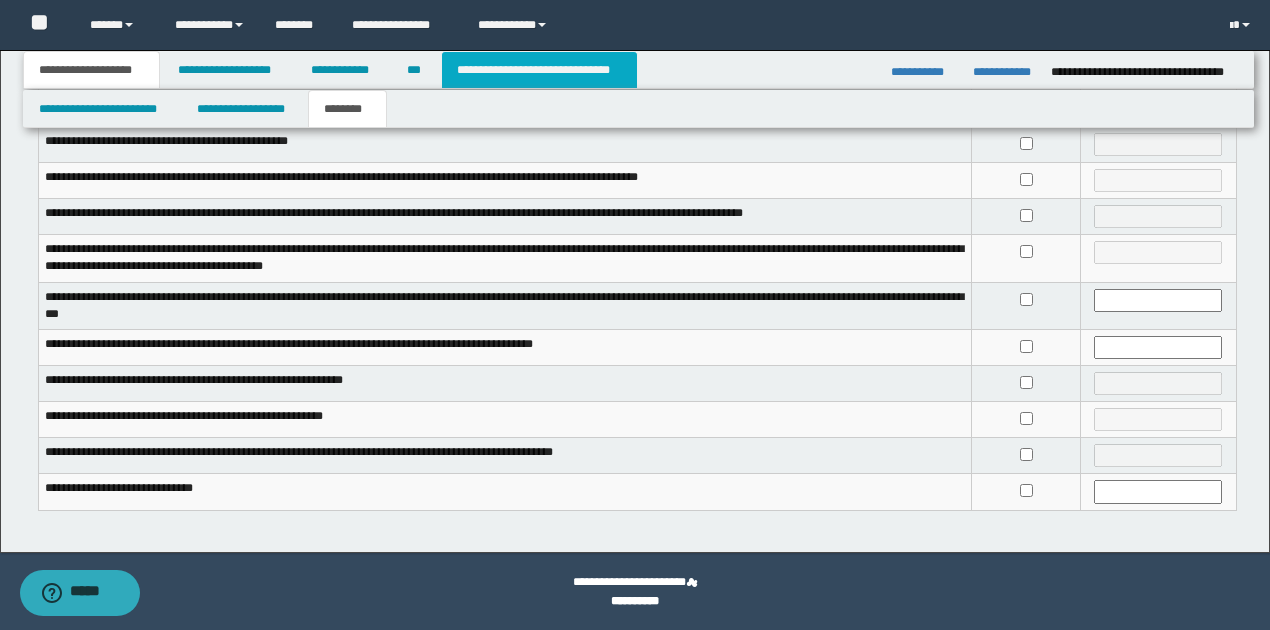 click on "**********" at bounding box center [539, 70] 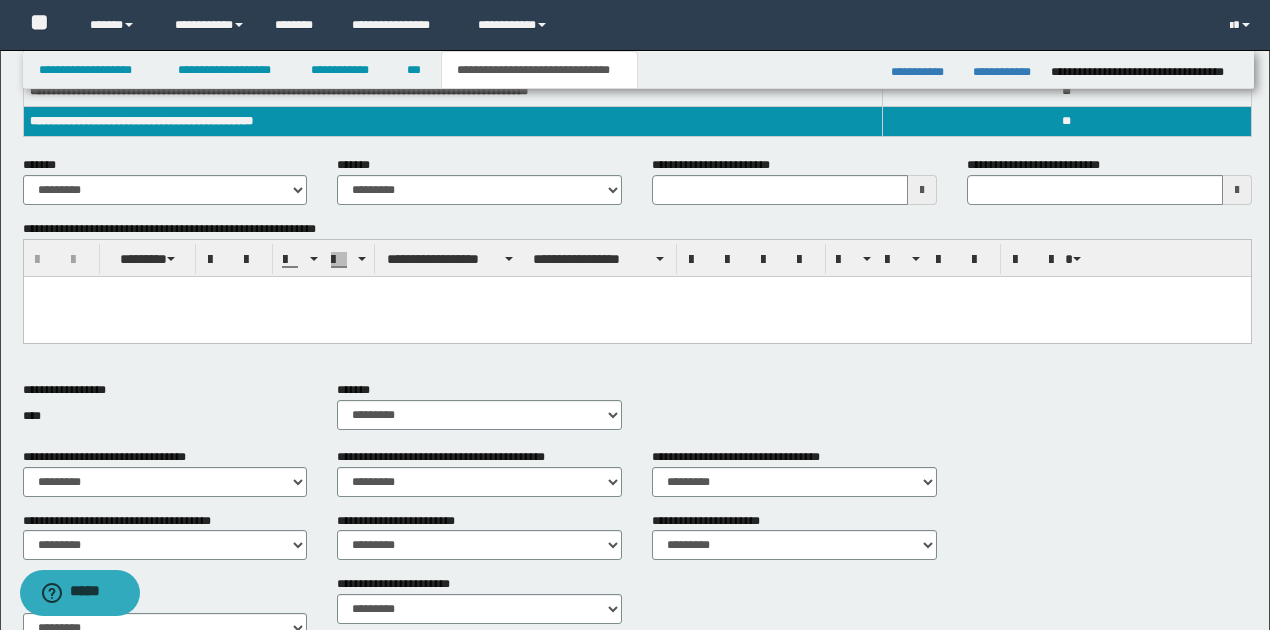 scroll, scrollTop: 284, scrollLeft: 0, axis: vertical 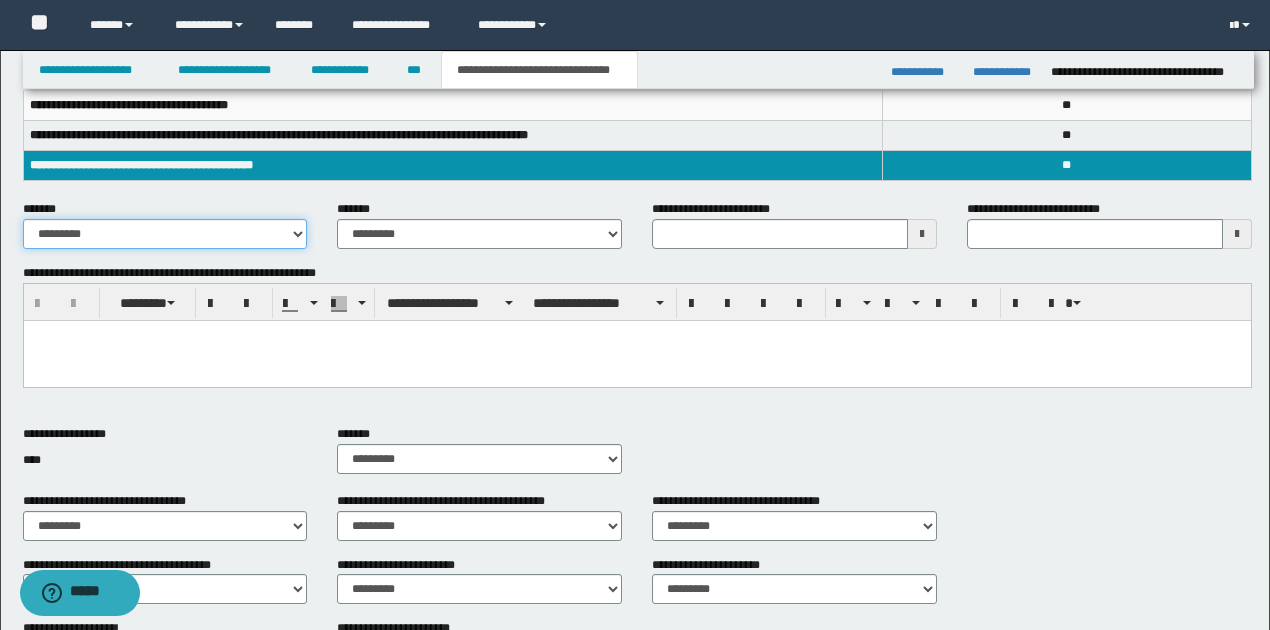 drag, startPoint x: 302, startPoint y: 226, endPoint x: 288, endPoint y: 240, distance: 19.79899 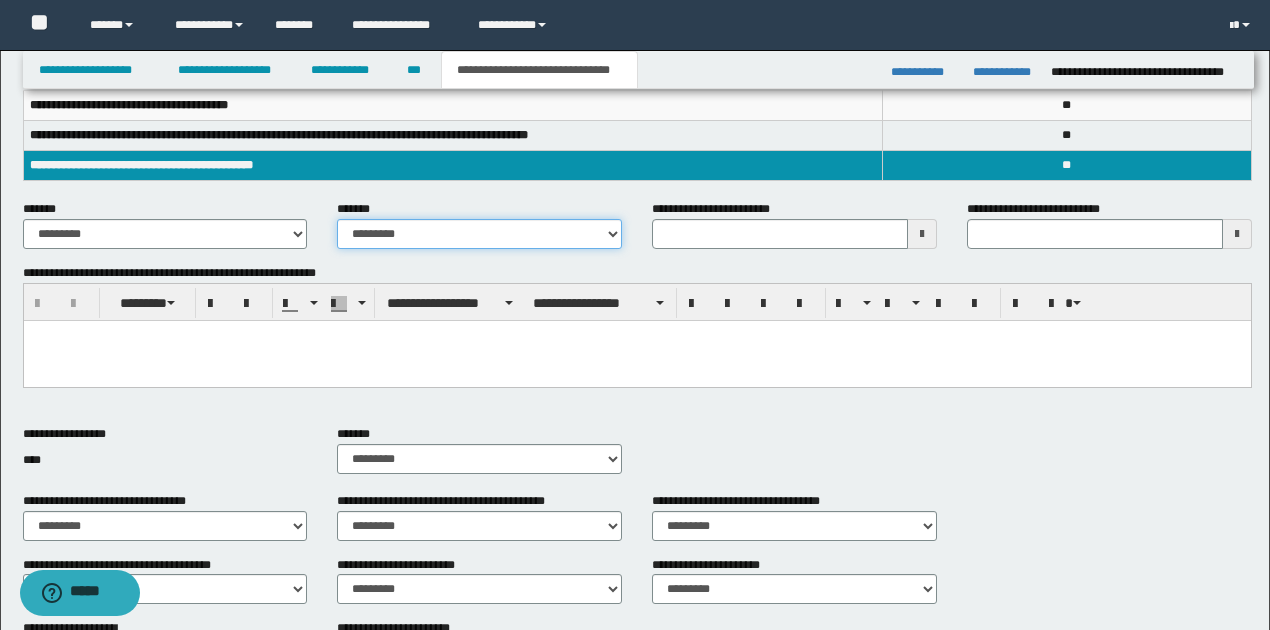 click on "**********" at bounding box center [479, 234] 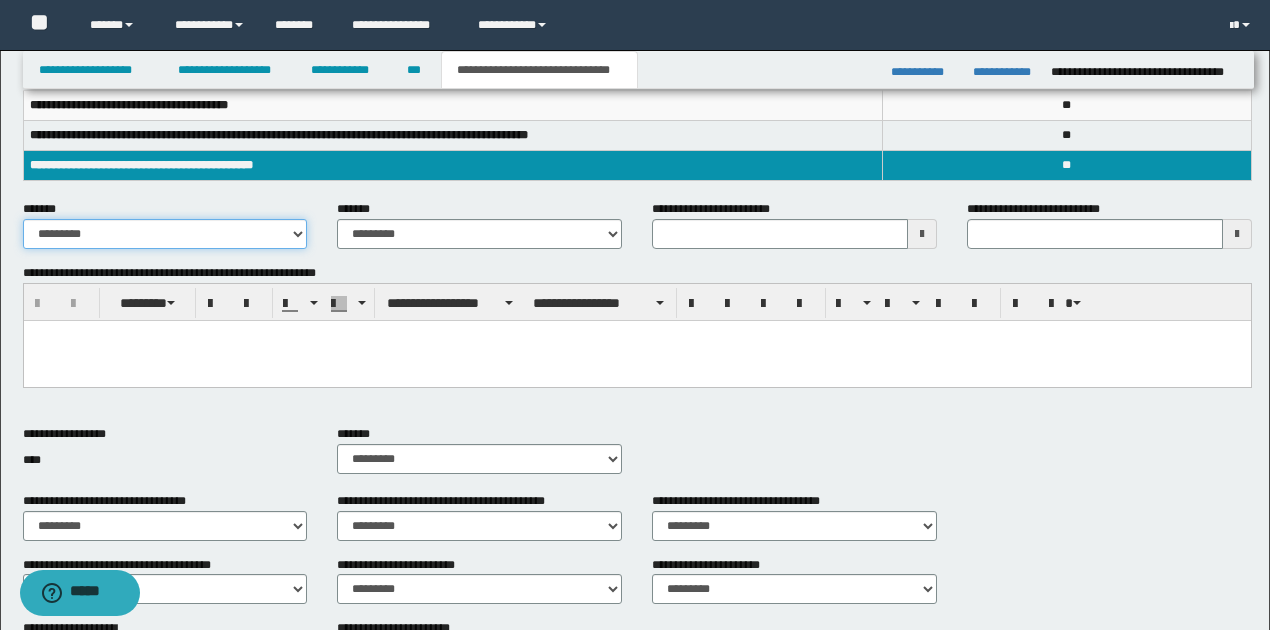 click on "**********" at bounding box center [165, 234] 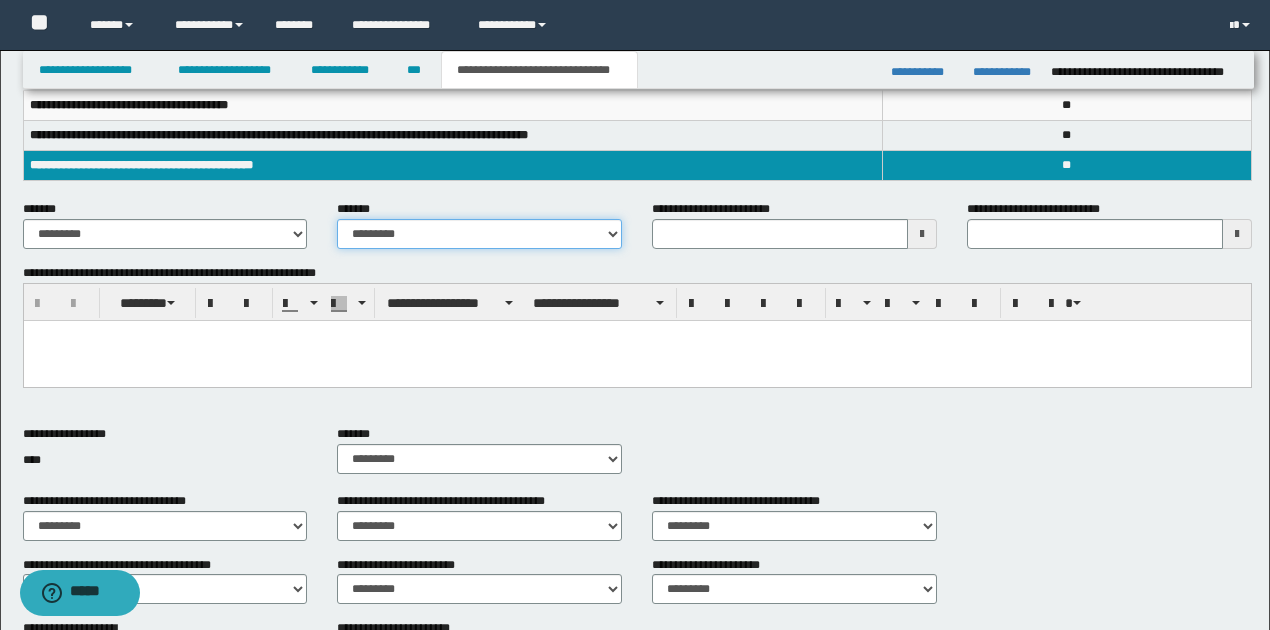 click on "**********" at bounding box center [479, 234] 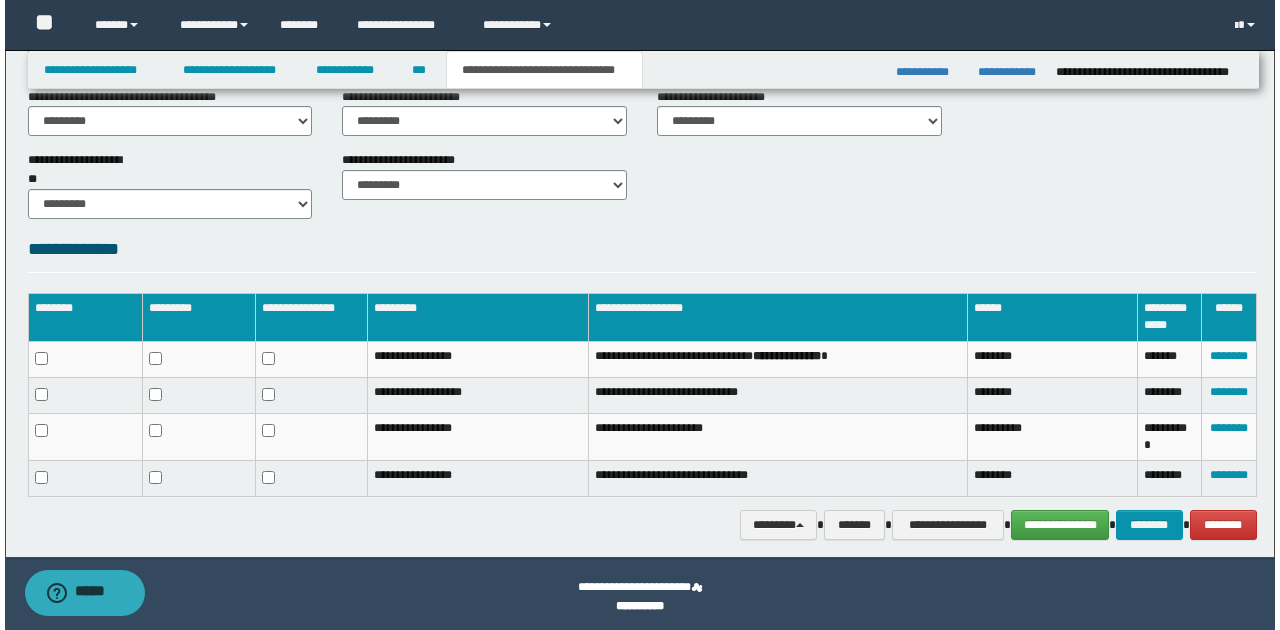 scroll, scrollTop: 757, scrollLeft: 0, axis: vertical 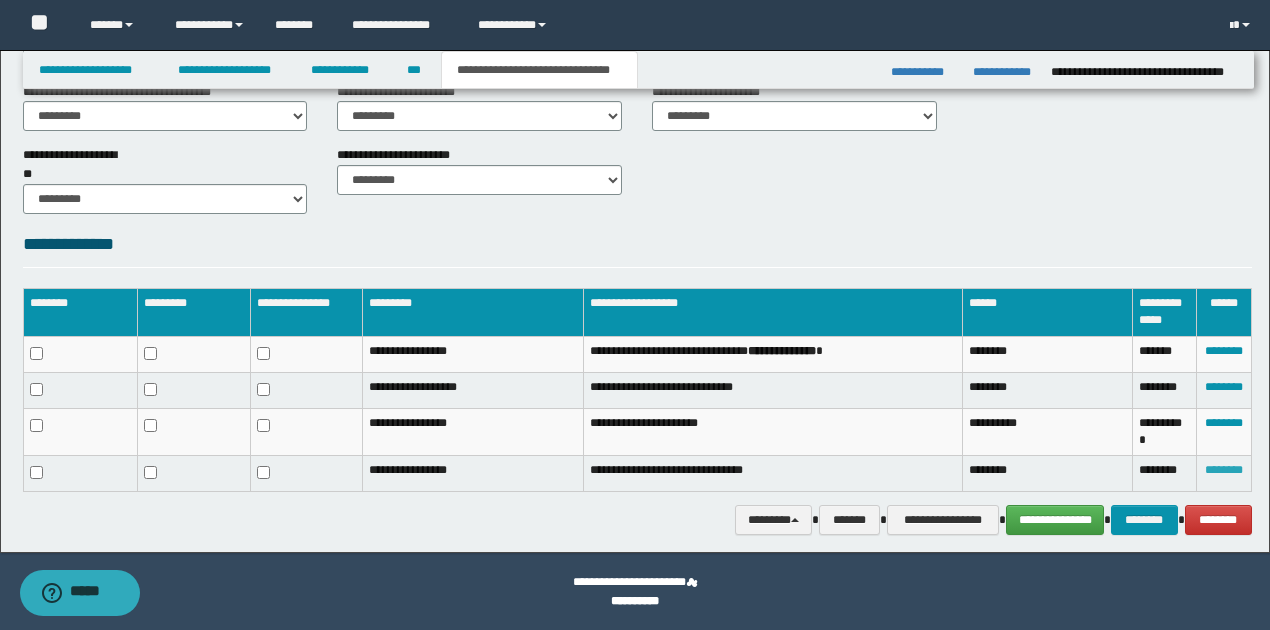 click on "********" at bounding box center [1224, 470] 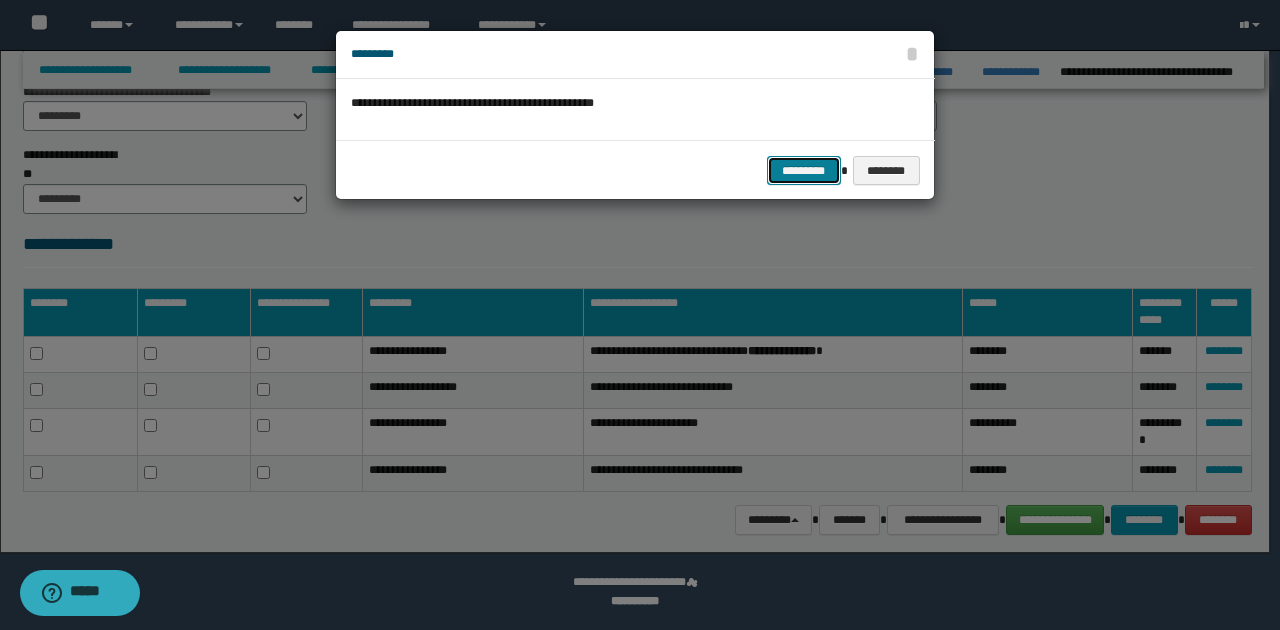 click on "*********" at bounding box center [804, 170] 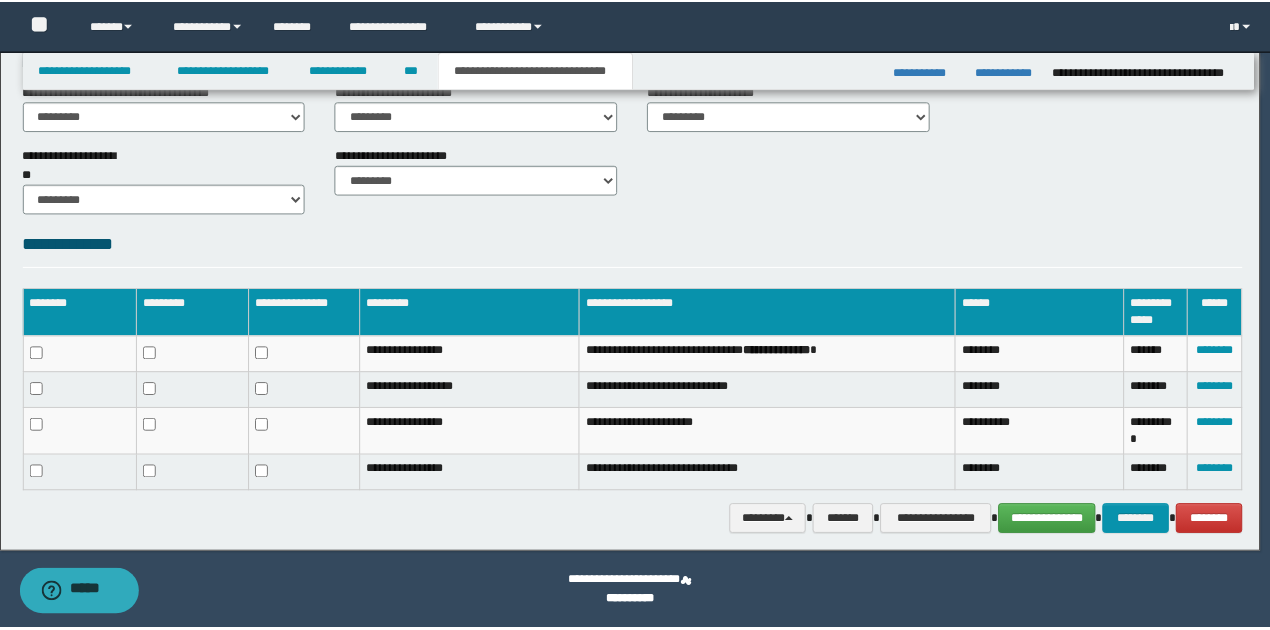 scroll, scrollTop: 742, scrollLeft: 0, axis: vertical 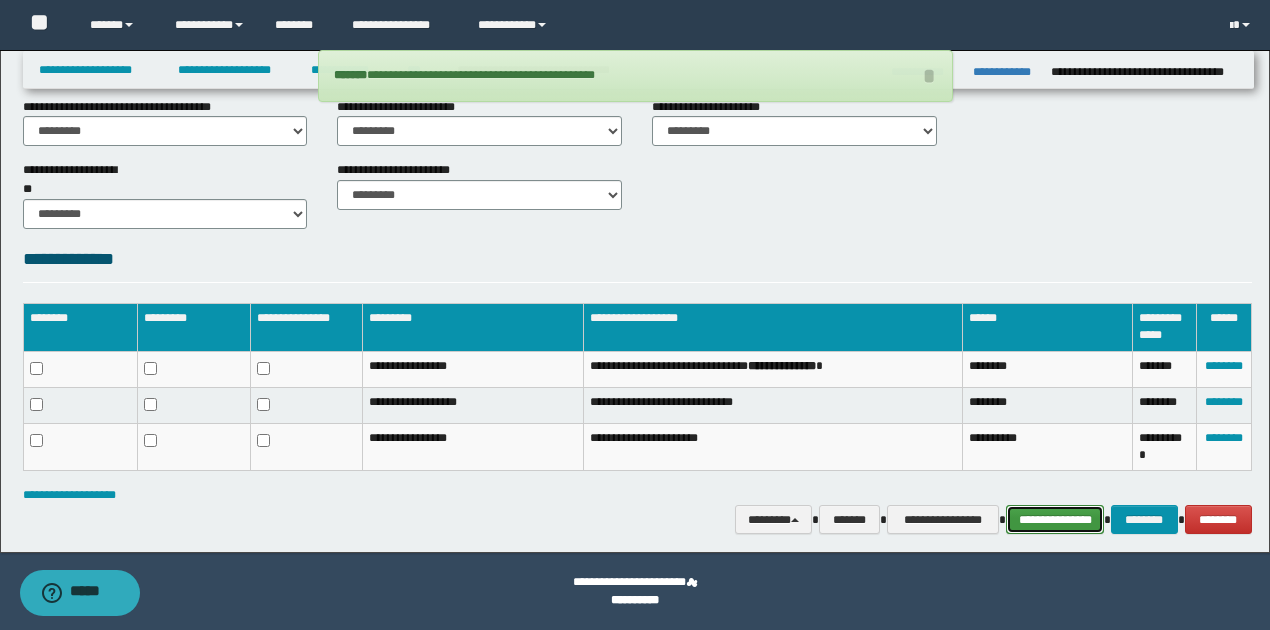 click on "**********" at bounding box center (1055, 519) 